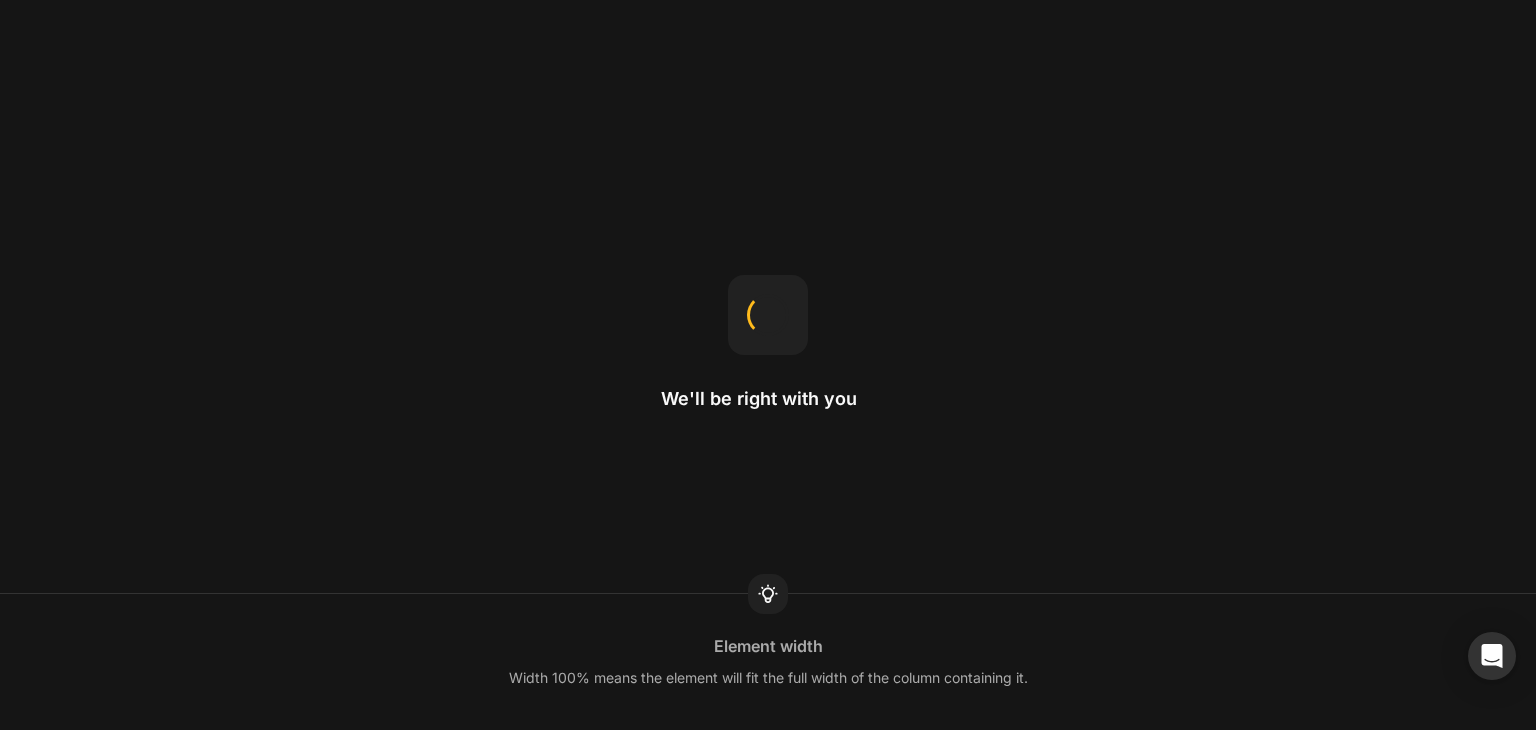 scroll, scrollTop: 0, scrollLeft: 0, axis: both 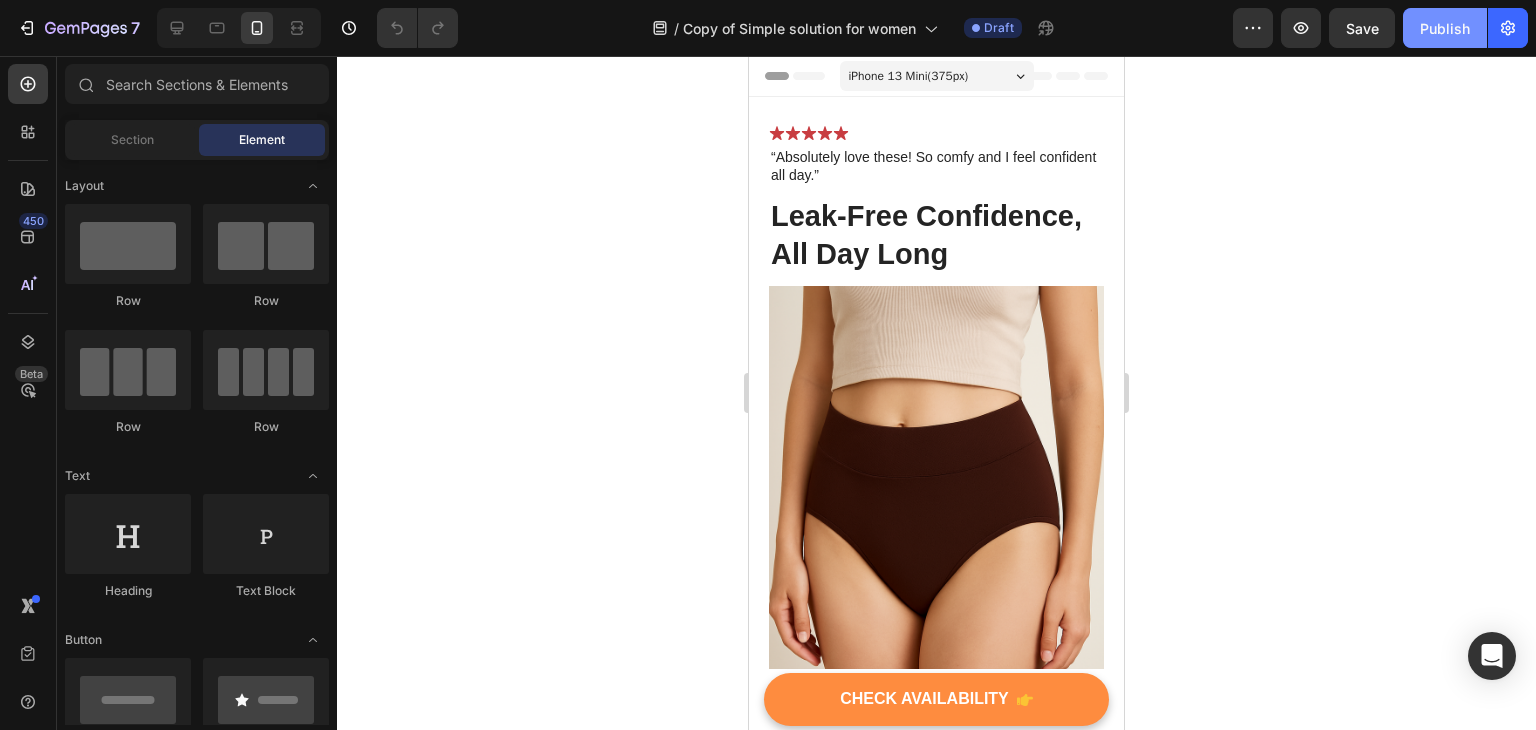 click on "Publish" at bounding box center [1445, 28] 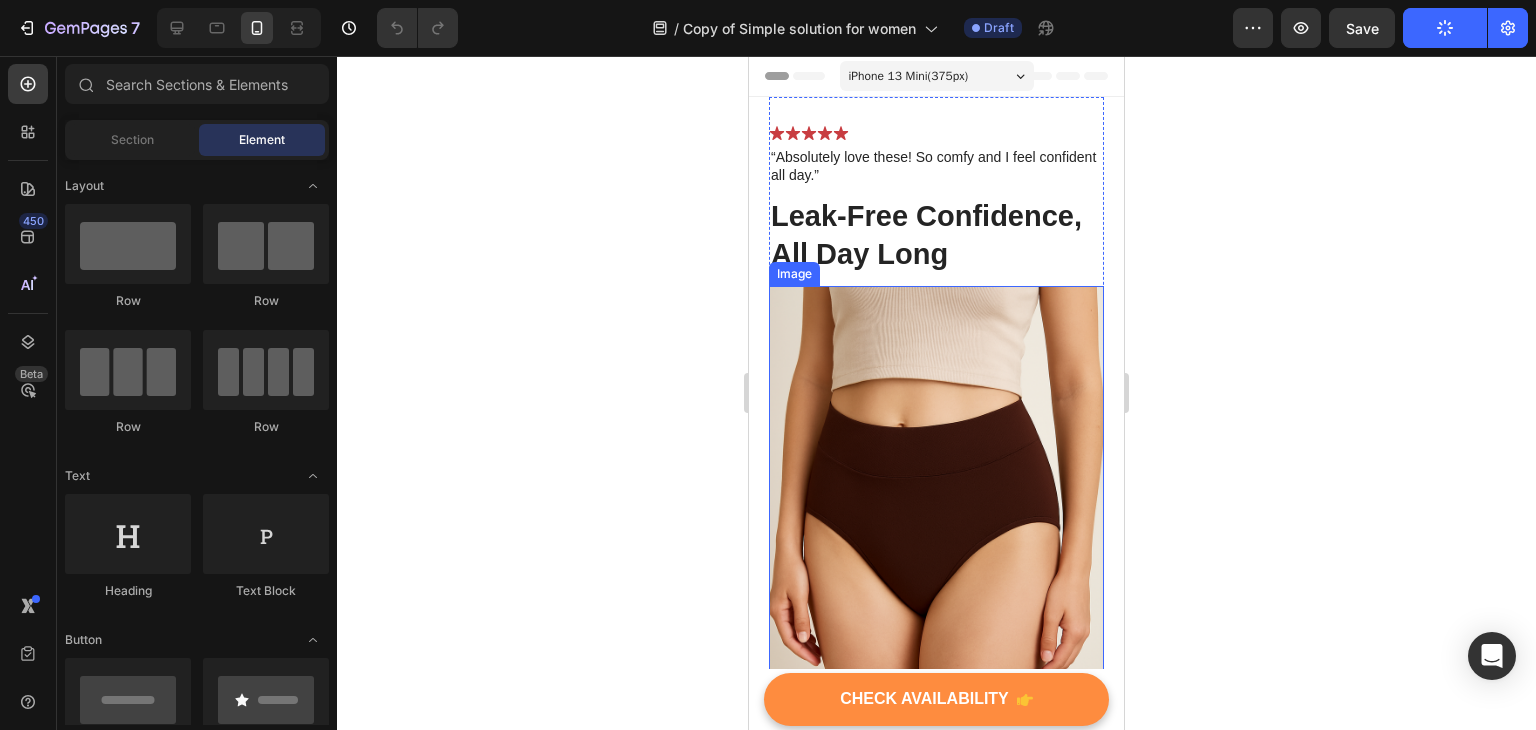 click at bounding box center [936, 537] 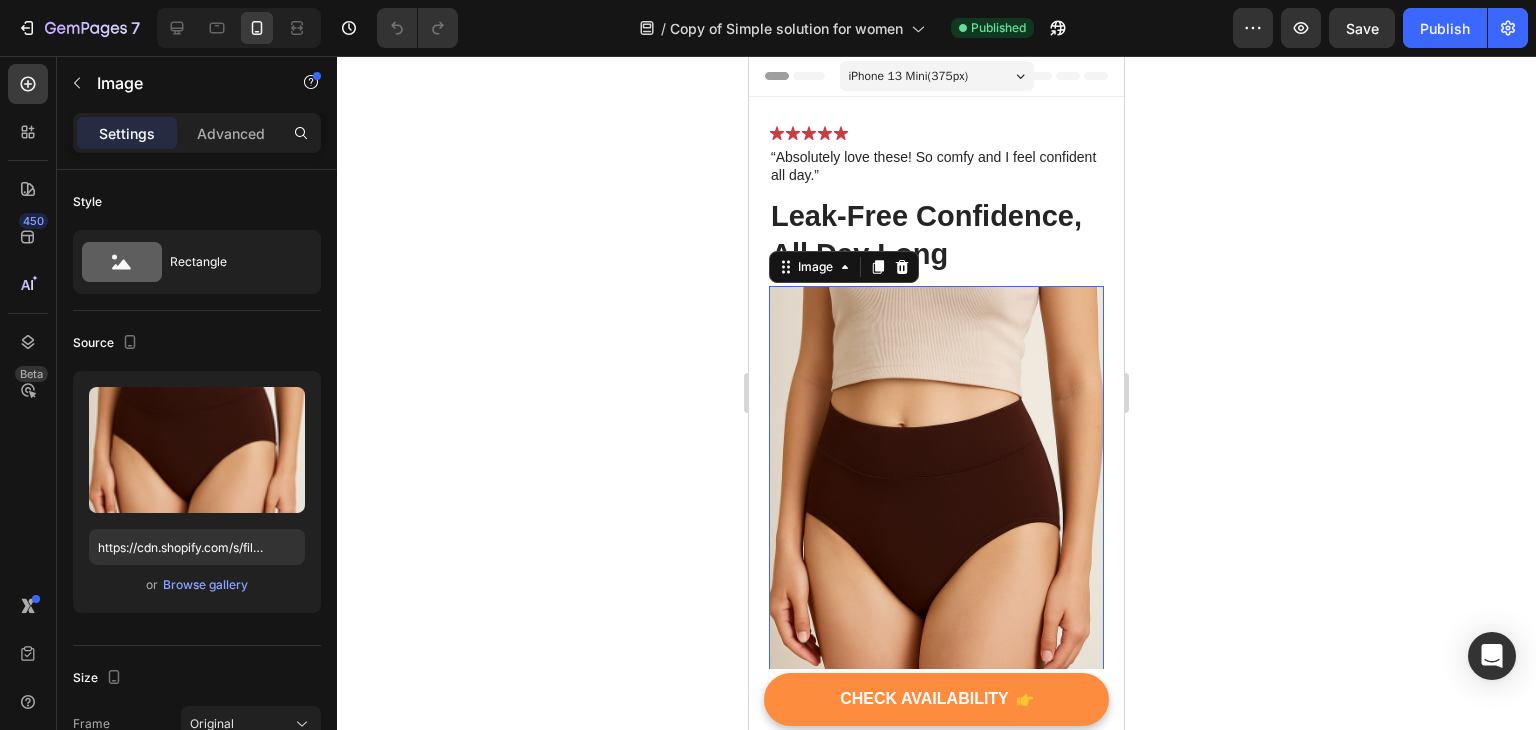 click at bounding box center (936, 537) 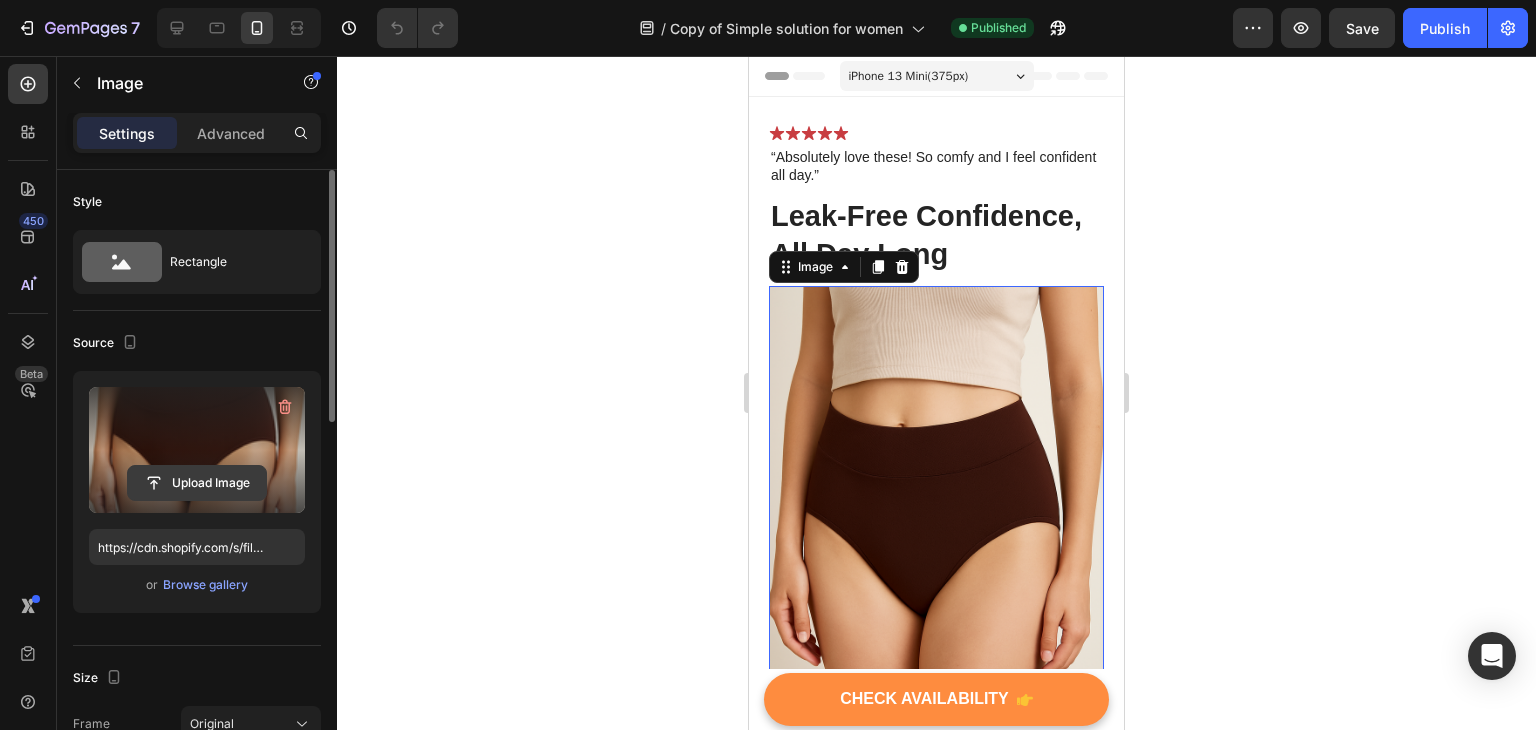 click 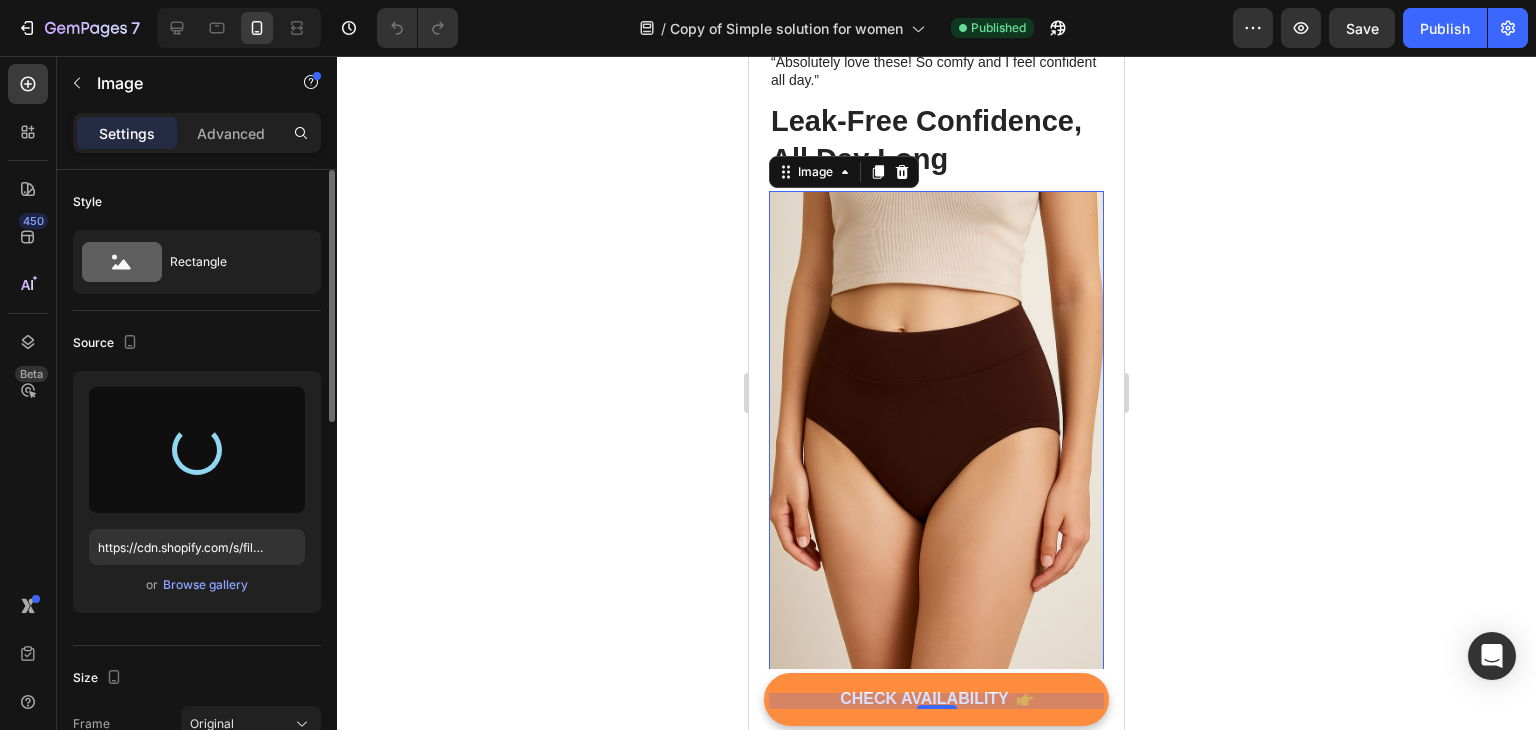 scroll, scrollTop: 100, scrollLeft: 0, axis: vertical 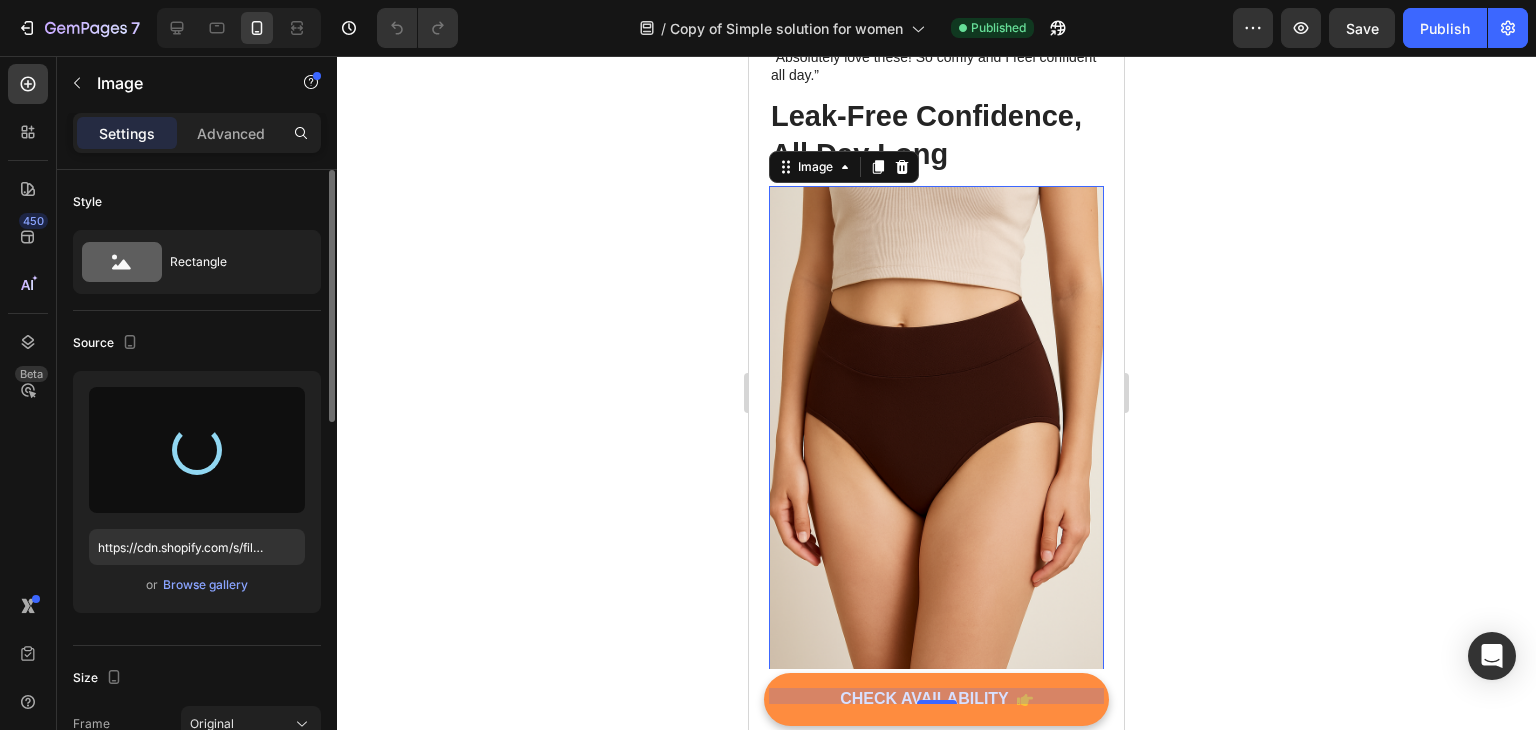 type on "https://cdn.shopify.com/s/files/1/0858/0599/0219/files/gempages_572823166410294496-ee173870-03a7-4aec-9c95-c927f2775708.png" 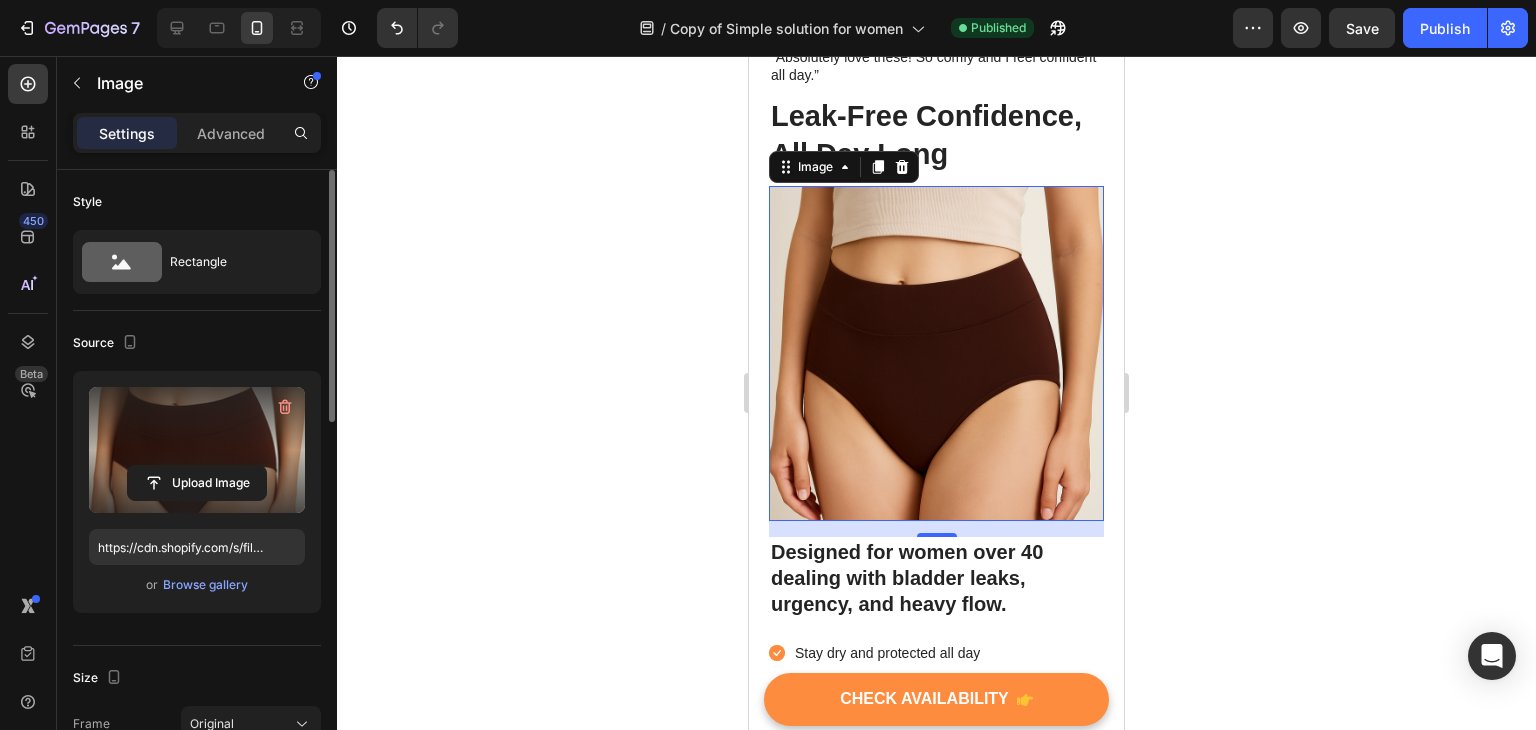 click 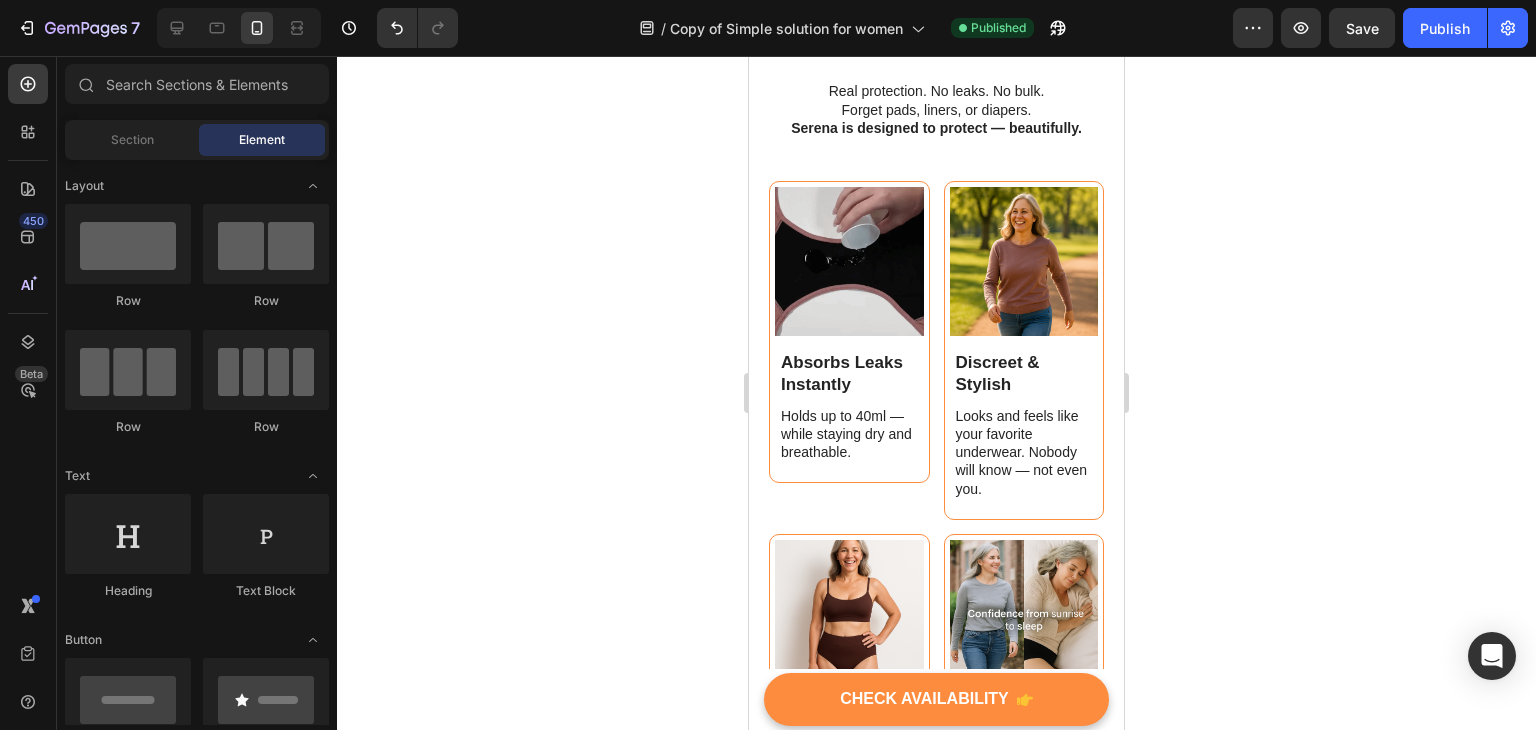 scroll, scrollTop: 2032, scrollLeft: 0, axis: vertical 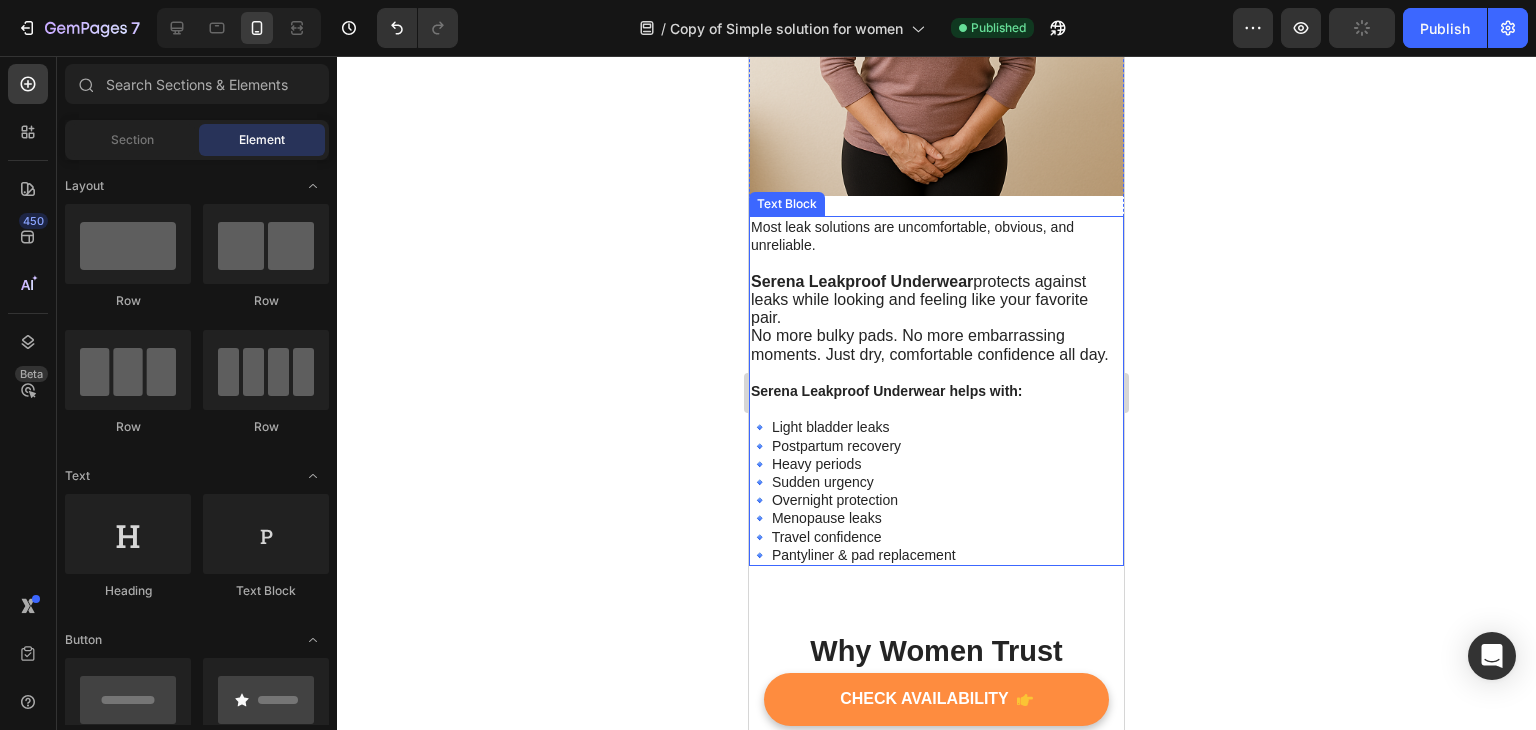 click at bounding box center [936, 264] 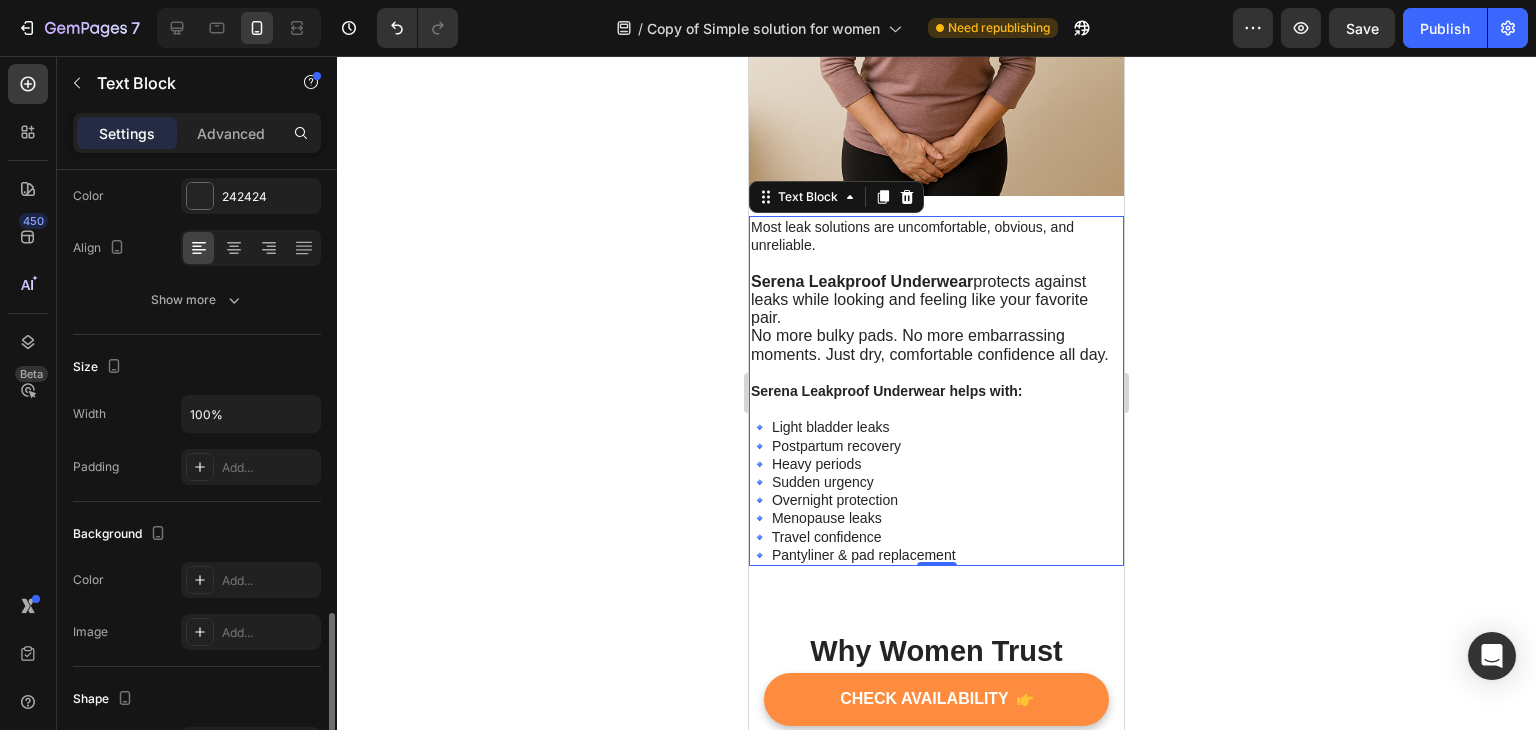 scroll, scrollTop: 166, scrollLeft: 0, axis: vertical 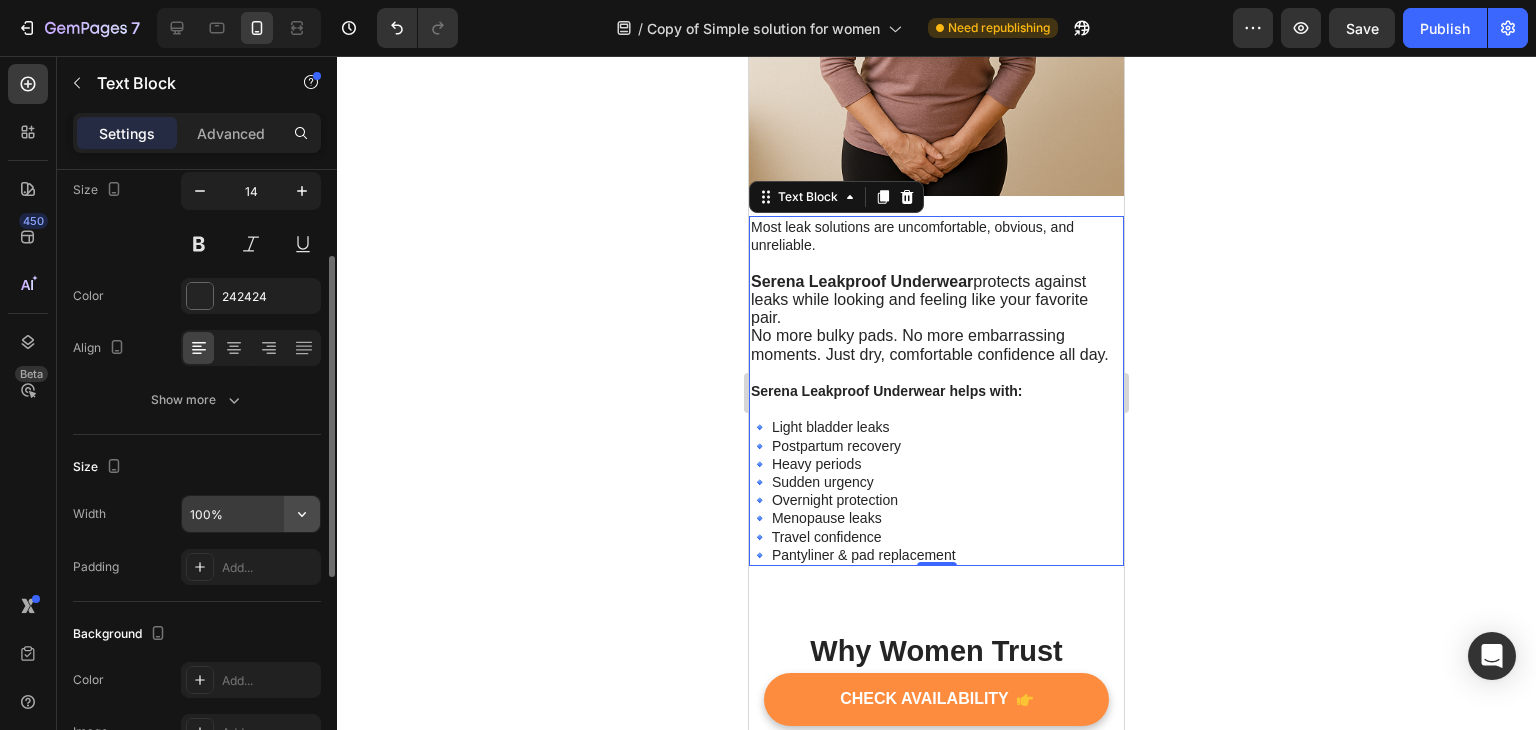 click 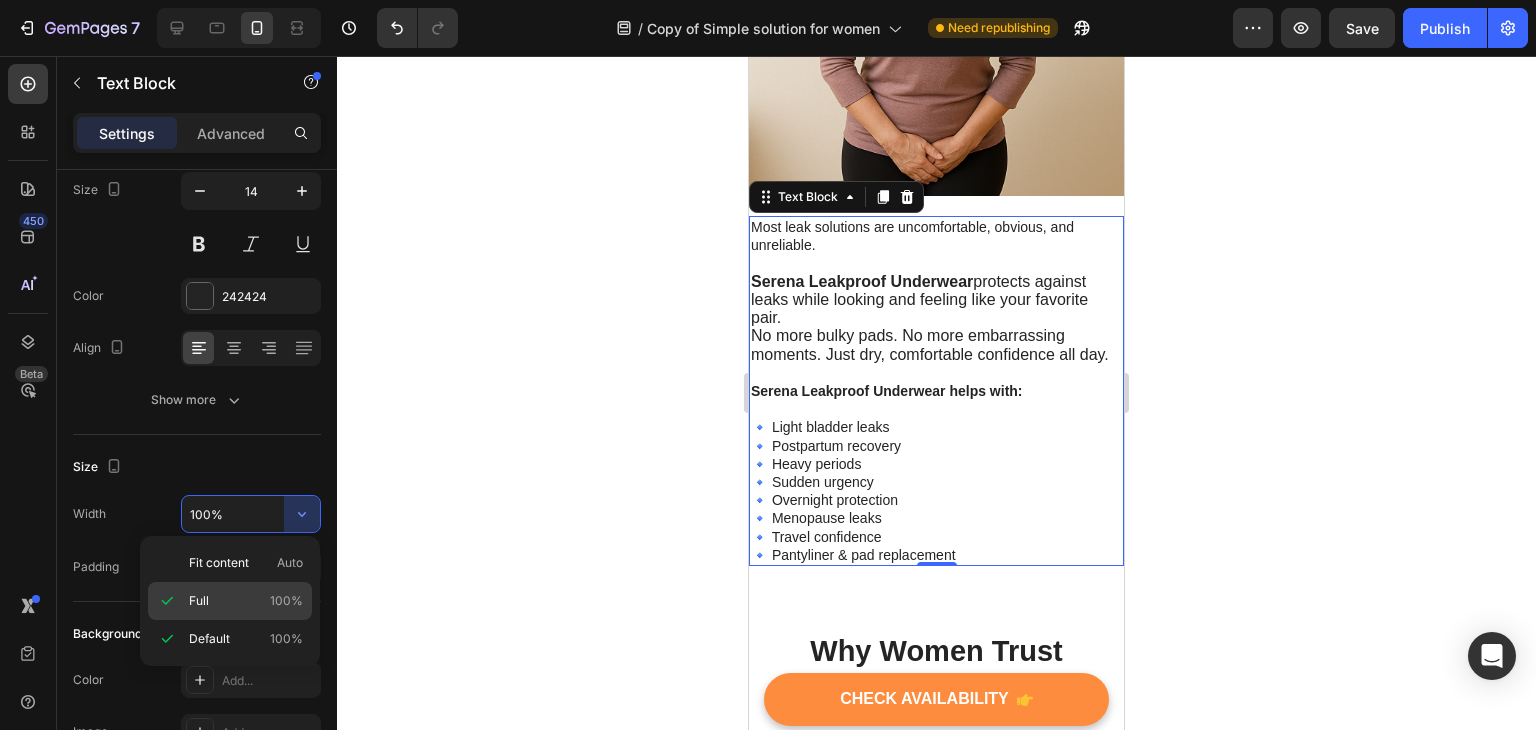 click on "Full 100%" at bounding box center (246, 601) 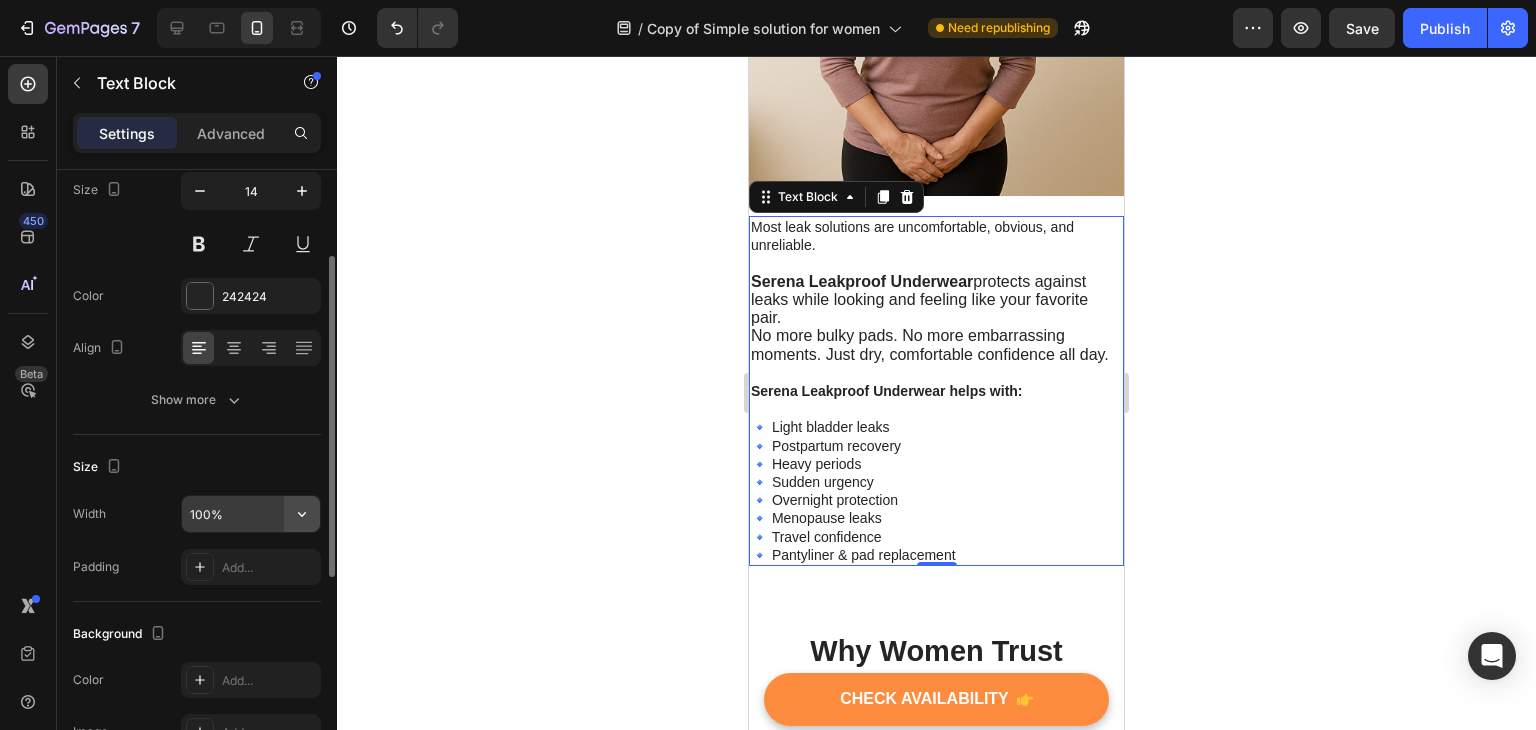 click 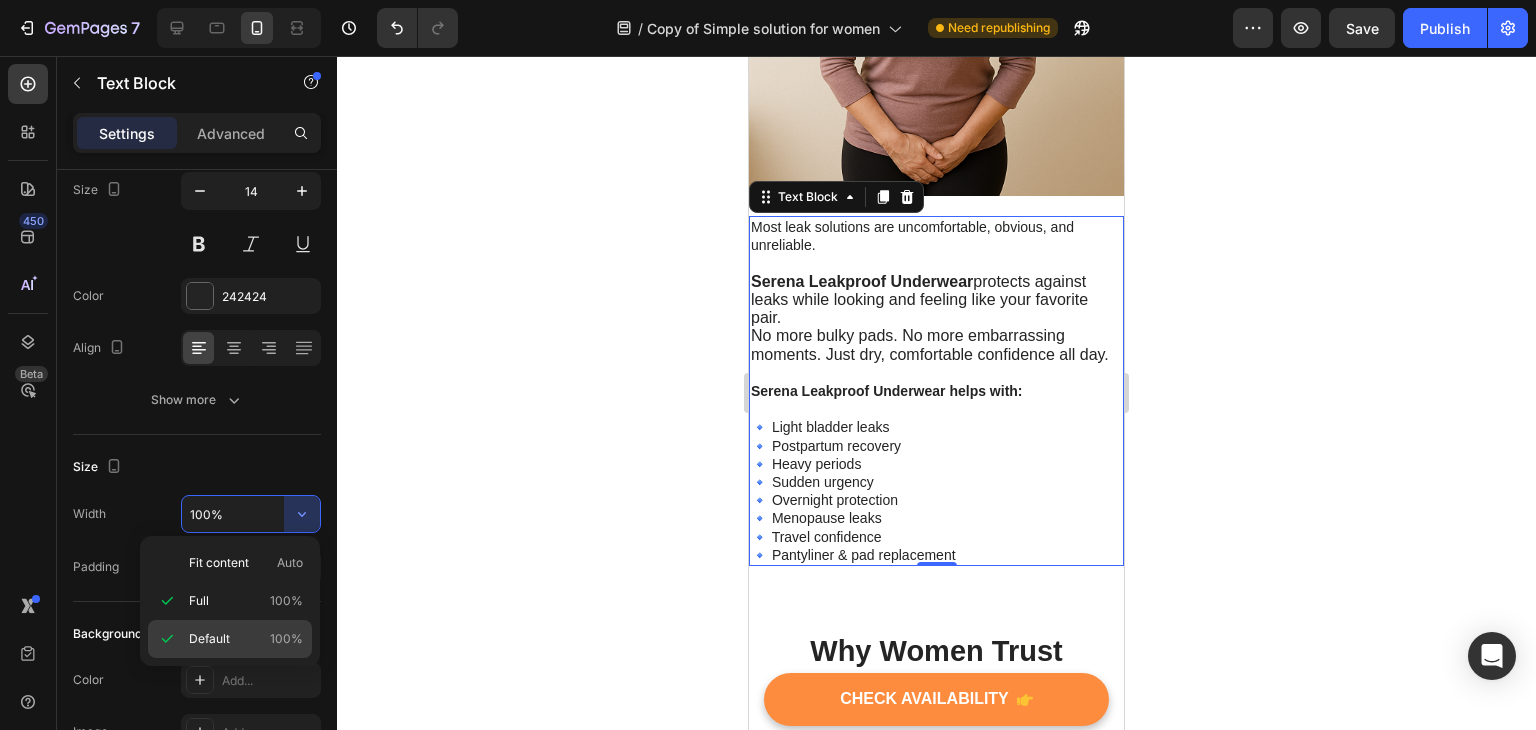click on "Default" at bounding box center [209, 639] 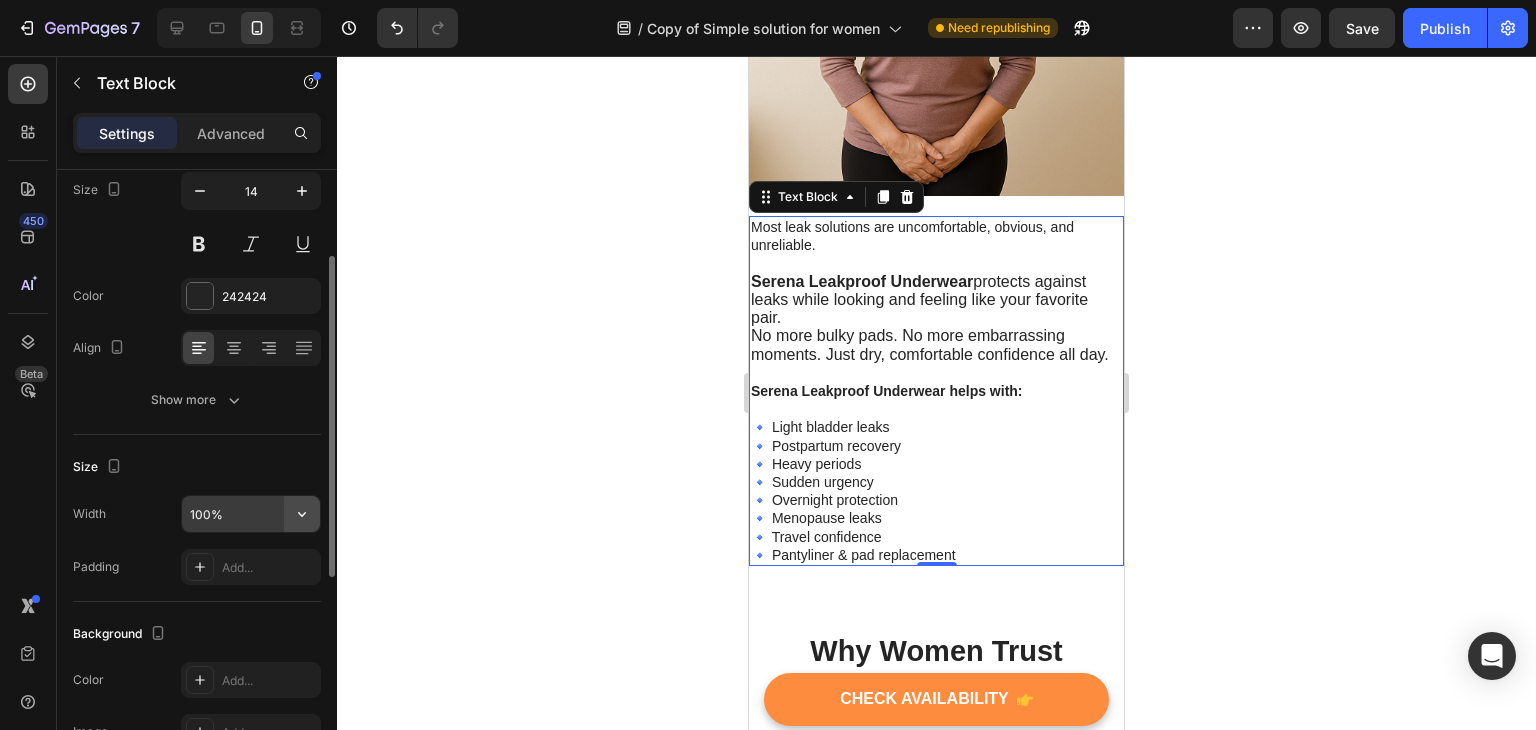 click 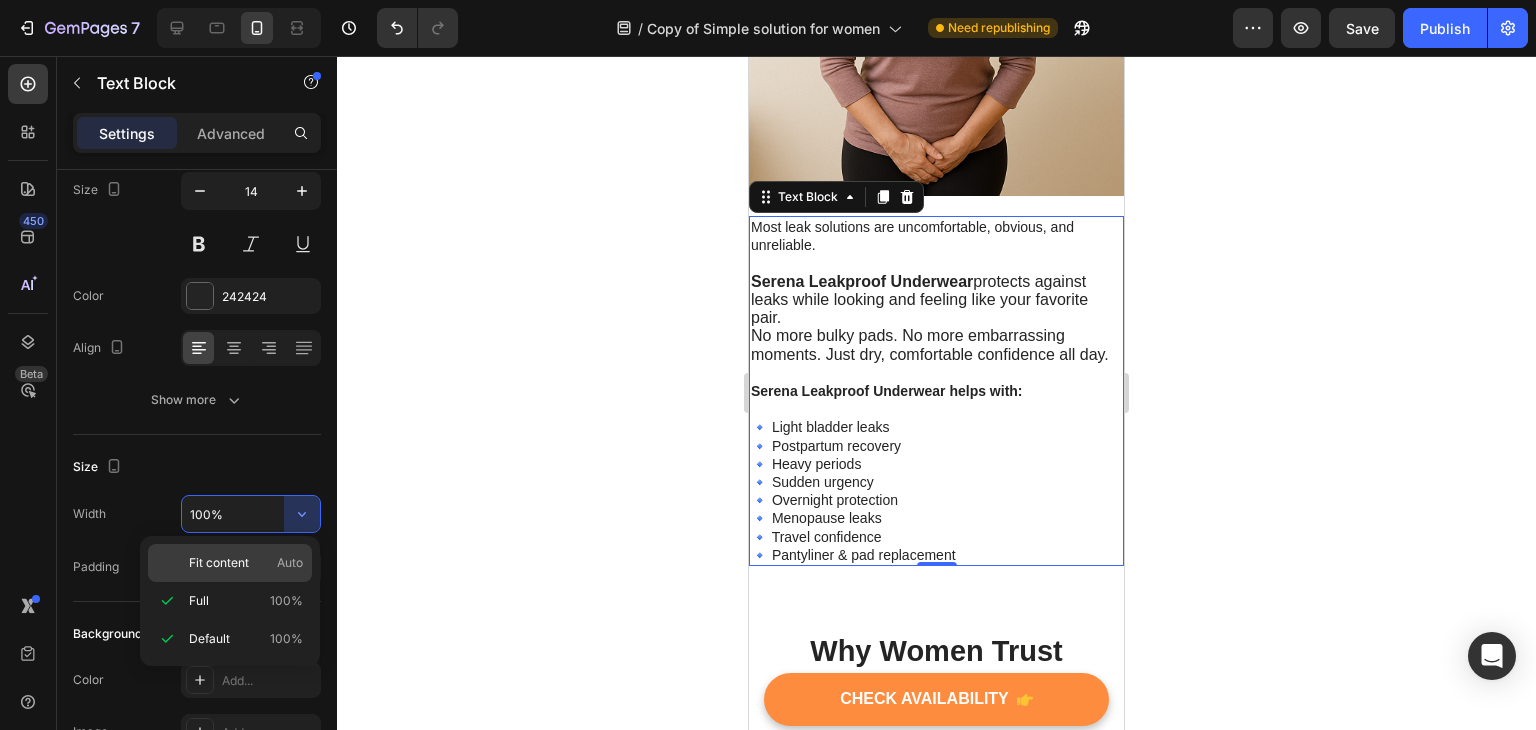 click on "Fit content" at bounding box center (219, 563) 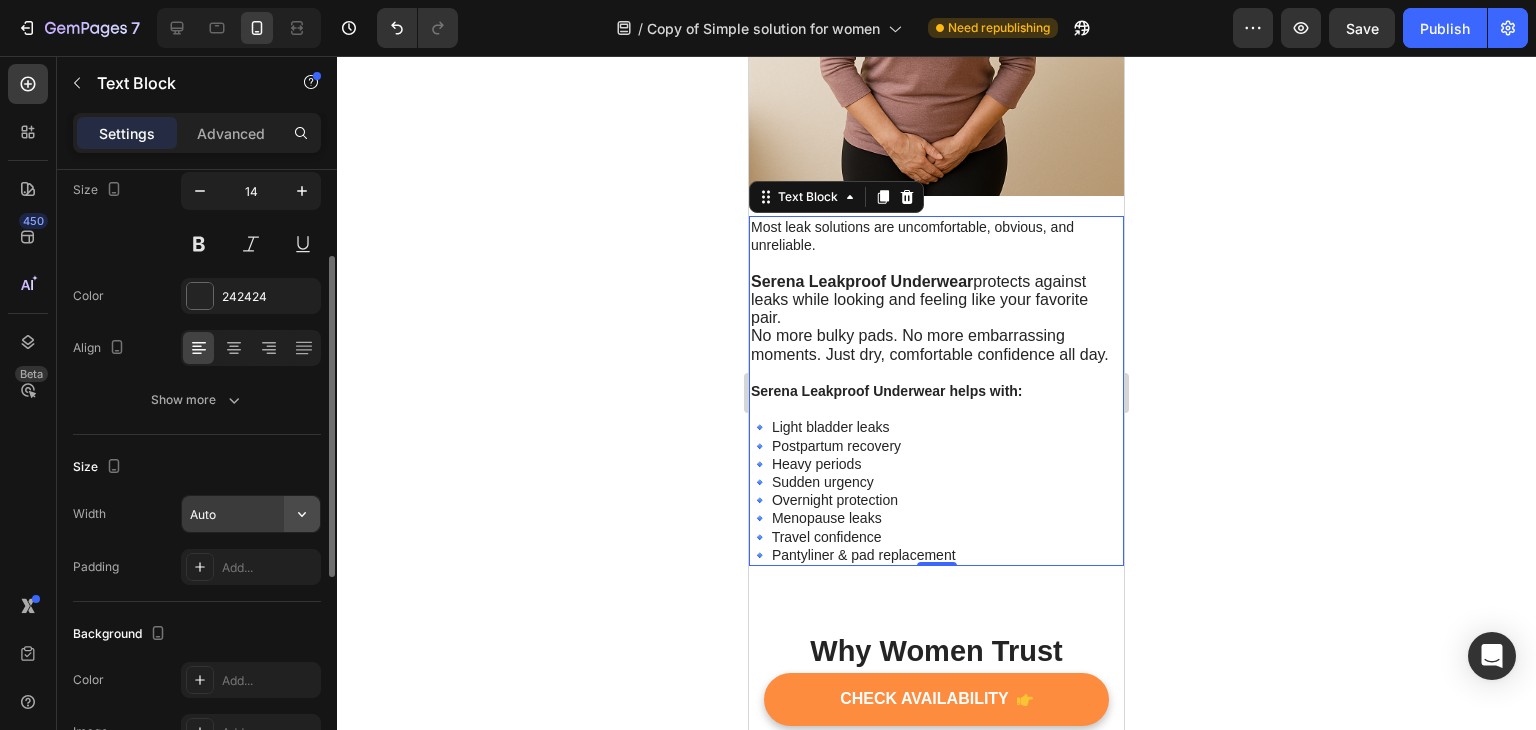 click 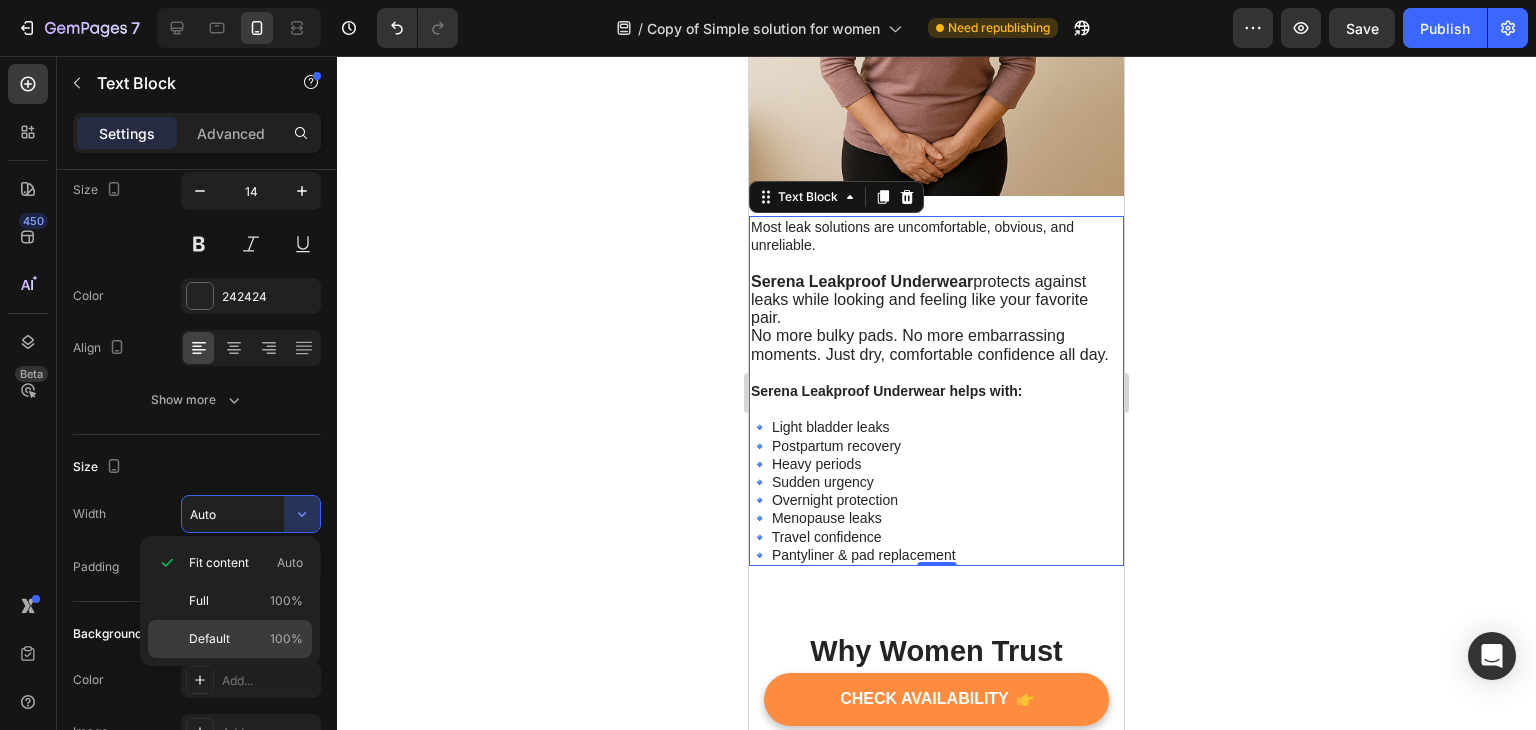 click on "Default 100%" 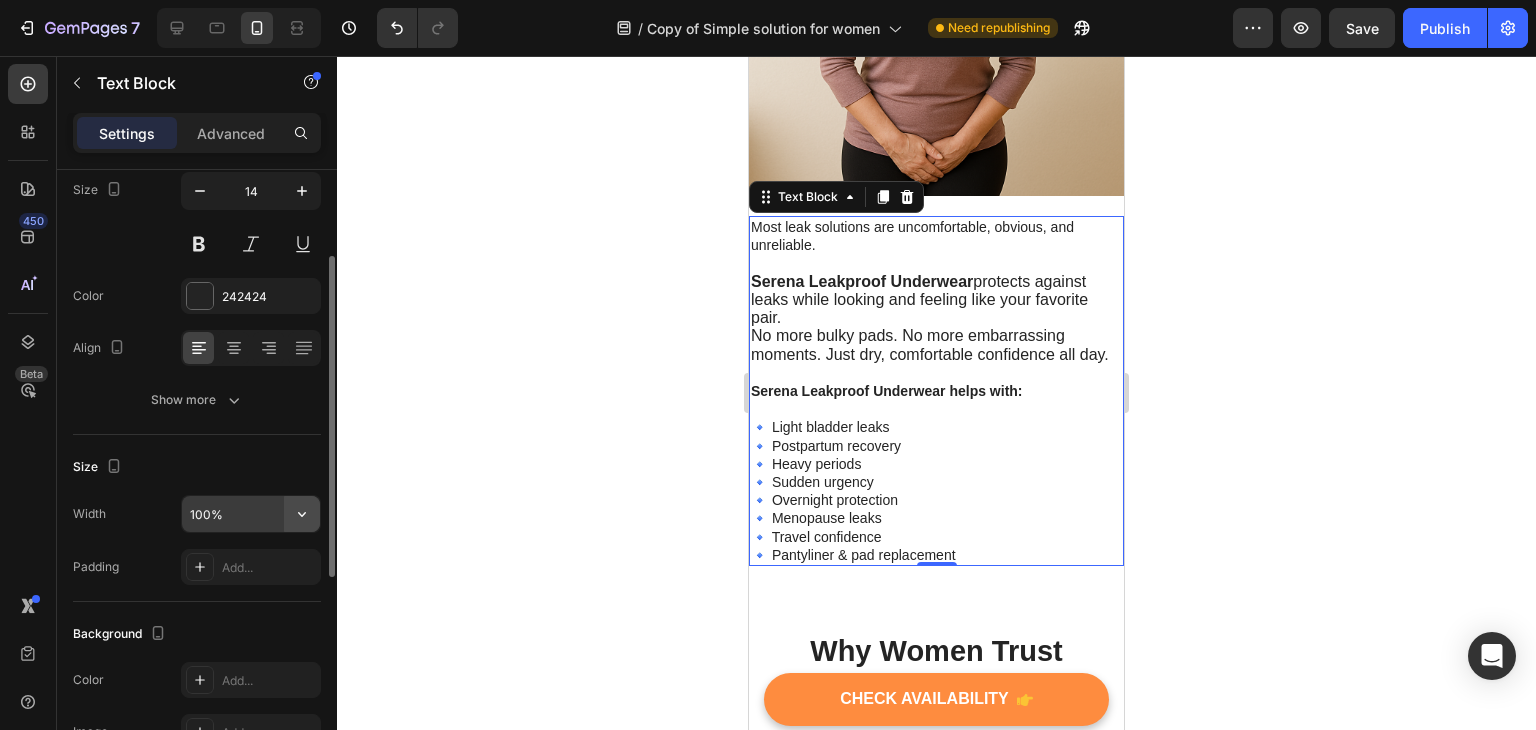 click 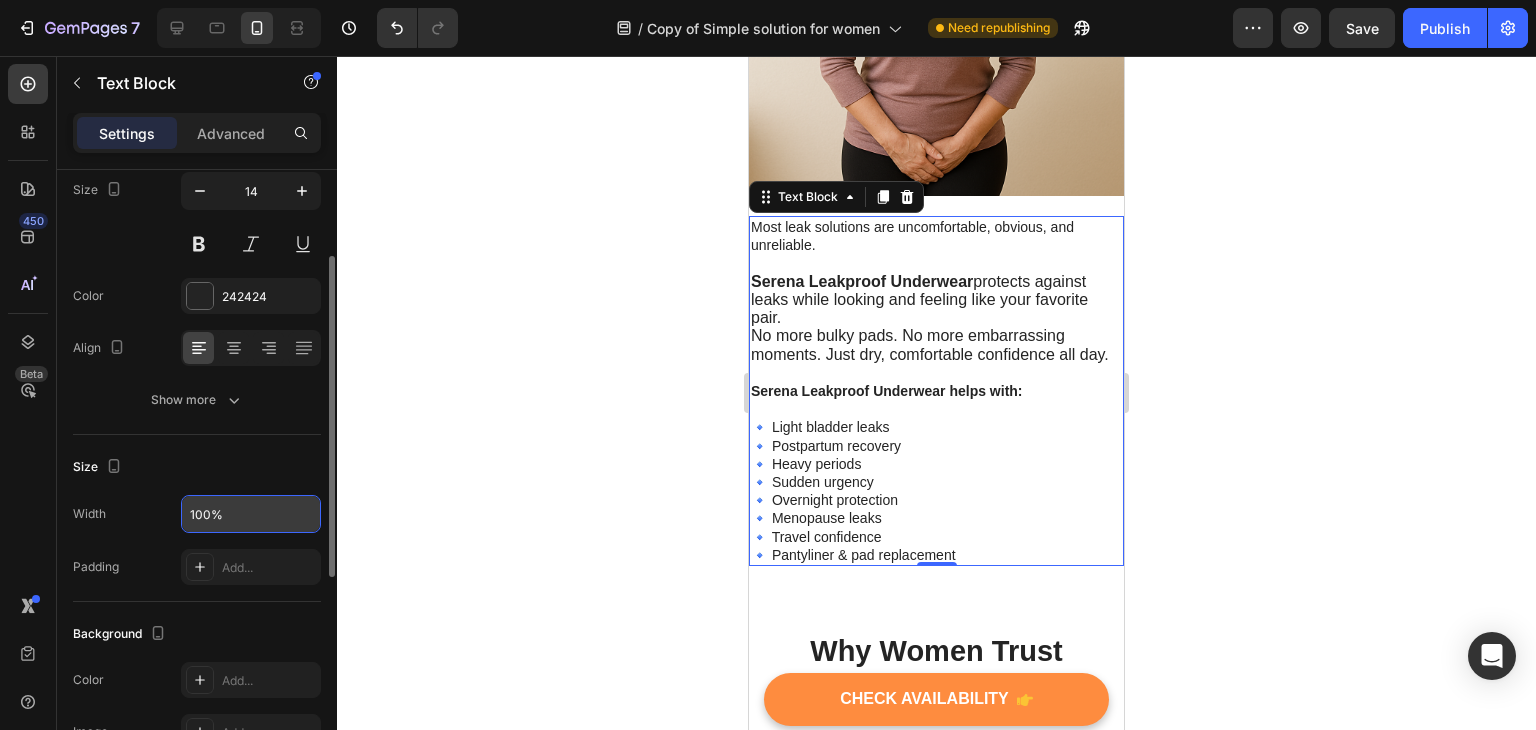 scroll, scrollTop: 266, scrollLeft: 0, axis: vertical 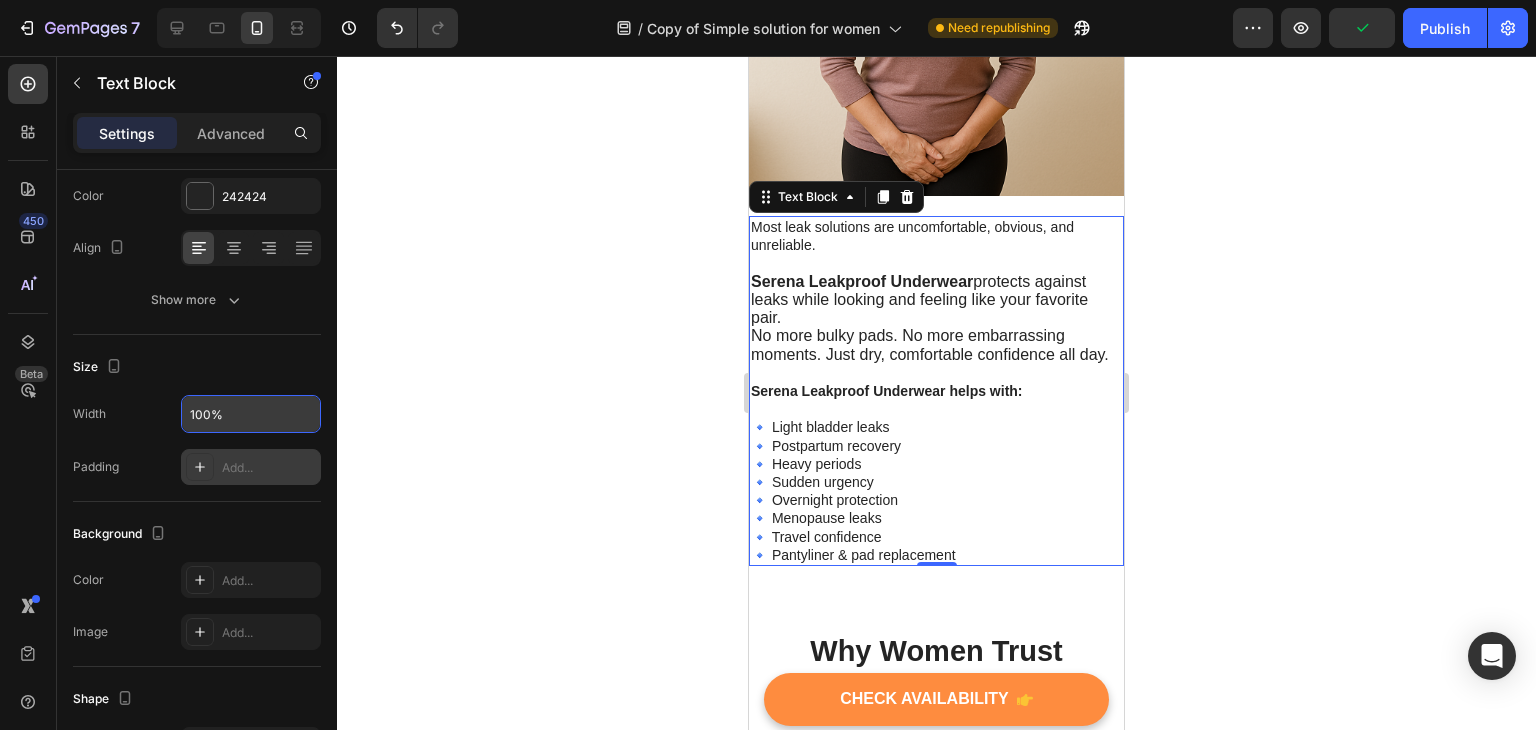 click on "Add..." at bounding box center [269, 468] 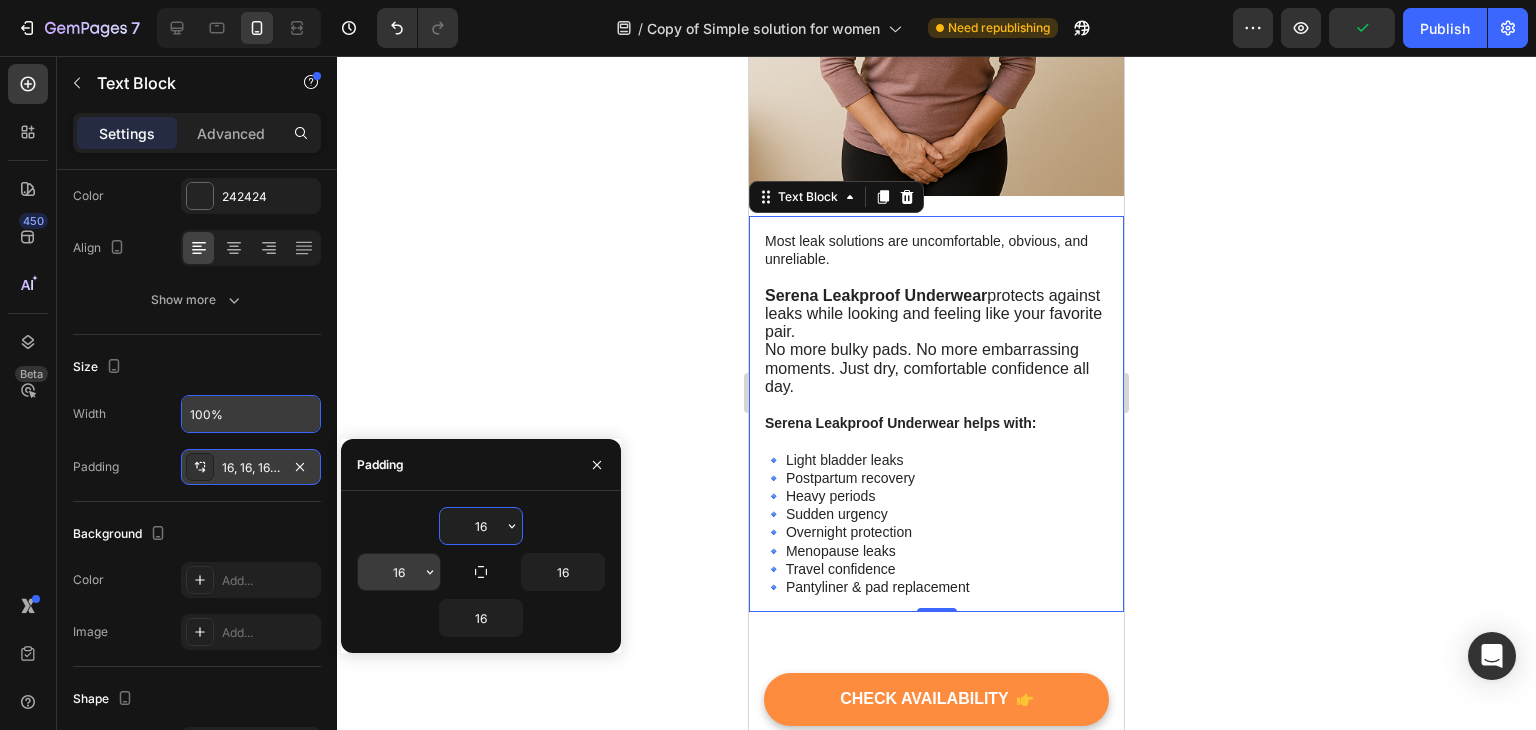 click on "16" at bounding box center (399, 572) 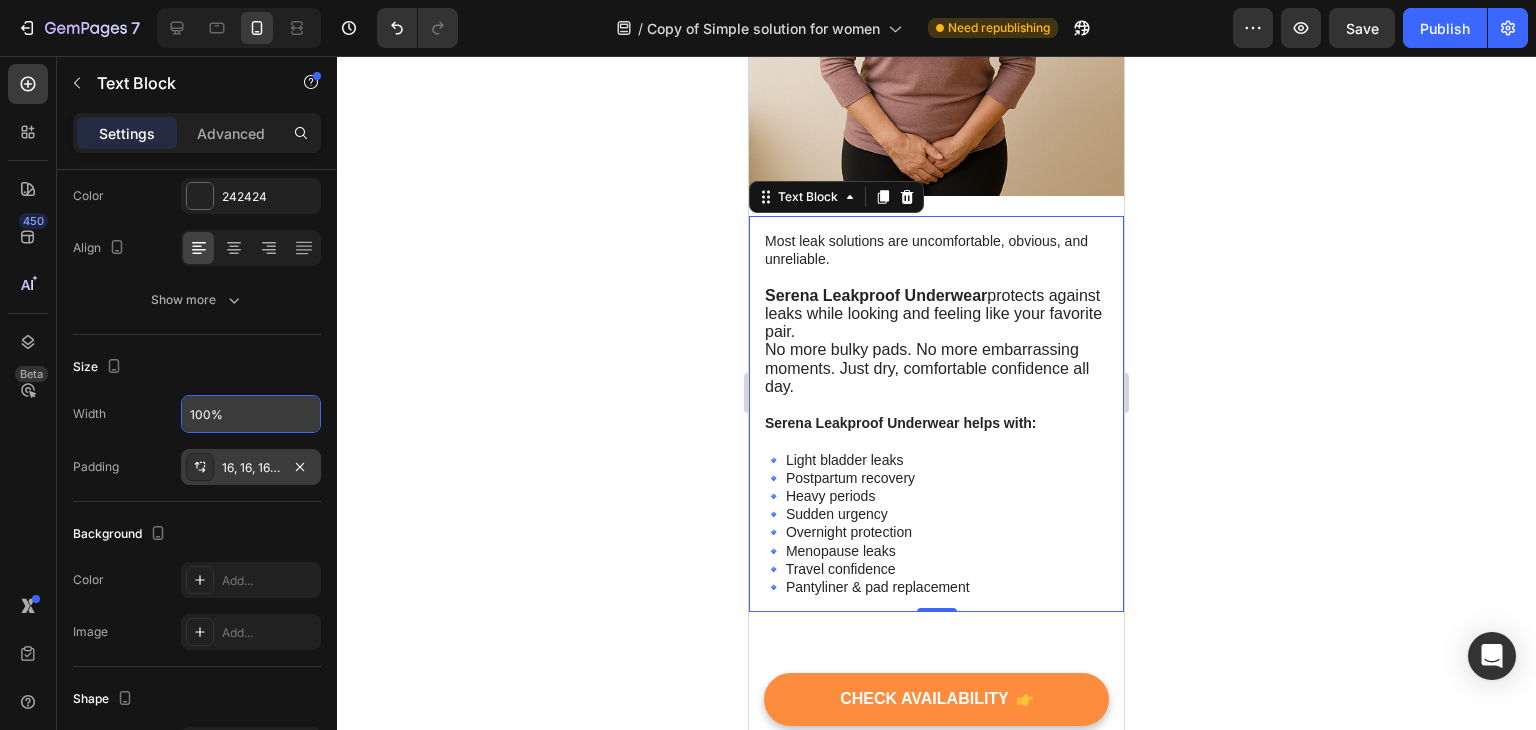click 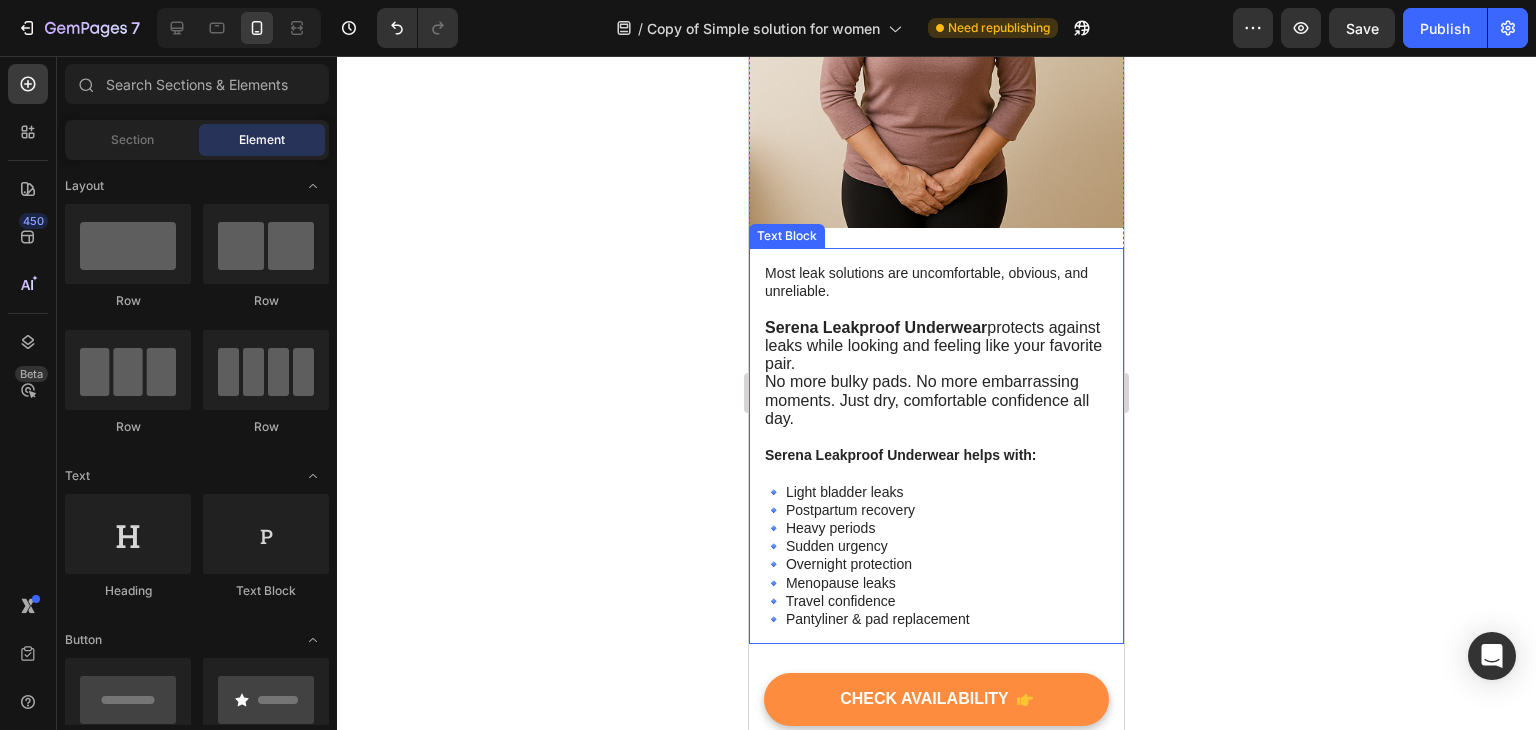 scroll, scrollTop: 896, scrollLeft: 0, axis: vertical 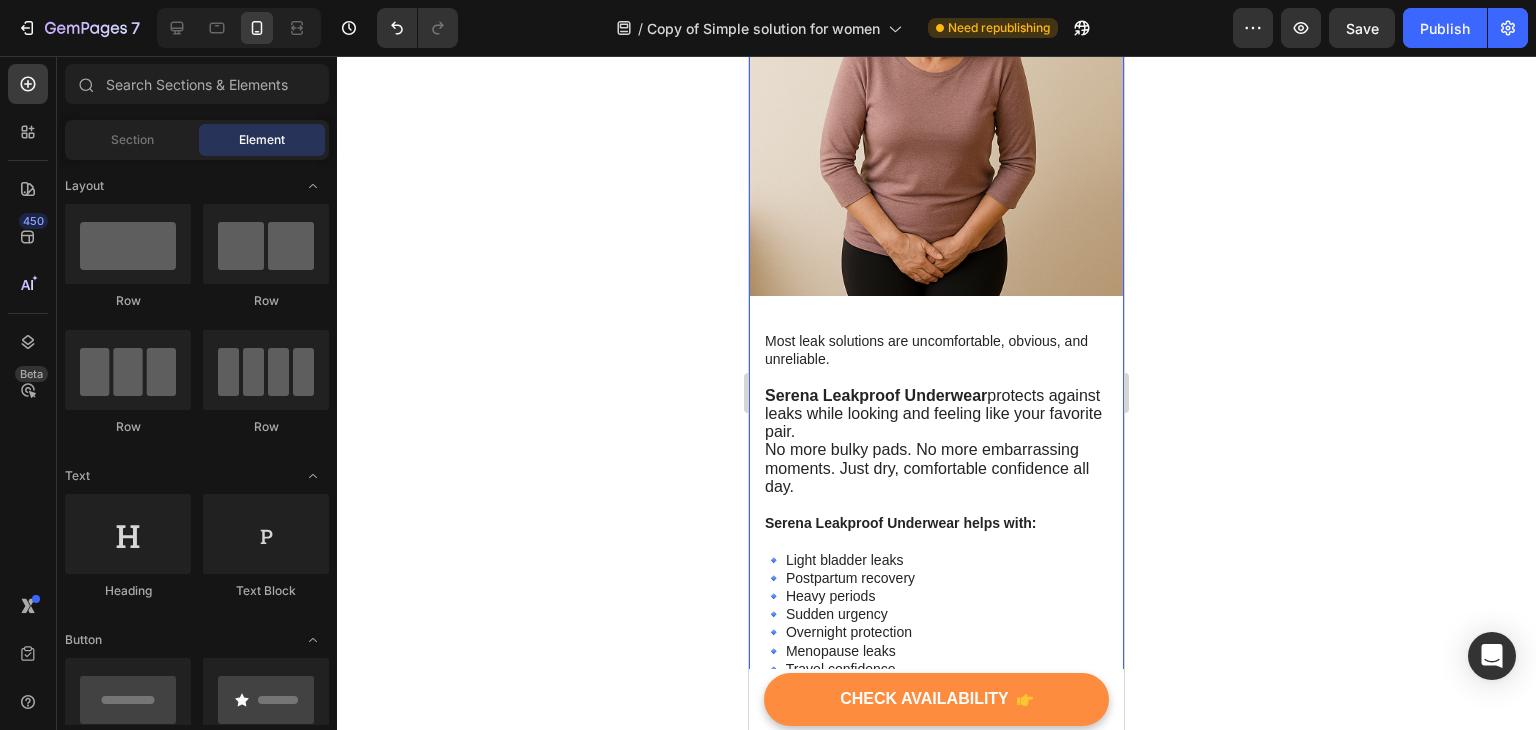 click on "Still Dealing With Leaks and Embarrassment? Heading Image Most leak solutions are uncomfortable, obvious, and unreliable. Serena Leakproof Underwear protects against leaks while looking and feeling like your favorite pair. No more bulky pads. No more embarrassing moments. Just dry, comfortable confidence all day. Serena Leakproof Underwear helps with: 🔹 Light bladder leaks 🔹 Postpartum recovery 🔹 Heavy periods 🔹 Sudden urgency 🔹 Overnight protection 🔹 Menopause leaks 🔹 Travel confidence 🔹 Pantyliner & pad replacement Text Block" at bounding box center (936, 266) 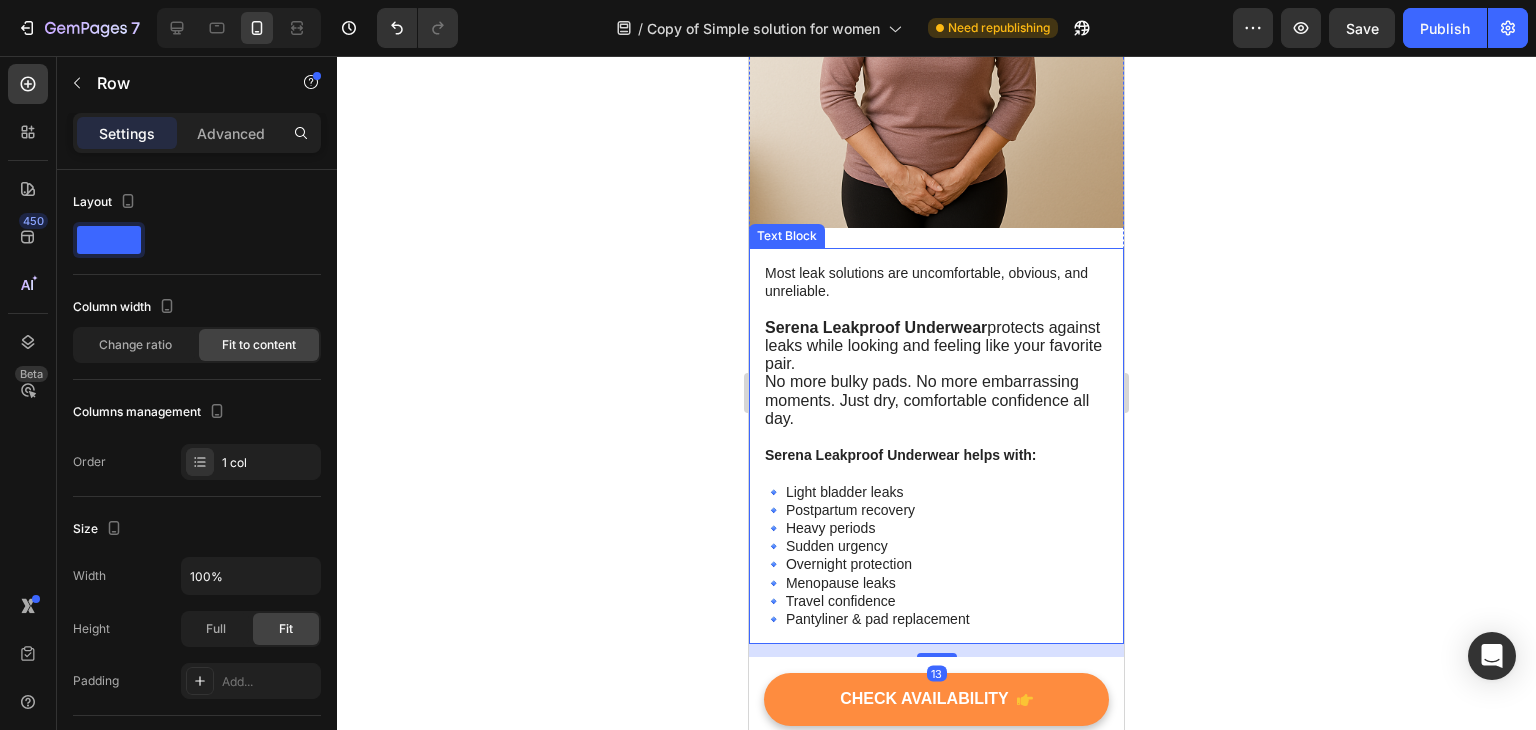 scroll, scrollTop: 1316, scrollLeft: 0, axis: vertical 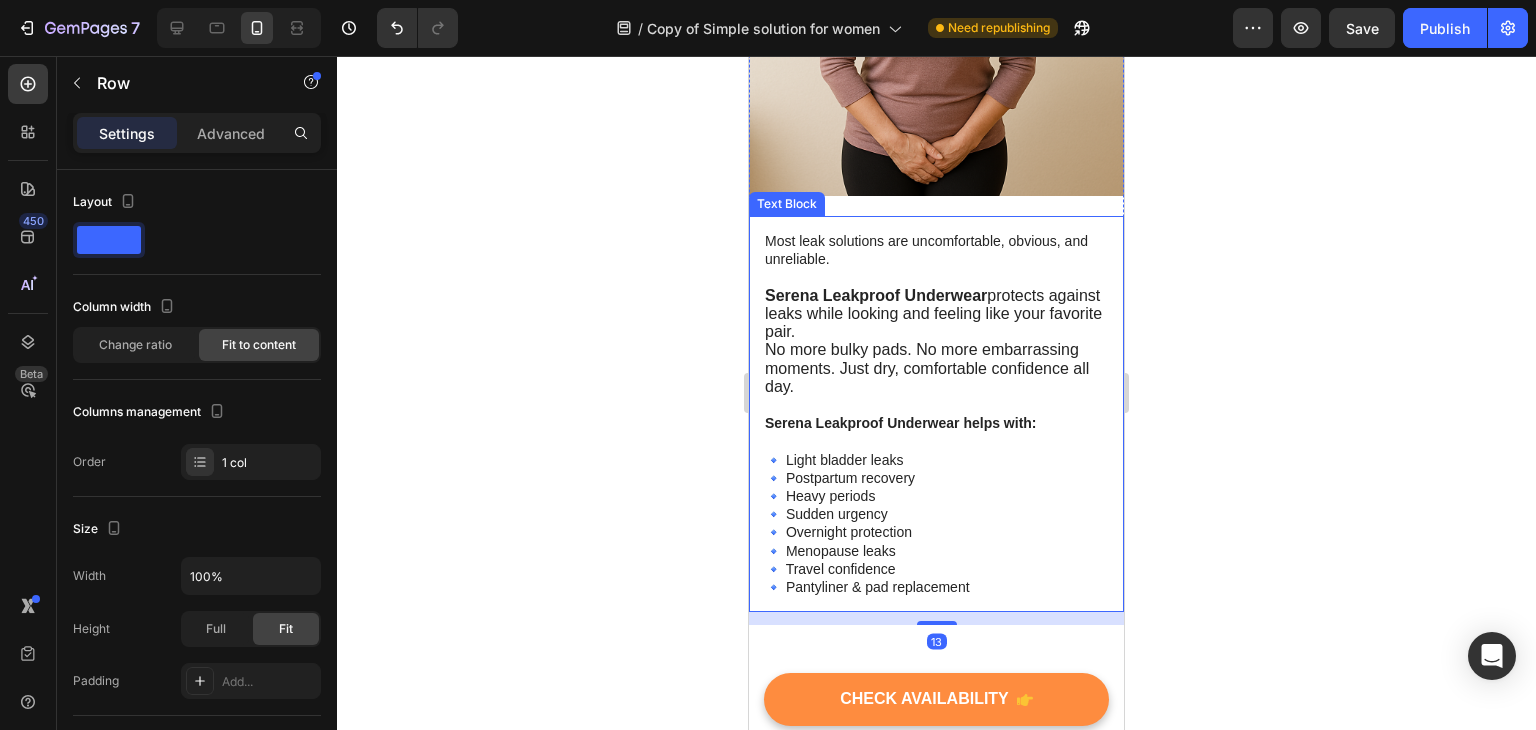 click on "Serena Leakproof Underwear helps with:" at bounding box center [936, 414] 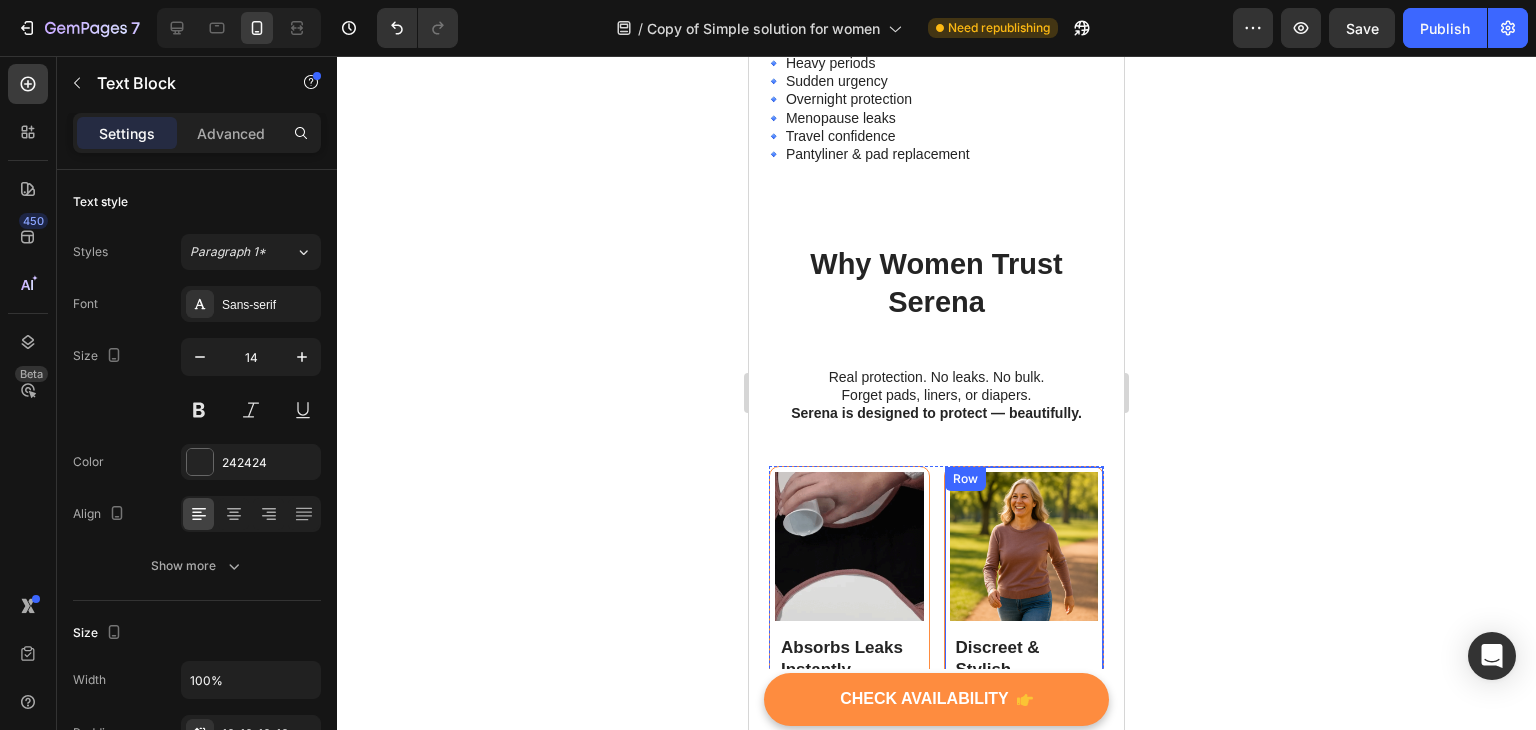 scroll, scrollTop: 1716, scrollLeft: 0, axis: vertical 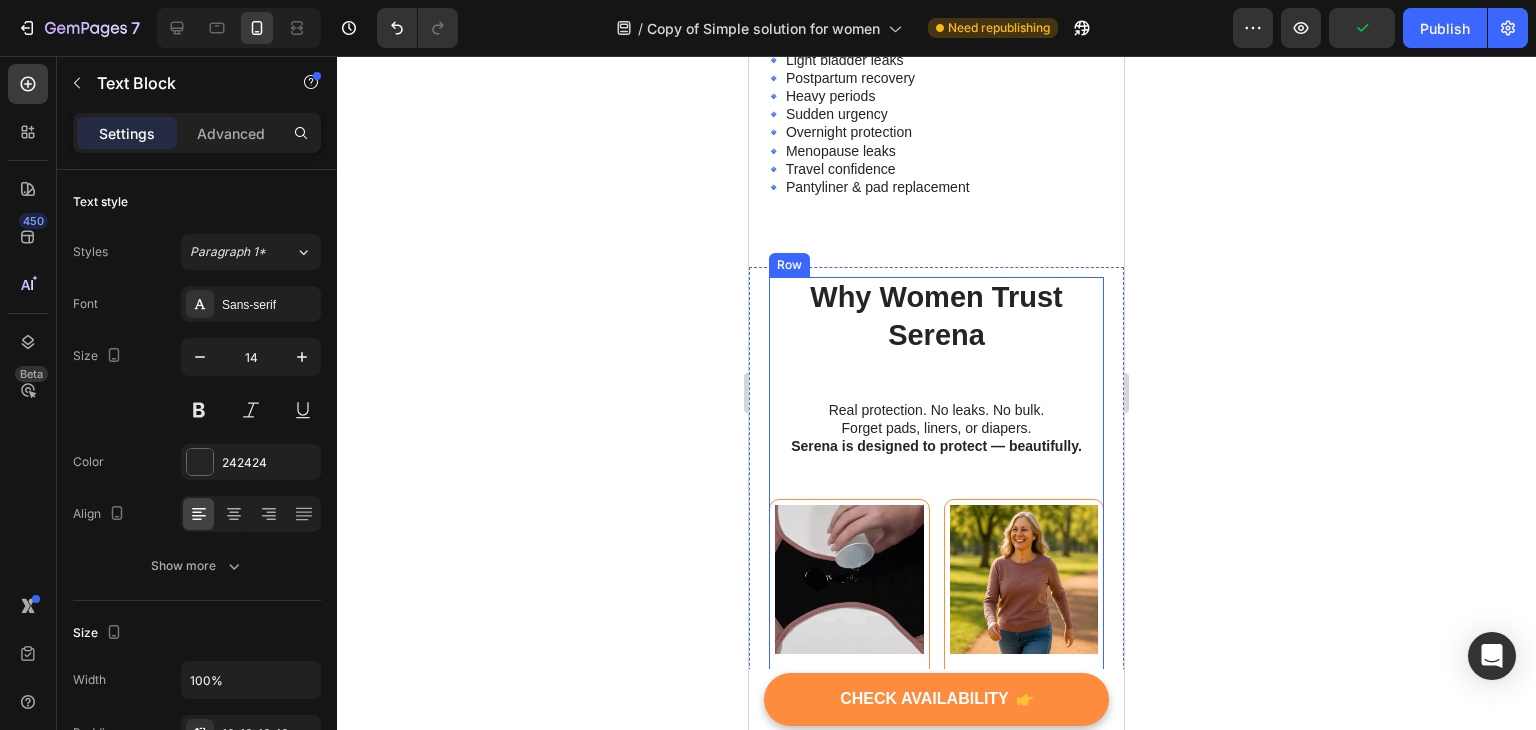 click on "Who Is [BRAND] For? Heading [BRAND] is perfect for women who: Leak when sneezing, laughing, or exercising. Feel sudden urges they can’t always control. Have overnight or mobility-related leaks. Want a comfortable backup for light period spotting. Whether you’re post-menopause, postpartum, or just fed up with pads , [BRAND] offers a comfortable, eco-friendly solution that fits easily into your daily life. Text Block 32 Row Row" at bounding box center (936, 726) 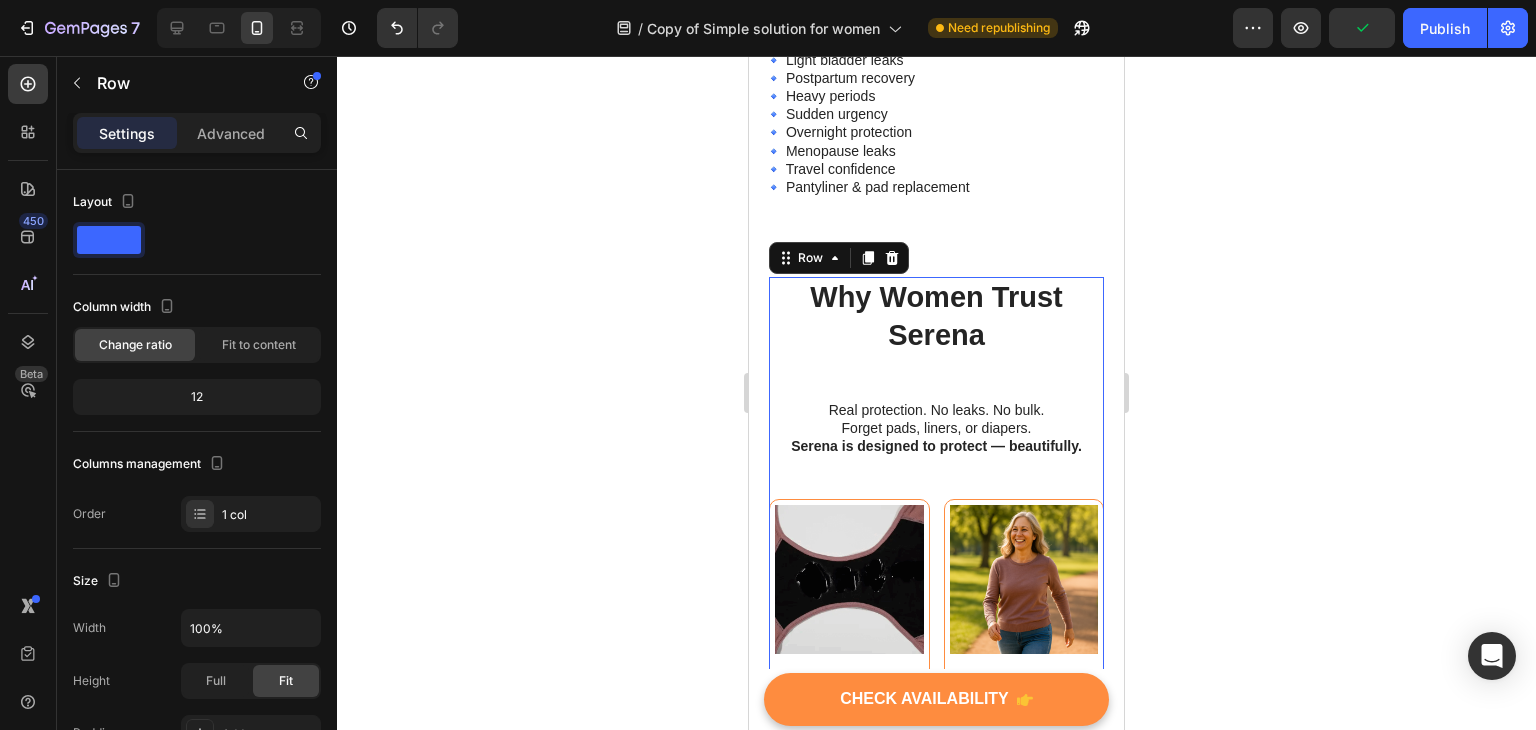 click on "Who Is [BRAND] For? Heading [BRAND] is perfect for women who: Leak when sneezing, laughing, or exercising. Feel sudden urges they can’t always control. Have overnight or mobility-related leaks. Want a comfortable backup for light period spotting. Whether you’re post-menopause, postpartum, or just fed up with pads , [BRAND] offers a comfortable, eco-friendly solution that fits easily into your daily life. Text Block 32 Row Row" at bounding box center [936, 726] 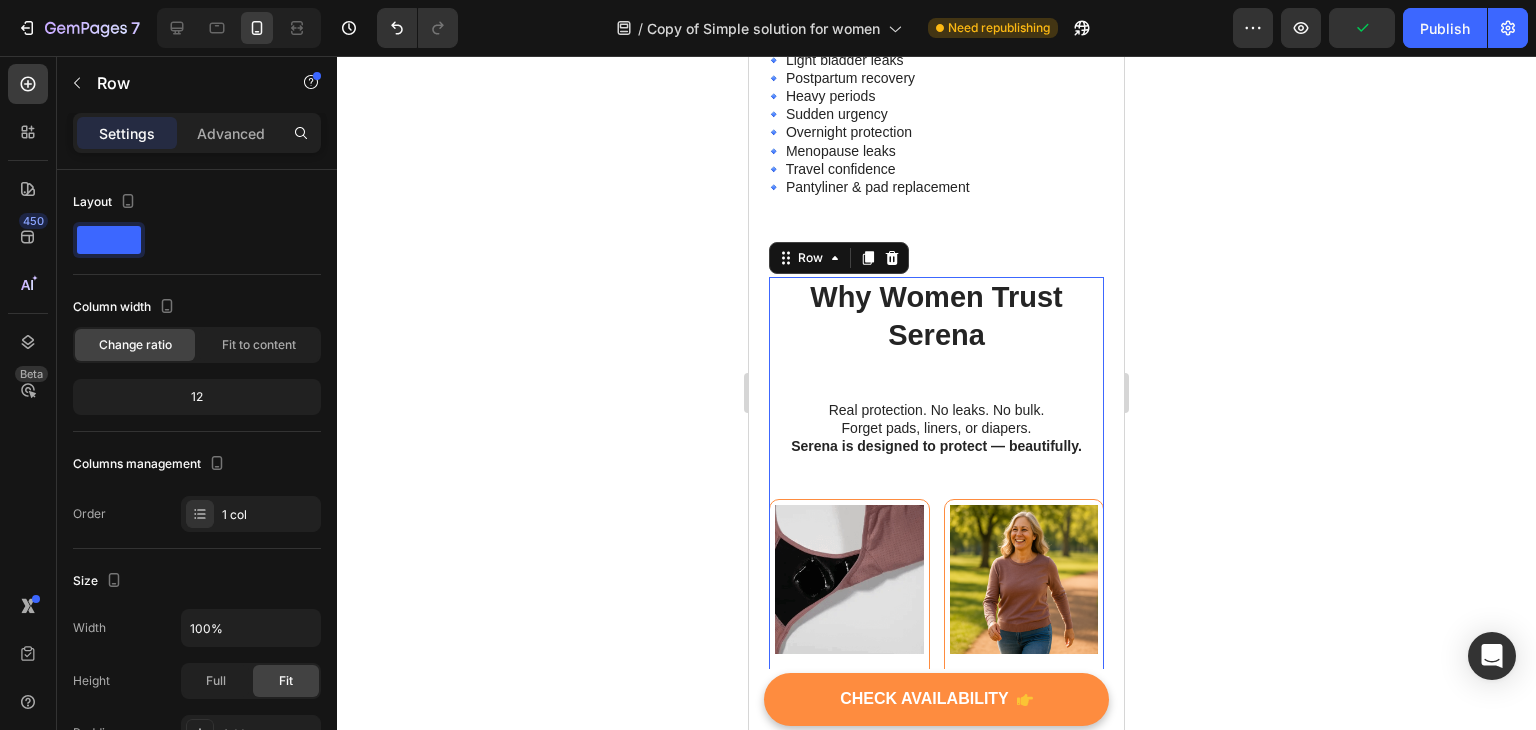 click on "Why Women Trust Serena" at bounding box center (936, 316) 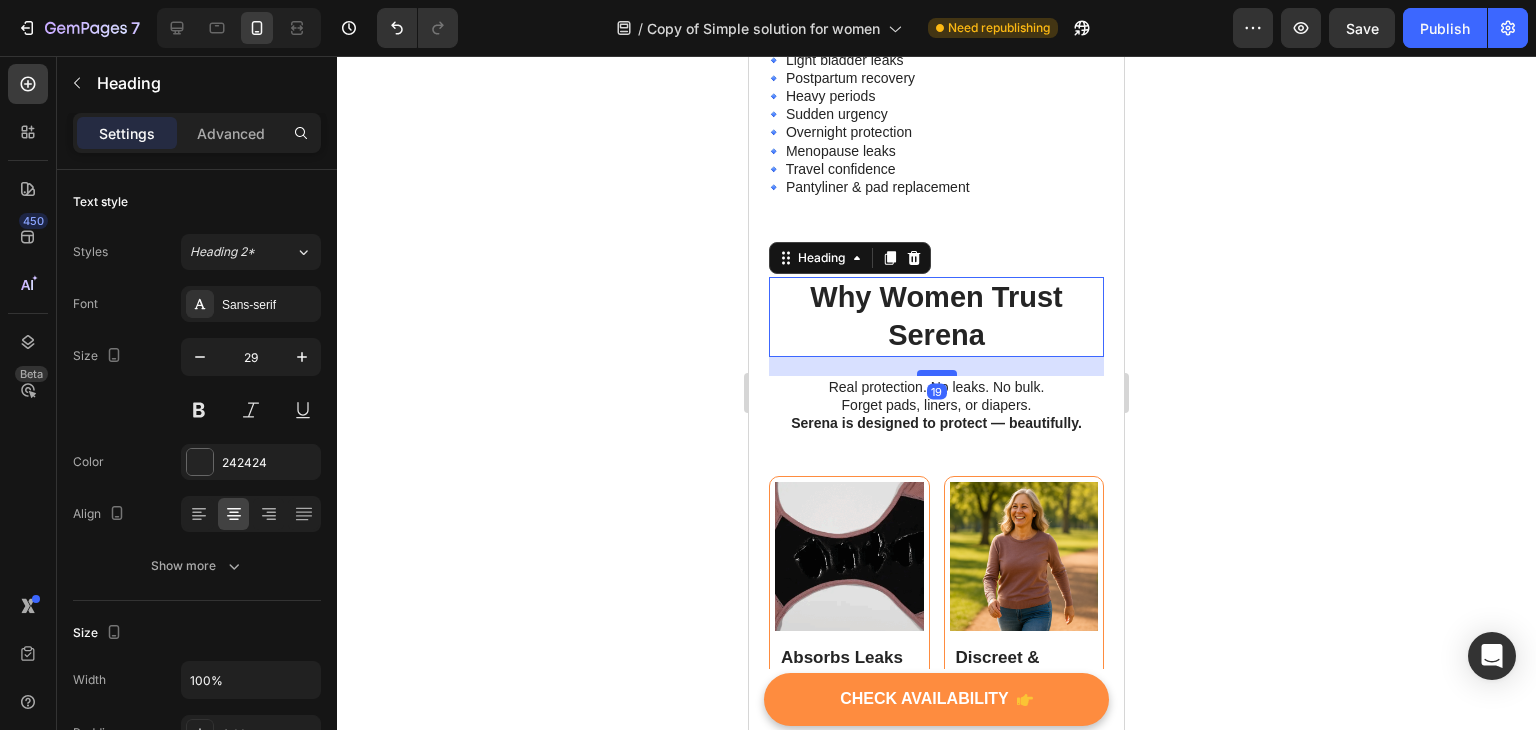drag, startPoint x: 935, startPoint y: 385, endPoint x: 1893, endPoint y: 445, distance: 959.8771 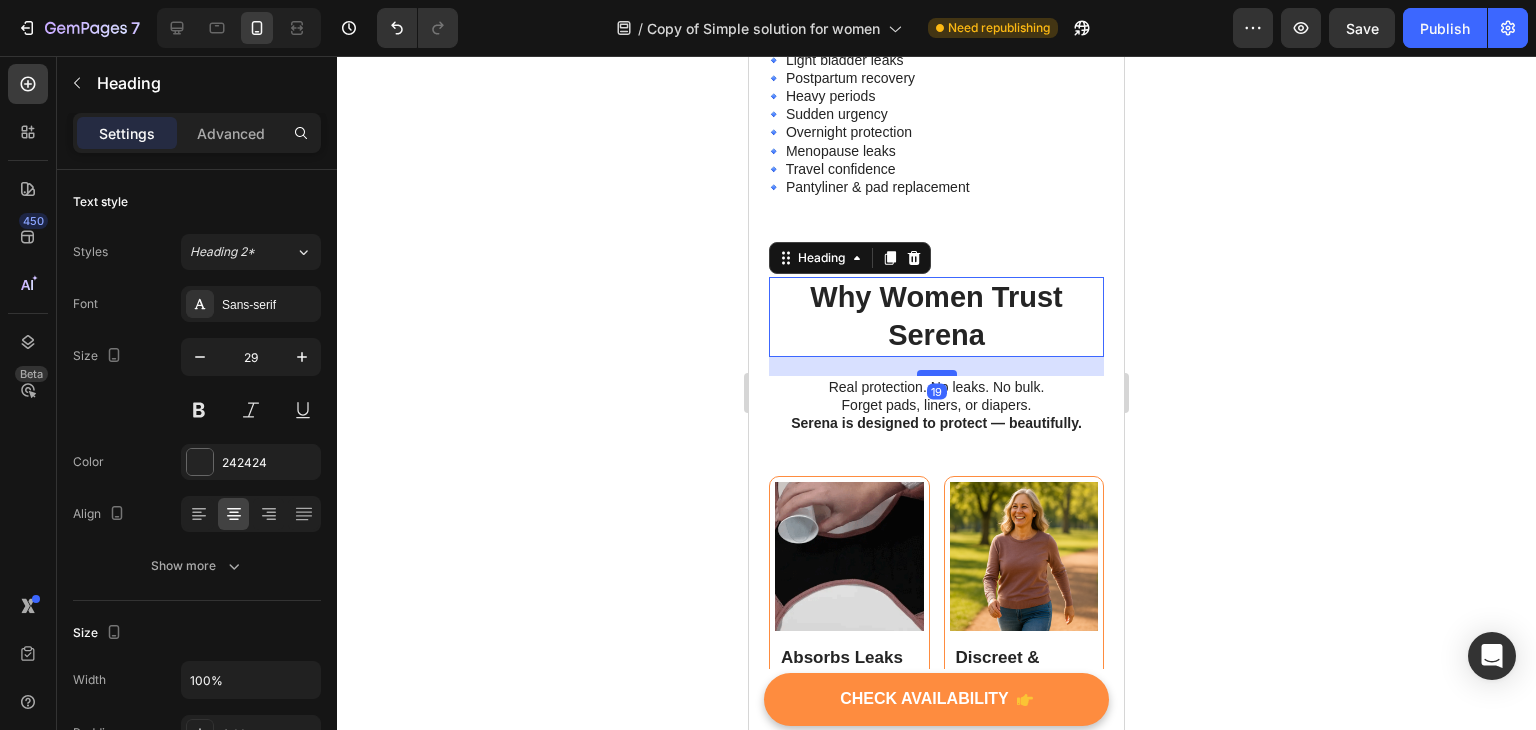 click at bounding box center [937, 373] 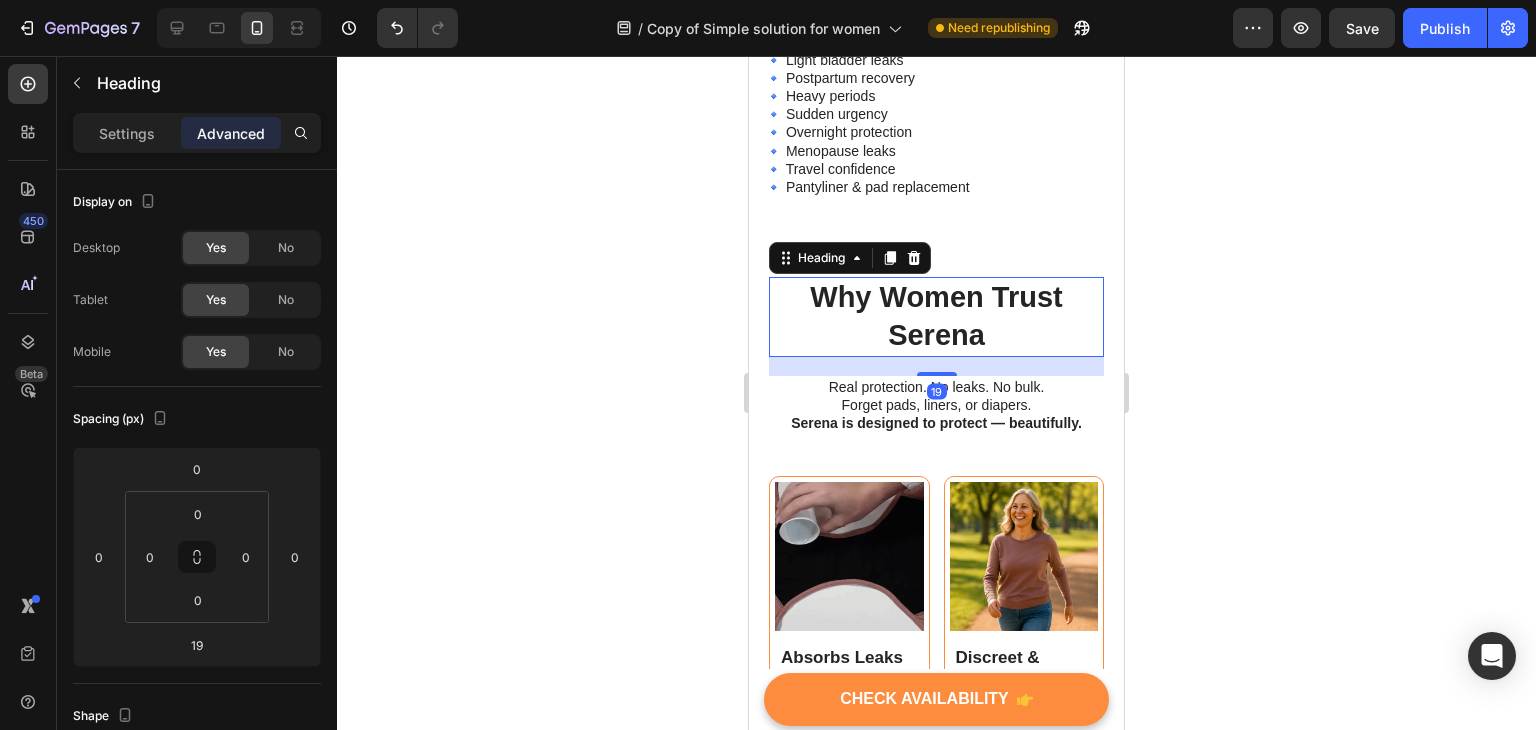 click 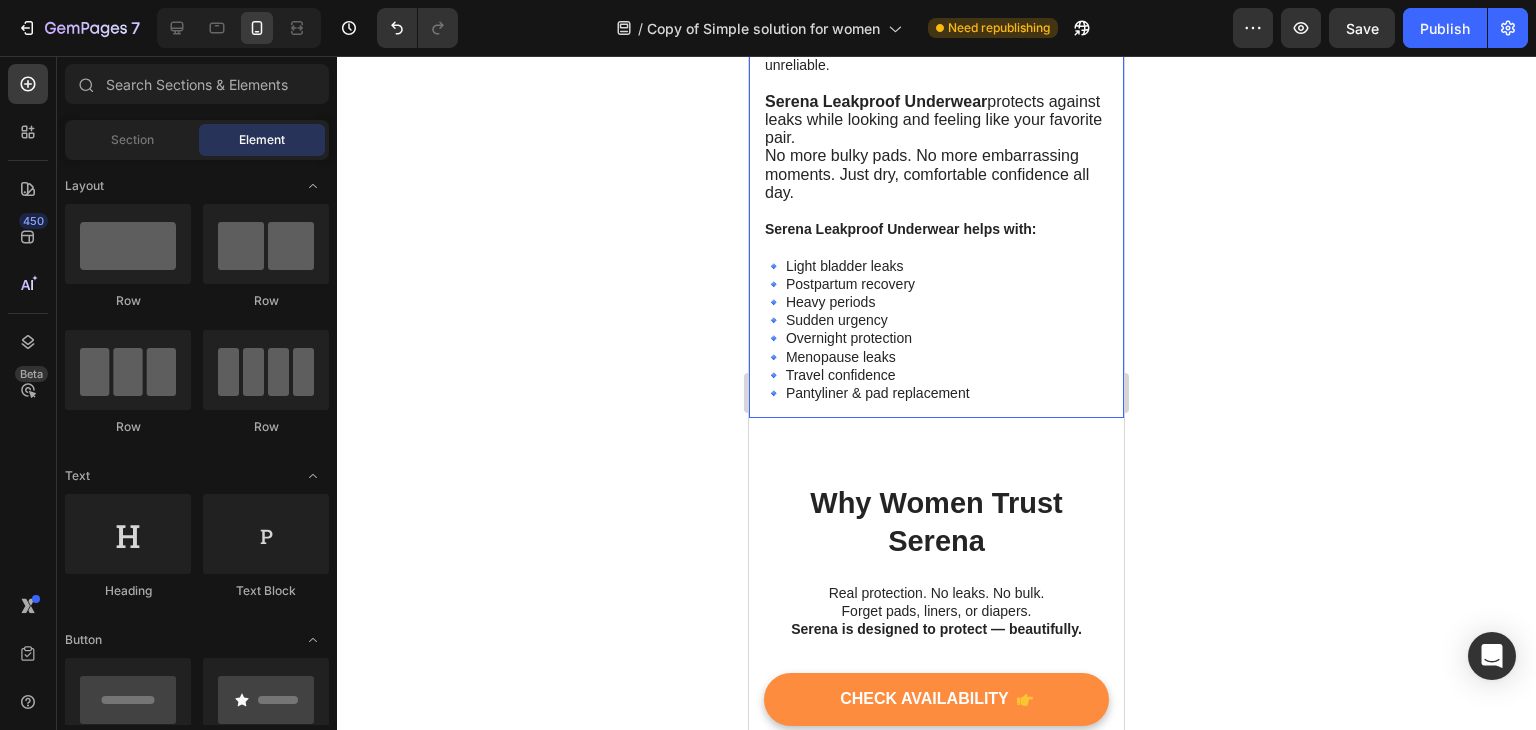 scroll, scrollTop: 1416, scrollLeft: 0, axis: vertical 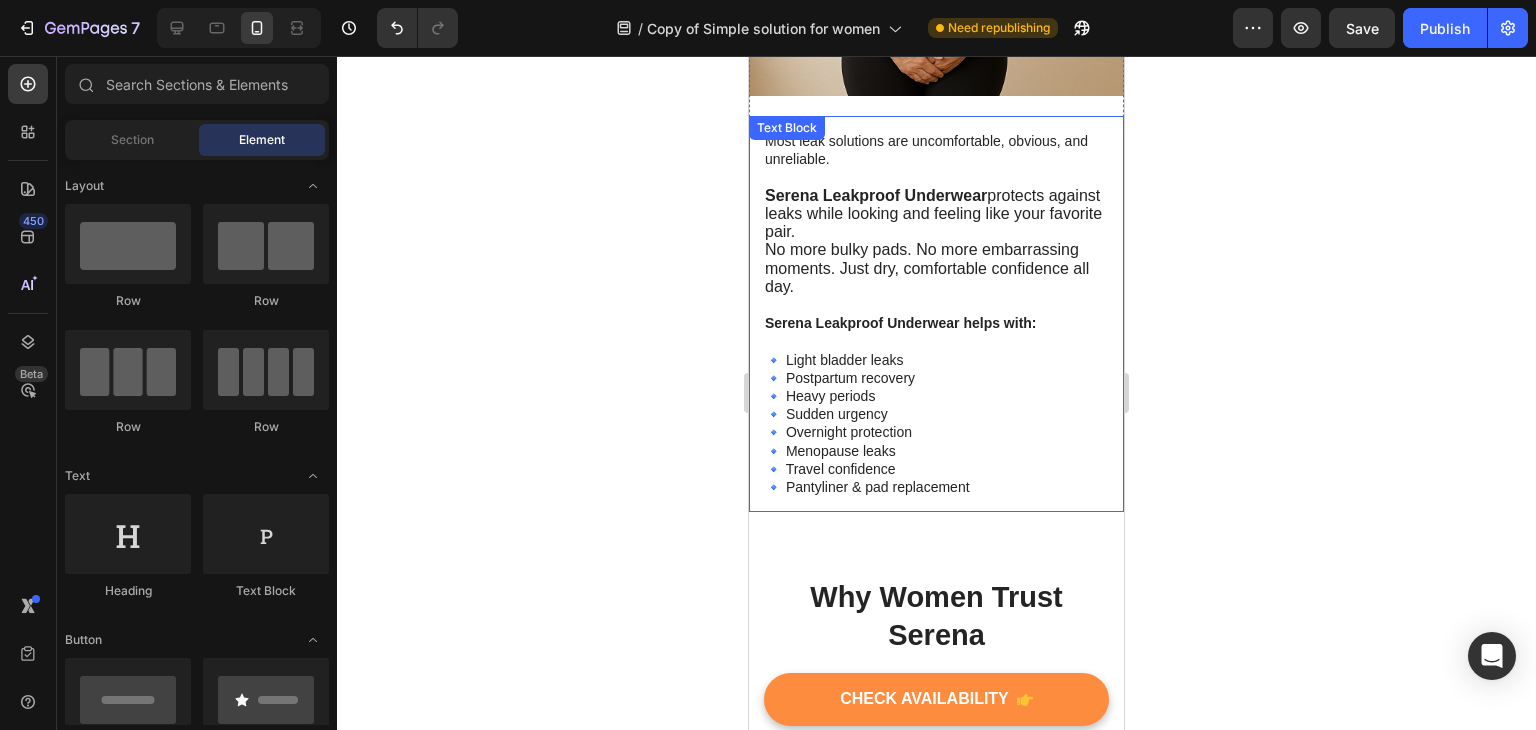 click on "🔹 Light bladder leaks 🔹 Postpartum recovery 🔹 Heavy periods 🔹 Sudden urgency 🔹 Overnight protection 🔹 Menopause leaks 🔹 Travel confidence 🔹 Pantyliner & pad replacement" at bounding box center [936, 424] 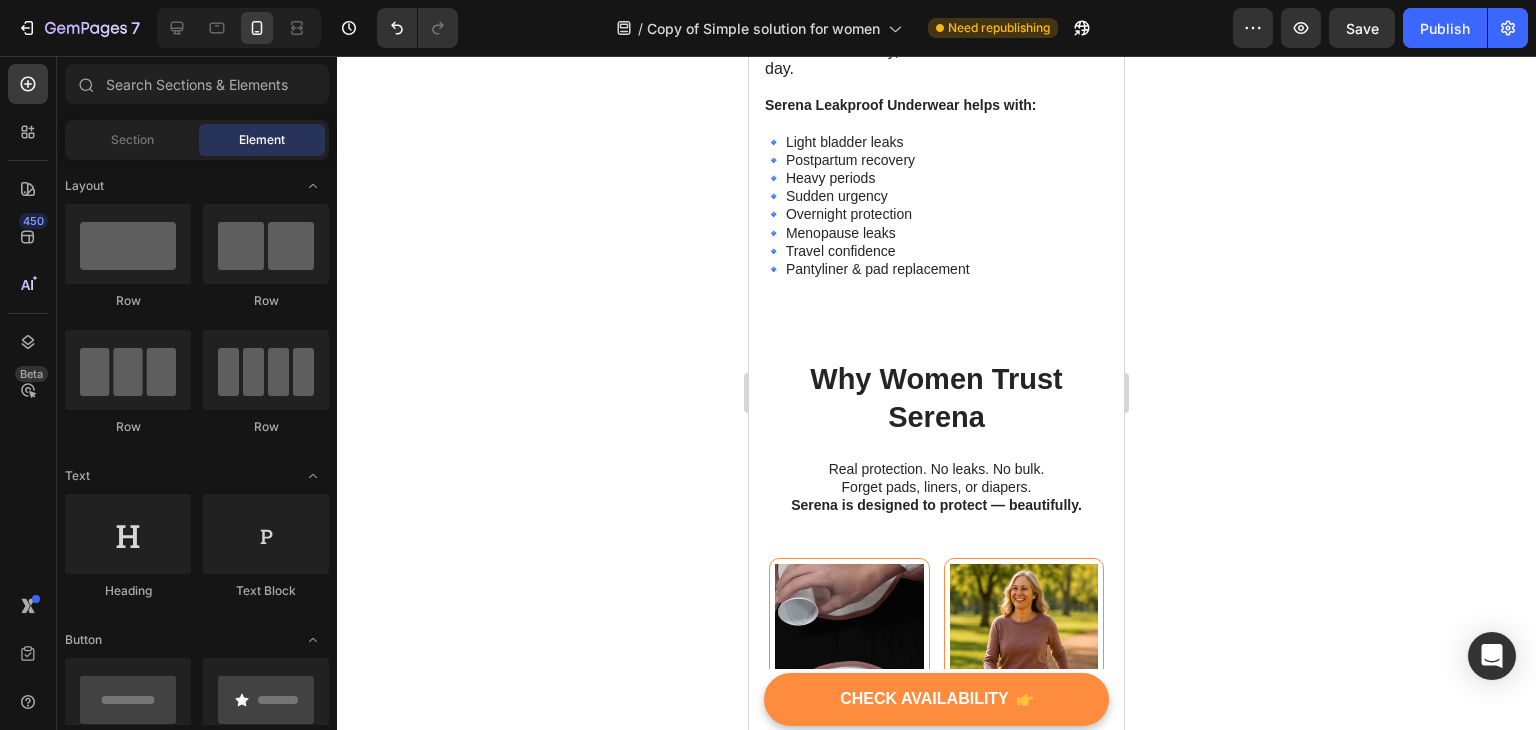 scroll, scrollTop: 1741, scrollLeft: 0, axis: vertical 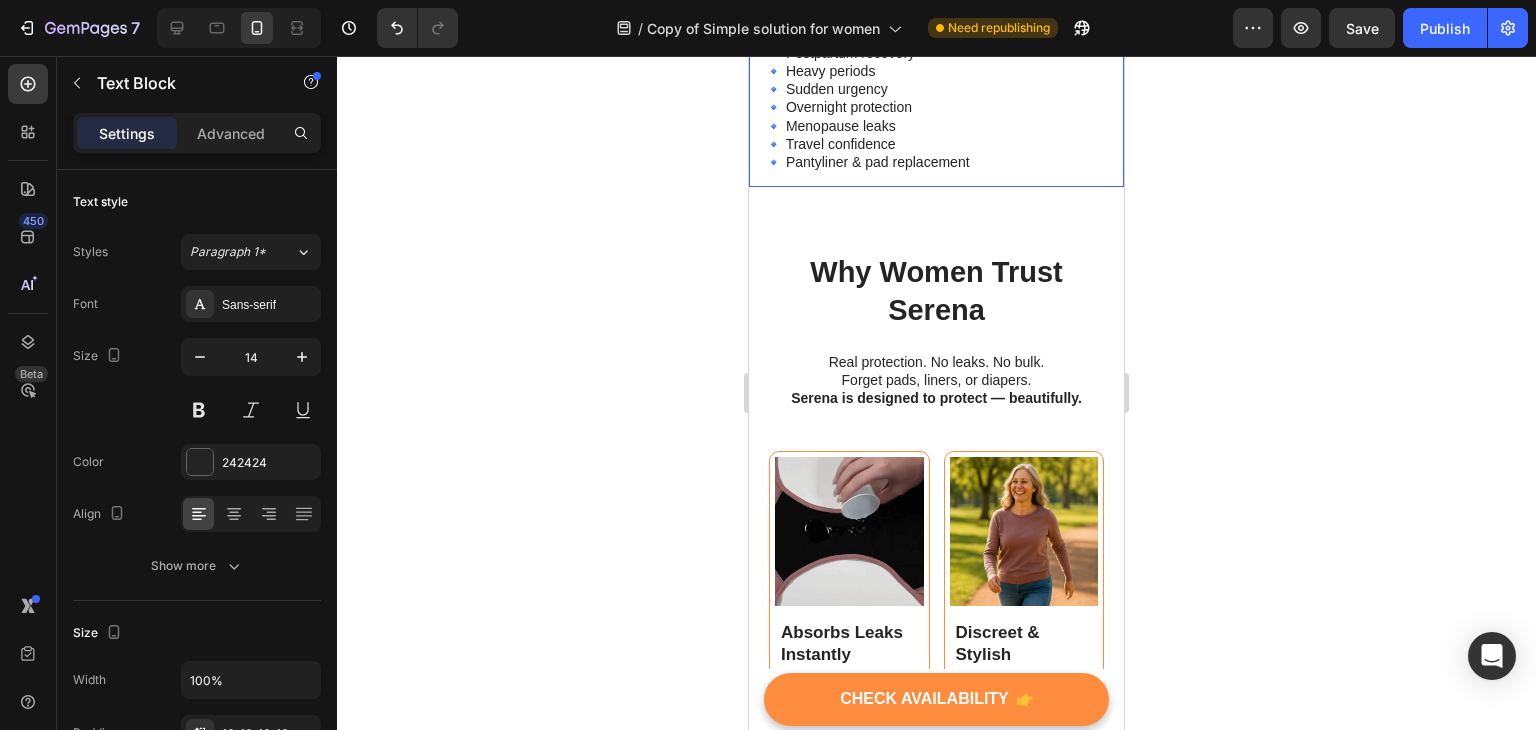 click on "Most leak solutions are uncomfortable, obvious, and unreliable. Serena Leakproof Underwear protects against leaks while looking and feeling like your favorite pair. No more bulky pads. No more embarrassing moments. Just dry, comfortable confidence all day. Serena Leakproof Underwear helps with: 🔹 Light bladder leaks 🔹 Postpartum recovery 🔹 Heavy periods 🔹 Sudden urgency 🔹 Overnight protection 🔹 Menopause leaks 🔹 Travel confidence 🔹 Pantyliner & pad replacement Text Block" at bounding box center [936, -11] 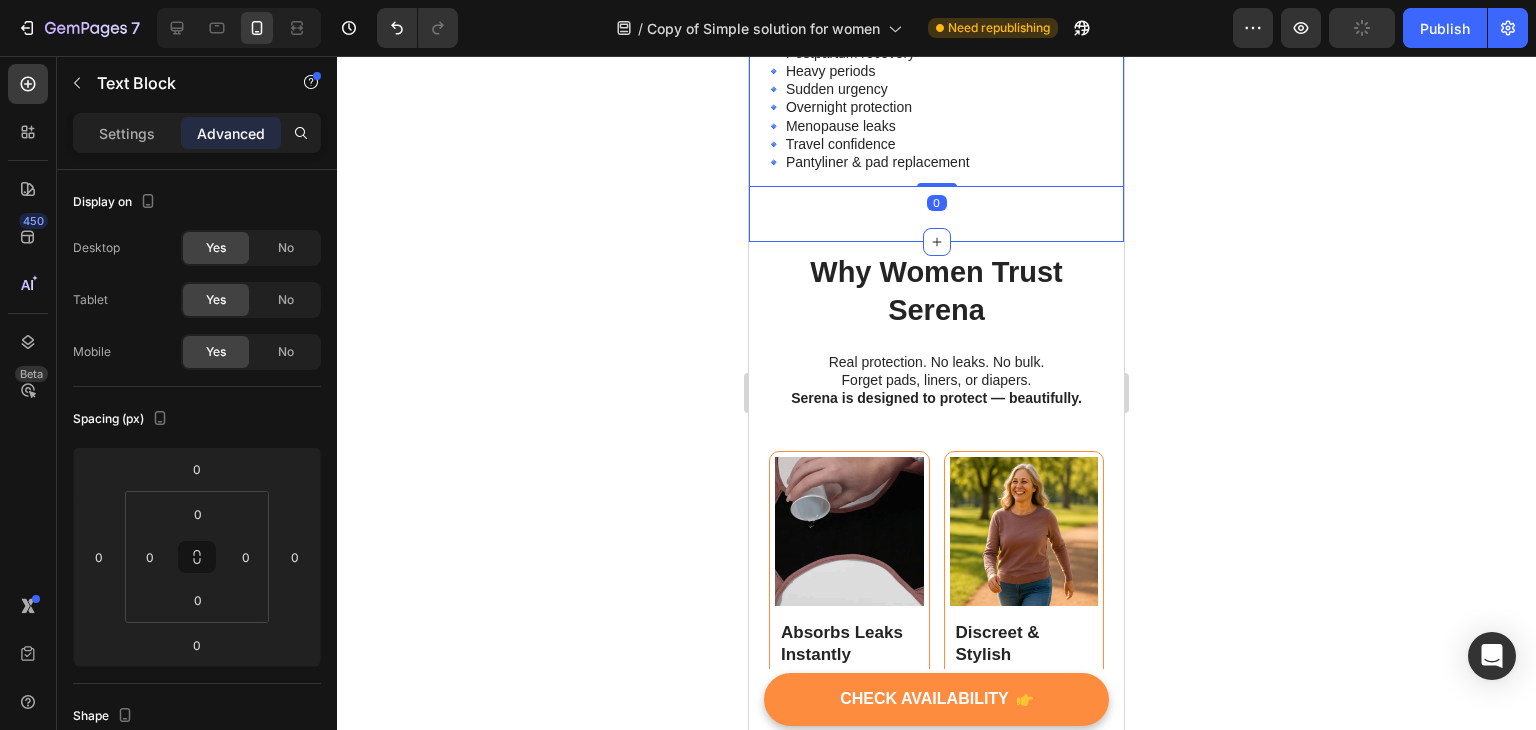 click on "Image Row Image Image Image Image Carousel Still Dealing With Leaks and Embarrassment? Heading Most leak solutions are uncomfortable, obvious, and unreliable. Serena Leakproof Underwear protects against leaks while looking and feeling like your favorite pair. No more bulky pads. No more embarrassing moments. Just dry, comfortable confidence all day. Serena Leakproof Underwear helps with: 🔹 Light bladder leaks 🔹 Postpartum recovery 🔹 Heavy periods 🔹 Sudden urgency 🔹 Overnight protection 🔹 Menopause leaks 🔹 Travel confidence 🔹 Pantyliner & pad replacement Text Block Row Still Dealing With Leaks and Embarrassment? Heading Image Most leak solutions are uncomfortable, obvious, and unreliable. Serena Leakproof Underwear protects against leaks while looking and feeling like your favorite pair. No more bulky pads. No more embarrassing moments. Just dry, comfortable confidence all day. Serena Leakproof Underwear helps with: 🔹 Light bladder leaks 🔹 Postpartum recovery 0" at bounding box center [936, -253] 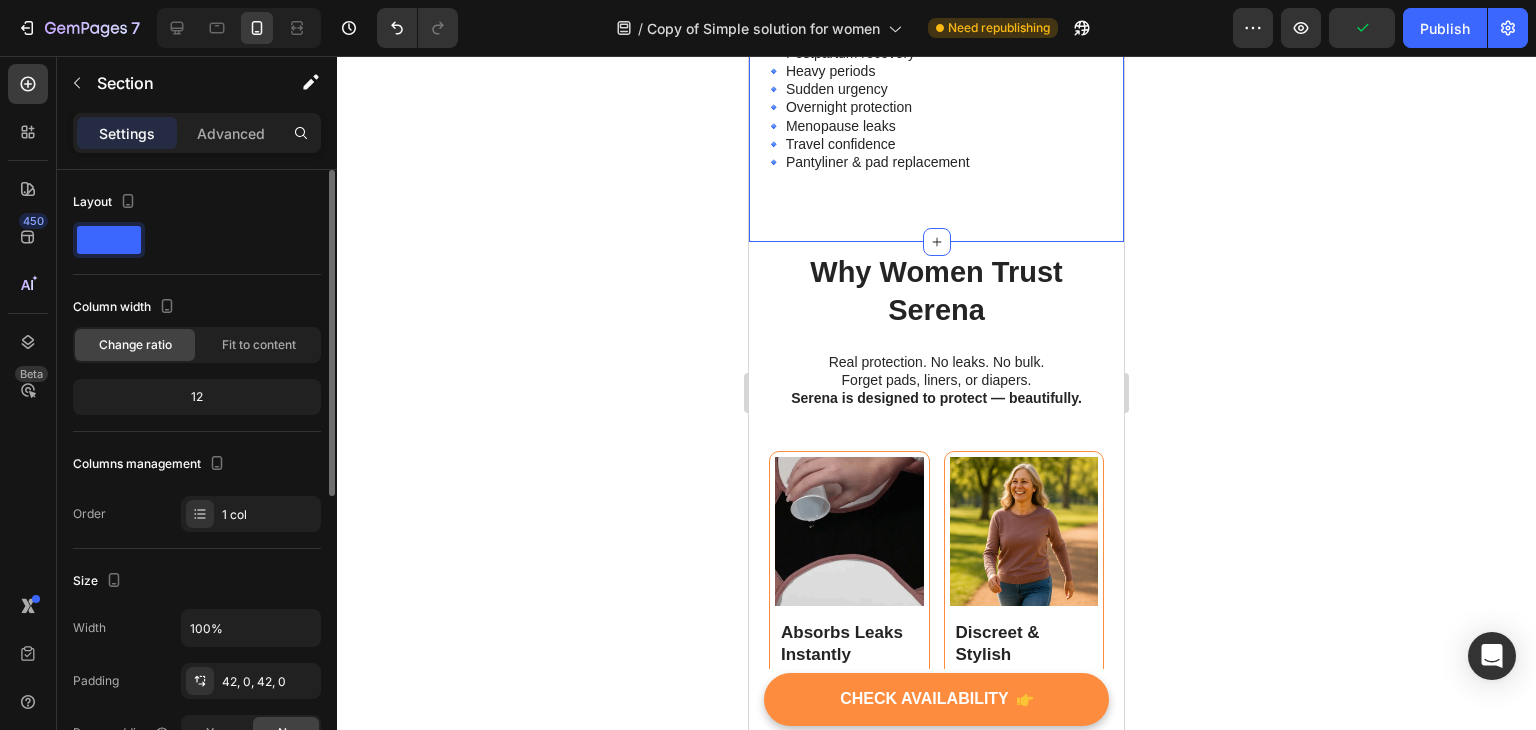 scroll, scrollTop: 200, scrollLeft: 0, axis: vertical 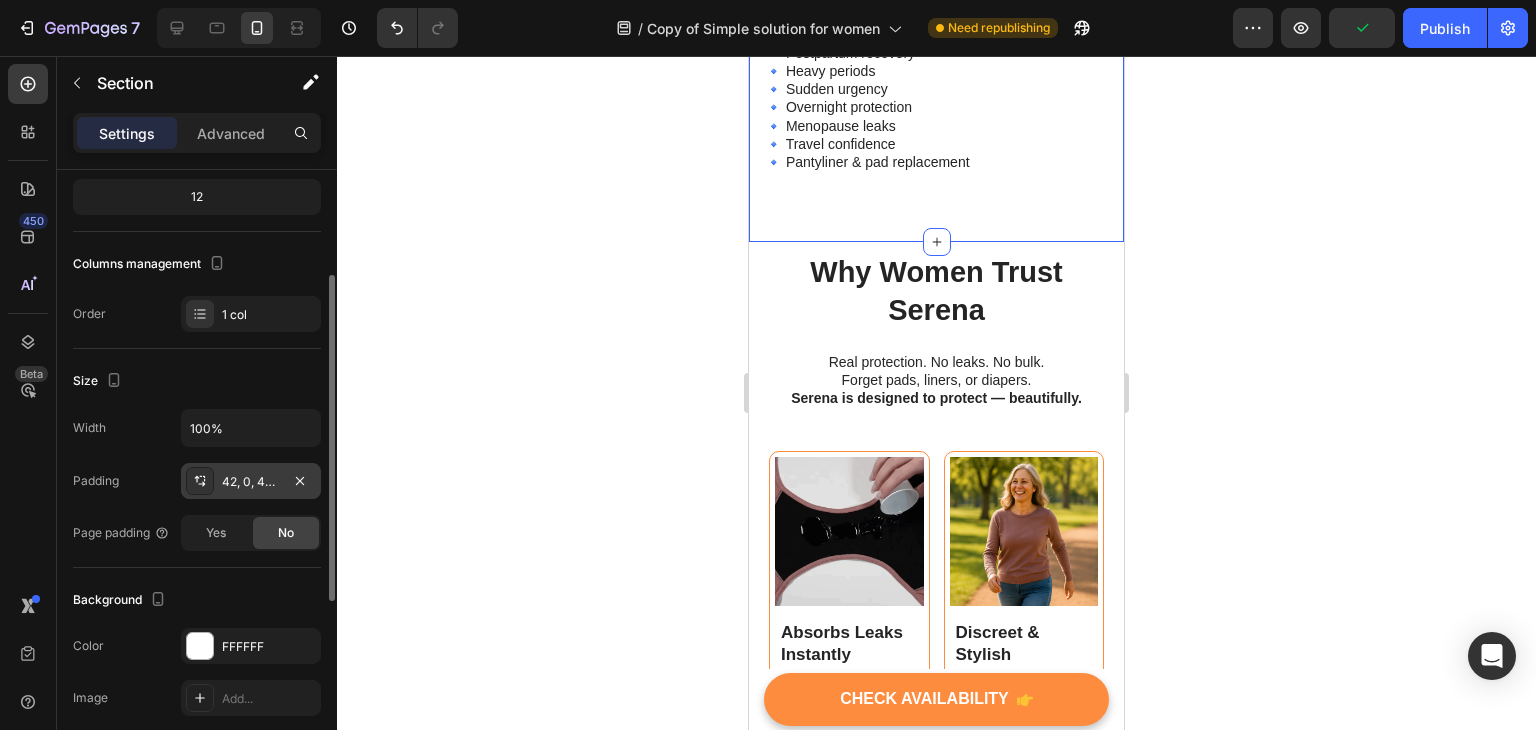 click on "42, 0, 42, 0" at bounding box center [251, 482] 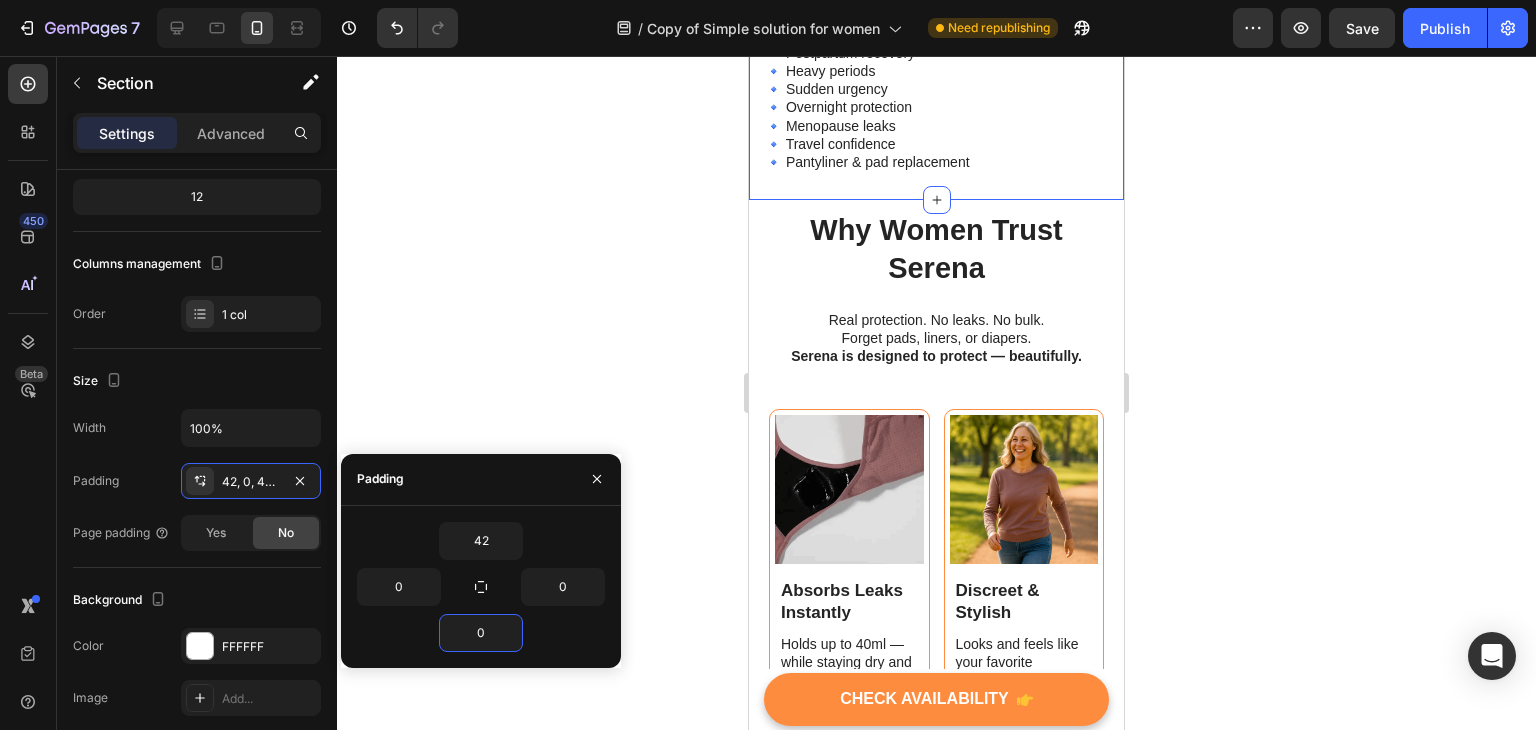 type on "0" 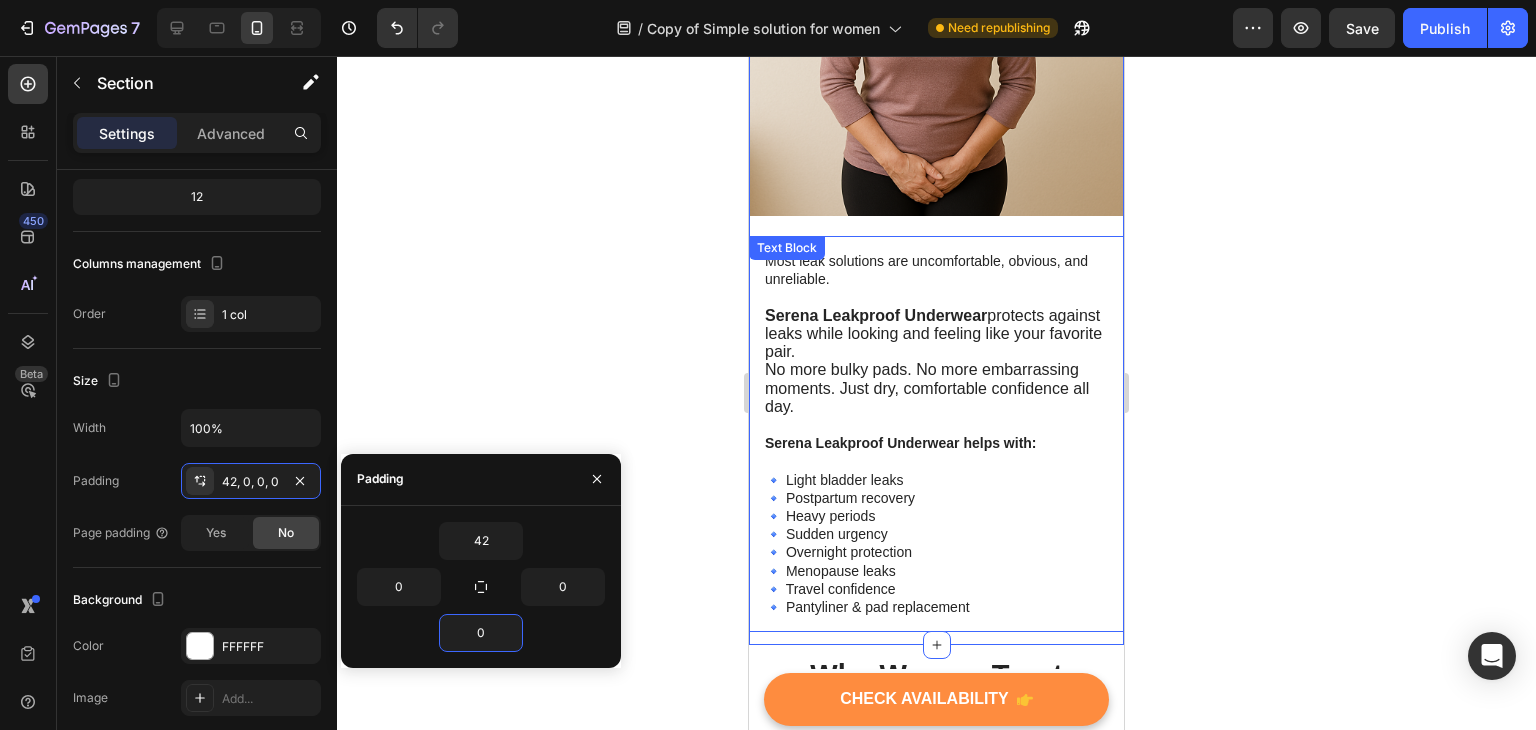 scroll, scrollTop: 1141, scrollLeft: 0, axis: vertical 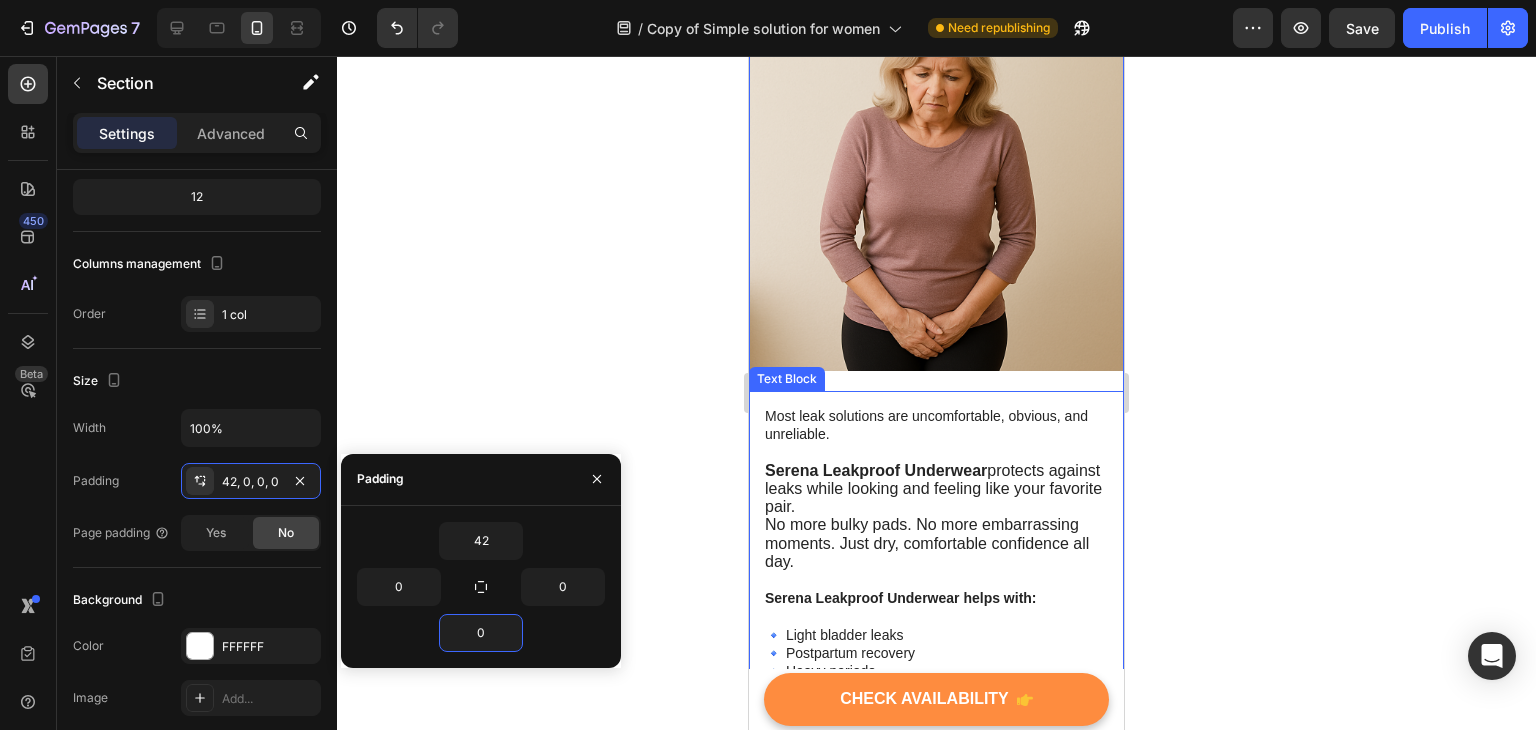 click on "Most leak solutions are uncomfortable, obvious, and unreliable." at bounding box center [936, 425] 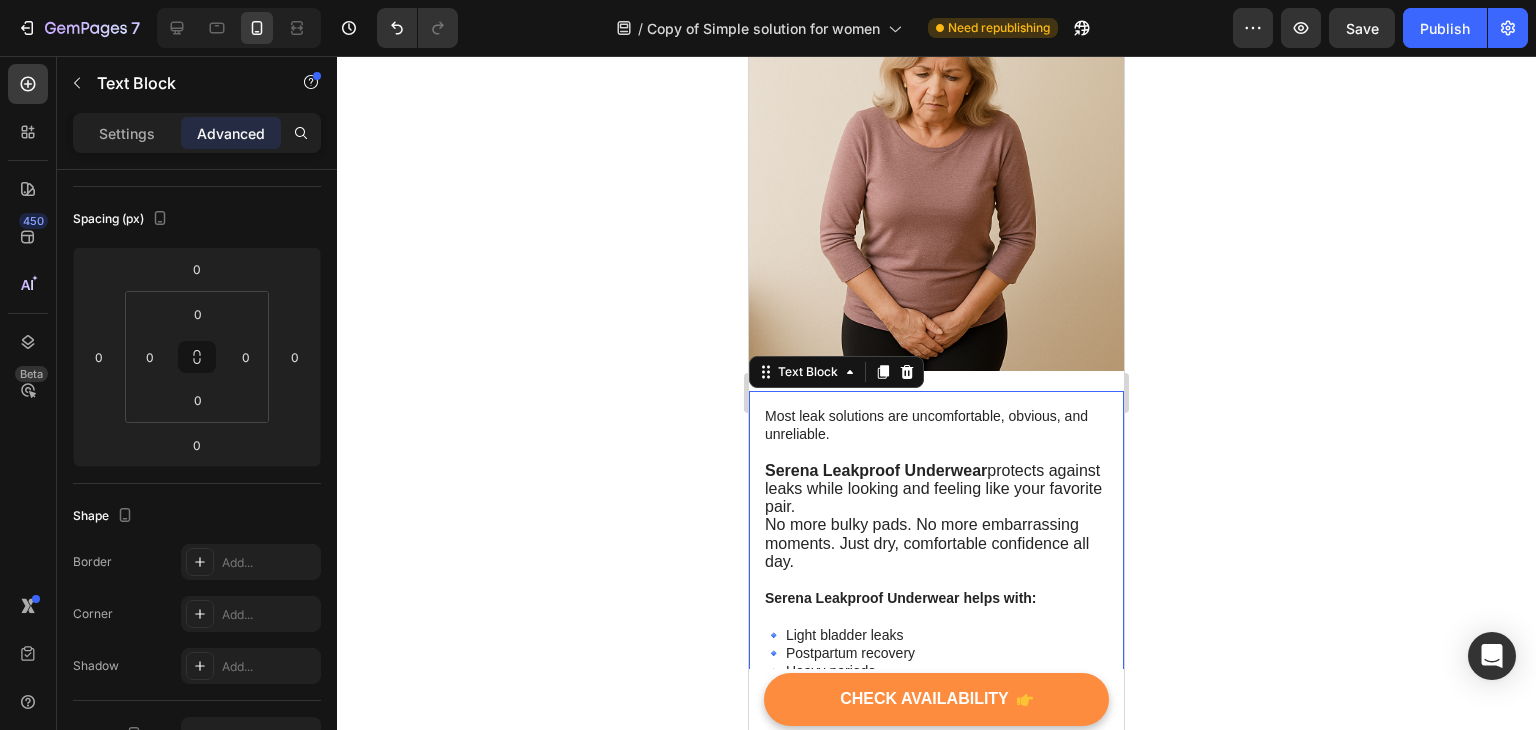 scroll, scrollTop: 0, scrollLeft: 0, axis: both 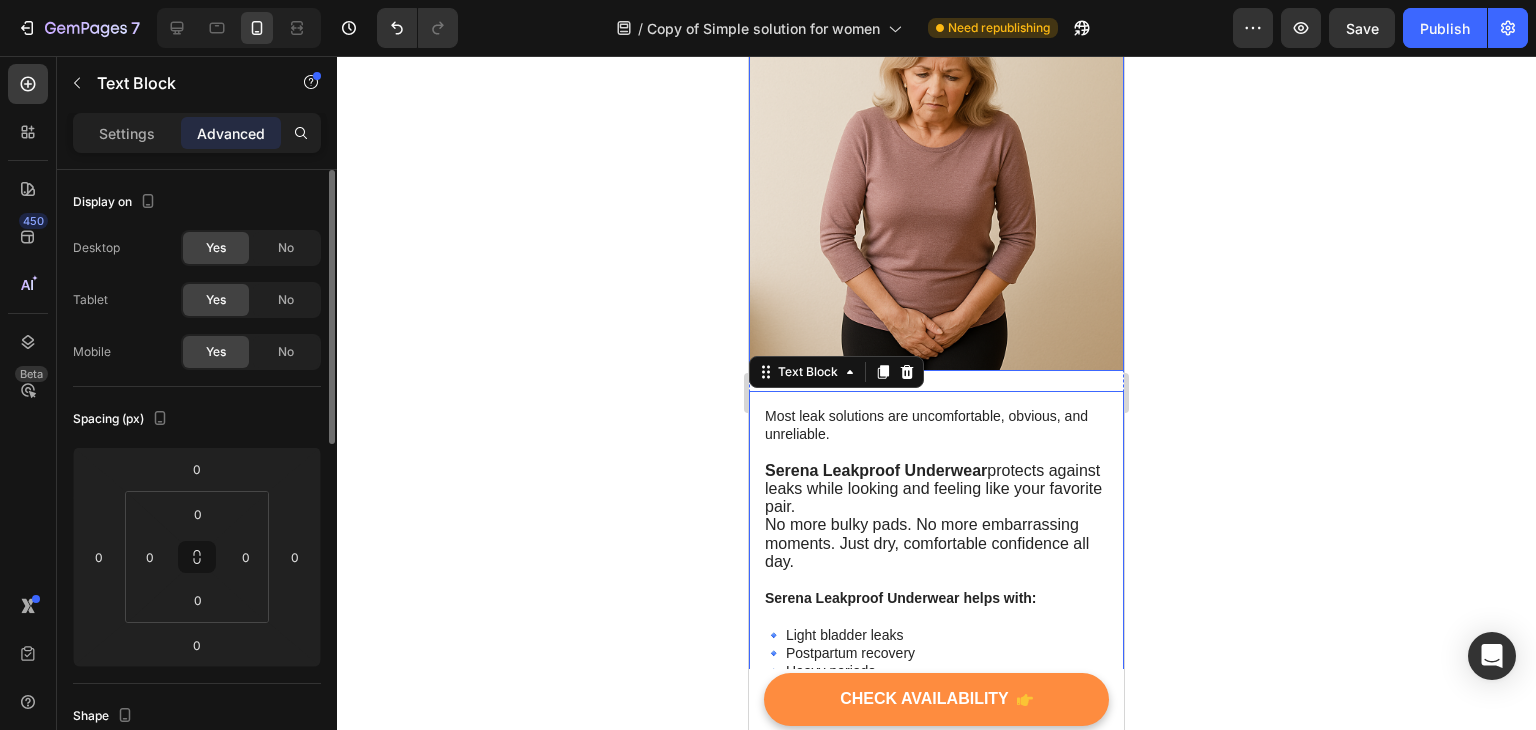 click at bounding box center (936, 183) 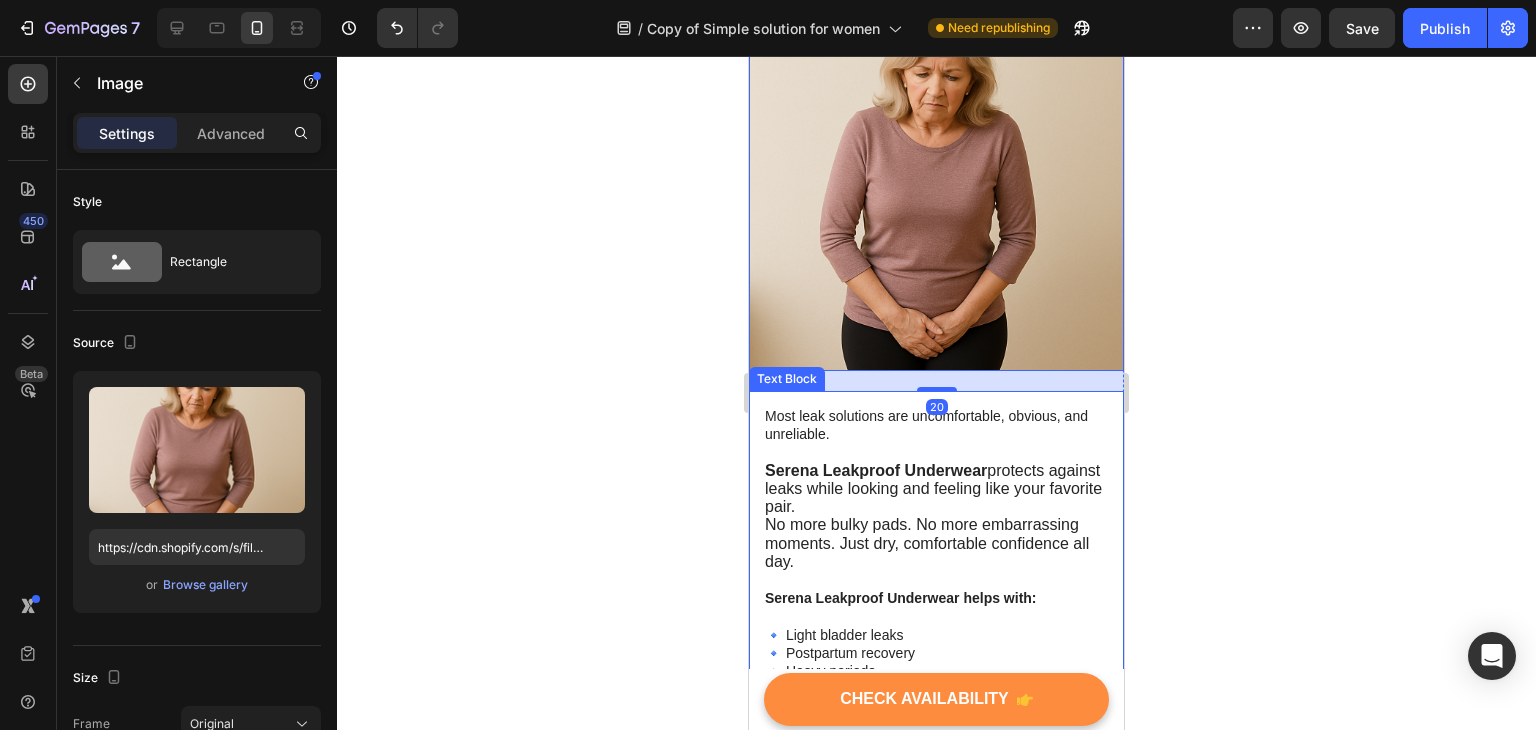 click on "Most leak solutions are uncomfortable, obvious, and unreliable." at bounding box center (936, 425) 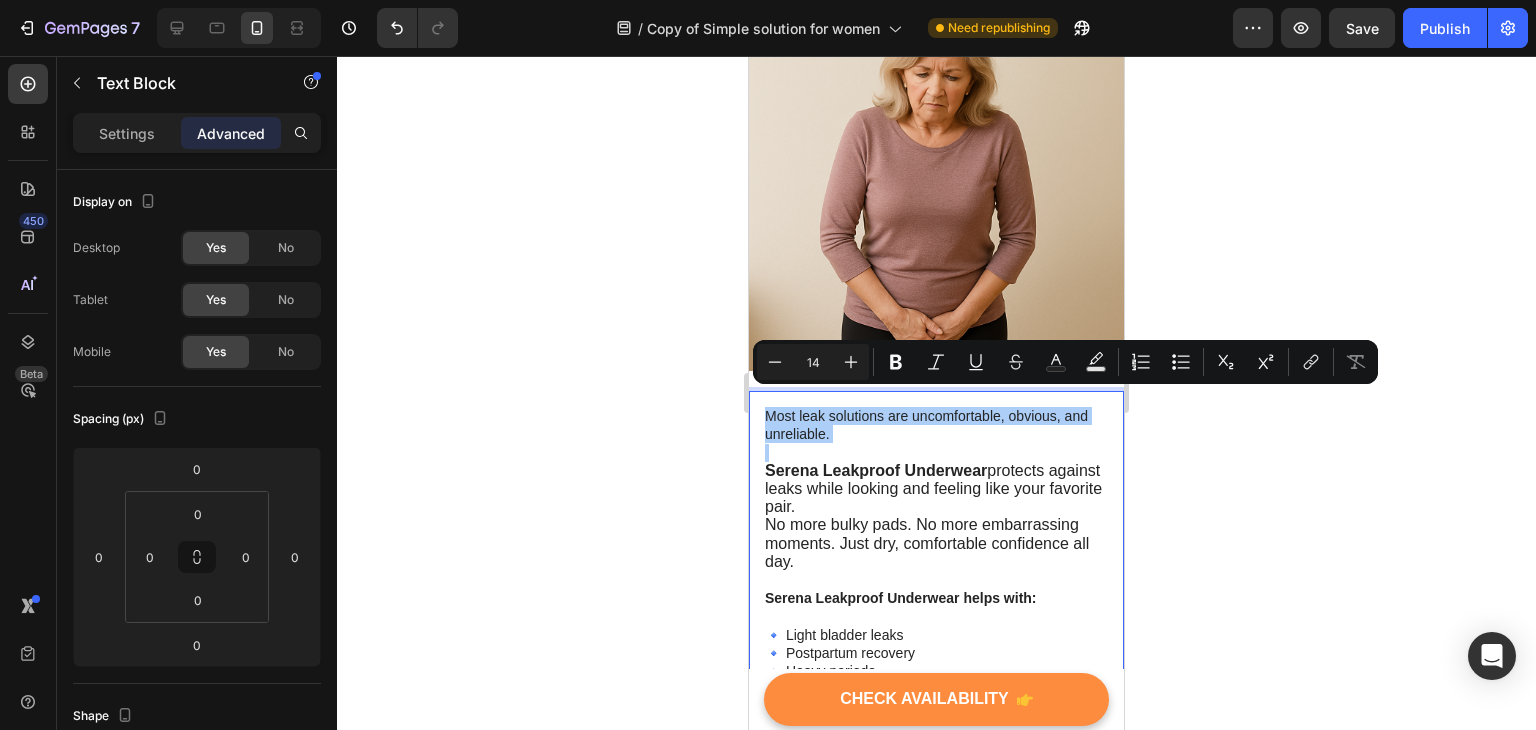 click 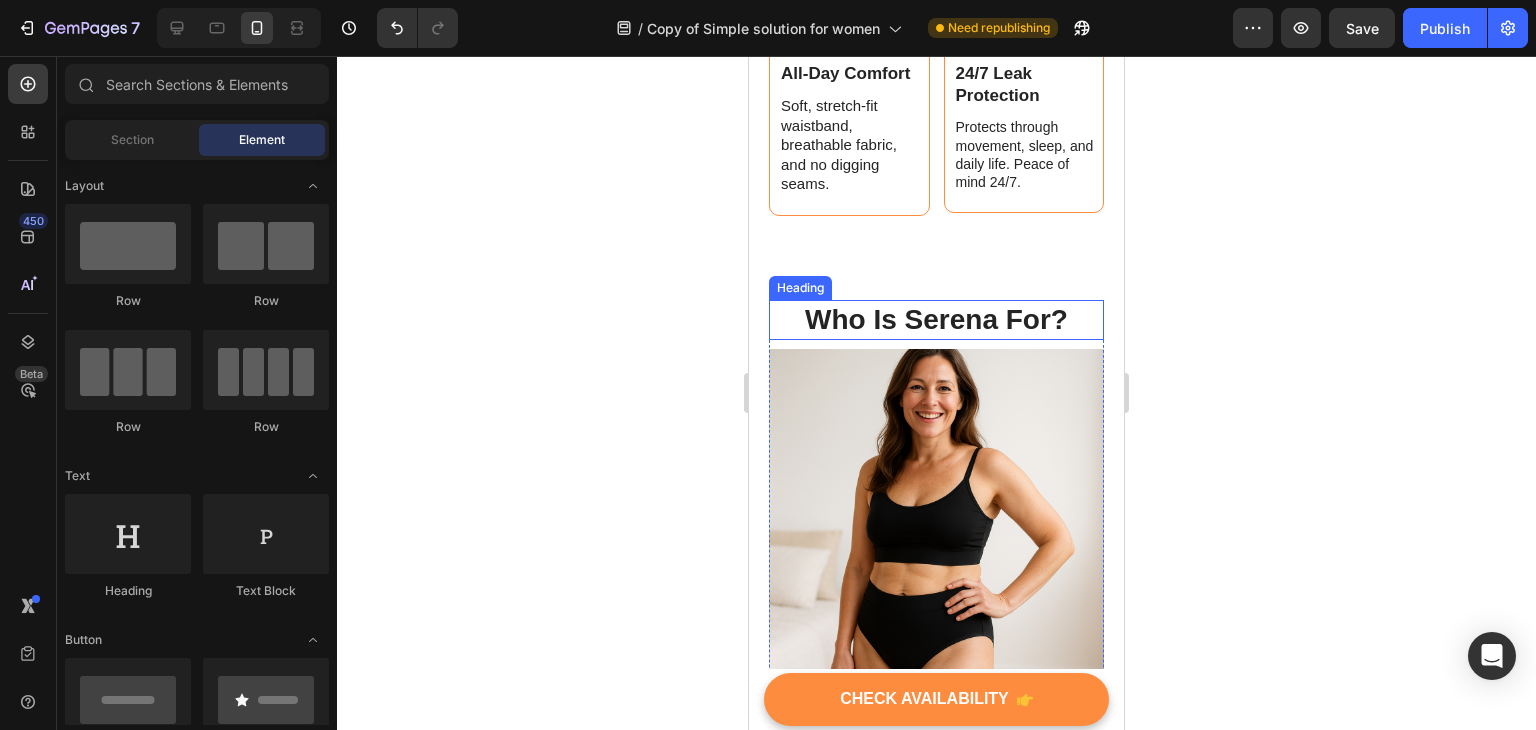 scroll, scrollTop: 2641, scrollLeft: 0, axis: vertical 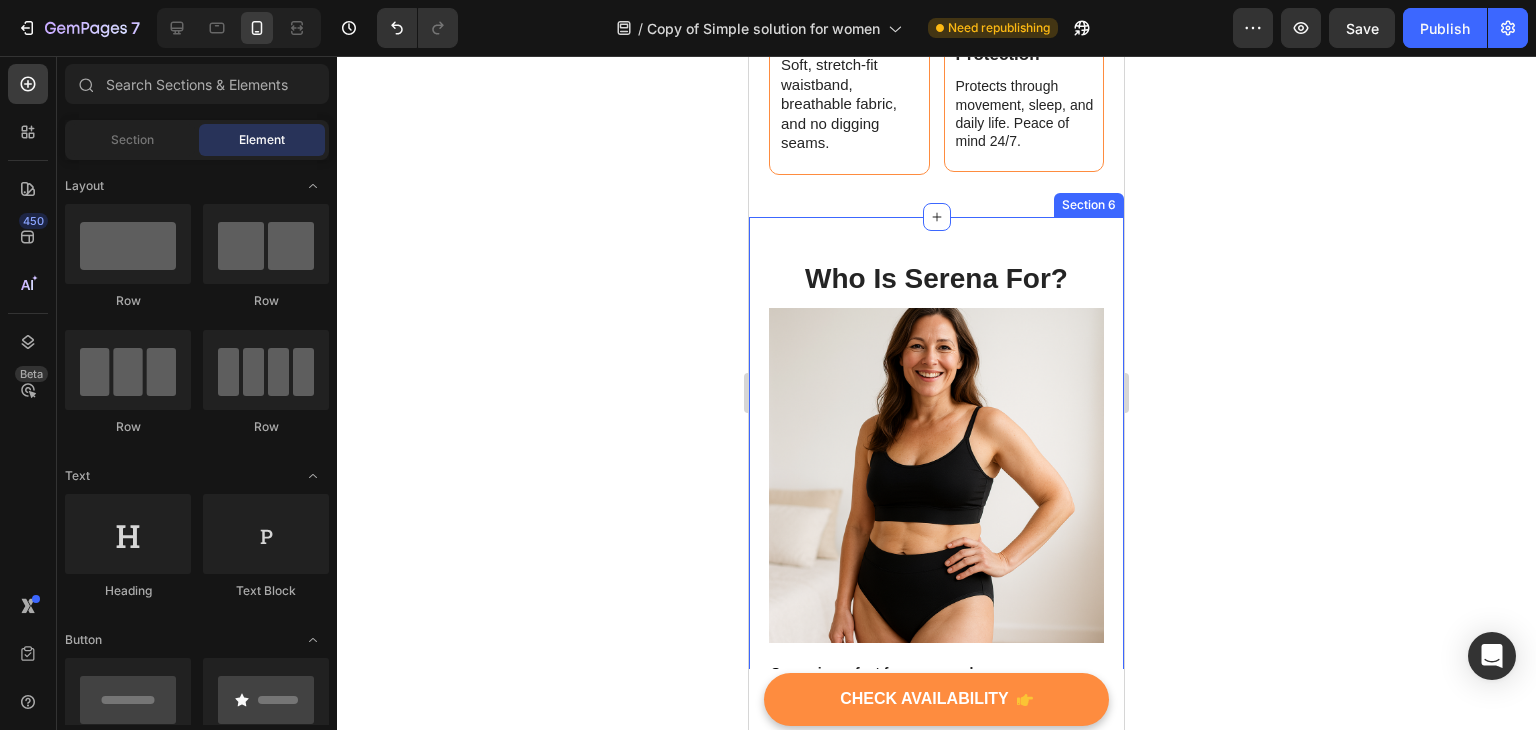 click on "Who Is Serena For? Heading Image Serena is perfect for women who: Leak when sneezing, laughing, or exercising. Feel sudden urges they can’t always control. Have overnight or mobility-related leaks. Want a comfortable backup for period spotting. Whether you’re post-menopause, postpartum, or just fed up with pads, Serena offers a comfortable, eco-friendly solution that fits easily into your daily life. Text Block Row Row Section 6" at bounding box center [936, 614] 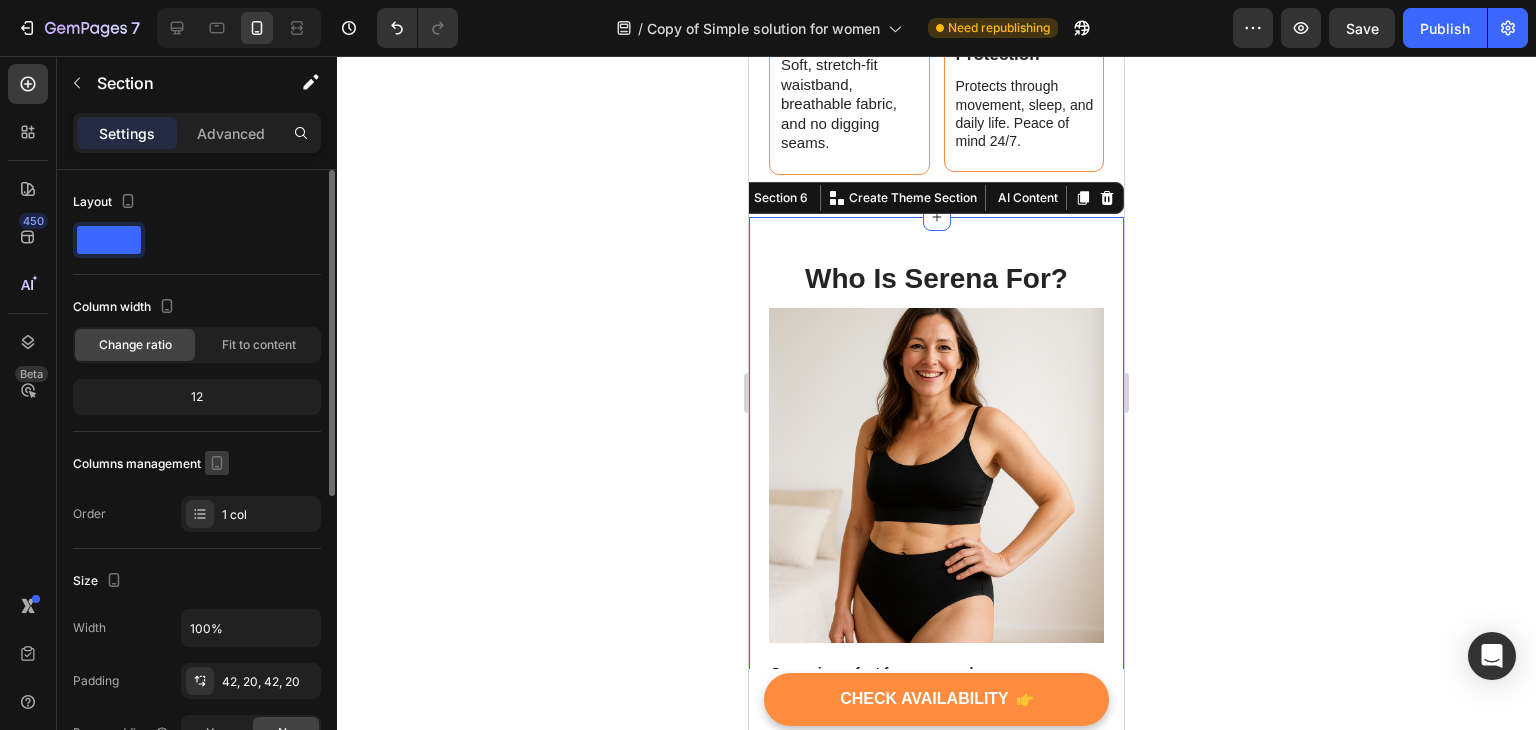 scroll, scrollTop: 100, scrollLeft: 0, axis: vertical 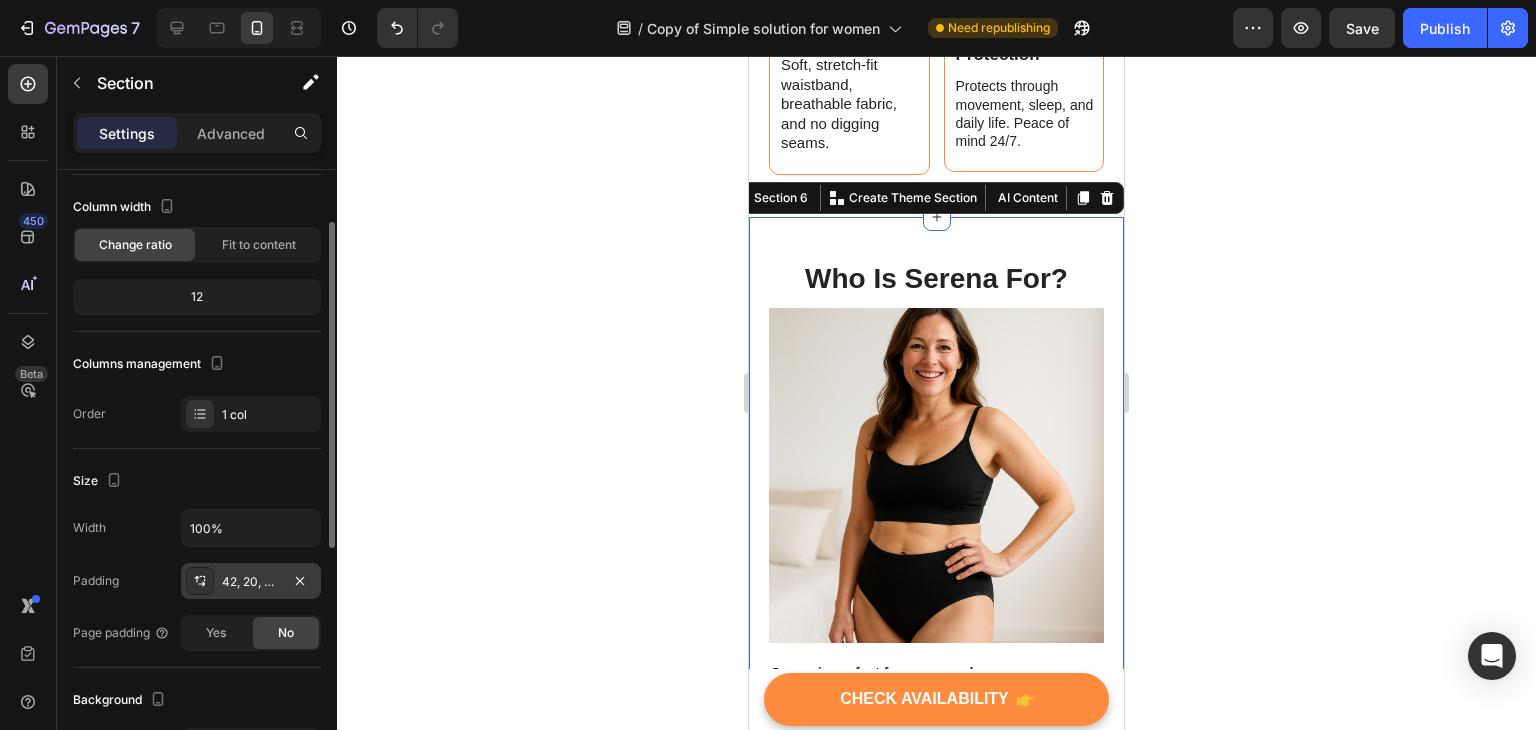 click on "42, 20, 42, 20" at bounding box center (251, 582) 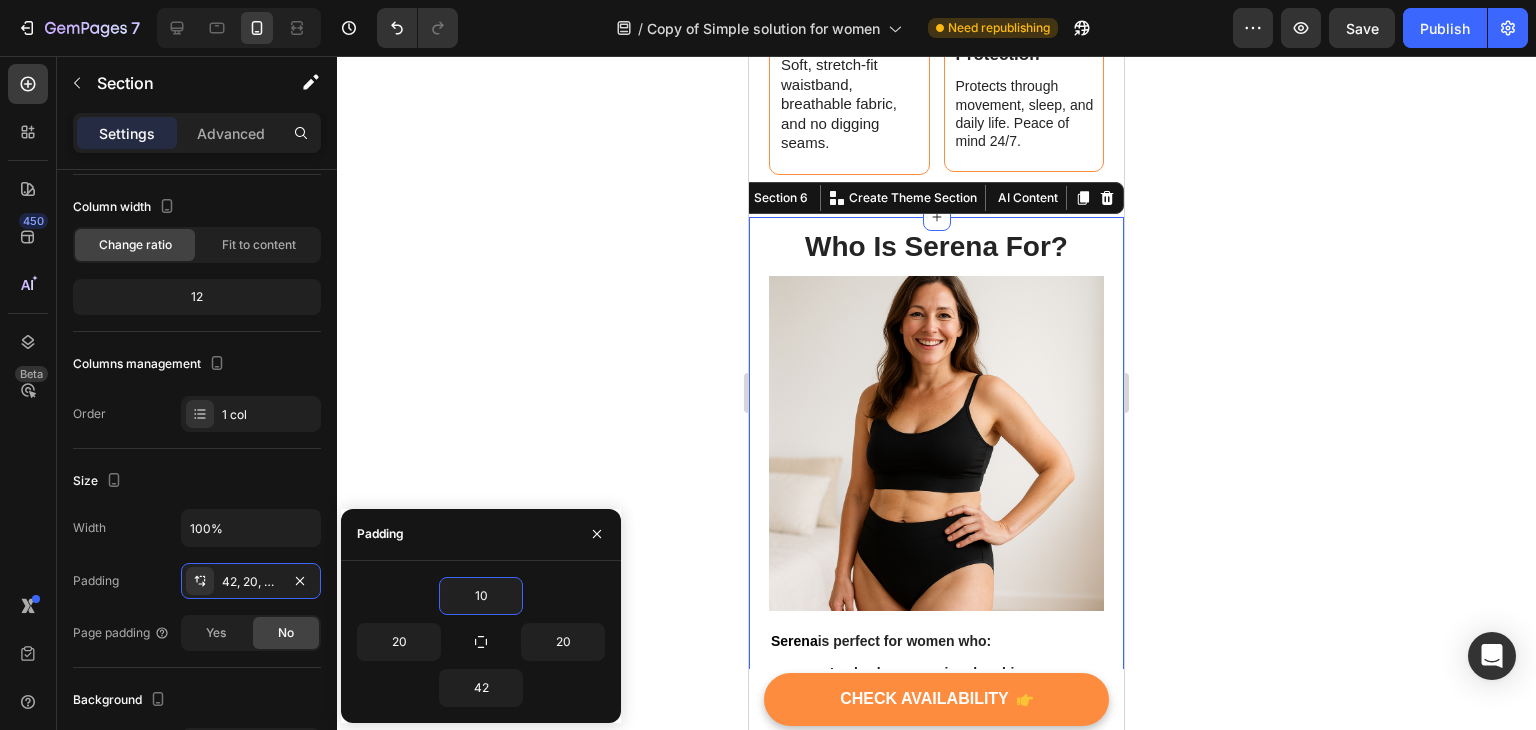 type on "10" 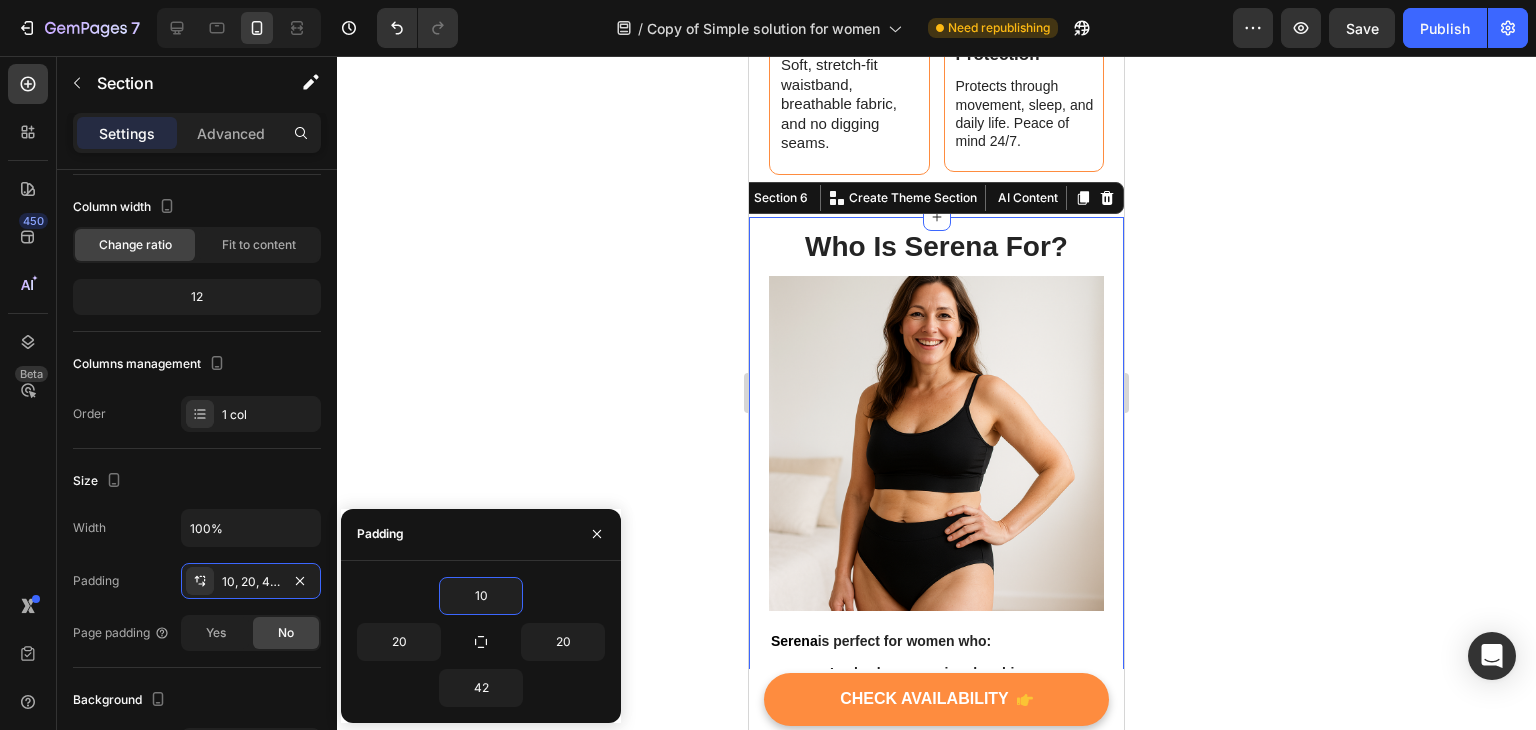 click 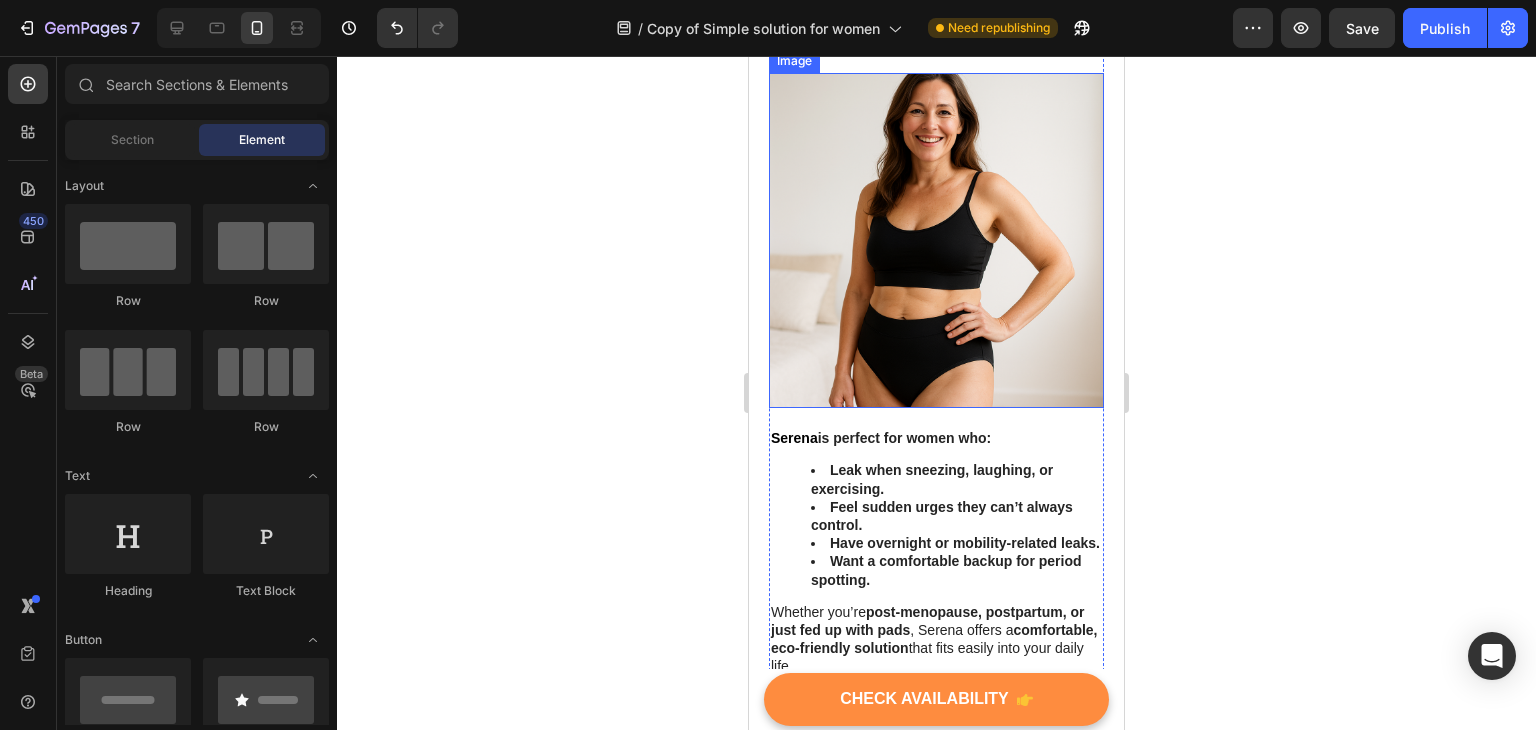 scroll, scrollTop: 3041, scrollLeft: 0, axis: vertical 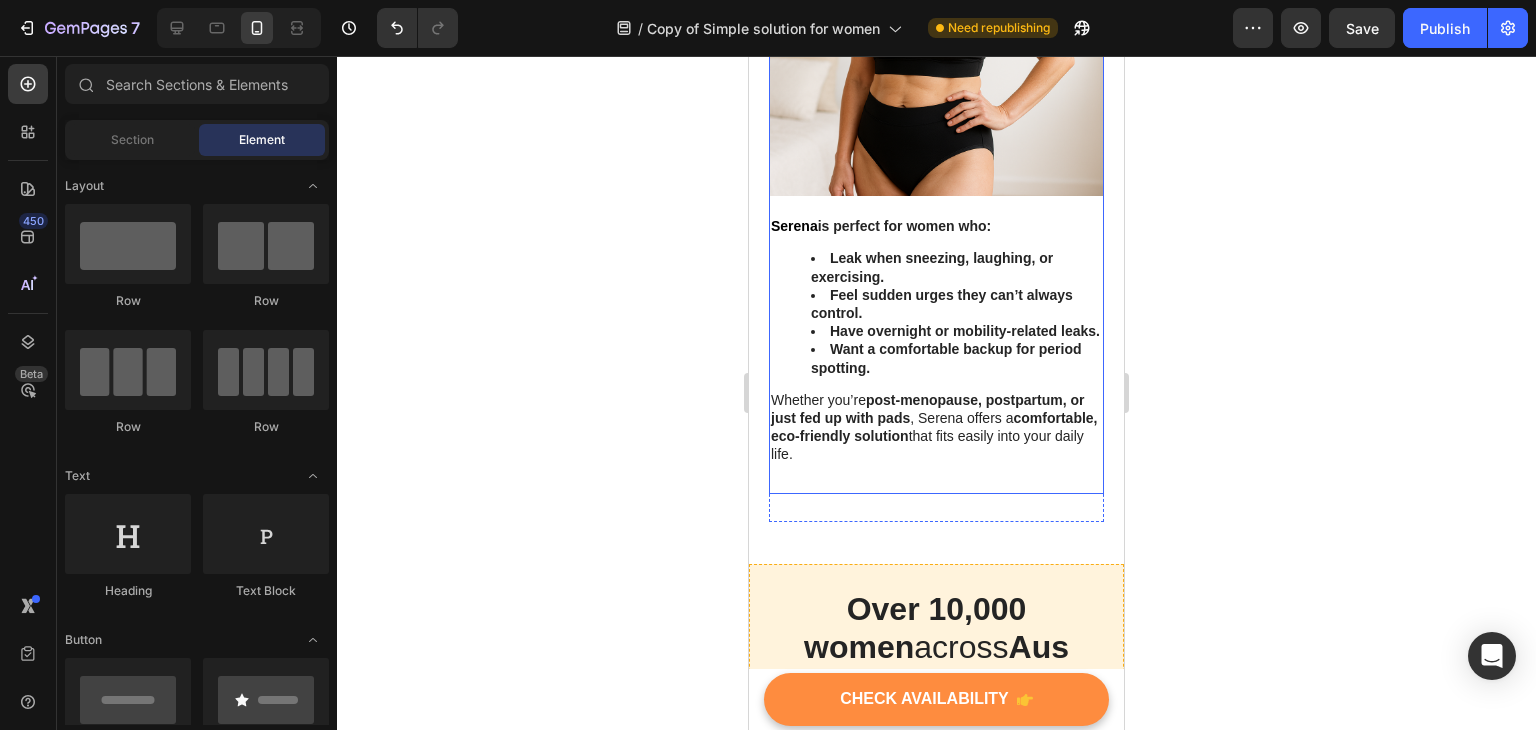 click on "Who Is Serena For? Heading Image Serena is perfect for women who: Leak when sneezing, laughing, or exercising. Feel sudden urges they can’t always control. Have overnight or mobility-related leaks. Want a comfortable backup for period spotting. Whether you’re post-menopause, postpartum, or just fed up with pads, Serena offers a comfortable, eco-friendly solution that fits easily into your daily life. Text Block" at bounding box center [936, 153] 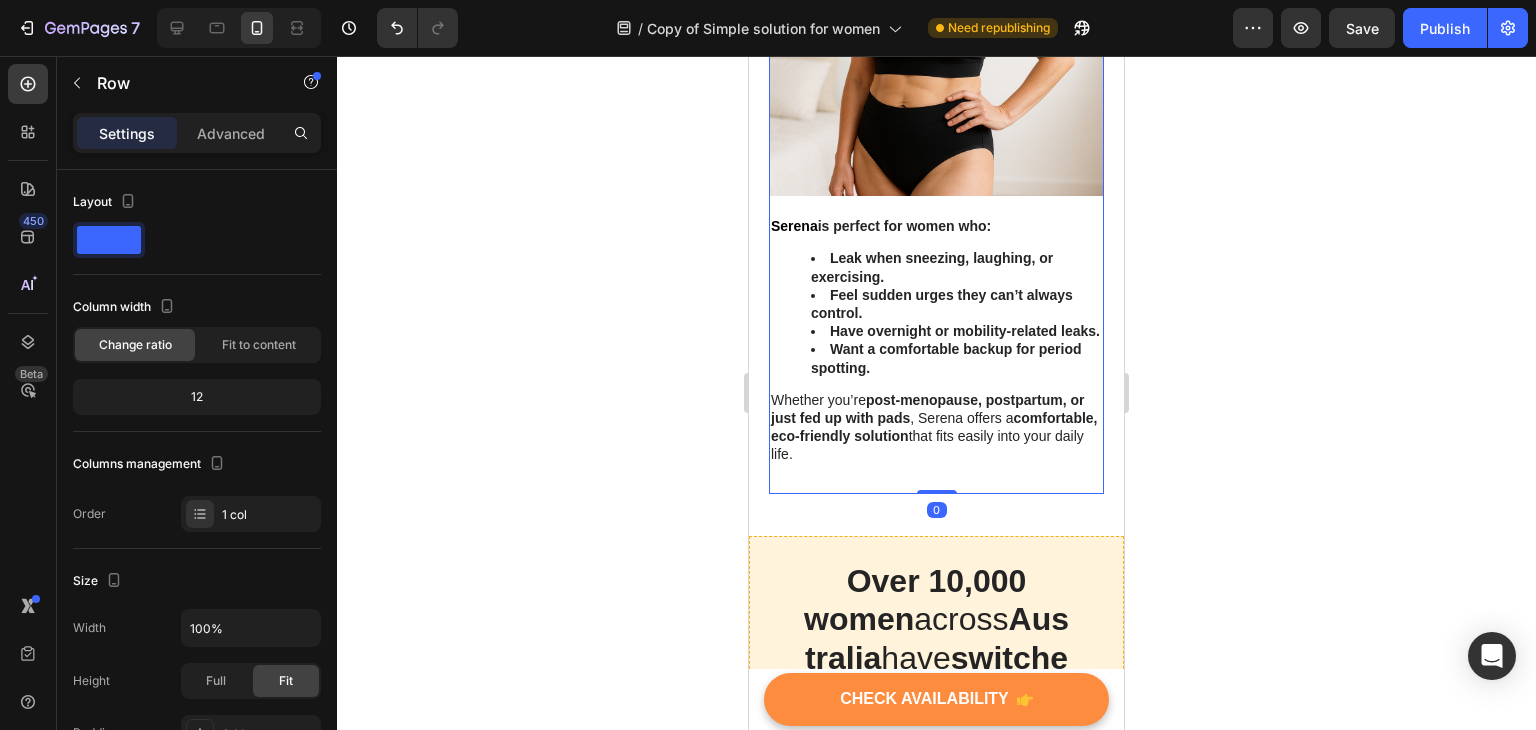drag, startPoint x: 942, startPoint y: 523, endPoint x: 952, endPoint y: 496, distance: 28.79236 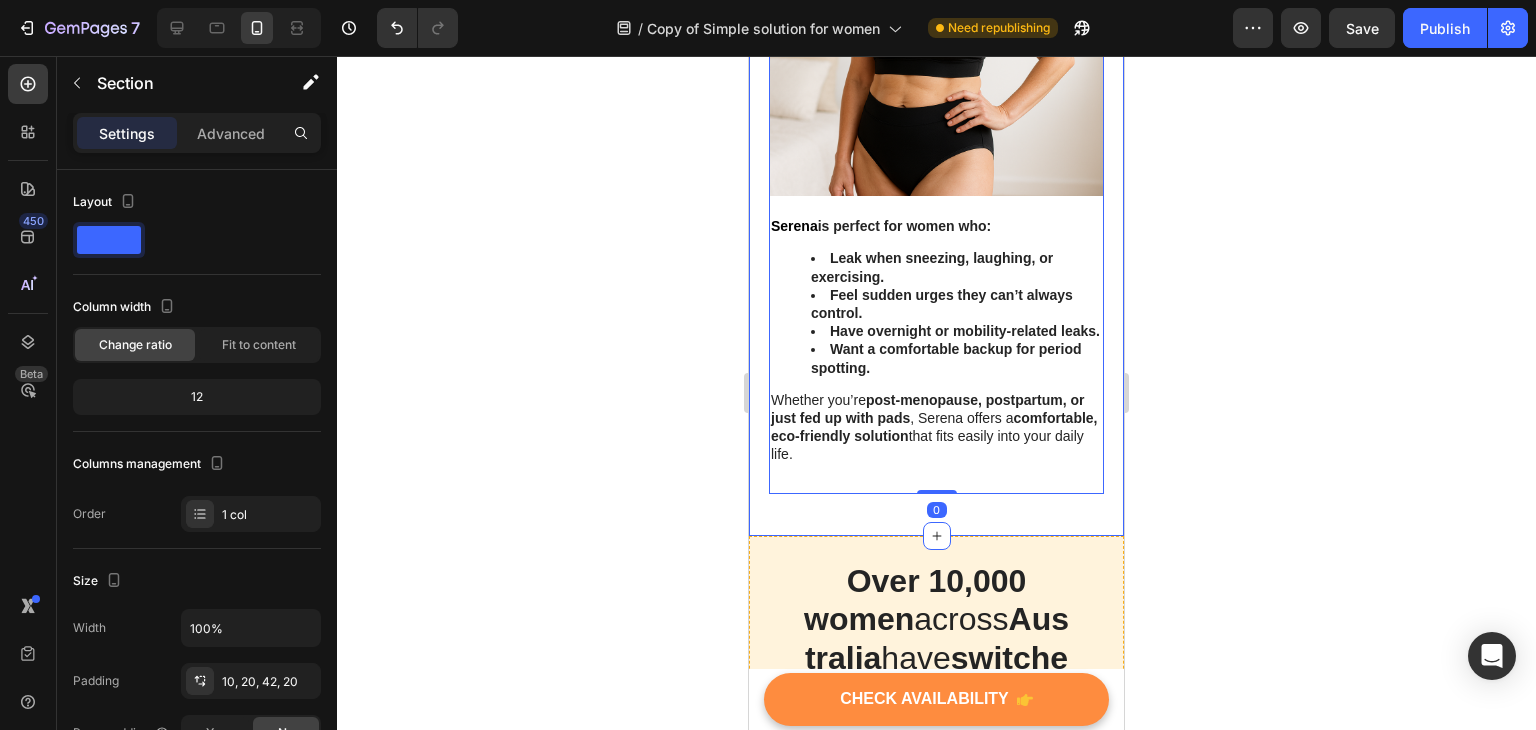click on "Who Is [BRAND] For? Heading Image [BRAND] is perfect for women who: Leak when sneezing, laughing, or exercising. Feel sudden urges they can’t always control. Have overnight or mobility-related leaks. Want a comfortable backup for period spotting. Whether you’re post-menopause, postpartum, or just fed up with pads , [BRAND] offers a comfortable, eco-friendly solution that fits easily into your daily life. Text Block Row 0 Row Section 6" at bounding box center [936, 169] 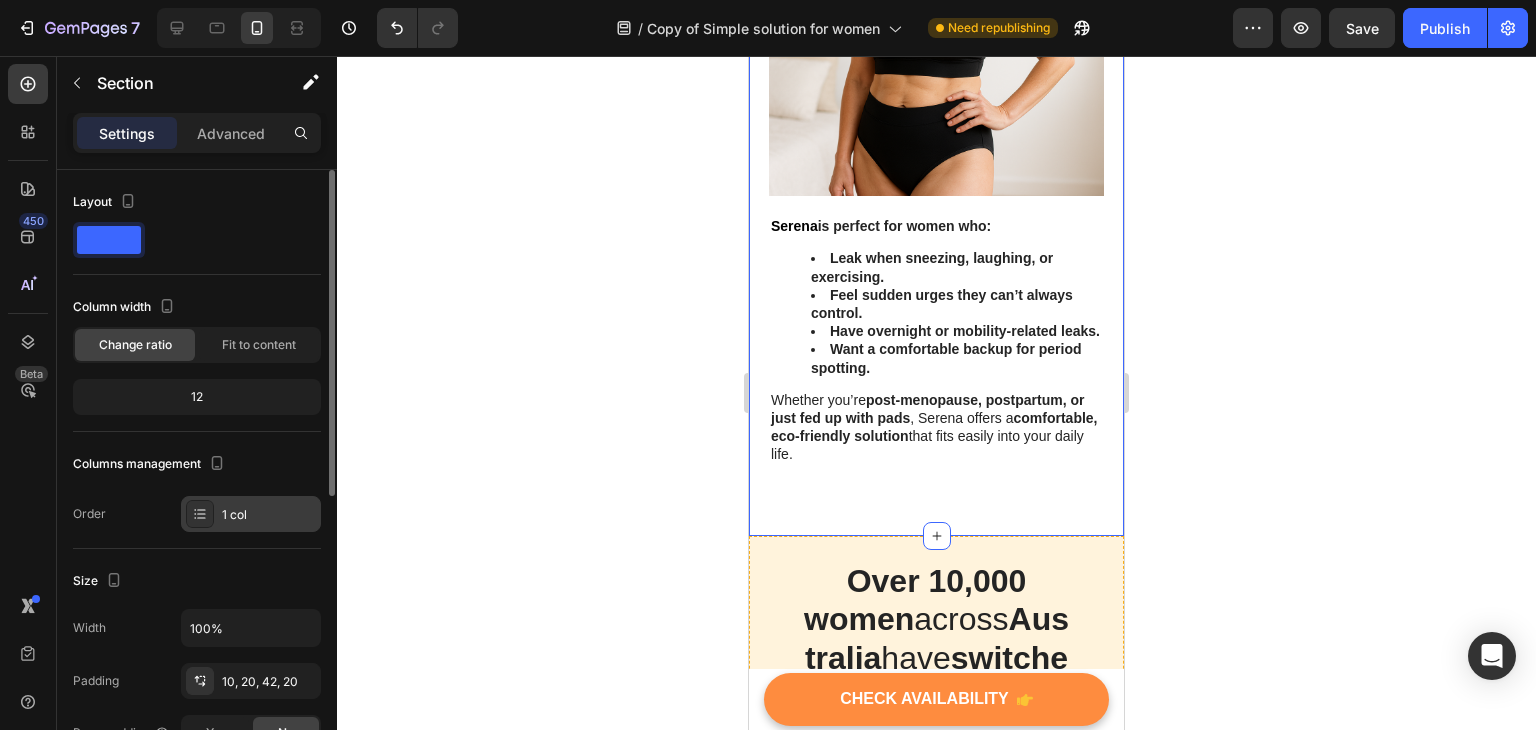 scroll, scrollTop: 100, scrollLeft: 0, axis: vertical 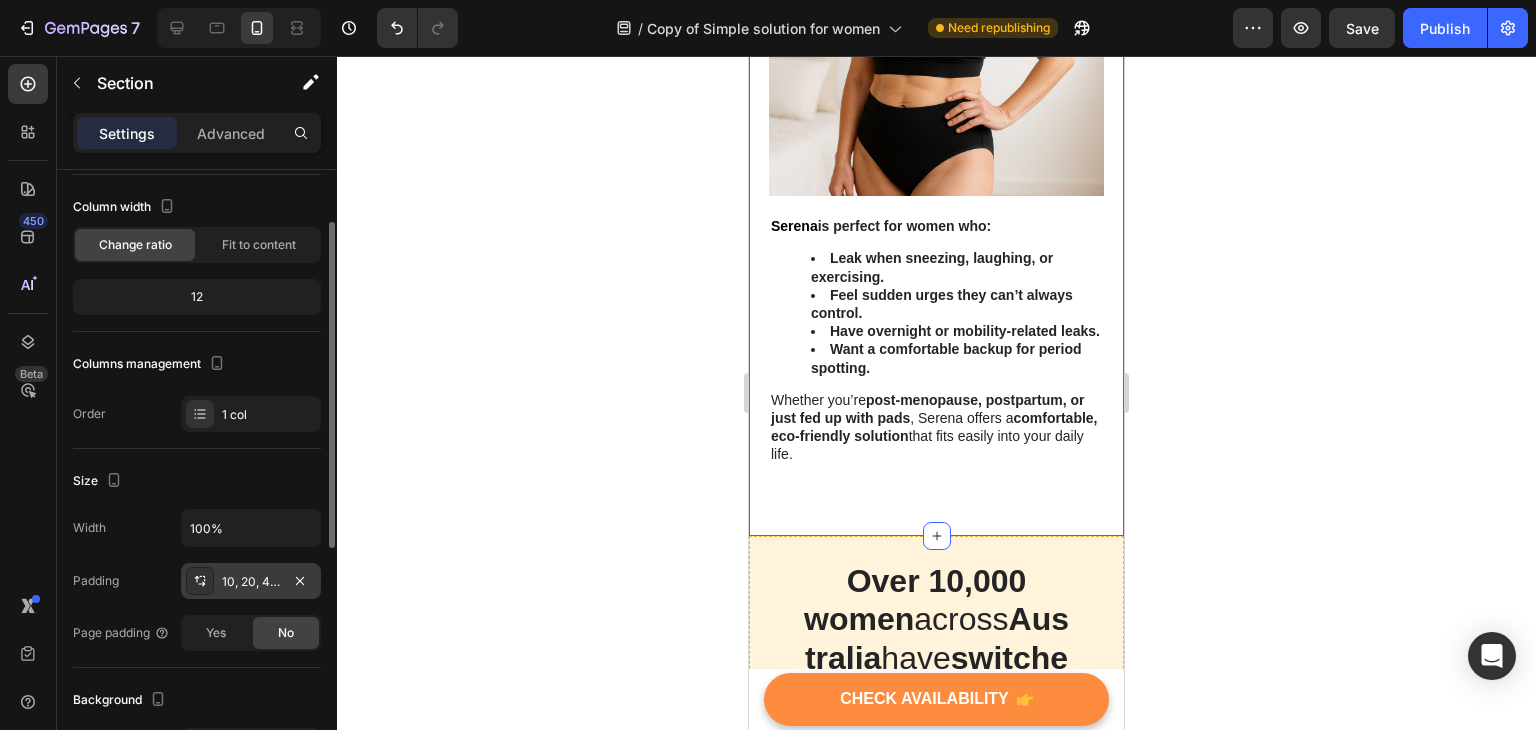 click on "10, 20, 42, 20" at bounding box center [251, 581] 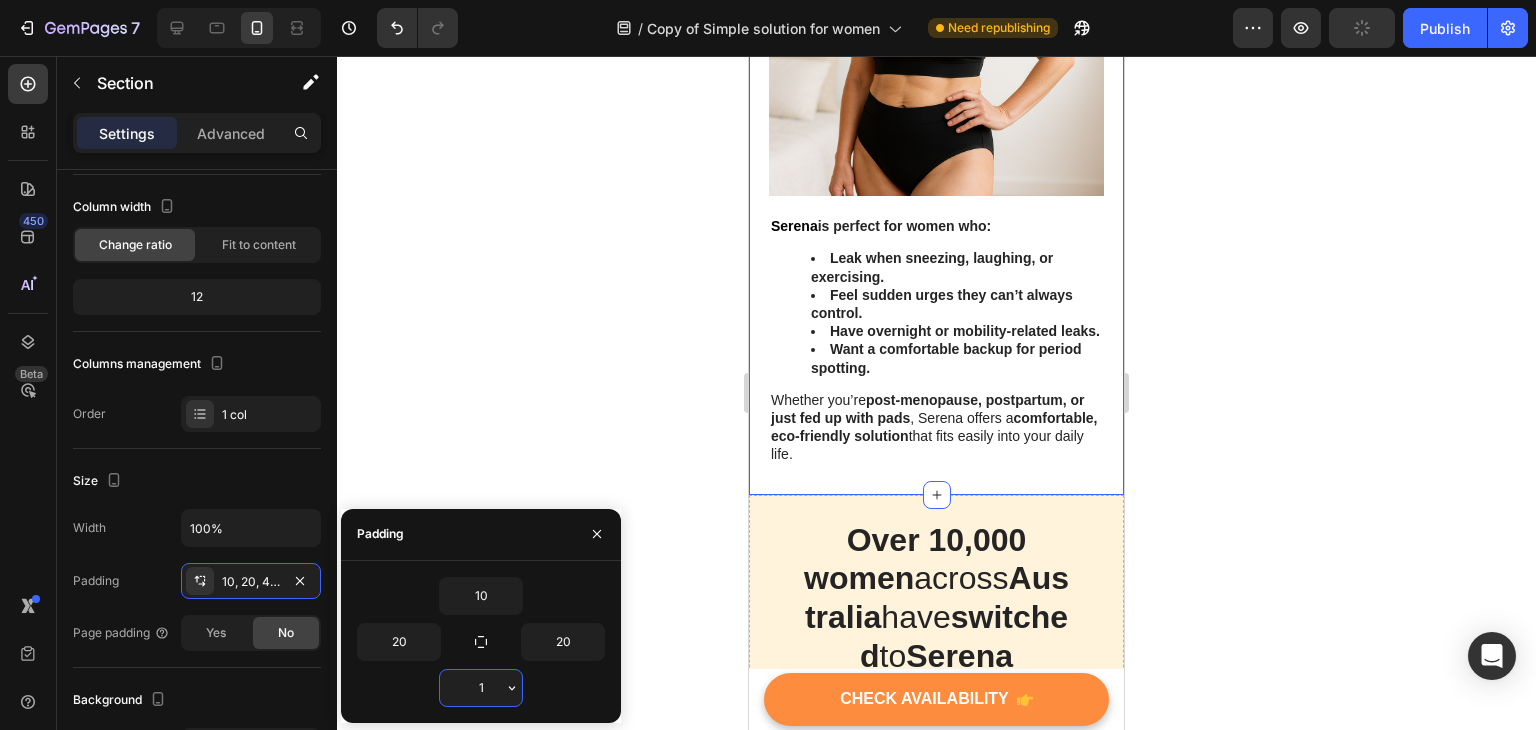 type on "10" 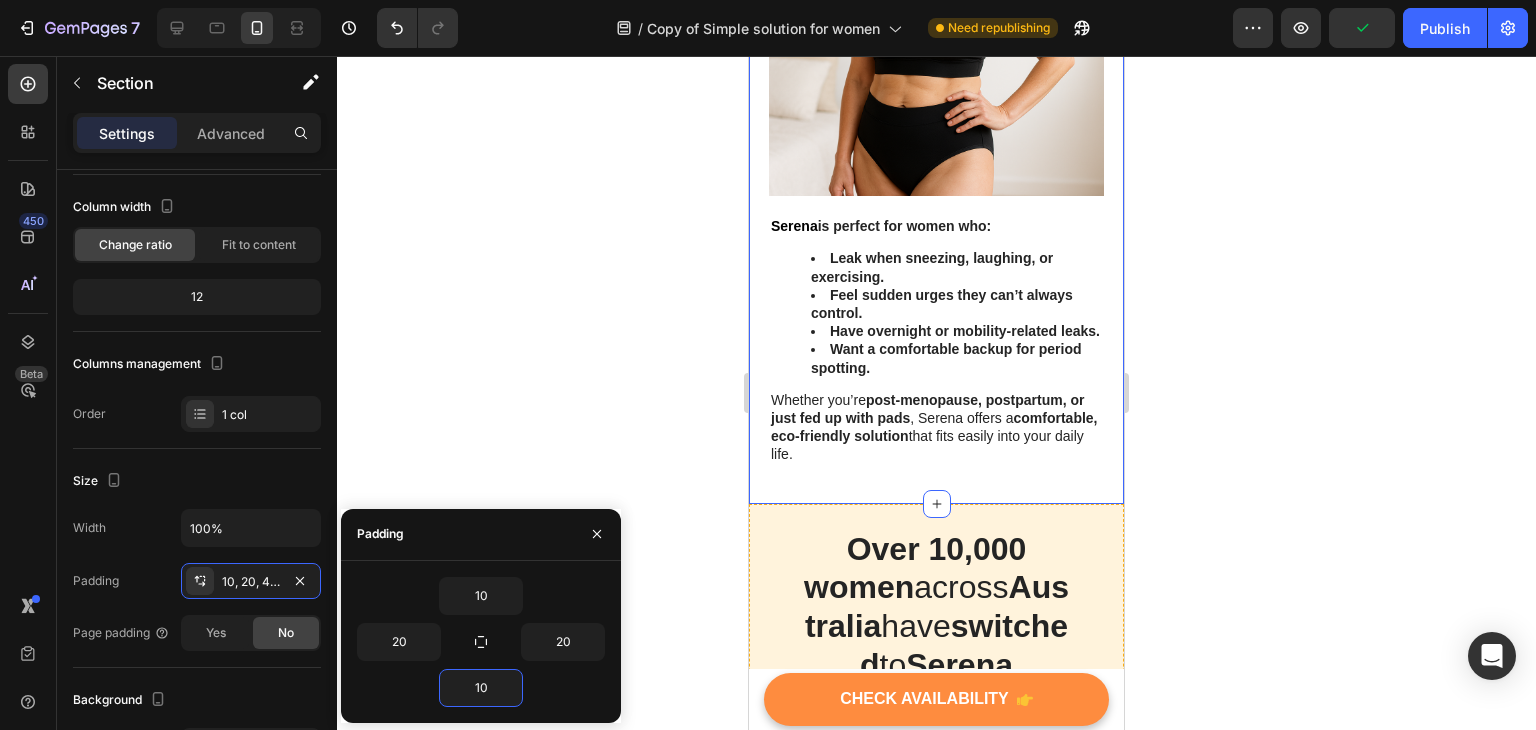 click 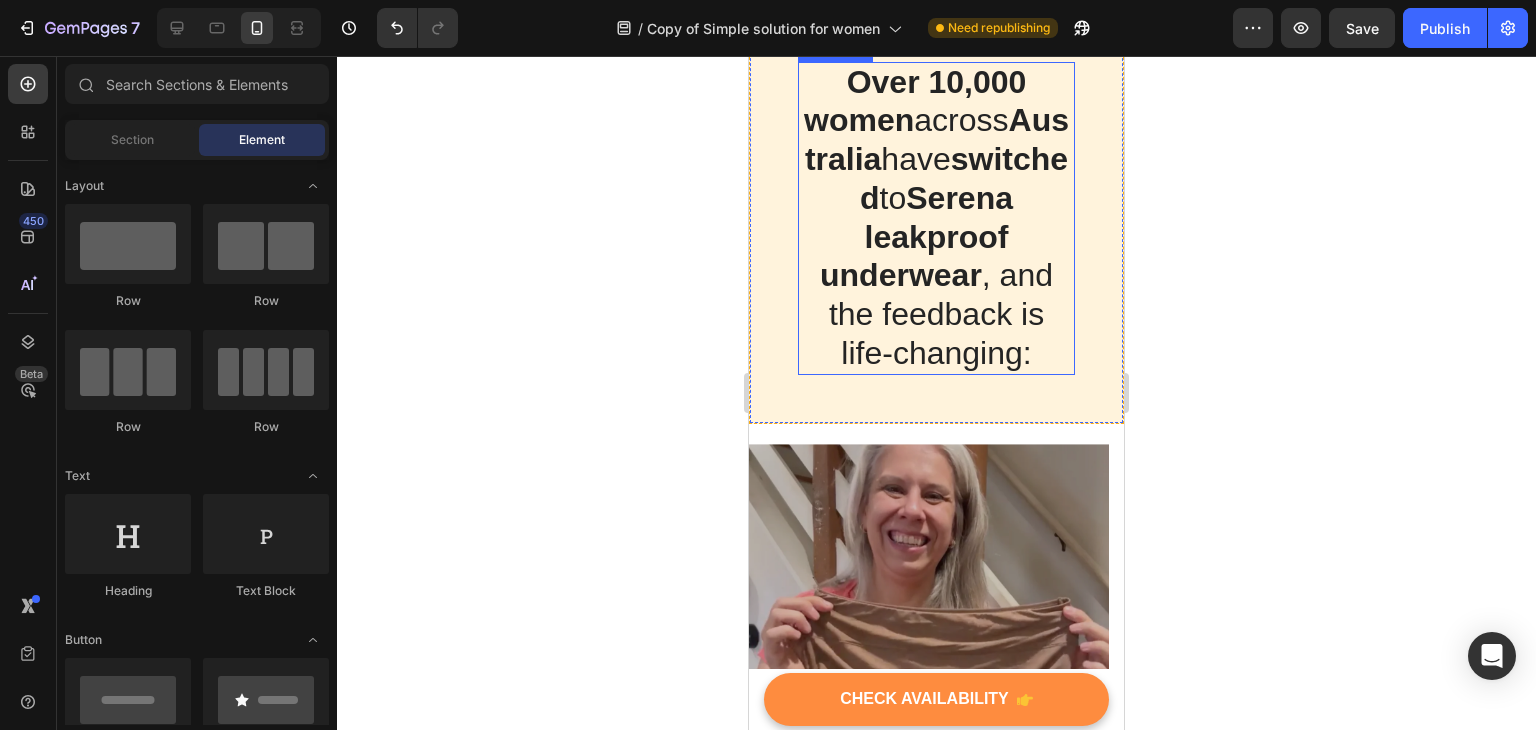 scroll, scrollTop: 3541, scrollLeft: 0, axis: vertical 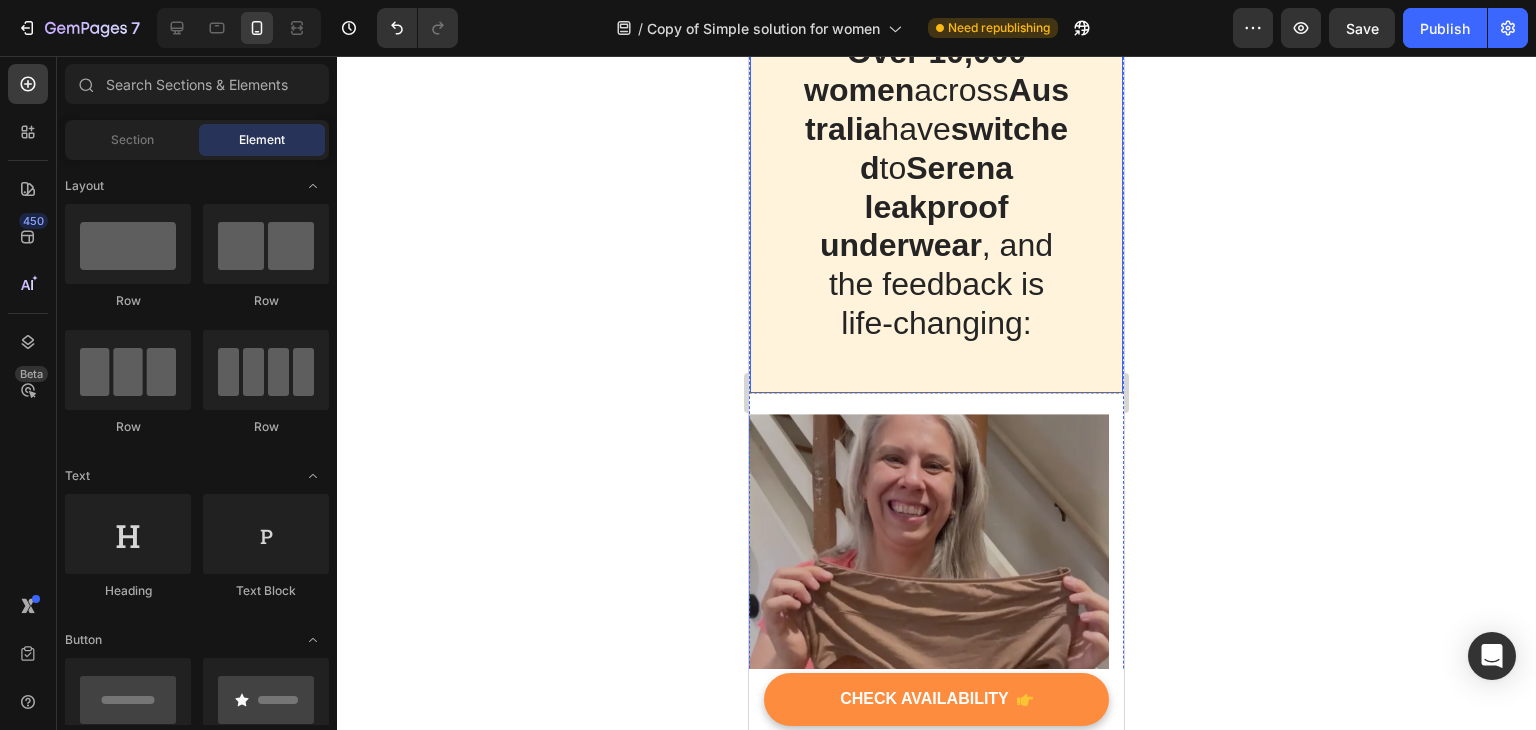 click on "Over 10,000 women across Australia have switched to Serena leakproof underwear, and the feedback is life-changing: Text block Row" at bounding box center (936, 201) 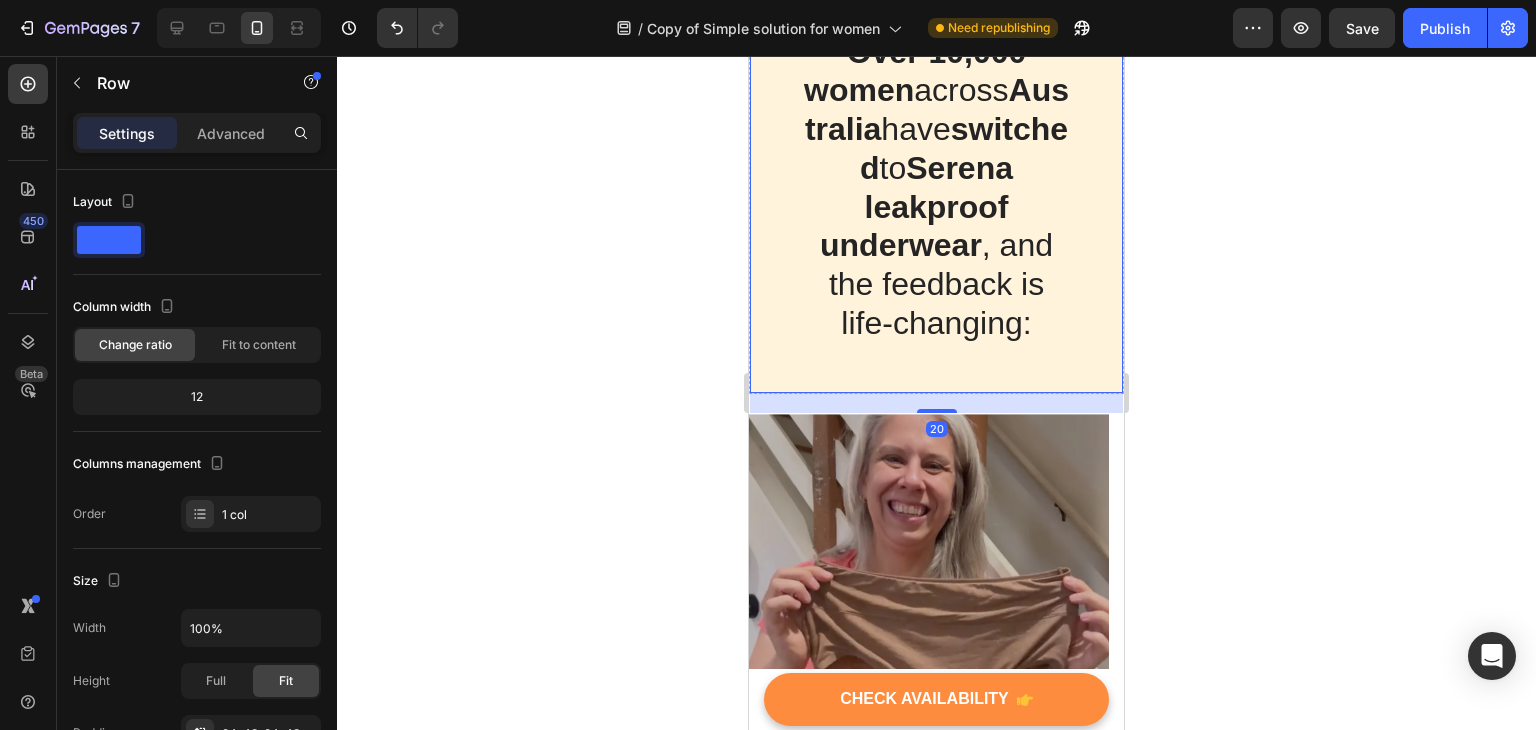 drag, startPoint x: 887, startPoint y: 405, endPoint x: 996, endPoint y: 534, distance: 168.88458 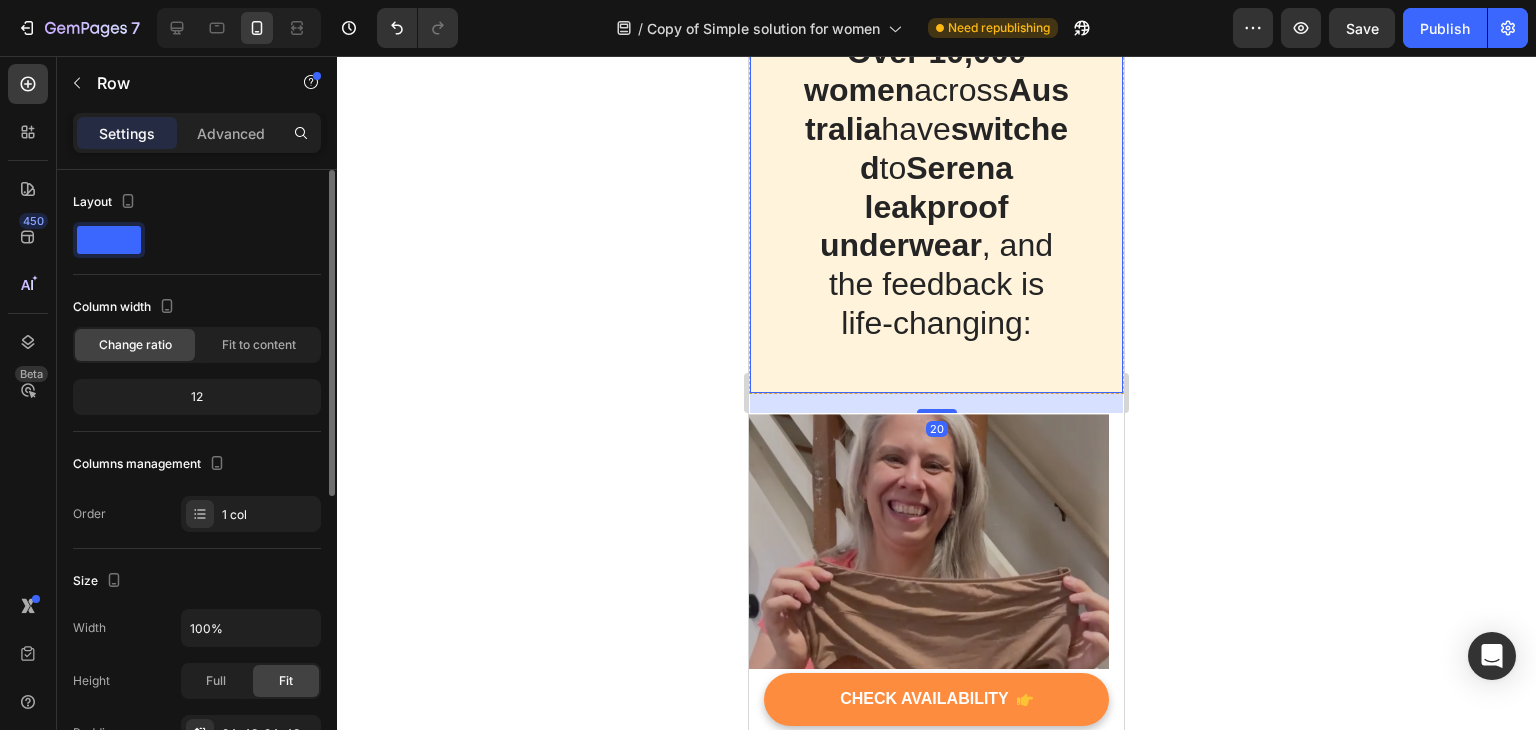 scroll, scrollTop: 300, scrollLeft: 0, axis: vertical 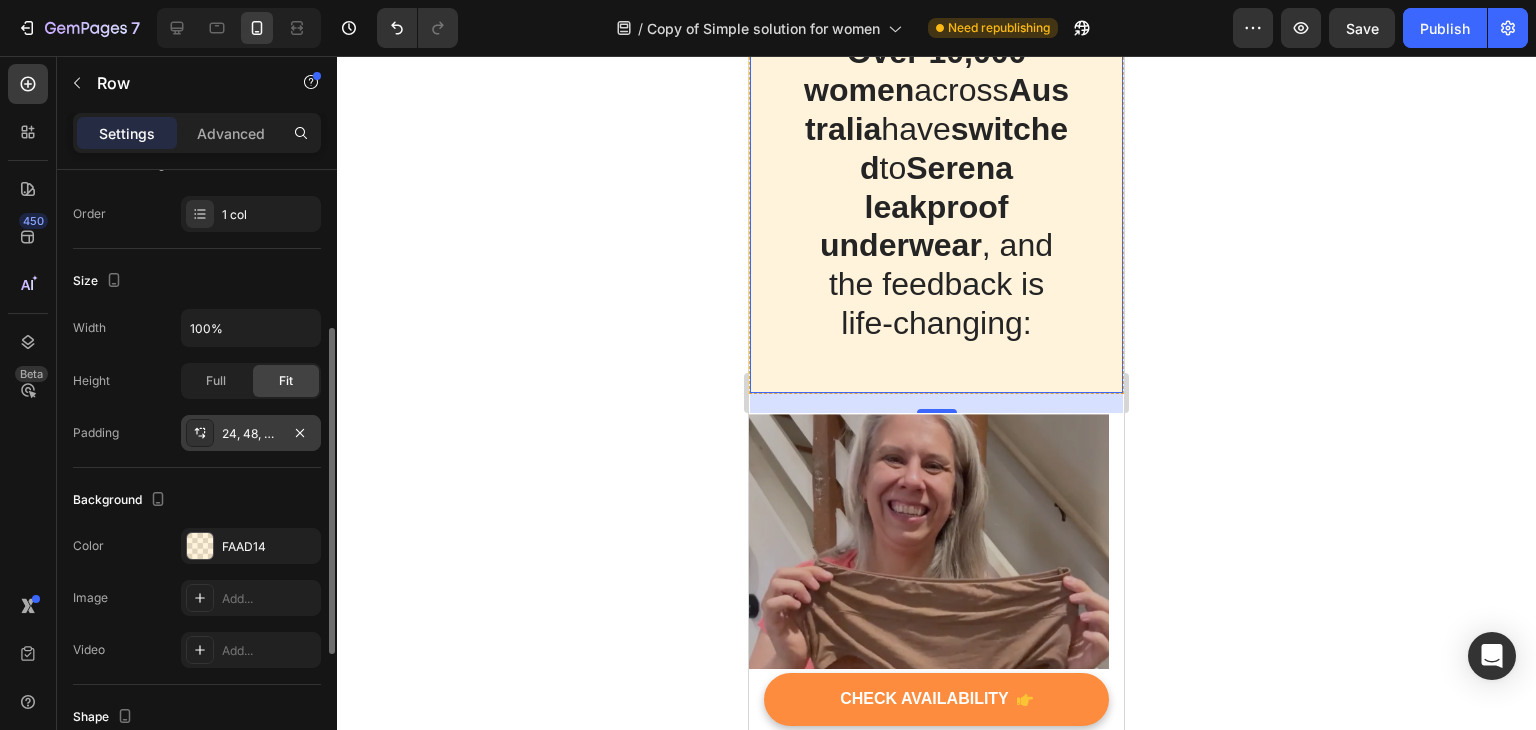 click on "24, 48, 24, 48" at bounding box center [251, 434] 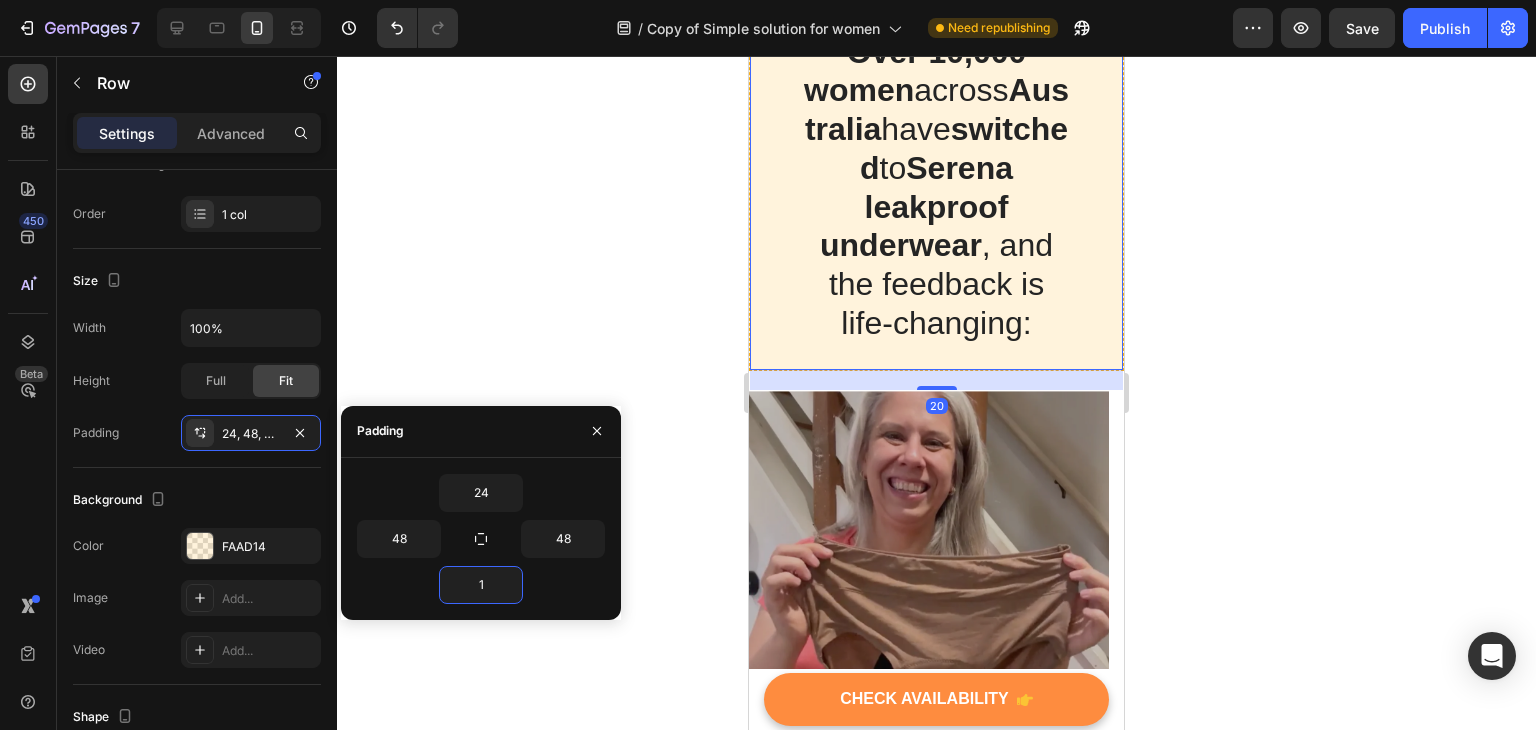 type on "10" 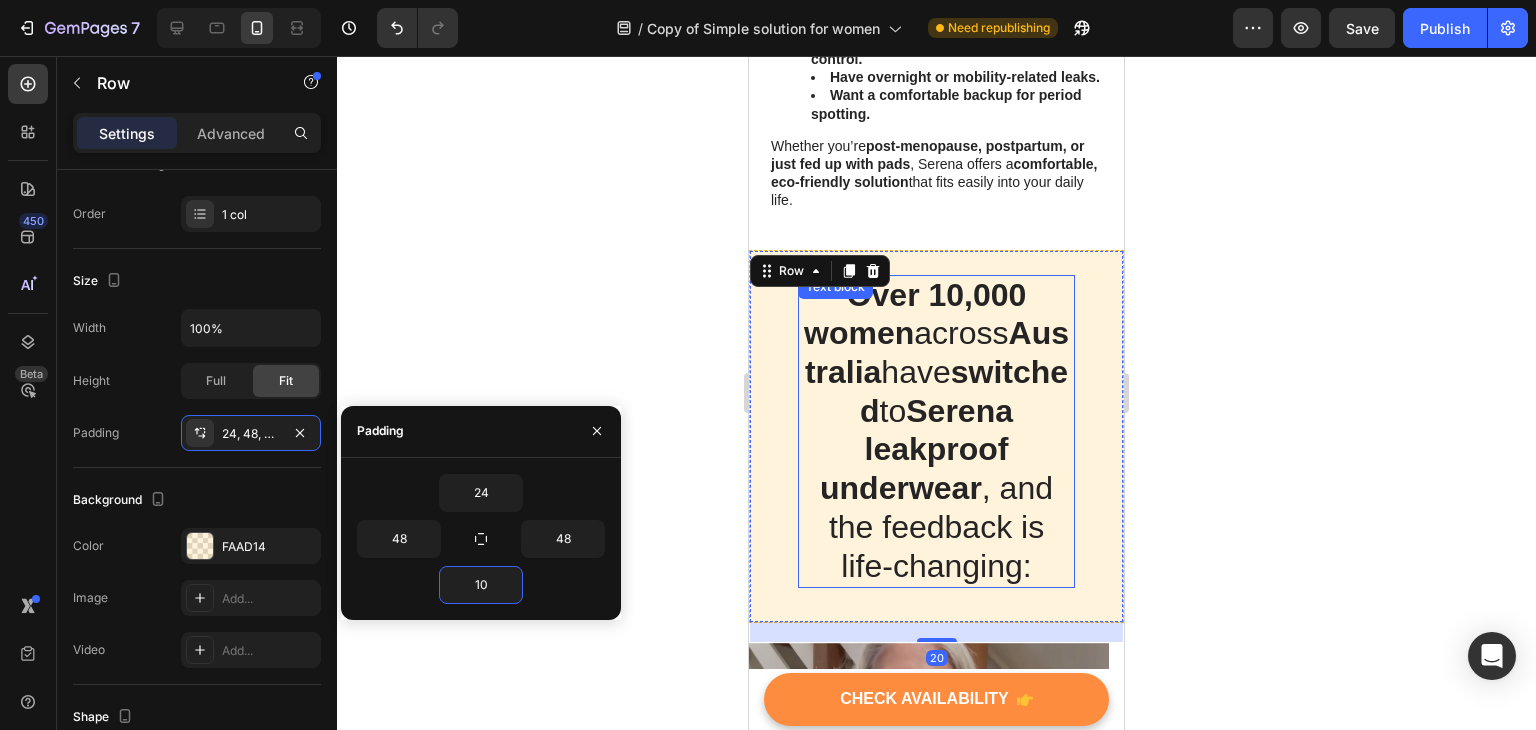scroll, scrollTop: 3141, scrollLeft: 0, axis: vertical 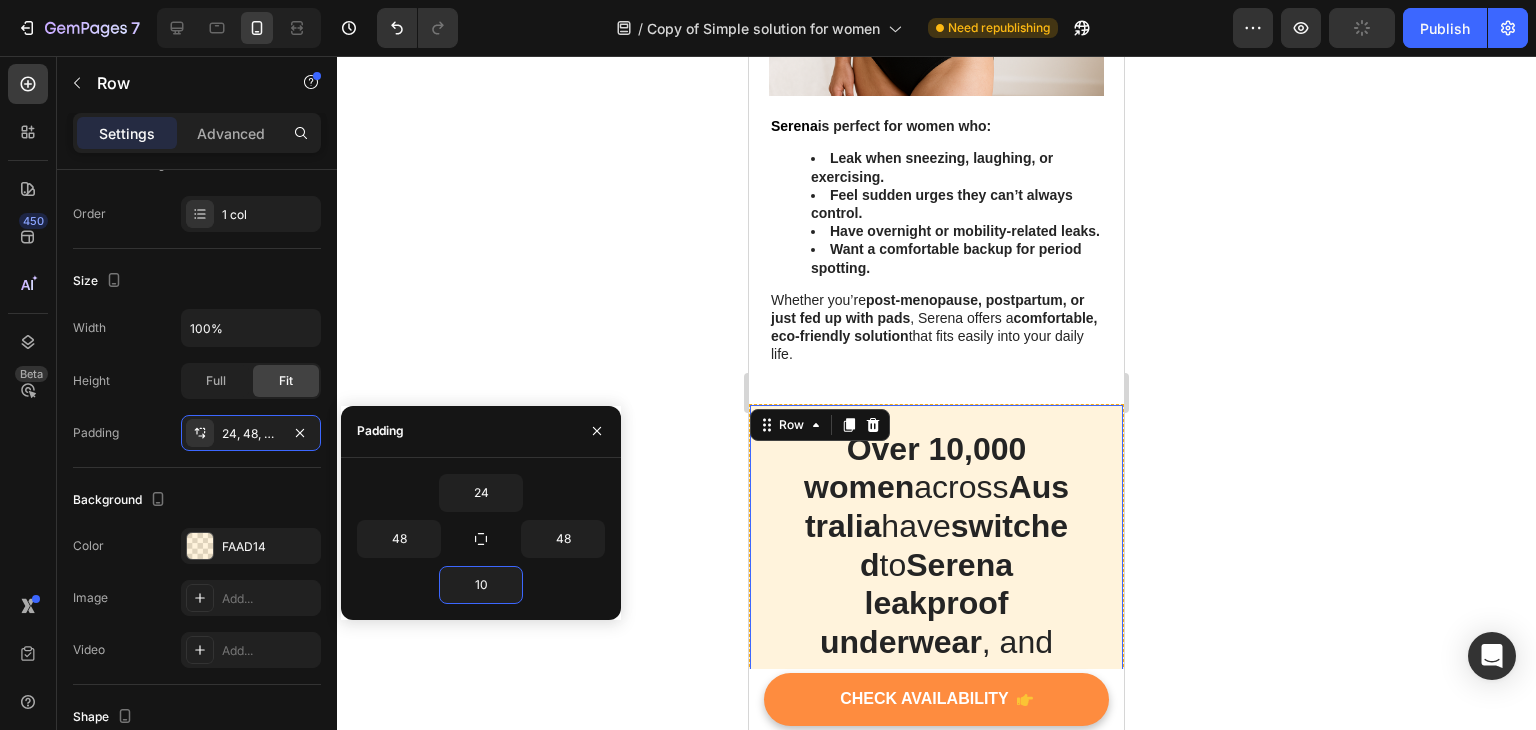 click 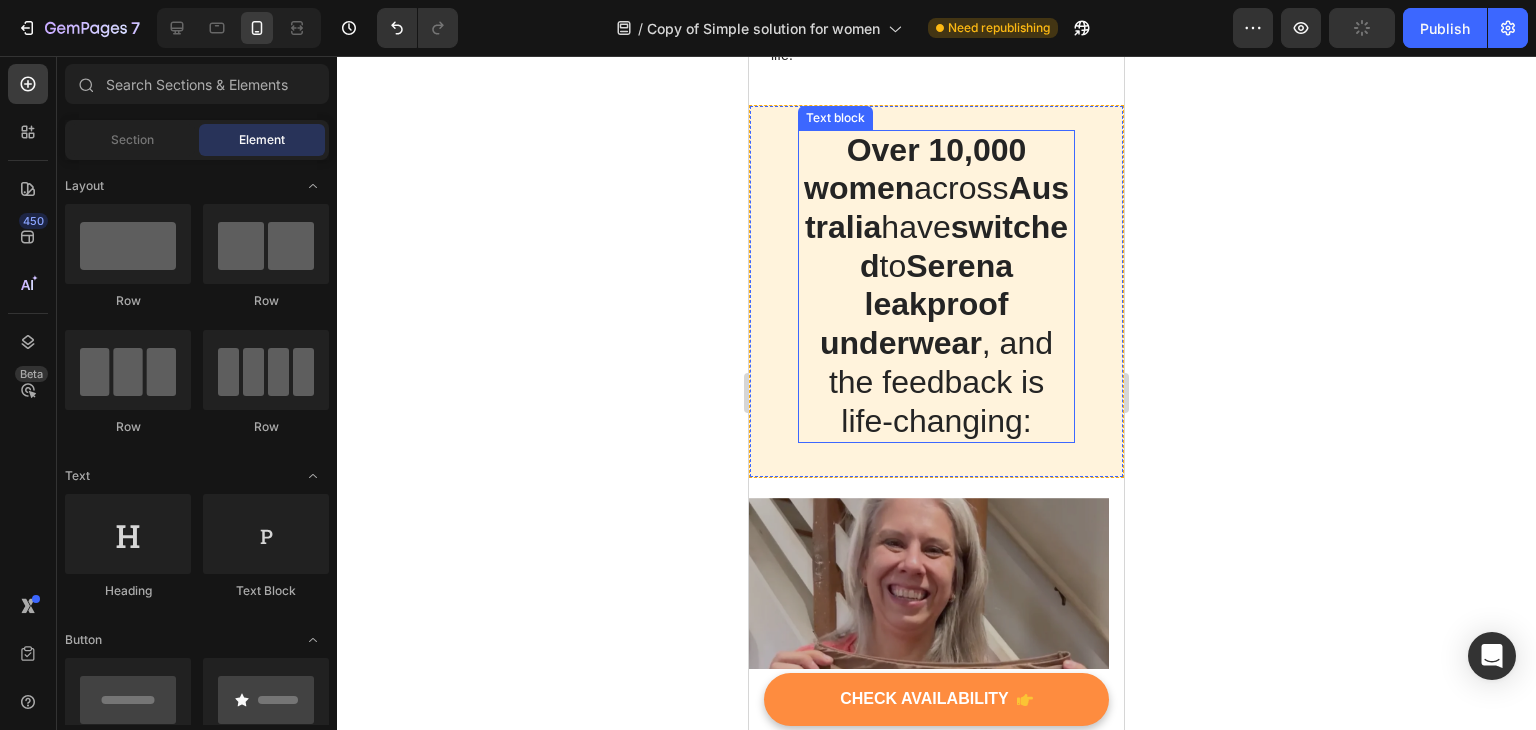 scroll, scrollTop: 3441, scrollLeft: 0, axis: vertical 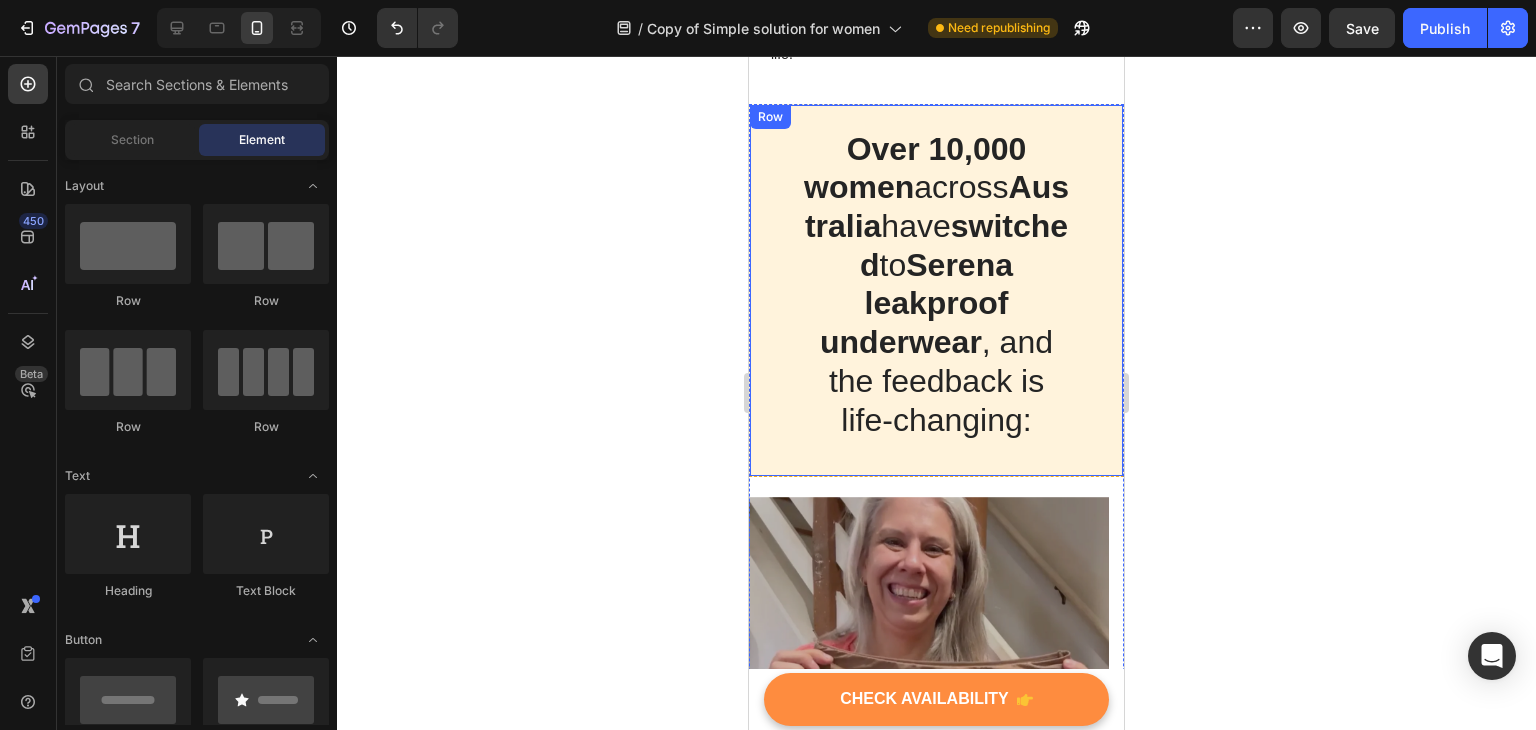 click on "Over 10,000 women across Australia have switched to Serena leakproof underwear, and the feedback is life-changing: Text block" at bounding box center [936, 298] 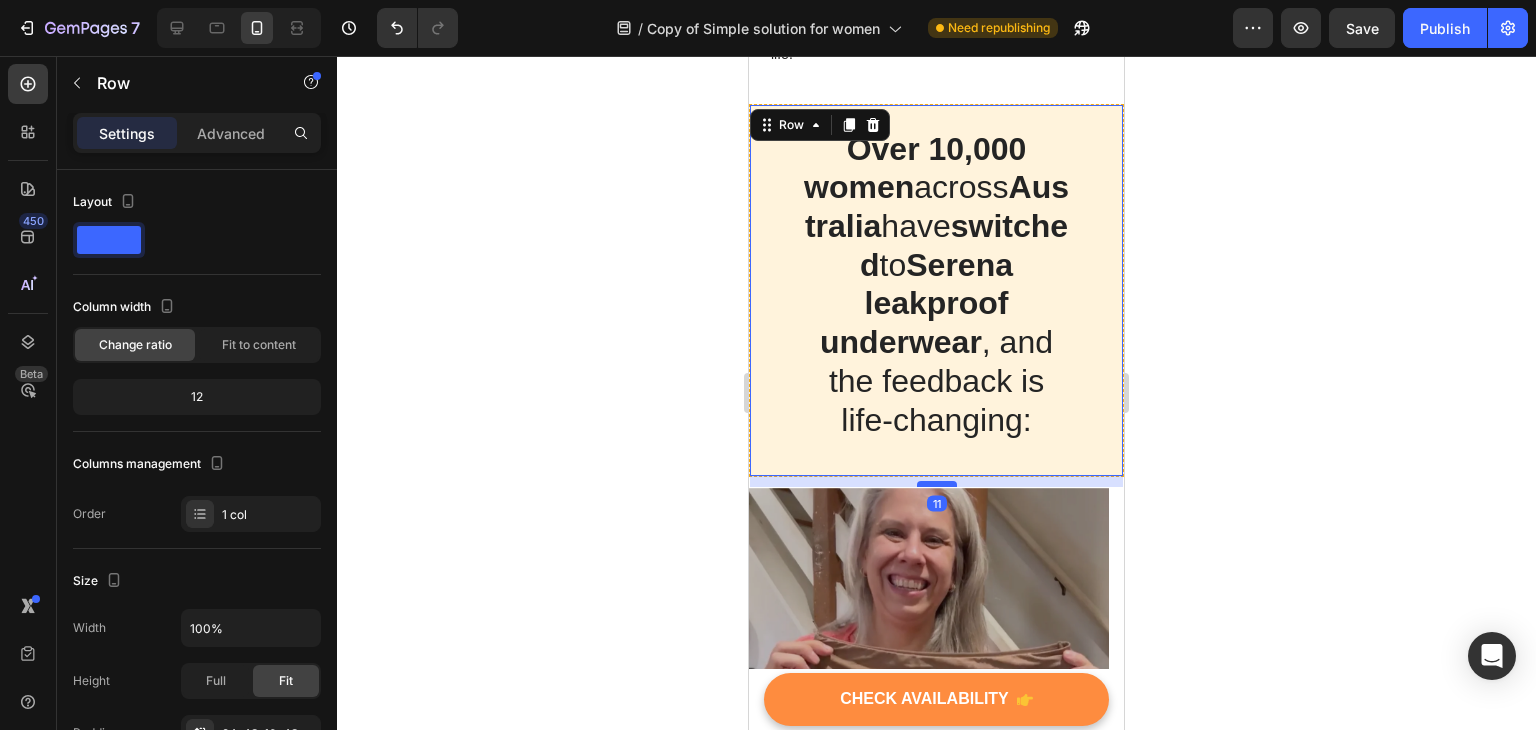 drag, startPoint x: 924, startPoint y: 530, endPoint x: 933, endPoint y: 521, distance: 12.727922 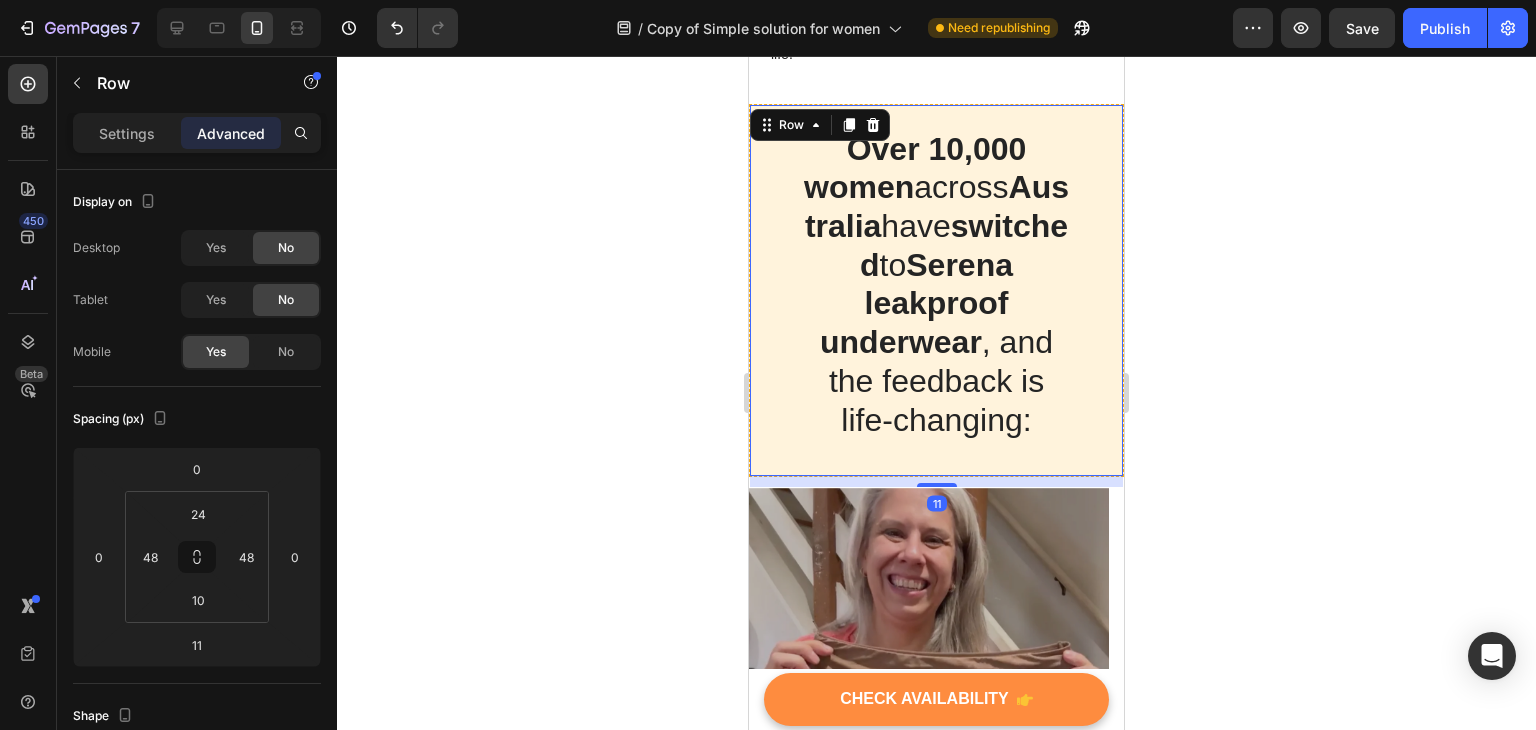 click 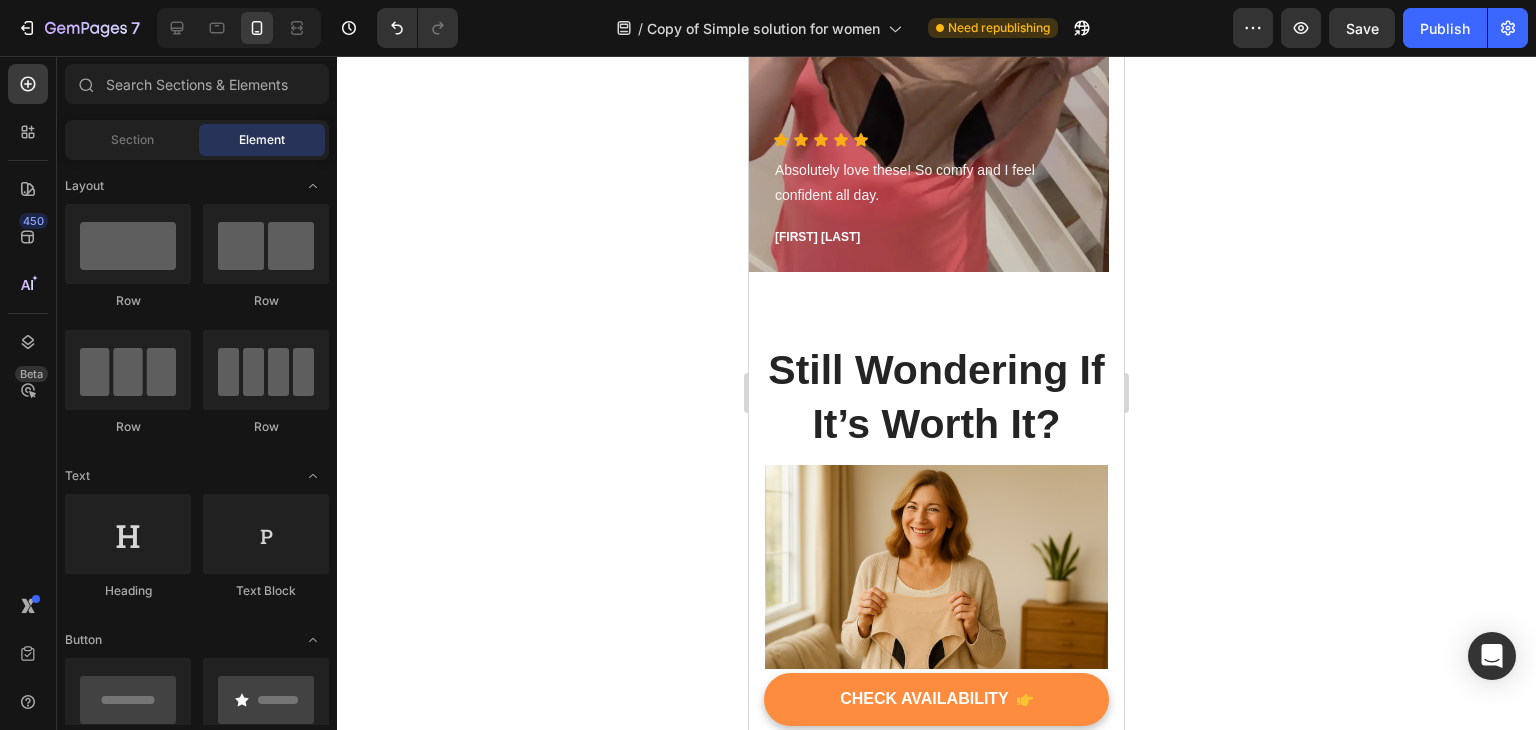 scroll, scrollTop: 4141, scrollLeft: 0, axis: vertical 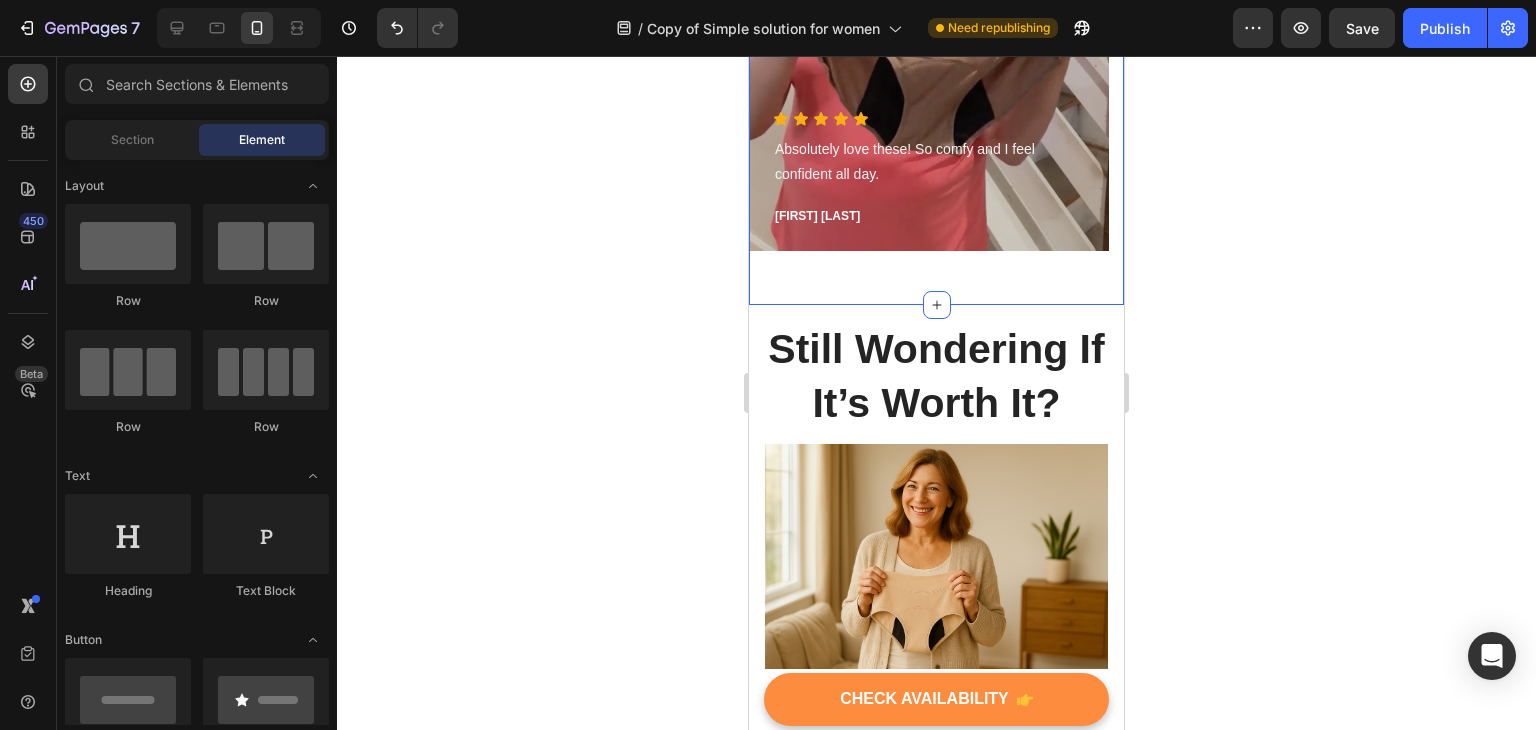 click on "Icon Icon Icon Icon Icon Icon List Hoz Absolutely love these! So comfy and I feel confident all day. Text block Susan R. Text block Row Hero Banner Icon Icon Icon Icon Icon Icon List Hoz No leaks, great fit, and I love how soft they are. Brilliant product! Text block Debbie K. Text block Row Hero Banner Icon Icon Icon Icon Icon Icon List Hoz Perfect for busy days and they stay in place—so impressed! Text block Karen M. Text block Row Hero Banner Carousel" at bounding box center [936, 32] 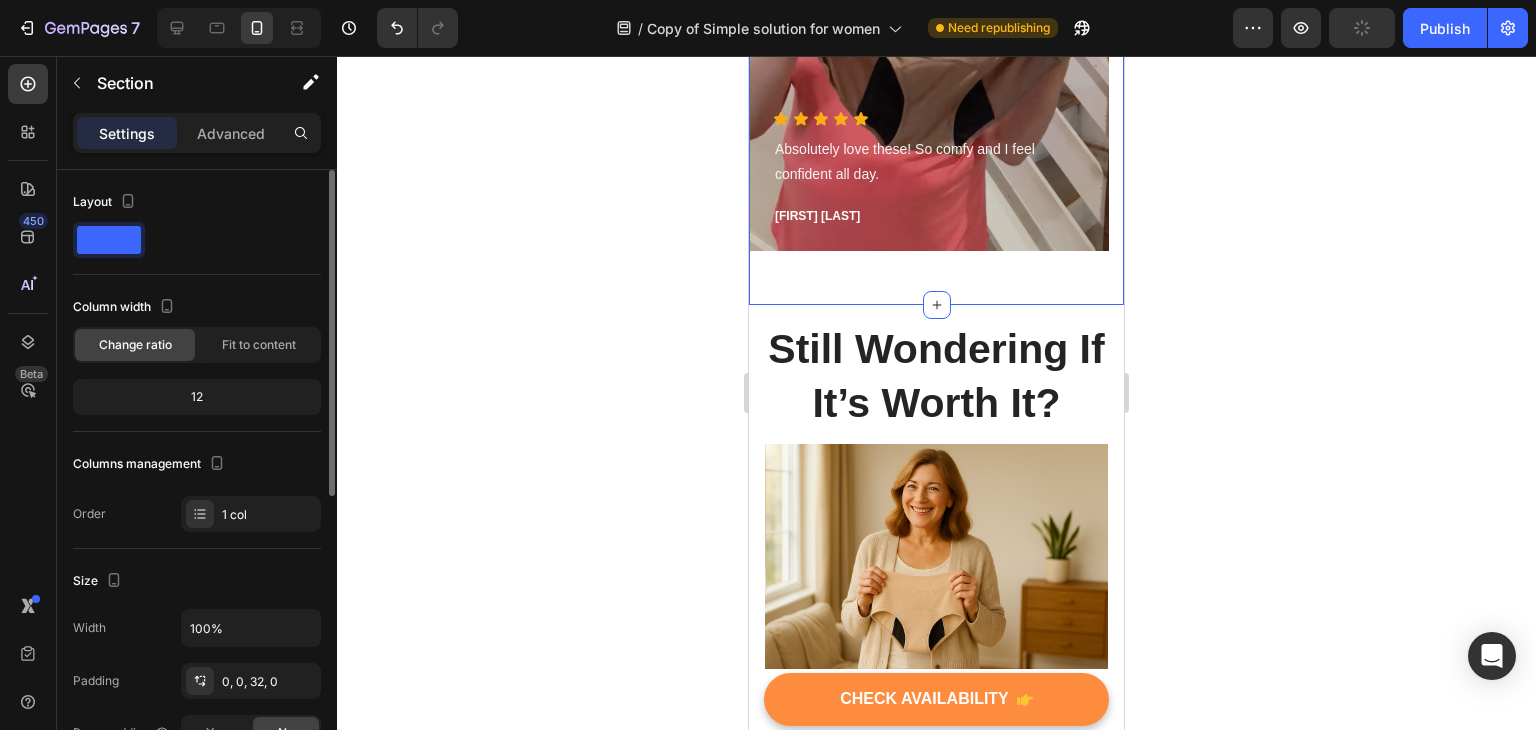 scroll, scrollTop: 200, scrollLeft: 0, axis: vertical 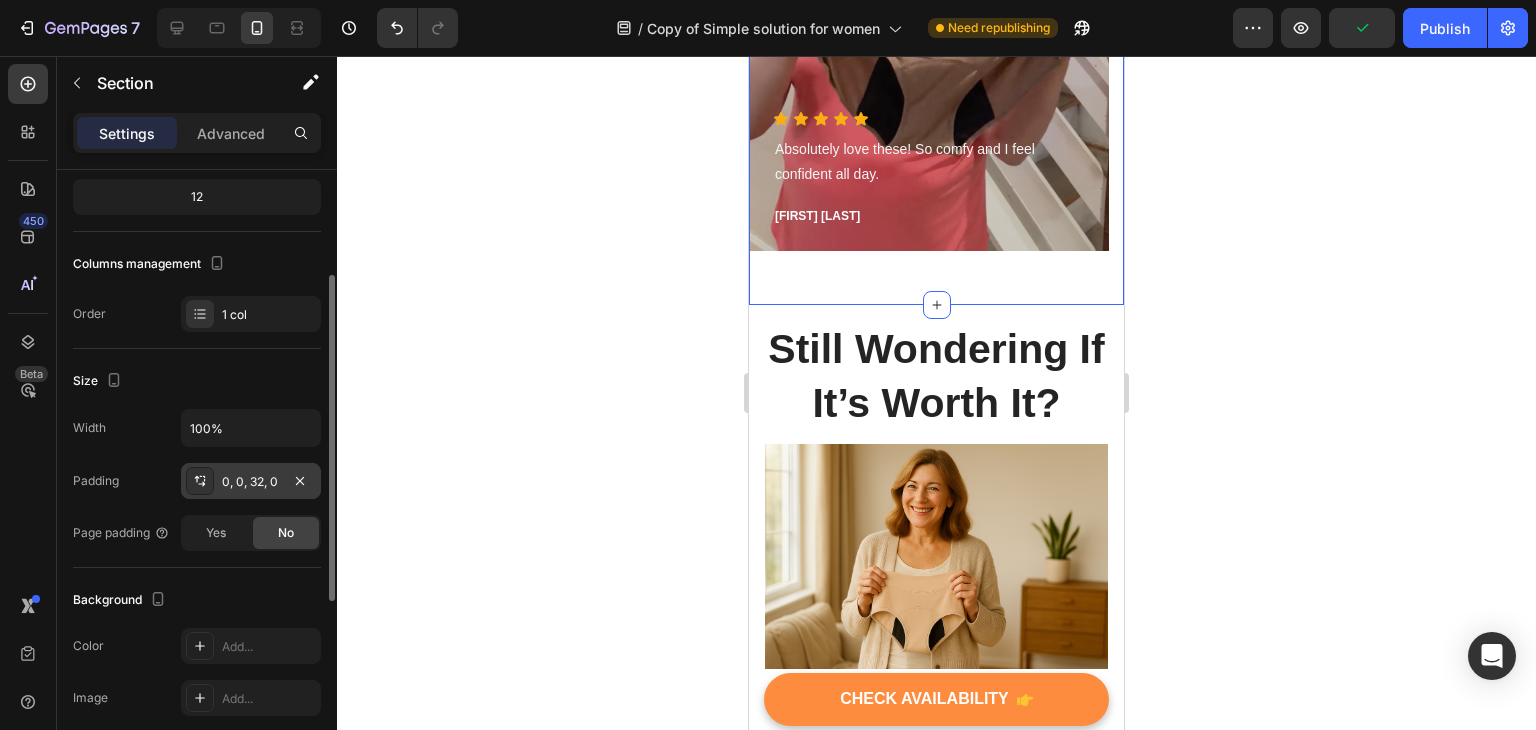 click on "0, 0, 32, 0" at bounding box center (251, 482) 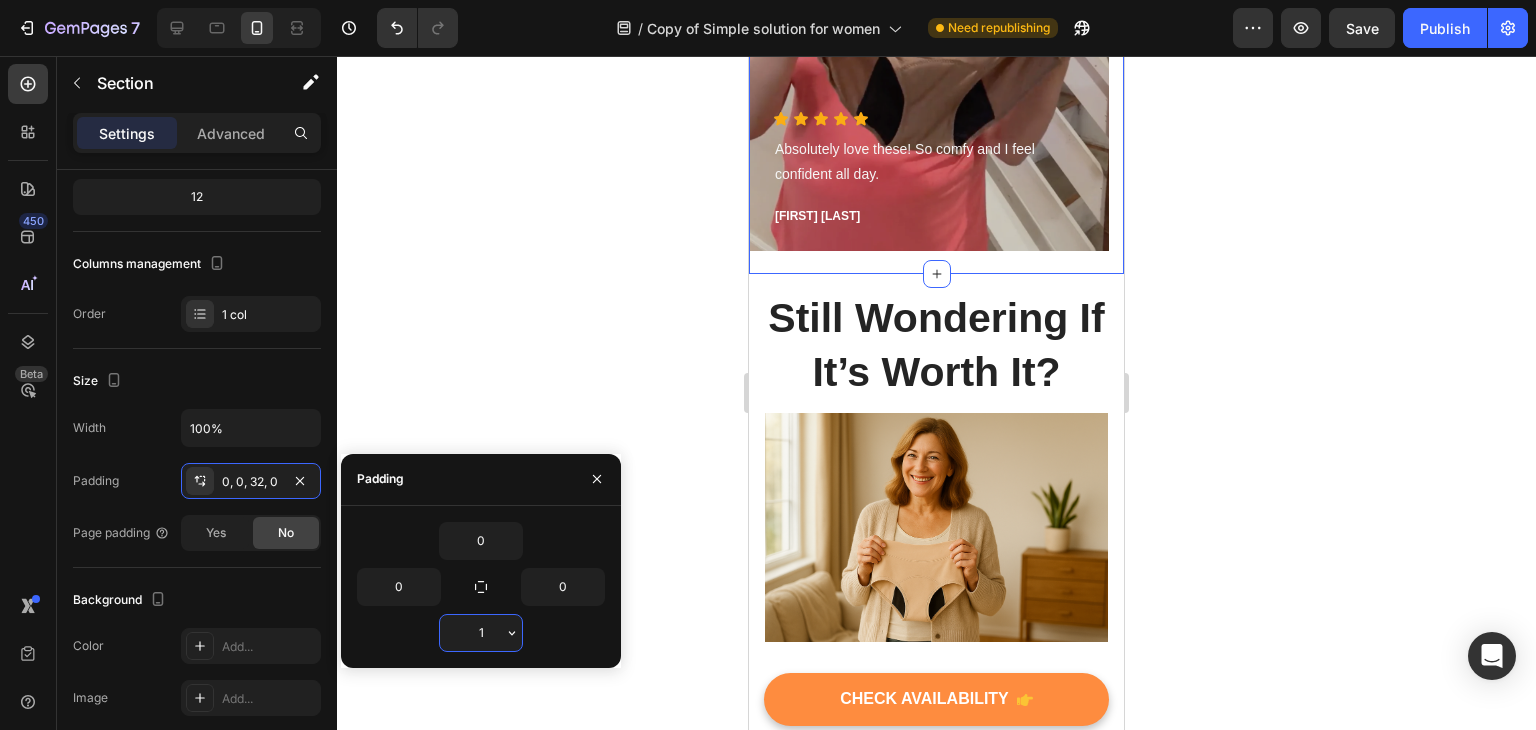 type on "10" 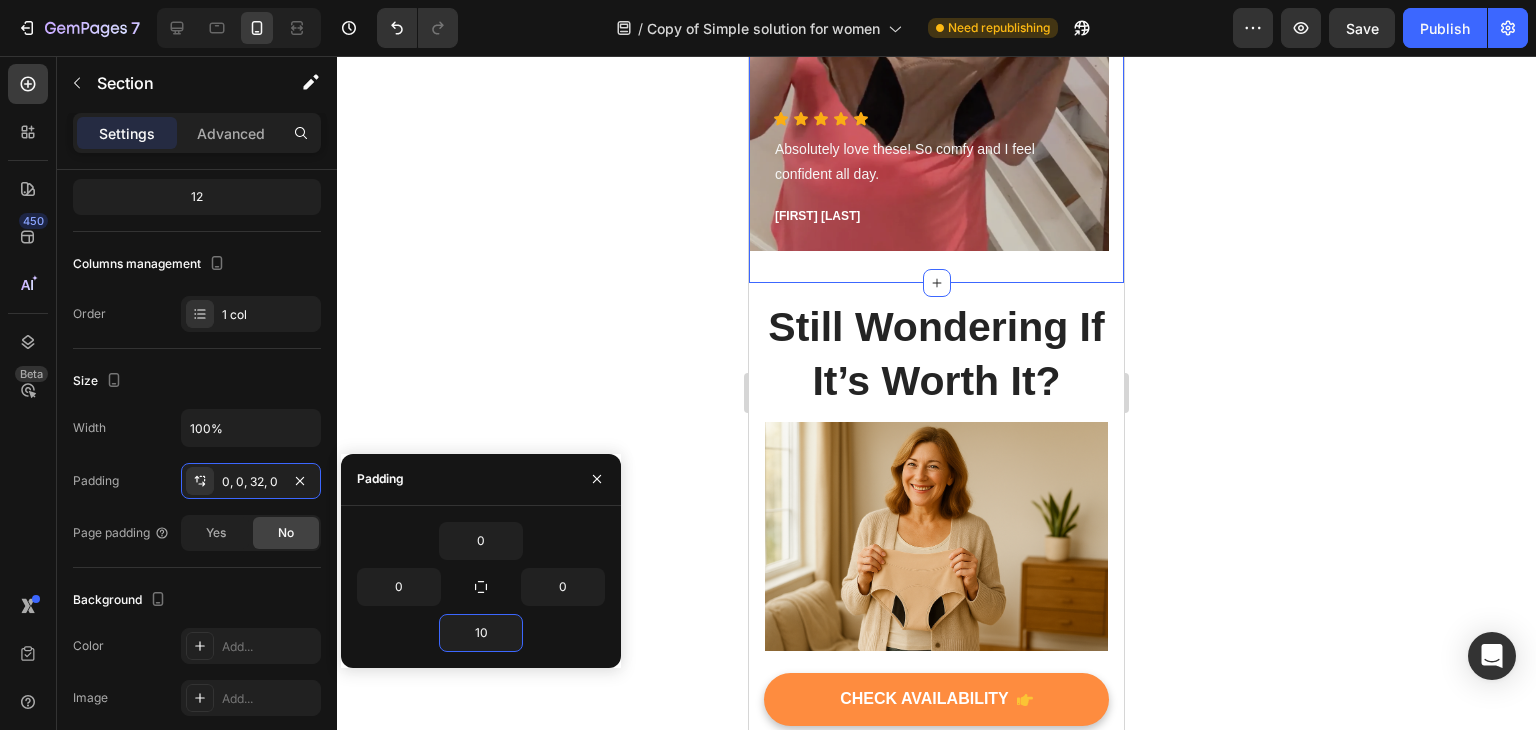 click 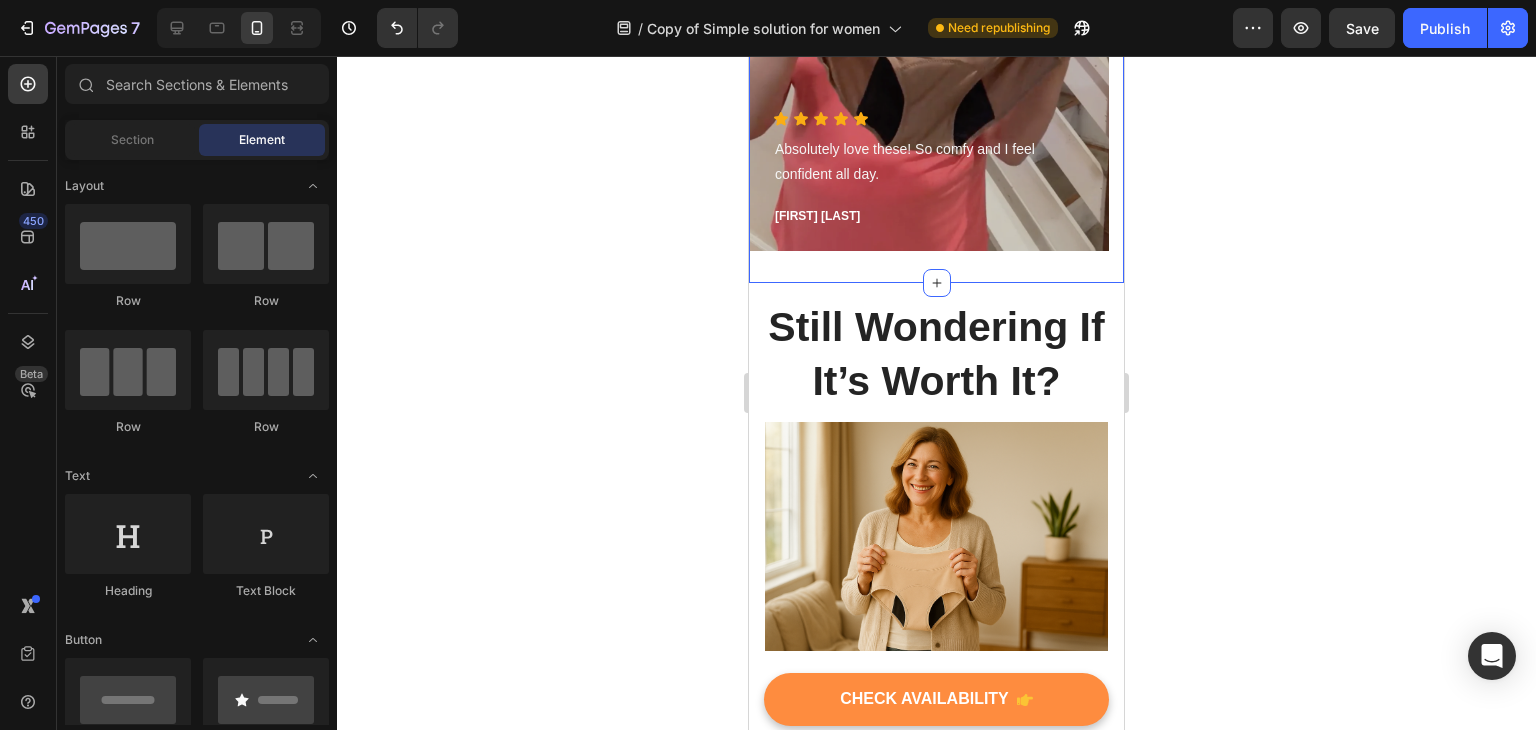 click on "Icon Icon Icon Icon Icon Icon List Hoz Absolutely love these! So comfy and I feel confident all day. Text block Susan R. Text block Row Hero Banner Icon Icon Icon Icon Icon Icon List Hoz No leaks, great fit, and I love how soft they are. Brilliant product! Text block Debbie K. Text block Row Hero Banner Icon Icon Icon Icon Icon Icon List Hoz Perfect for busy days and they stay in place—so impressed! Text block Karen M. Text block Row Hero Banner Carousel" at bounding box center [936, 32] 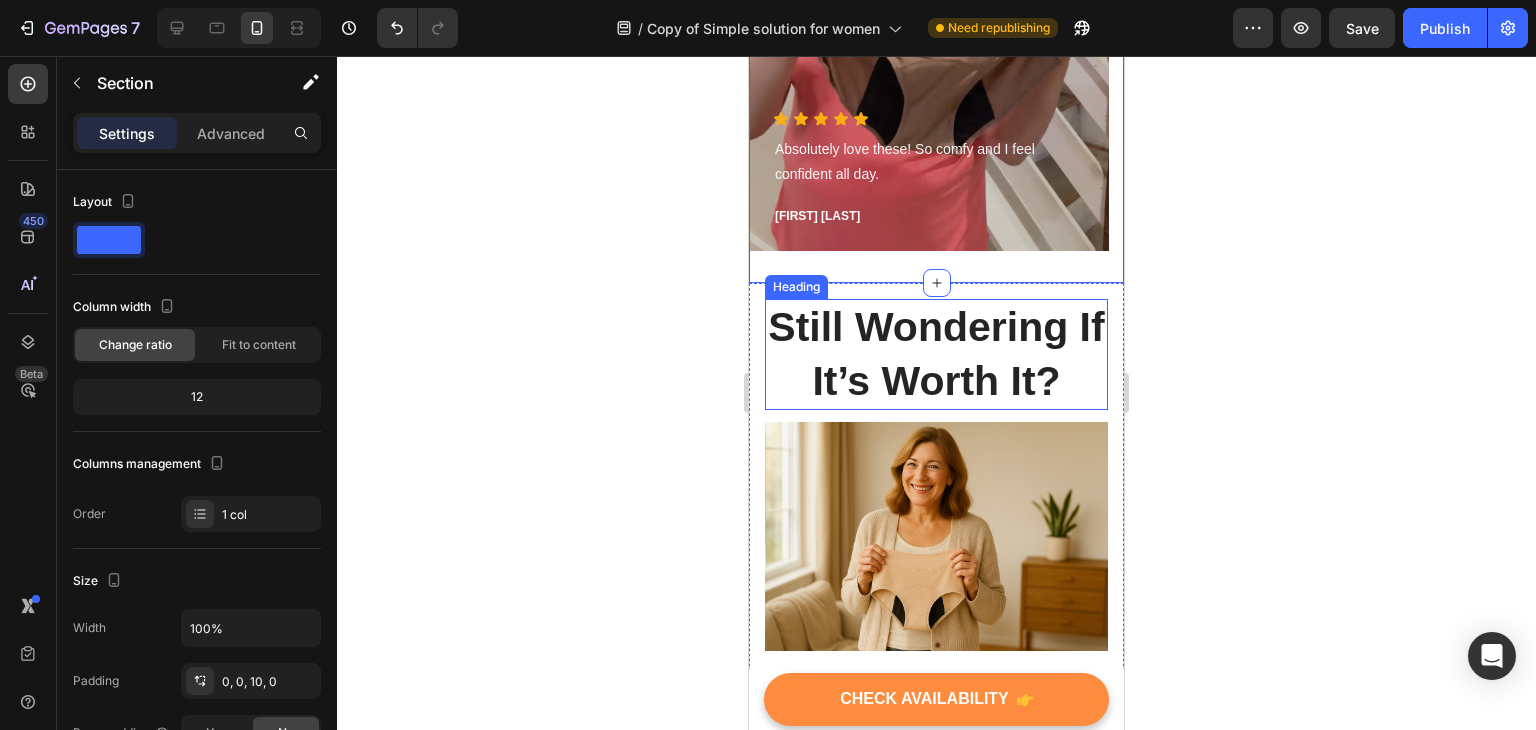 click on "Still Wondering If It’s Worth It?" at bounding box center [936, 353] 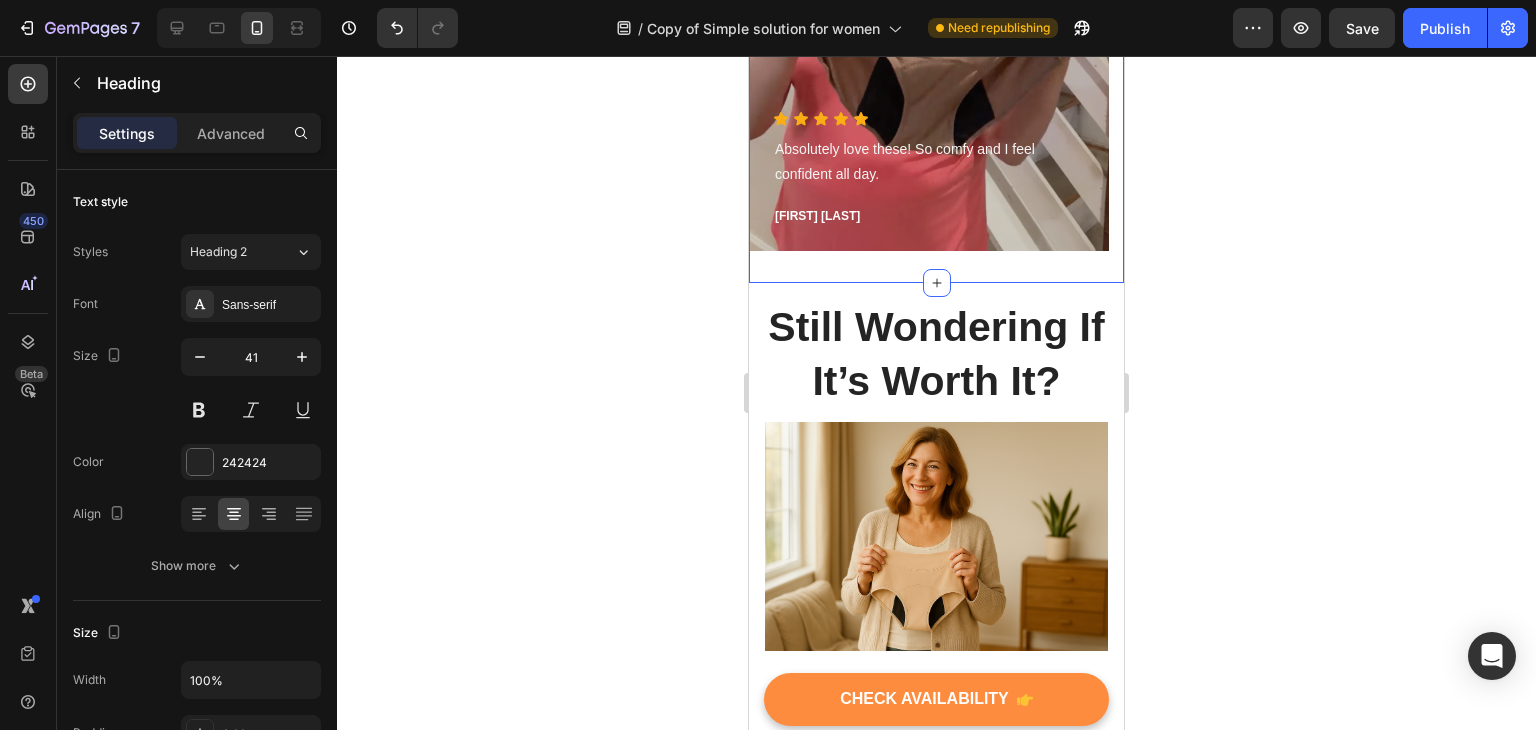 click on "Icon Icon Icon Icon Icon Icon List Hoz Absolutely love these! So comfy and I feel confident all day. Text block Susan R. Text block Row Hero Banner Icon Icon Icon Icon Icon Icon List Hoz No leaks, great fit, and I love how soft they are. Brilliant product! Text block Debbie K. Text block Row Hero Banner Icon Icon Icon Icon Icon Icon List Hoz Perfect for busy days and they stay in place—so impressed! Text block Karen M. Text block Row Hero Banner Carousel" at bounding box center (936, 32) 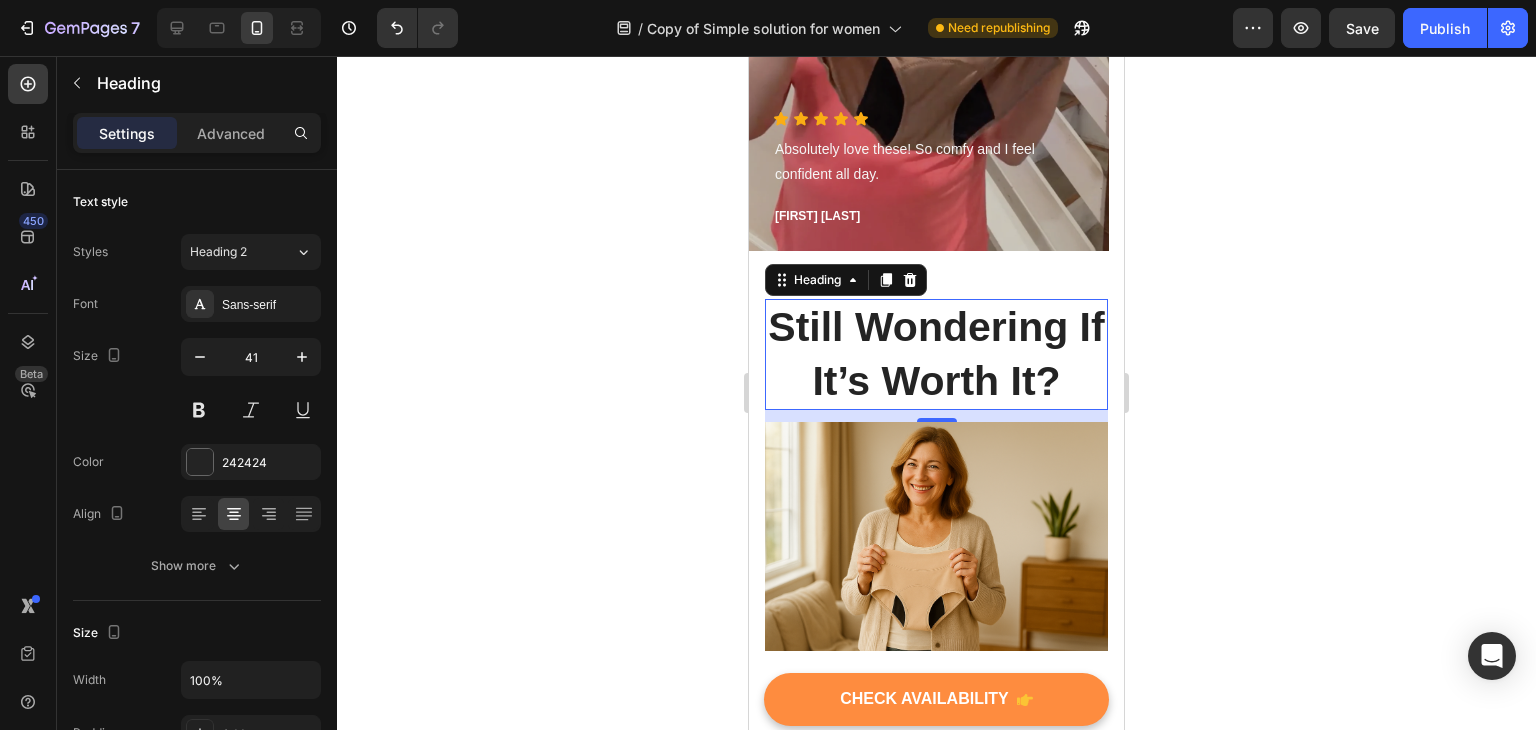 click on "Still Wondering If It’s Worth It?" at bounding box center [936, 353] 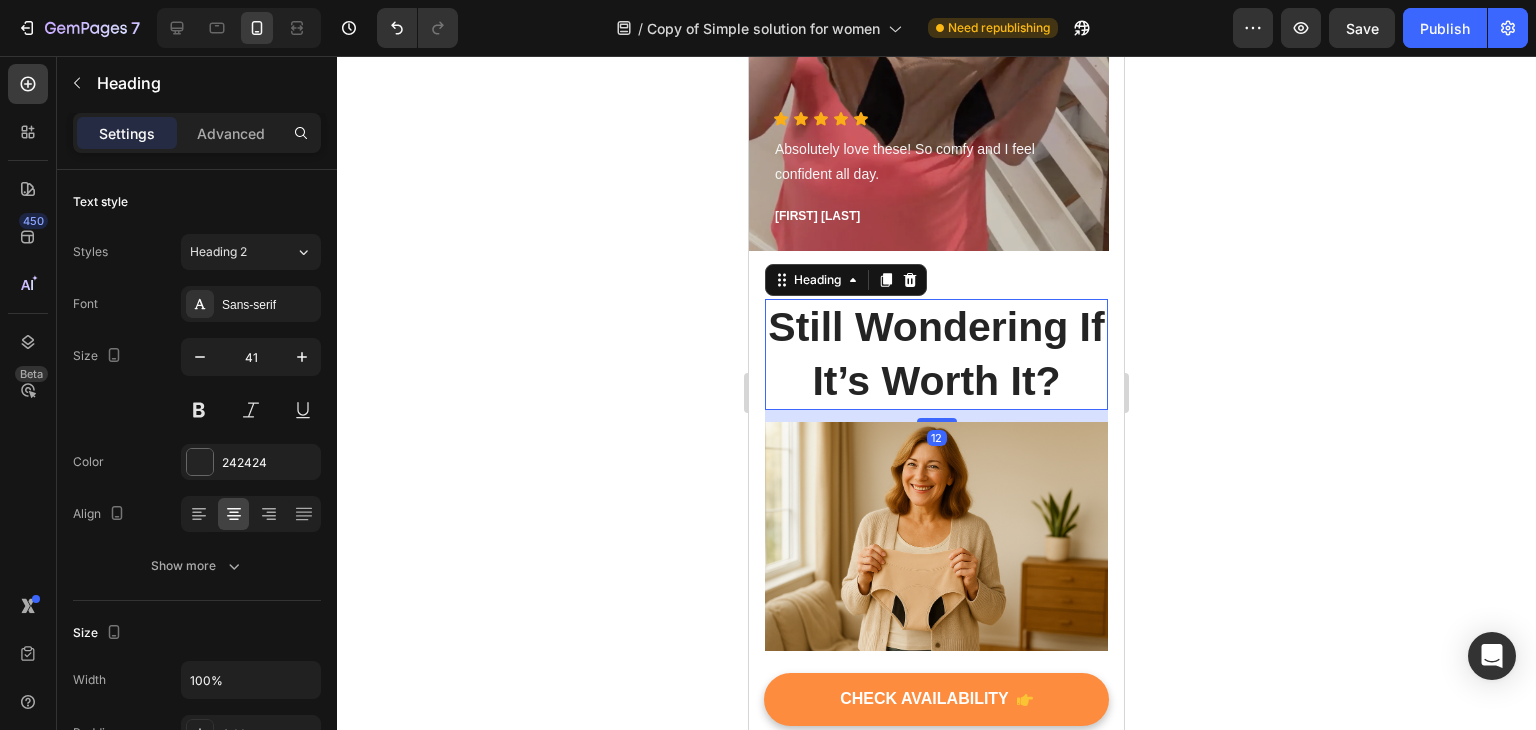 click 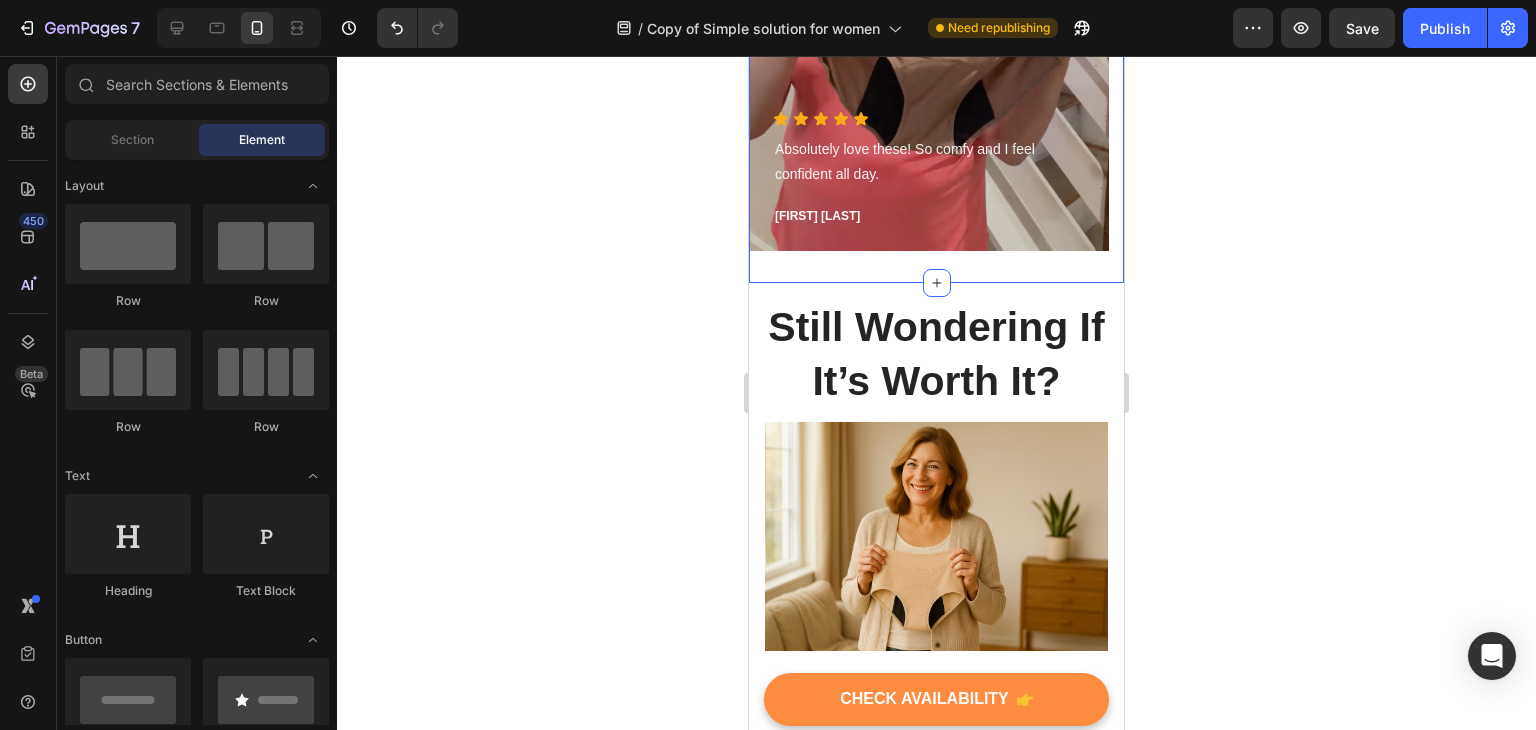 click on "Icon Icon Icon Icon Icon Icon List Hoz Absolutely love these! So comfy and I feel confident all day. Text block Susan R. Text block Row Hero Banner Icon Icon Icon Icon Icon Icon List Hoz No leaks, great fit, and I love how soft they are. Brilliant product! Text block Debbie K. Text block Row Hero Banner Icon Icon Icon Icon Icon Icon List Hoz Perfect for busy days and they stay in place—so impressed! Text block Karen M. Text block Row Hero Banner Carousel" at bounding box center (936, 32) 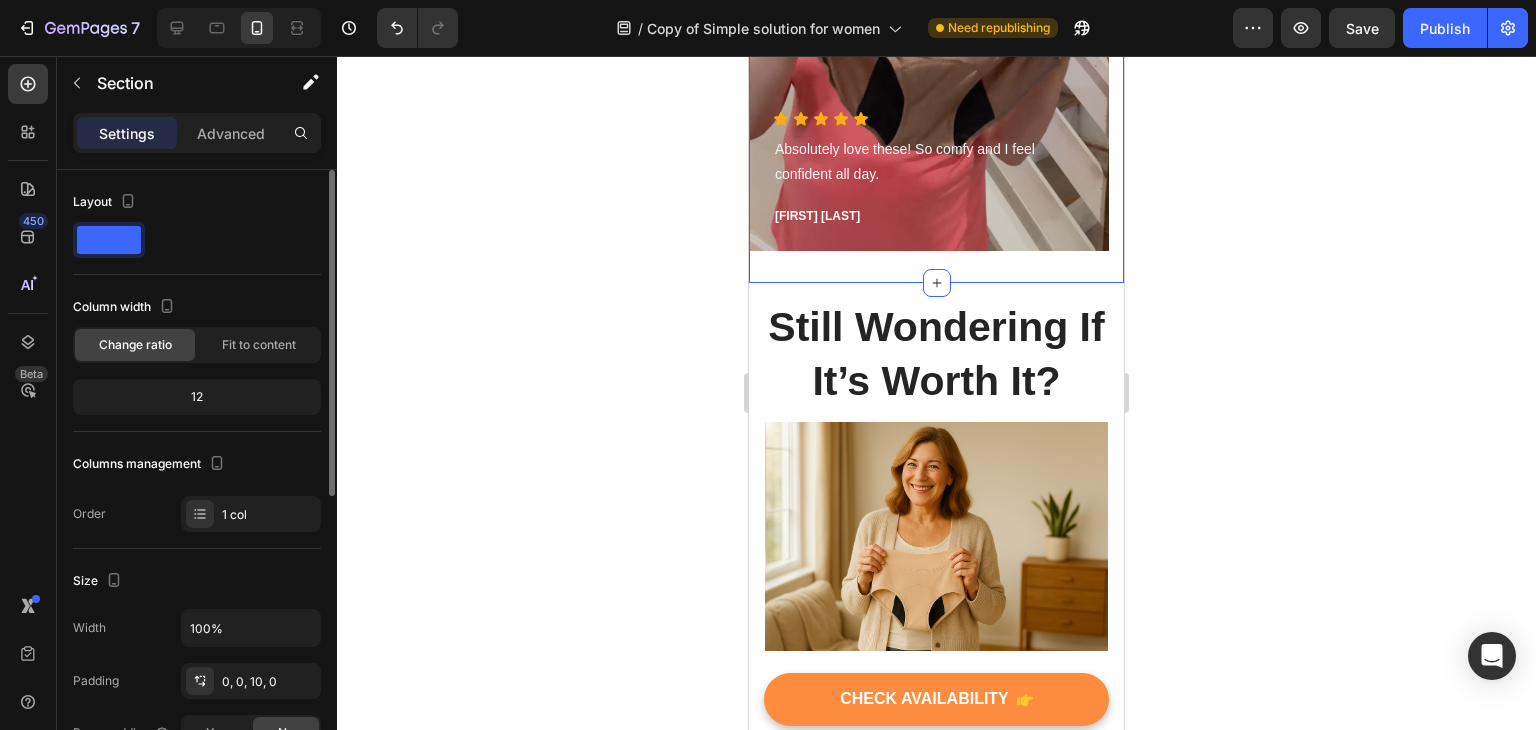 scroll, scrollTop: 100, scrollLeft: 0, axis: vertical 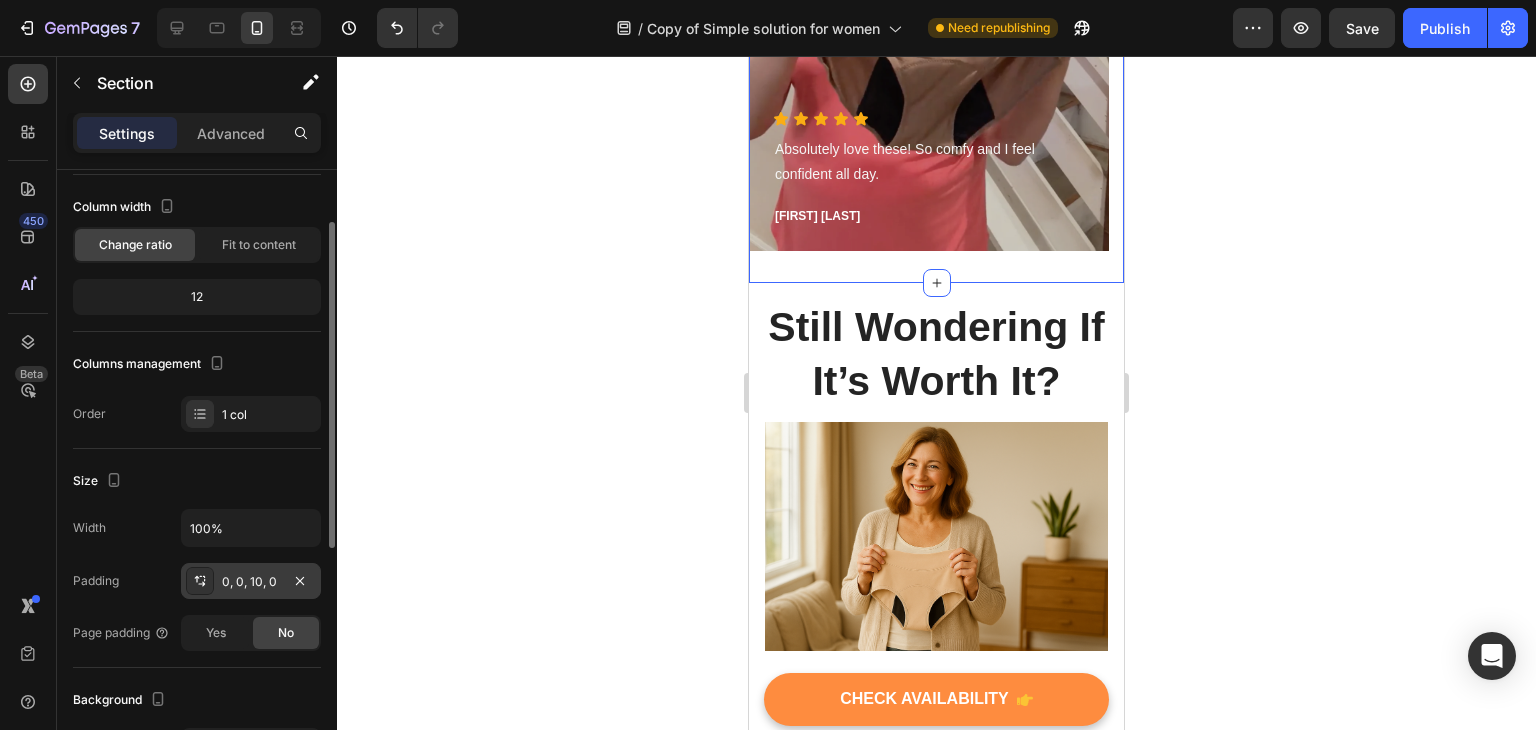 click on "0, 0, 10, 0" at bounding box center (251, 582) 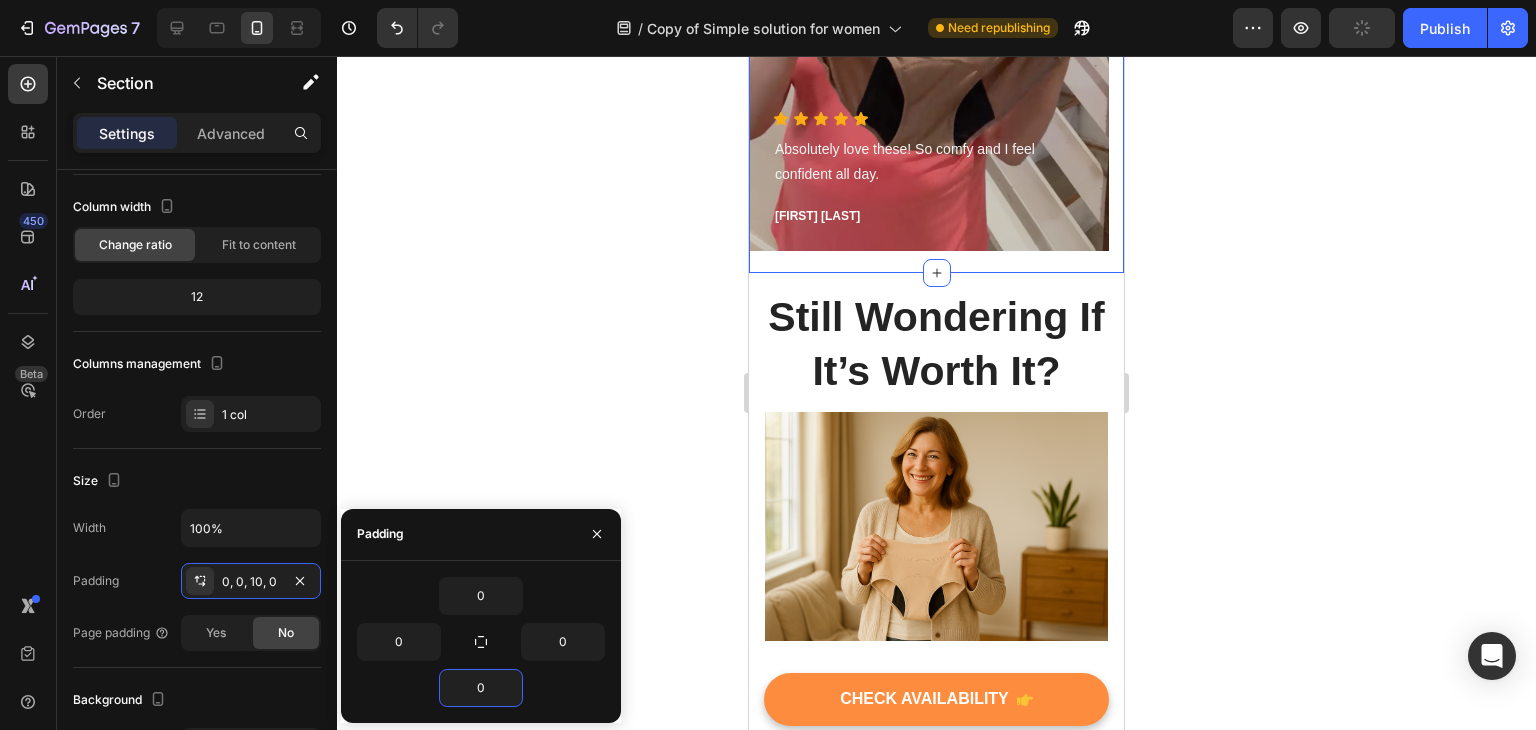 type on "0" 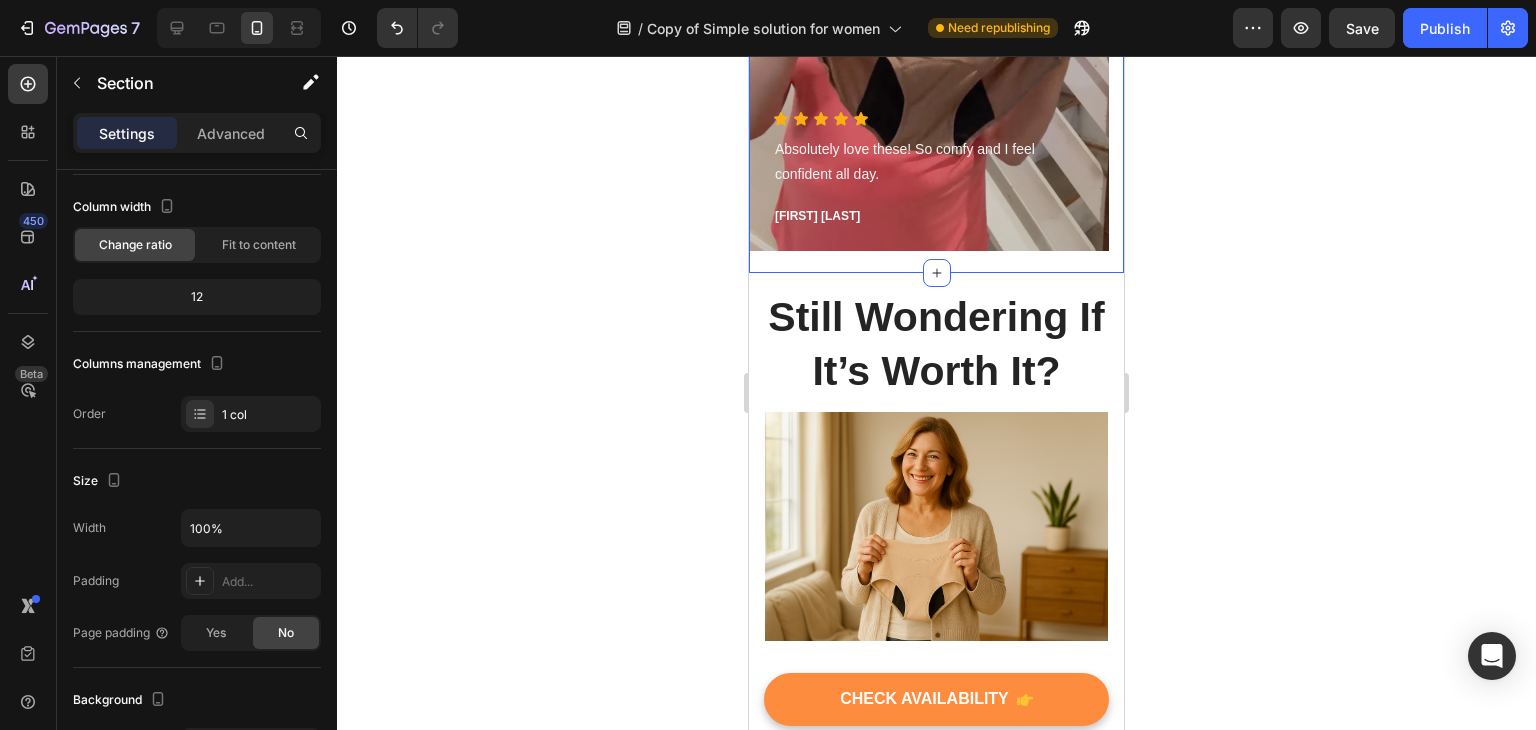 click 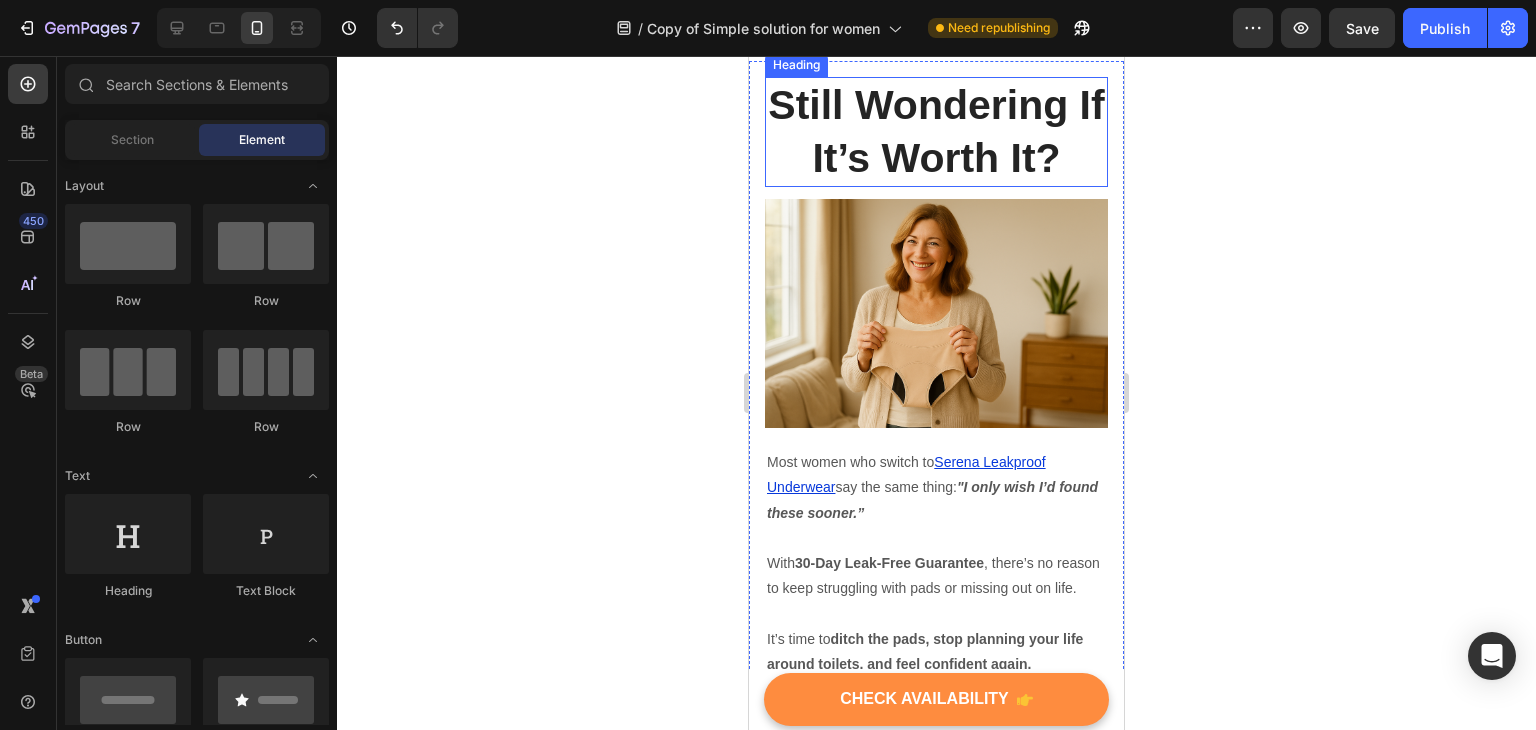 scroll, scrollTop: 4541, scrollLeft: 0, axis: vertical 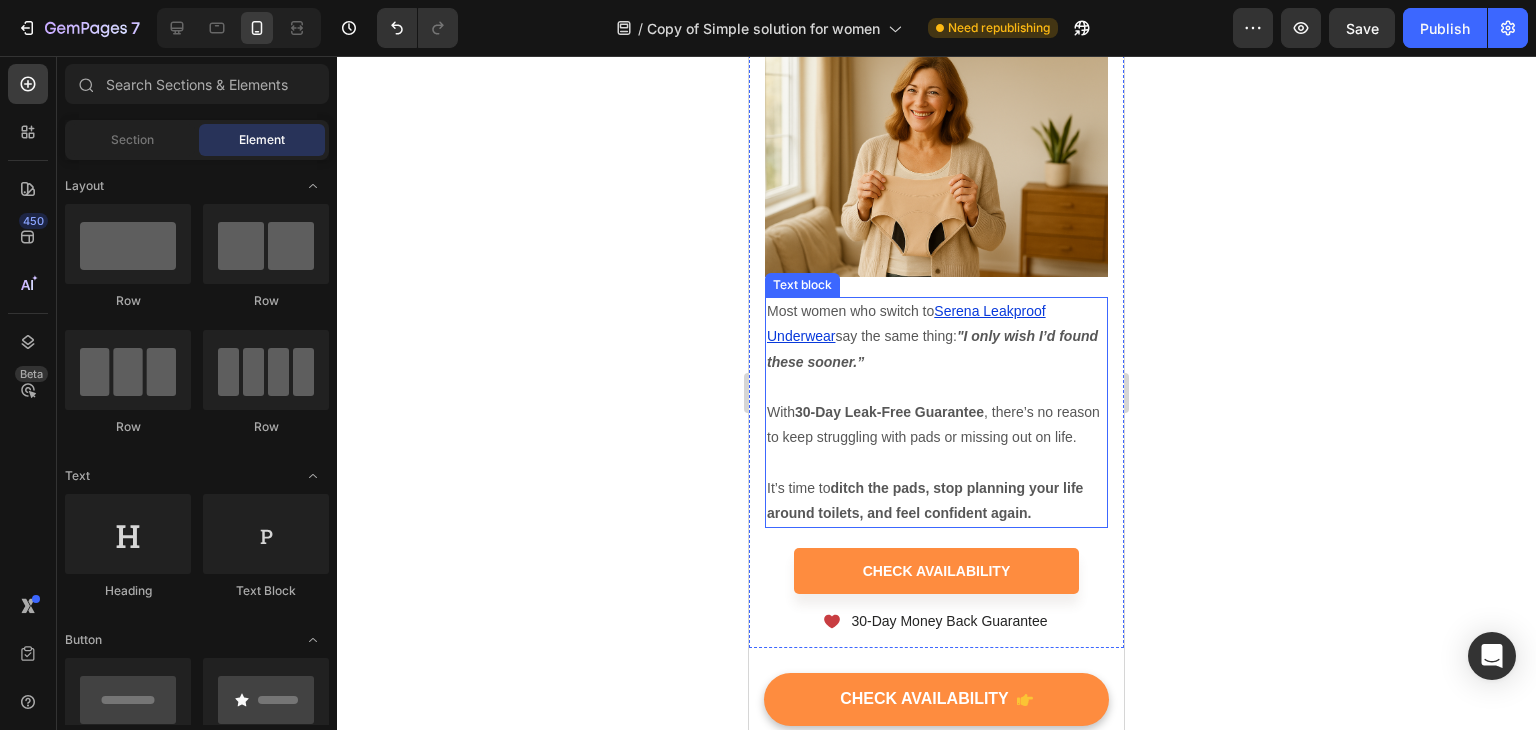 click on "Most women who switch to Serena Leakproof Underwear say the same thing: "I only wish I’d found these sooner.”" at bounding box center [936, 337] 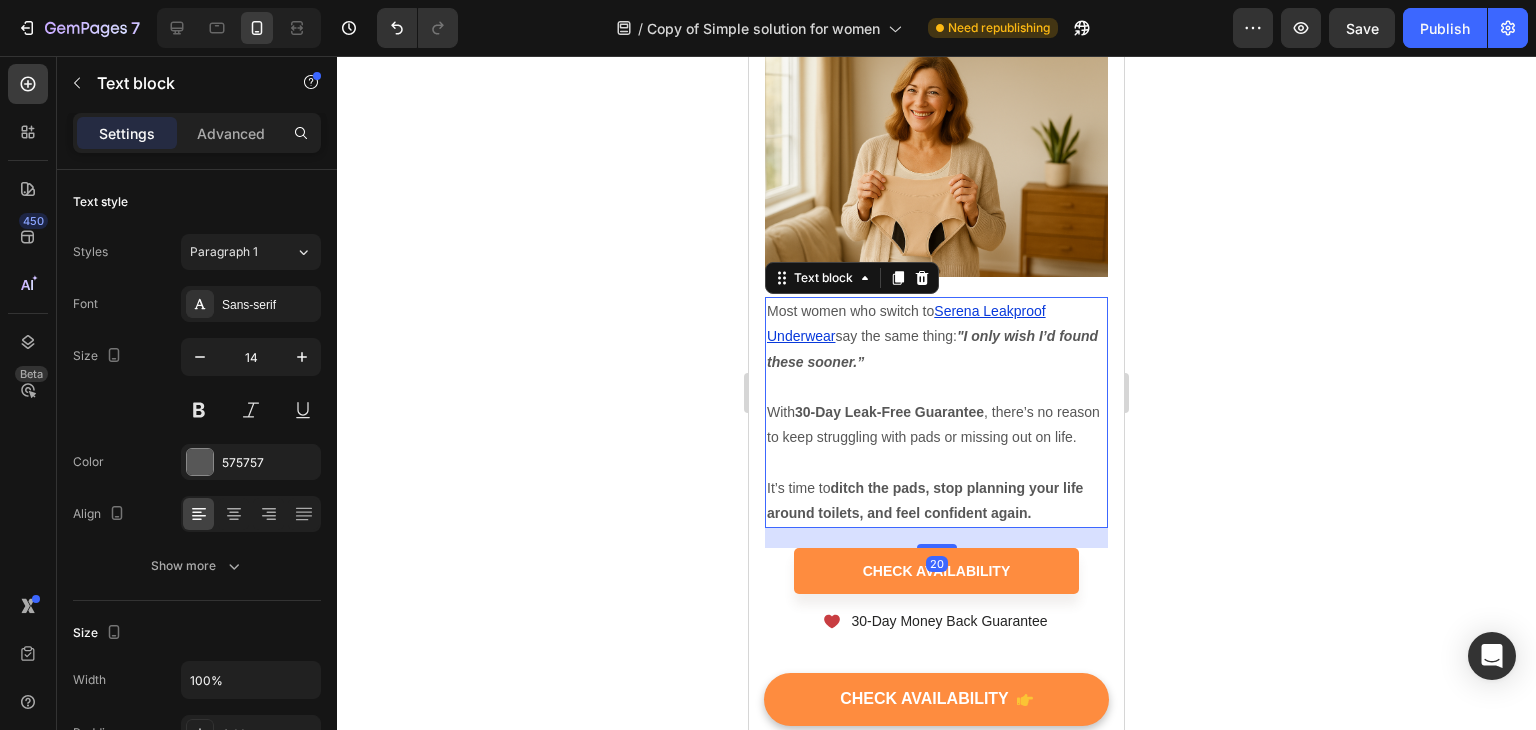 click on "Serena Leakproof Underwear" at bounding box center [906, 323] 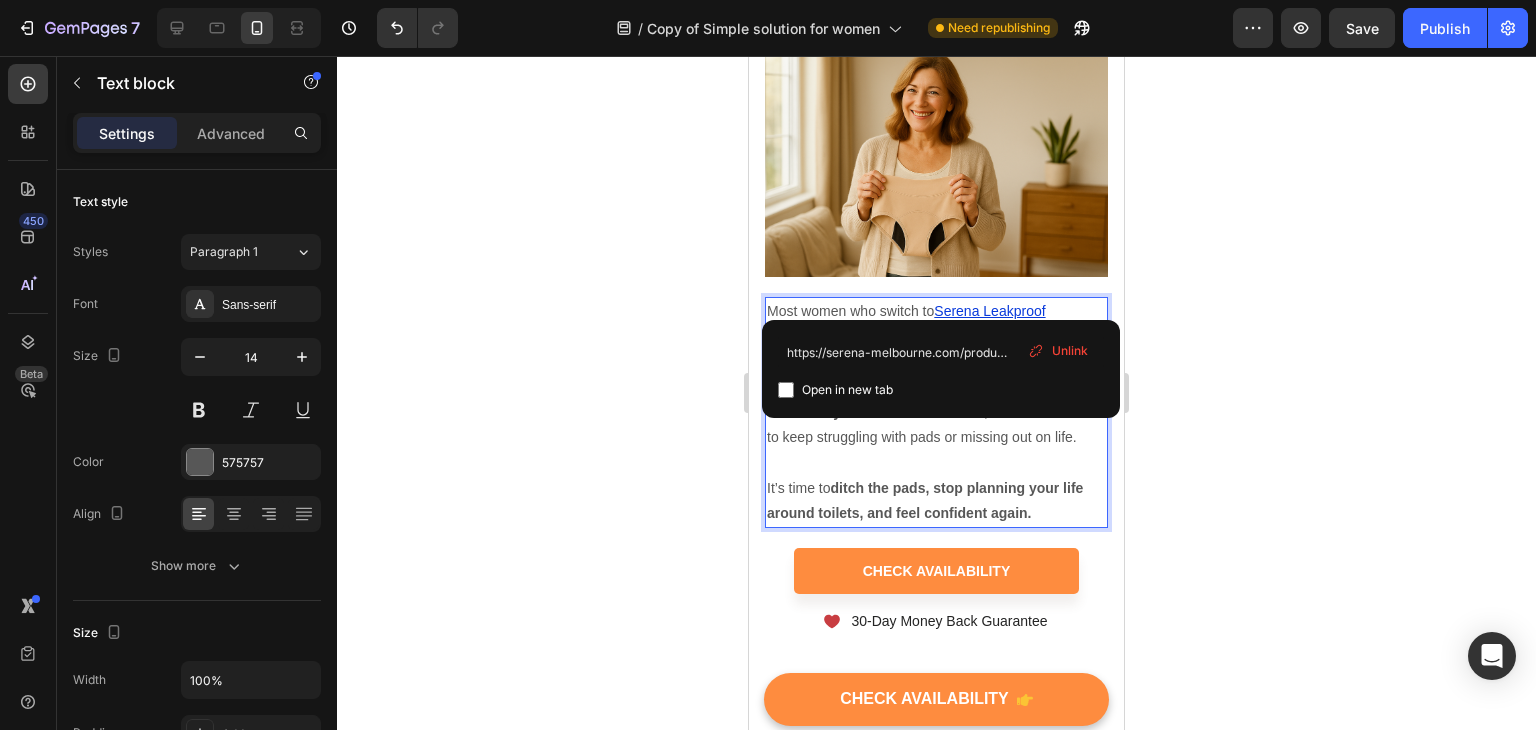 click on "With 30-Day Leak-Free Guarantee, there’s no reason to keep struggling with pads or missing out on life." at bounding box center [936, 425] 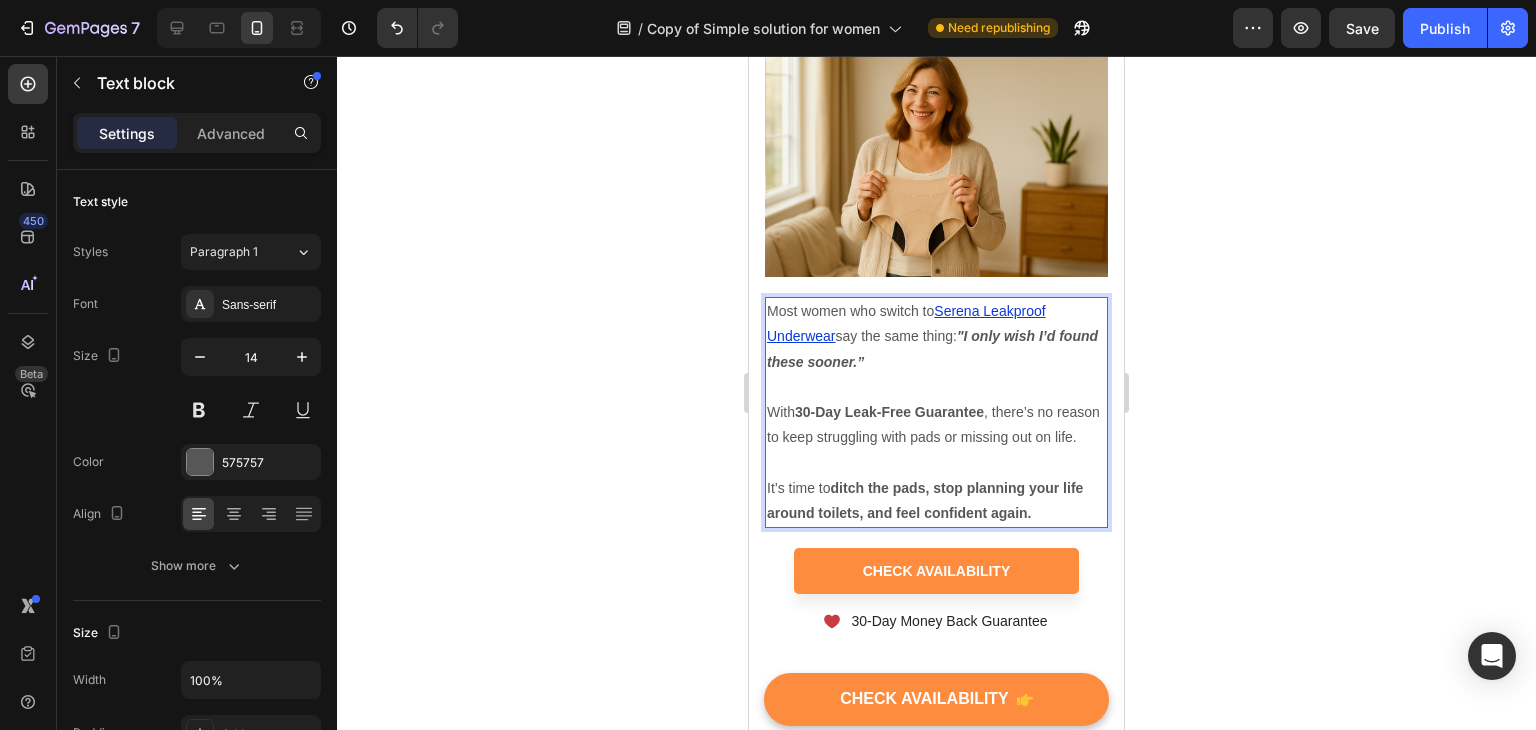 click on "Serena Leakproof Underwear" at bounding box center [906, 323] 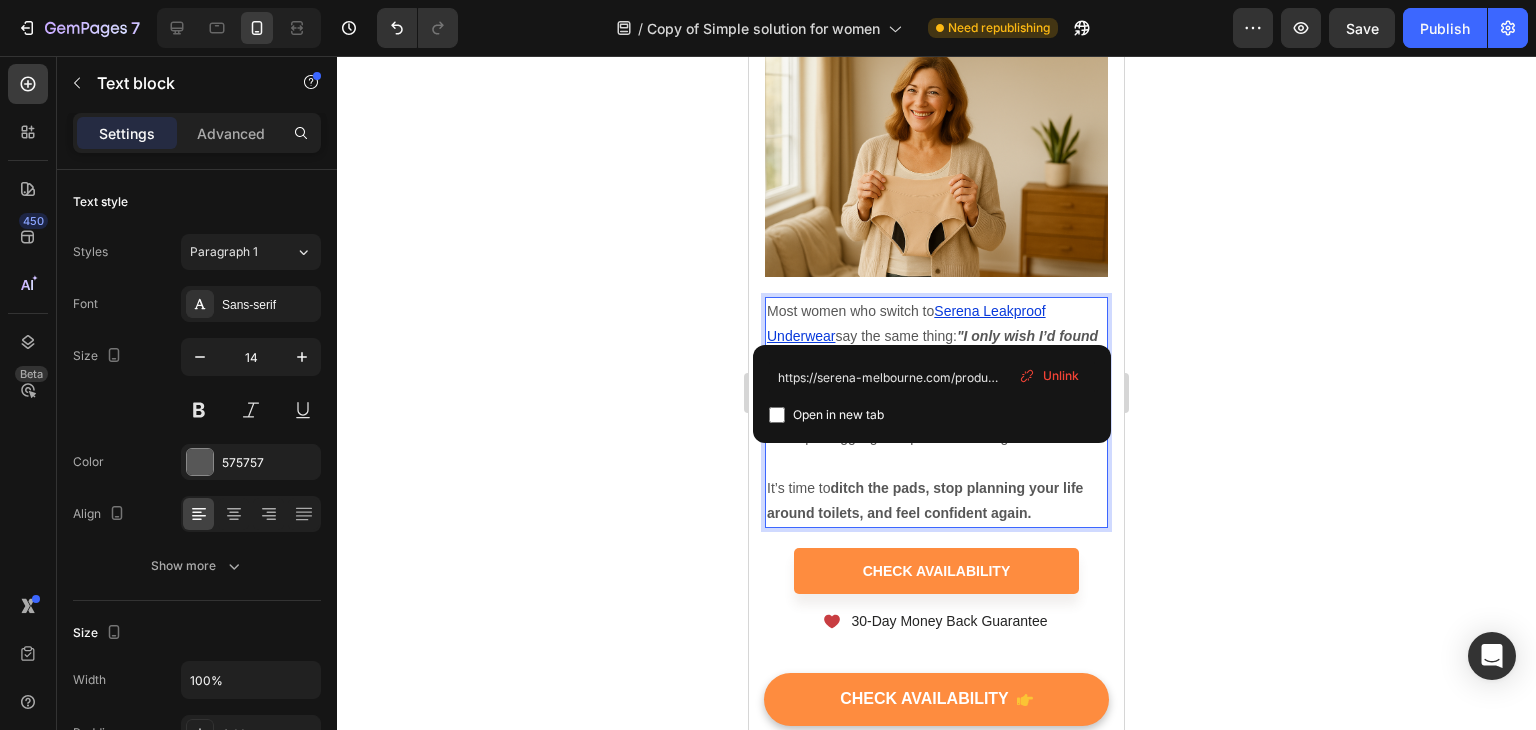click on "Unlink" at bounding box center (1061, 376) 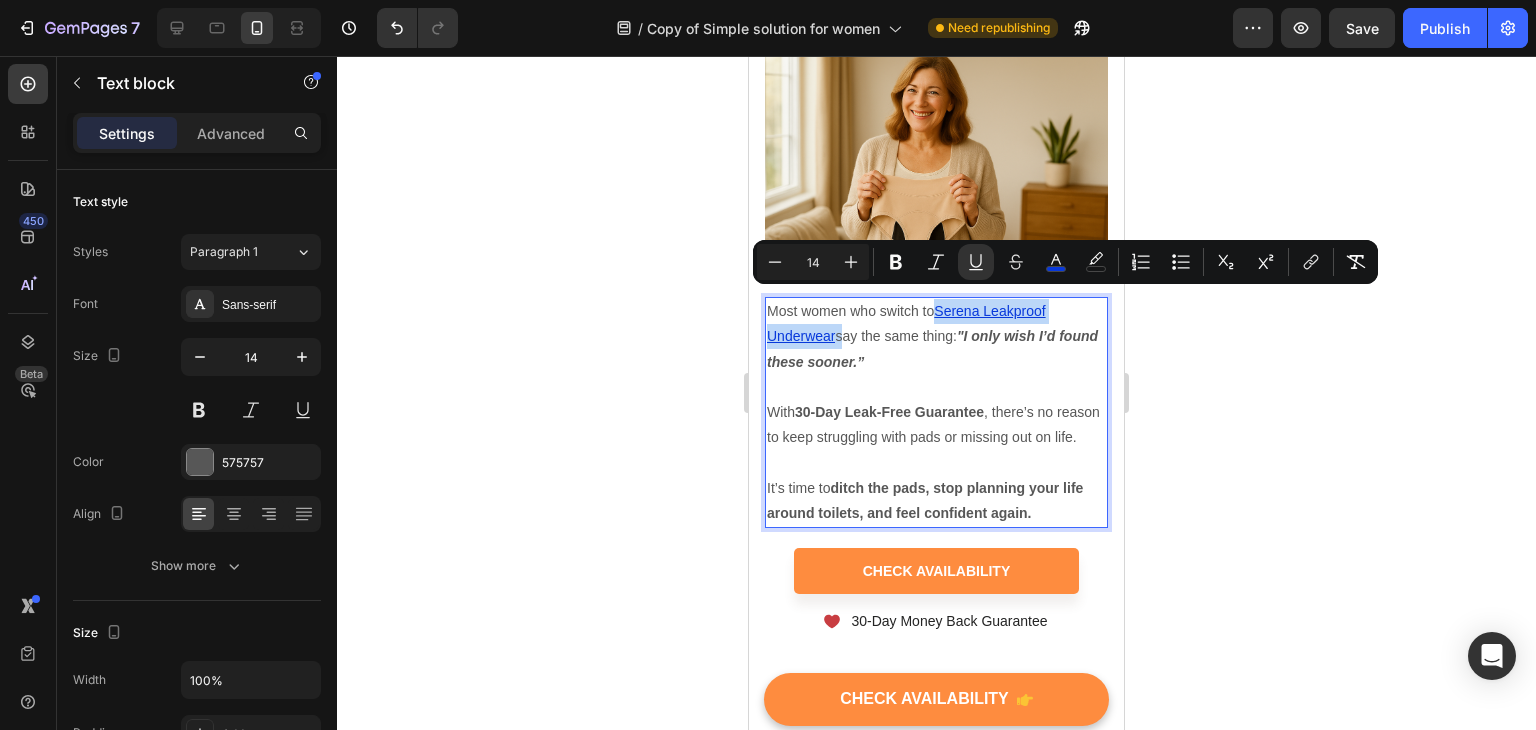 drag, startPoint x: 837, startPoint y: 324, endPoint x: 940, endPoint y: 300, distance: 105.75916 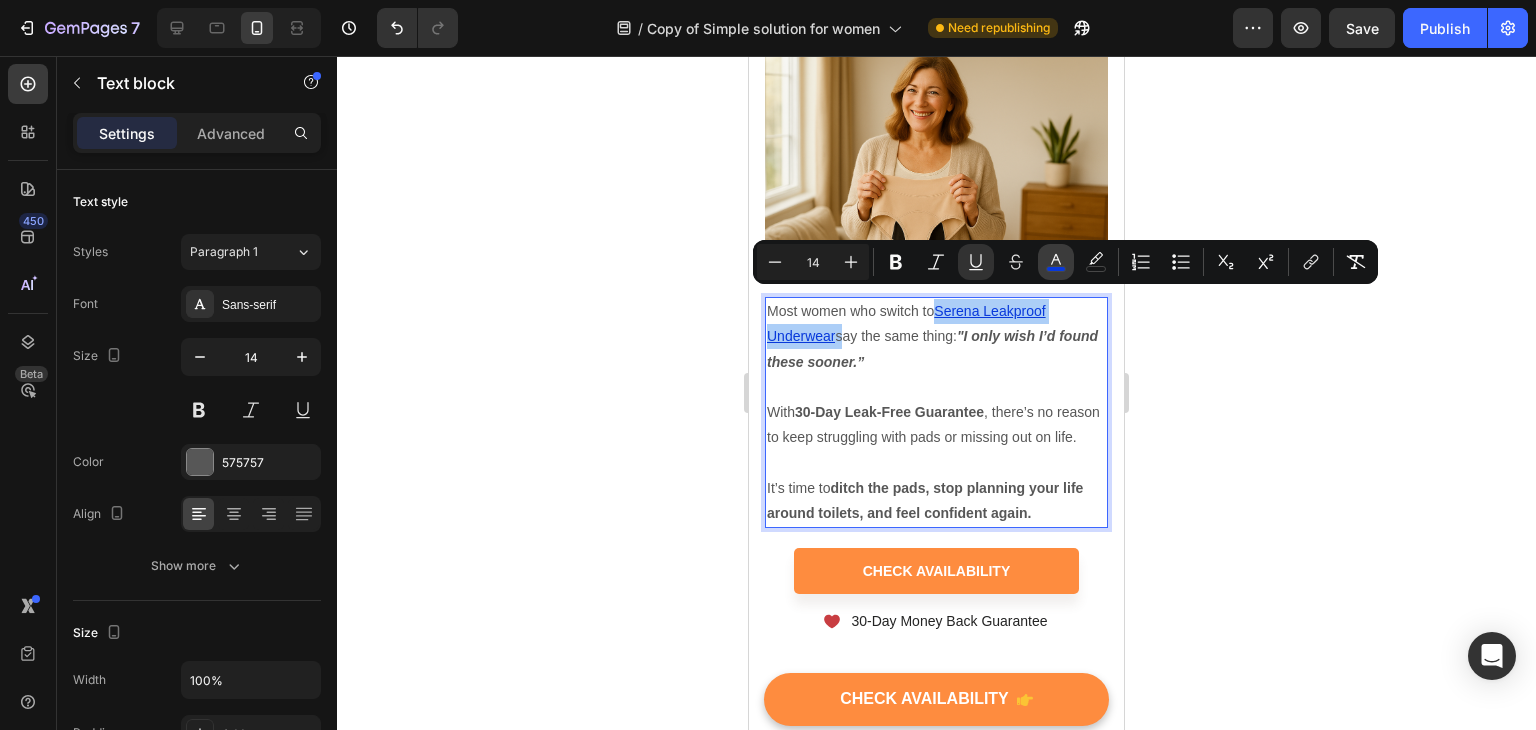 click 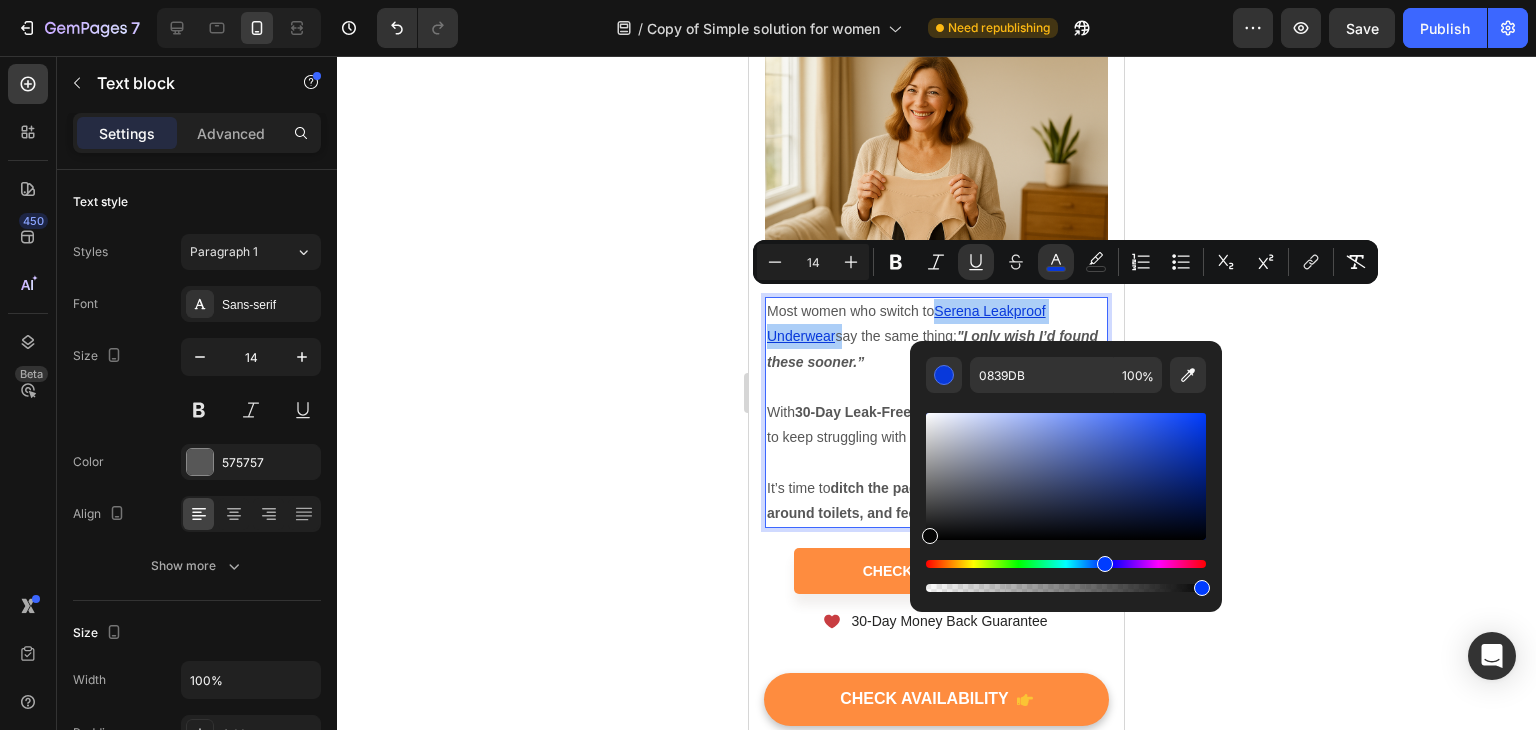drag, startPoint x: 1684, startPoint y: 588, endPoint x: 905, endPoint y: 545, distance: 780.18585 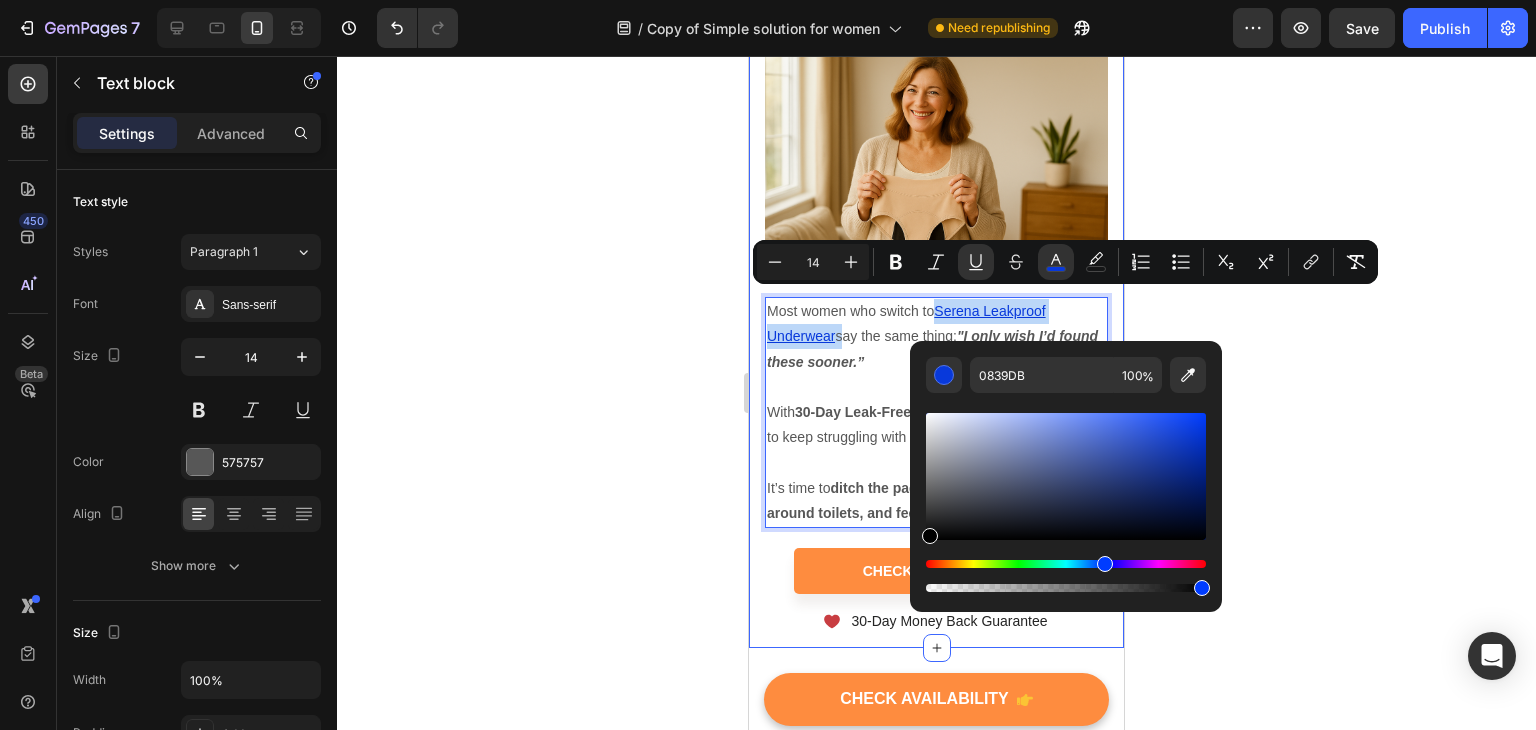 type on "000000" 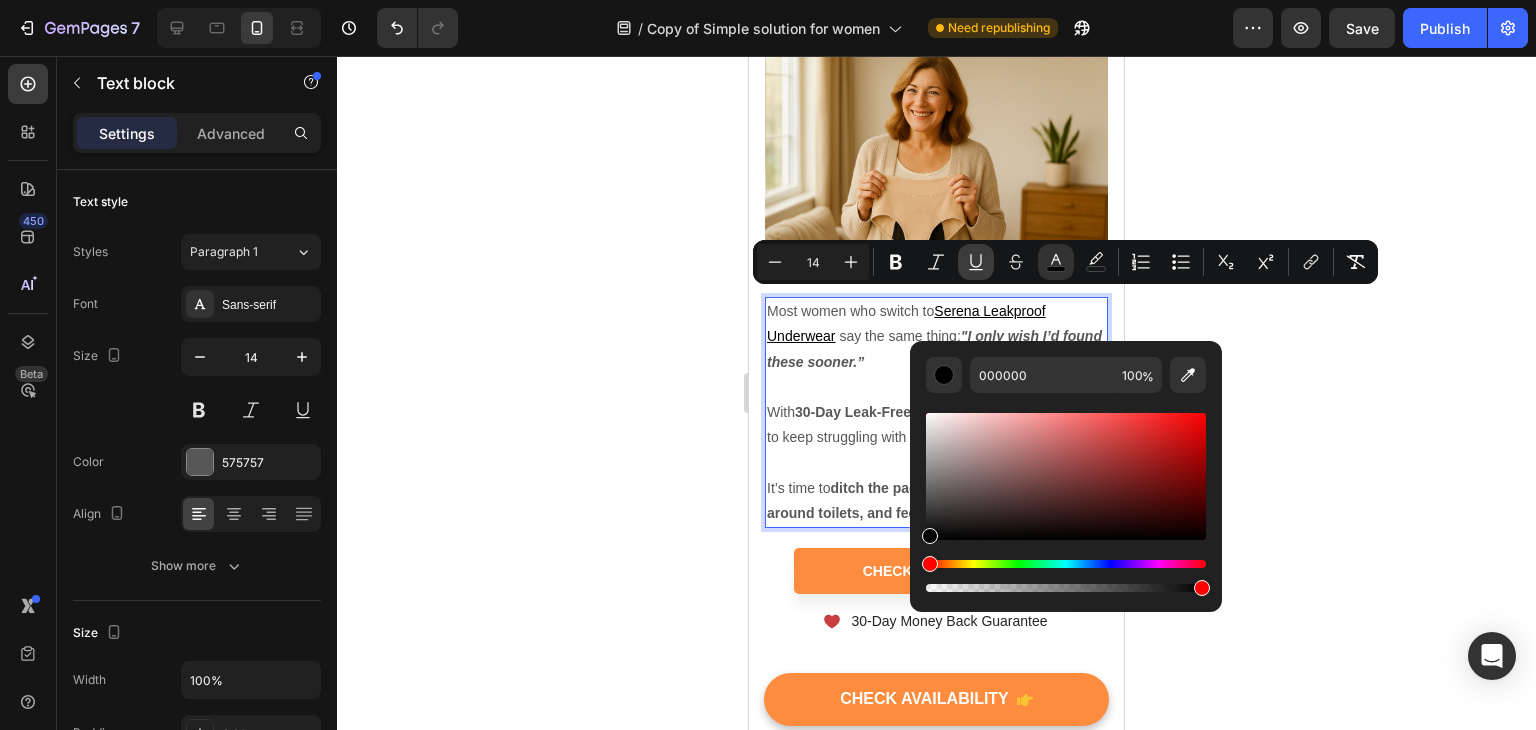 click 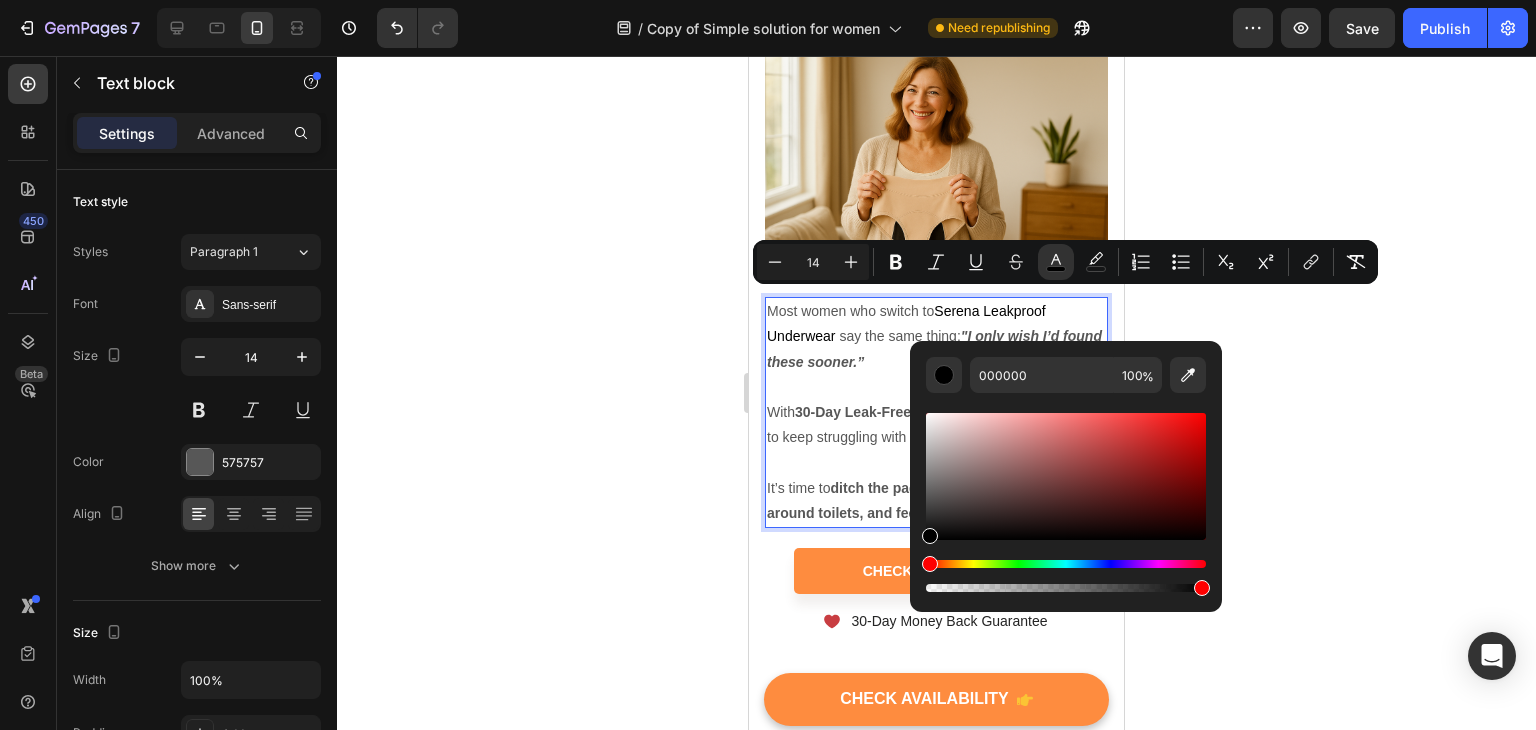 click on ""I only wish I’d found these sooner.”" at bounding box center [934, 348] 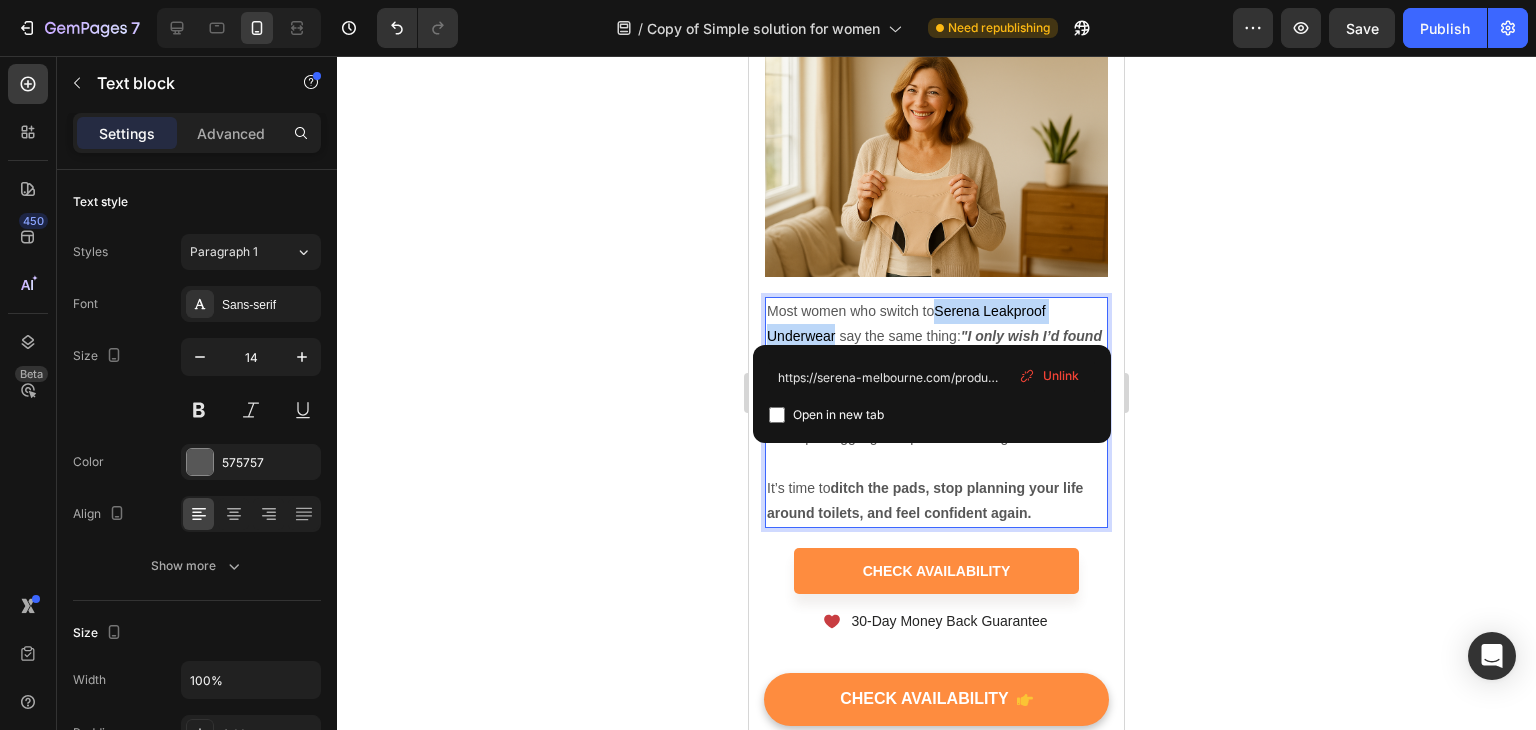 drag, startPoint x: 833, startPoint y: 326, endPoint x: 937, endPoint y: 305, distance: 106.09901 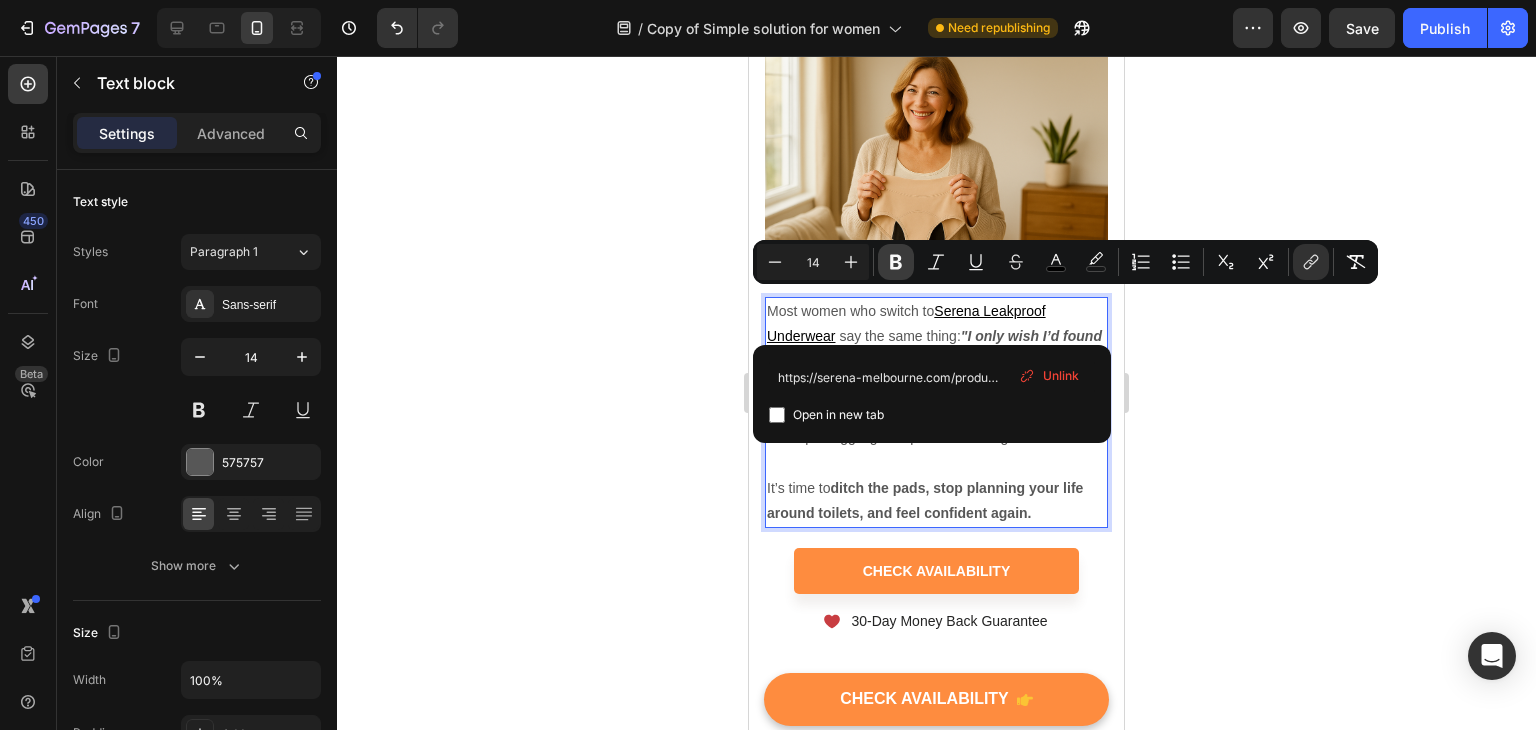 click 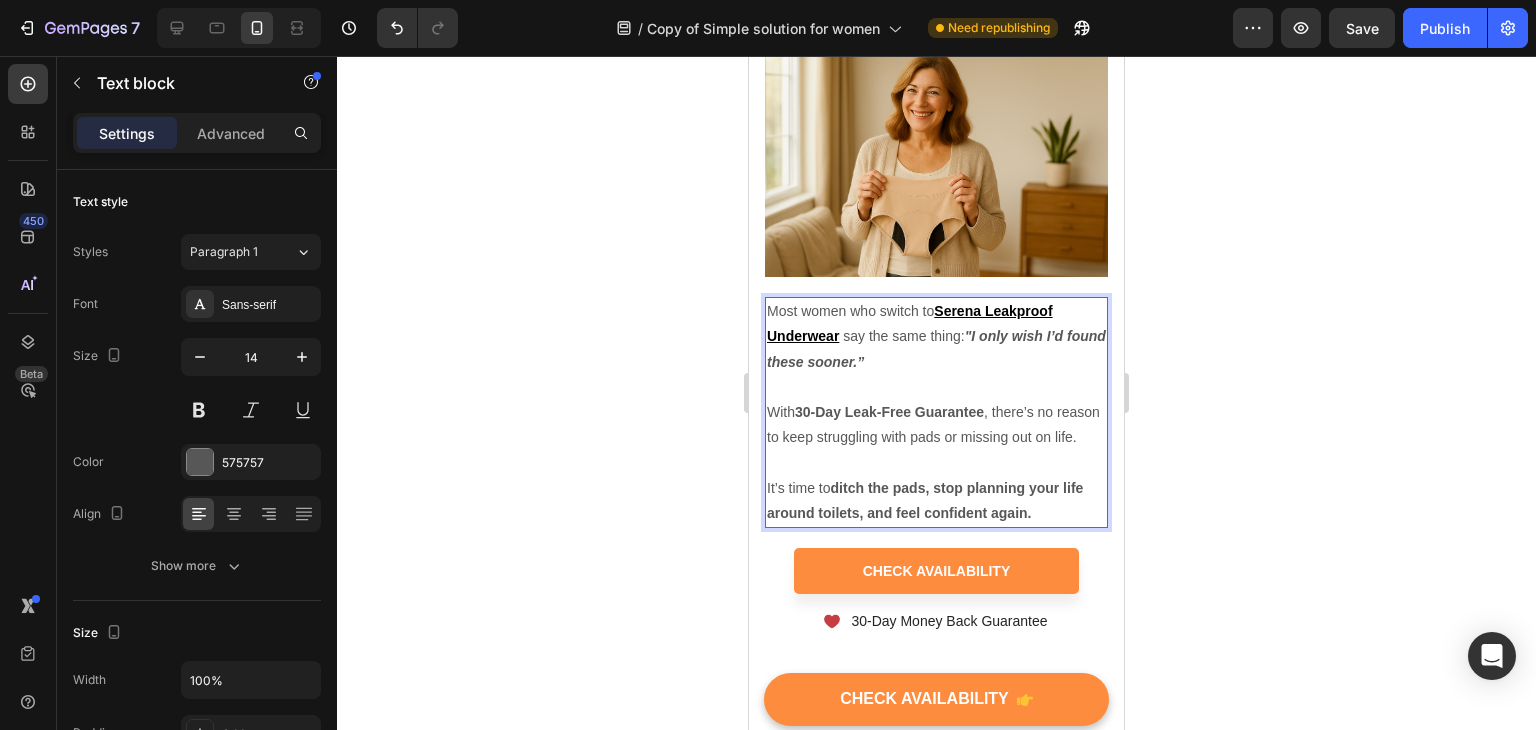 click on "Serena Leakproof Underwear" at bounding box center (910, 323) 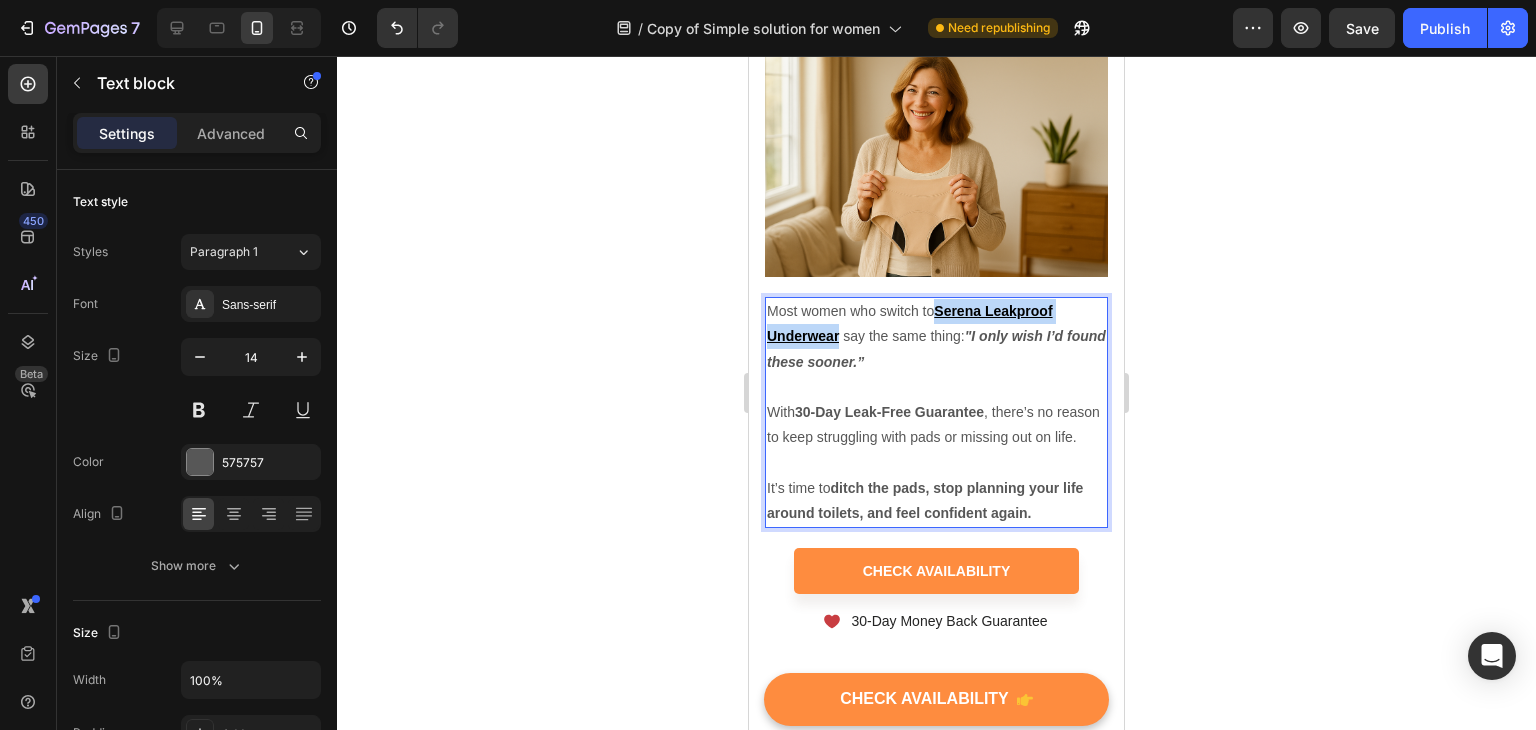 drag, startPoint x: 840, startPoint y: 325, endPoint x: 942, endPoint y: 300, distance: 105.01904 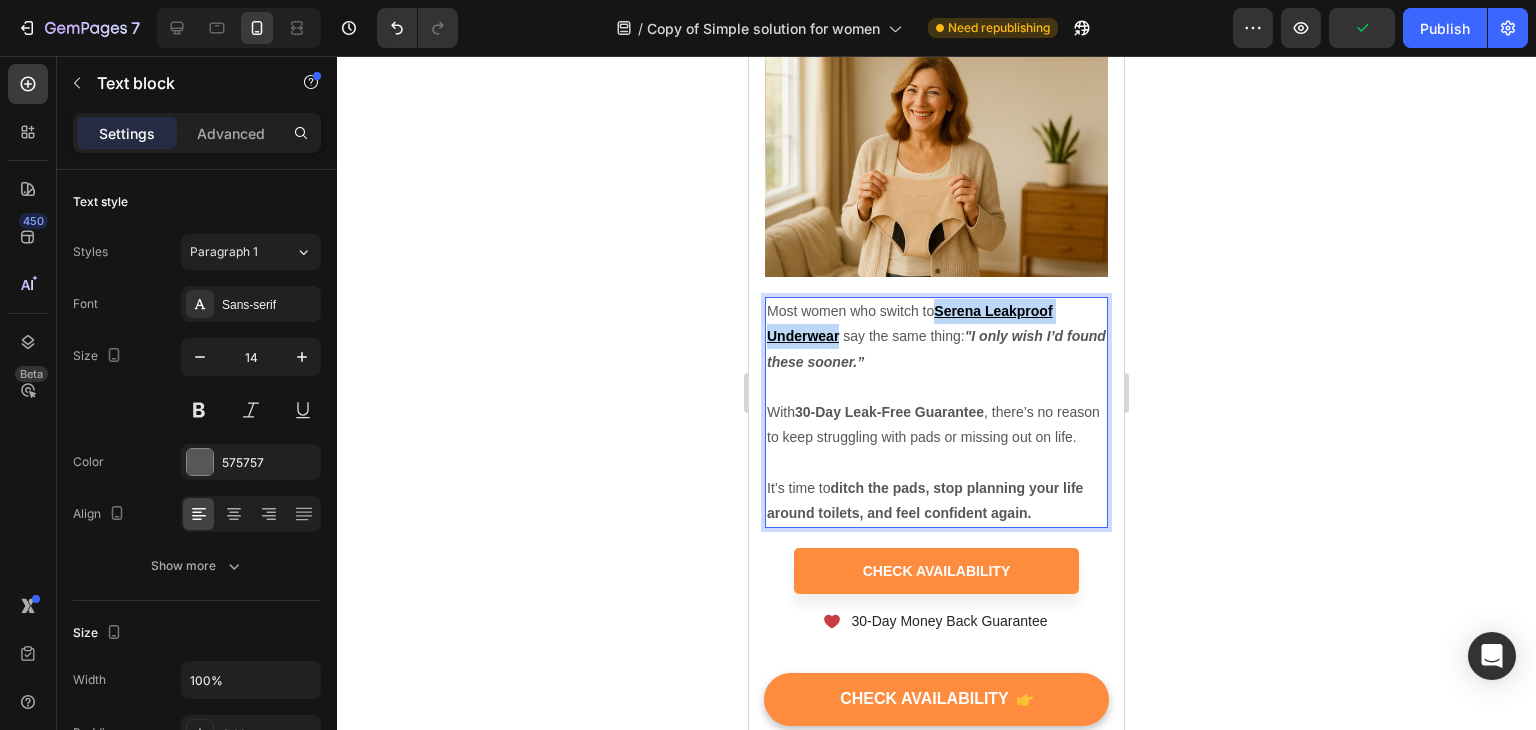 click on "Serena Leakproof Underwear" at bounding box center (910, 323) 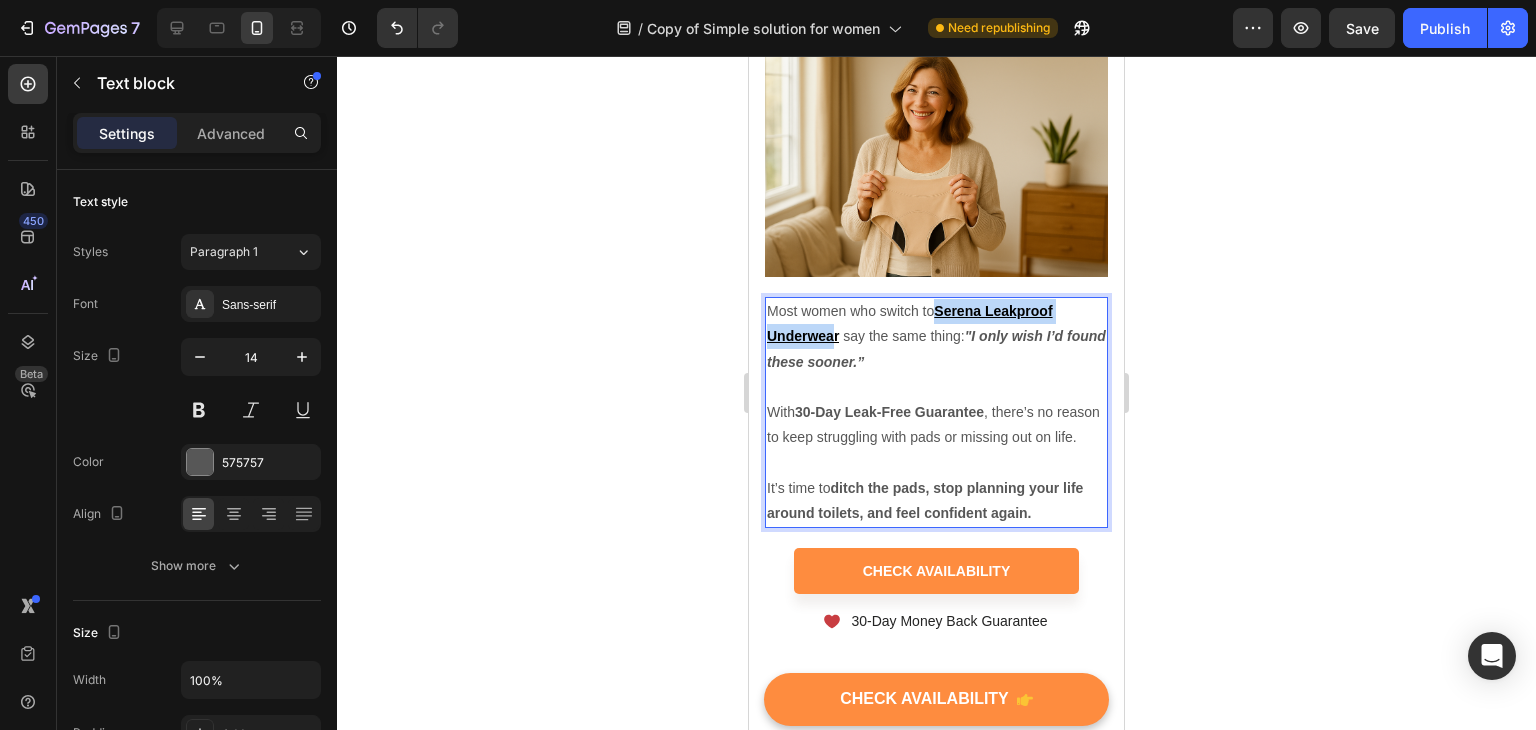 drag, startPoint x: 836, startPoint y: 326, endPoint x: 937, endPoint y: 301, distance: 104.048065 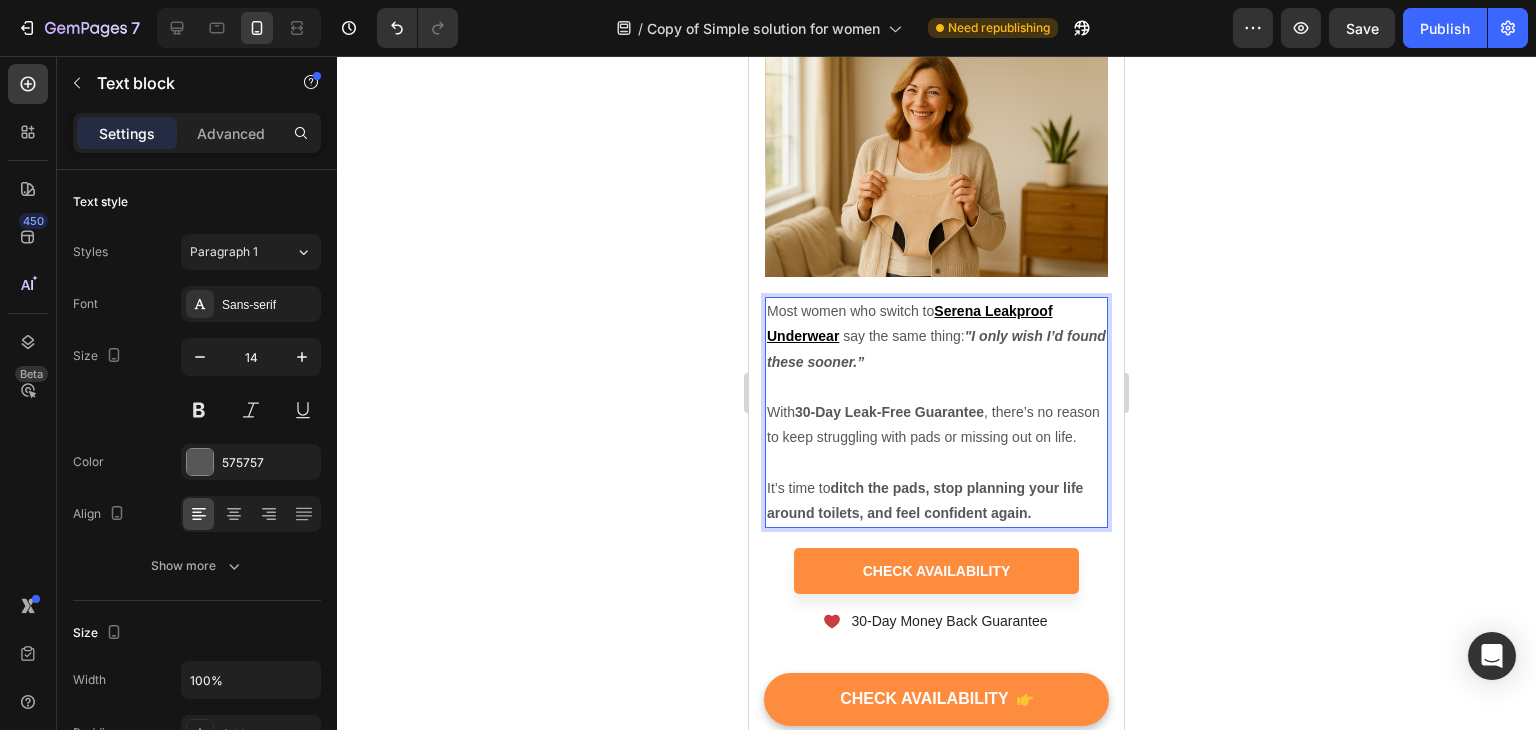 click on "Most women who switch to [BRAND] Leakproof Underwear say the same thing: "I only wish I’d found these sooner.”" at bounding box center (936, 337) 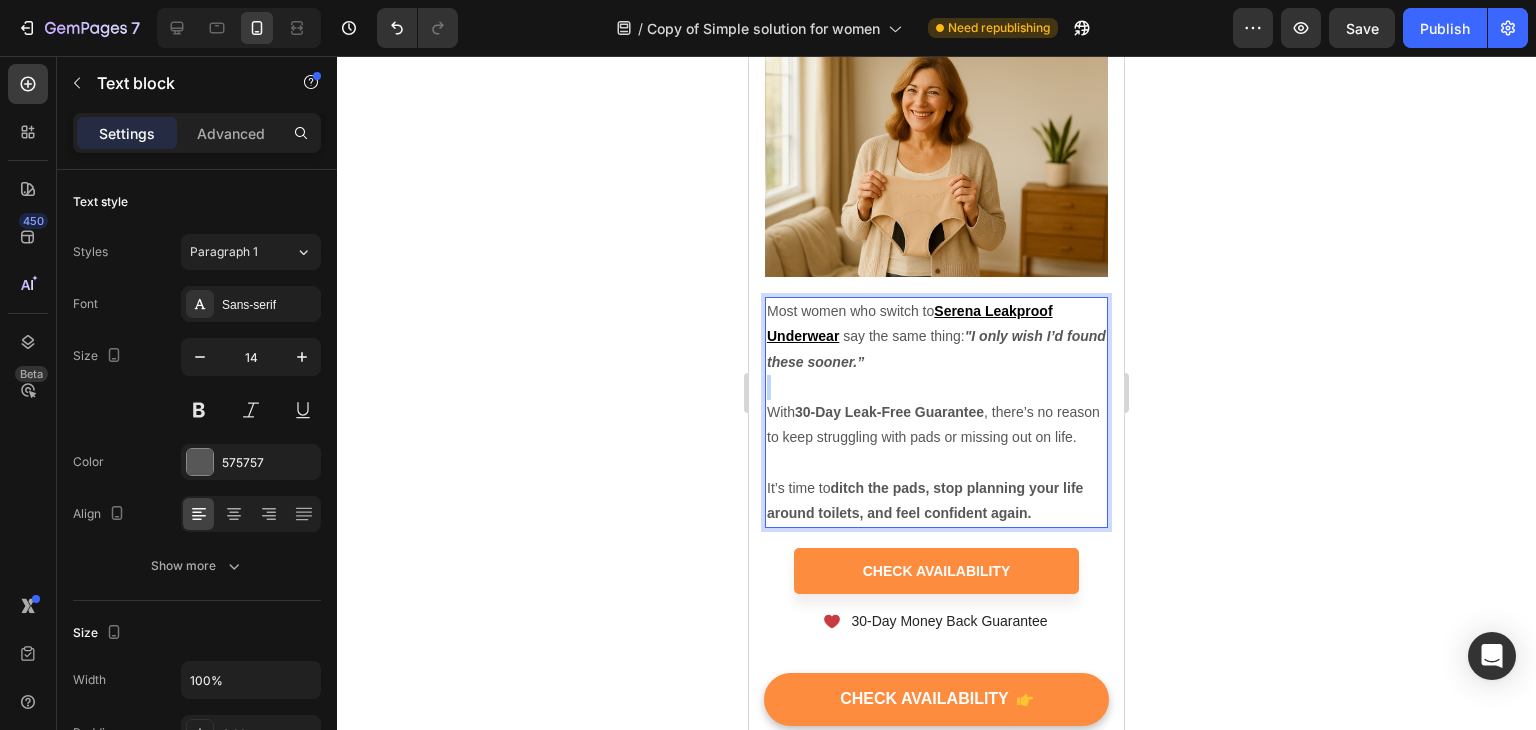 click on "Most women who switch to [BRAND] Leakproof Underwear say the same thing: "I only wish I’d found these sooner.”" at bounding box center (936, 337) 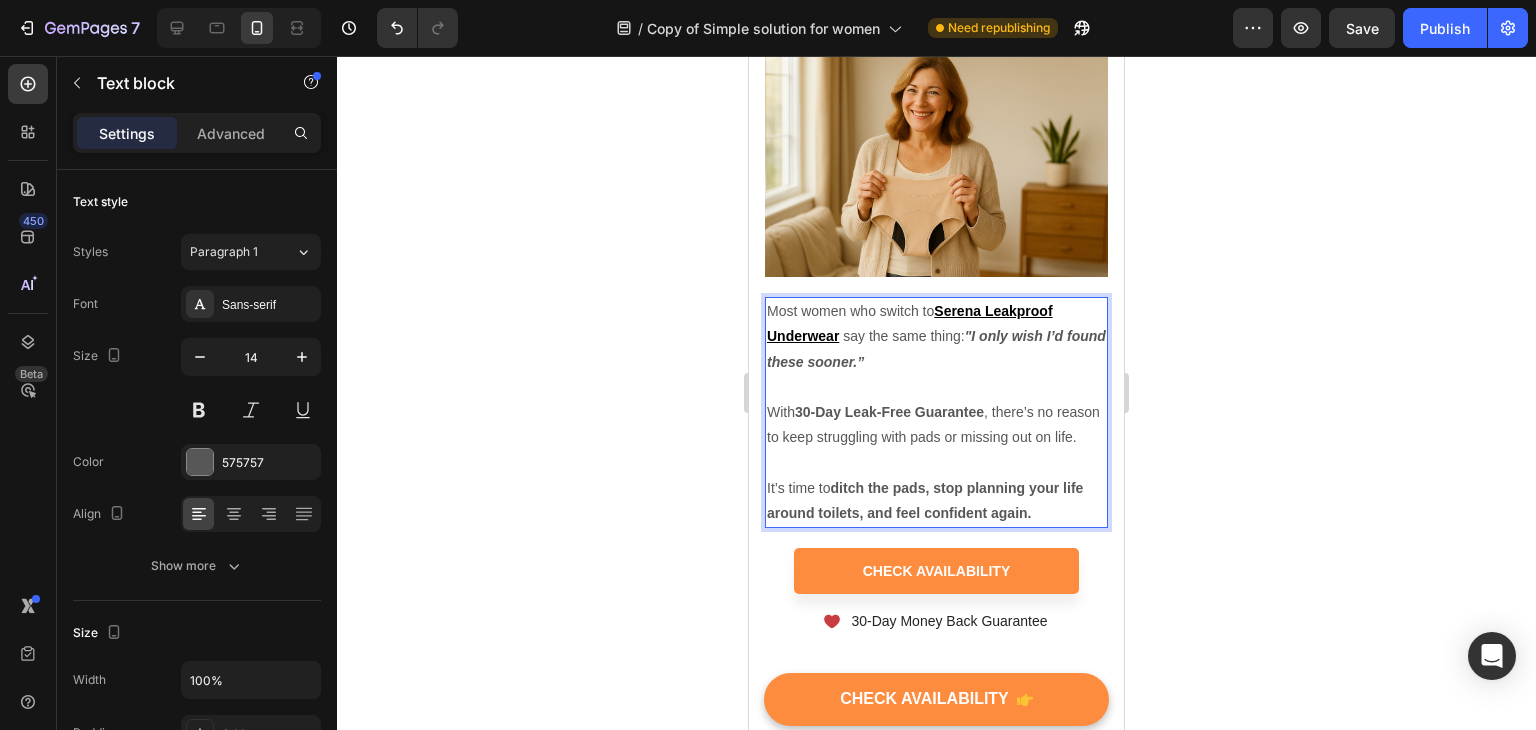 click on "With 30-Day Leak-Free Guarantee, there’s no reason to keep struggling with pads or missing out on life." at bounding box center (936, 425) 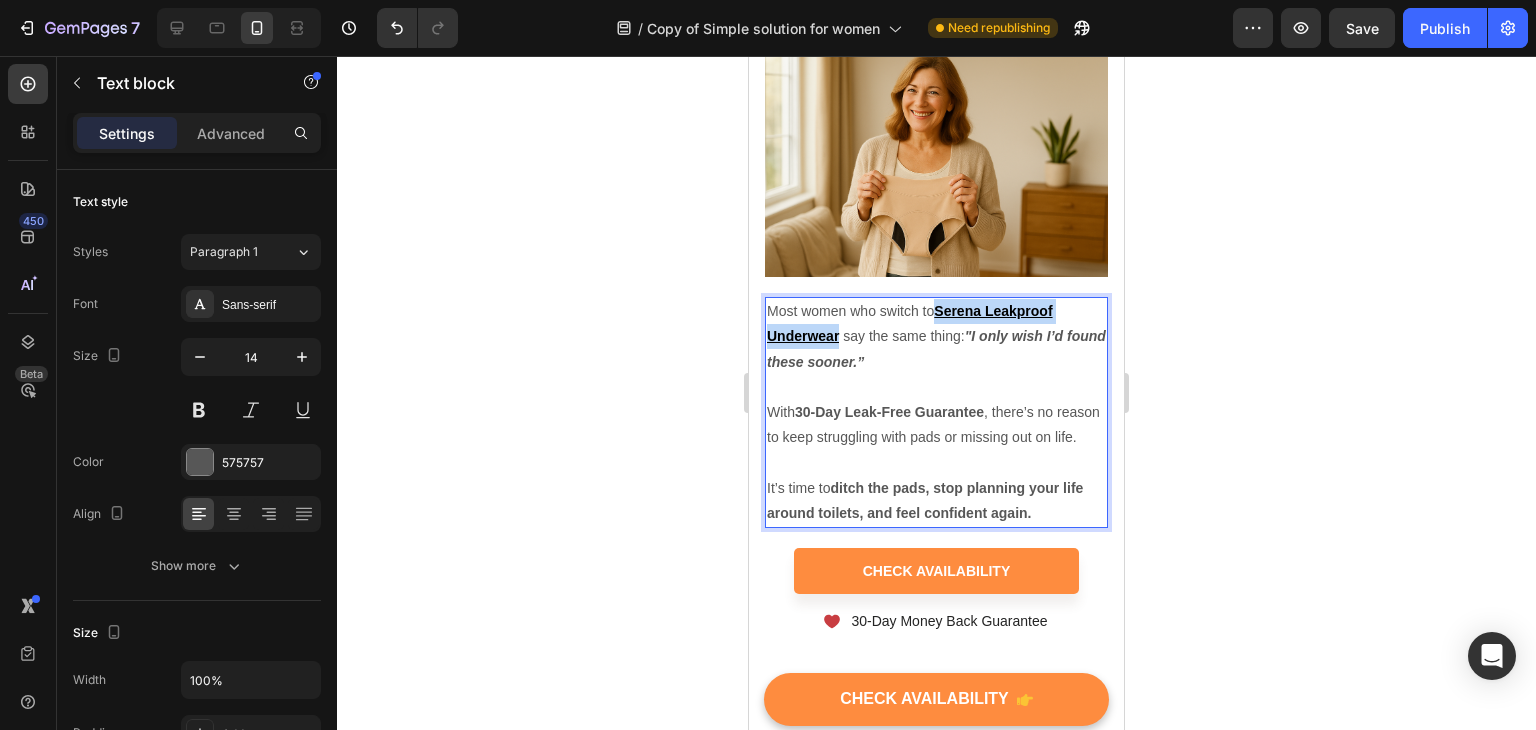 drag, startPoint x: 839, startPoint y: 324, endPoint x: 942, endPoint y: 305, distance: 104.73777 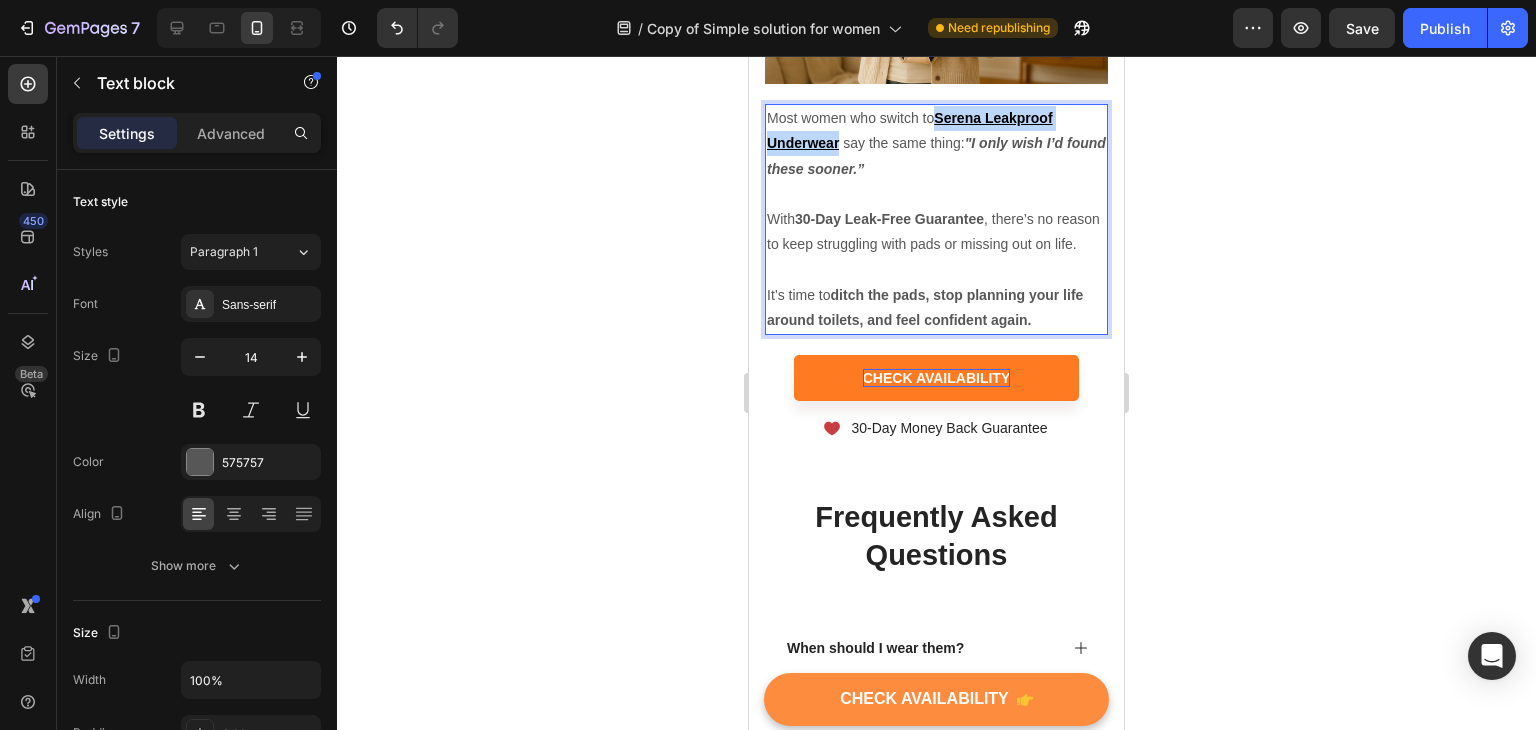 scroll, scrollTop: 4741, scrollLeft: 0, axis: vertical 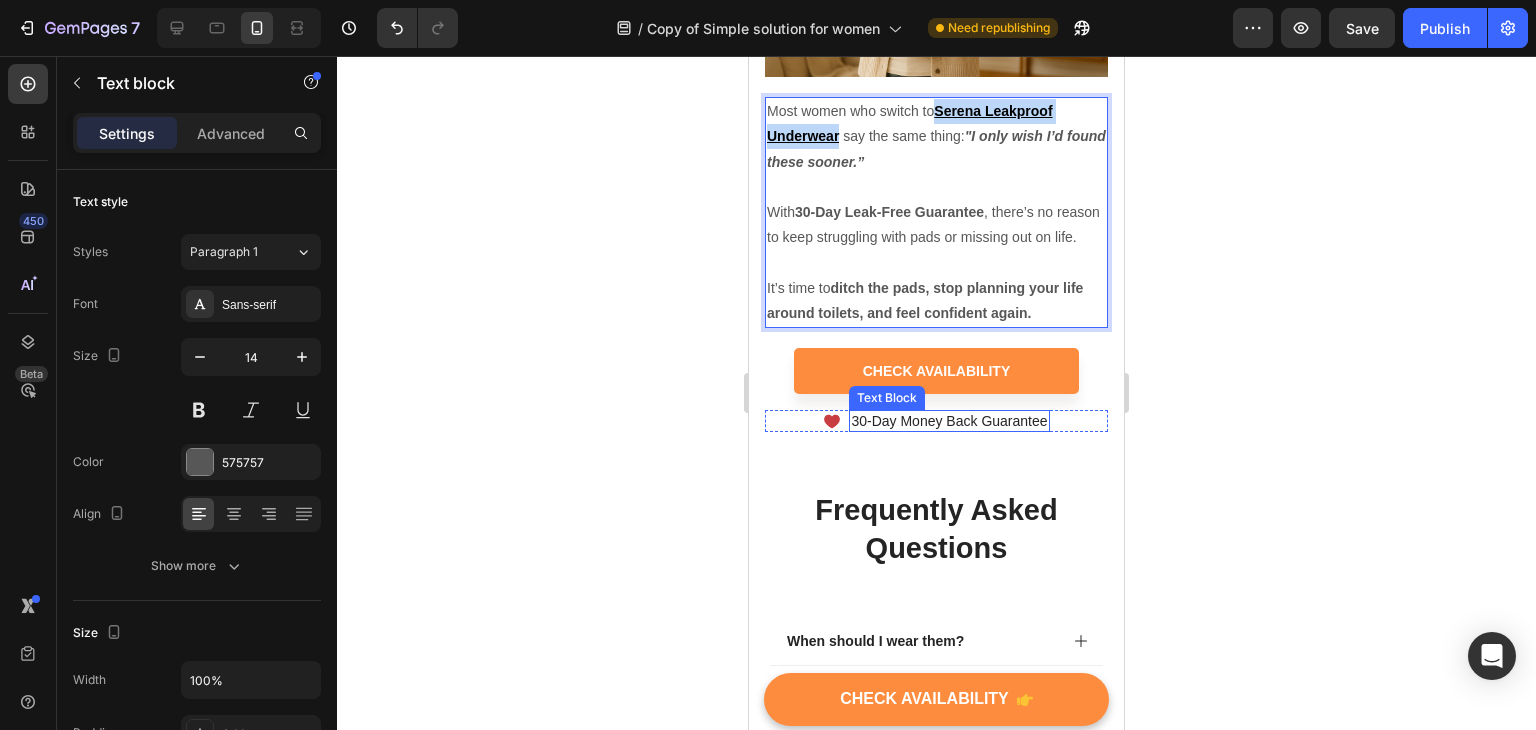 click on "30-Day Money Back Guarantee" at bounding box center [949, 421] 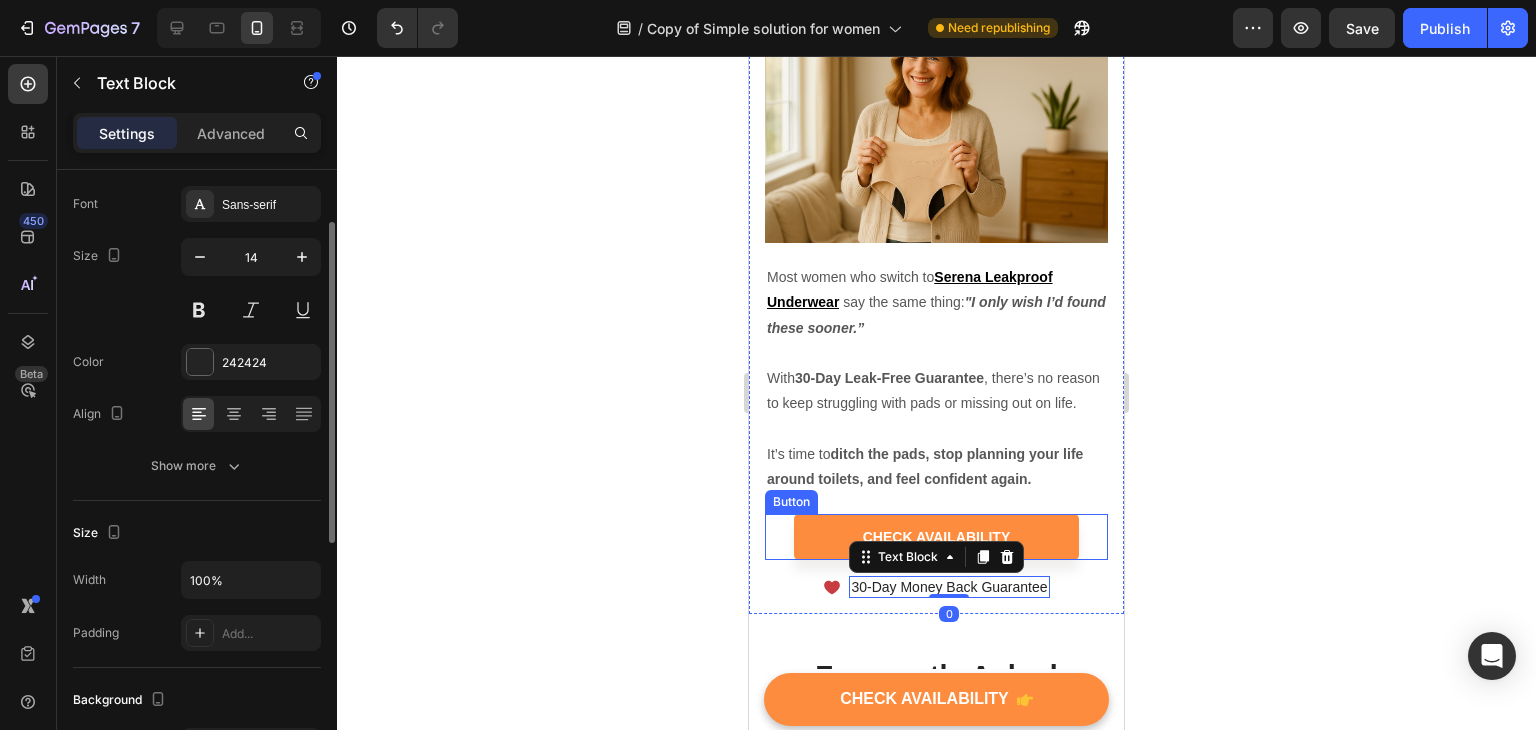 scroll, scrollTop: 4541, scrollLeft: 0, axis: vertical 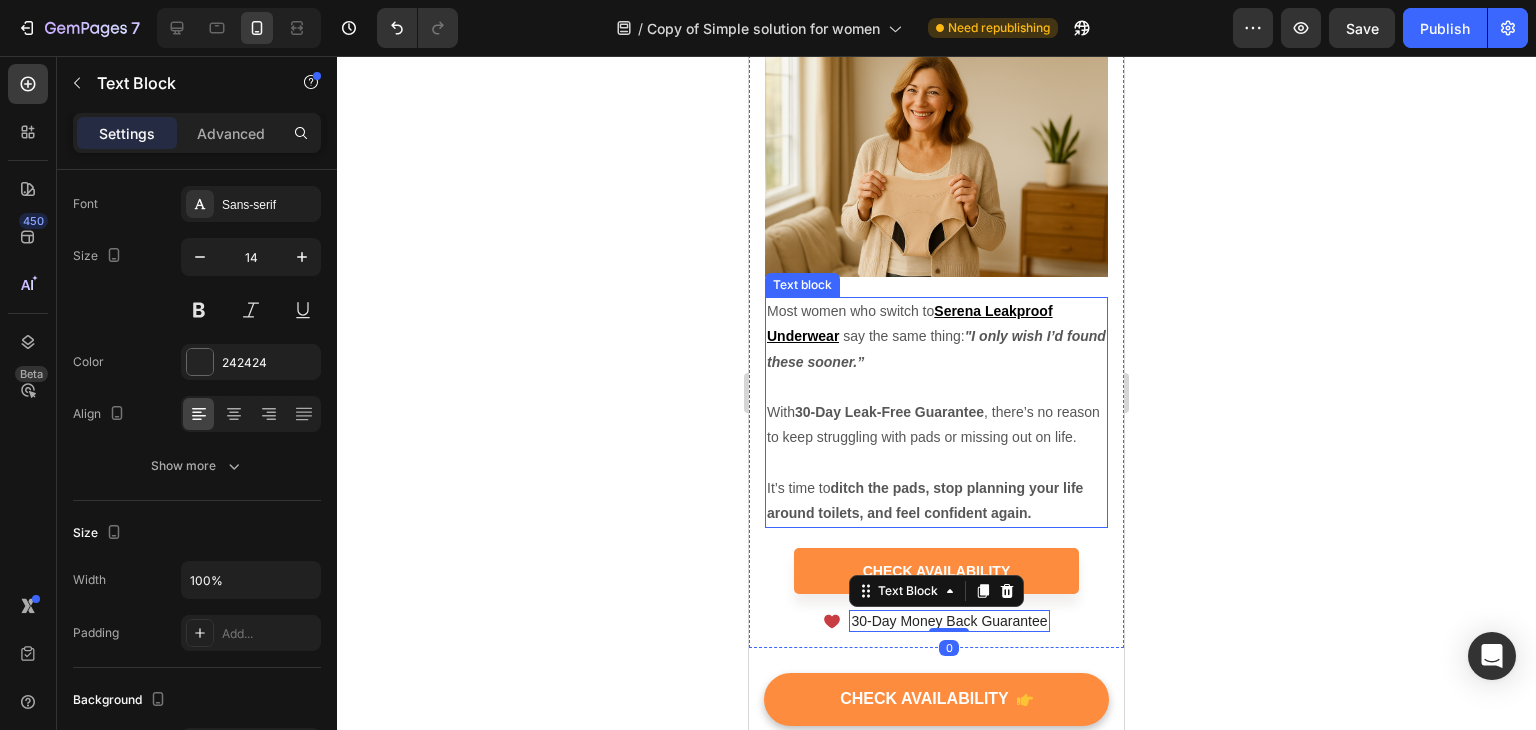 click on "Most women who switch to [BRAND] Leakproof Underwear say the same thing: "I only wish I’d found these sooner.”" at bounding box center (936, 337) 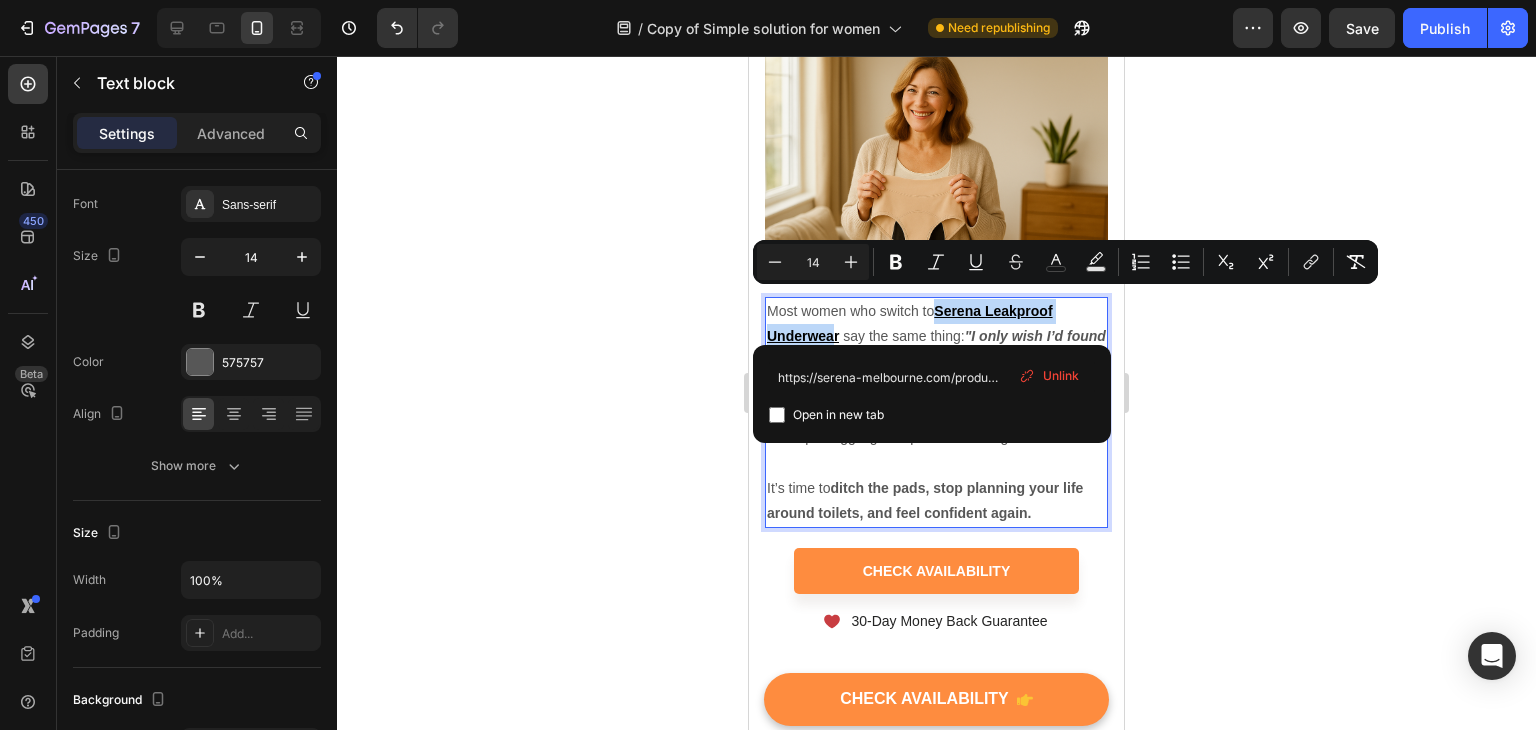drag, startPoint x: 836, startPoint y: 331, endPoint x: 1725, endPoint y: 408, distance: 892.3284 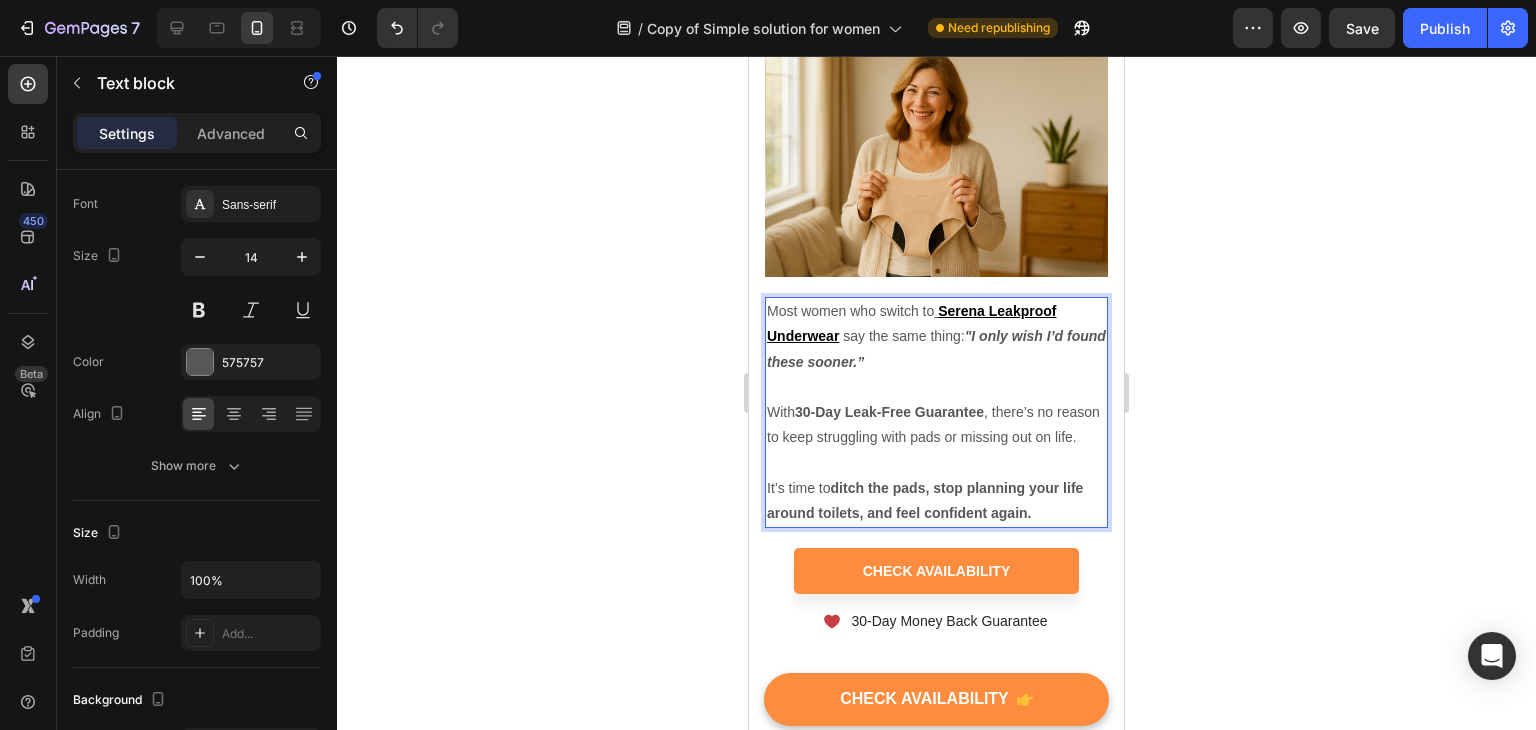 click on "Most women who switch to [BRAND] Leakproof Underwear say the same thing: "I only wish I’d found these sooner.”" at bounding box center [936, 337] 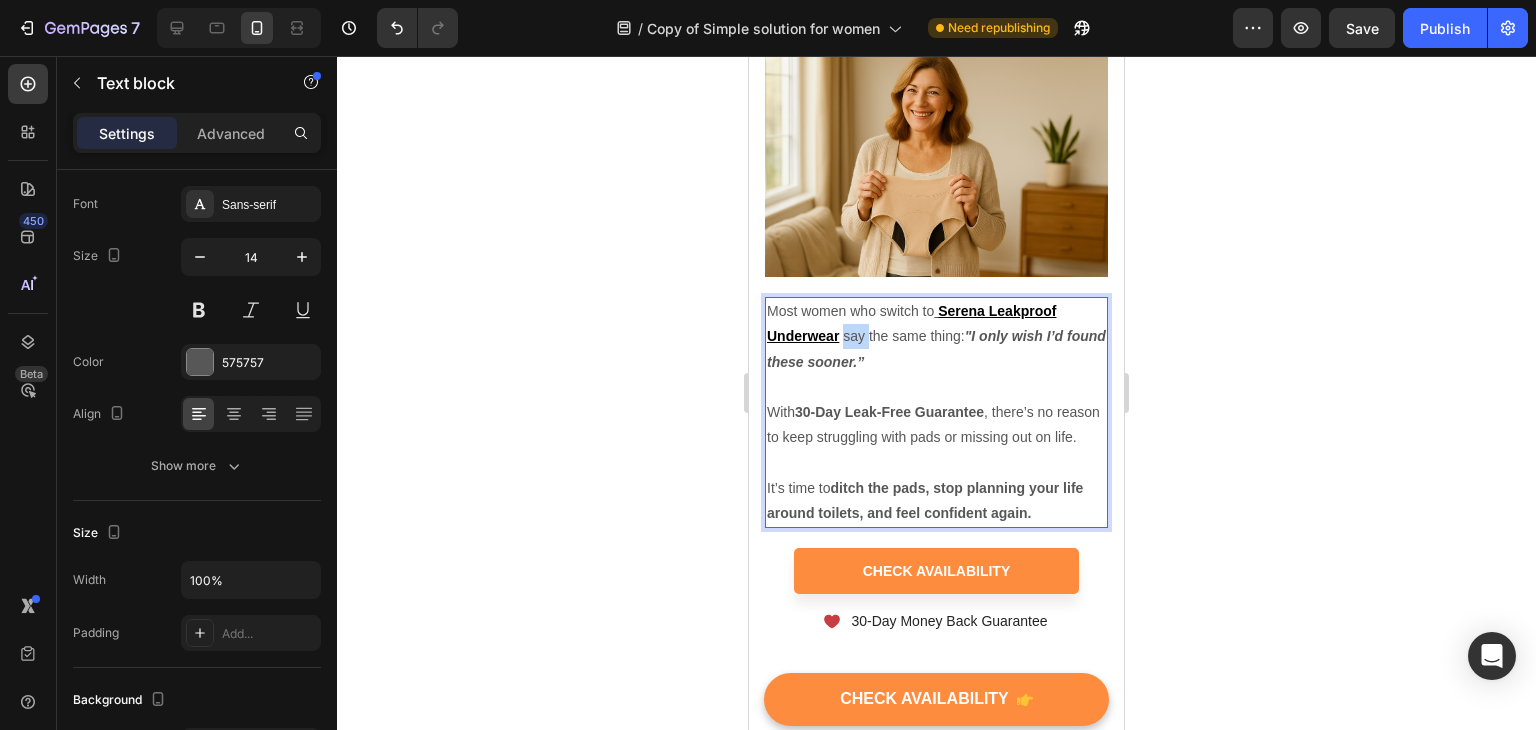 click on "Most women who switch to [BRAND] Leakproof Underwear say the same thing: "I only wish I’d found these sooner.”" at bounding box center (936, 337) 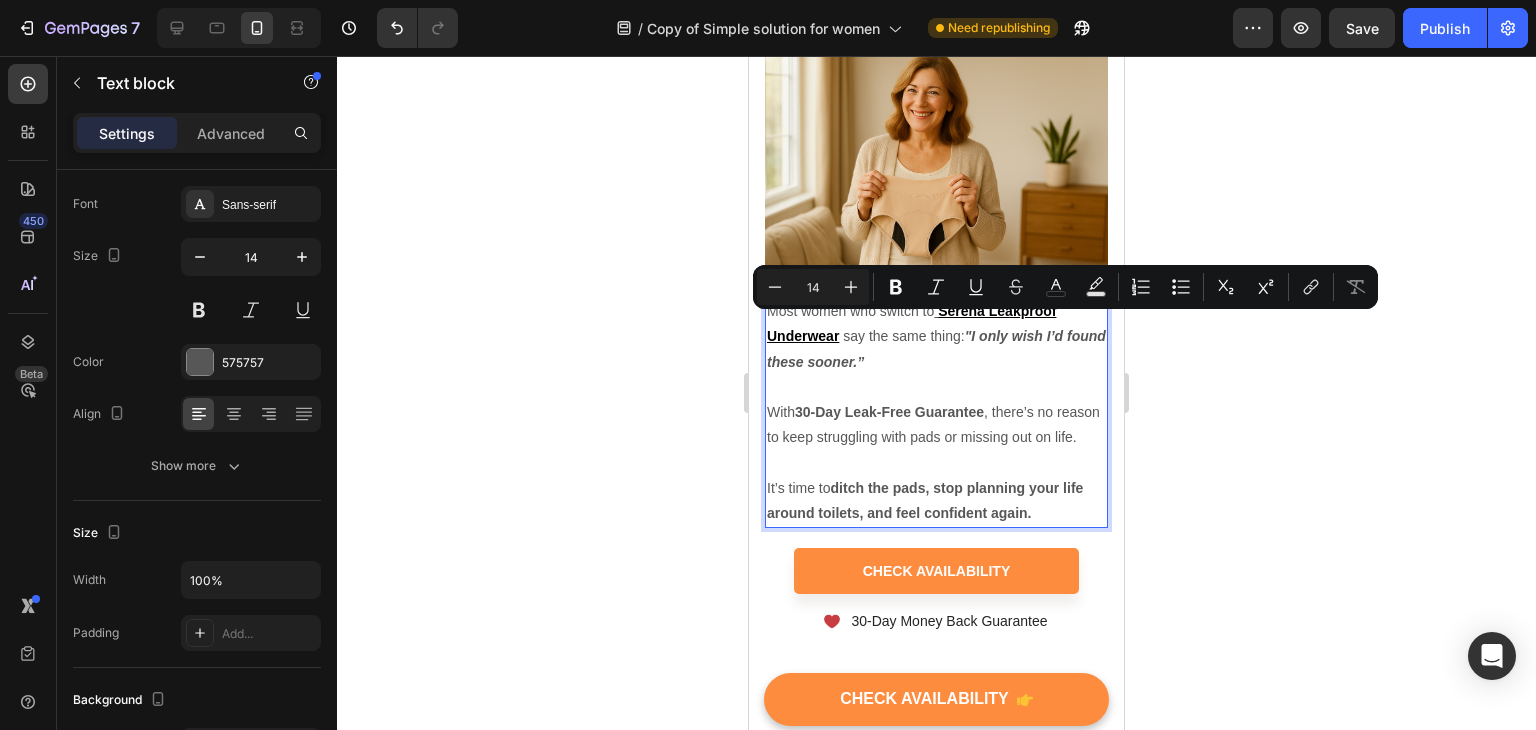 click at bounding box center (841, 336) 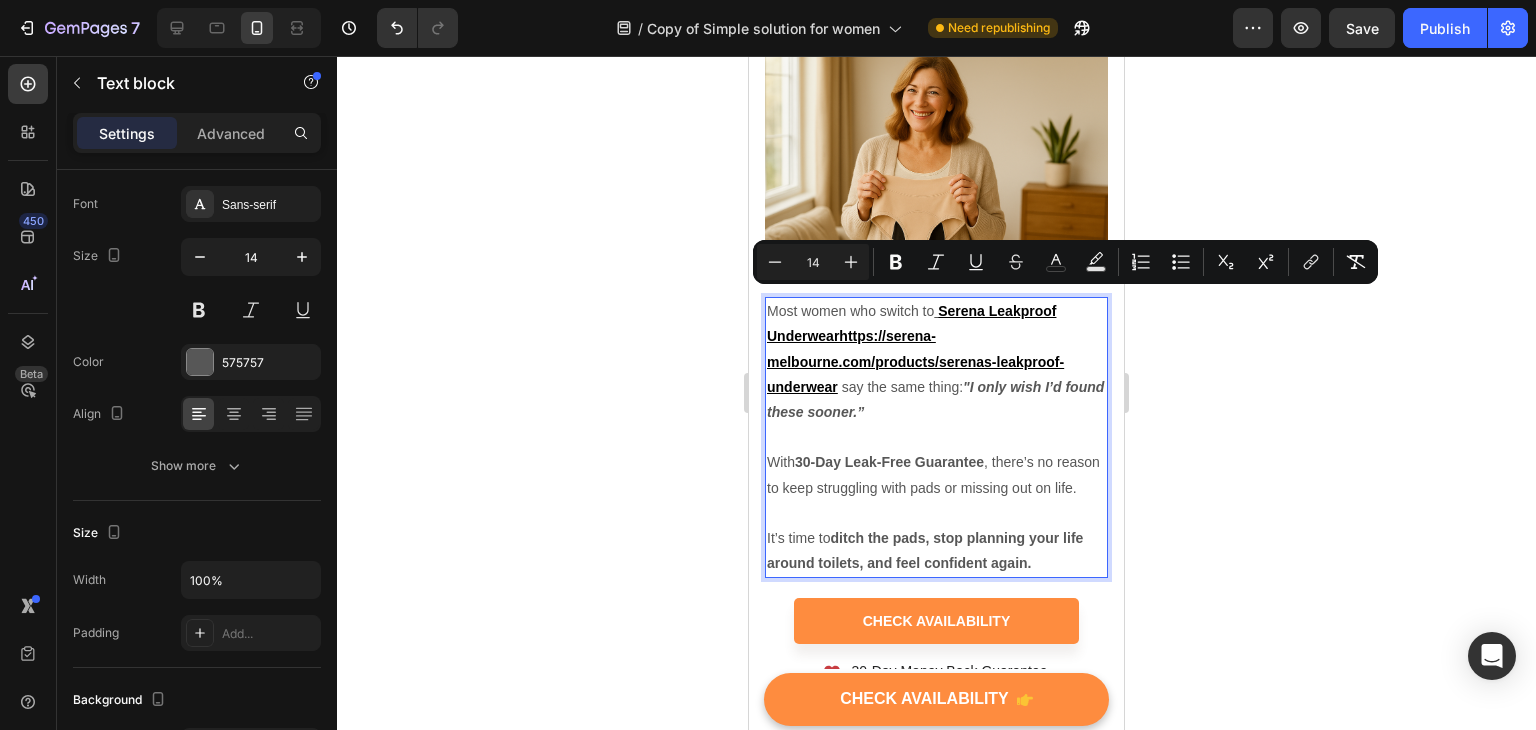 drag, startPoint x: 839, startPoint y: 325, endPoint x: 920, endPoint y: 309, distance: 82.565125 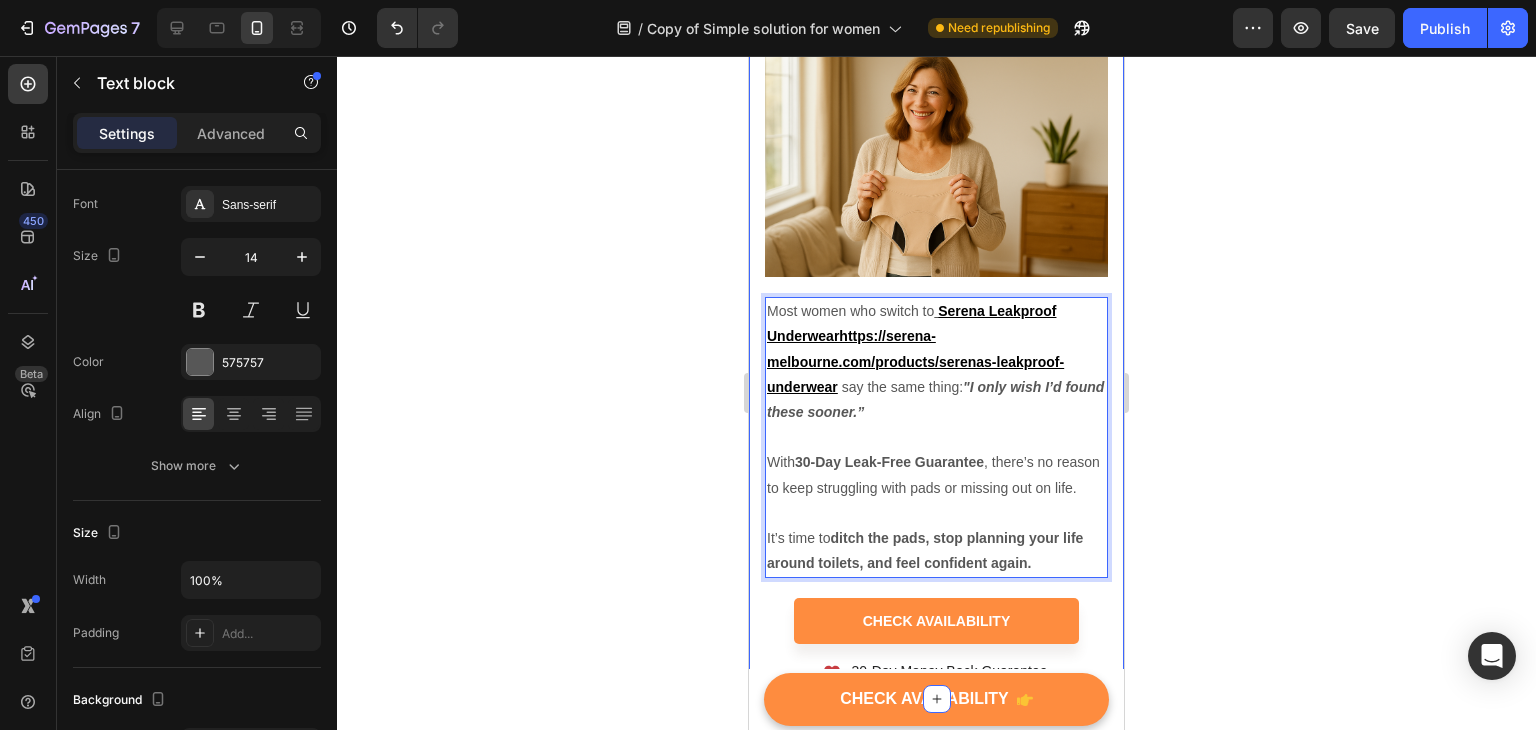 click on "Still Wondering If It’s Worth It? Heading Image Most women who switch to Serena Leakproof Underwear say the same thing: "I only wish I’d found these sooner.” With 30-Day Leak-Free Guarantee, there’s no reason to keep struggling with pads or missing out on life. It’s time to ditch the pads, stop planning your life around toilets, and feel confident again. Text block 20 Check Availability Button Icon 30-Day Money Back Guarantee Text Block Row Section 9" at bounding box center [936, 304] 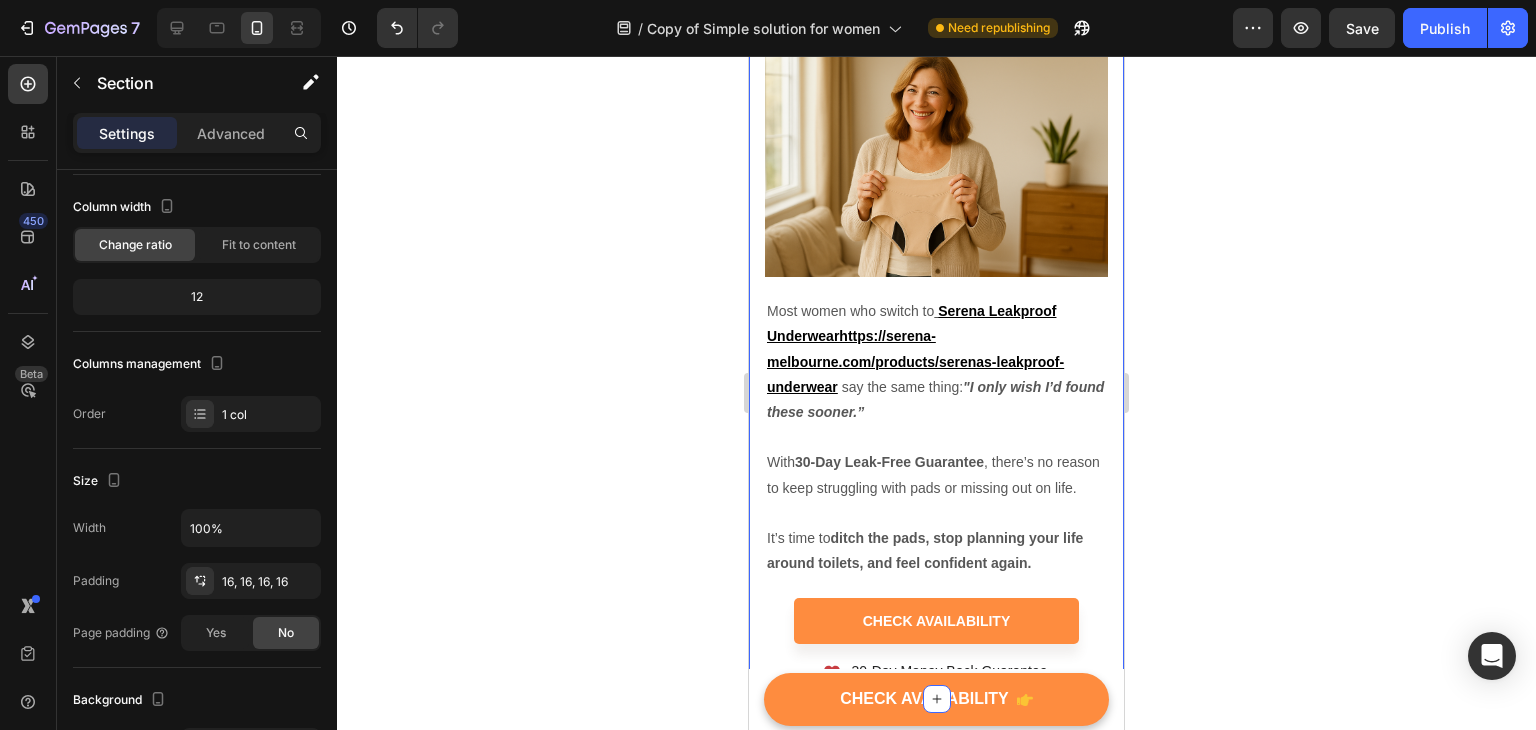 scroll, scrollTop: 0, scrollLeft: 0, axis: both 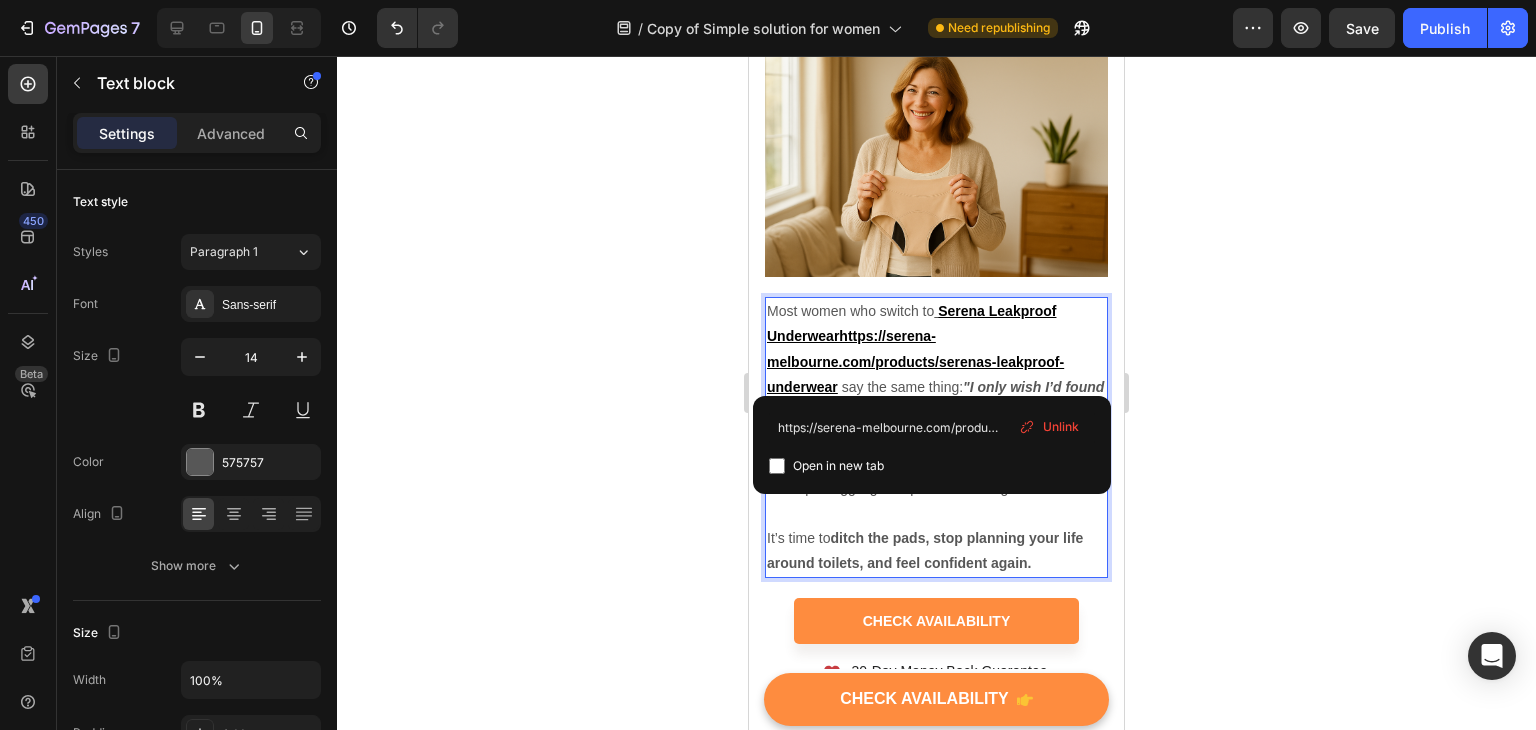 click at bounding box center (840, 387) 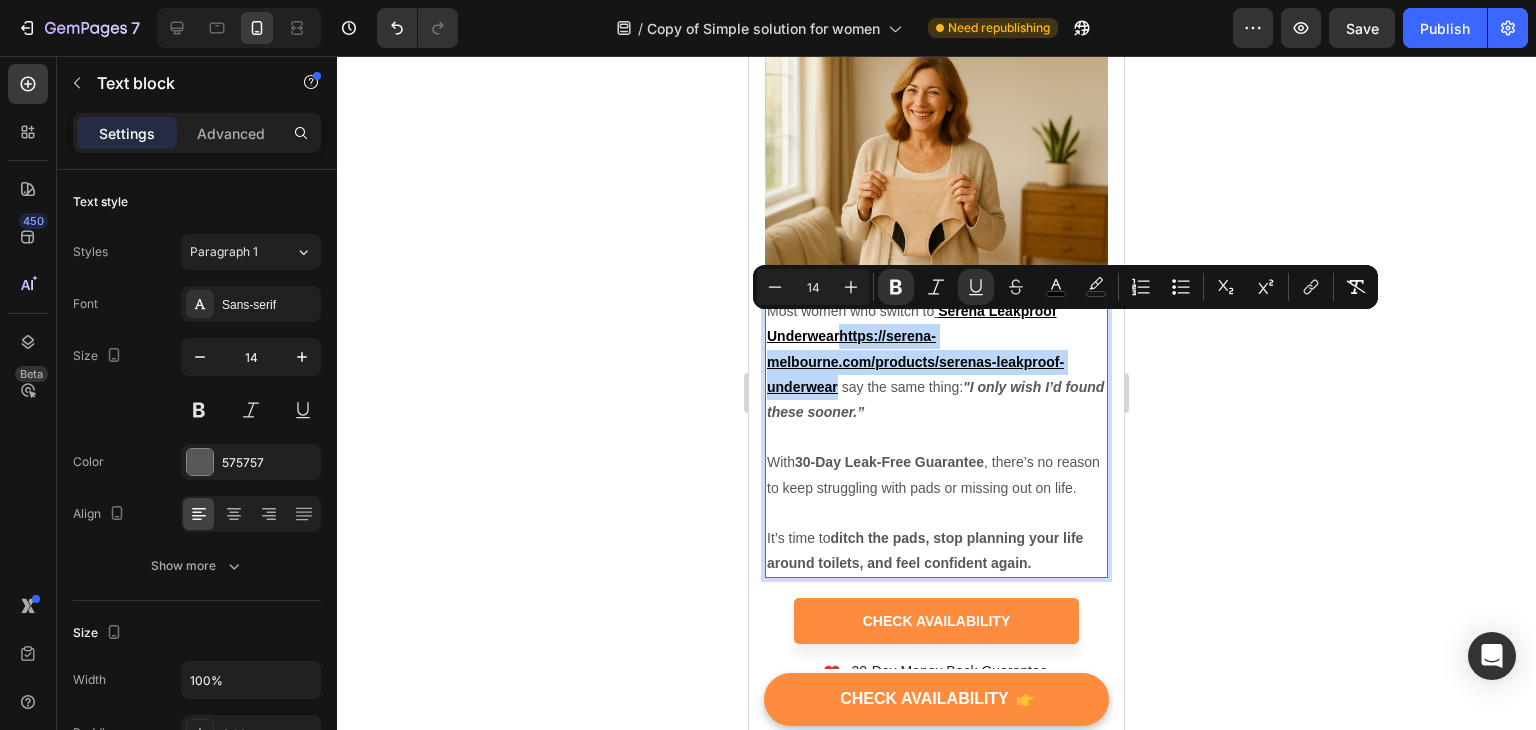 drag, startPoint x: 835, startPoint y: 377, endPoint x: 838, endPoint y: 325, distance: 52.086468 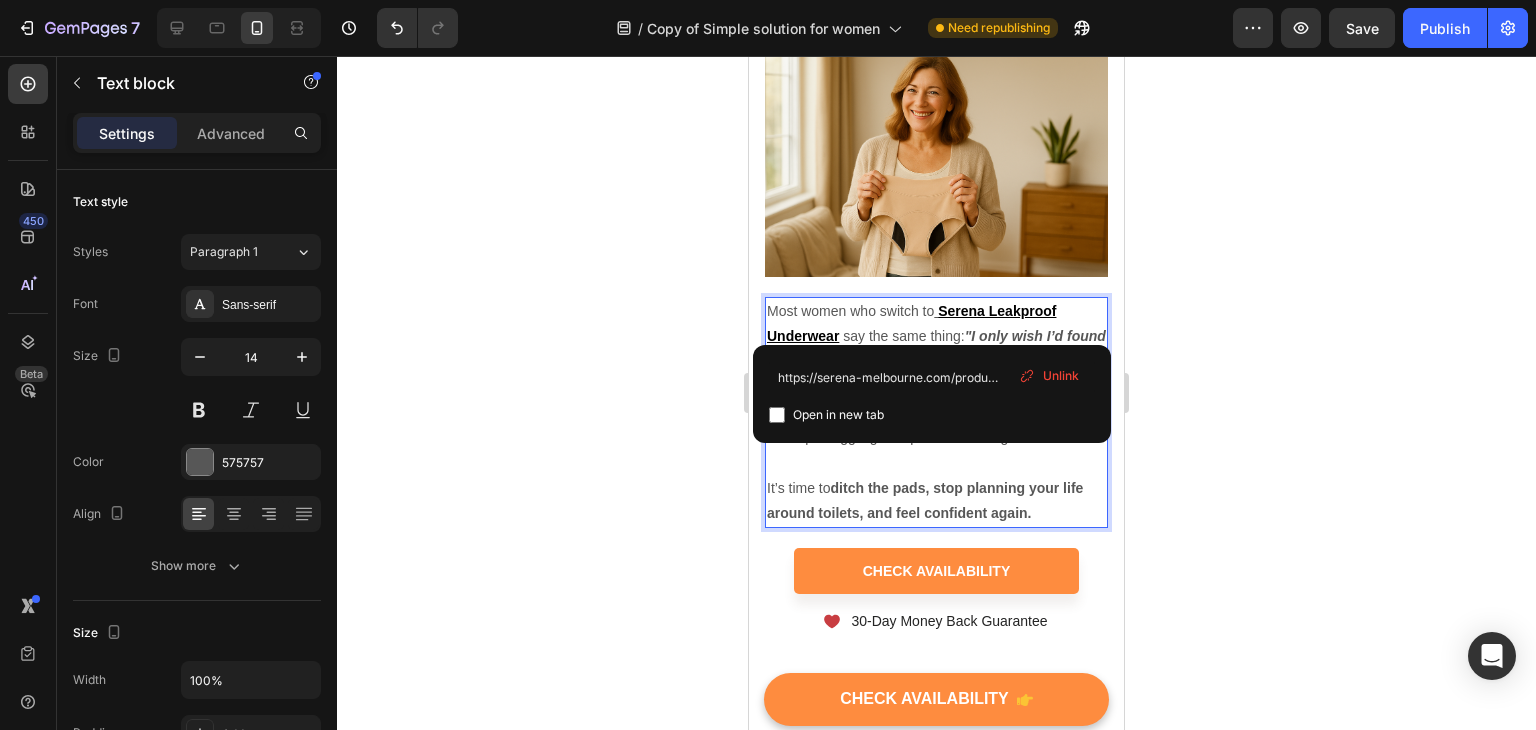 click on "Unlink" at bounding box center (1061, 376) 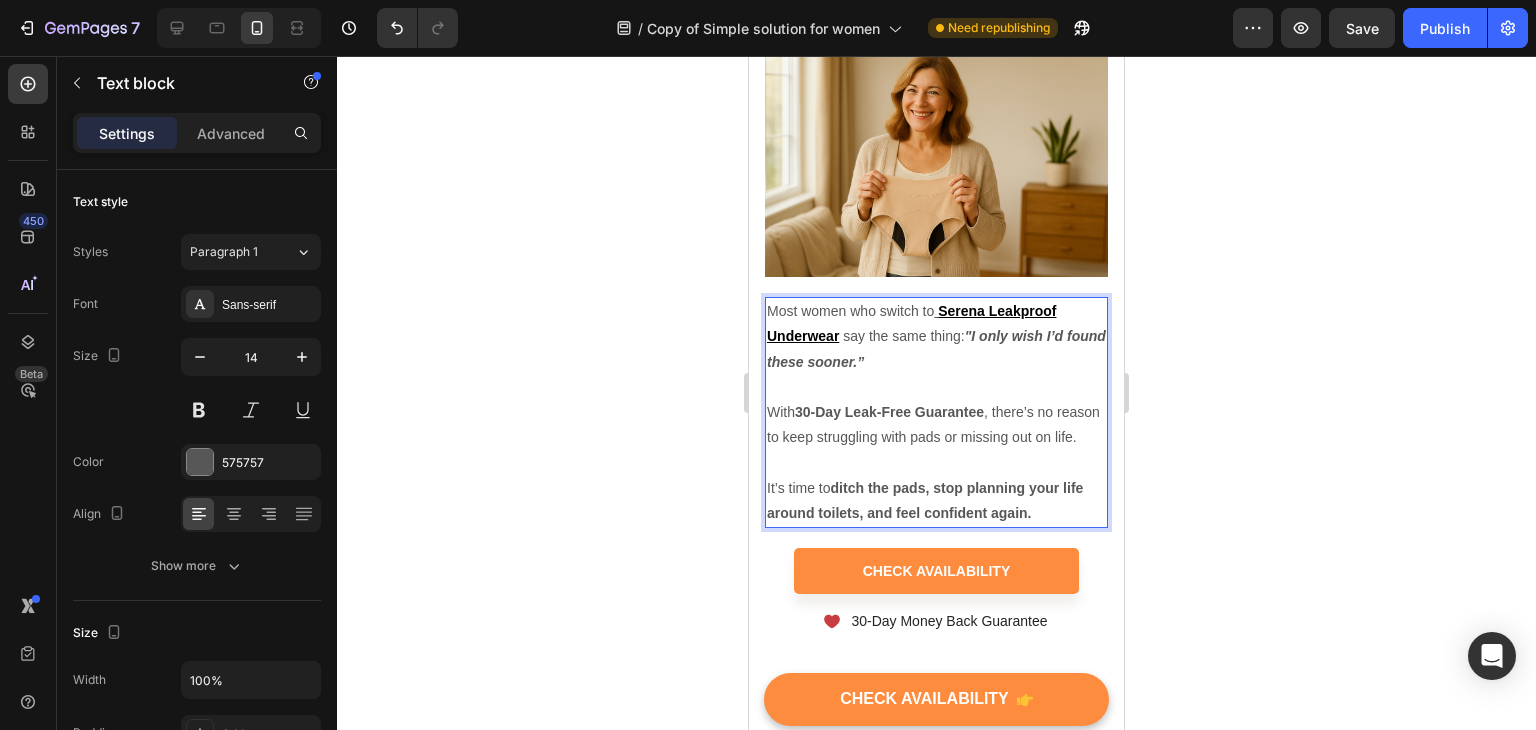 click on "Most women who switch to Serena Leakproof Underwear say the same thing: "I only wish I’d found these sooner.”" at bounding box center [936, 337] 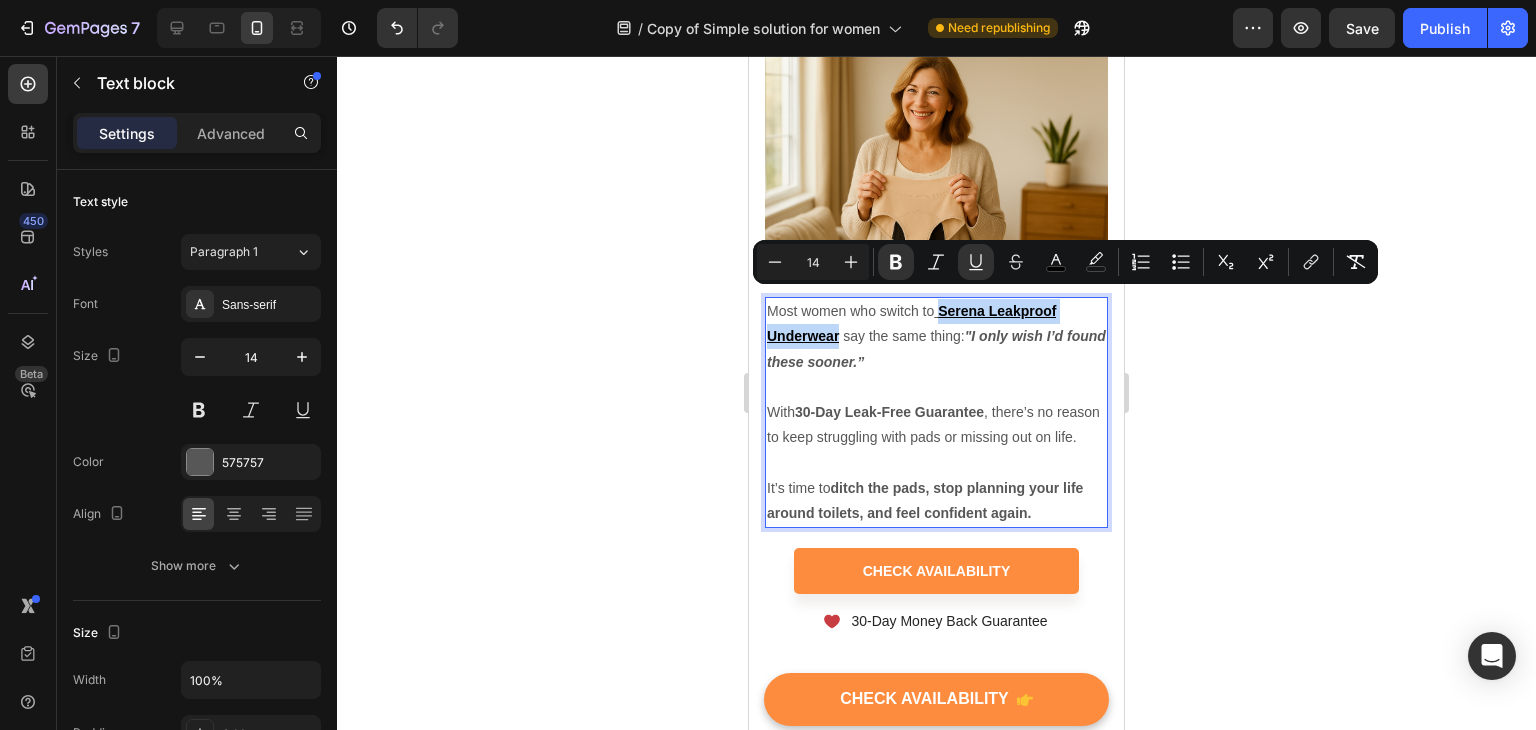 drag, startPoint x: 839, startPoint y: 329, endPoint x: 940, endPoint y: 302, distance: 104.54664 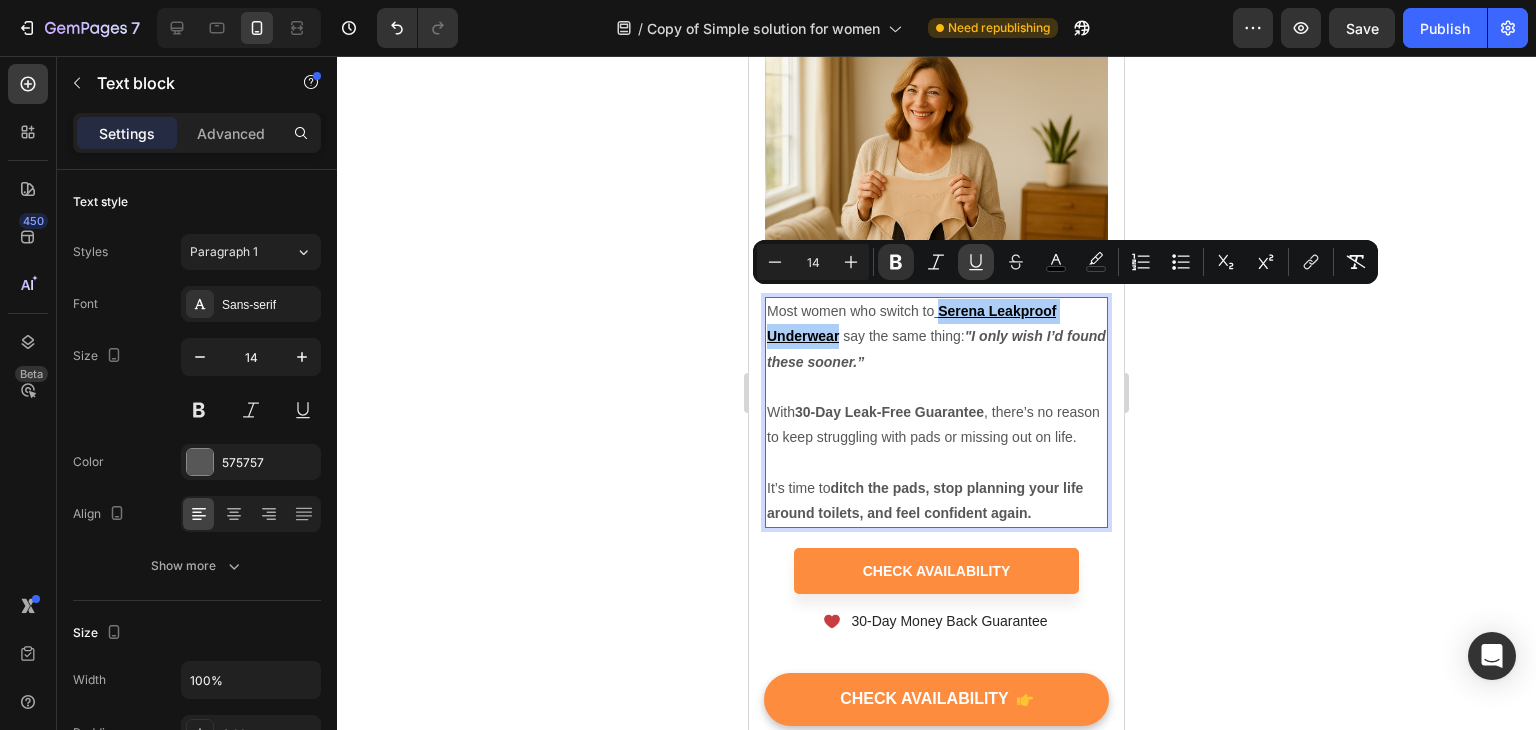 click 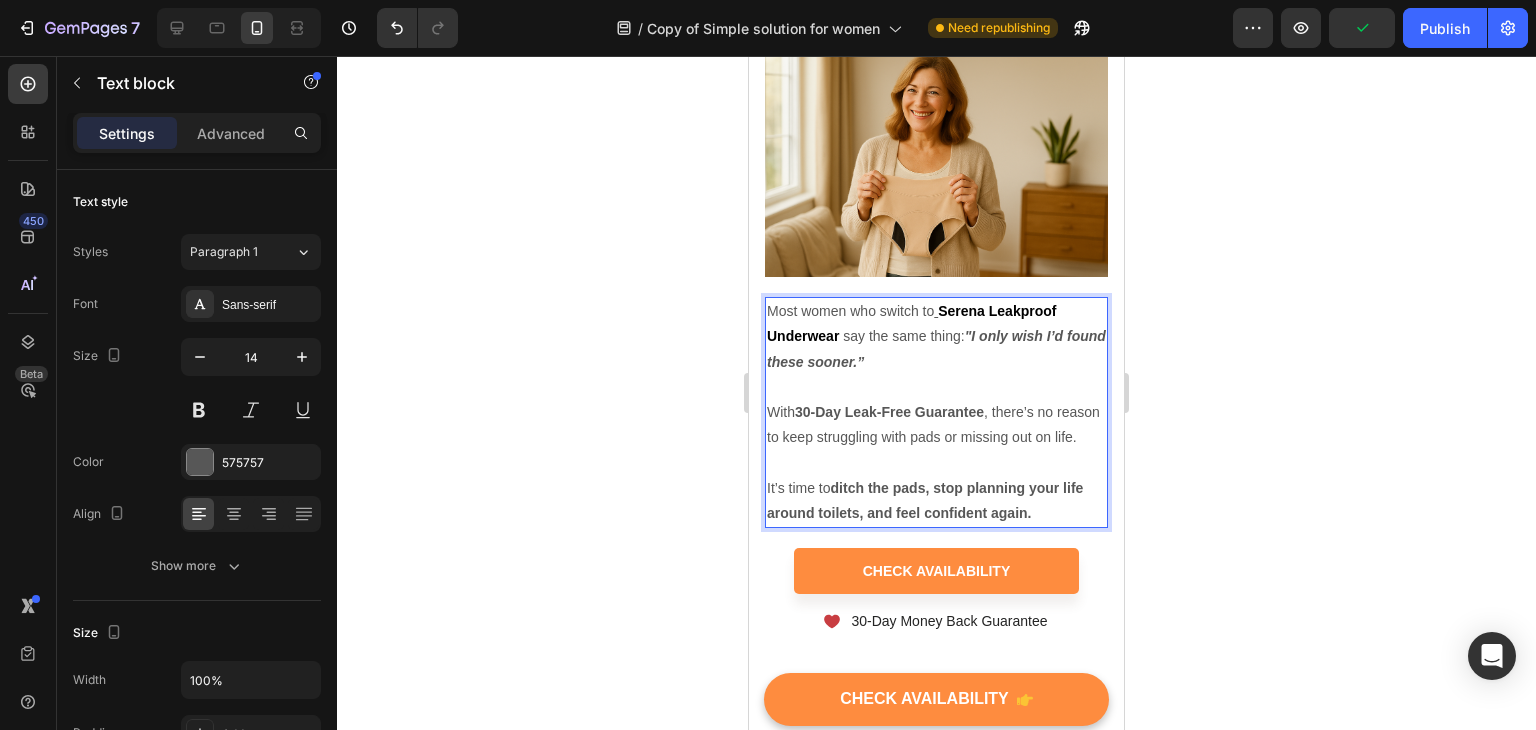 click on "With 30-Day Leak-Free Guarantee, there’s no reason to keep struggling with pads or missing out on life." at bounding box center (936, 425) 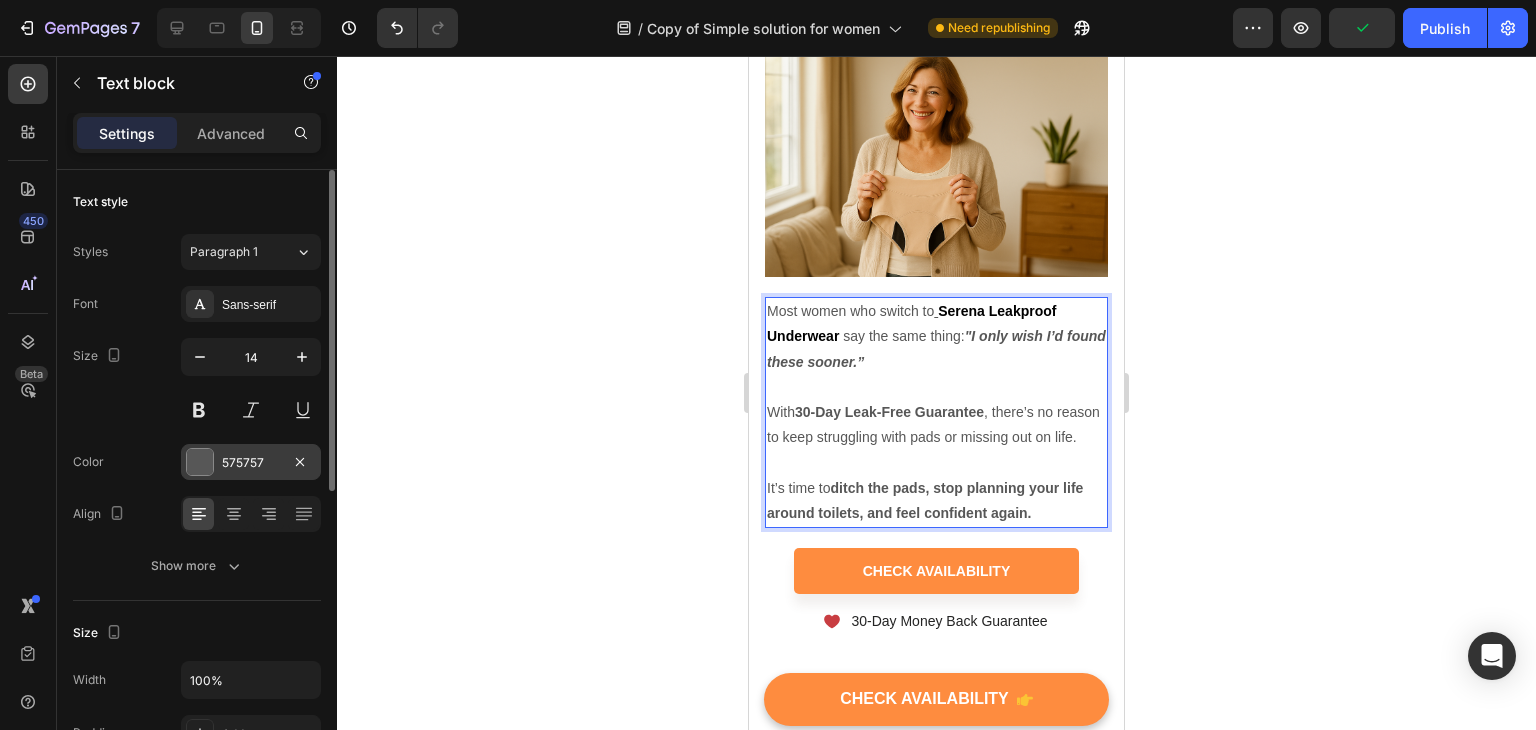 click at bounding box center (200, 462) 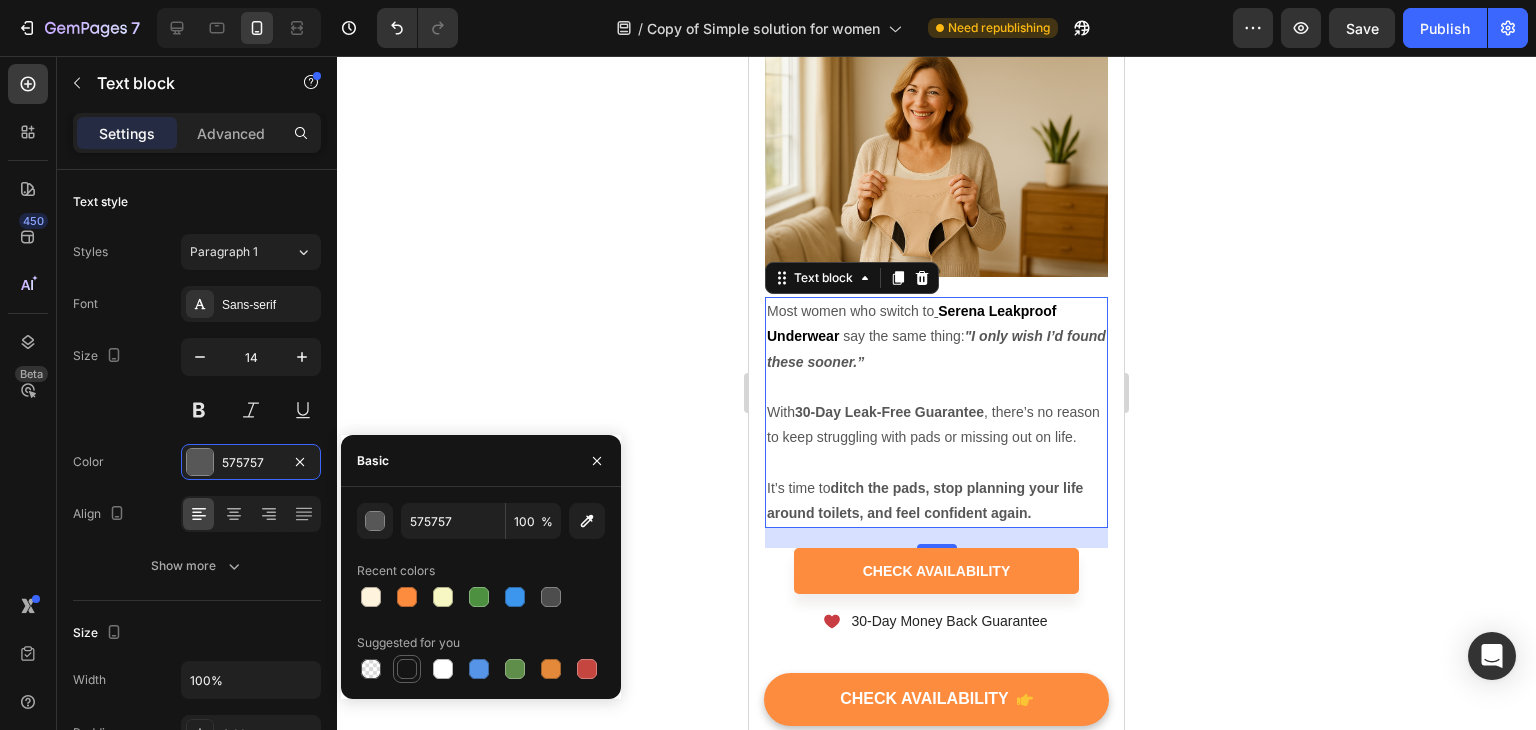 click at bounding box center (407, 669) 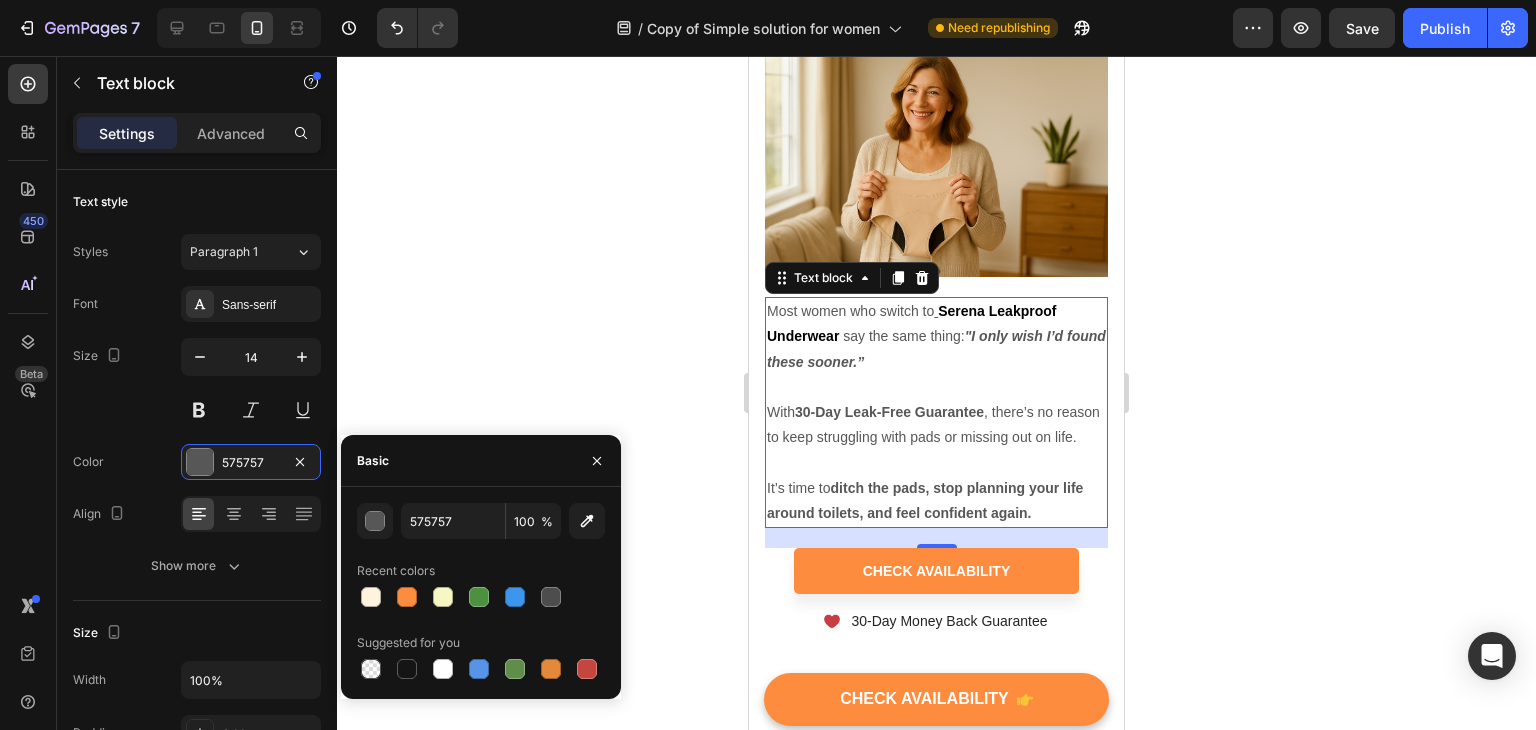 type on "151515" 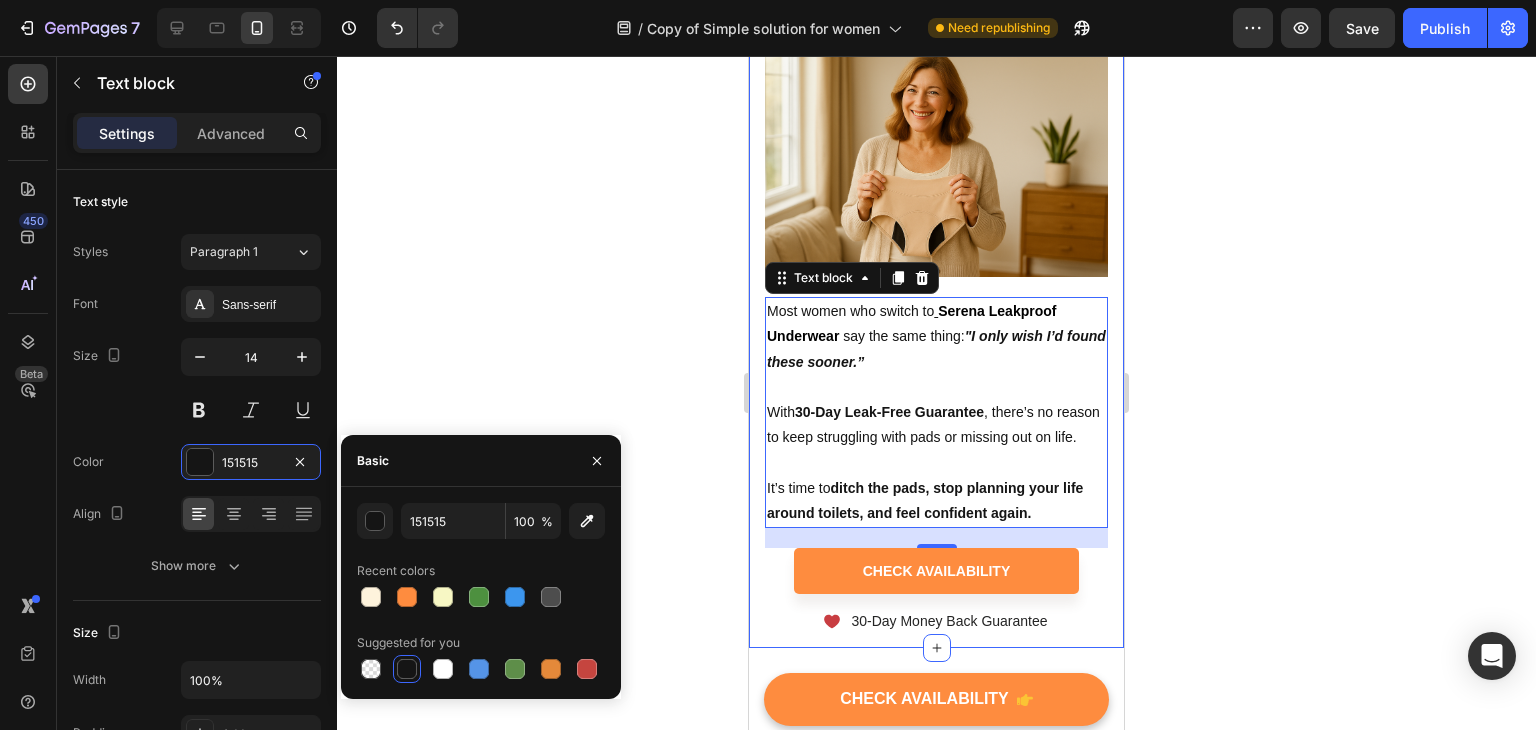 click 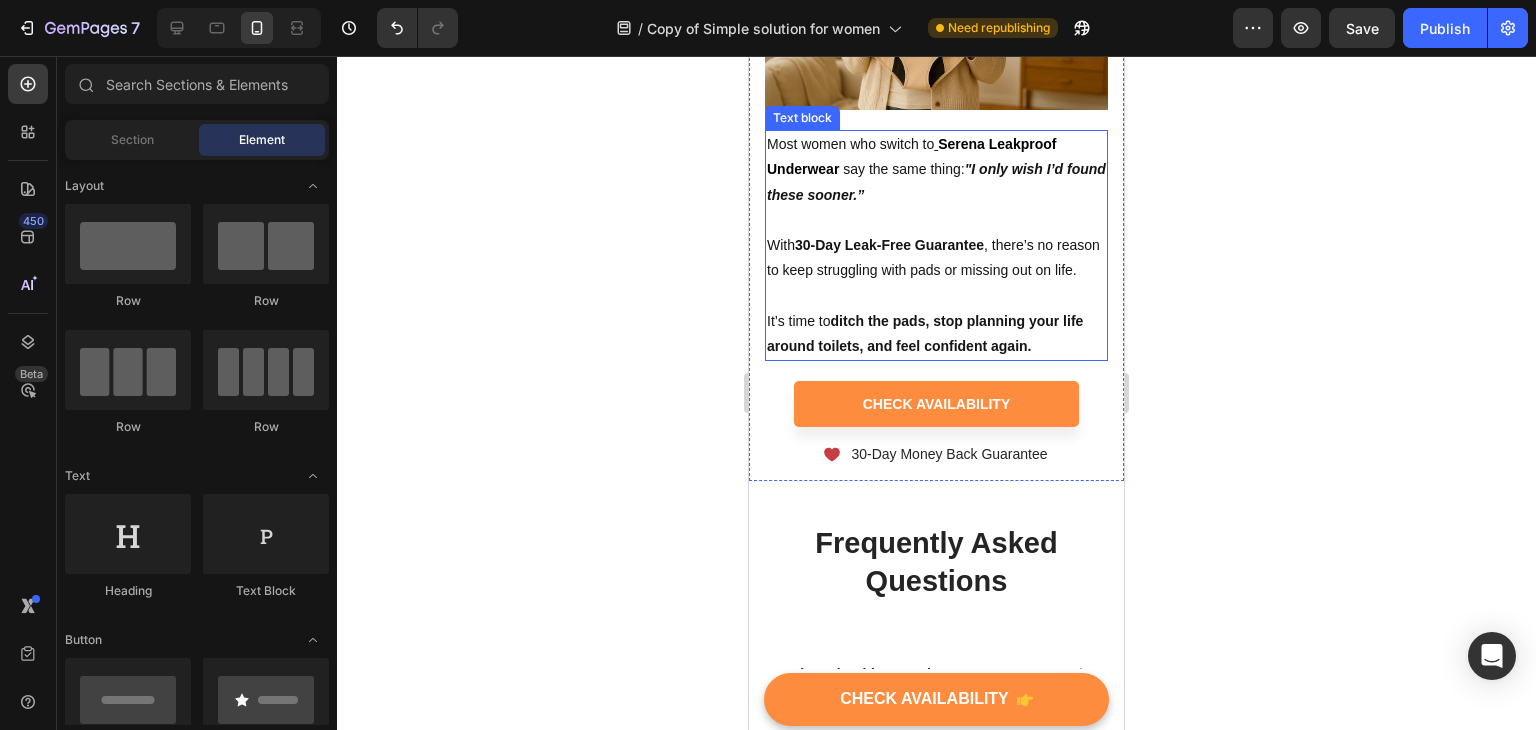scroll, scrollTop: 4741, scrollLeft: 0, axis: vertical 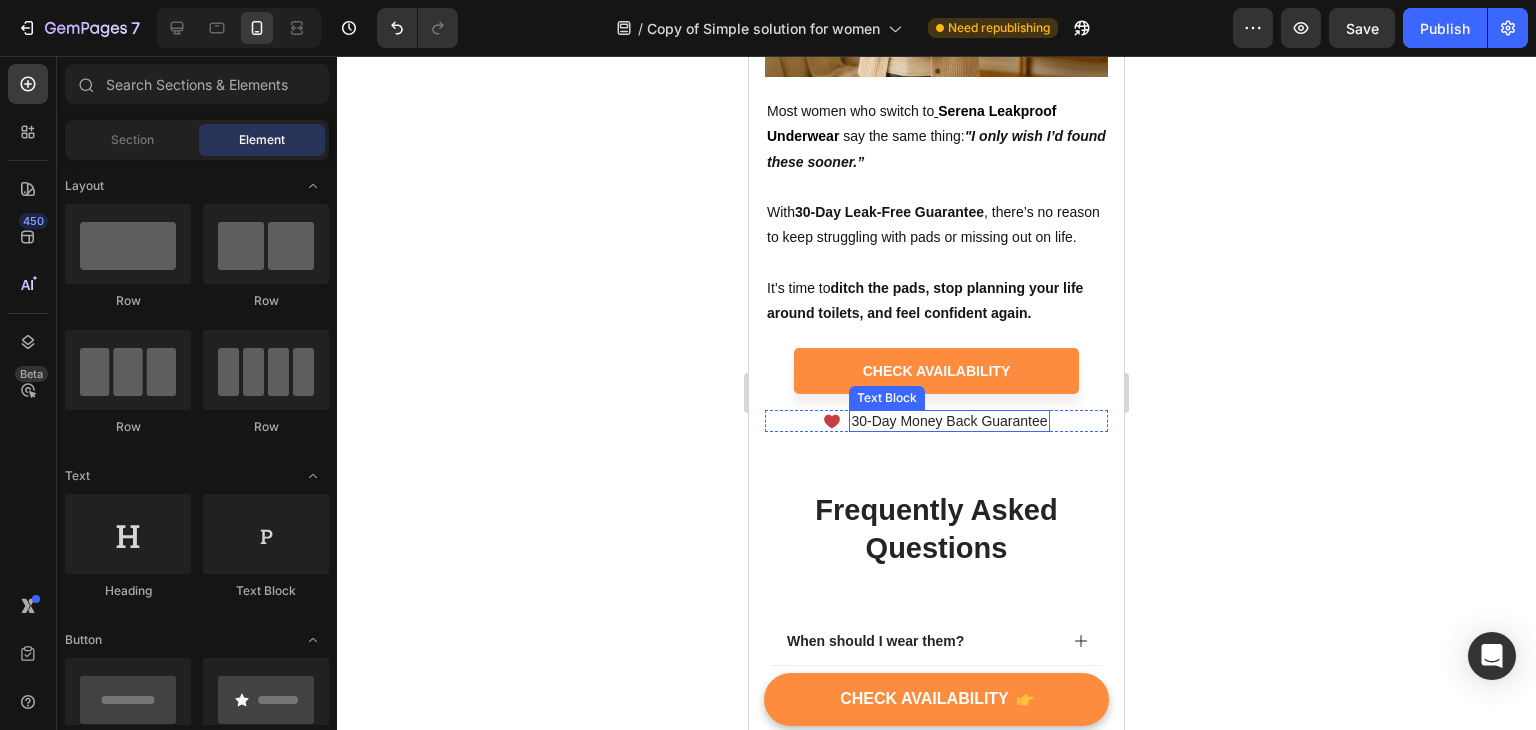 click on "30-Day Money Back Guarantee" at bounding box center (949, 421) 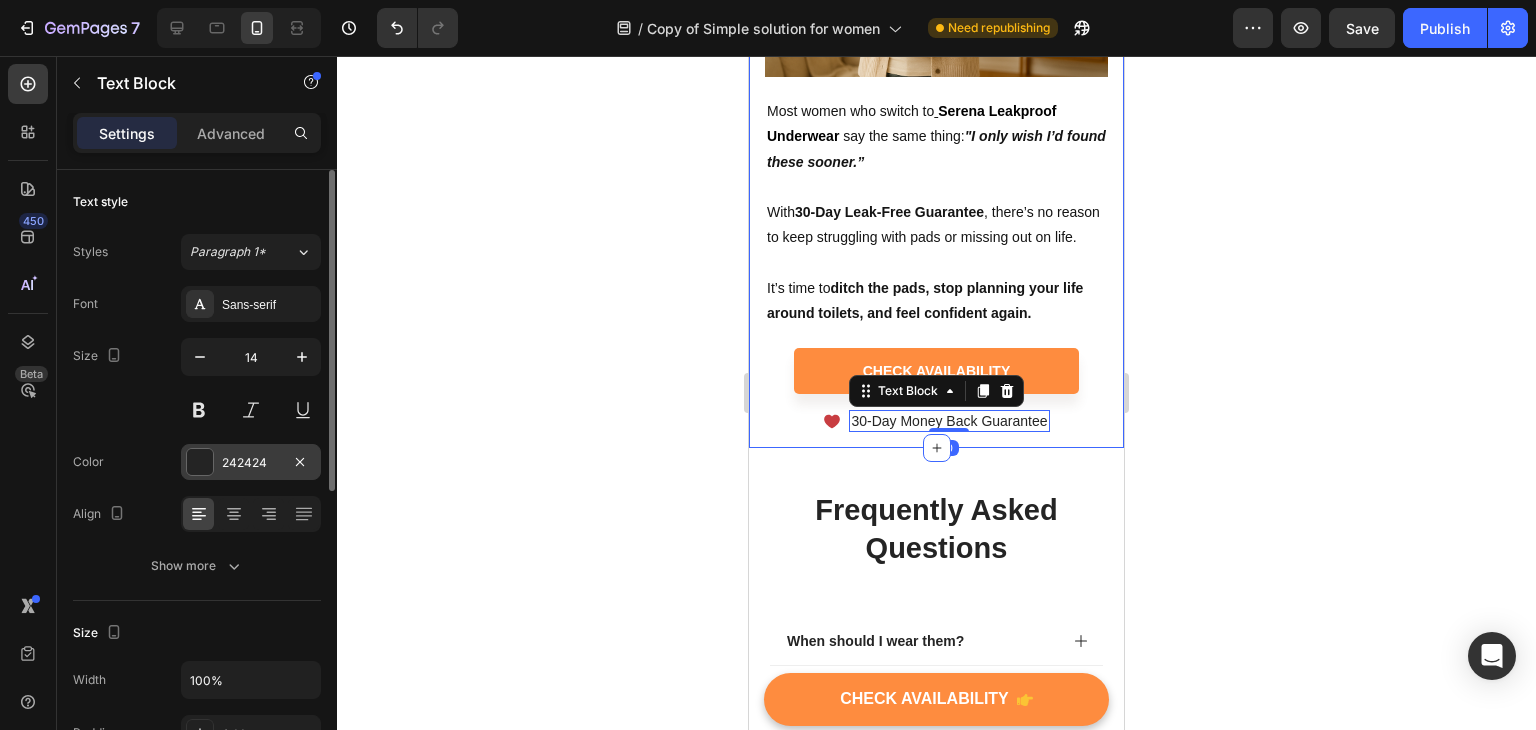 click at bounding box center (200, 462) 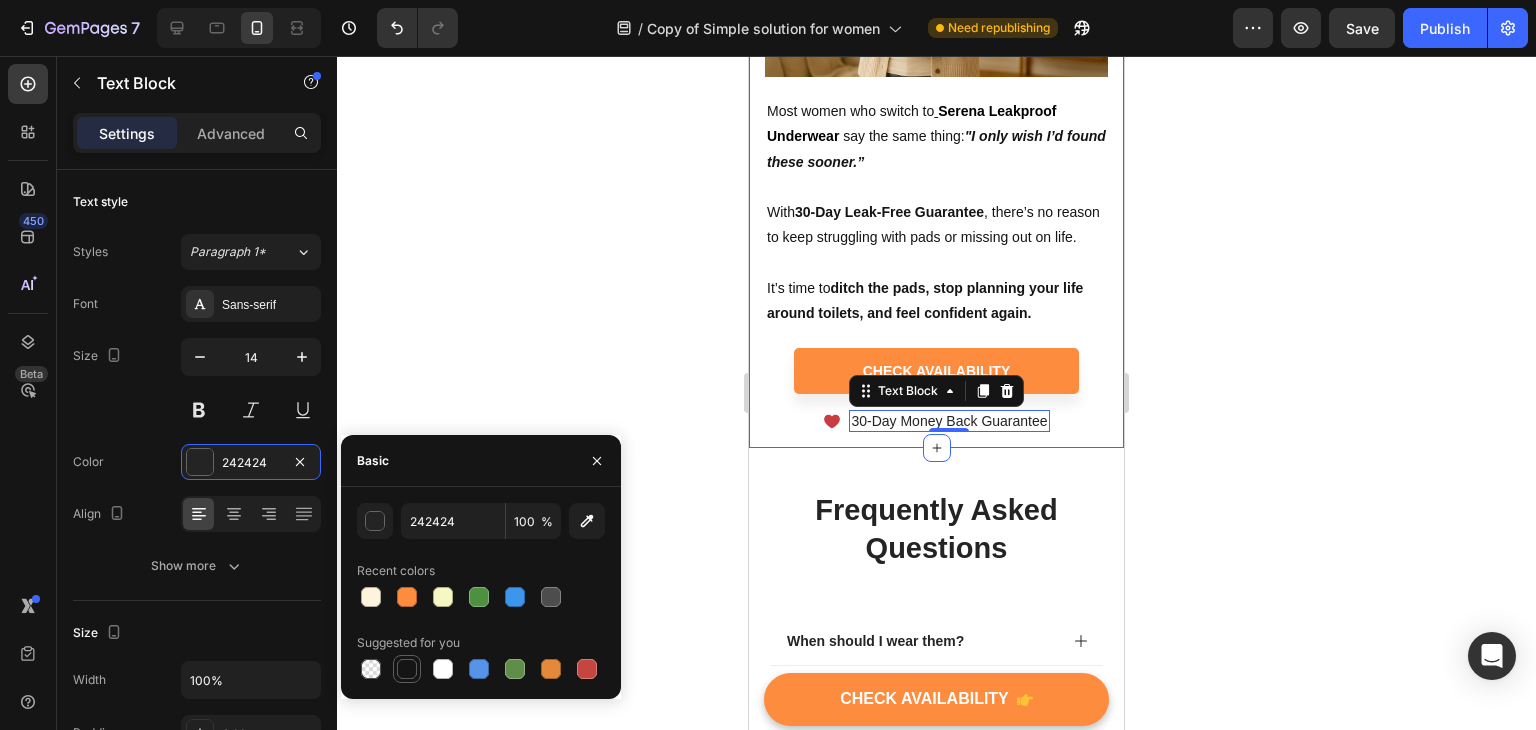click at bounding box center [407, 669] 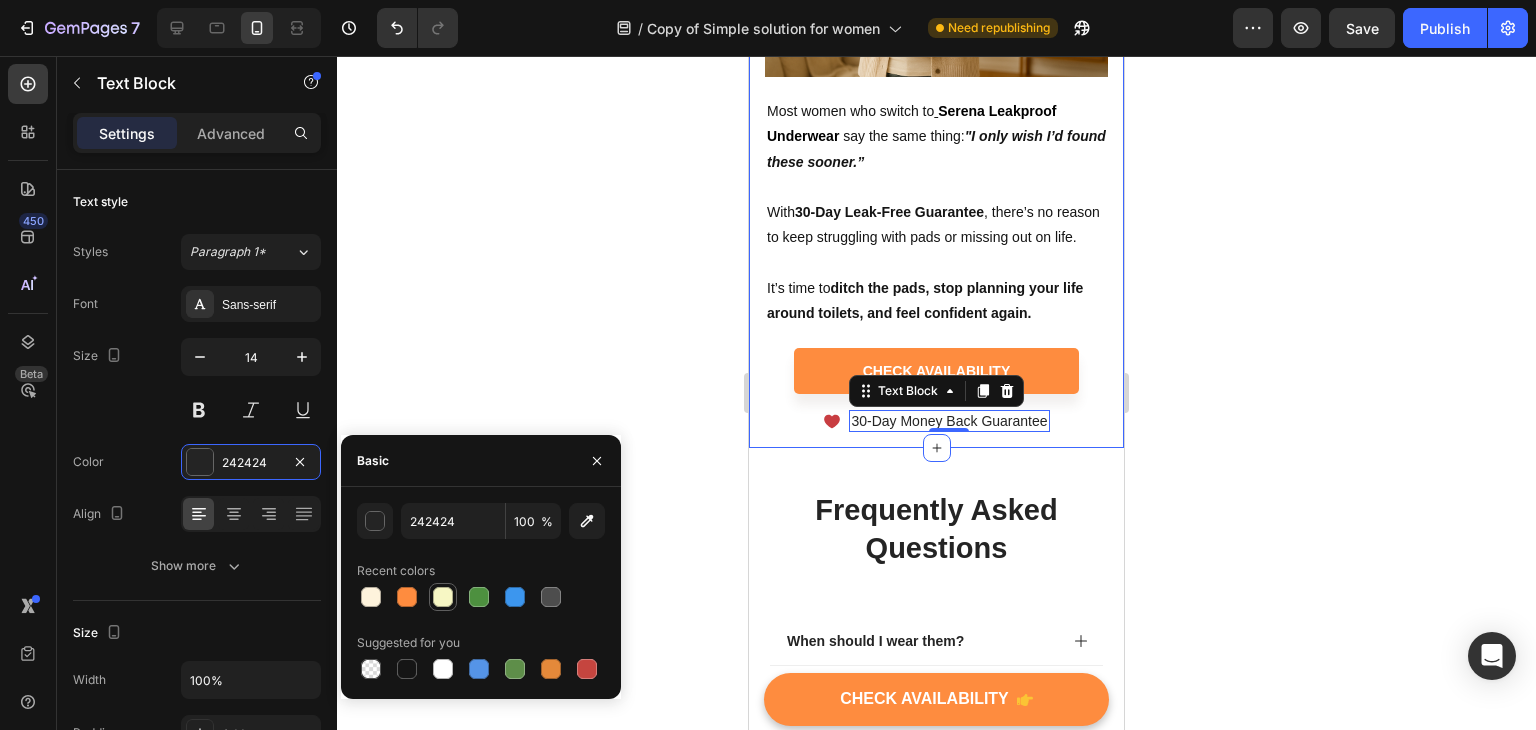 type on "151515" 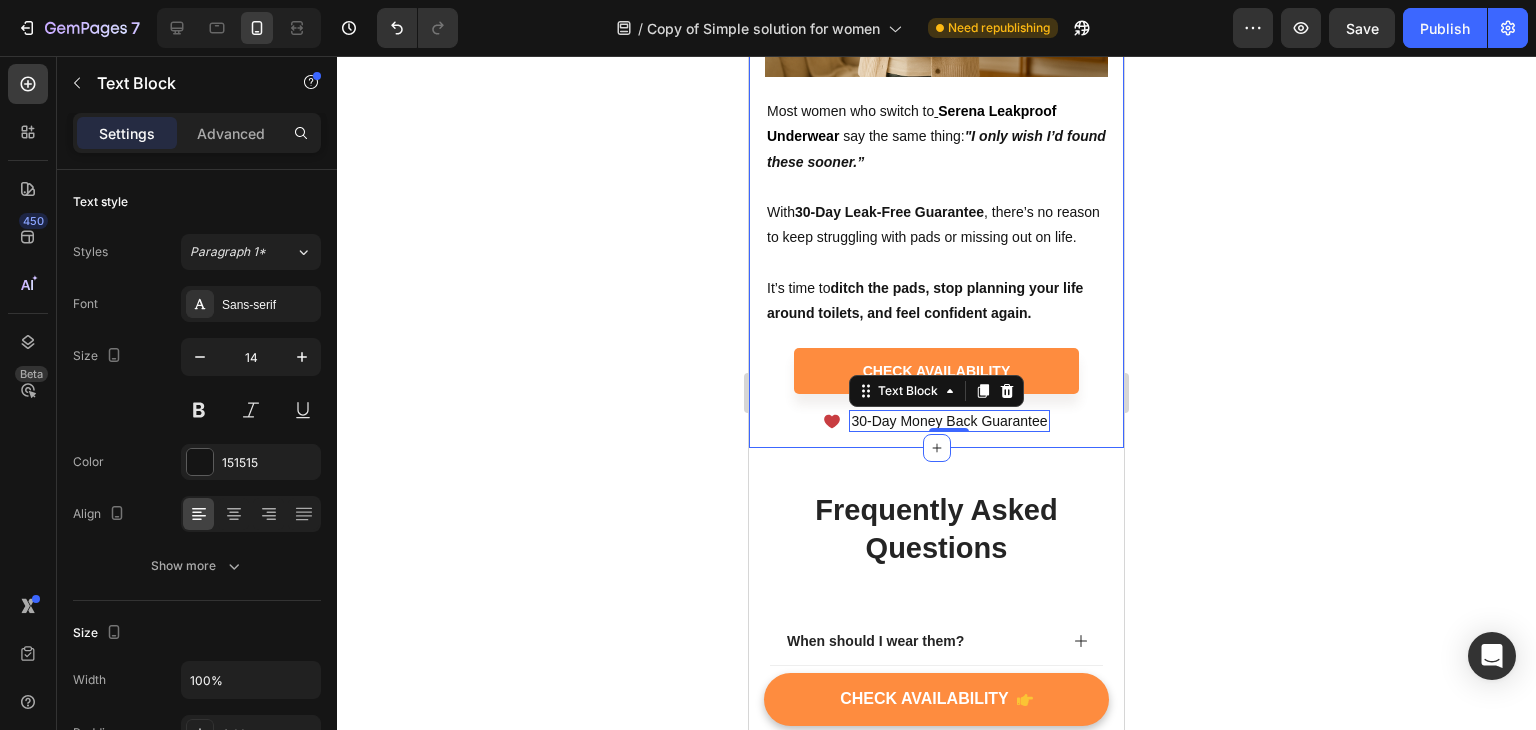 click 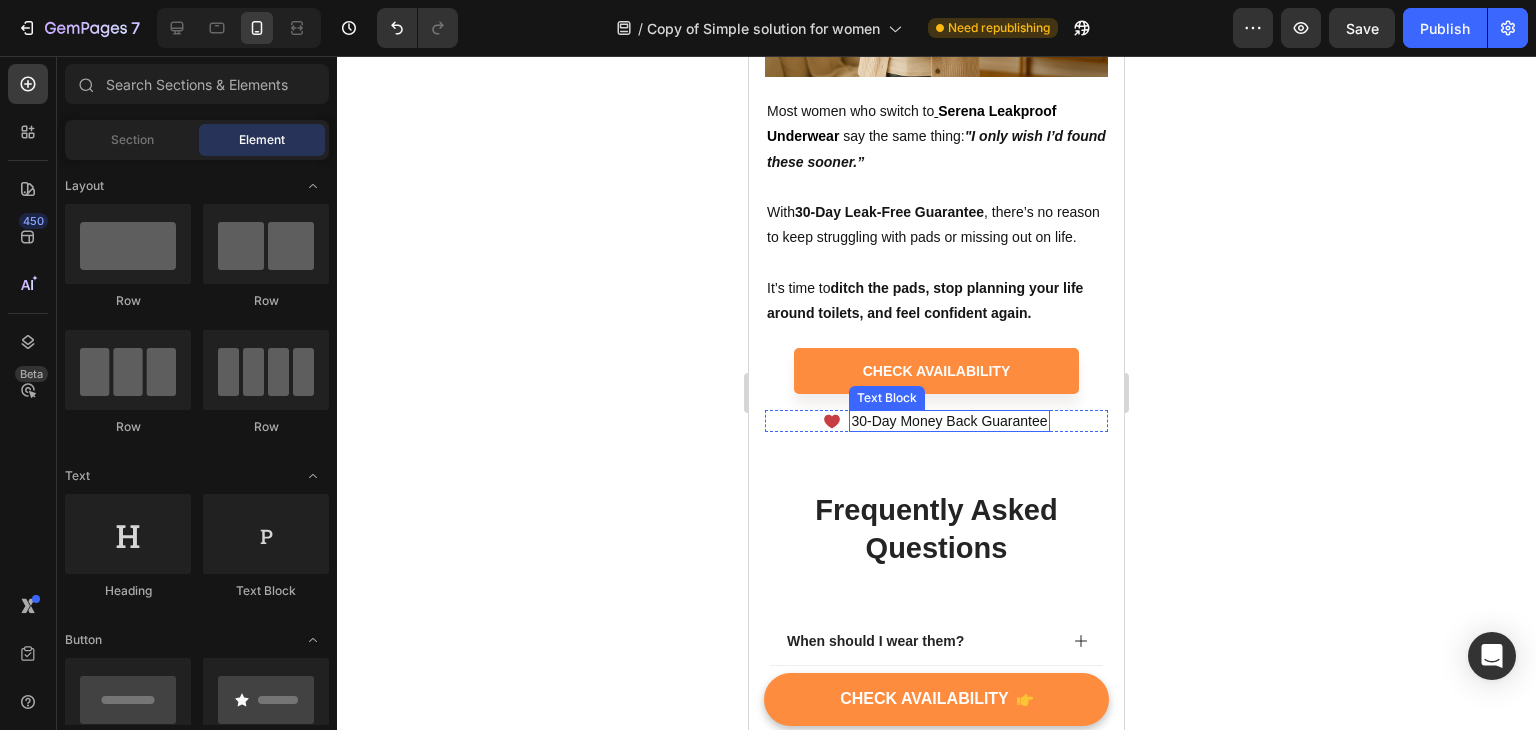 click on "30-Day Money Back Guarantee" at bounding box center (949, 421) 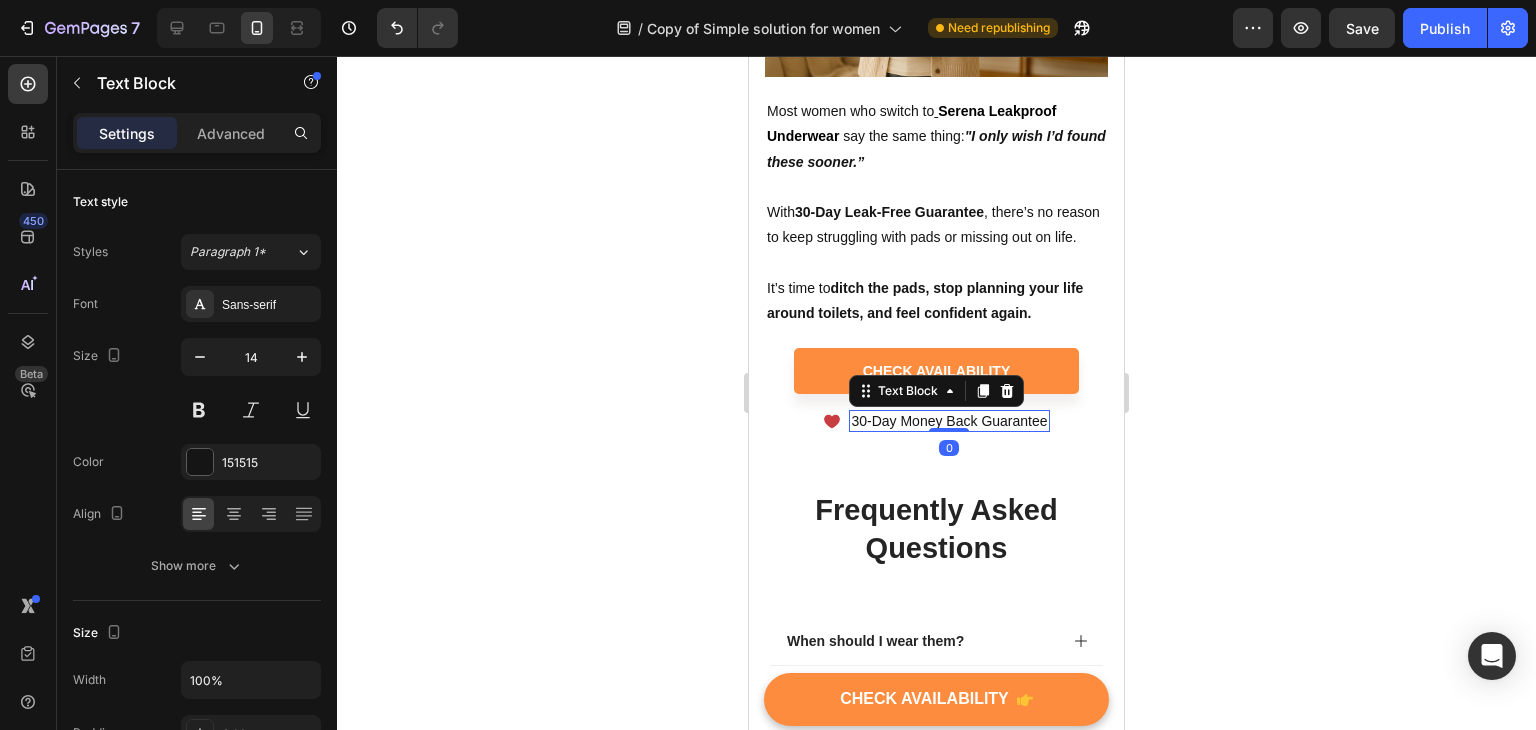 click 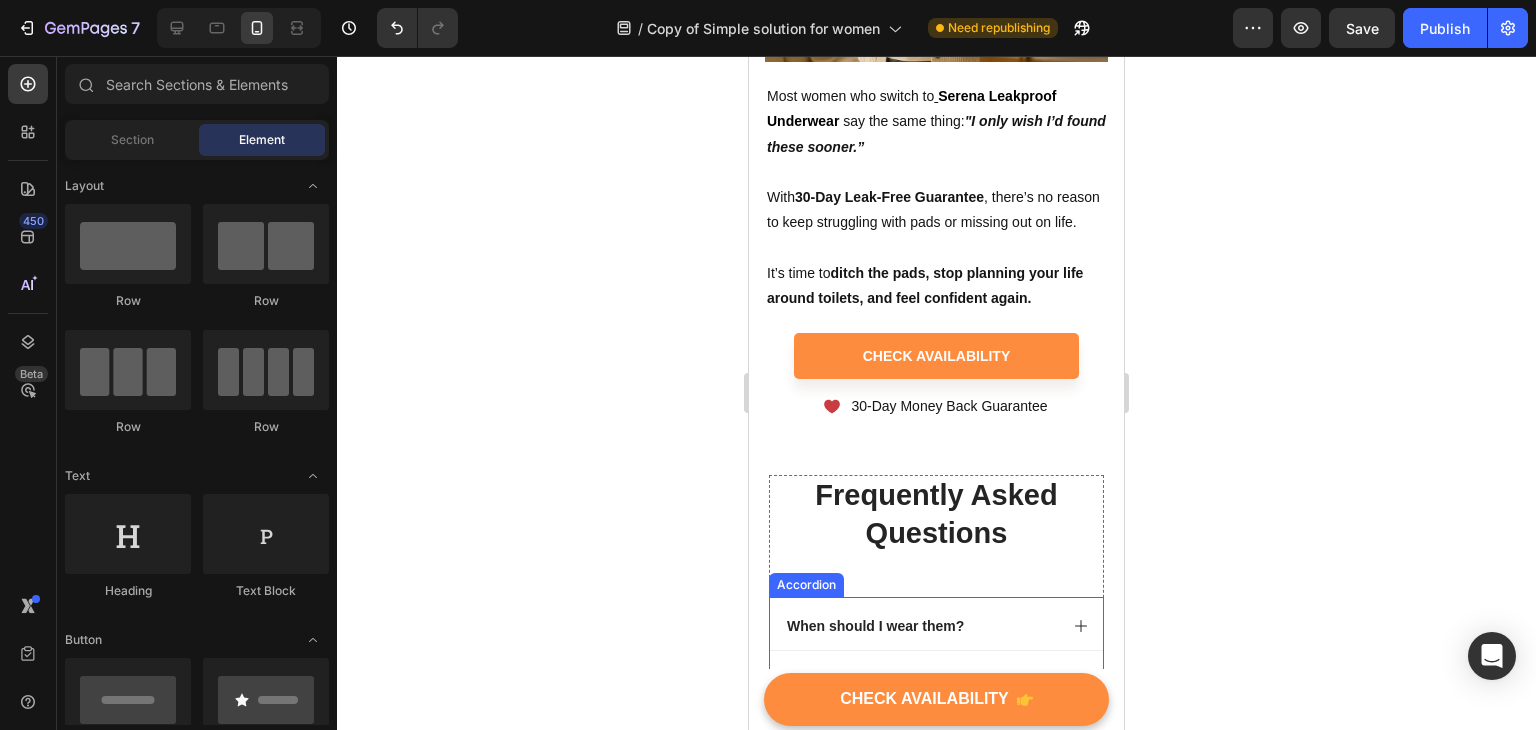 scroll, scrollTop: 4741, scrollLeft: 0, axis: vertical 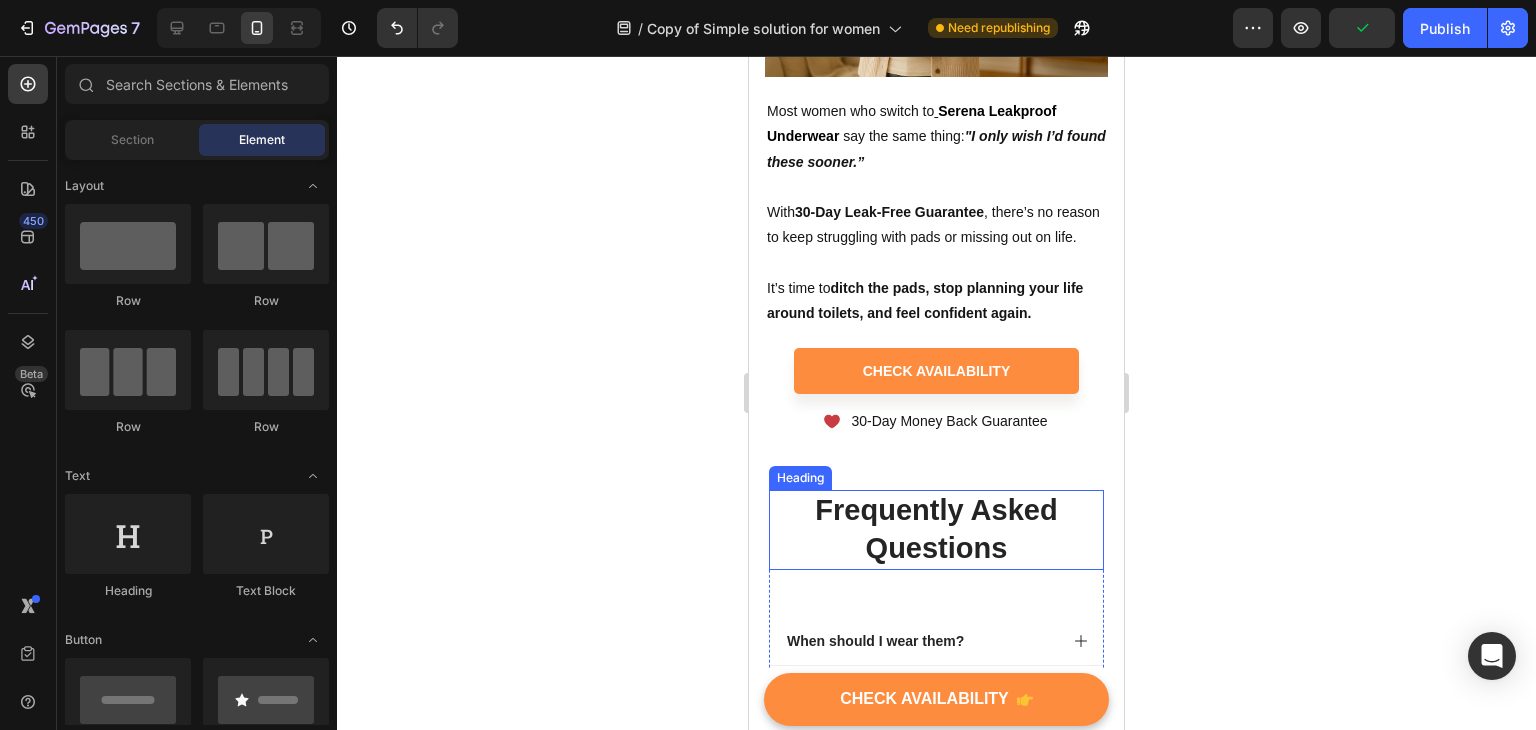 click on "frequently asked questions" at bounding box center [936, 529] 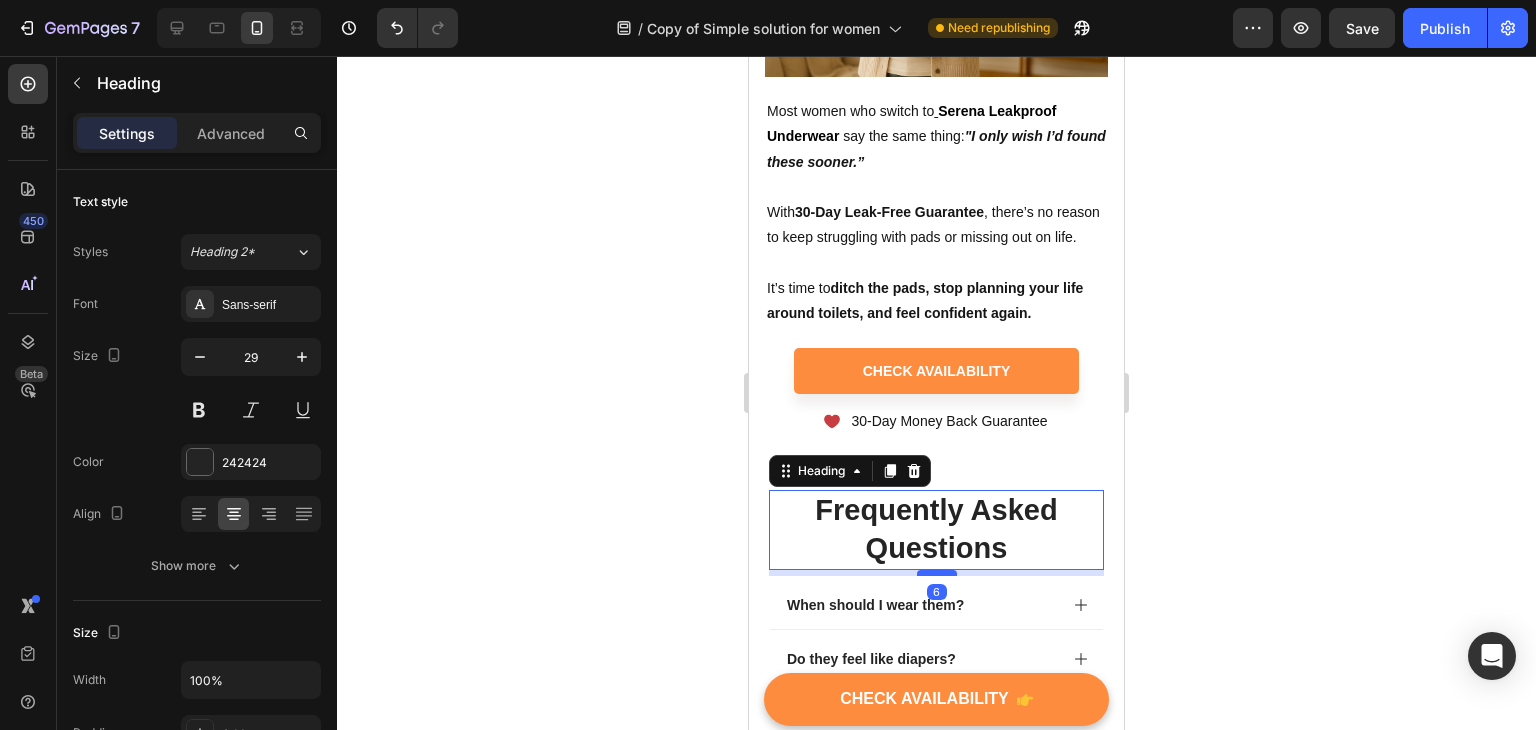 drag, startPoint x: 932, startPoint y: 625, endPoint x: 944, endPoint y: 589, distance: 37.94733 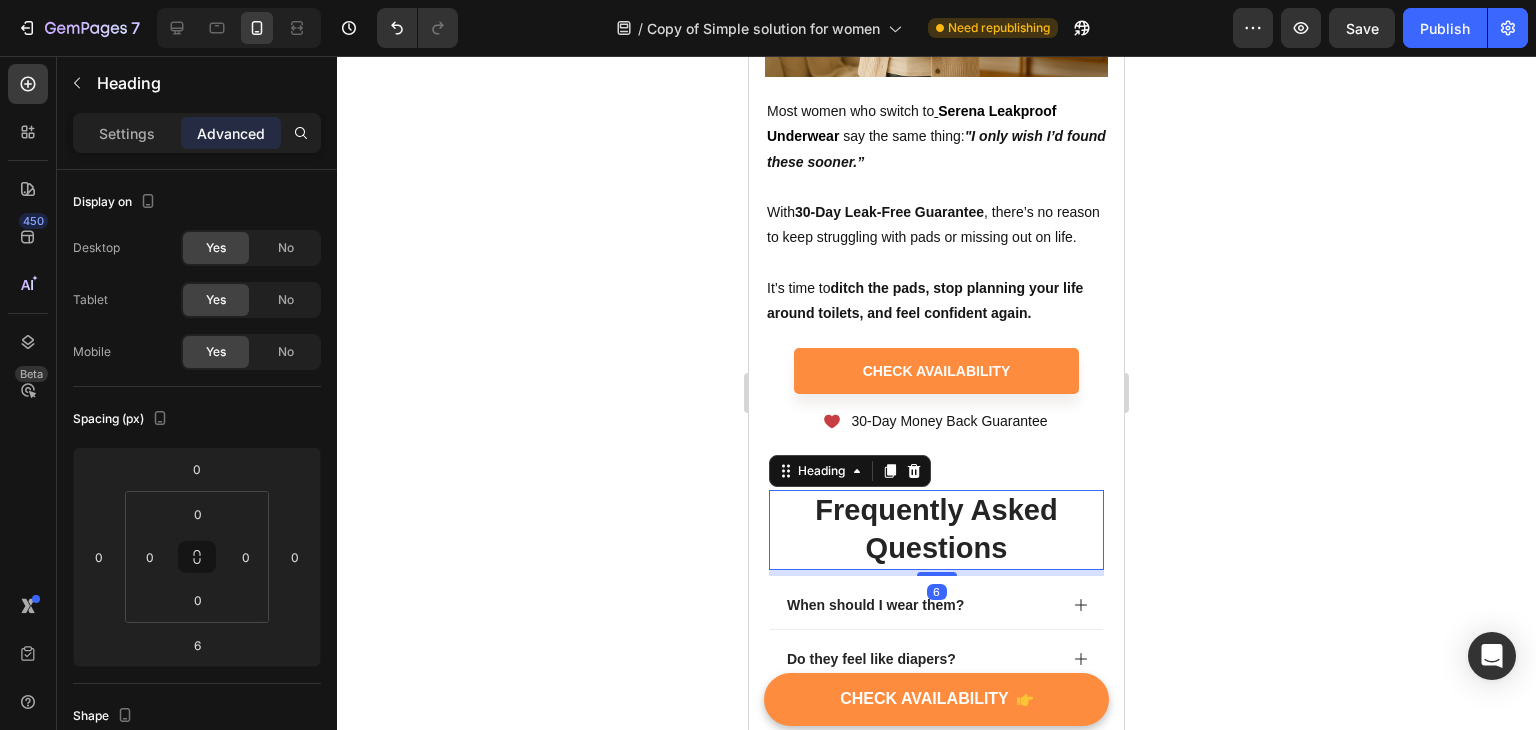 click 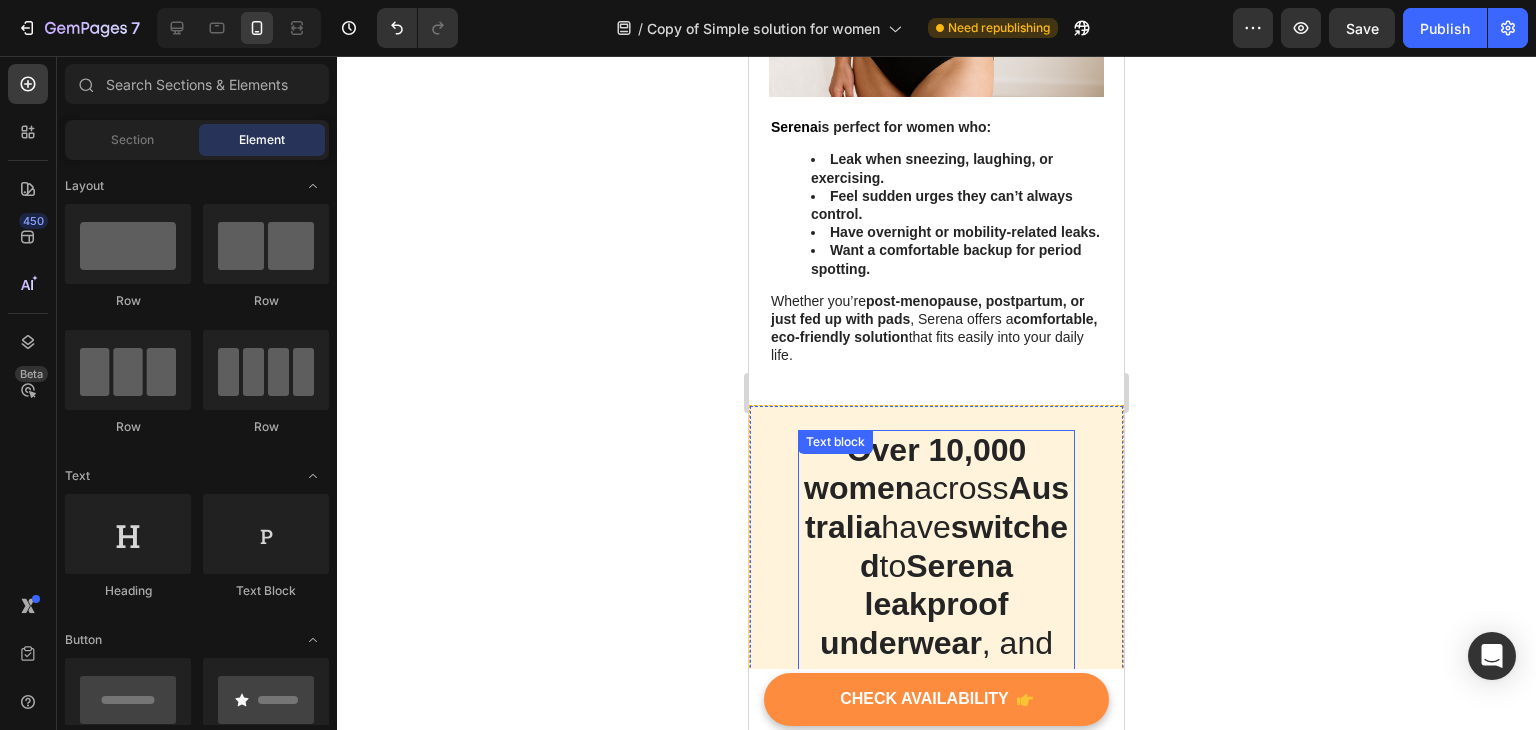 scroll, scrollTop: 3141, scrollLeft: 0, axis: vertical 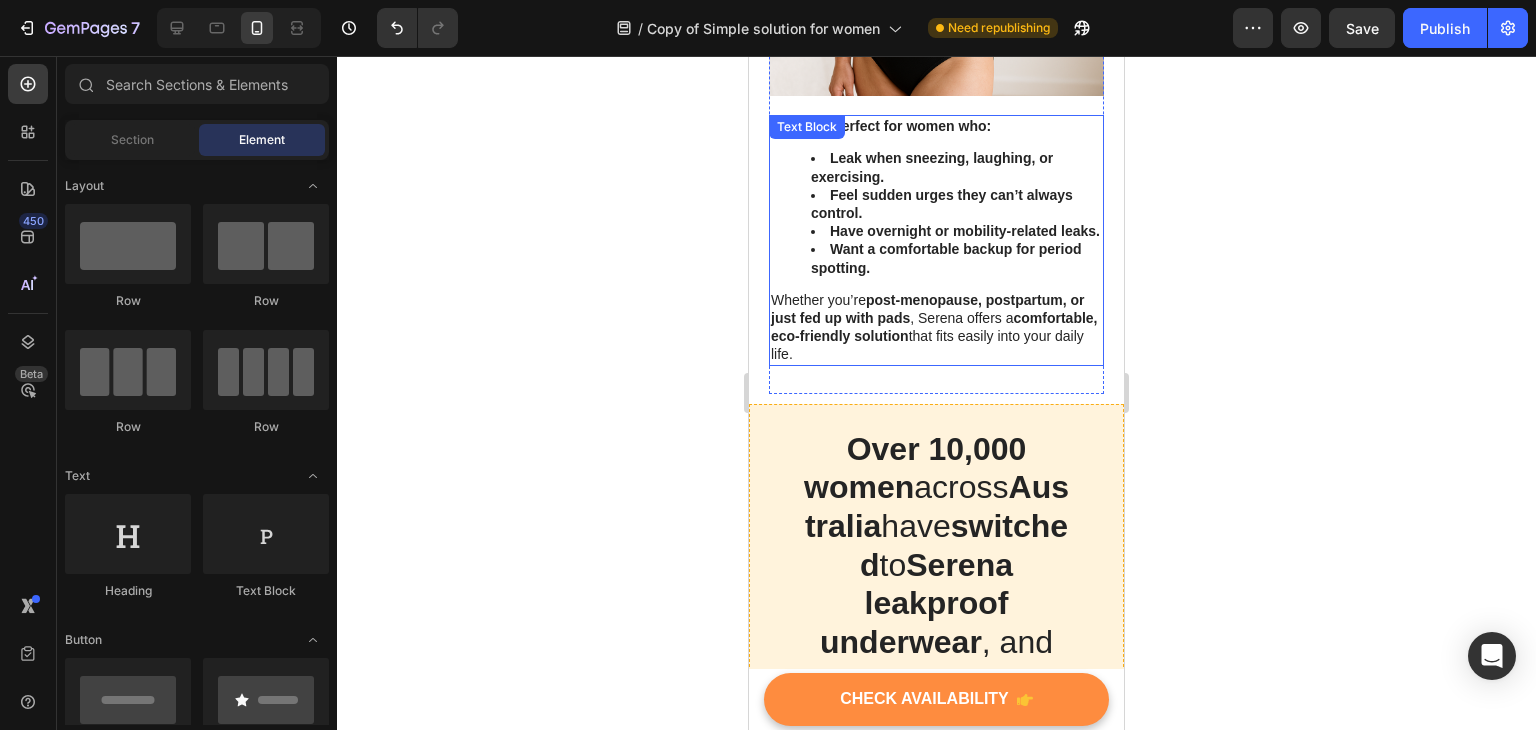 click on "Whether you’re  post-menopause, postpartum, or just fed up with pads , [BRAND] offers a  comfortable, eco-friendly solution  that fits easily into your daily life." at bounding box center [936, 327] 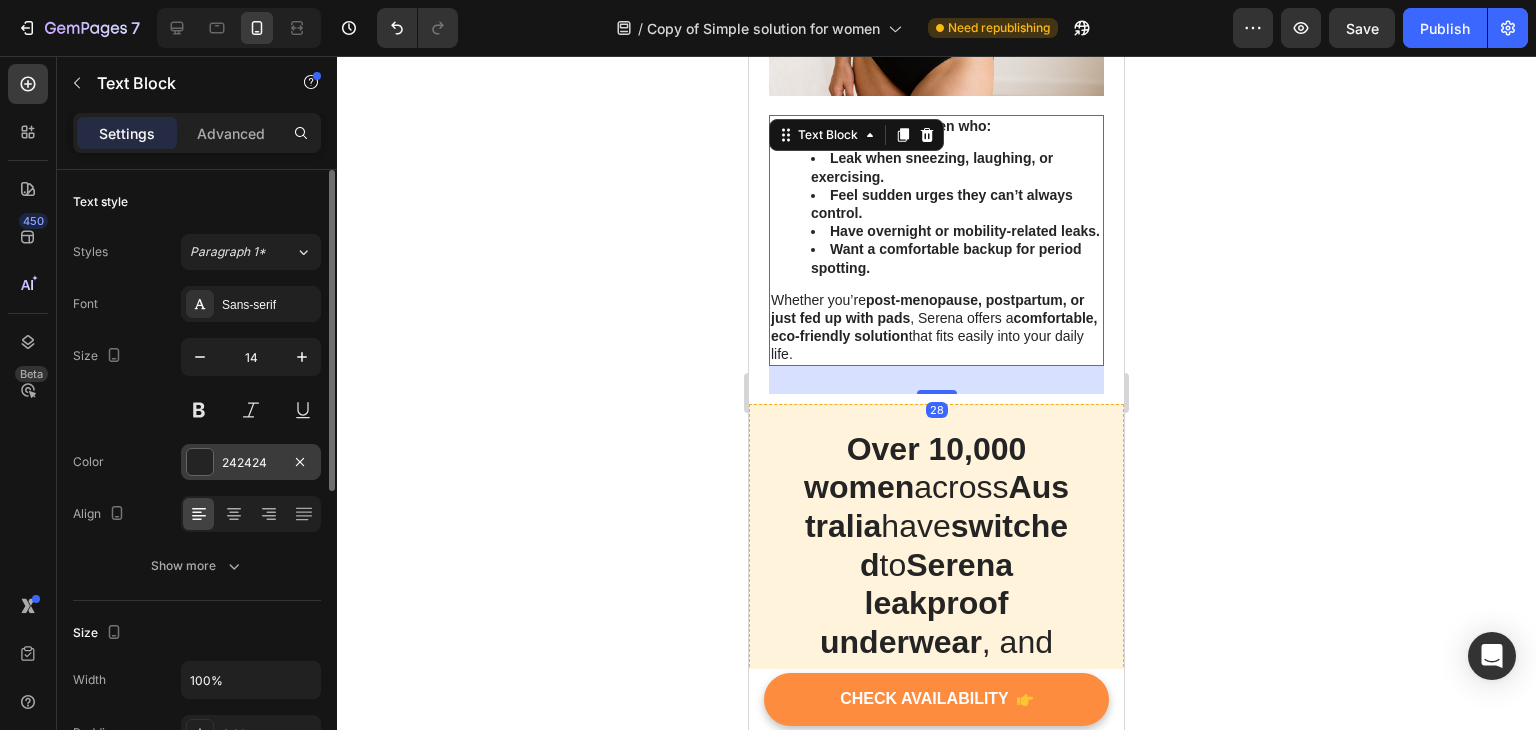 click at bounding box center [200, 462] 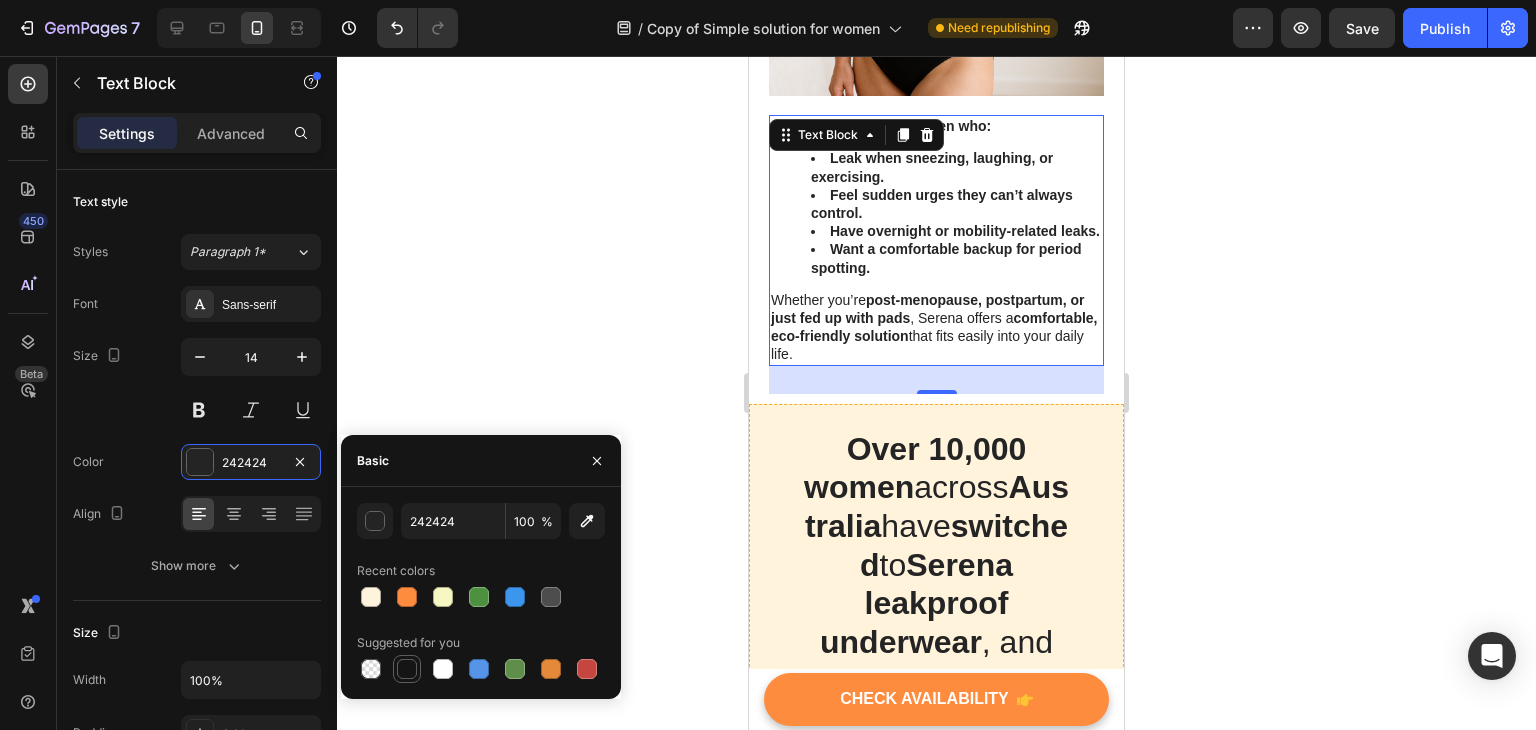click at bounding box center [407, 669] 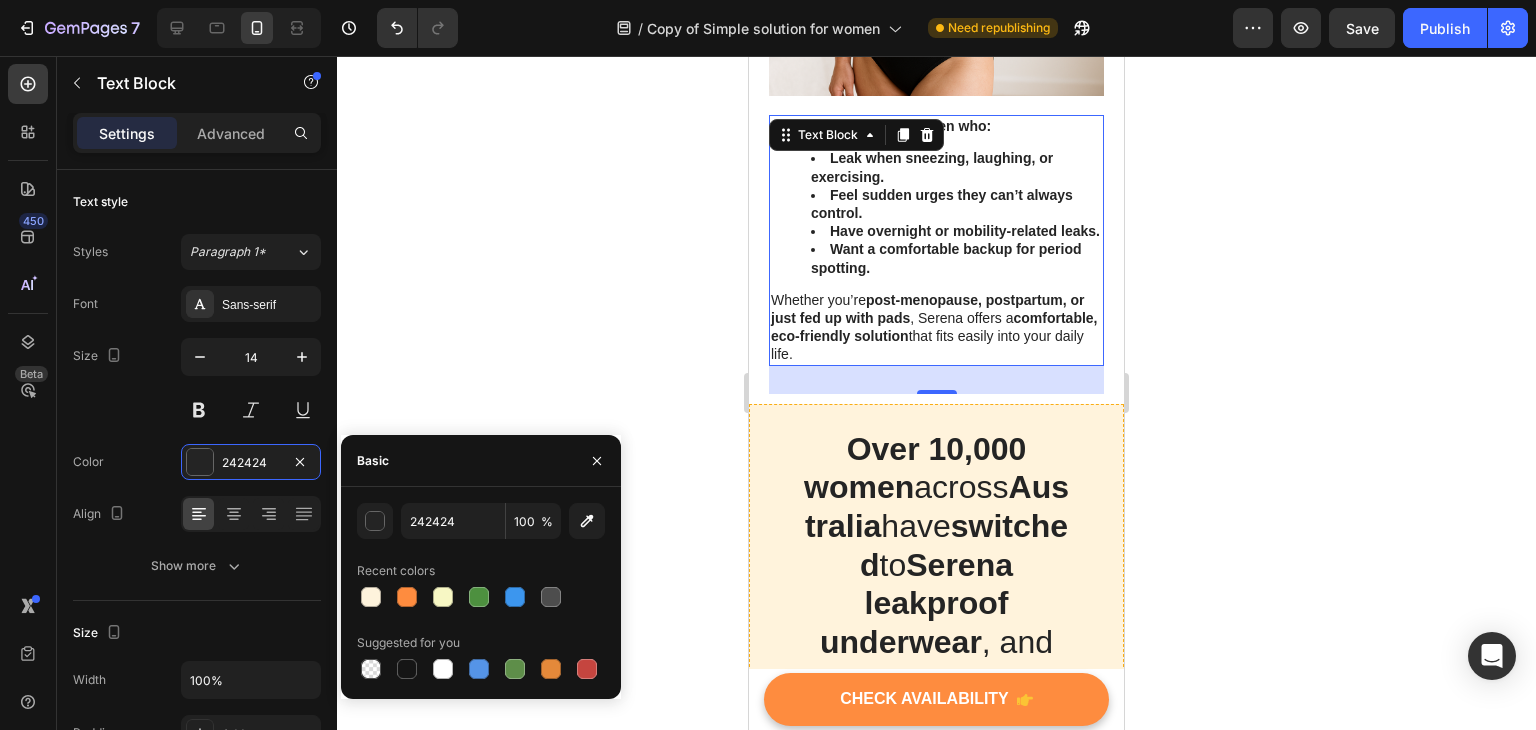 type on "151515" 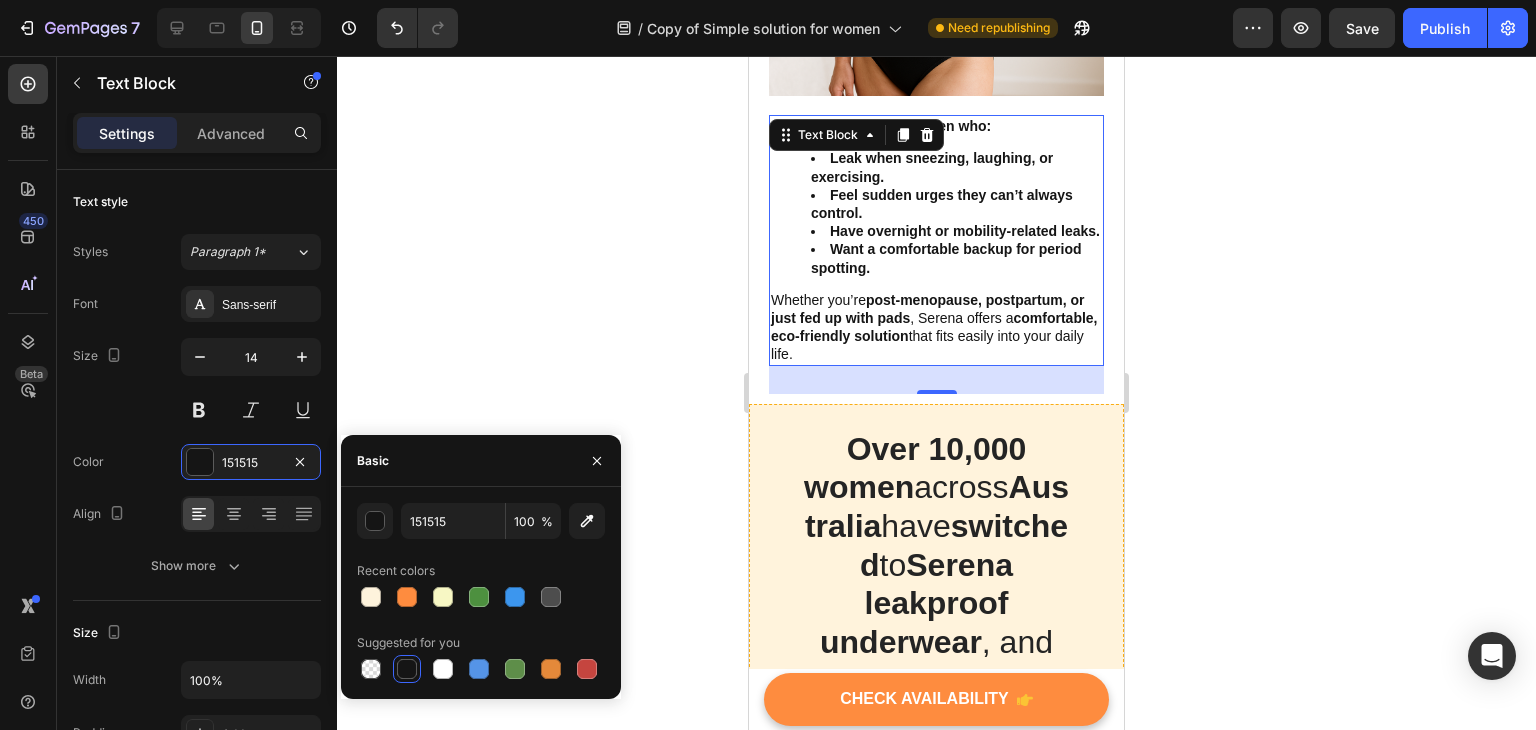 click 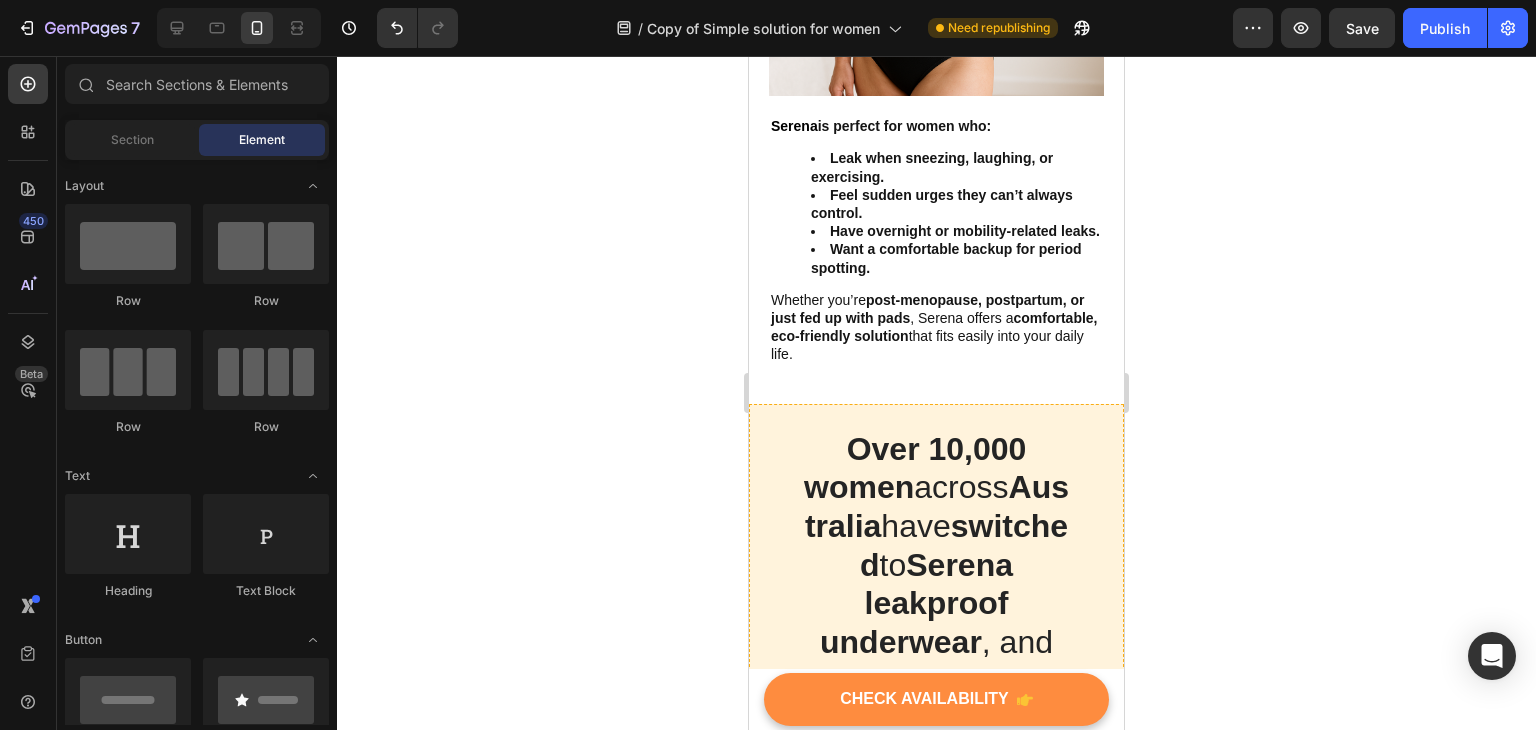 click 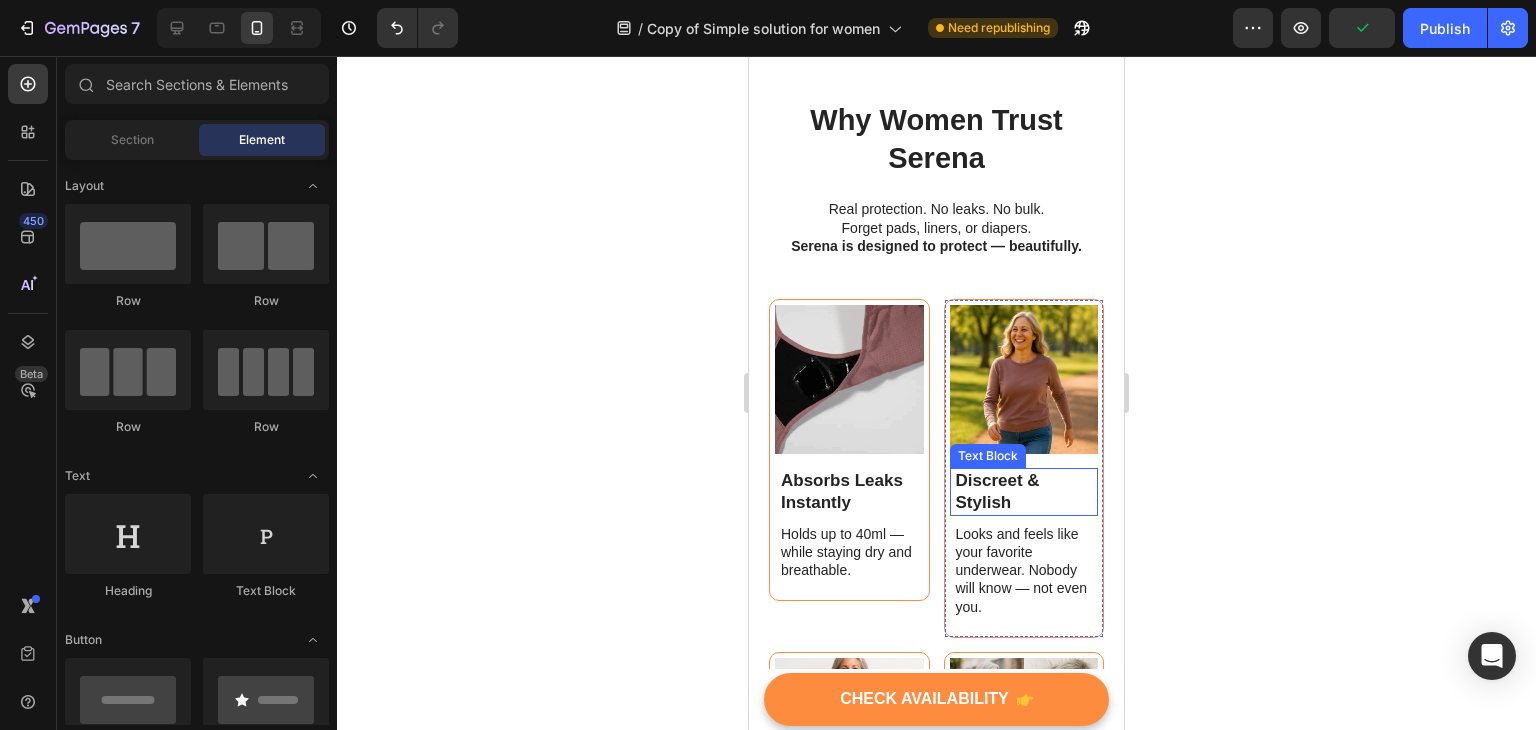 scroll, scrollTop: 2341, scrollLeft: 0, axis: vertical 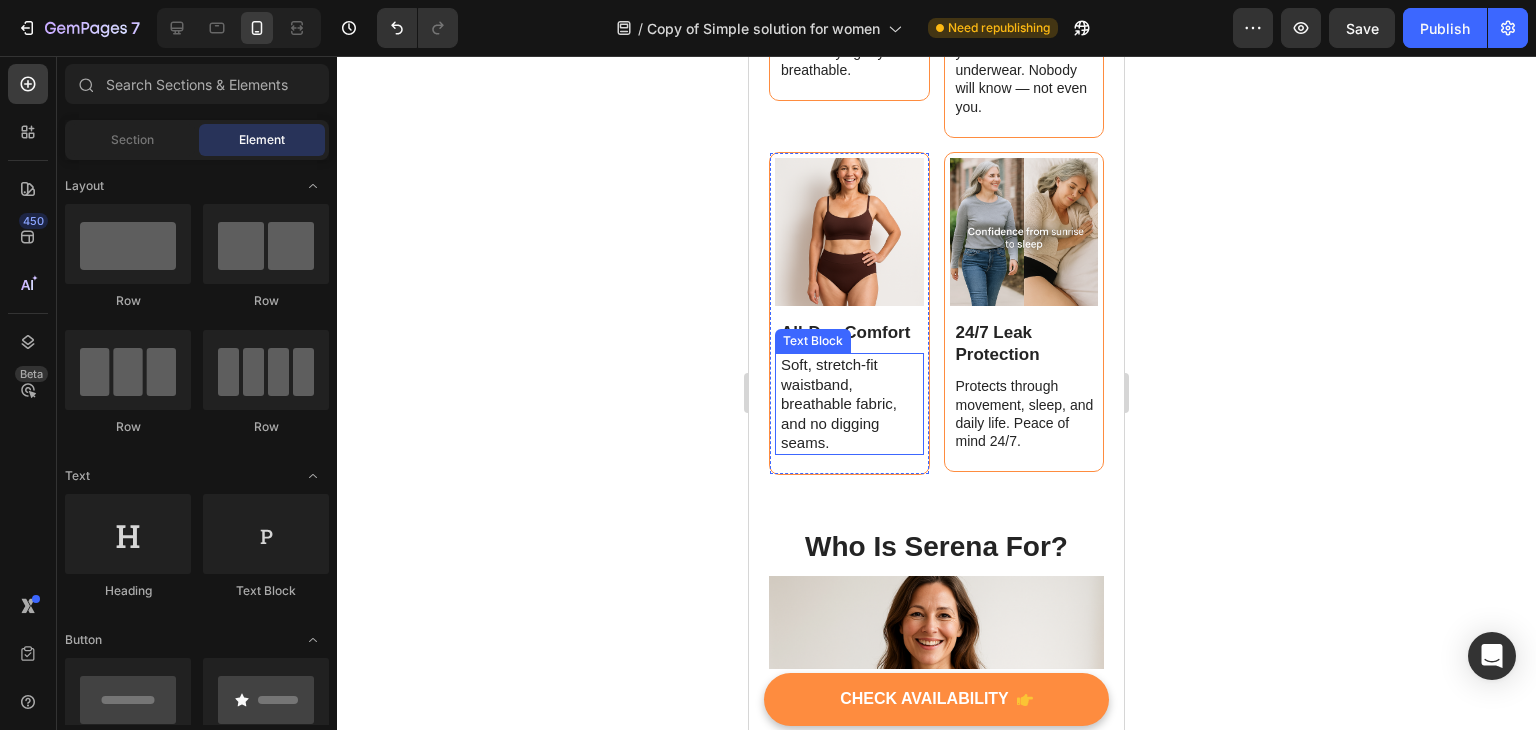click on "Soft, stretch-fit waistband, breathable fabric, and no digging seams." at bounding box center (851, 404) 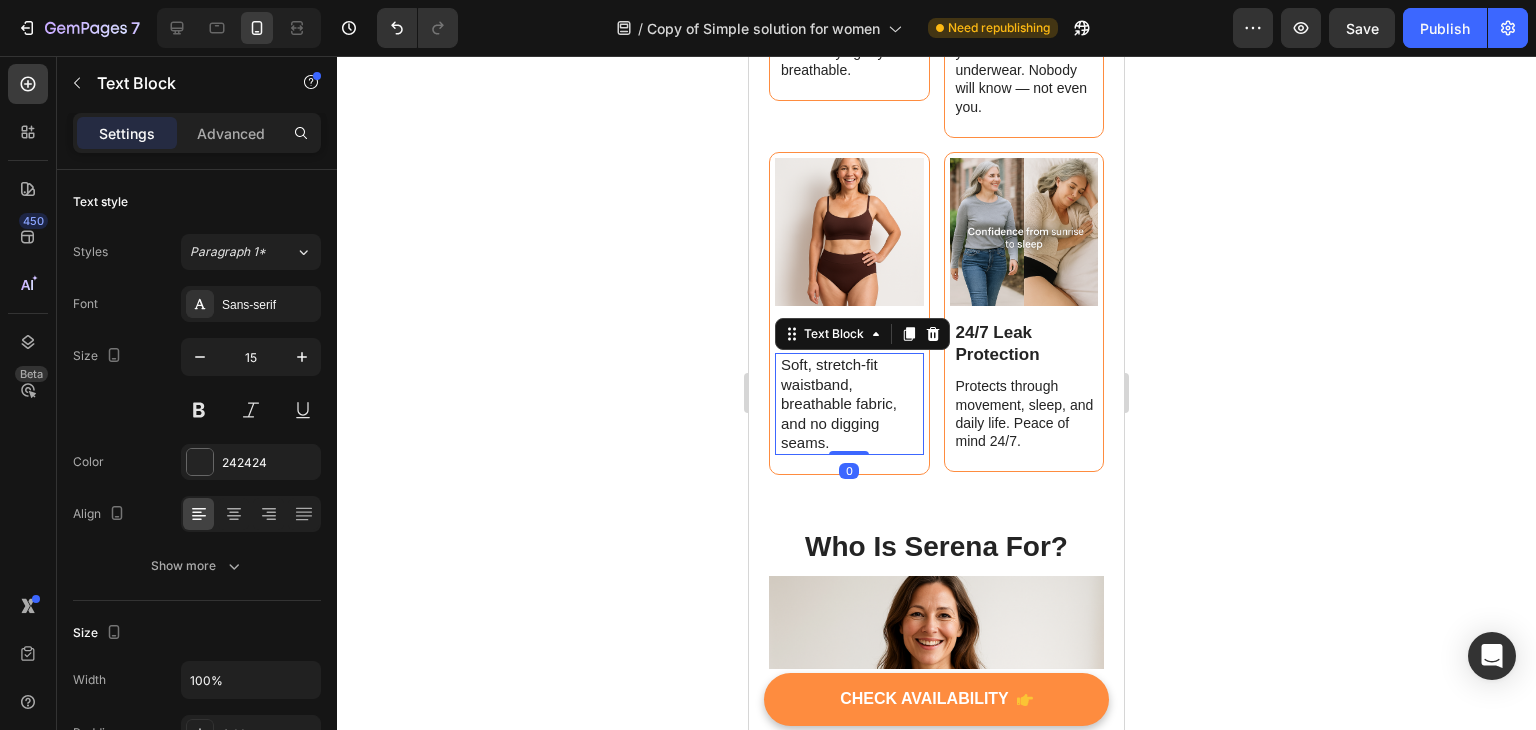 click 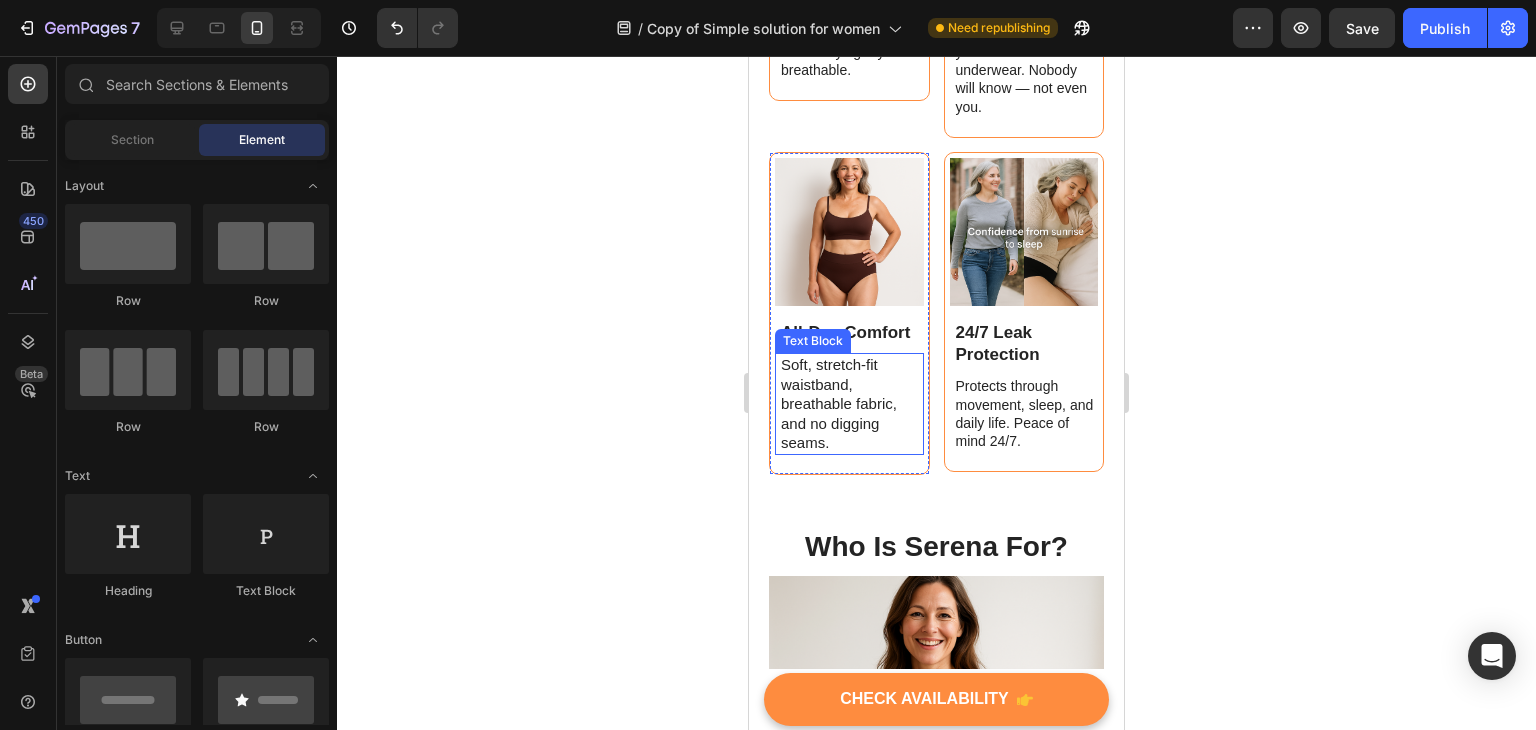 click on "Soft, stretch-fit waistband, breathable fabric, and no digging seams." at bounding box center [851, 404] 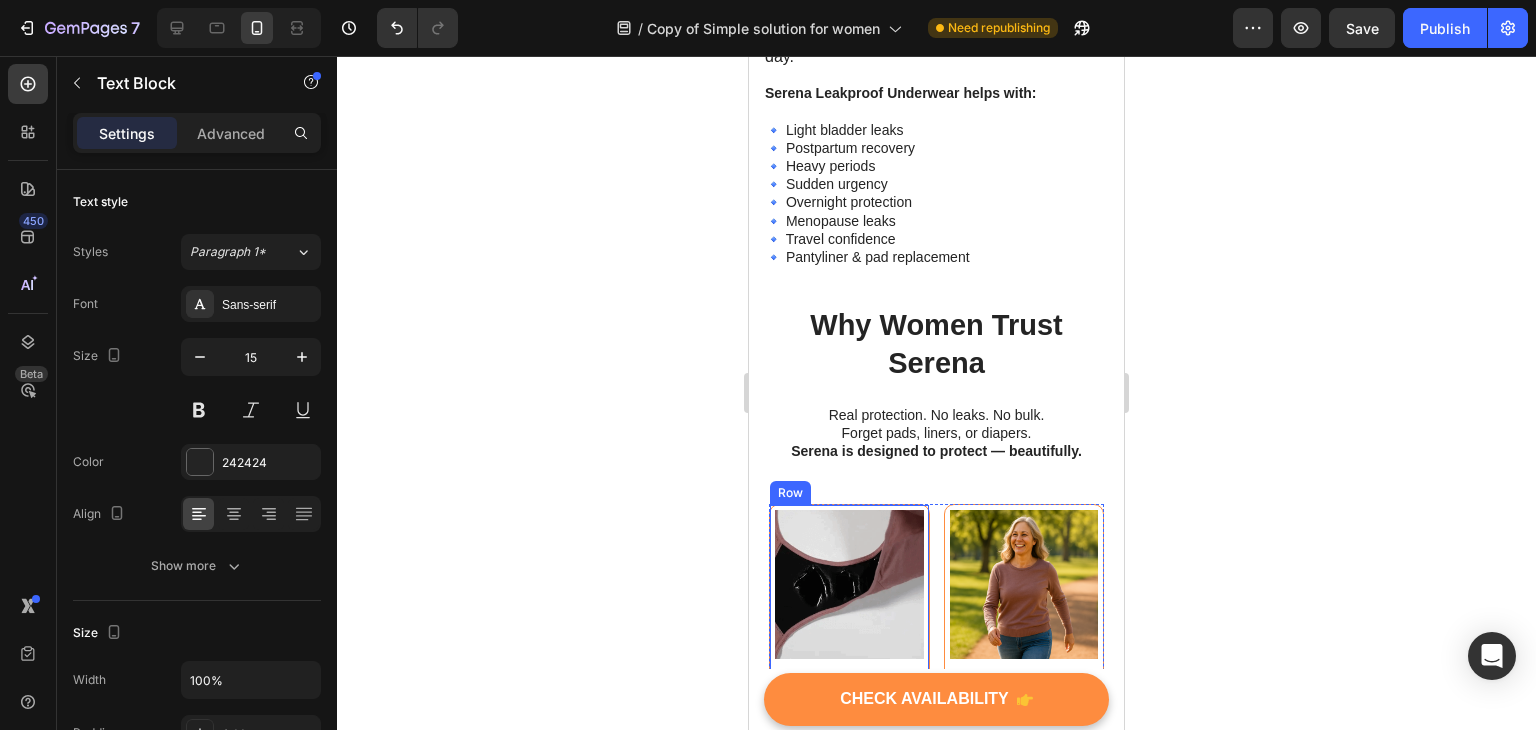 scroll, scrollTop: 1641, scrollLeft: 0, axis: vertical 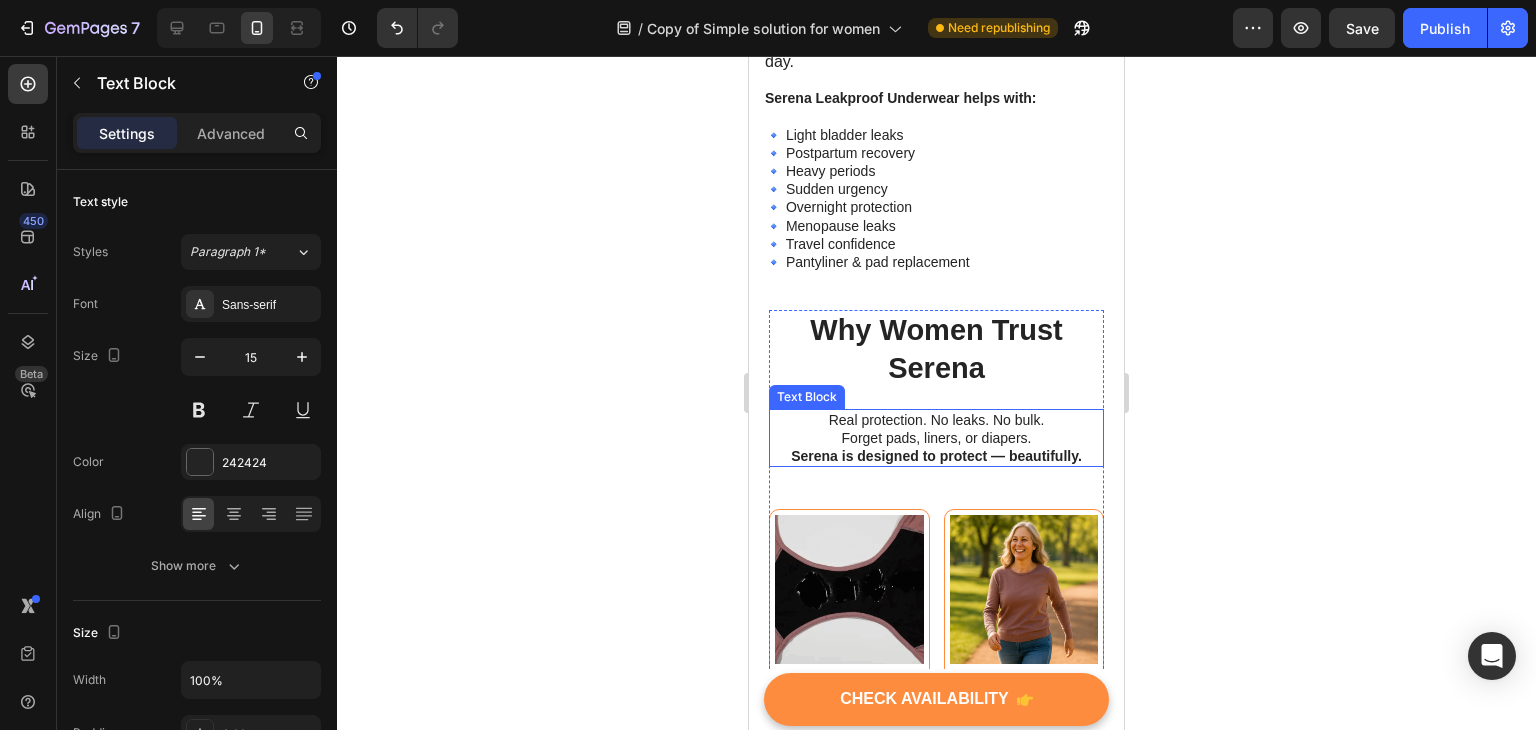 click on "Real protection. No leaks. No bulk. Forget pads, liners, or diapers. Serena is designed to protect — beautifully." at bounding box center [936, 438] 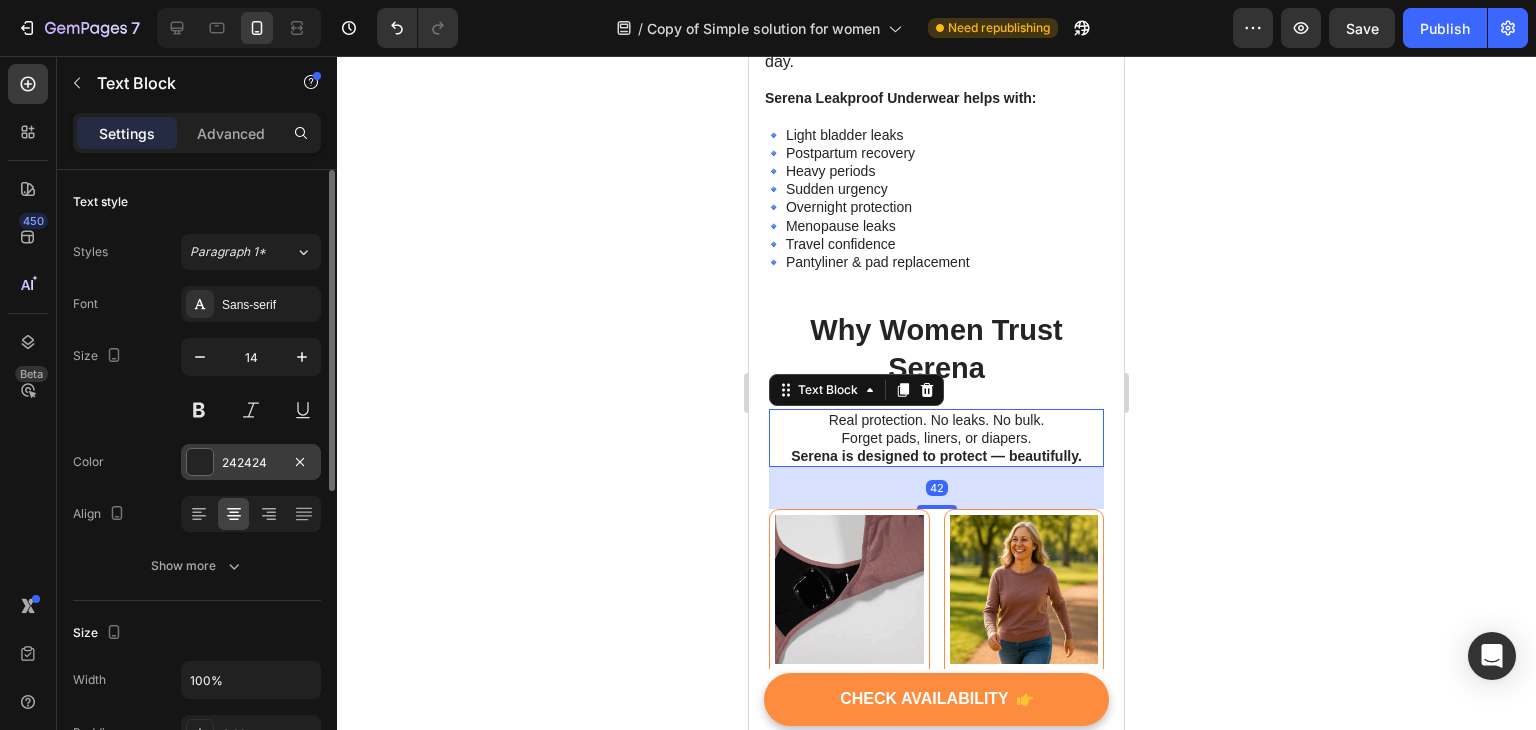 click at bounding box center (200, 462) 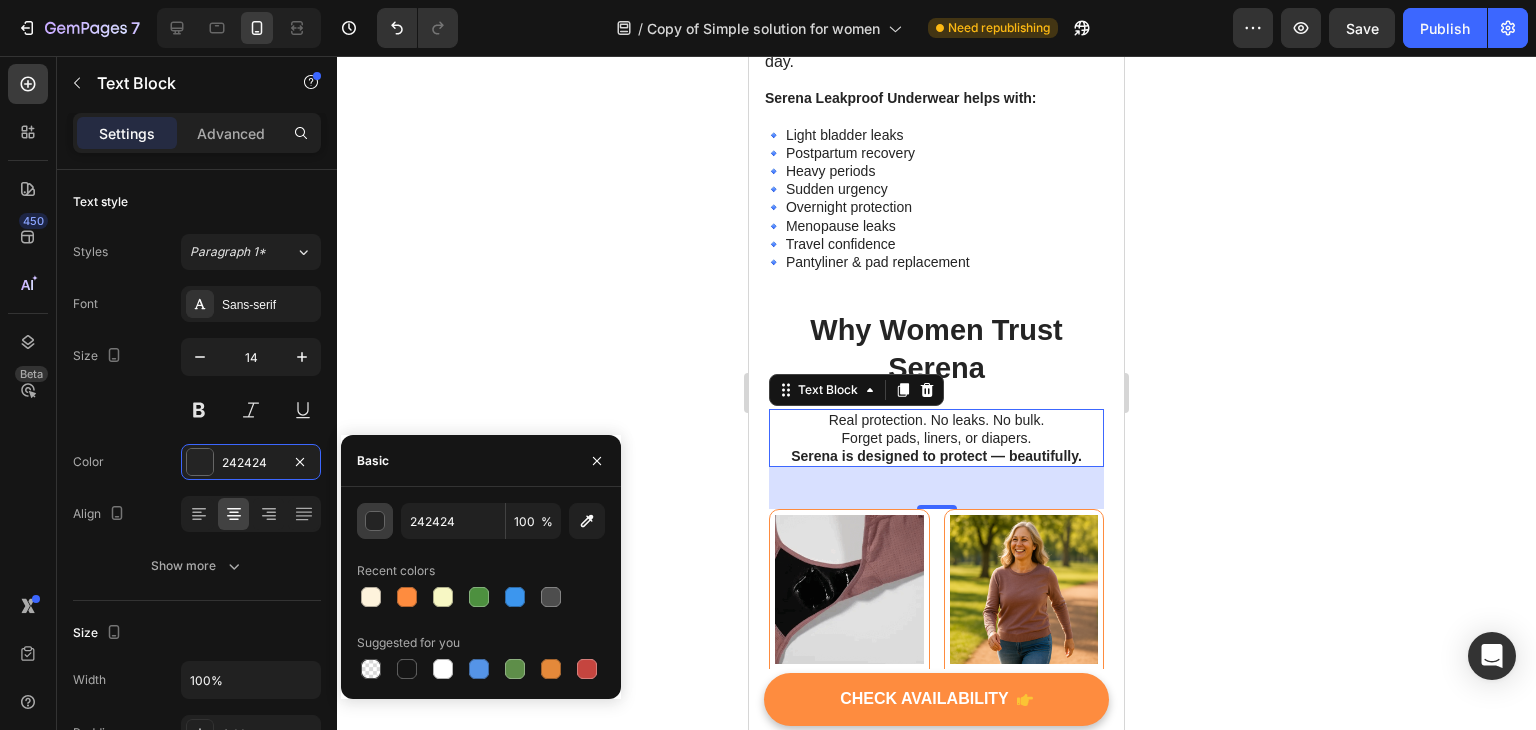 click at bounding box center (376, 522) 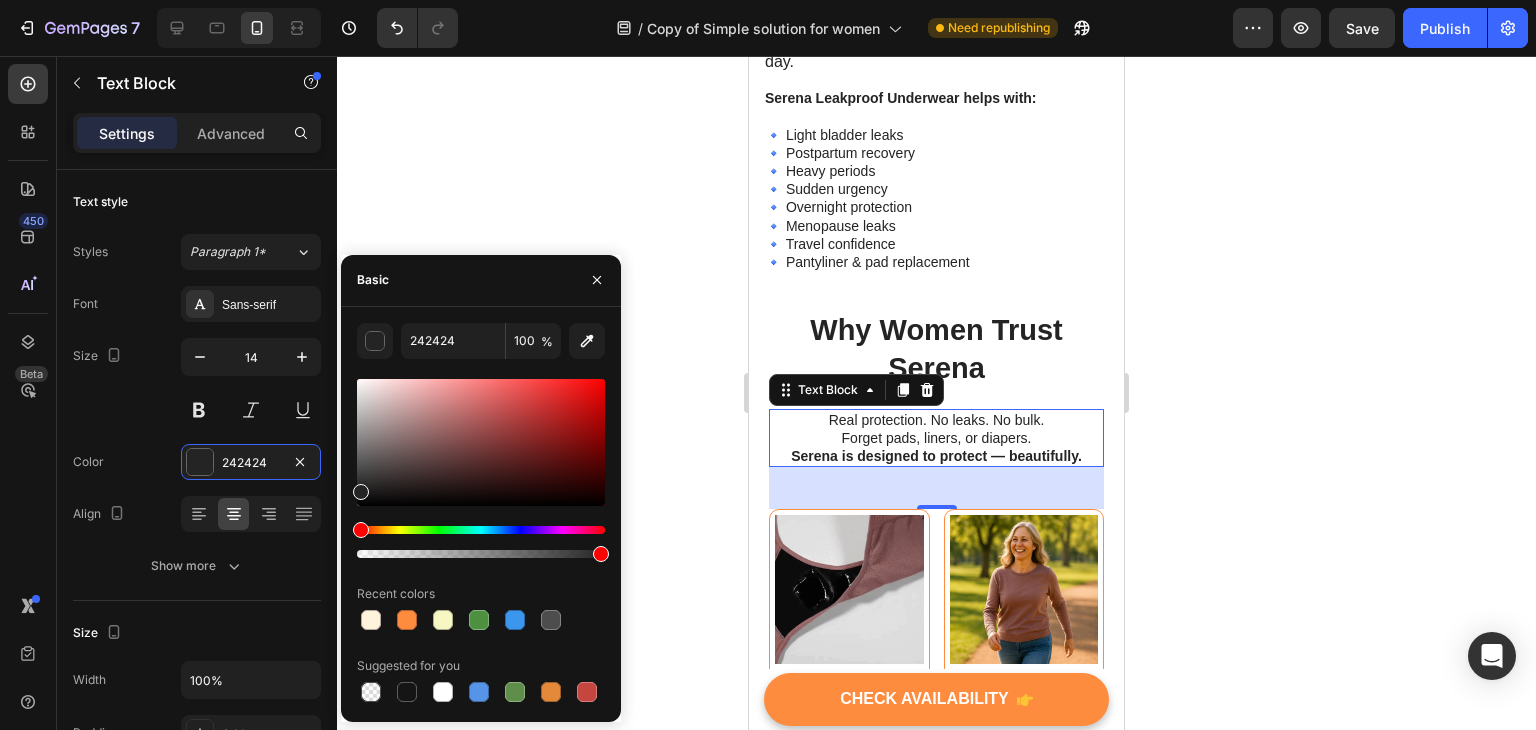 click at bounding box center [407, 692] 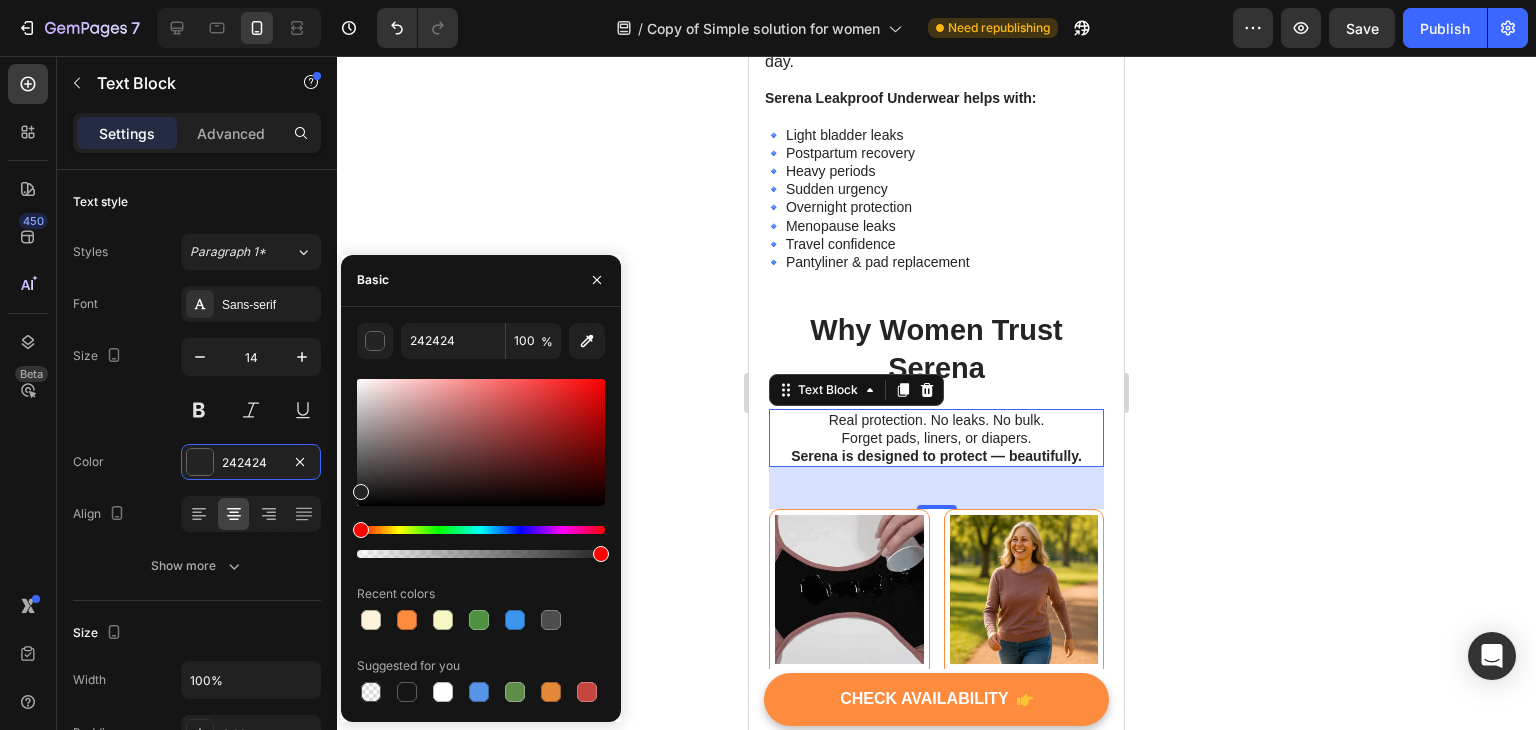 type on "151515" 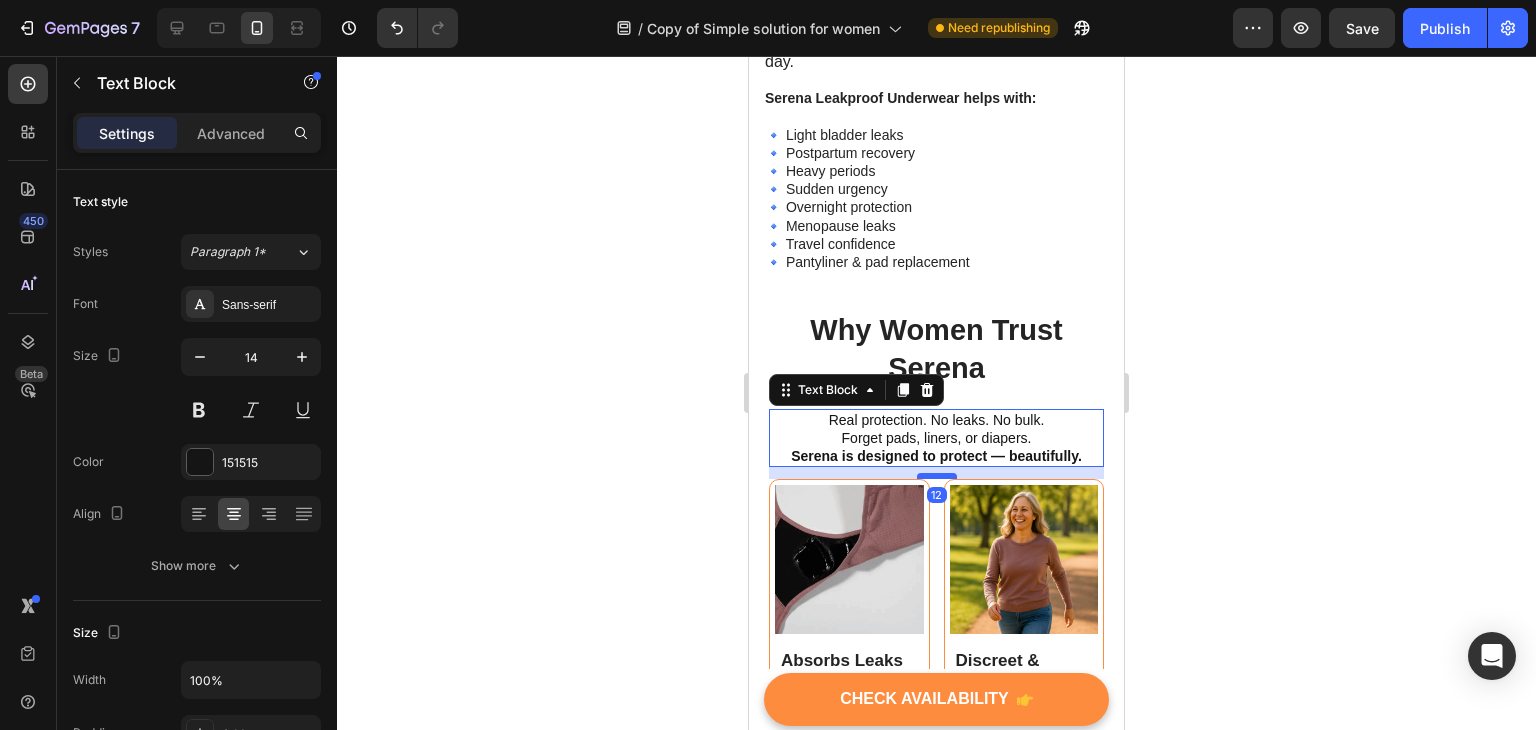 drag, startPoint x: 933, startPoint y: 495, endPoint x: 1920, endPoint y: 521, distance: 987.3424 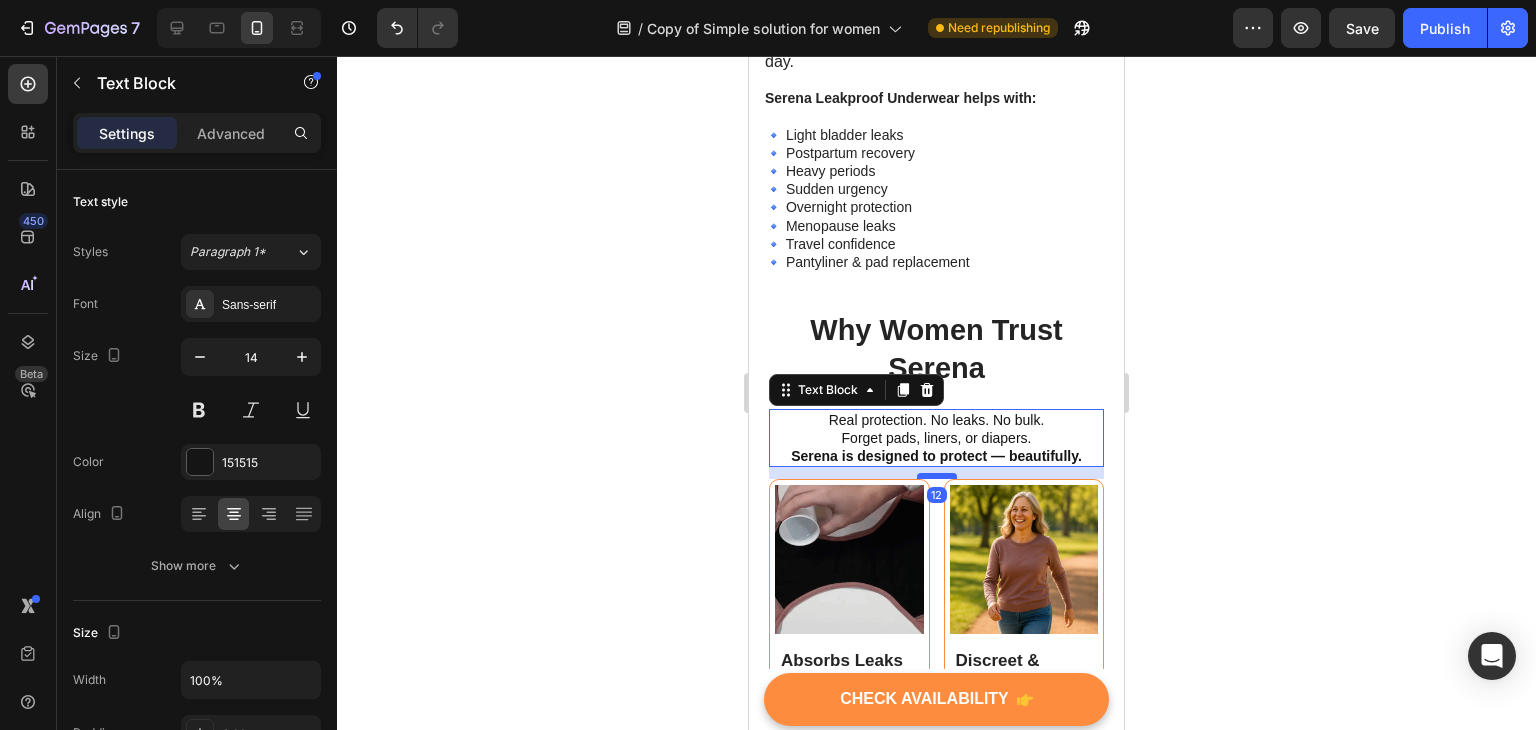 click at bounding box center [937, 476] 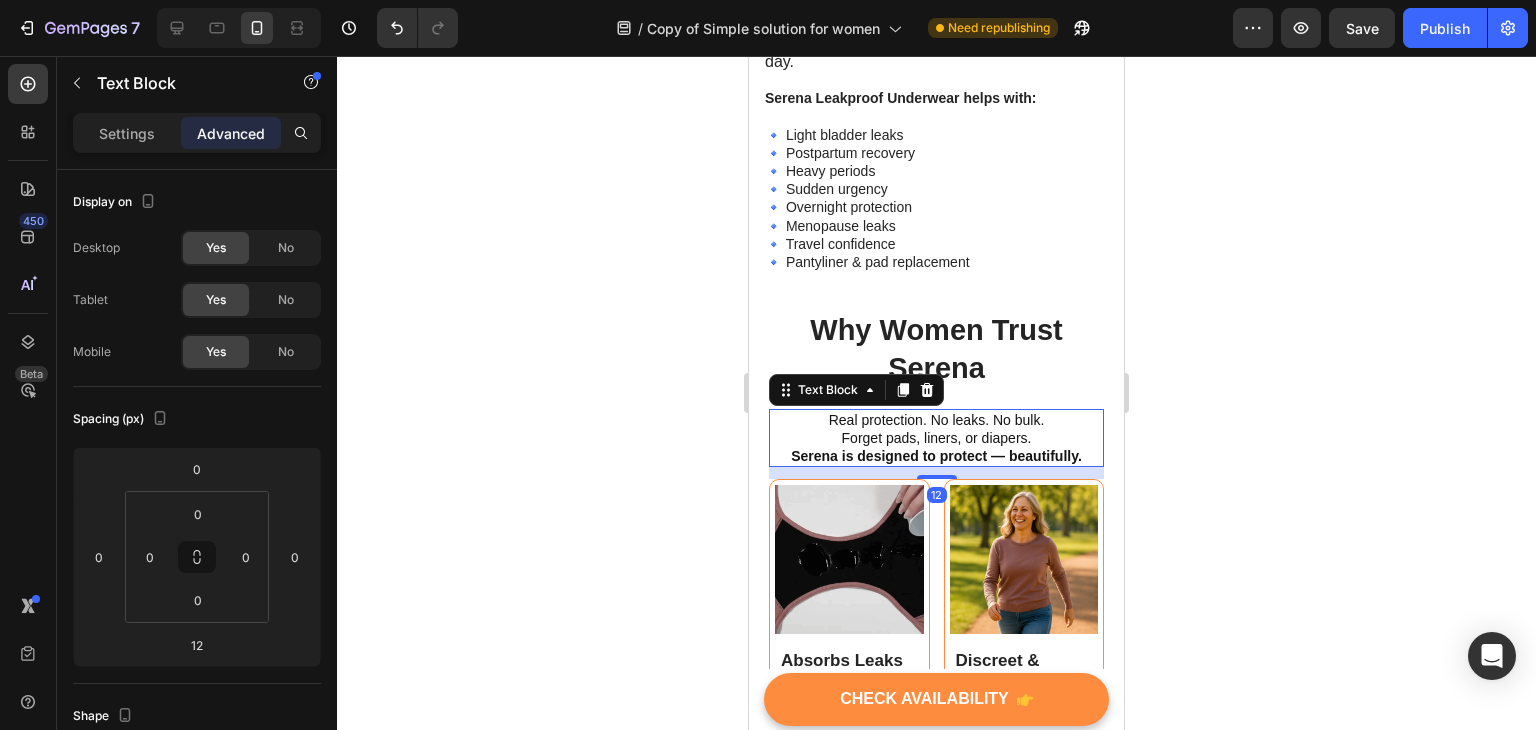 click 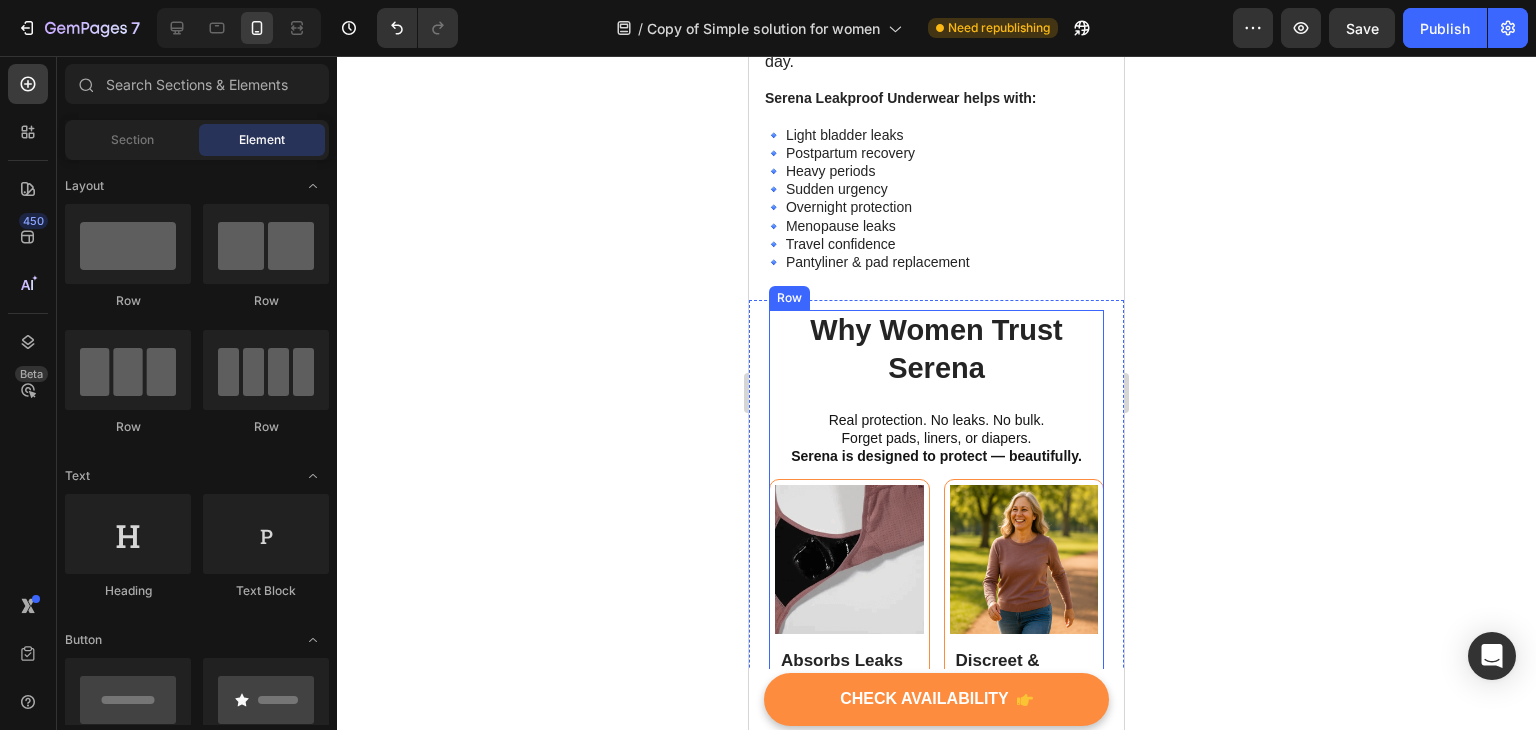 click on "Why Women Trust Serena" at bounding box center [936, 349] 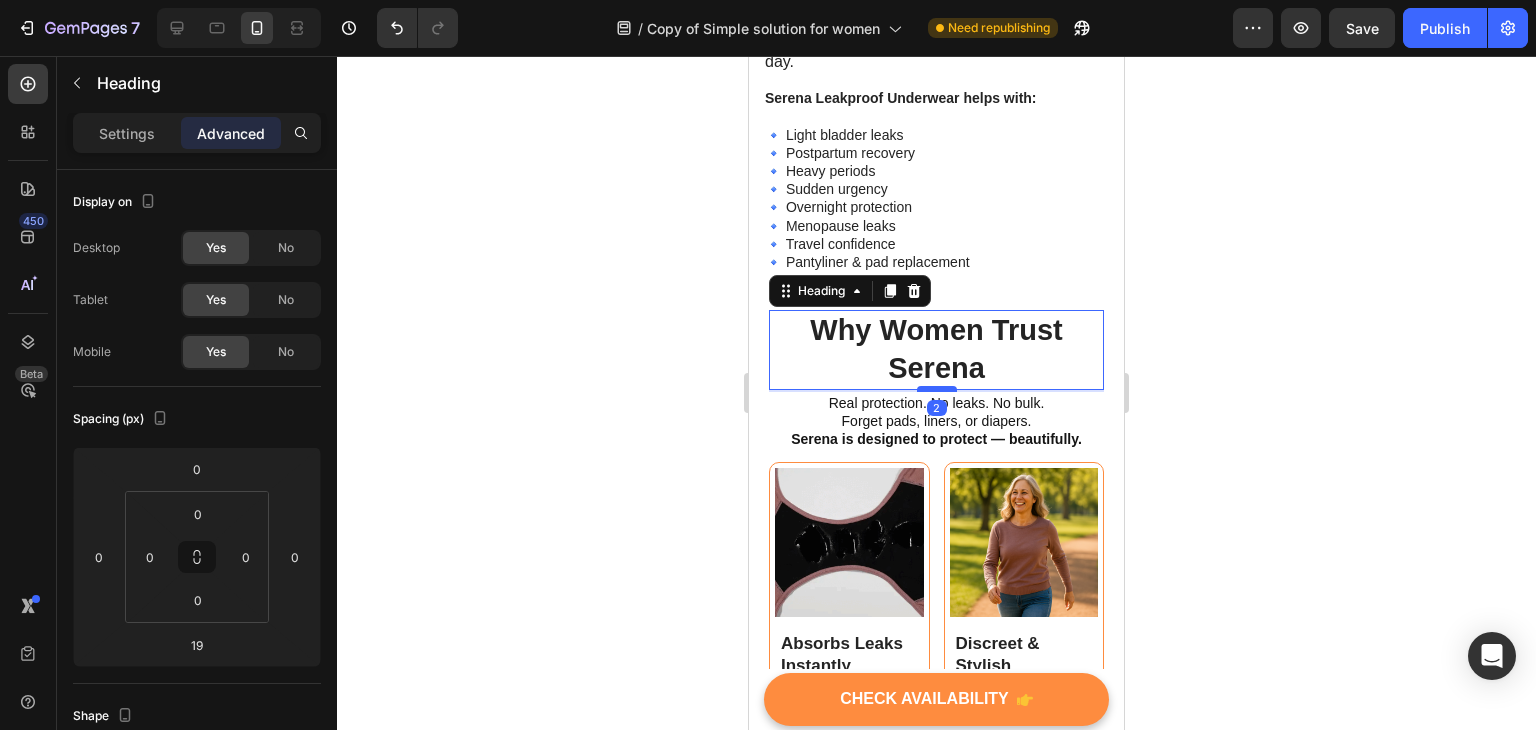 drag, startPoint x: 931, startPoint y: 394, endPoint x: 939, endPoint y: 377, distance: 18.788294 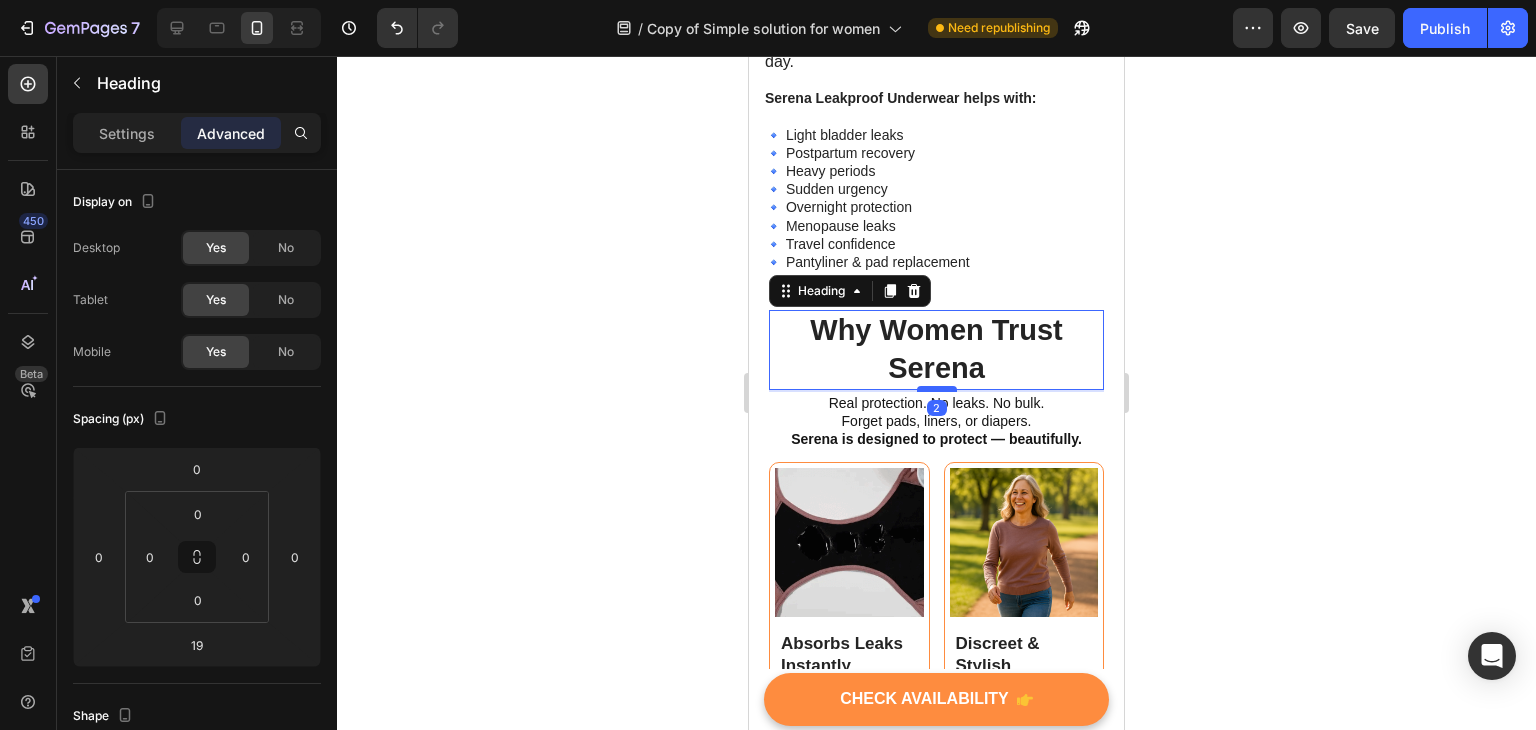 click at bounding box center [937, 389] 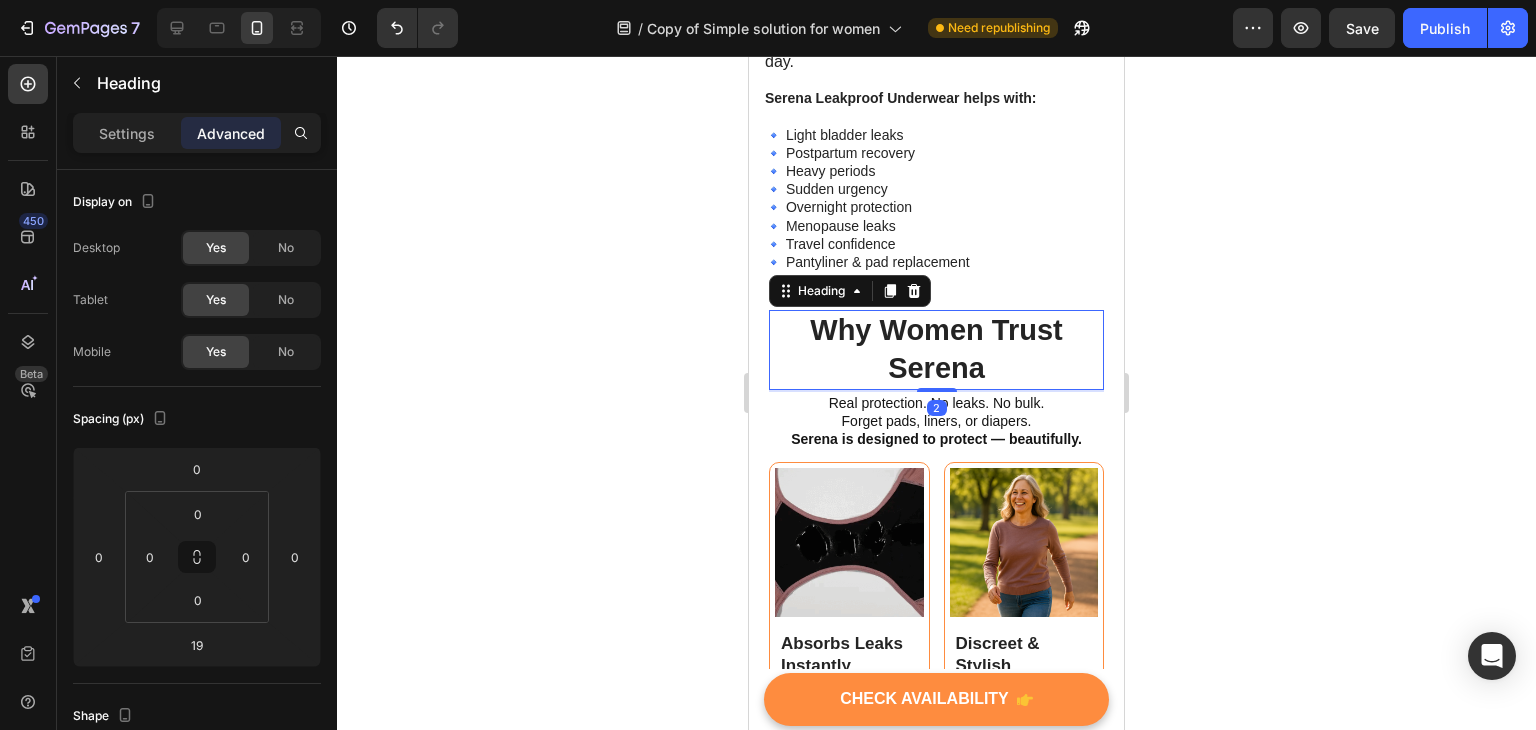 type on "2" 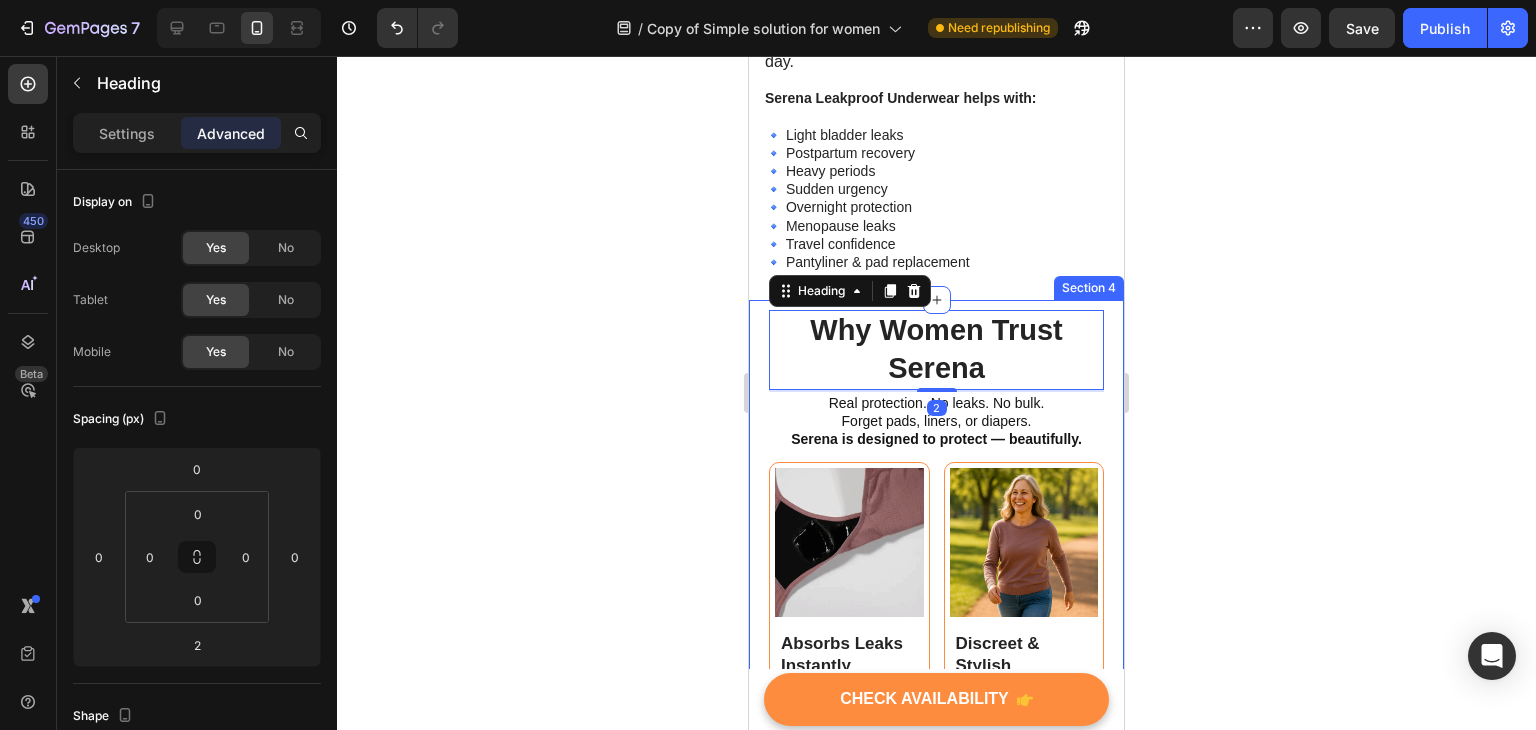click 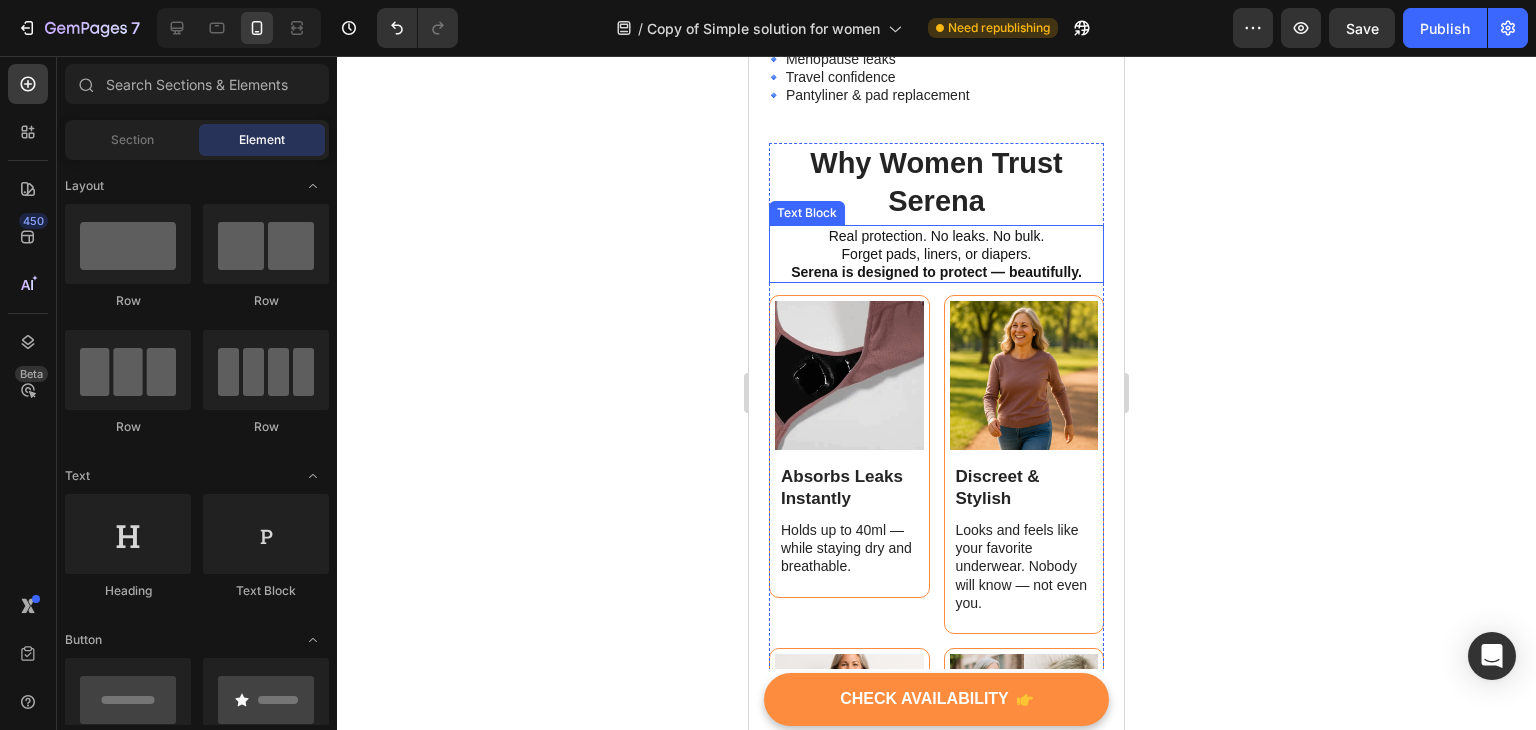 scroll, scrollTop: 1841, scrollLeft: 0, axis: vertical 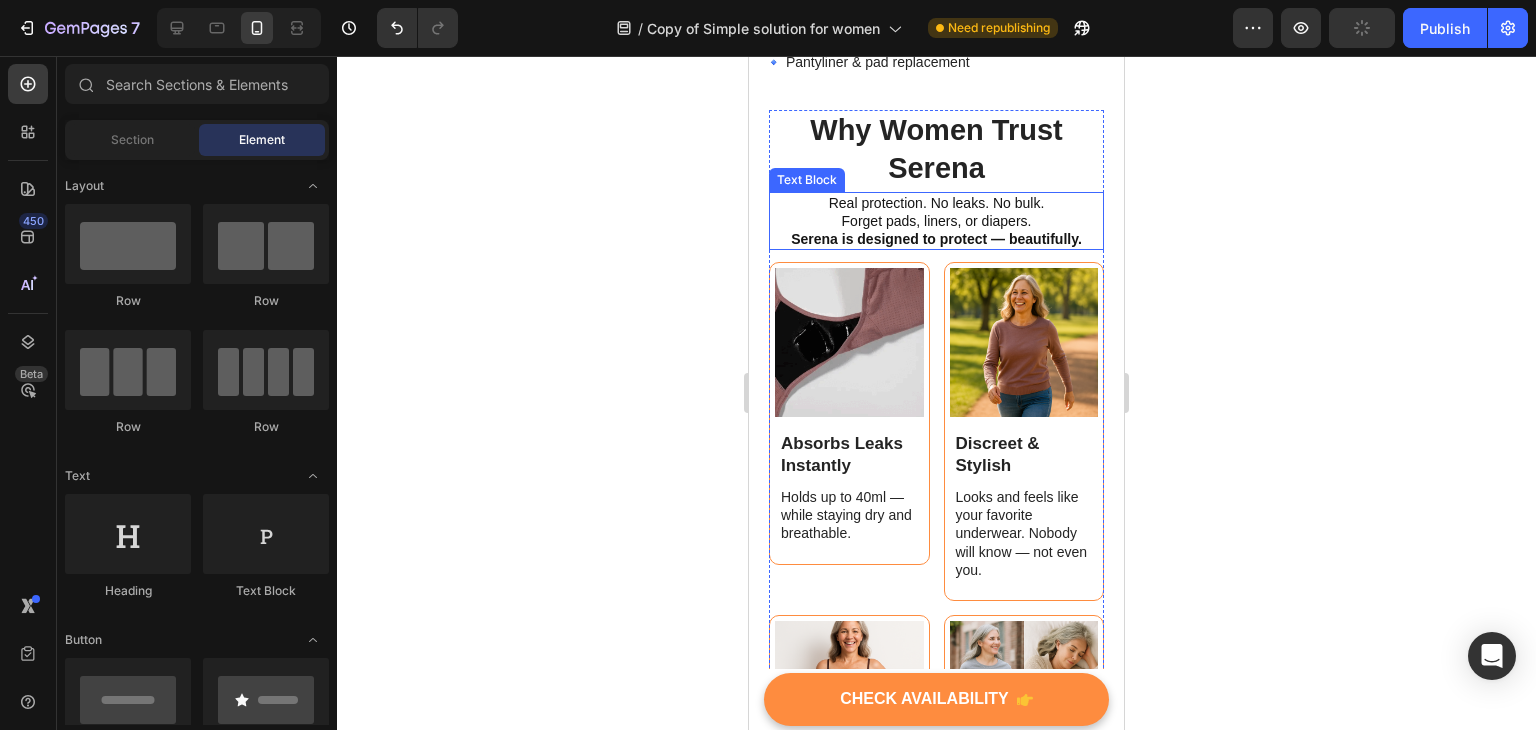 click on "Serena is designed to protect — beautifully." at bounding box center [936, 239] 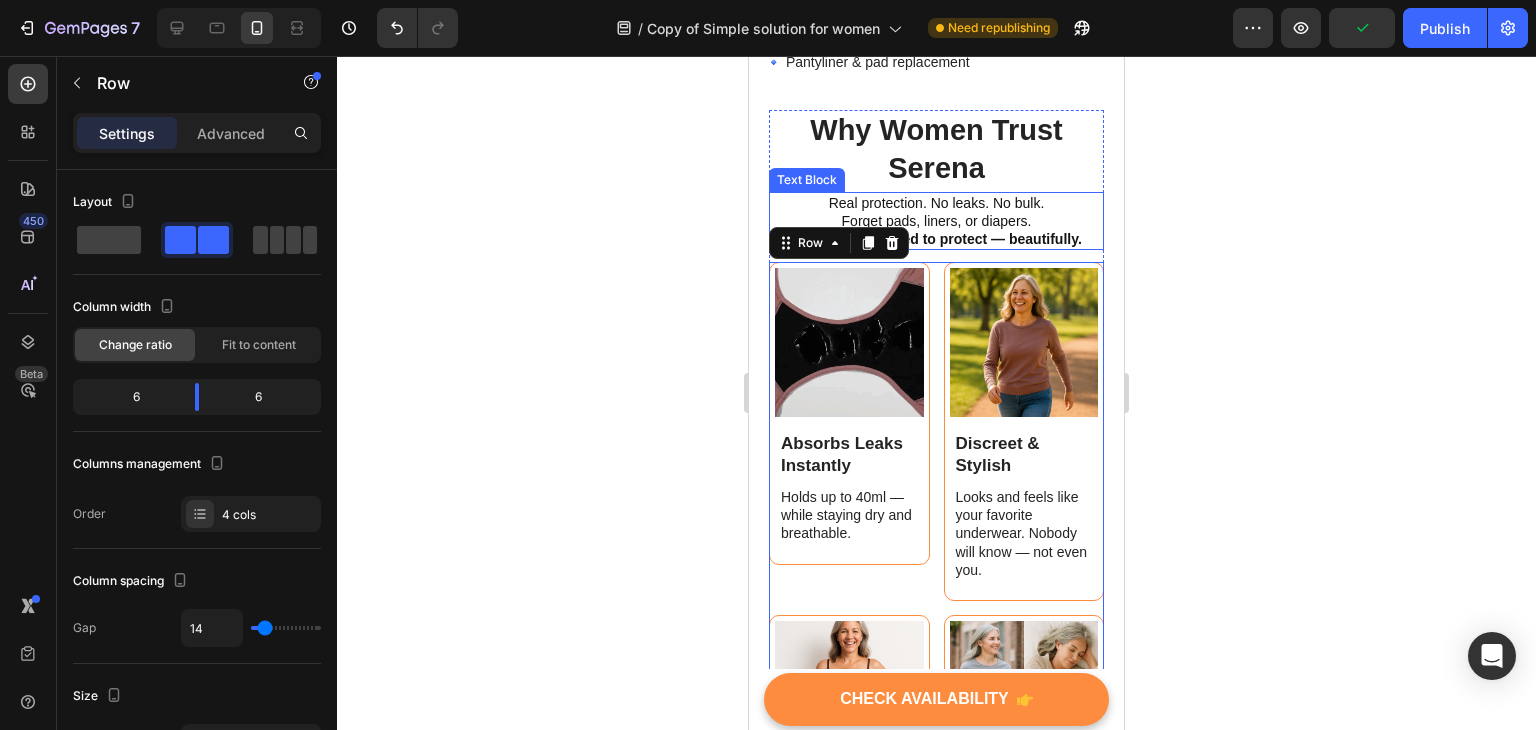 click on "Serena is designed to protect — beautifully." at bounding box center [936, 239] 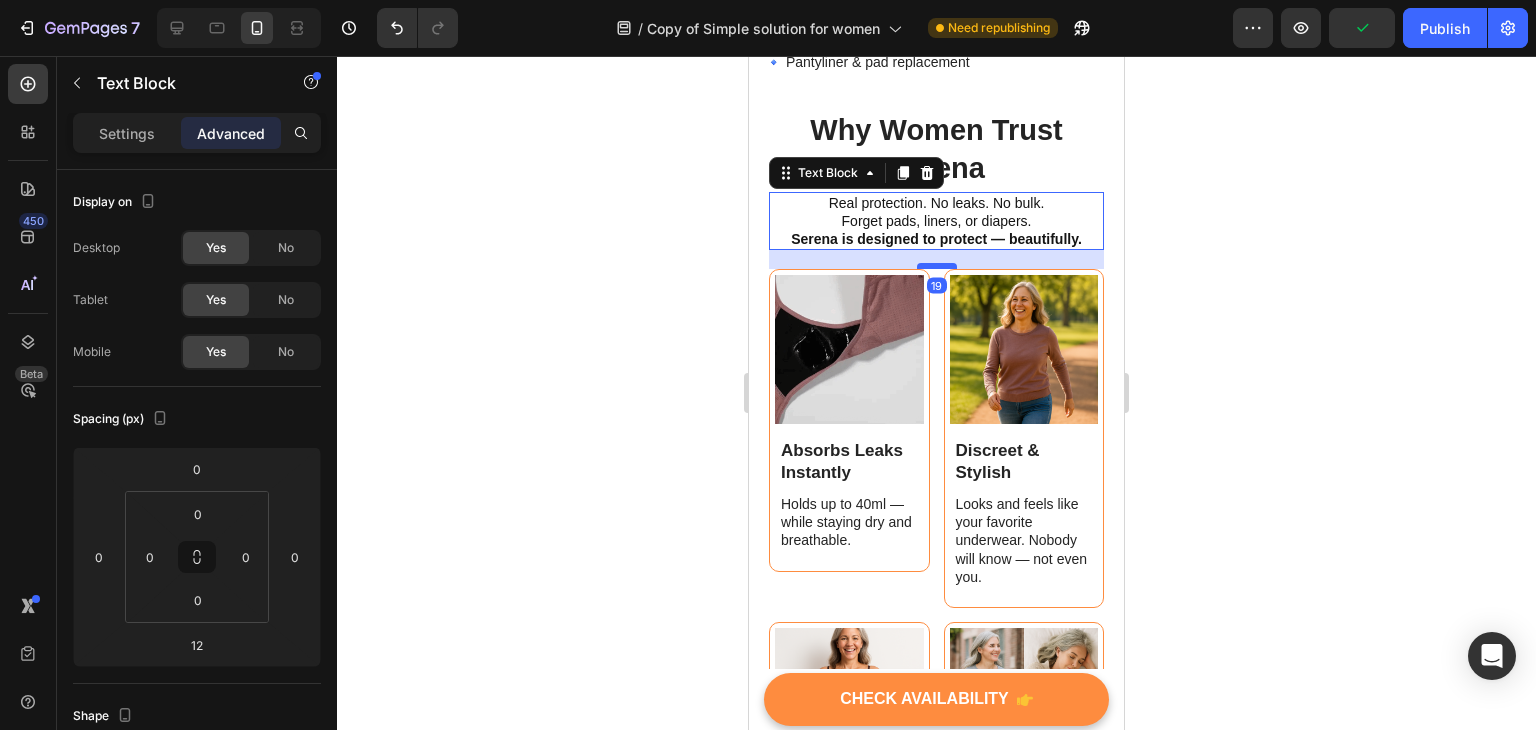 click at bounding box center (937, 266) 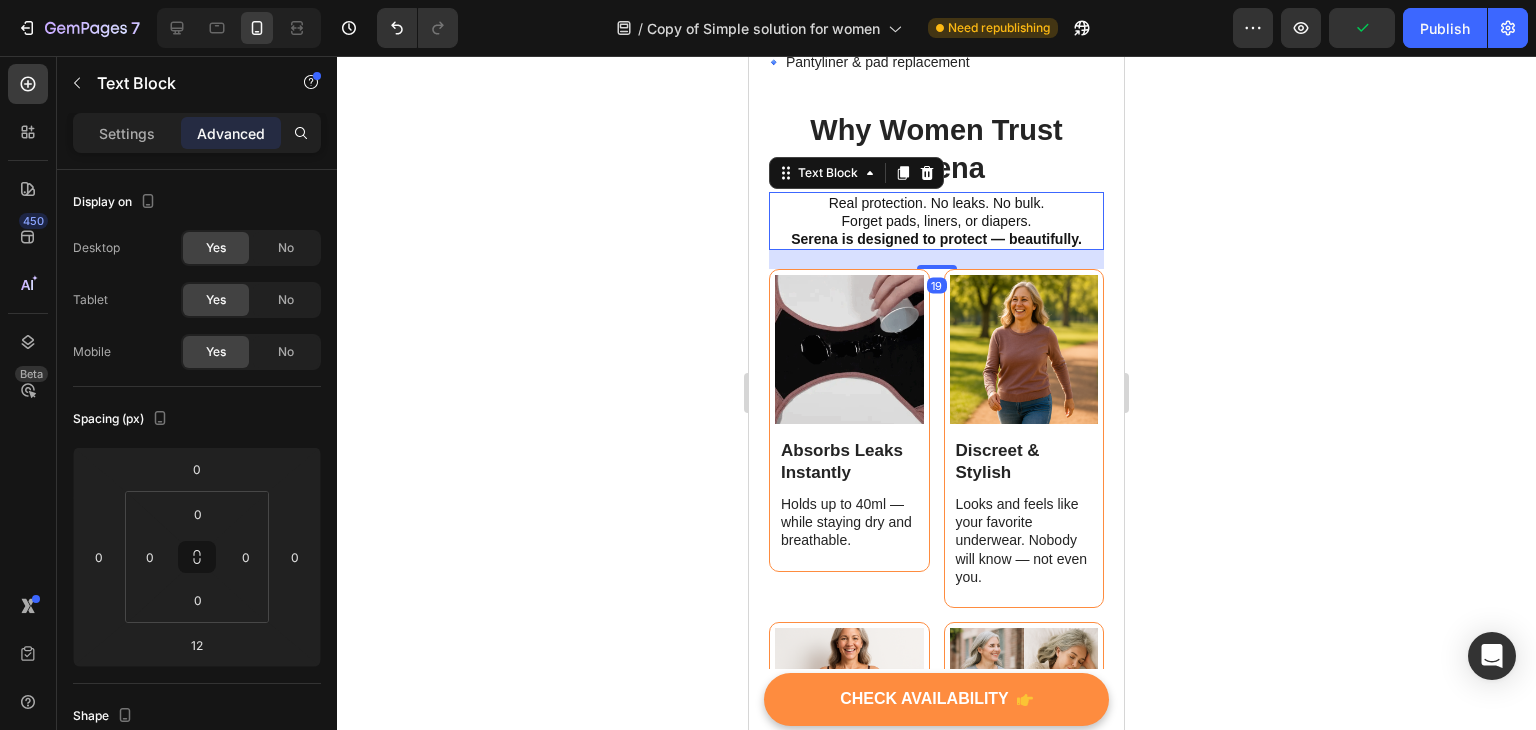 type on "19" 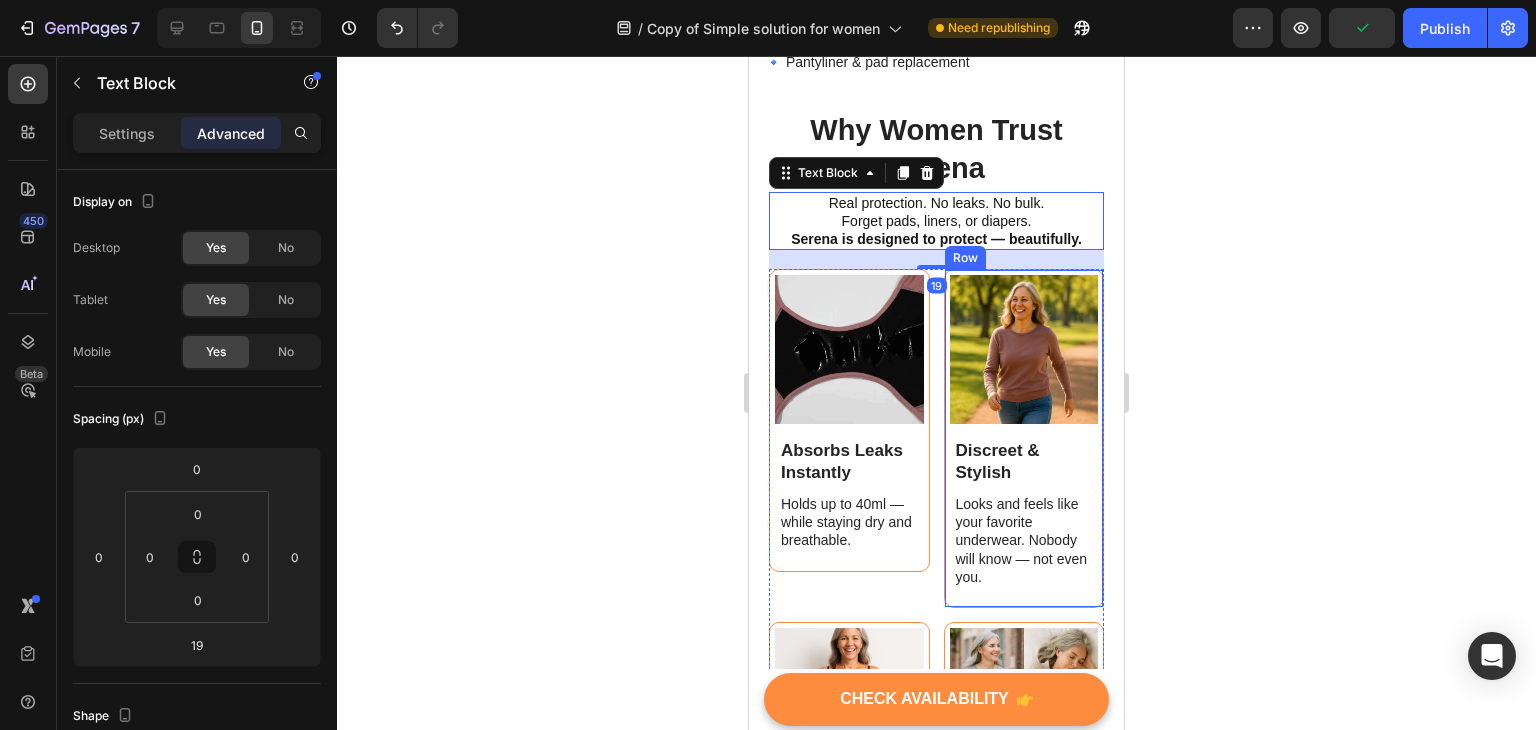 click 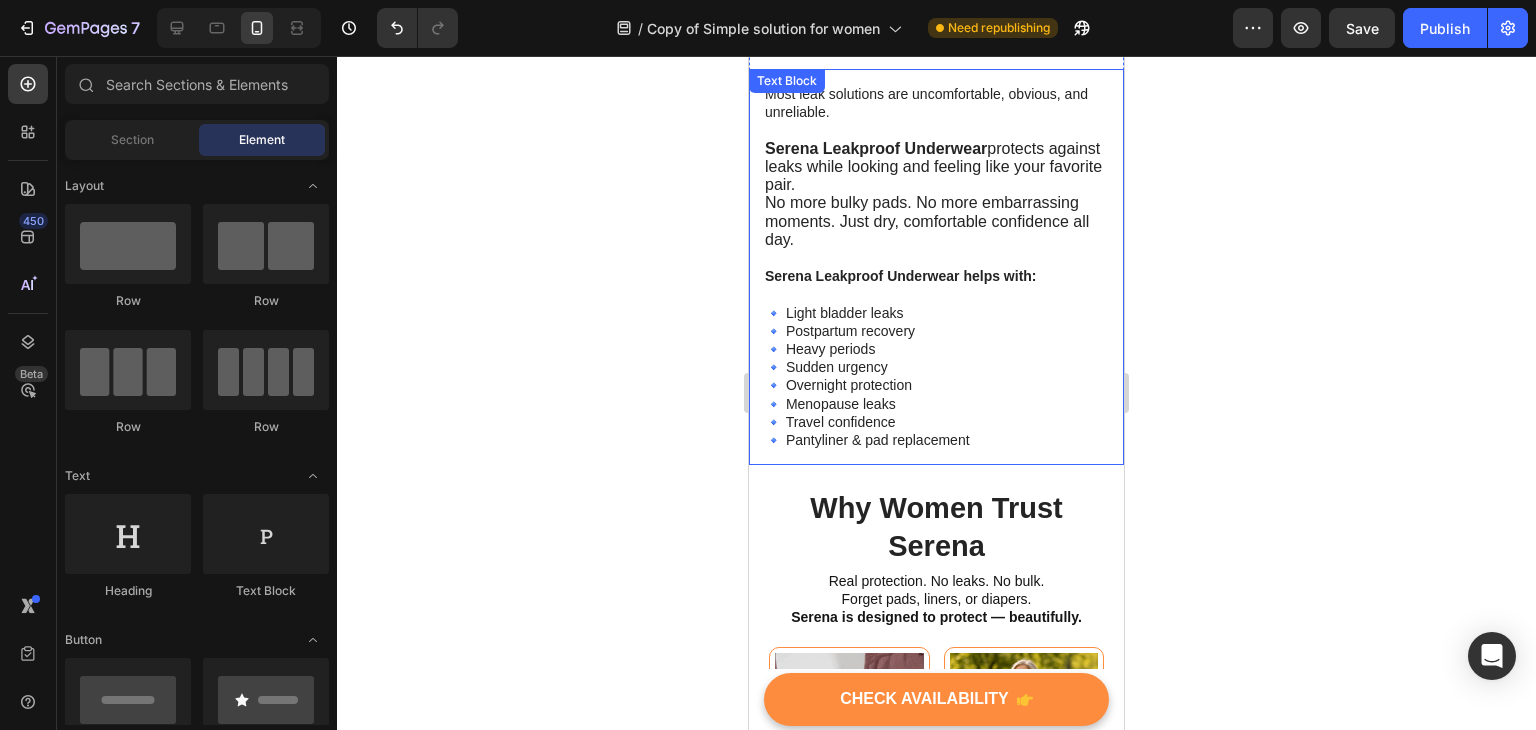 scroll, scrollTop: 1341, scrollLeft: 0, axis: vertical 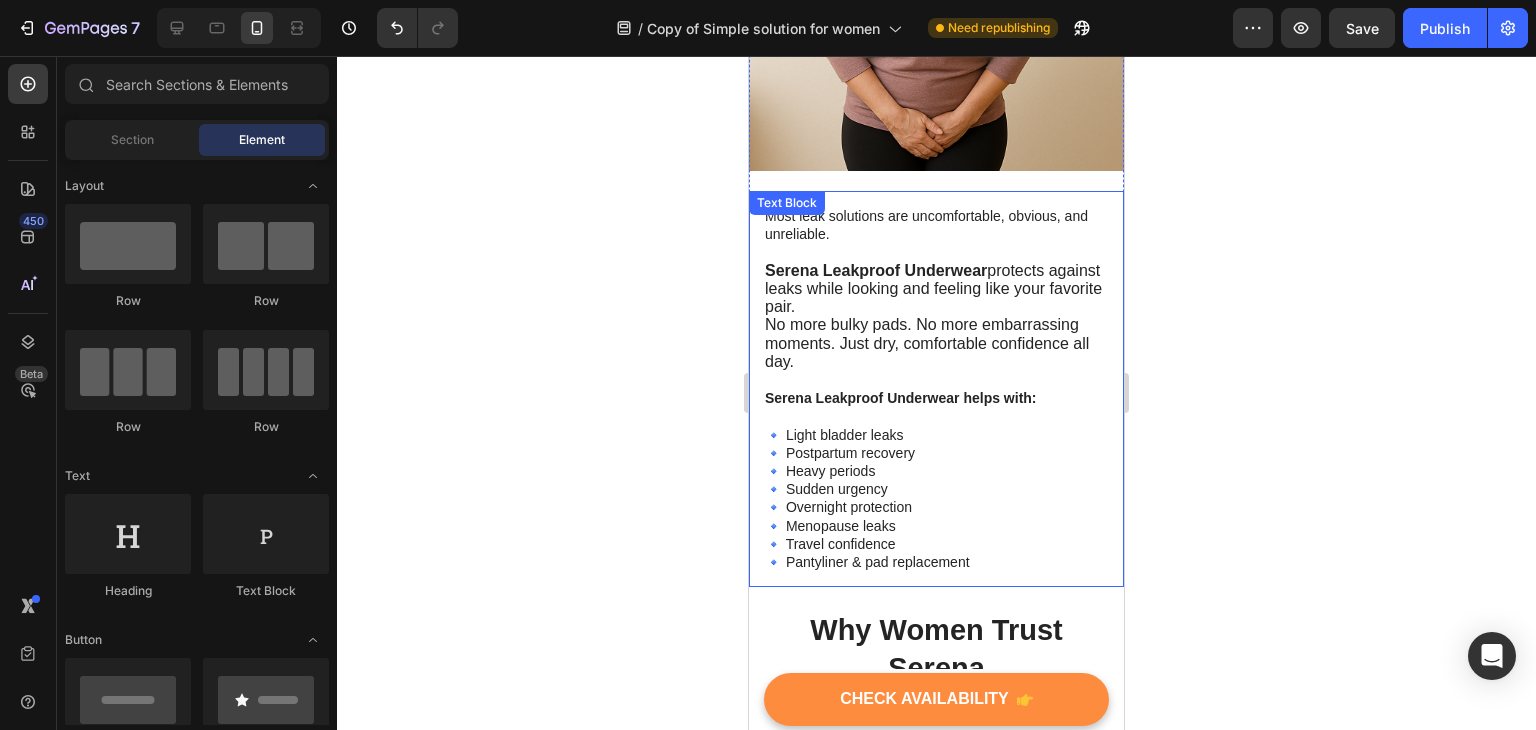 click on "🔹 Light bladder leaks 🔹 Postpartum recovery 🔹 Heavy periods 🔹 Sudden urgency 🔹 Overnight protection 🔹 Menopause leaks 🔹 Travel confidence 🔹 Pantyliner & pad replacement" at bounding box center [936, 499] 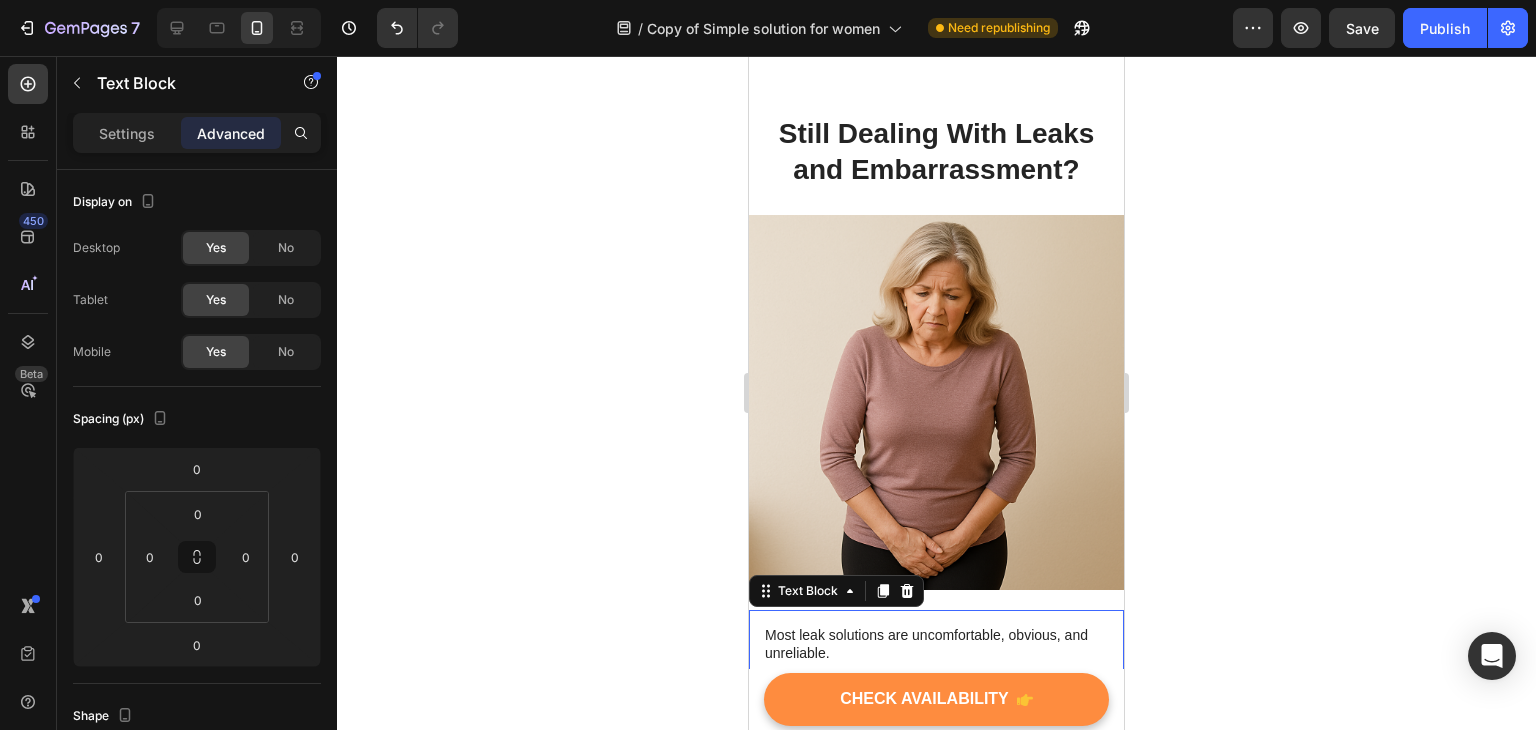 scroll, scrollTop: 941, scrollLeft: 0, axis: vertical 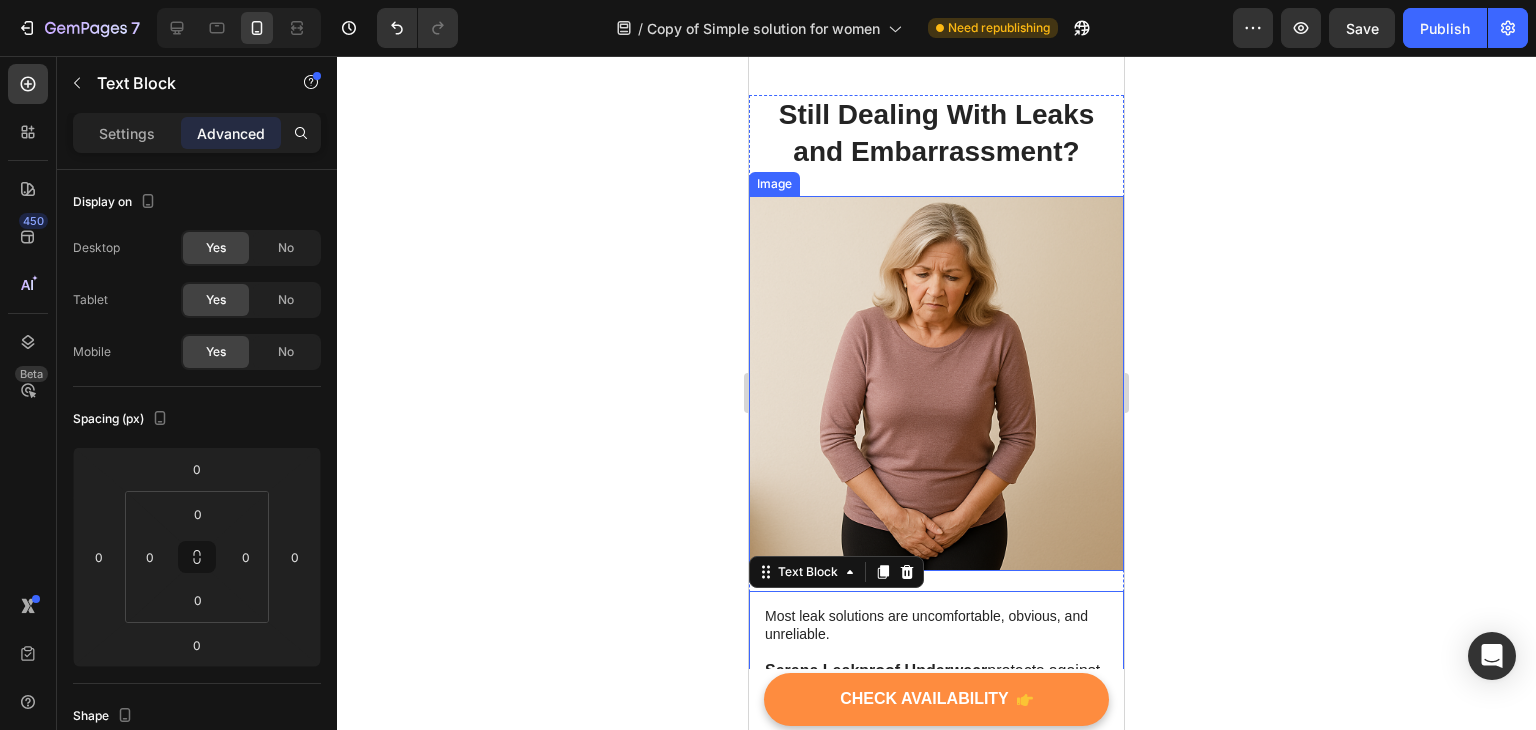 click at bounding box center [936, 383] 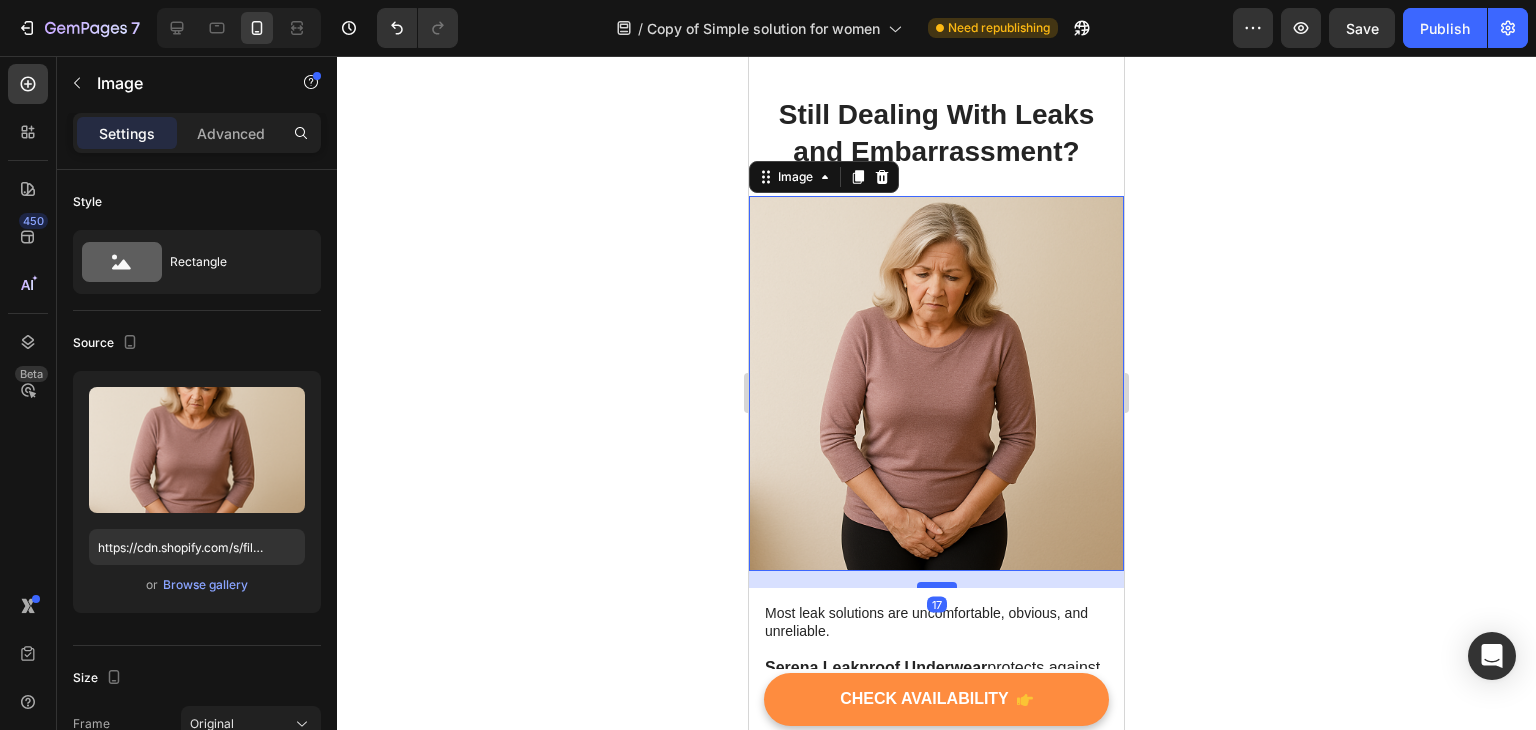 click at bounding box center (937, 585) 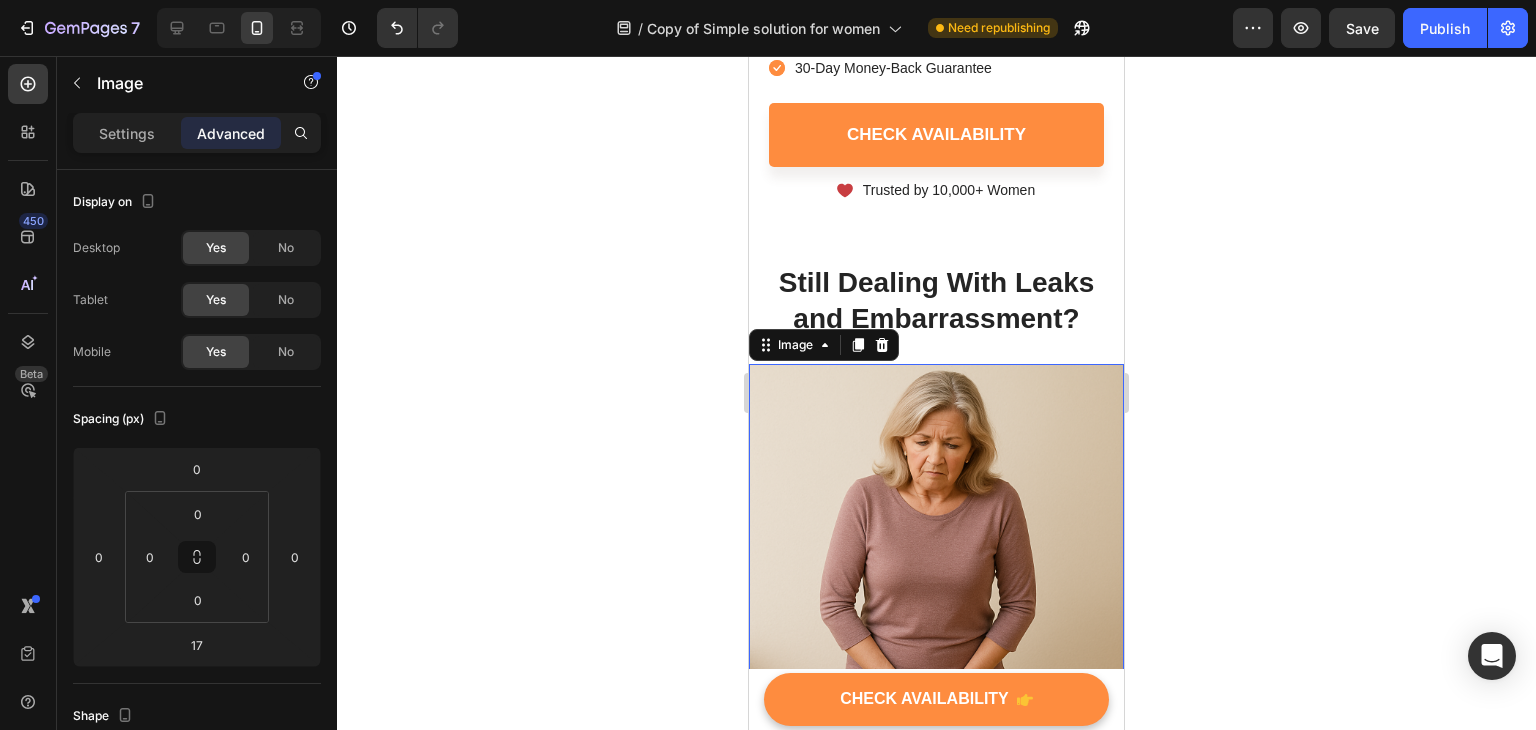 scroll, scrollTop: 741, scrollLeft: 0, axis: vertical 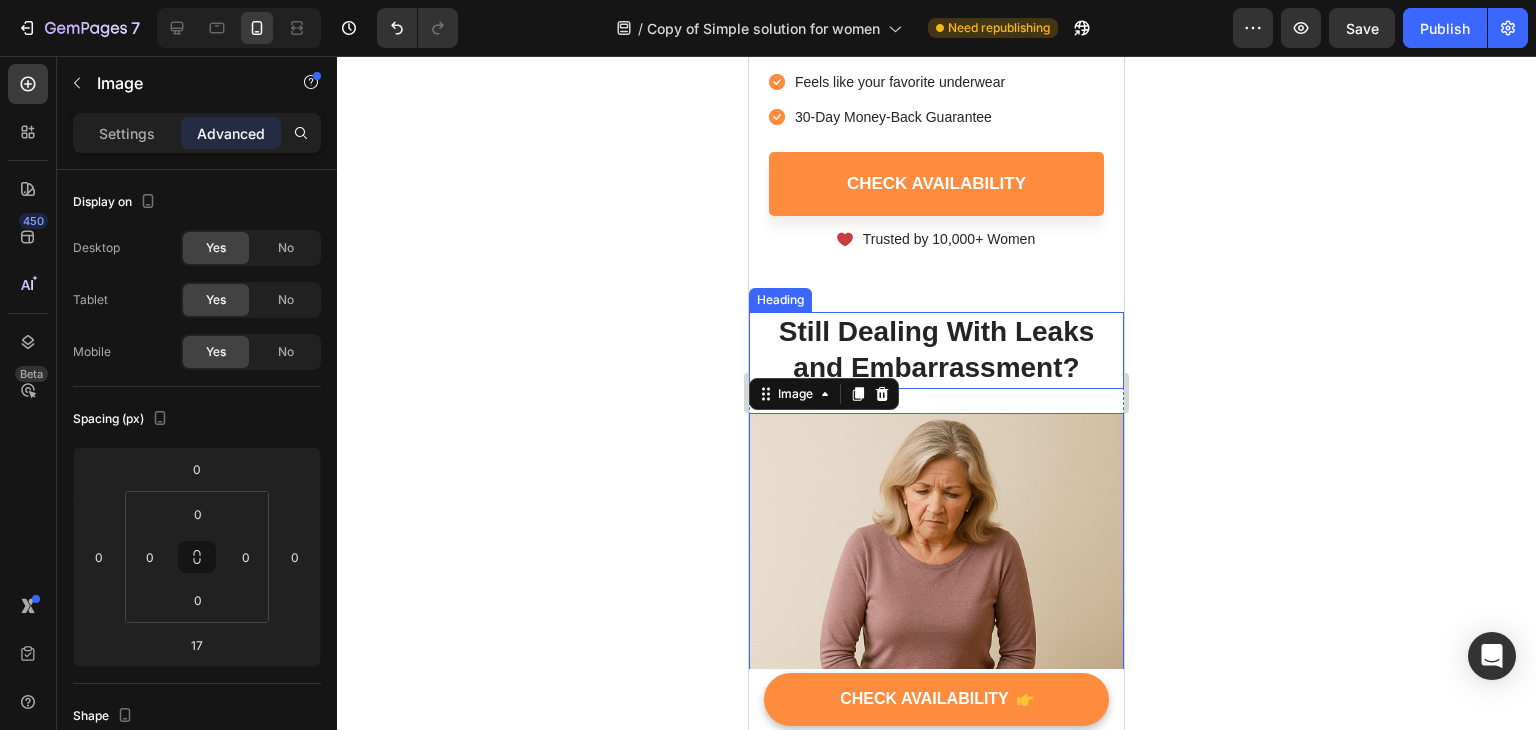 click on "Still Dealing With Leaks and Embarrassment?" at bounding box center [936, 350] 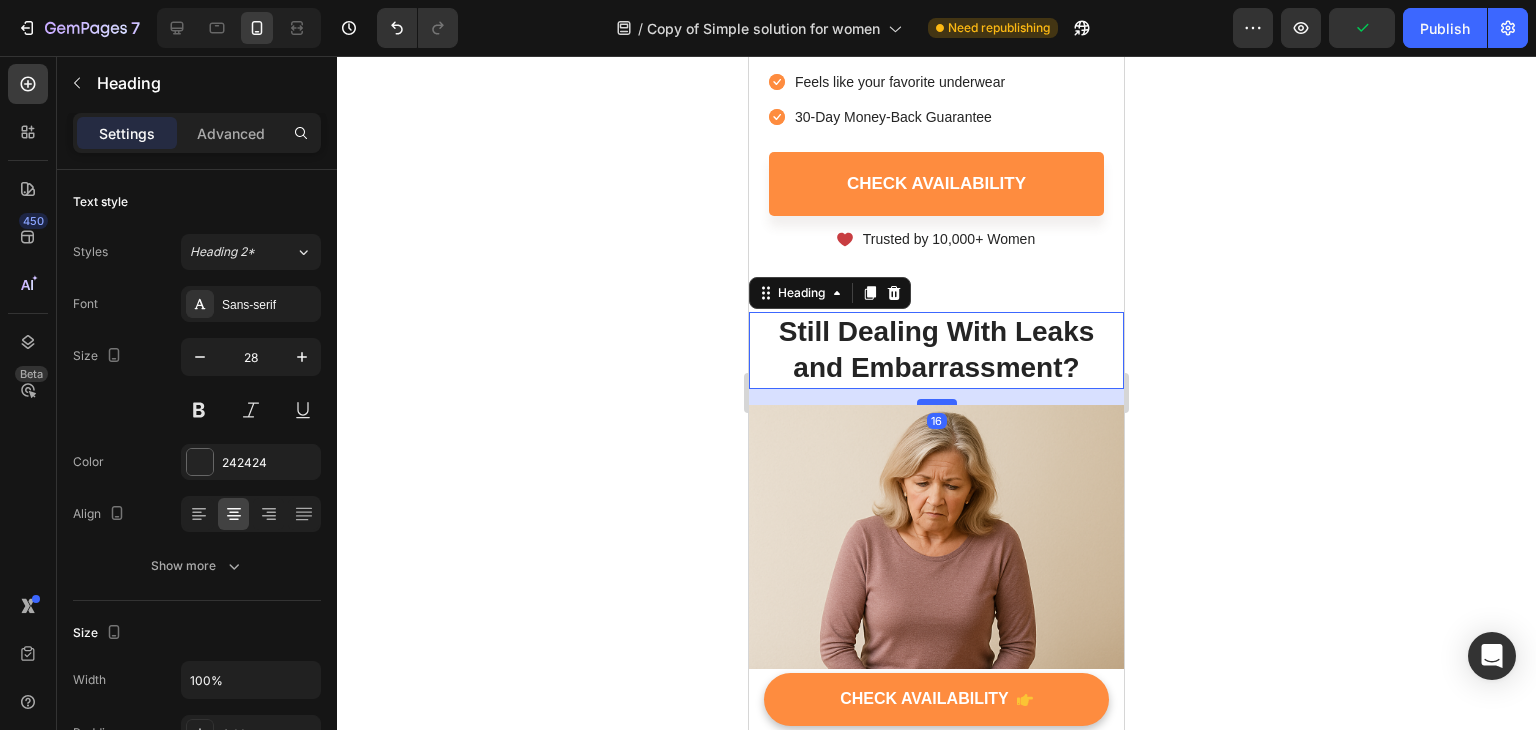click at bounding box center [937, 402] 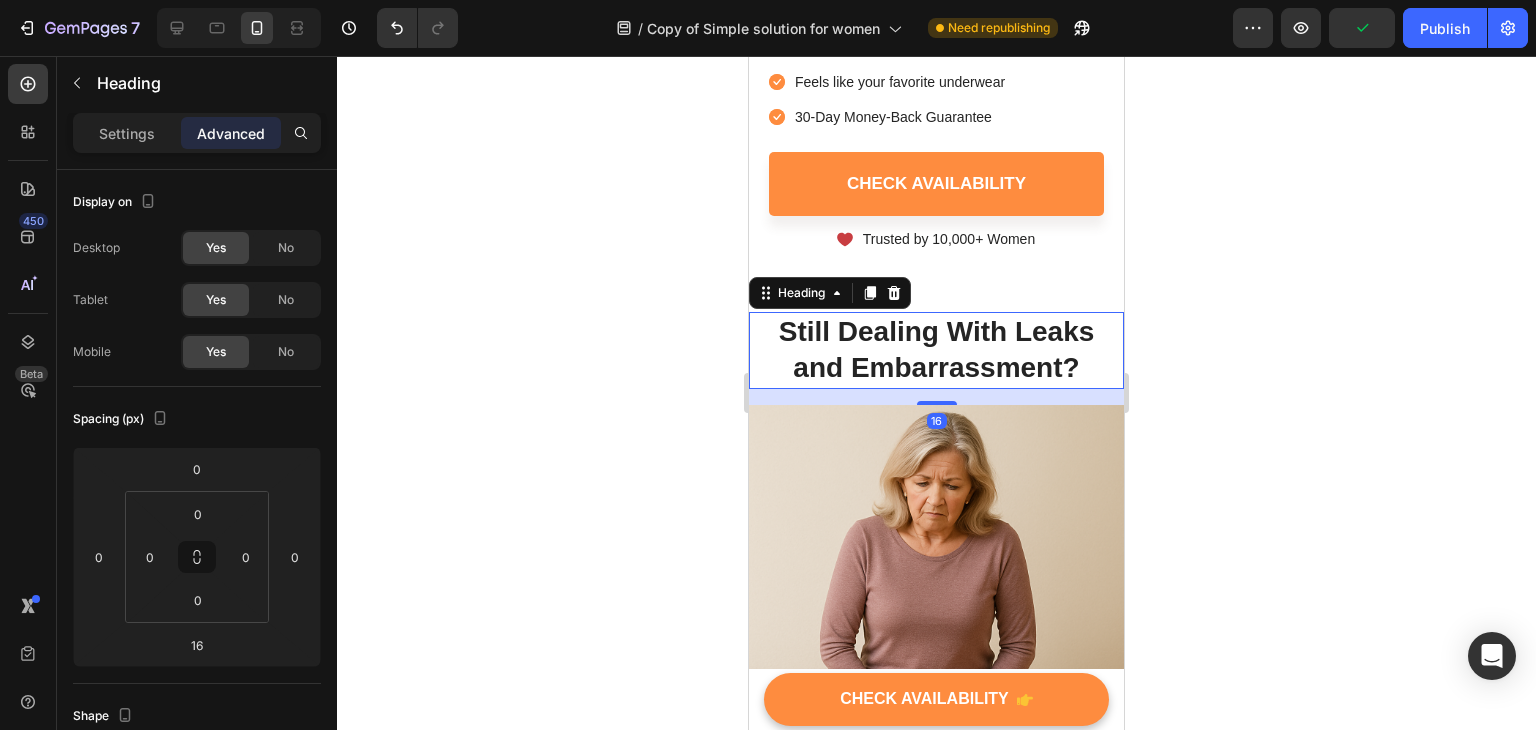 click 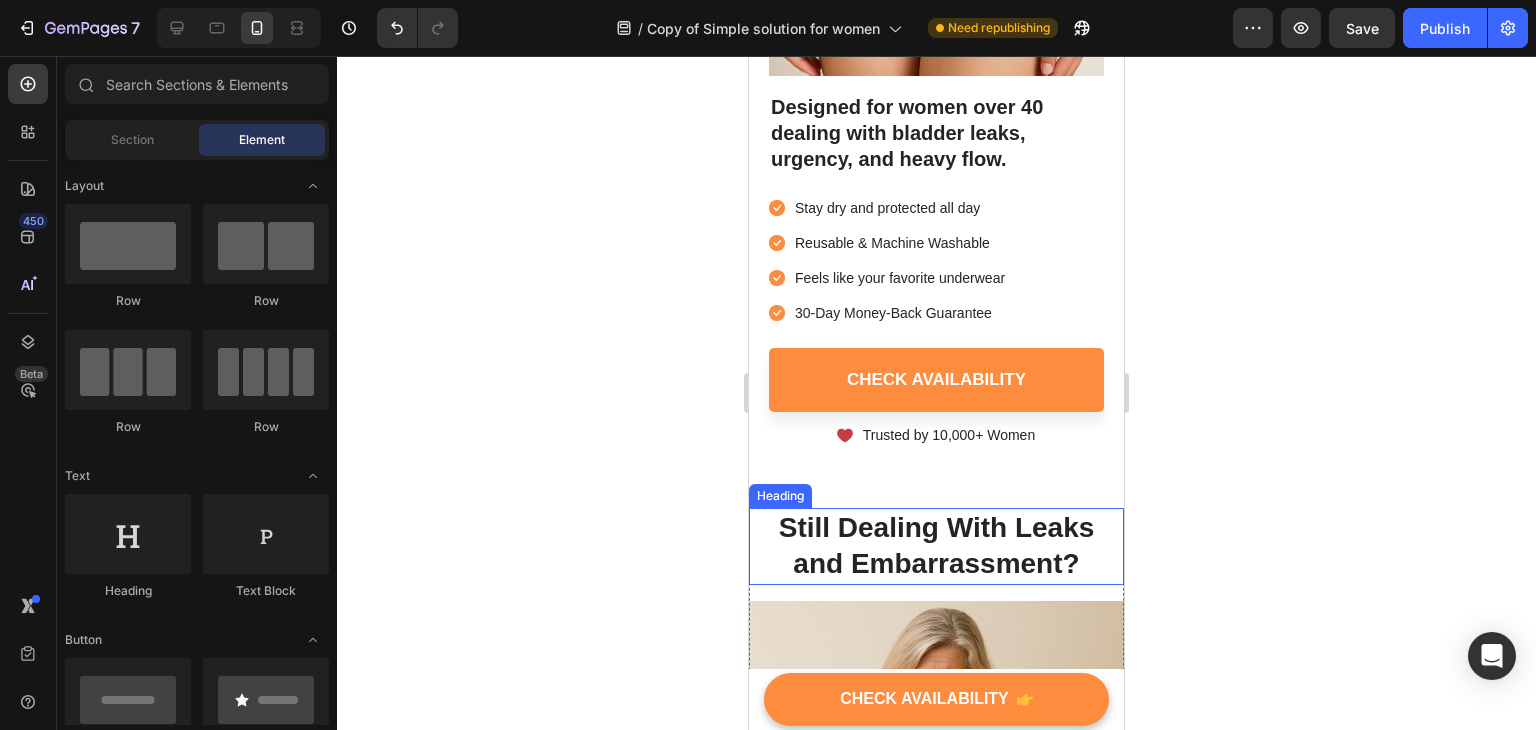 scroll, scrollTop: 541, scrollLeft: 0, axis: vertical 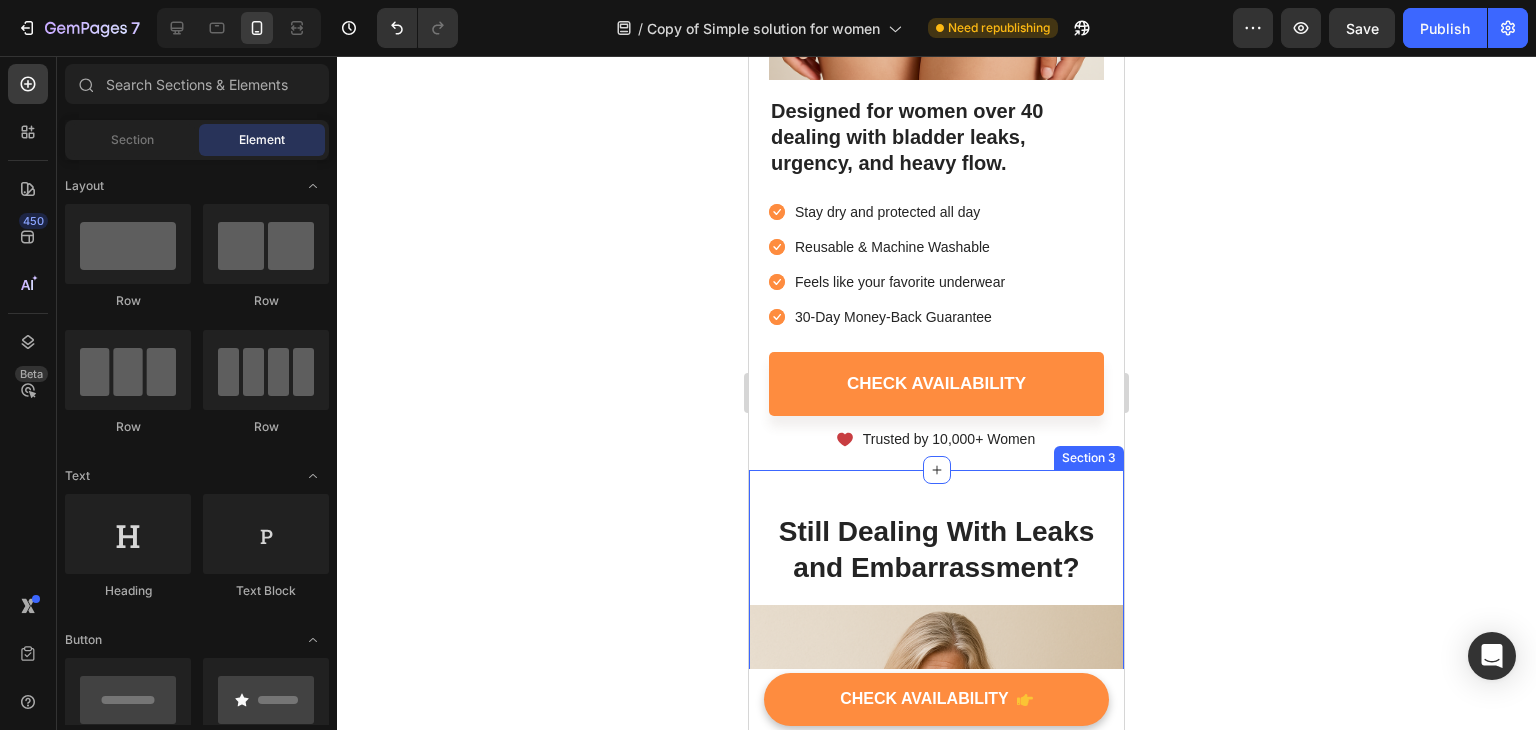 click on "Image Row Image Image Image Image Carousel Still Dealing With Leaks and Embarrassment? Heading Most leak solutions are uncomfortable, obvious, and unreliable. Serena Leakproof Underwear protects against leaks while looking and feeling like your favorite pair. No more bulky pads. No more embarrassing moments. Just dry, comfortable confidence all day. Serena Leakproof Underwear helps with: 🔹 Light bladder leaks 🔹 Postpartum recovery 🔹 Heavy periods 🔹 Sudden urgency 🔹 Overnight protection 🔹 Menopause leaks 🔹 Travel confidence 🔹 Pantyliner & pad replacement Text Block Row Still Dealing With Leaks and Embarrassment? Heading Image Most leak solutions are uncomfortable, obvious, and unreliable. Serena Leakproof Underwear protects against leaks while looking and feeling like your favorite pair. No more bulky pads. No more embarrassing moments. Just dry, comfortable confidence all day. Serena Leakproof Underwear helps with: 🔹 Light bladder leaks 🔹 Postpartum recovery Row" at bounding box center [936, 938] 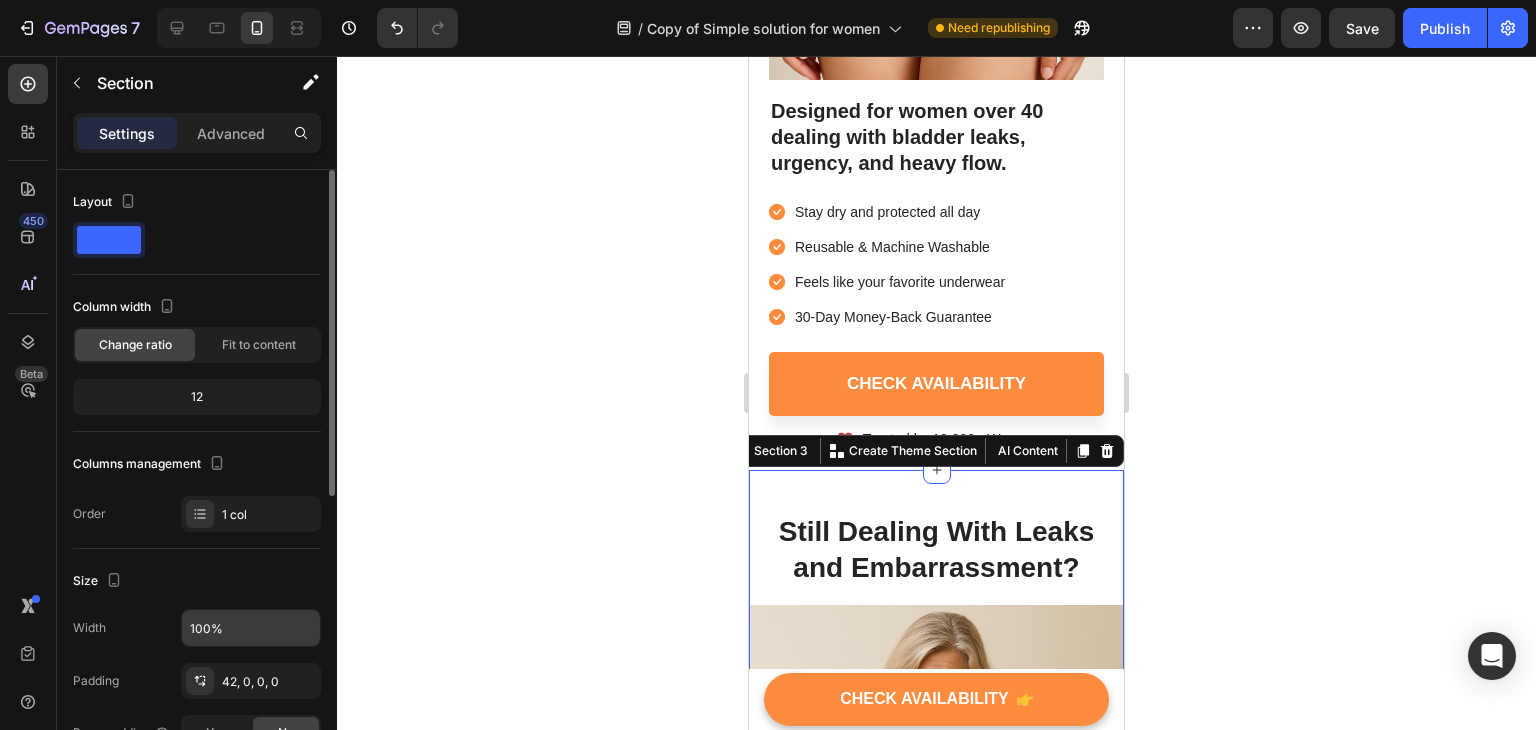 scroll, scrollTop: 100, scrollLeft: 0, axis: vertical 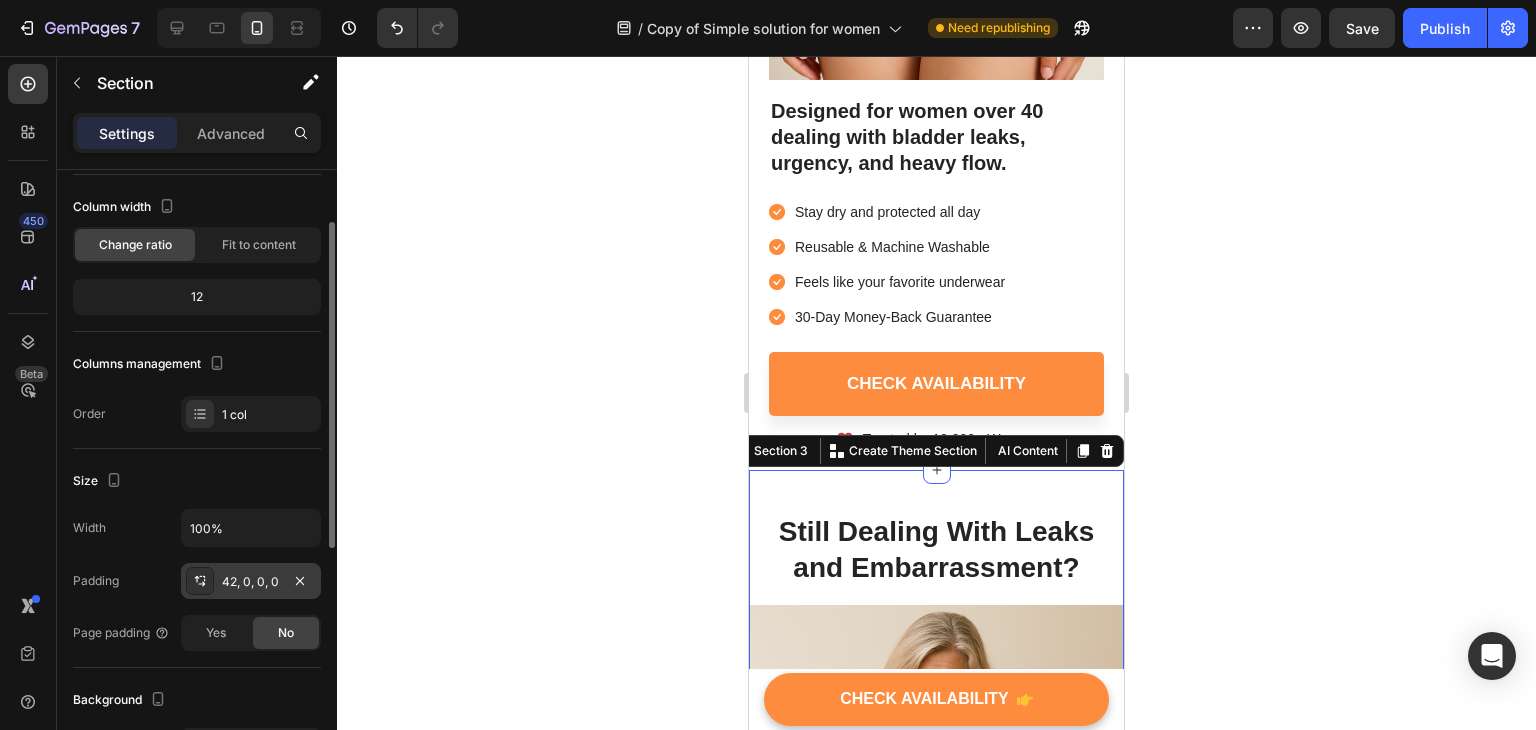 click on "42, 0, 0, 0" at bounding box center [251, 582] 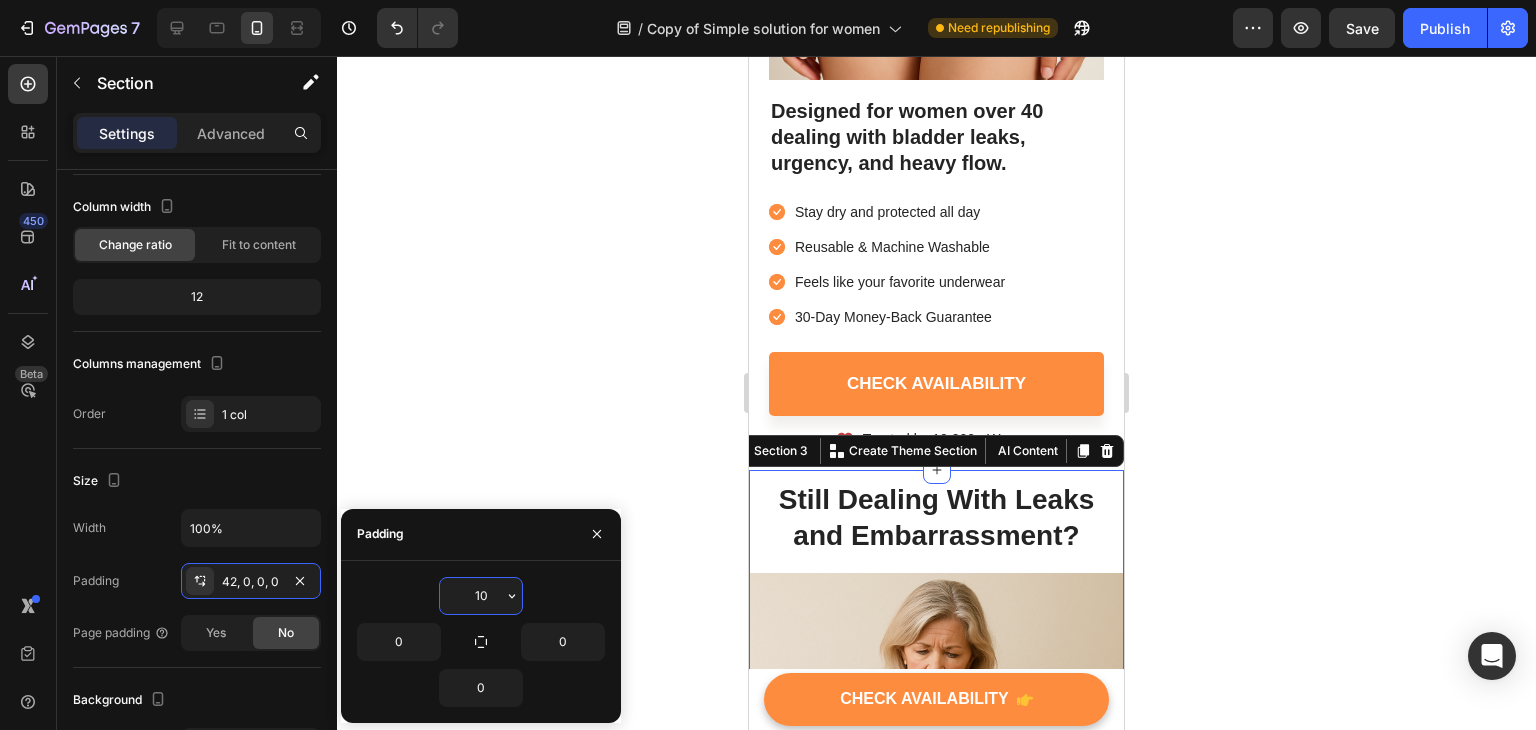 type on "10" 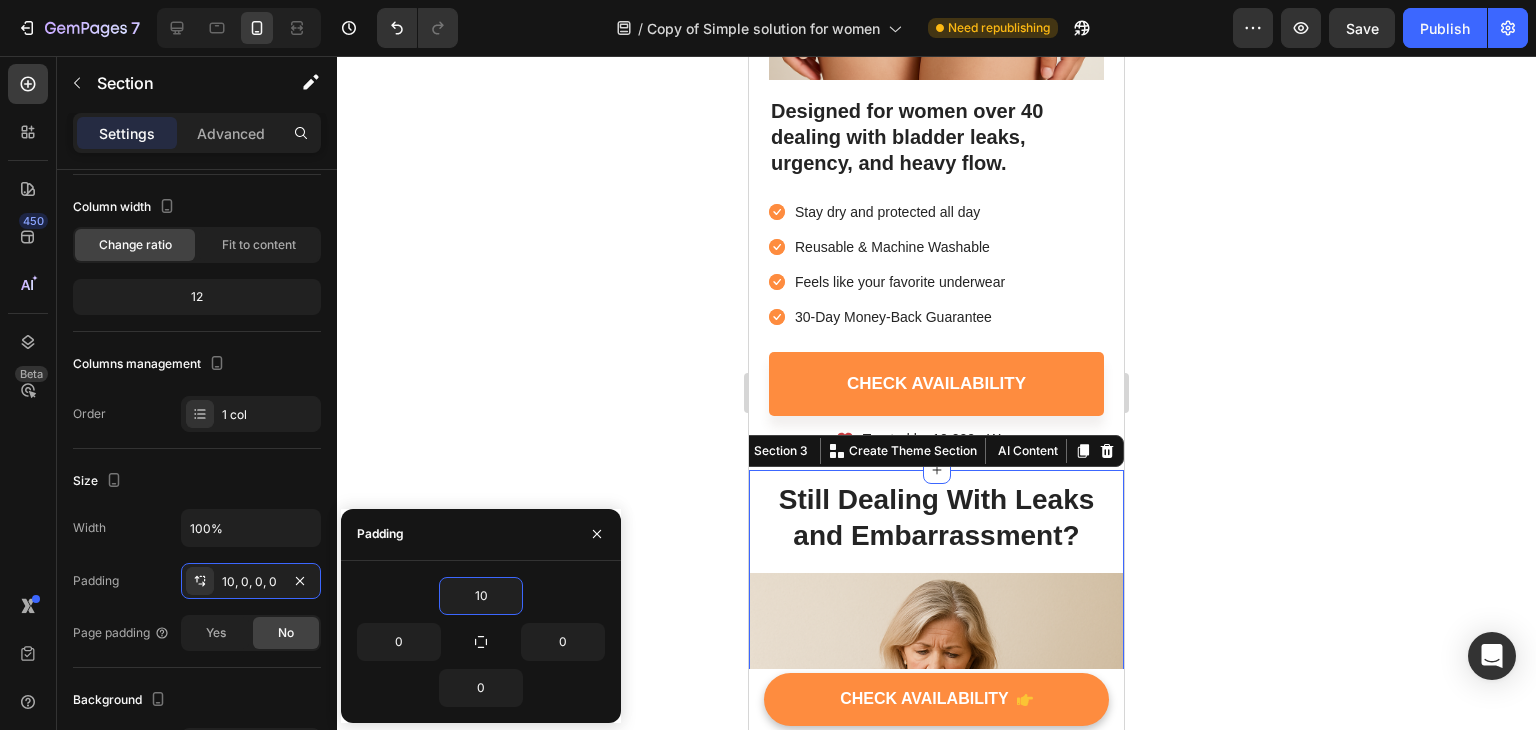 click 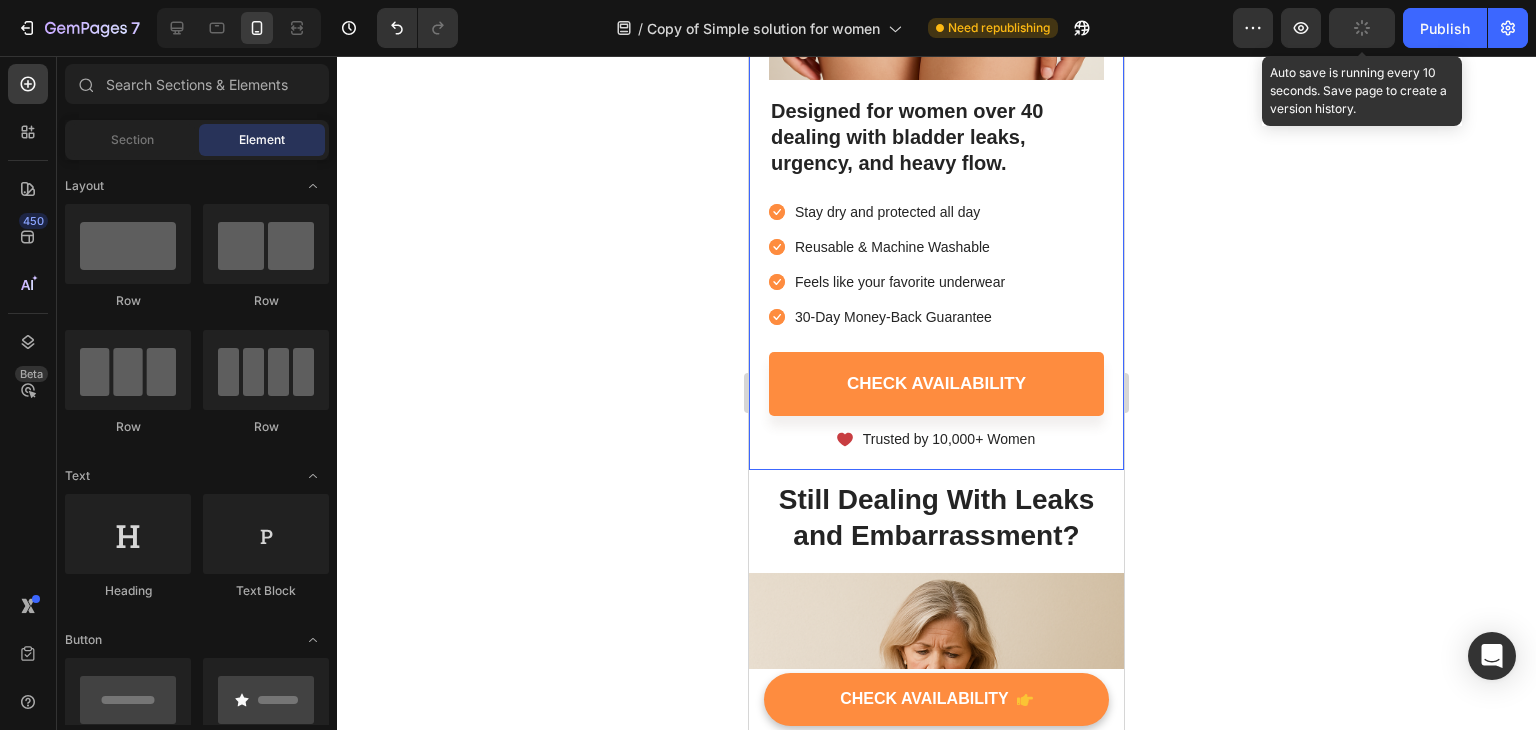 click 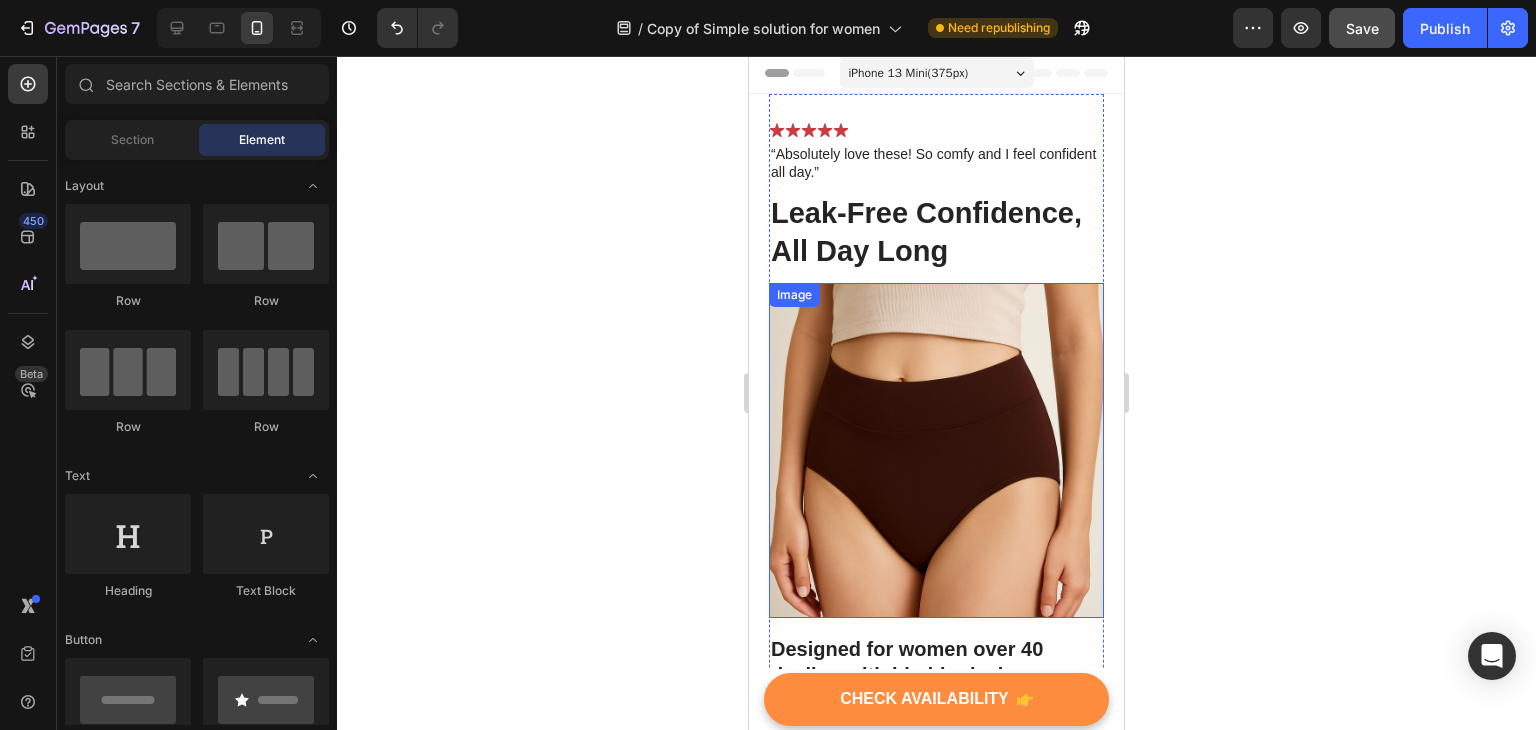 scroll, scrollTop: 0, scrollLeft: 0, axis: both 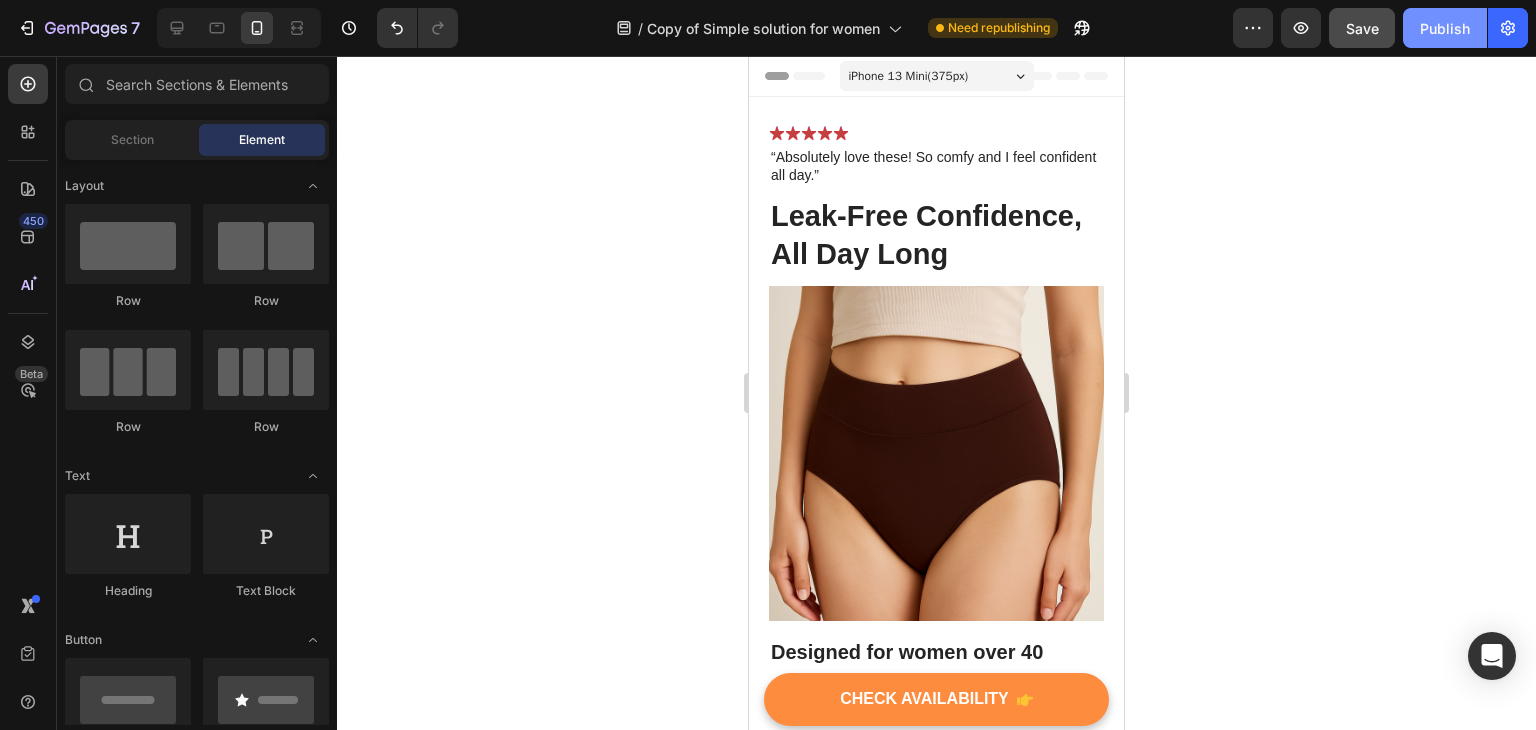 click on "Publish" at bounding box center [1445, 28] 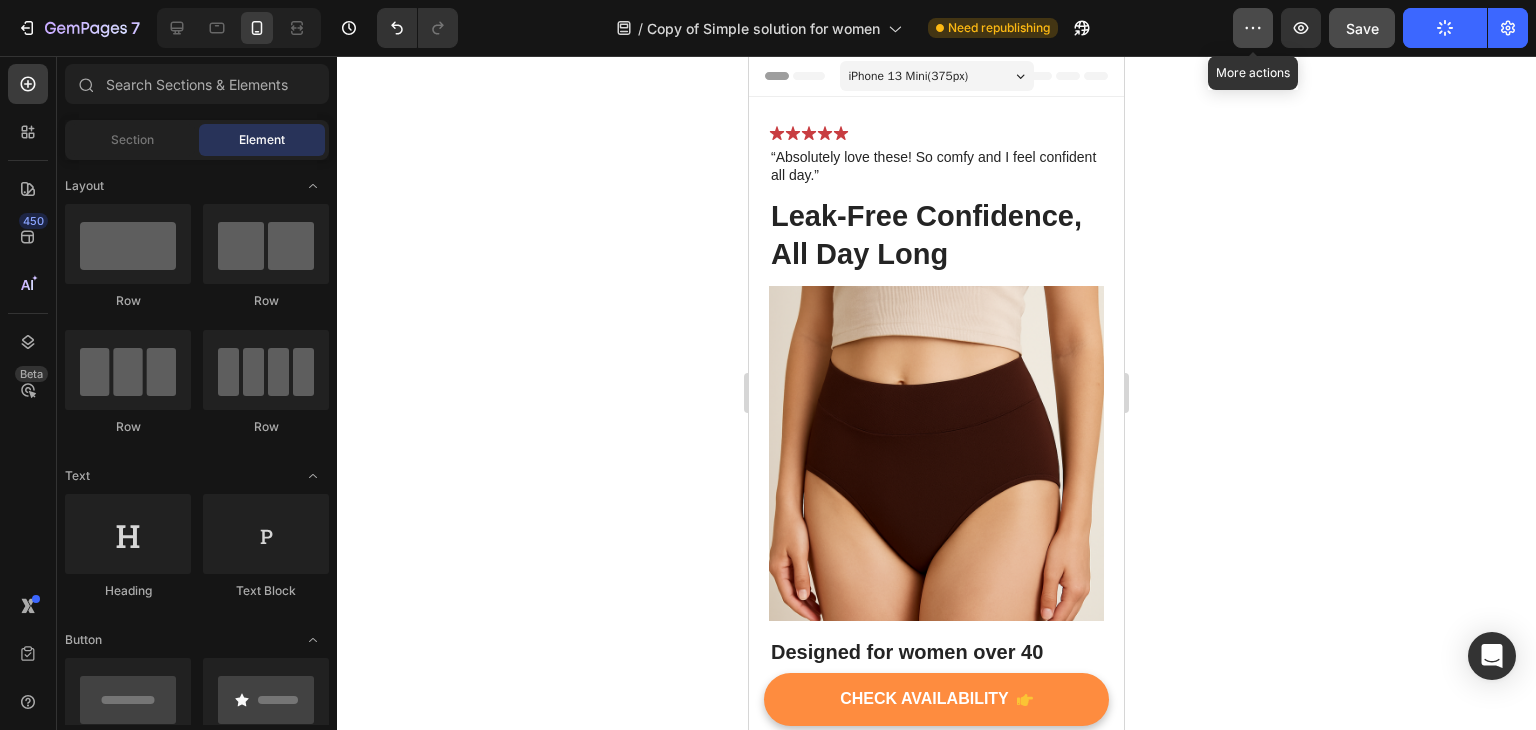 click 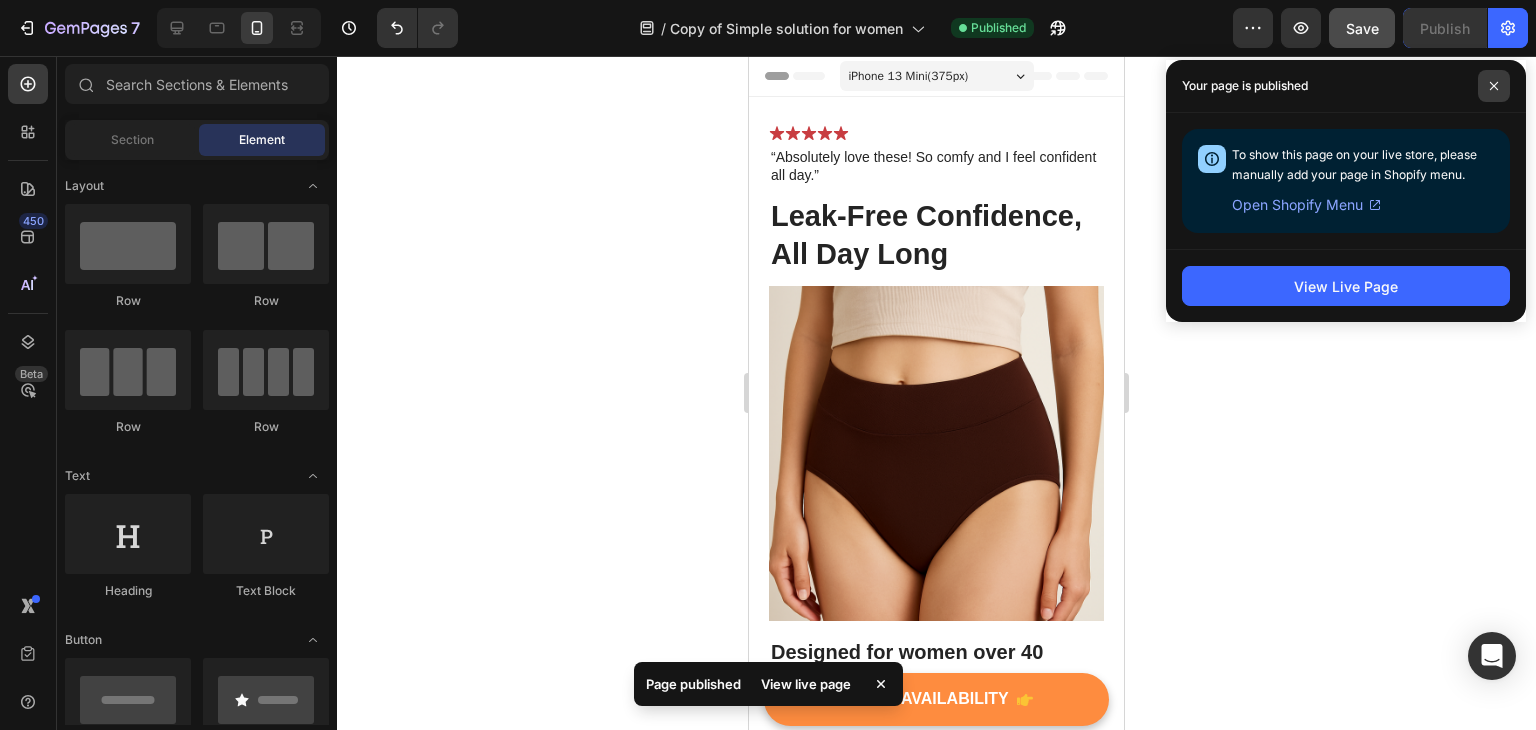 click at bounding box center [1494, 86] 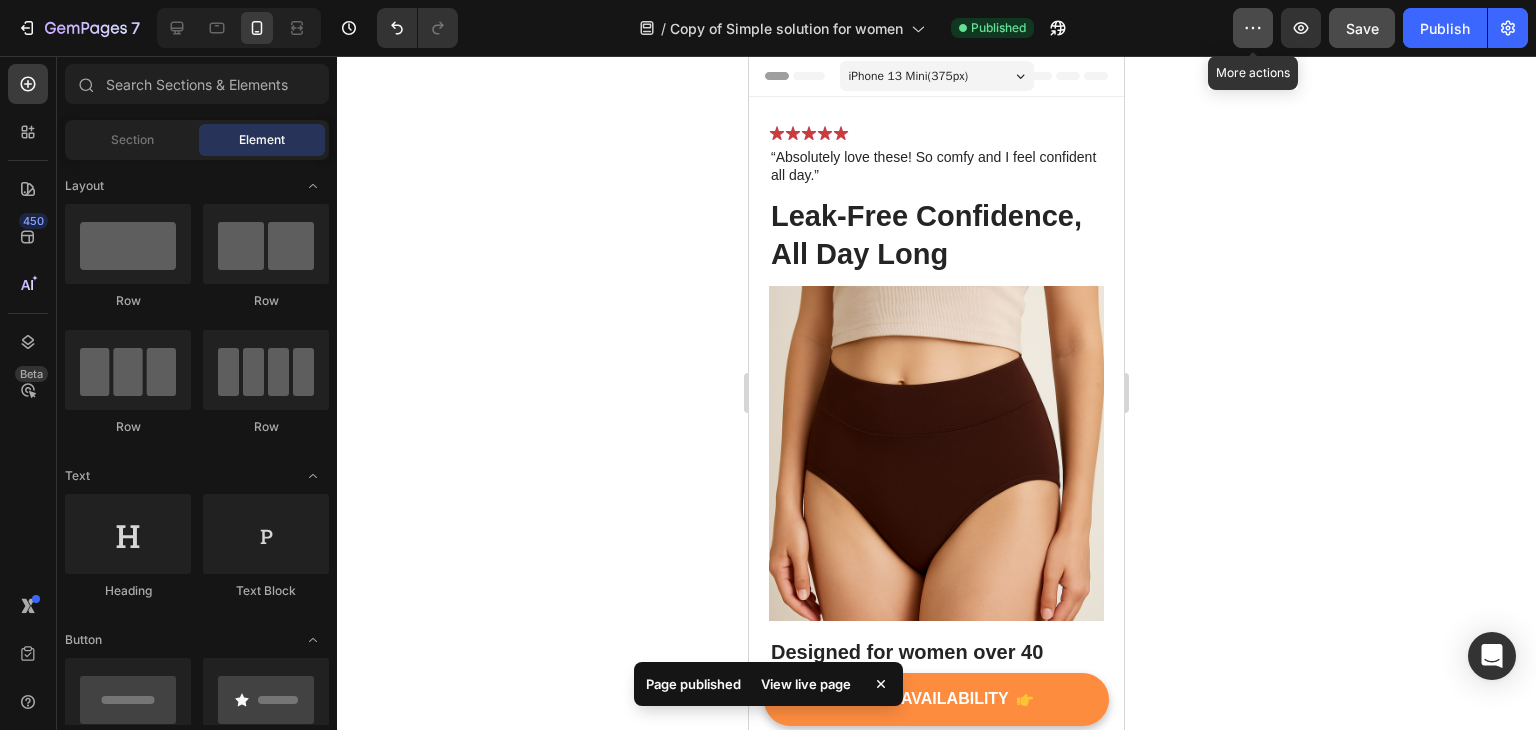click 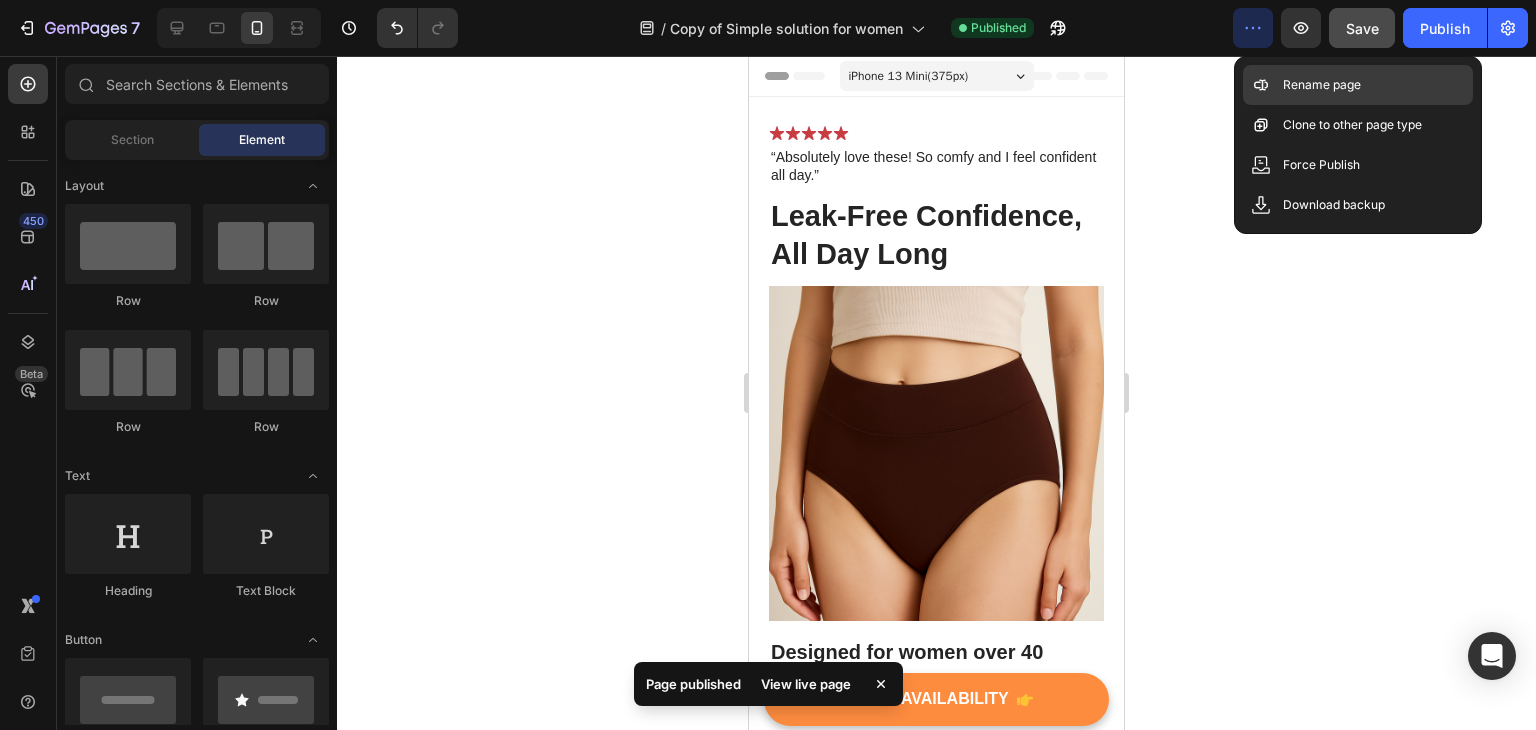 click on "Rename page" at bounding box center (1322, 85) 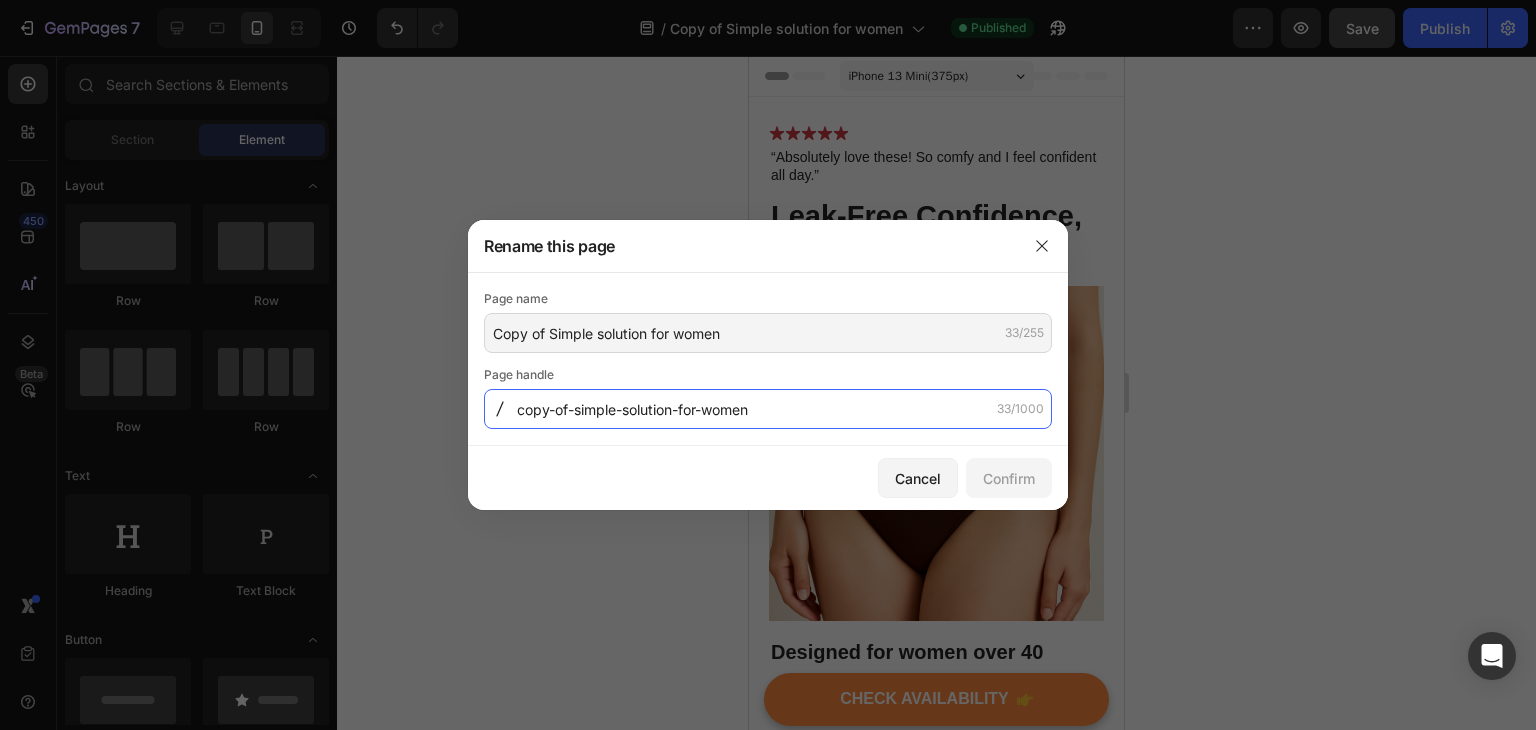 click on "copy-of-simple-solution-for-women" 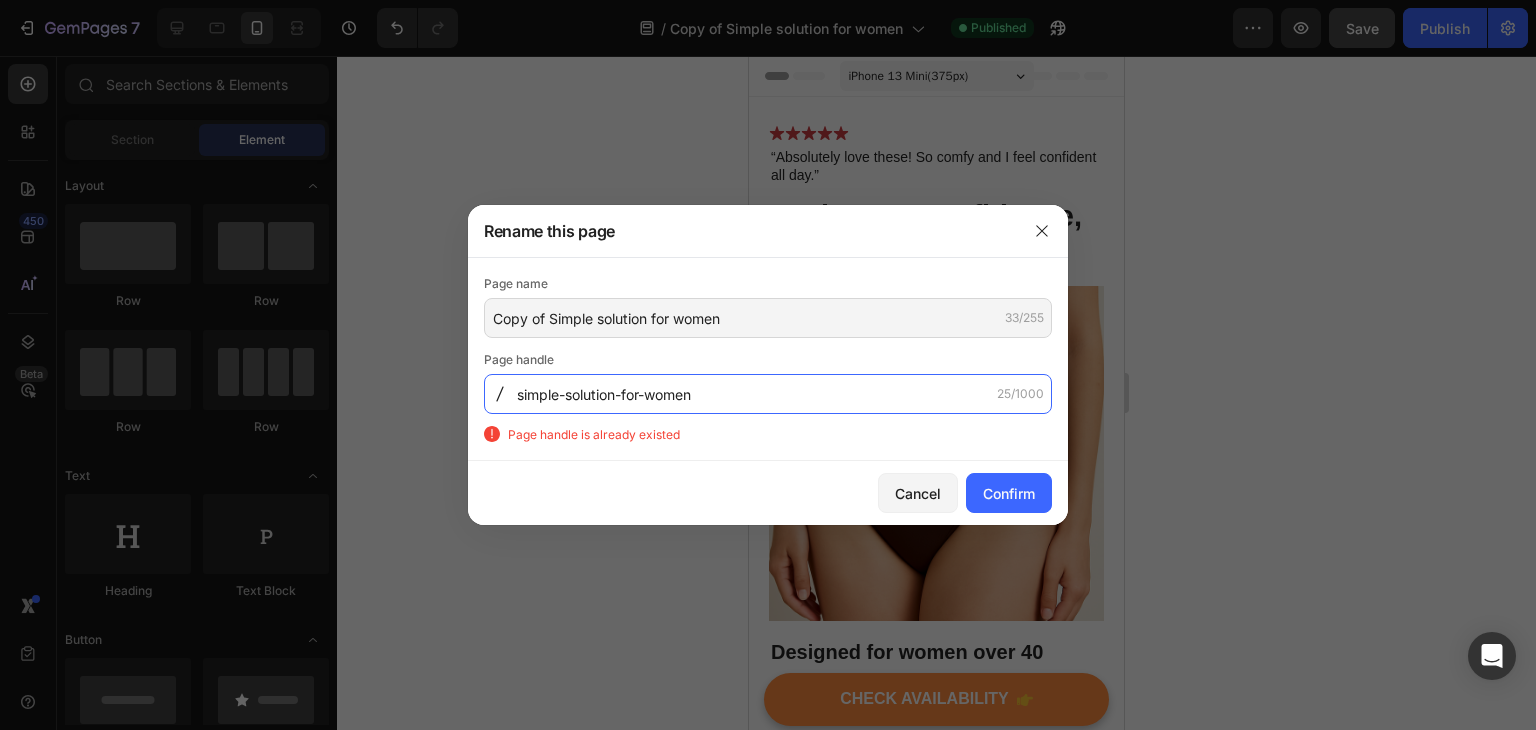click on "simple-solution-for-women" 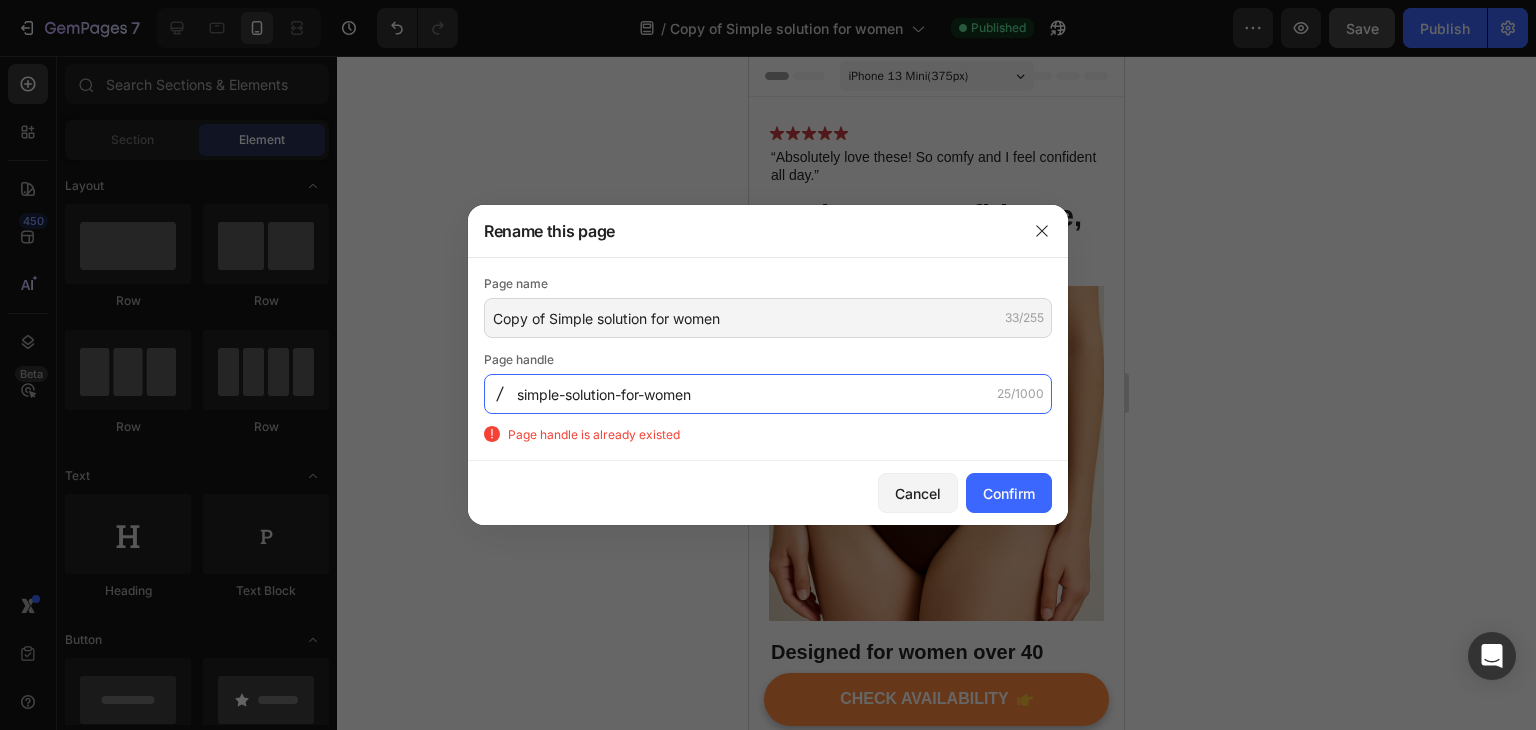 drag, startPoint x: 559, startPoint y: 397, endPoint x: 508, endPoint y: 391, distance: 51.351727 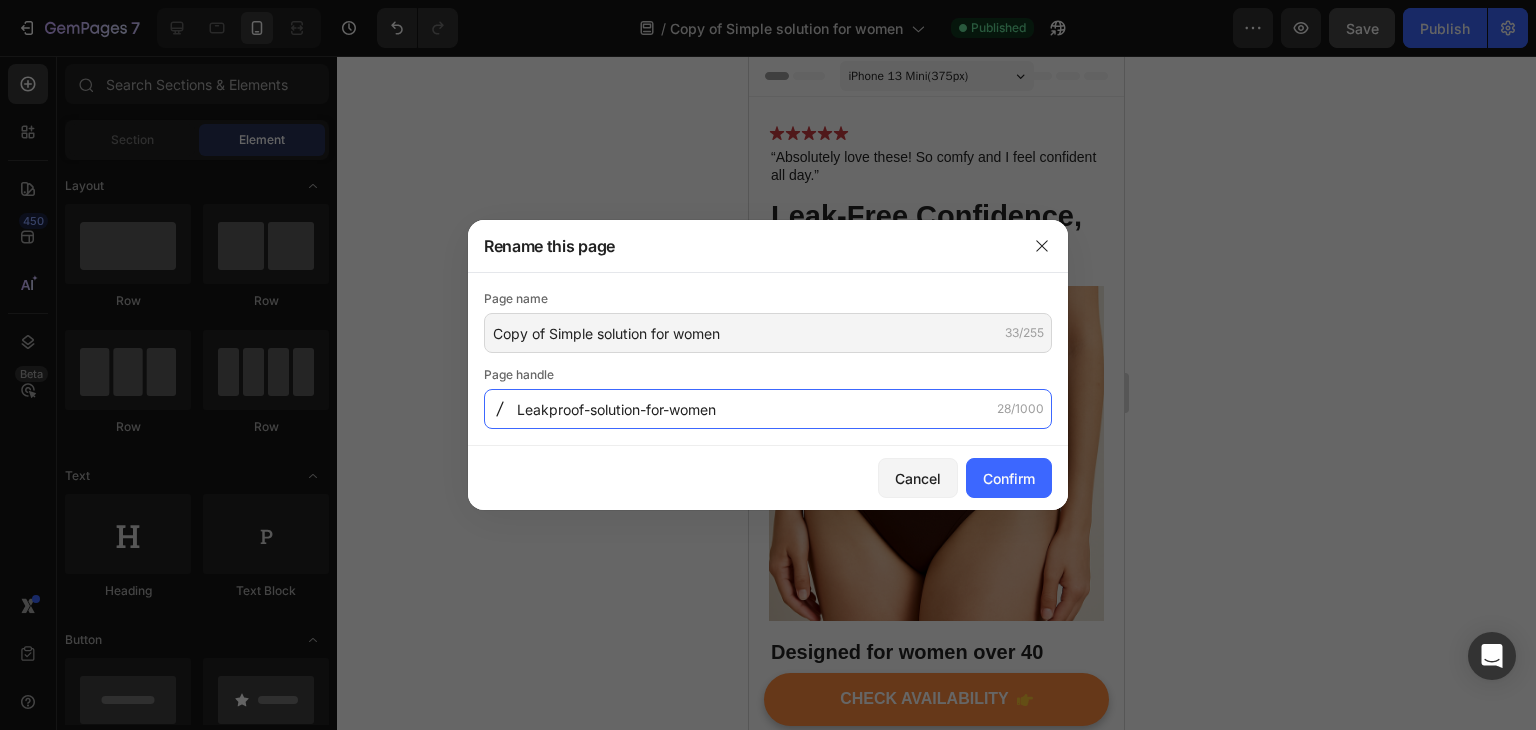 type on "Leakproof-solution-for-women" 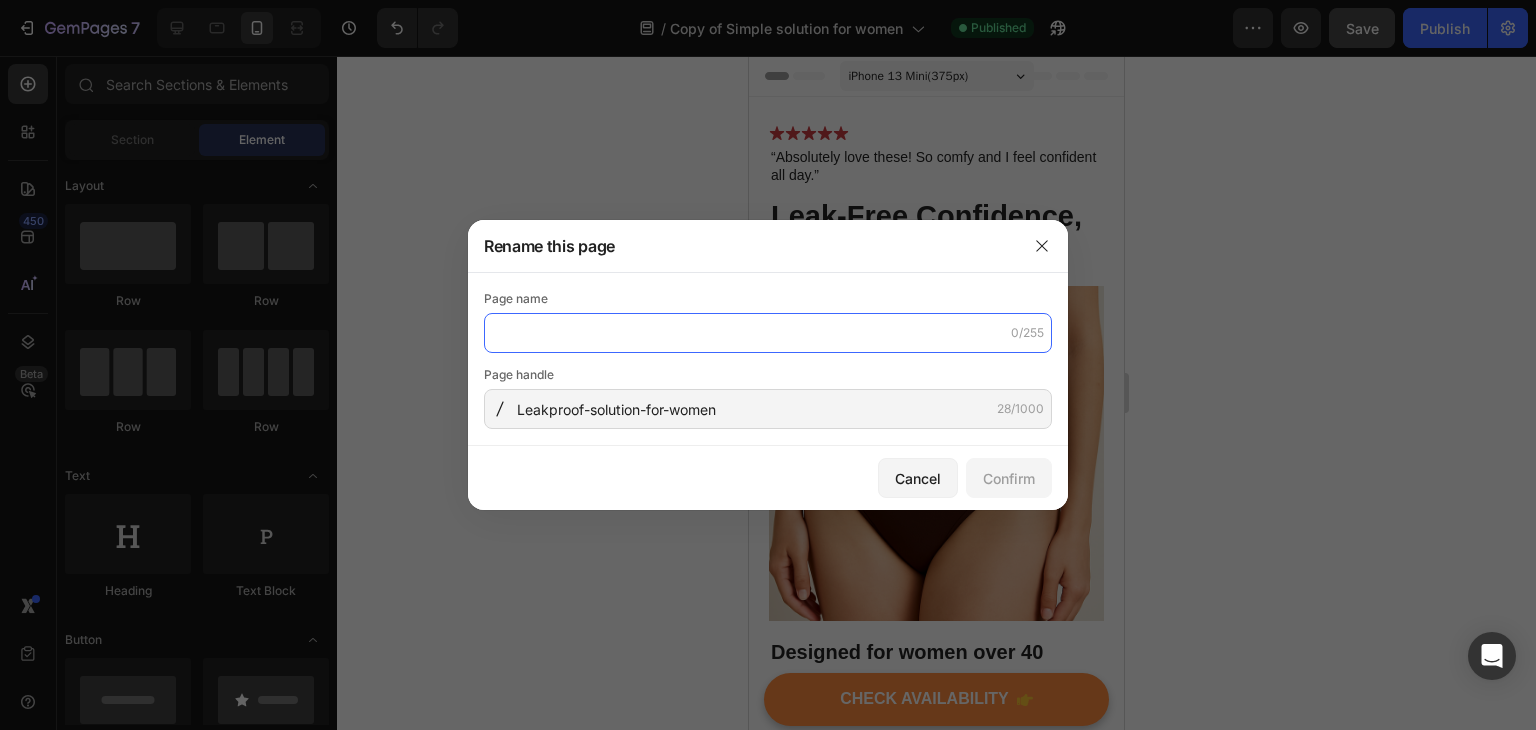 click 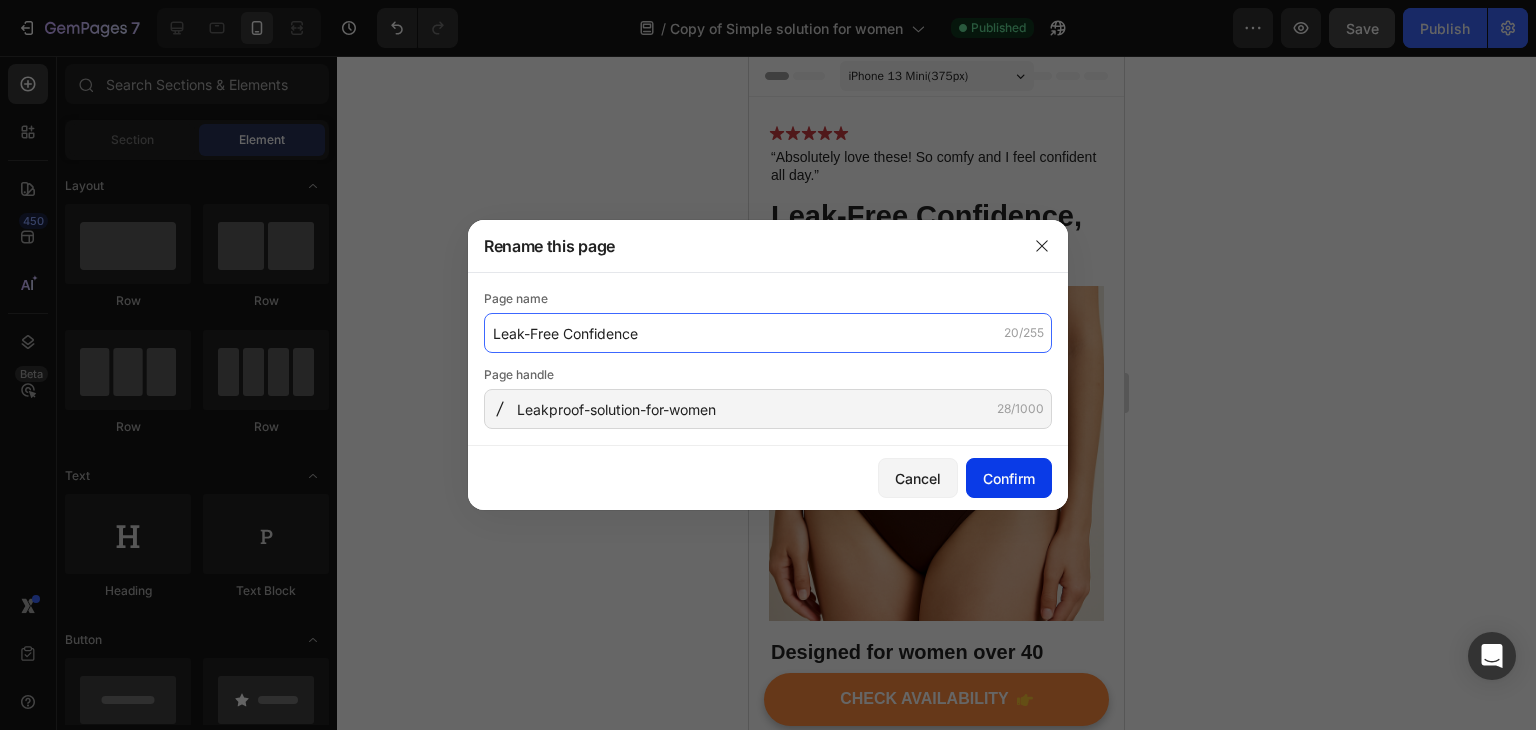 type on "Leak-Free Confidence" 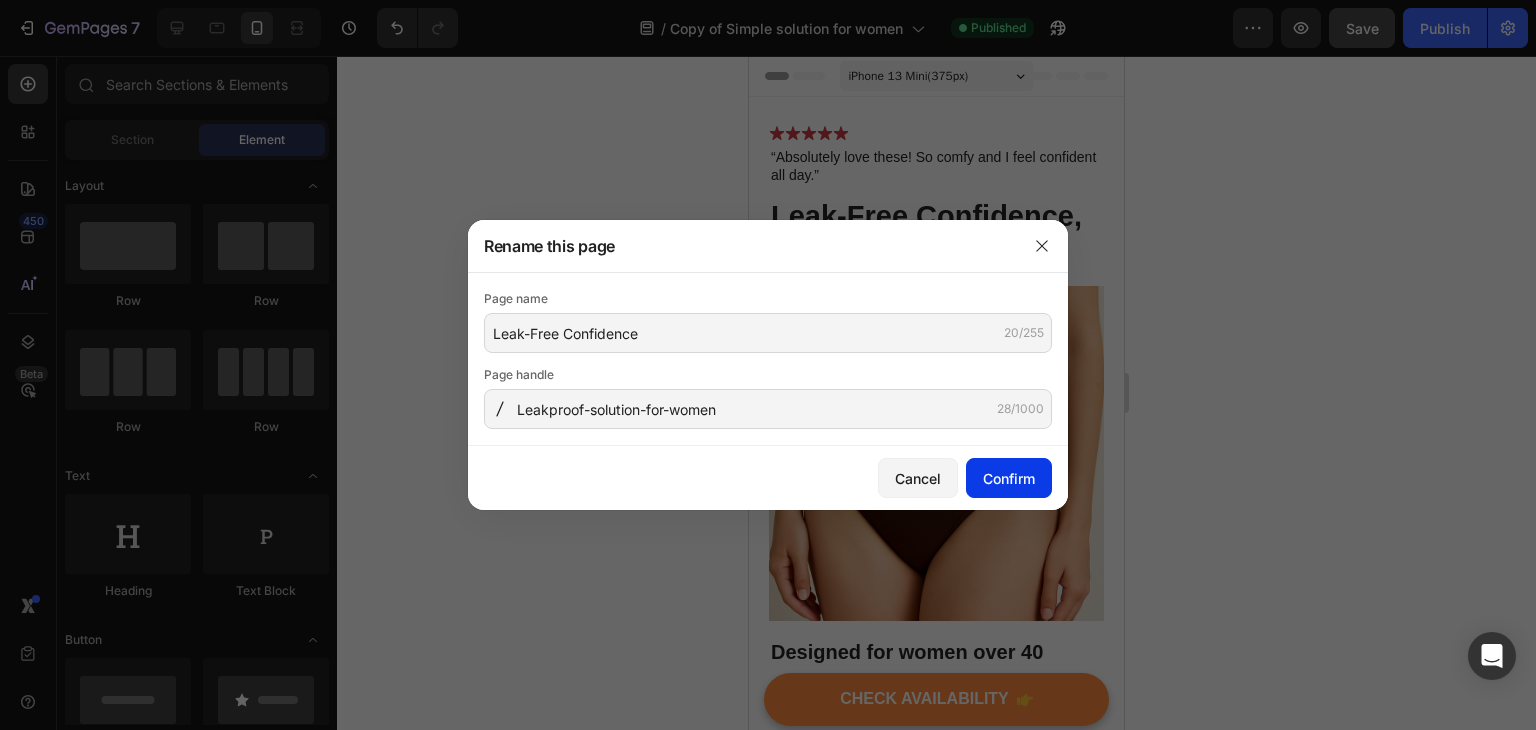 click on "Confirm" at bounding box center (1009, 478) 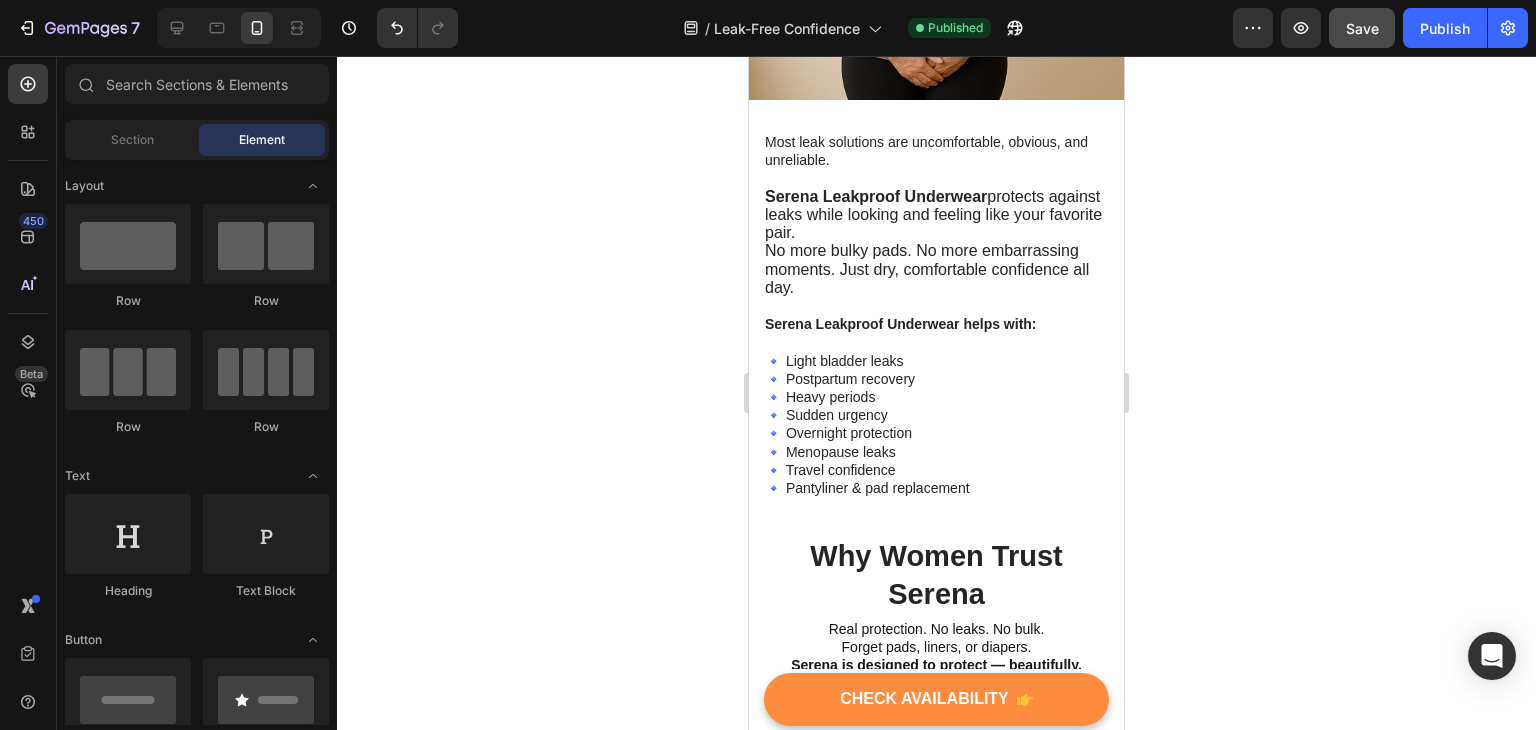 scroll, scrollTop: 1380, scrollLeft: 0, axis: vertical 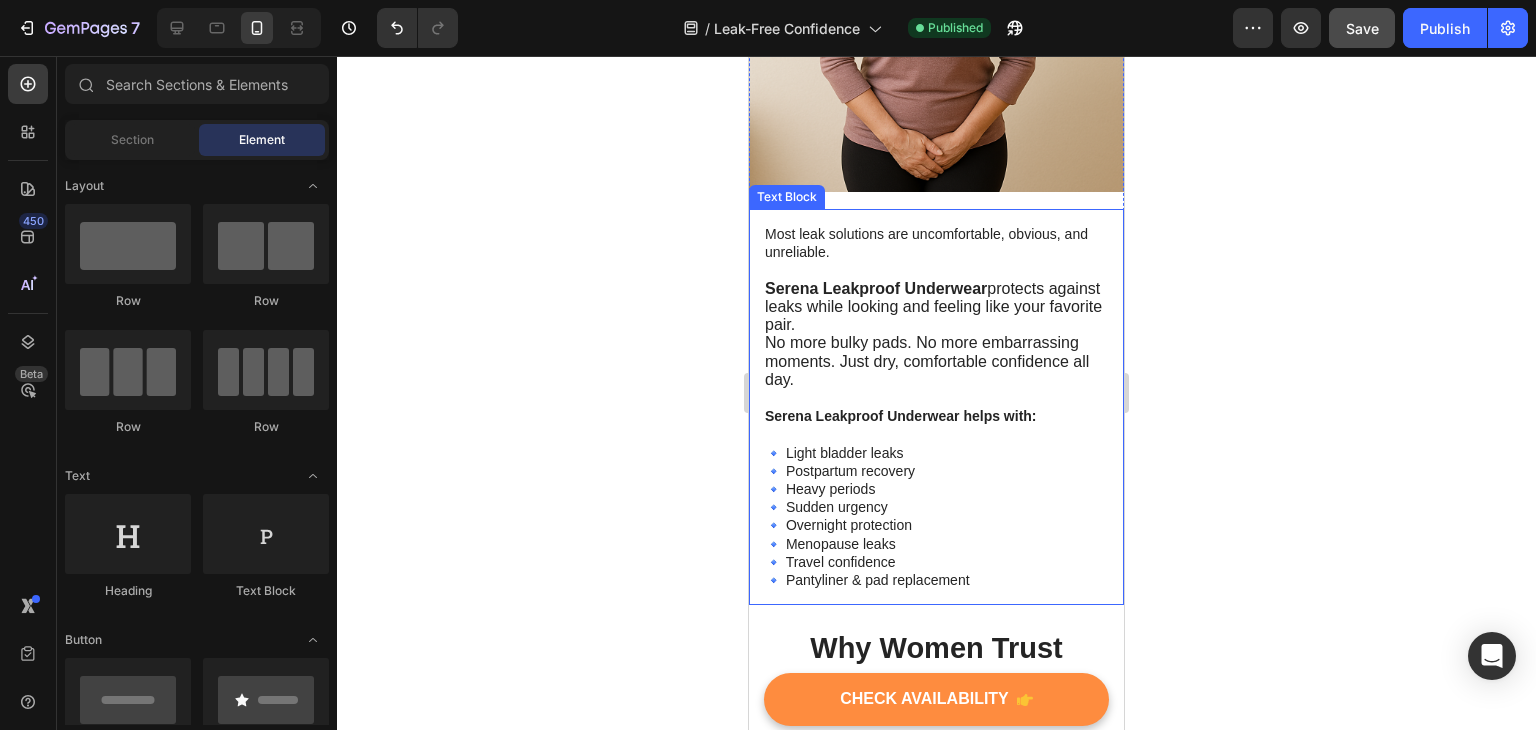click on "Most leak solutions are uncomfortable, obvious, and unreliable." at bounding box center (936, 243) 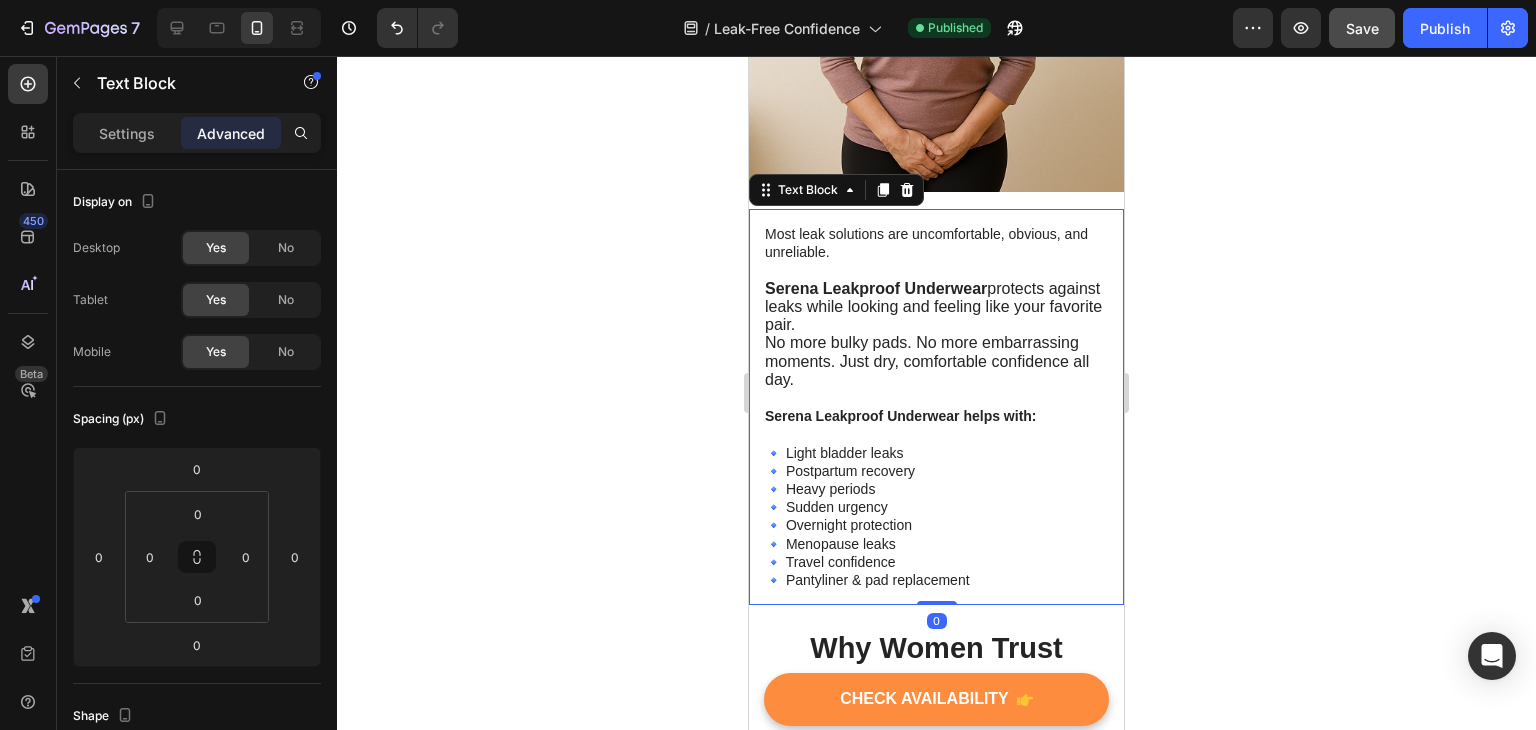 click on "Most leak solutions are uncomfortable, obvious, and unreliable." at bounding box center [936, 243] 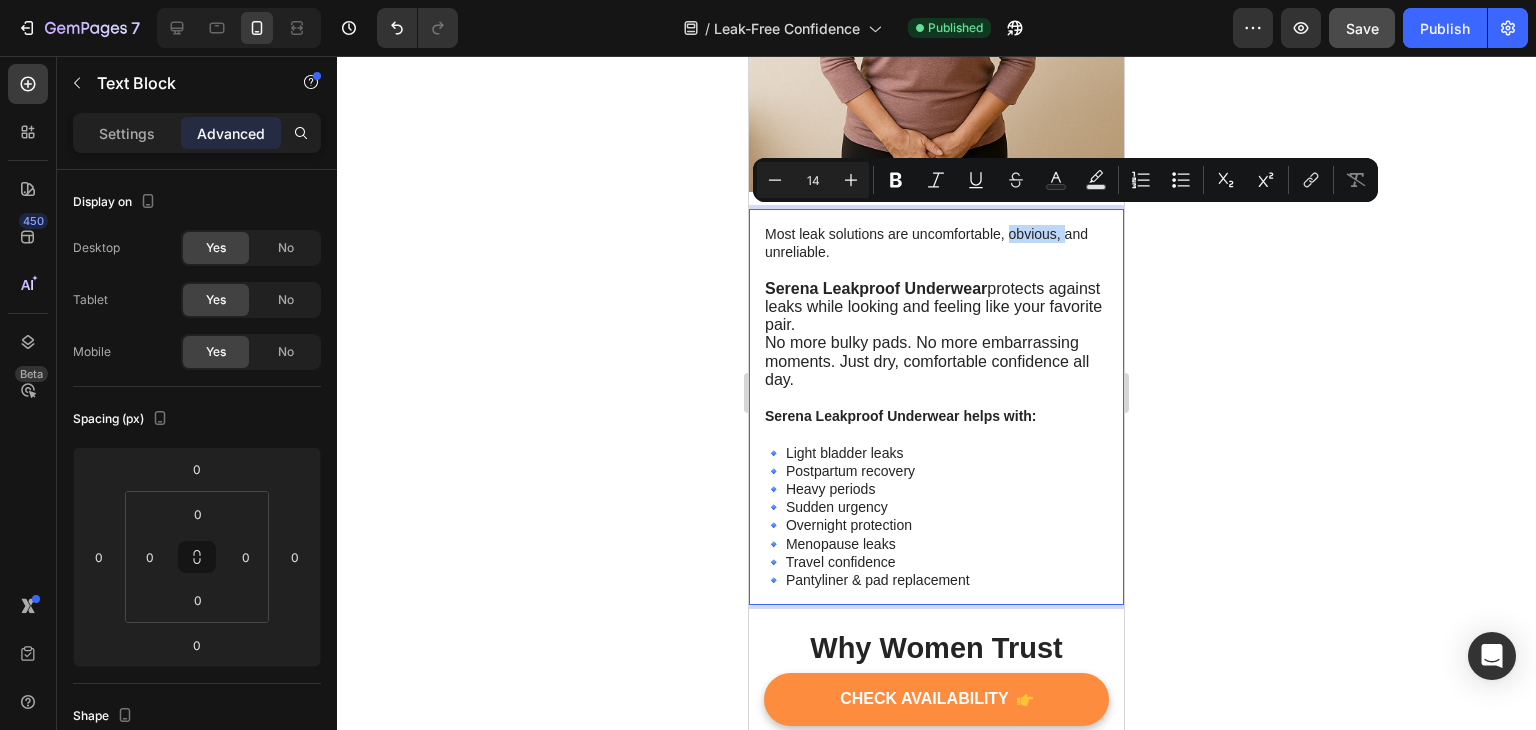 drag, startPoint x: 1063, startPoint y: 219, endPoint x: 1008, endPoint y: 223, distance: 55.145264 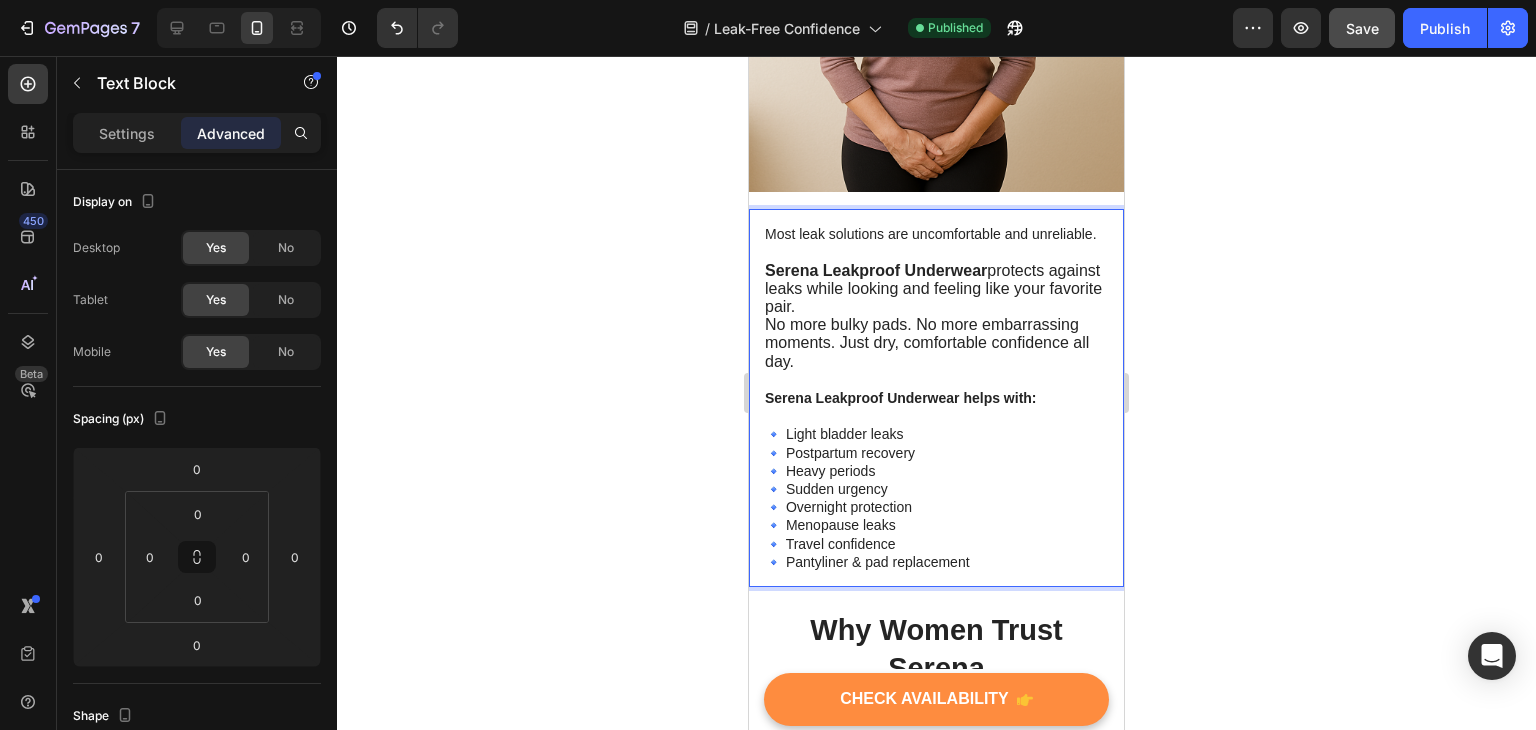 click on "Most leak solutions are uncomfortable and unreliable." at bounding box center (936, 234) 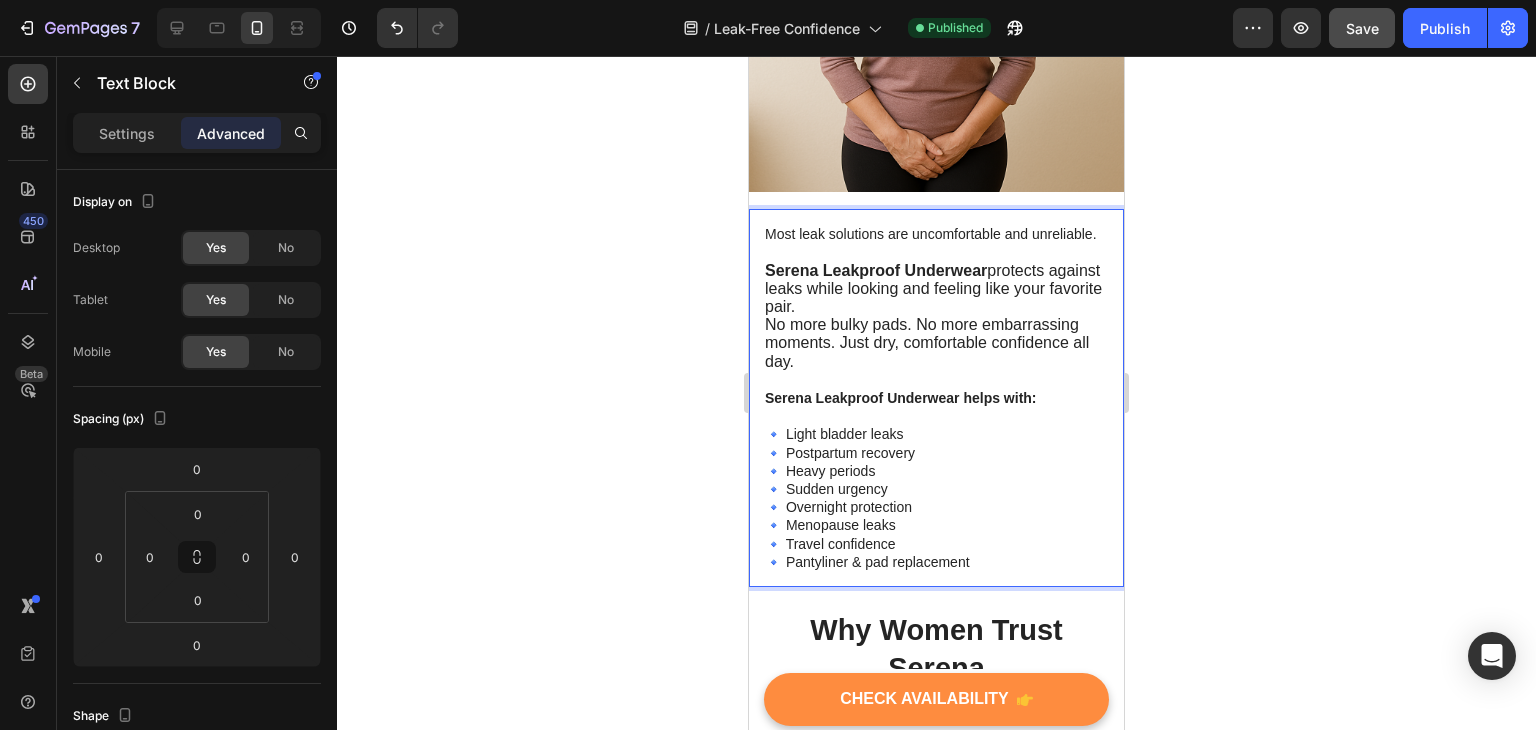 click on "Serena Leakproof Underwear protects against leaks while looking and feeling like your favorite pair. No more bulky pads. No more embarrassing moments. Just dry, comfortable confidence all day." at bounding box center (936, 316) 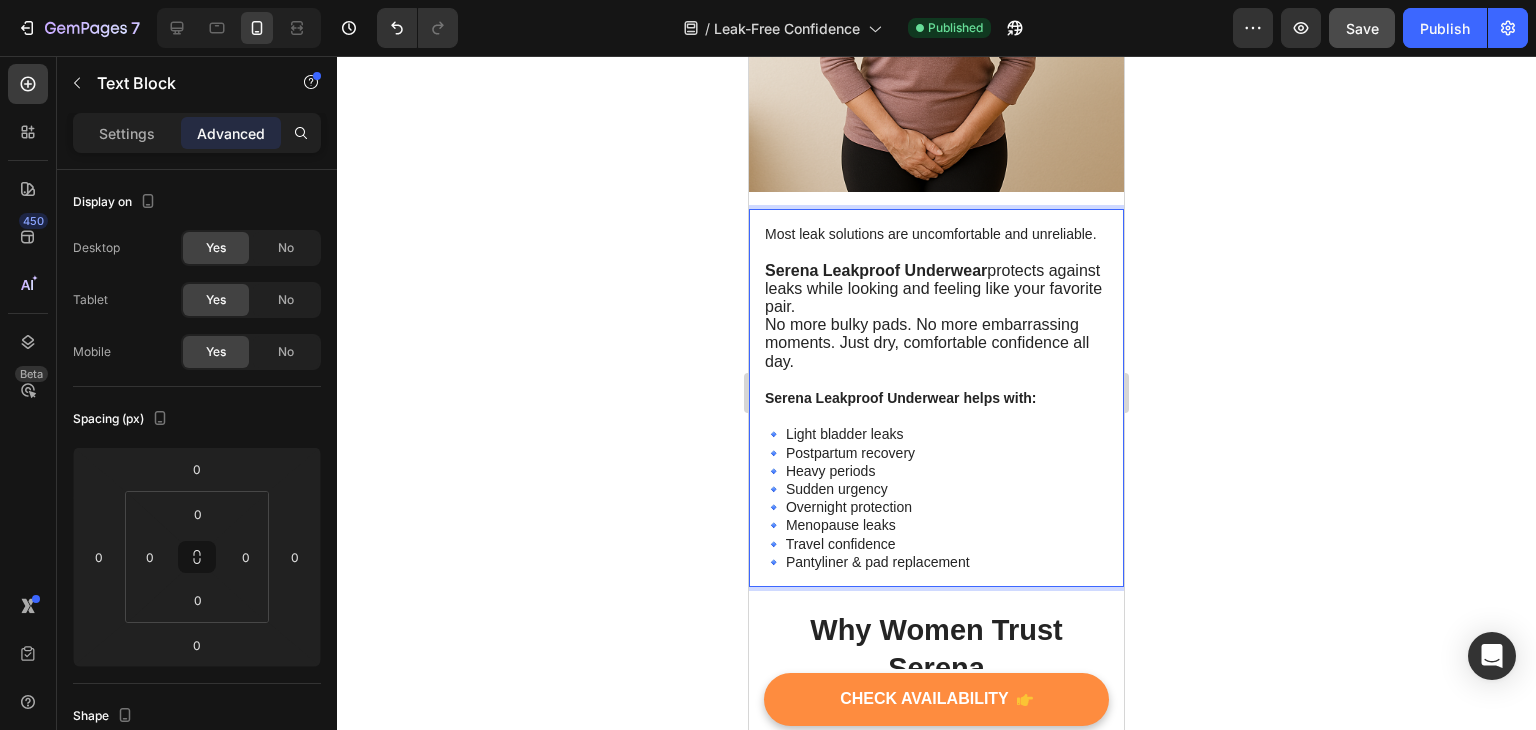 click on "Most leak solutions are uncomfortable and unreliable." at bounding box center (936, 234) 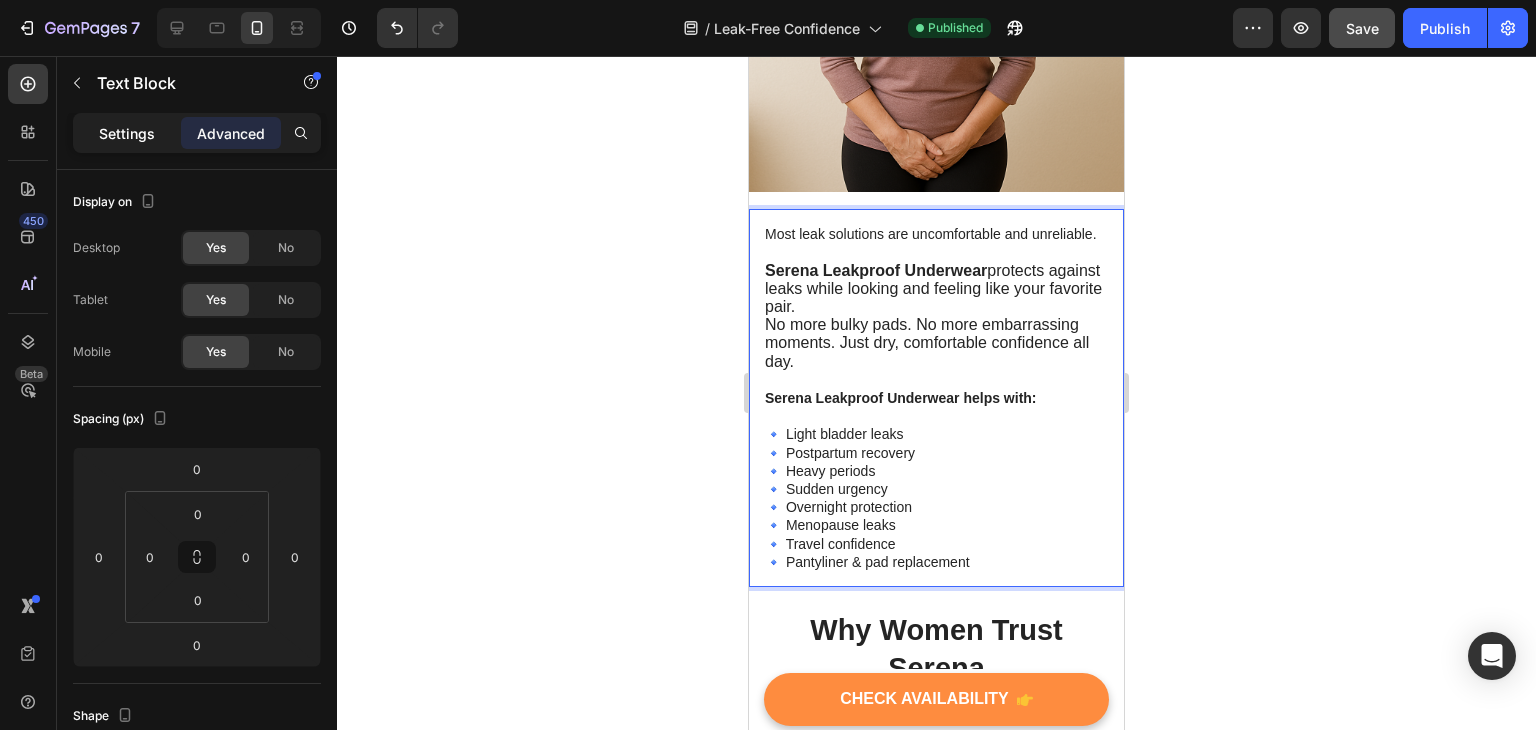 click on "Settings" at bounding box center [127, 133] 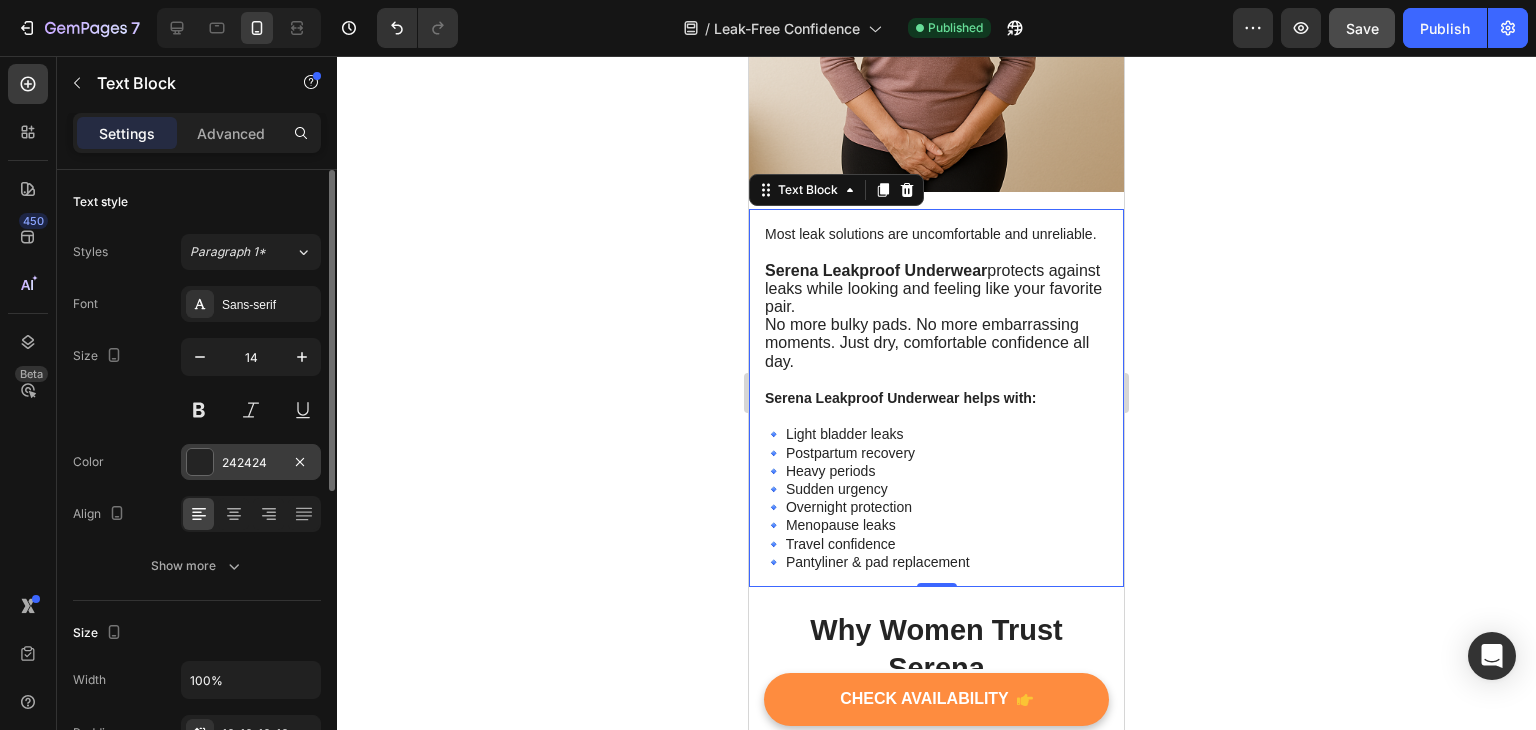 click at bounding box center (200, 462) 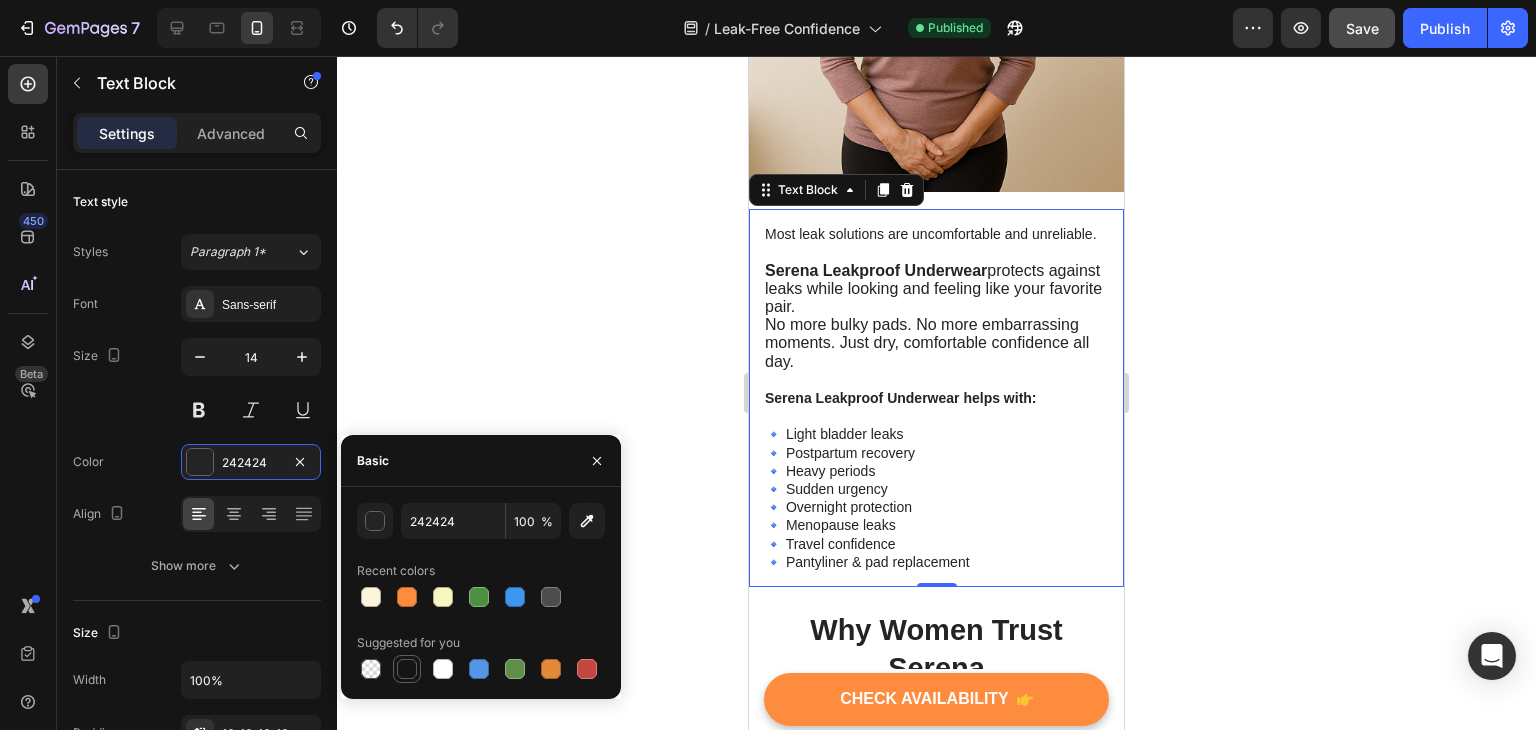 click at bounding box center (407, 669) 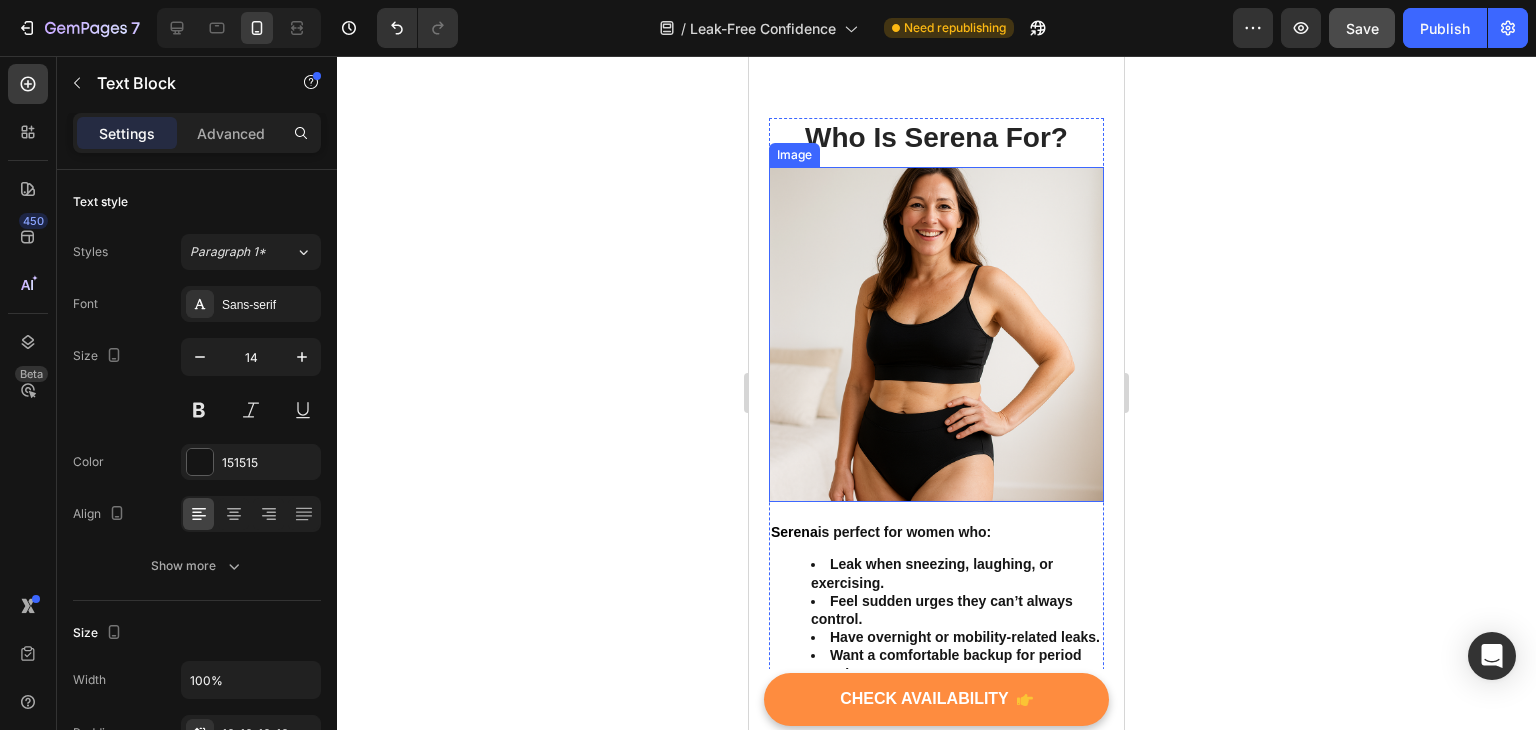 scroll, scrollTop: 2780, scrollLeft: 0, axis: vertical 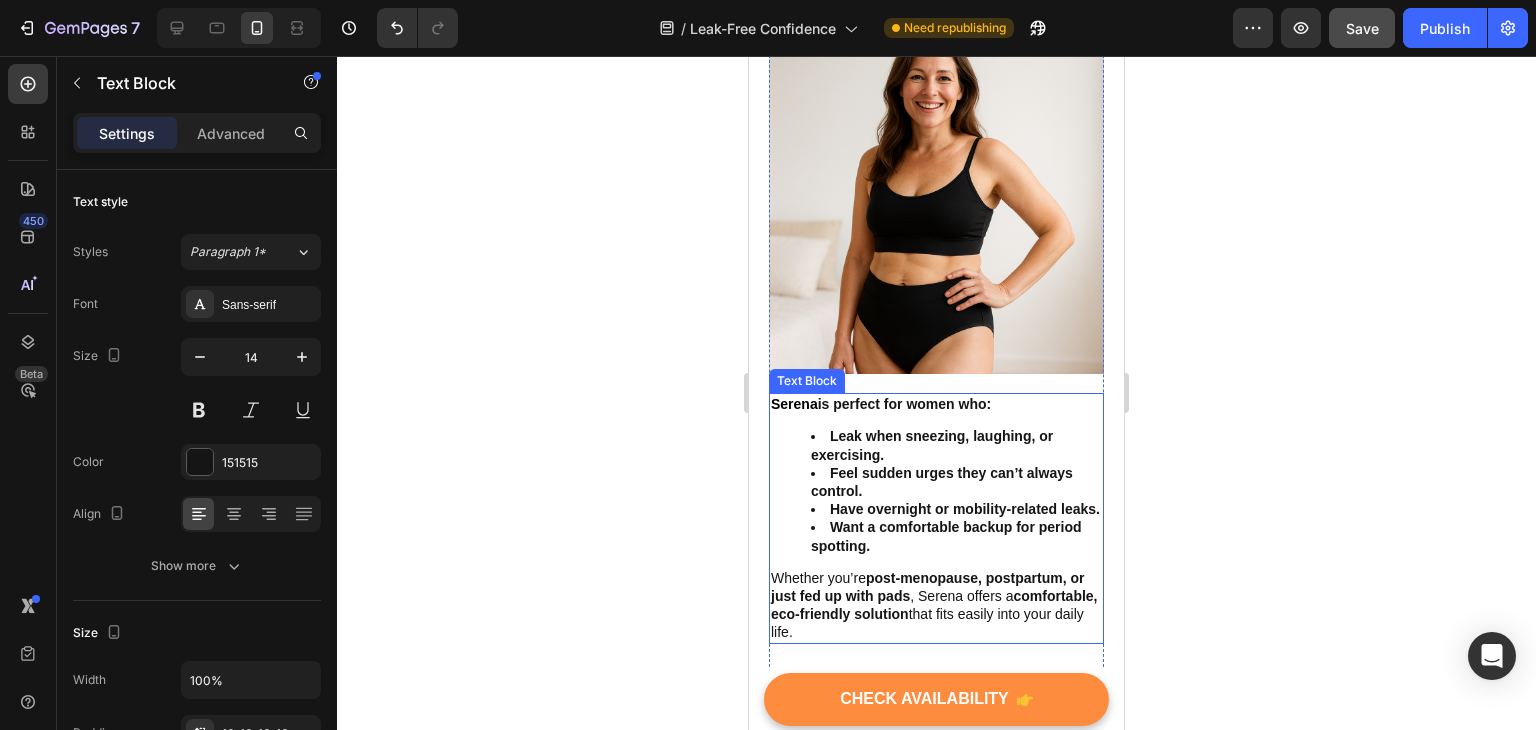 click on "Feel sudden urges they can’t always control." at bounding box center [942, 482] 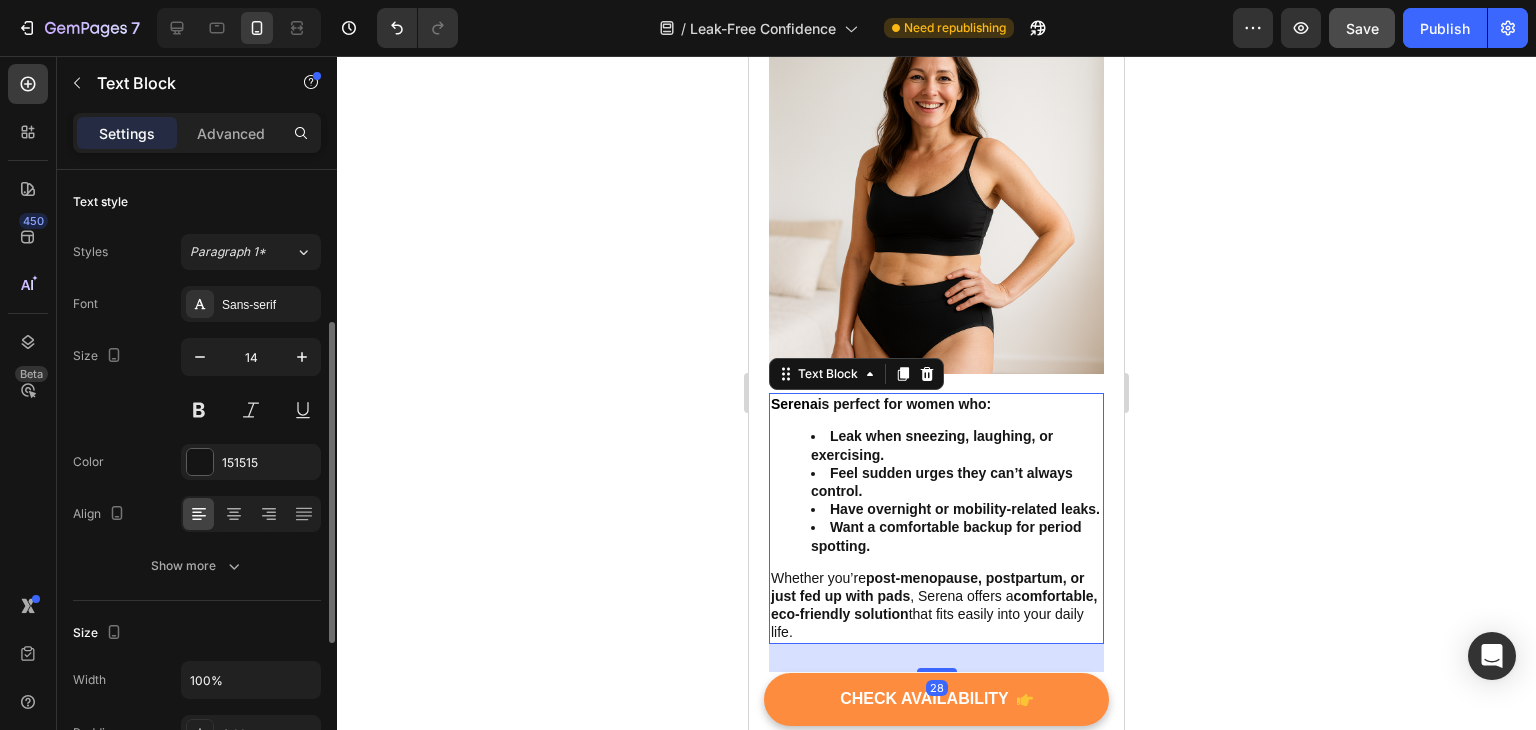 scroll, scrollTop: 100, scrollLeft: 0, axis: vertical 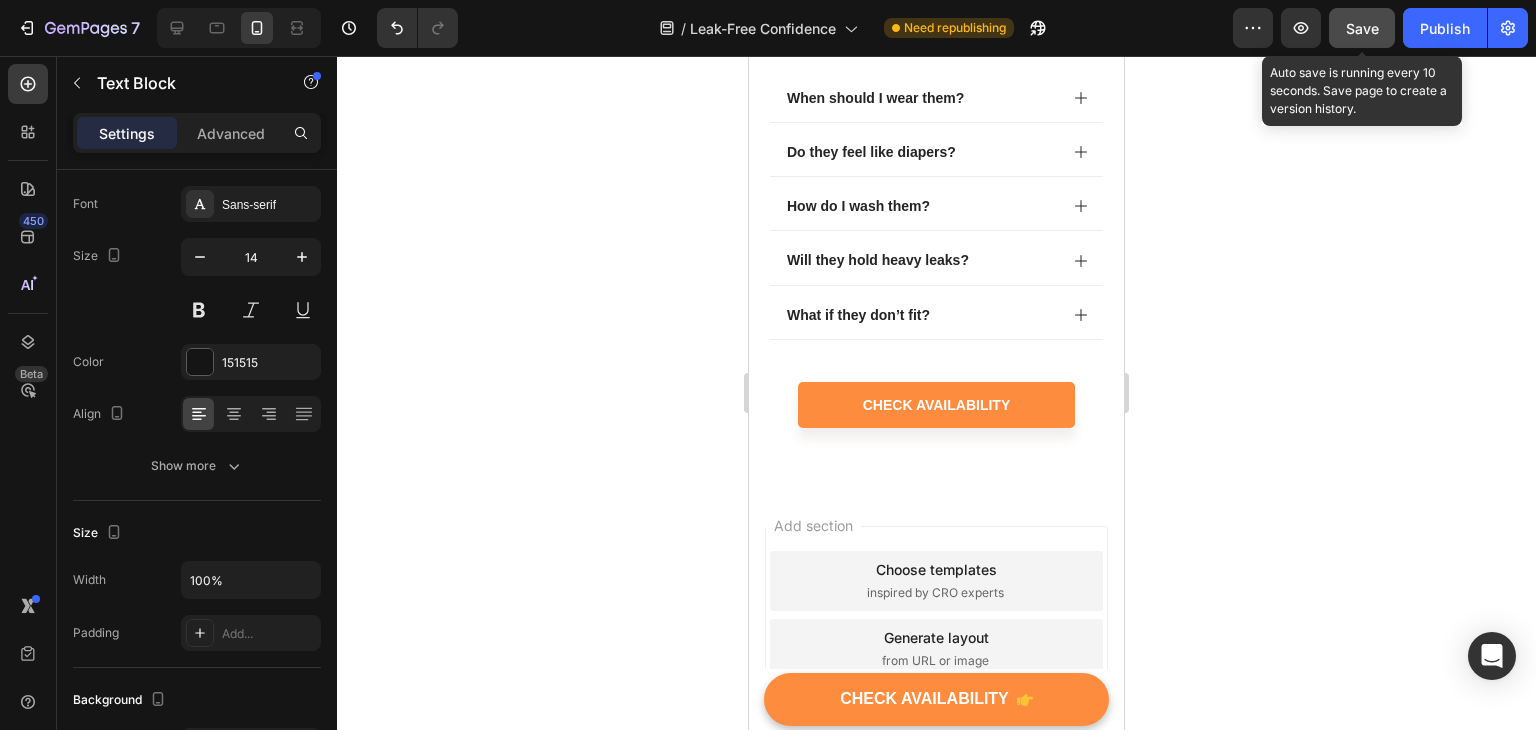 click on "Save" at bounding box center (1362, 28) 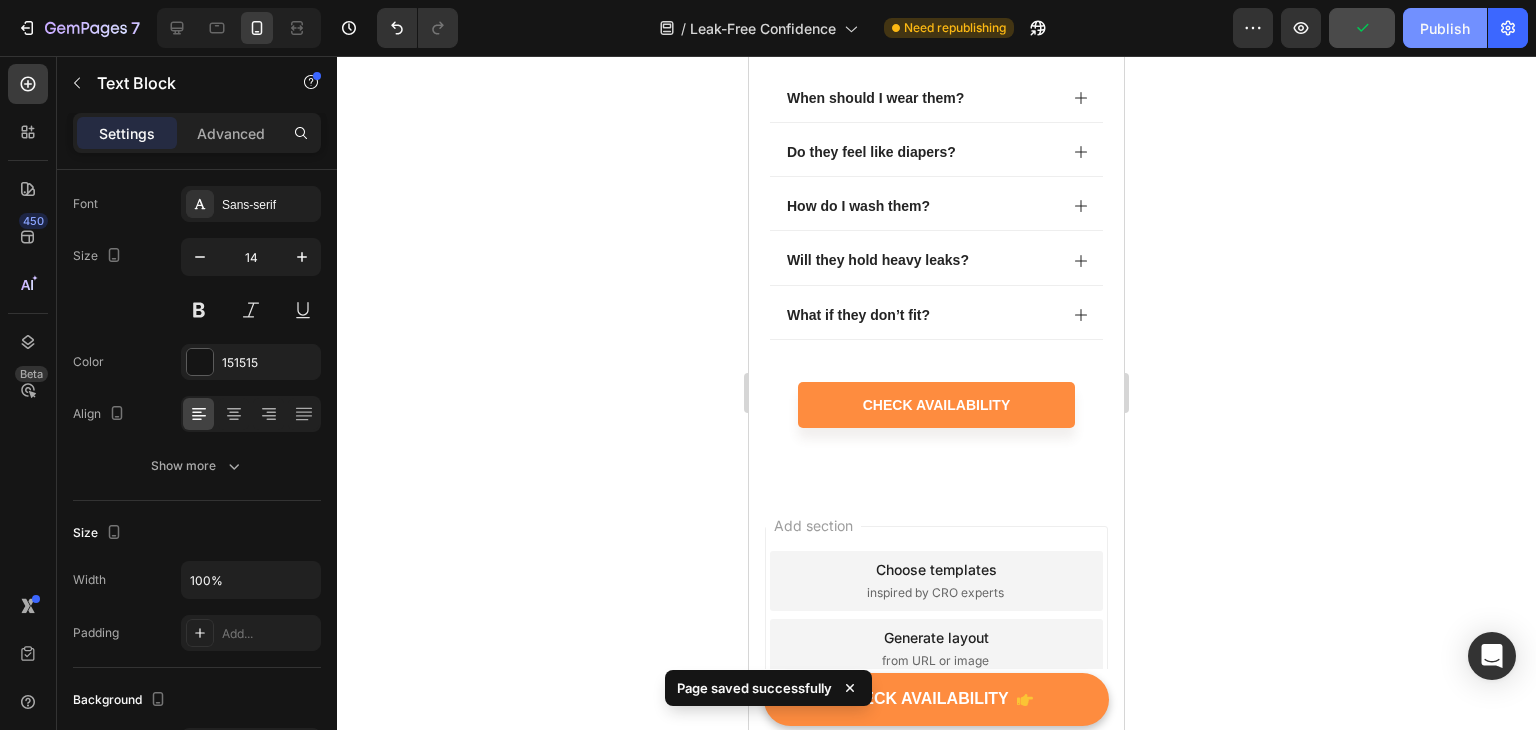 click on "Publish" at bounding box center [1445, 28] 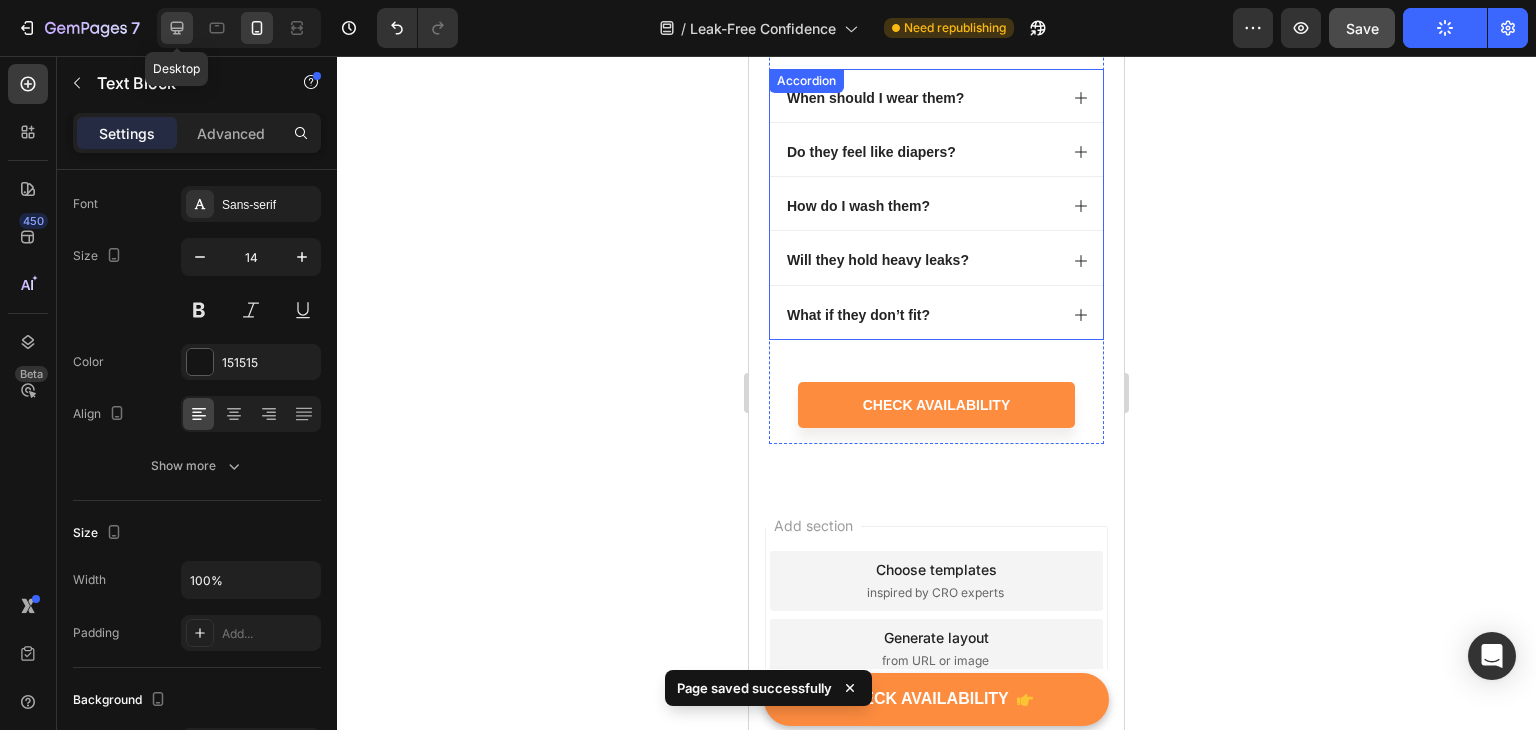 click 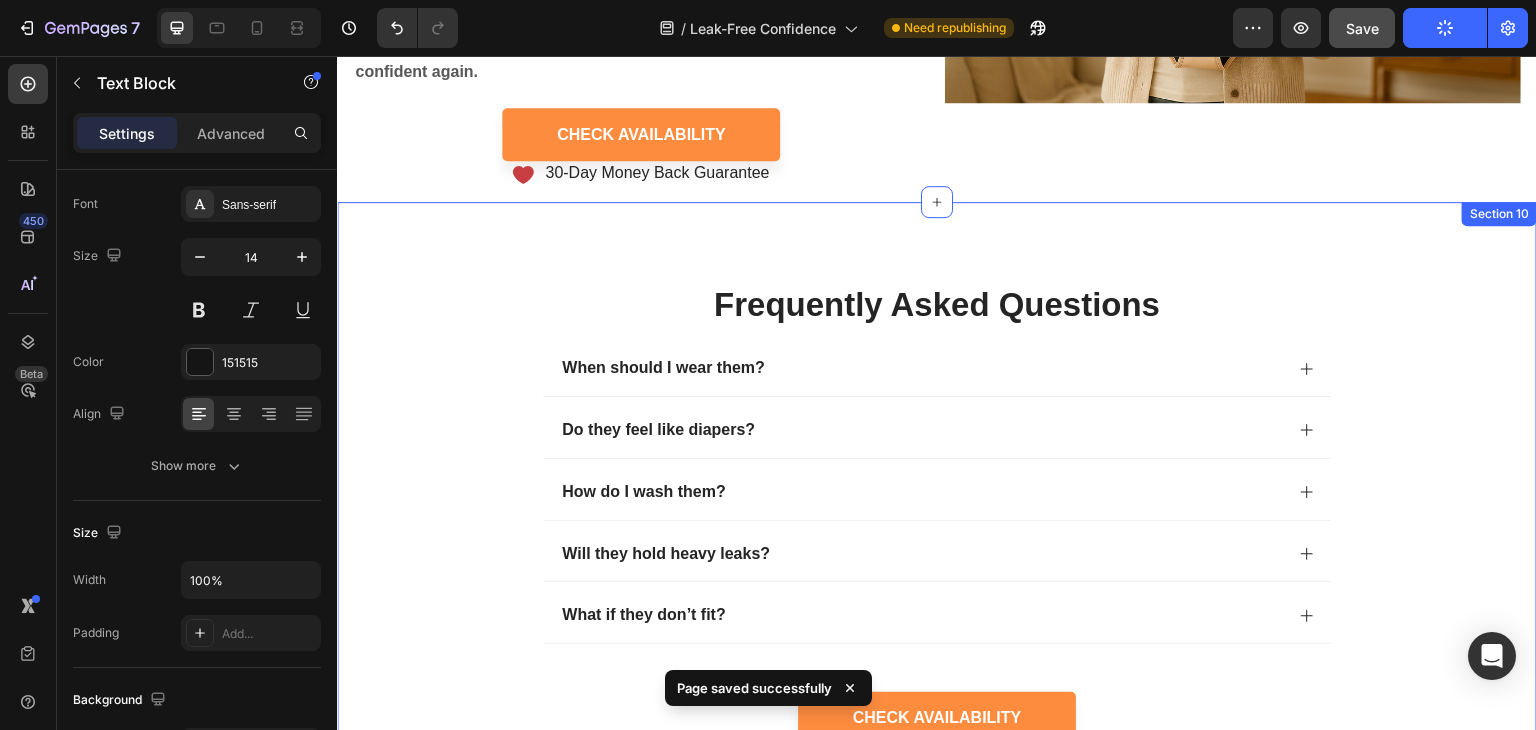 scroll, scrollTop: 4446, scrollLeft: 0, axis: vertical 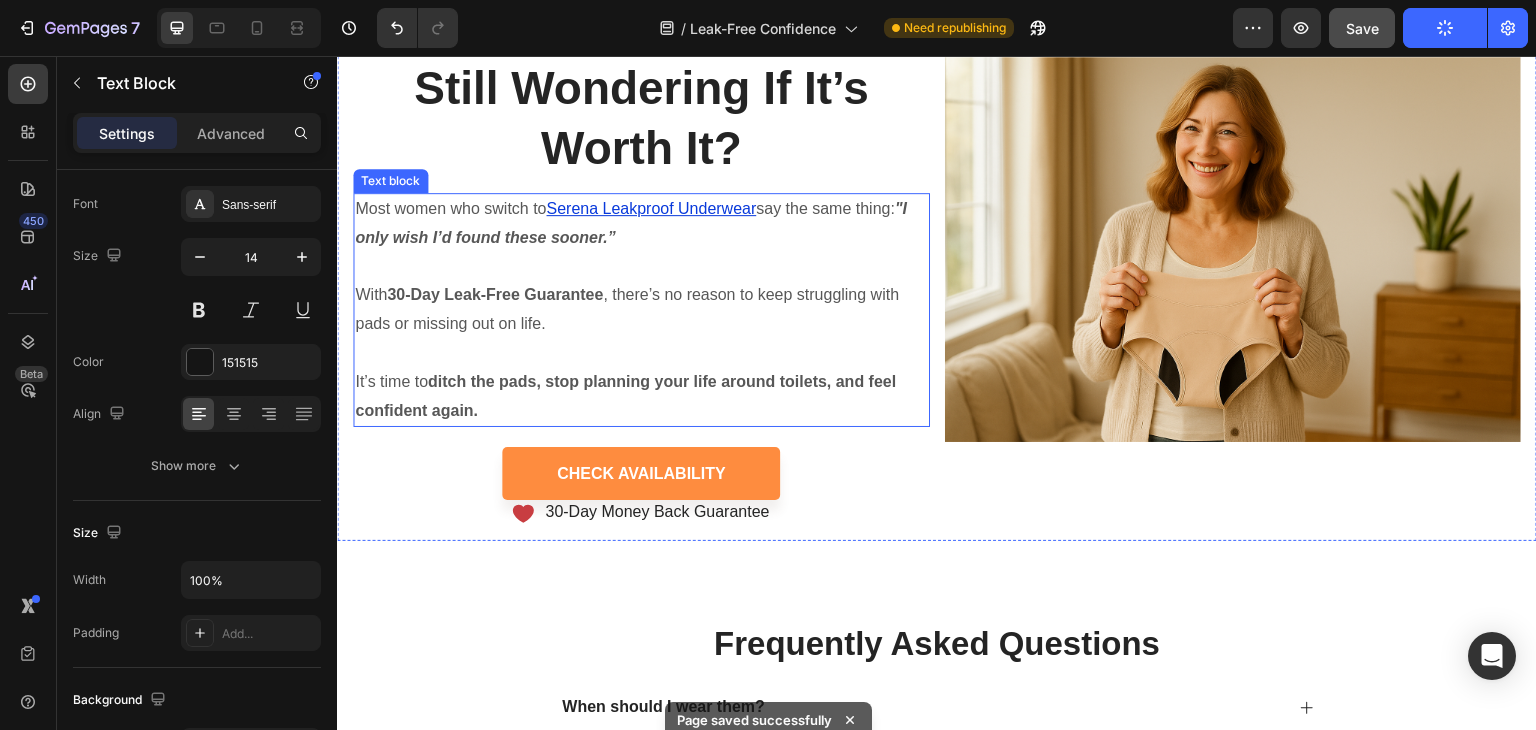 click on "With 30-Day Leak-Free Guarantee, there’s no reason to keep struggling with pads or missing out on life." at bounding box center (641, 310) 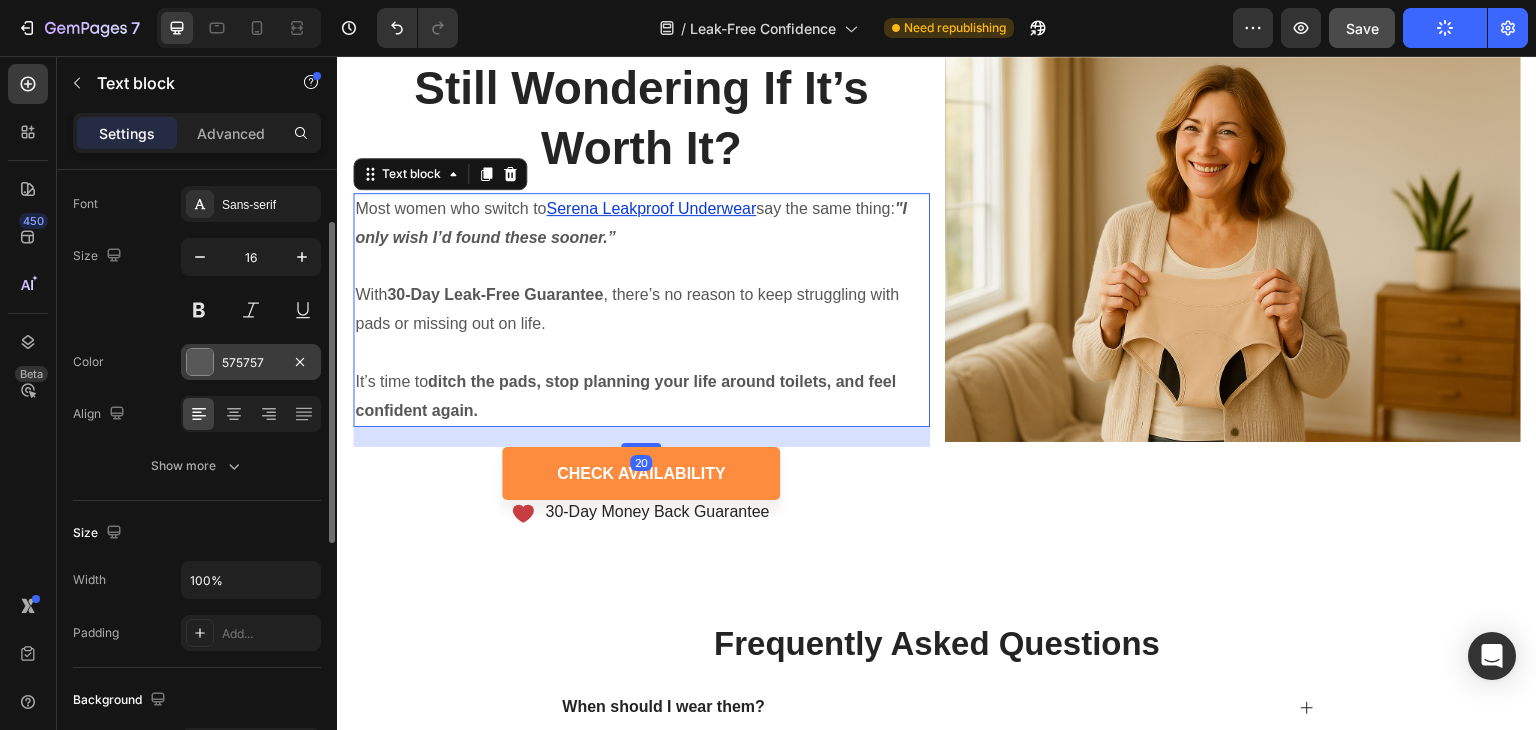 click at bounding box center (200, 362) 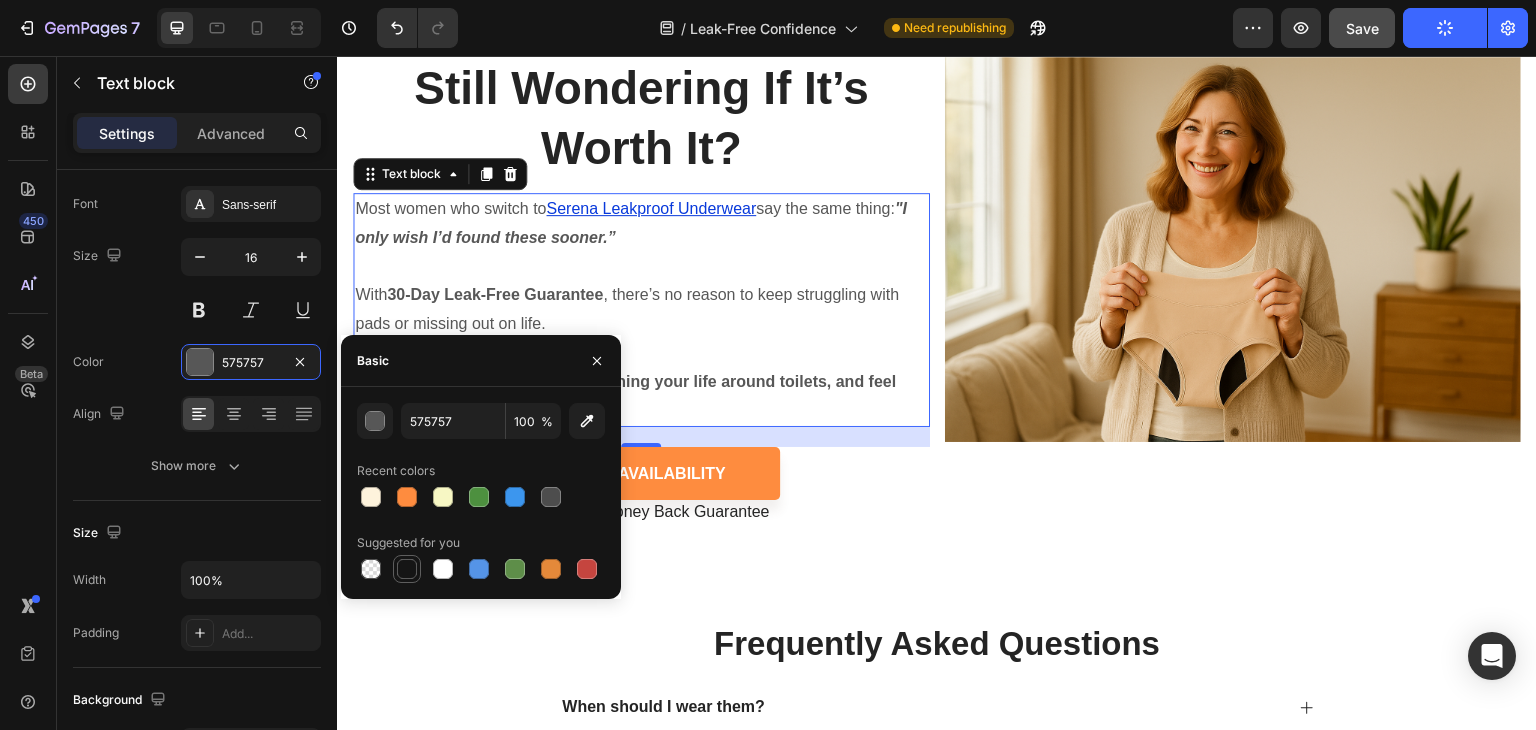 click at bounding box center (407, 569) 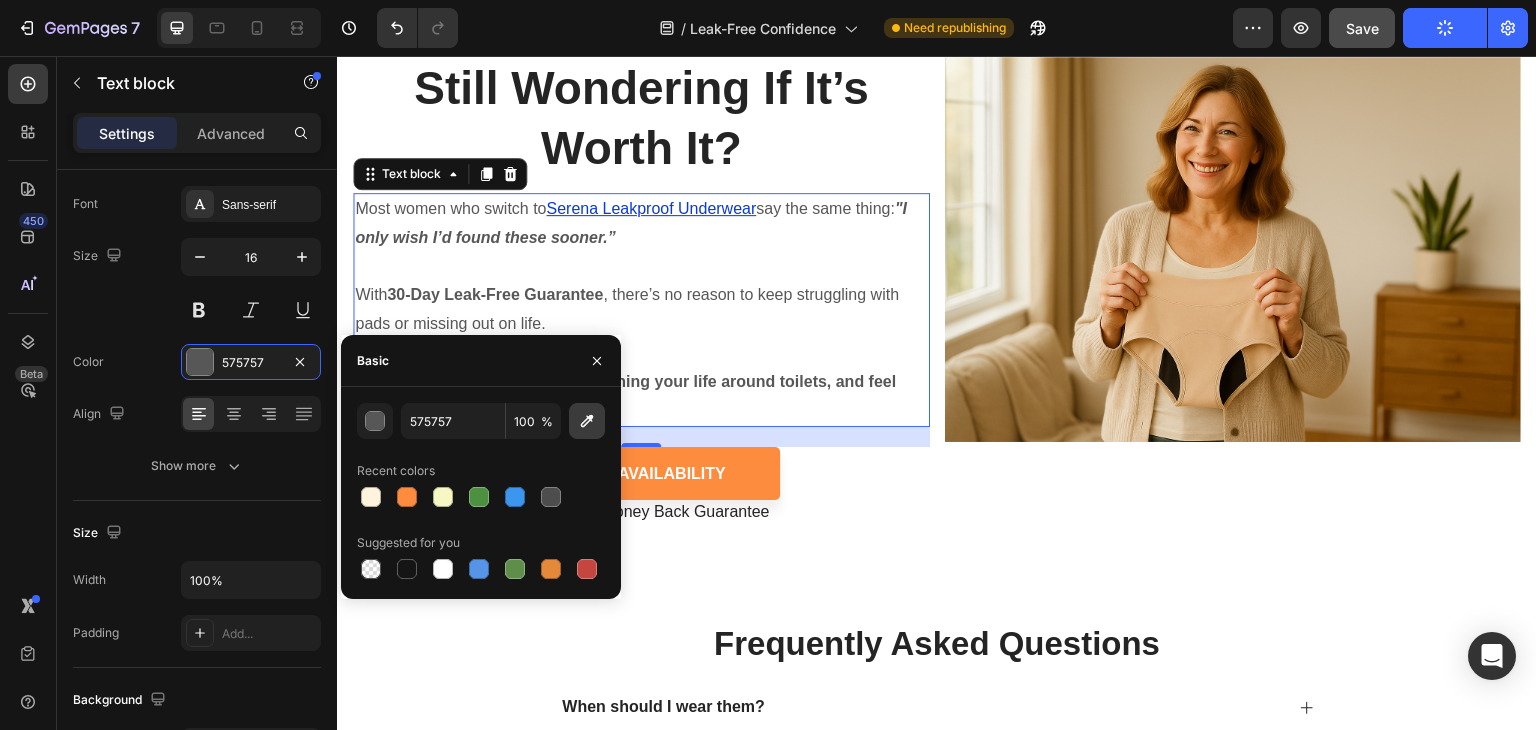 type on "151515" 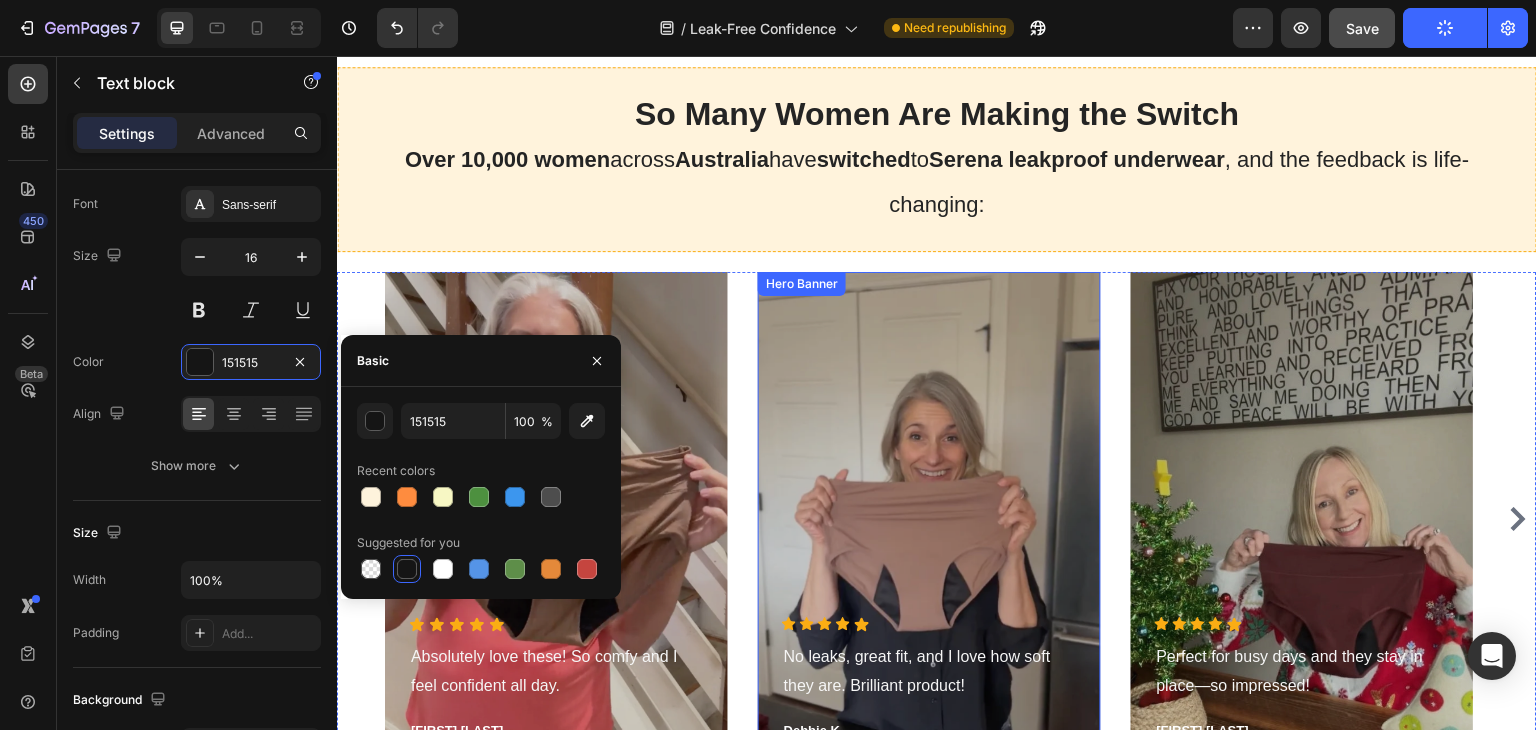 scroll, scrollTop: 3246, scrollLeft: 0, axis: vertical 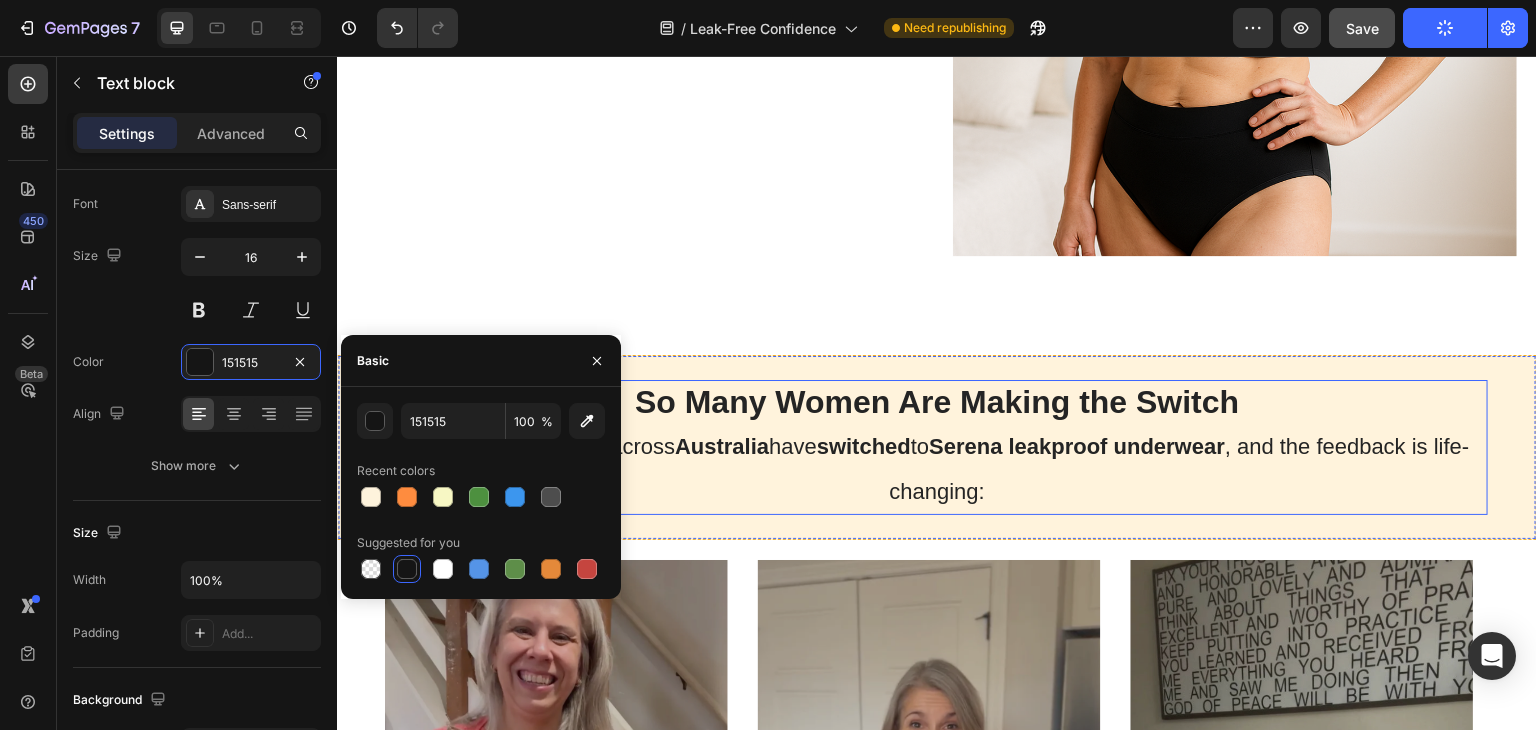 click on "Over 10,000 women across [STATE] have switched to [BRAND] leakproof underwear , and the feedback is life-changing:" at bounding box center (937, 467) 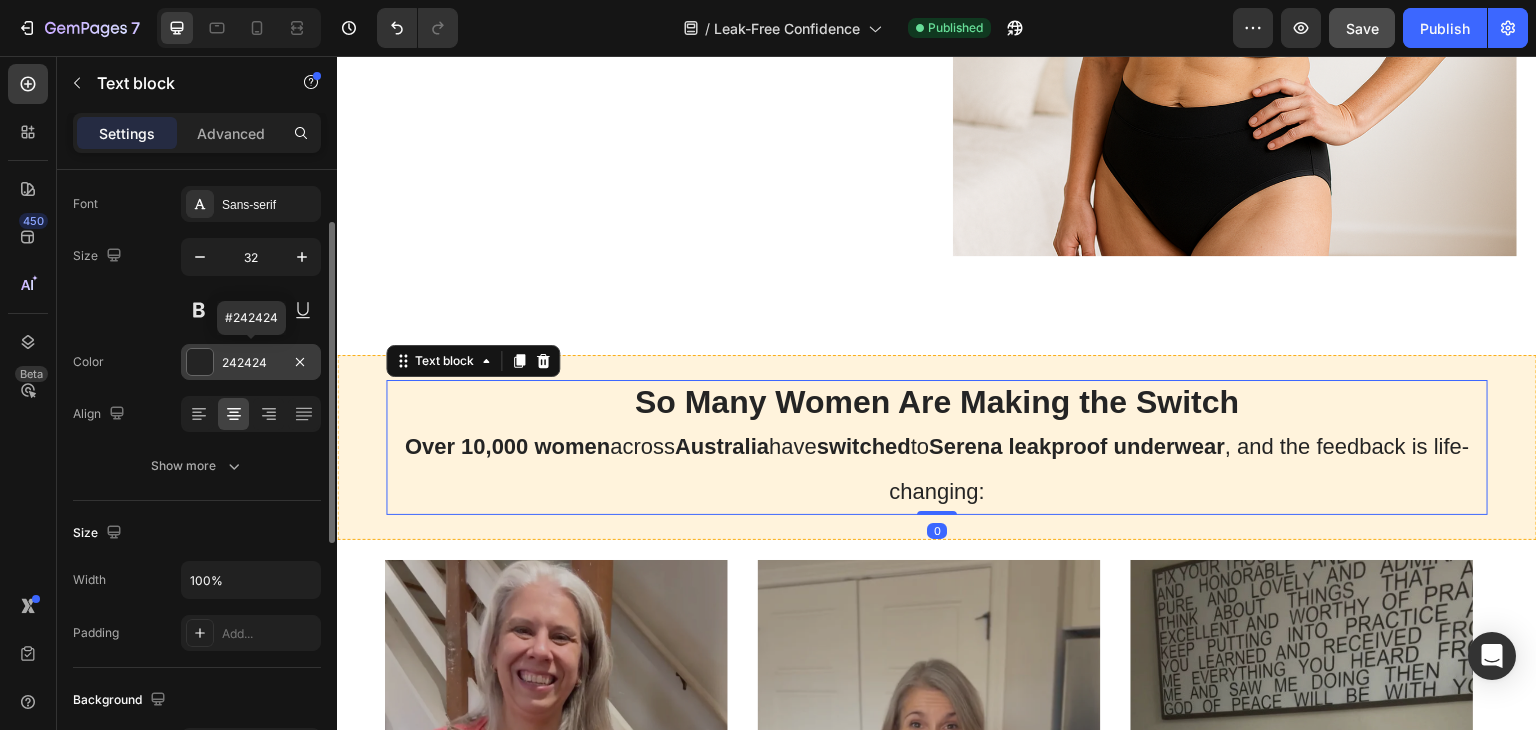 click at bounding box center (200, 362) 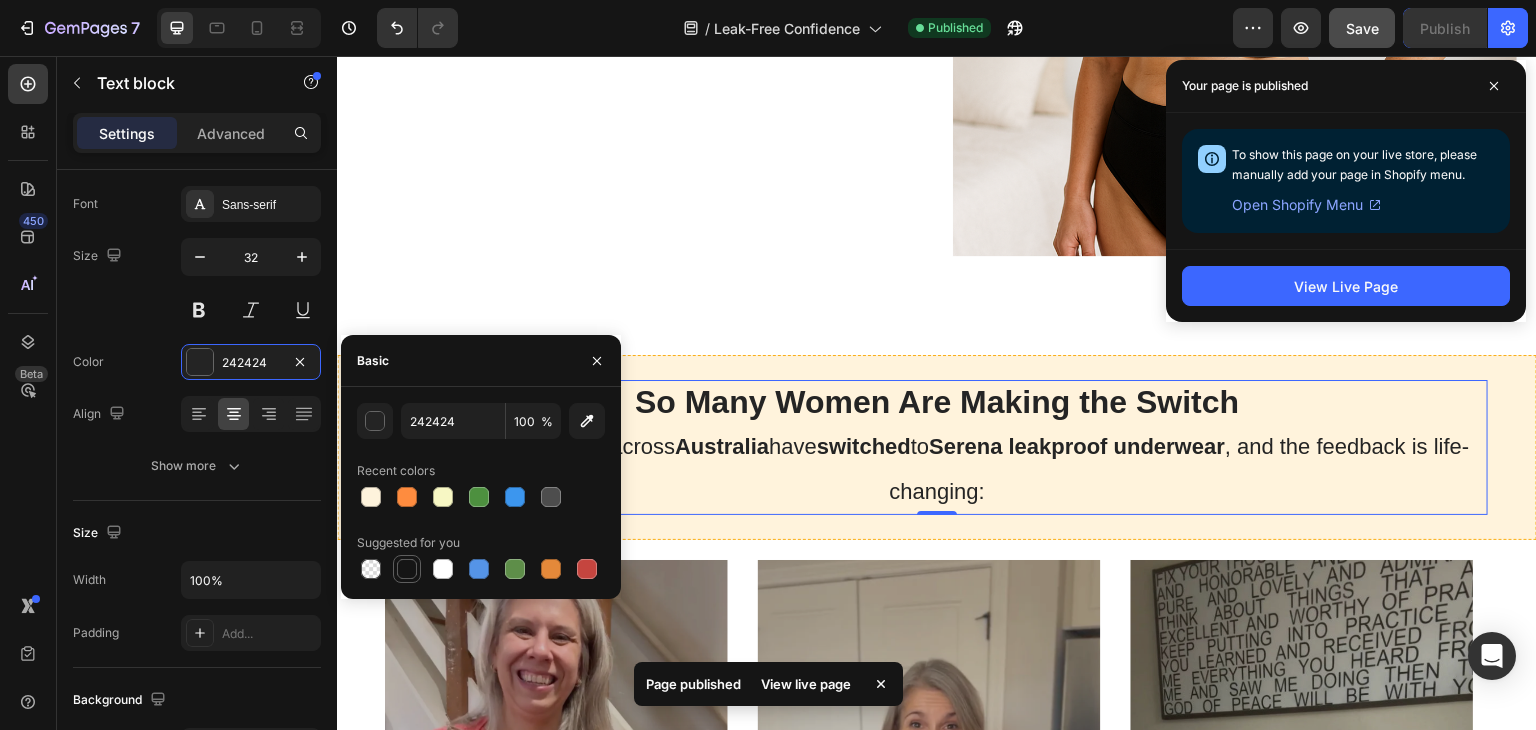 click at bounding box center (407, 569) 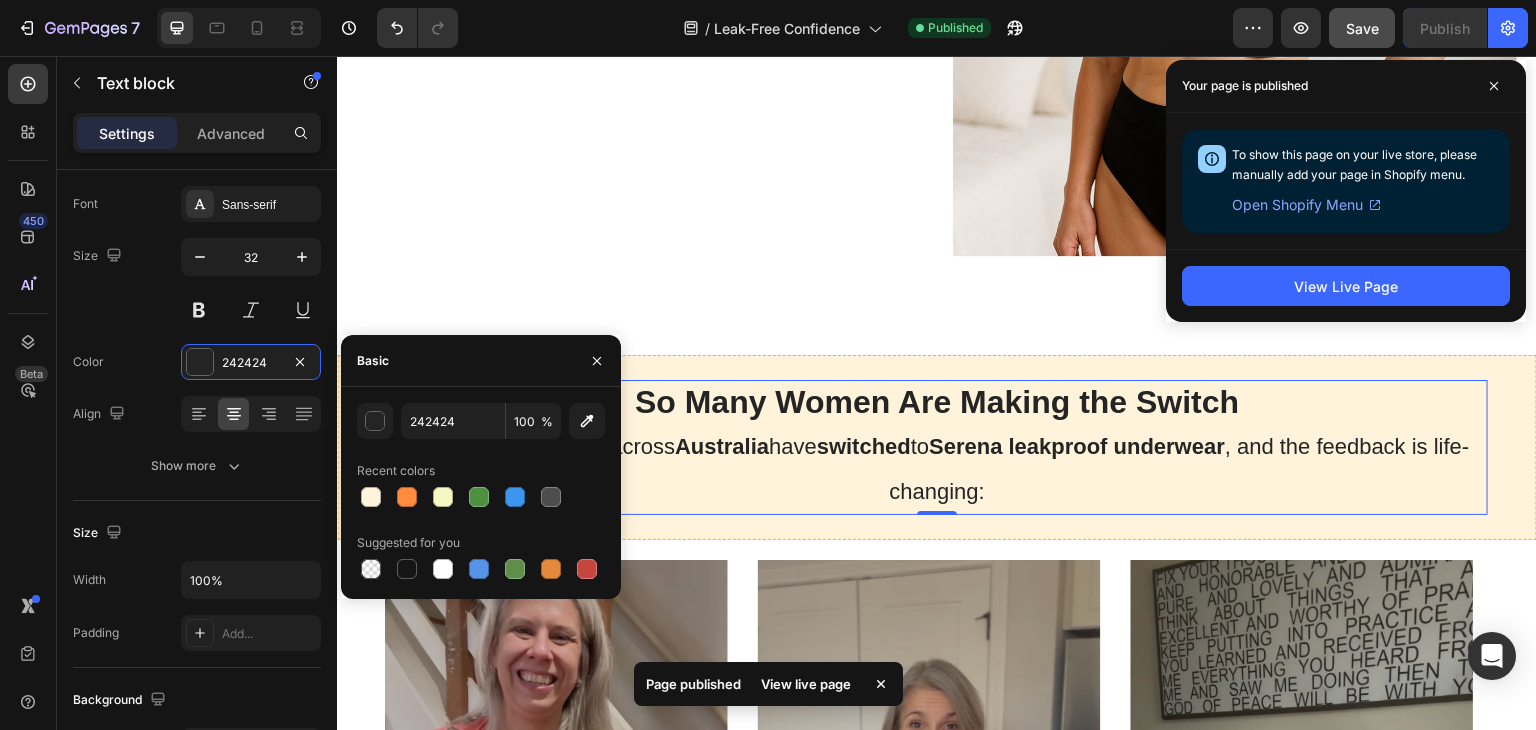 type on "151515" 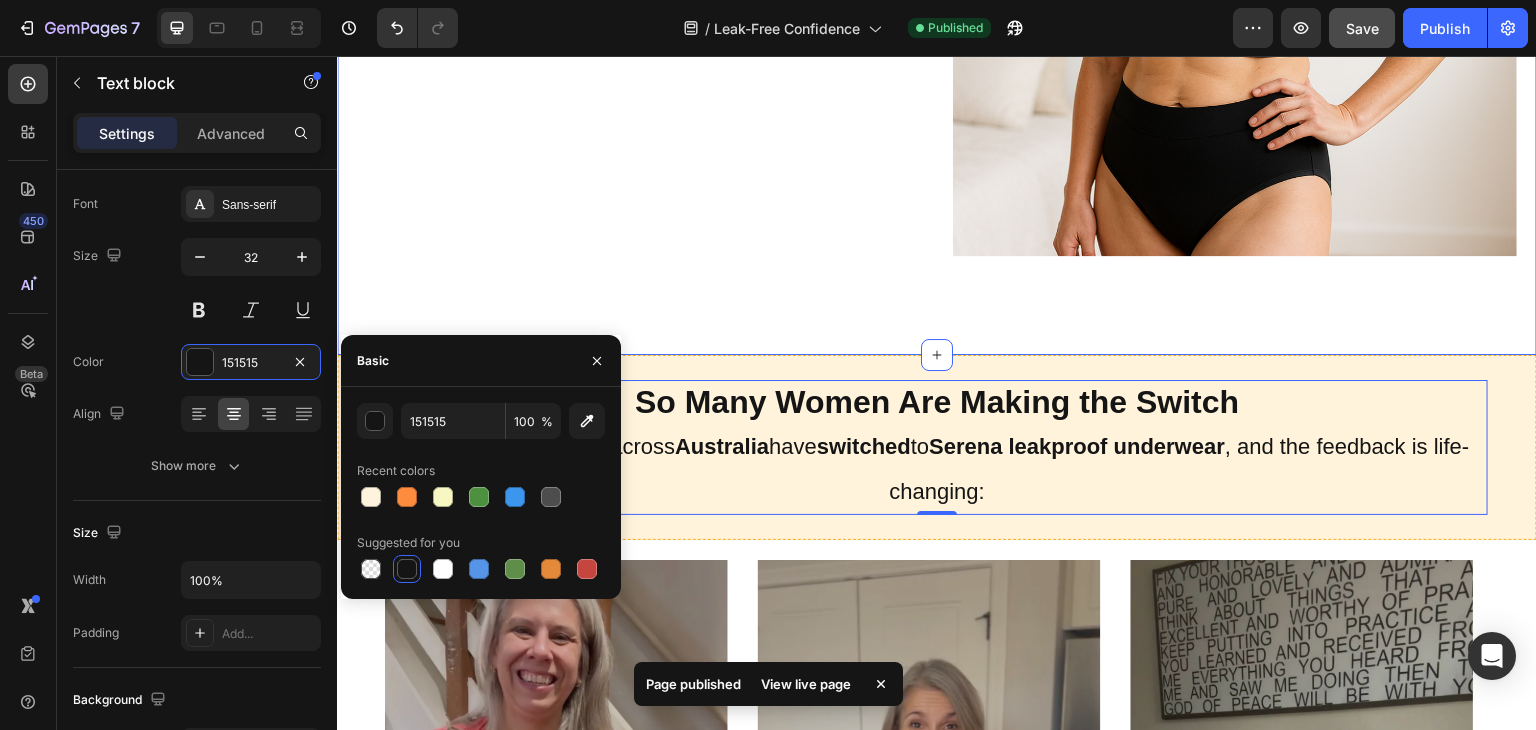 click on "Who Is Serena For? Heading Serena  is perfect for women who: Leak when sneezing, laughing, or exercising. Feel sudden urges they can’t always control. Have overnight or mobility-related leaks. Want a comfortable backup for light period spotting. Whether you’re  post-menopause, postpartum, or just fed up with pads , Serena offers a  comfortable, eco-friendly solution  that fits easily into your daily life. Text Block Row Row Image Section 5" at bounding box center (937, -17) 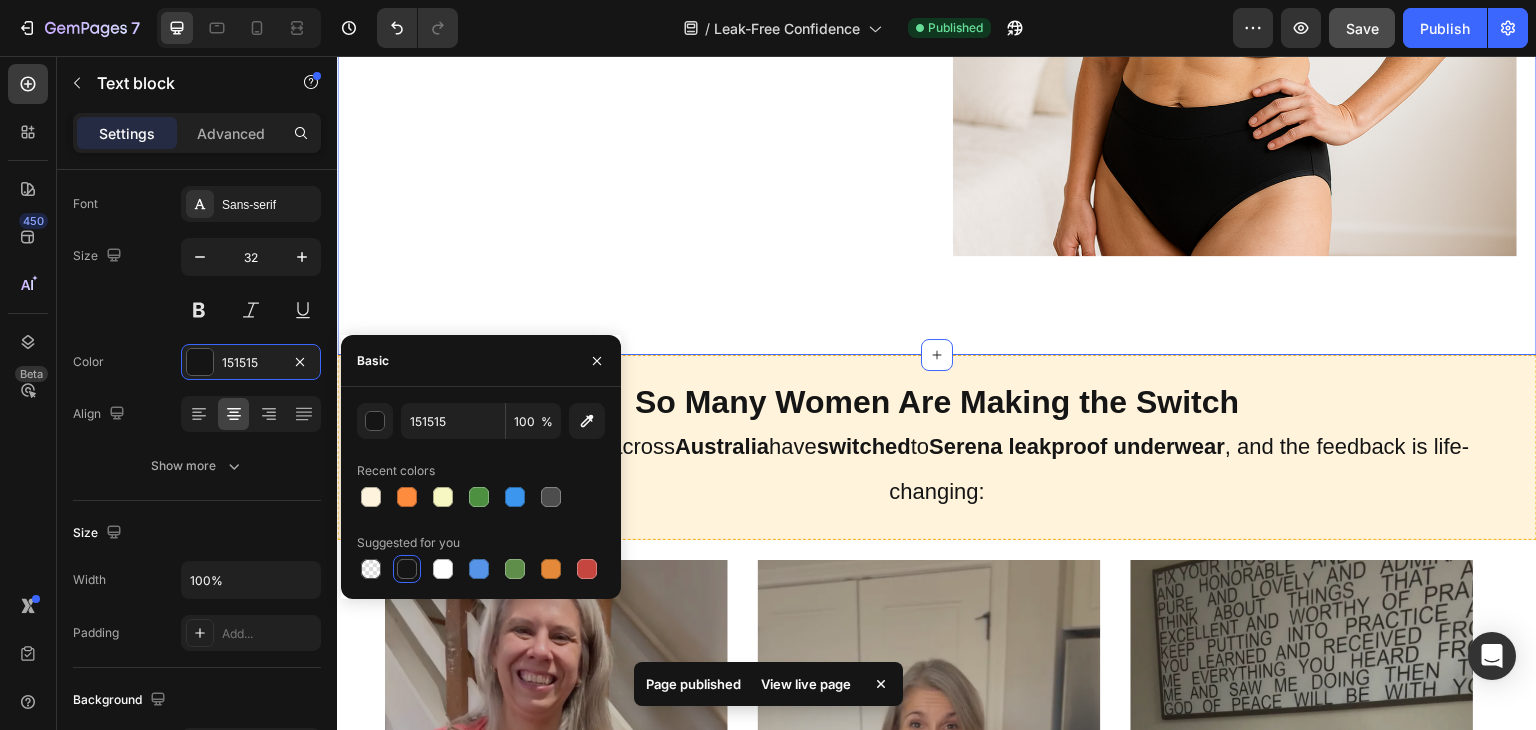 scroll, scrollTop: 0, scrollLeft: 0, axis: both 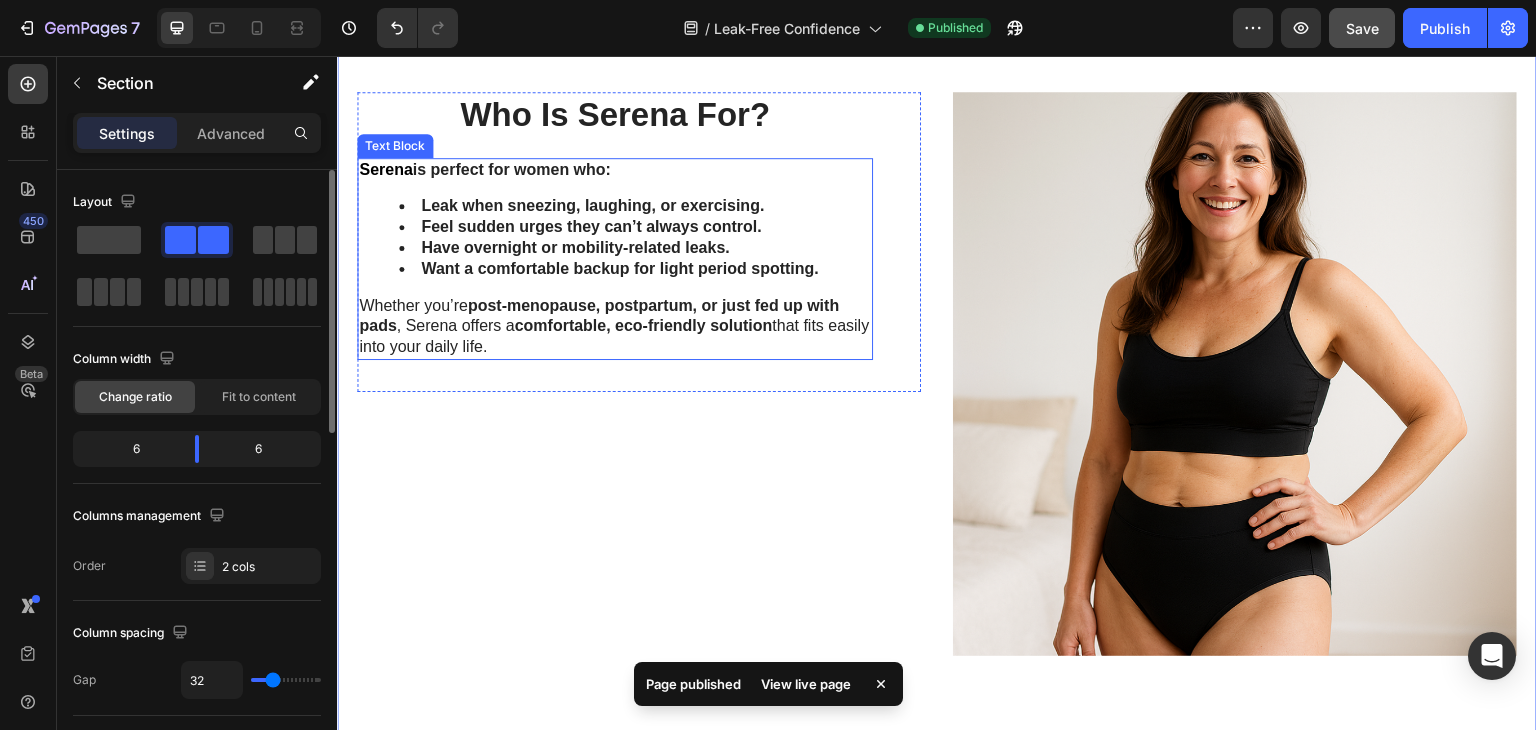 click on "Serena is perfect for women who: Leak when sneezing, laughing, or exercising. Feel sudden urges they can’t always control. Have overnight or mobility-related leaks. Want a comfortable backup for light period spotting. Whether you’re post-menopause, postpartum, or just fed up with pads, Serena offers a comfortable, eco-friendly solution that fits easily into your daily life." at bounding box center (615, 259) 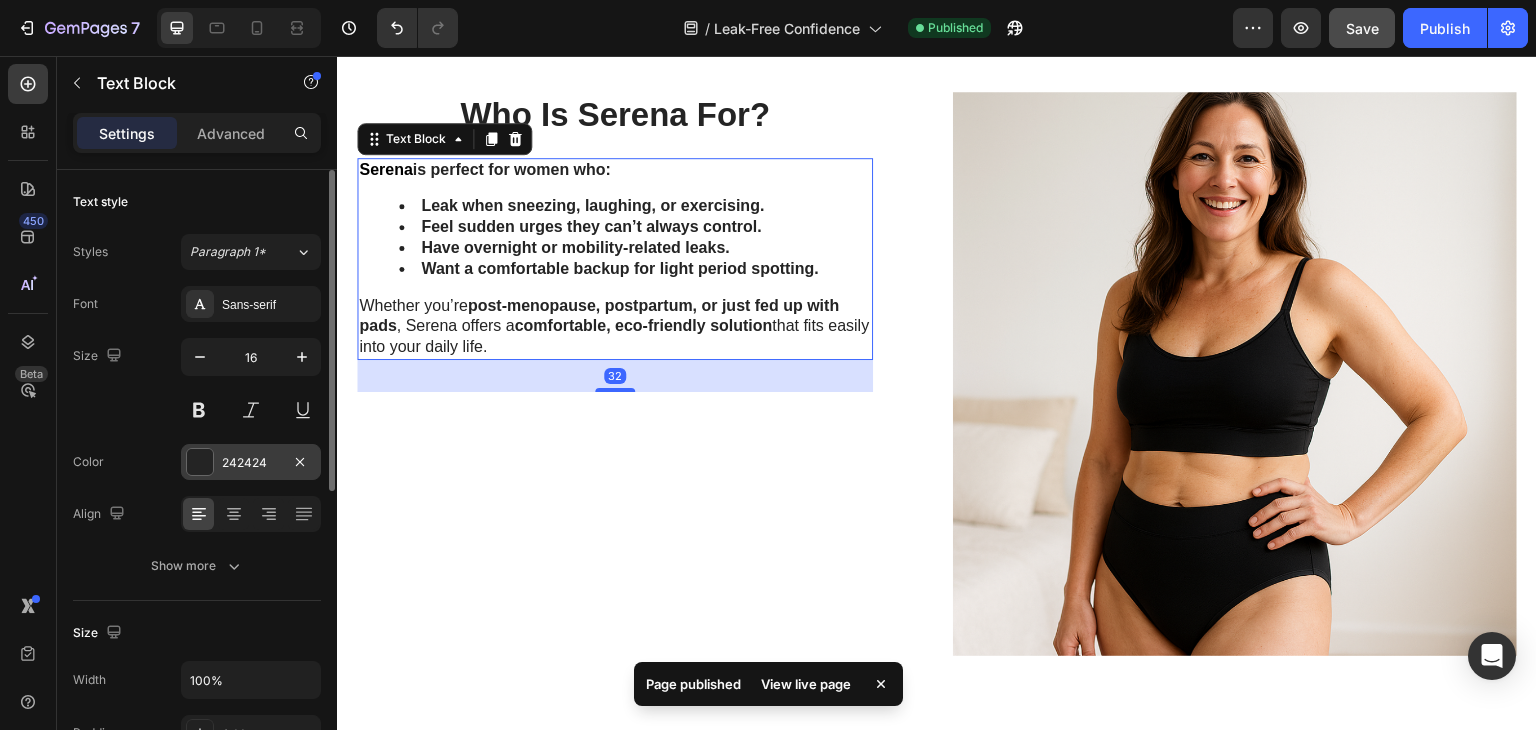 click at bounding box center [200, 462] 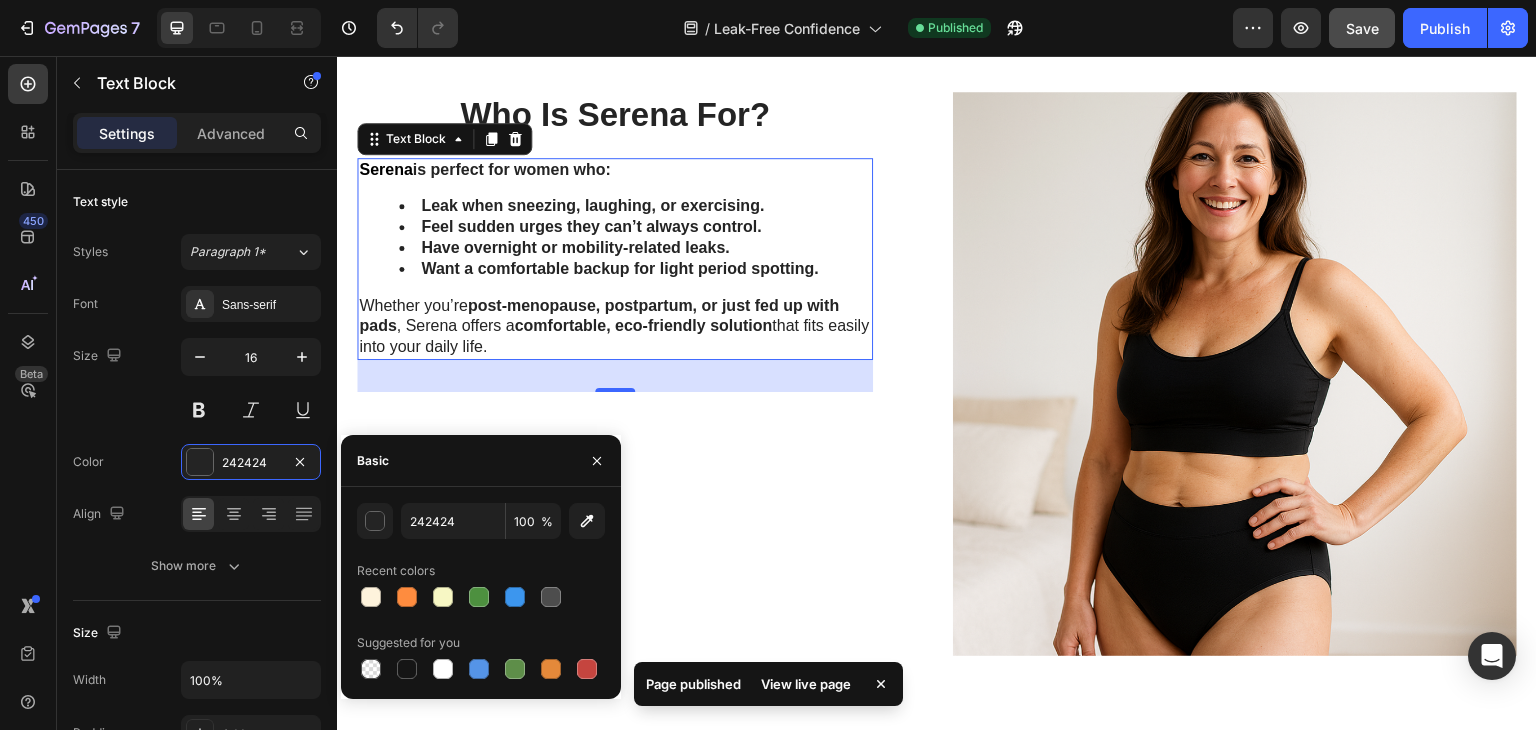 click at bounding box center (407, 669) 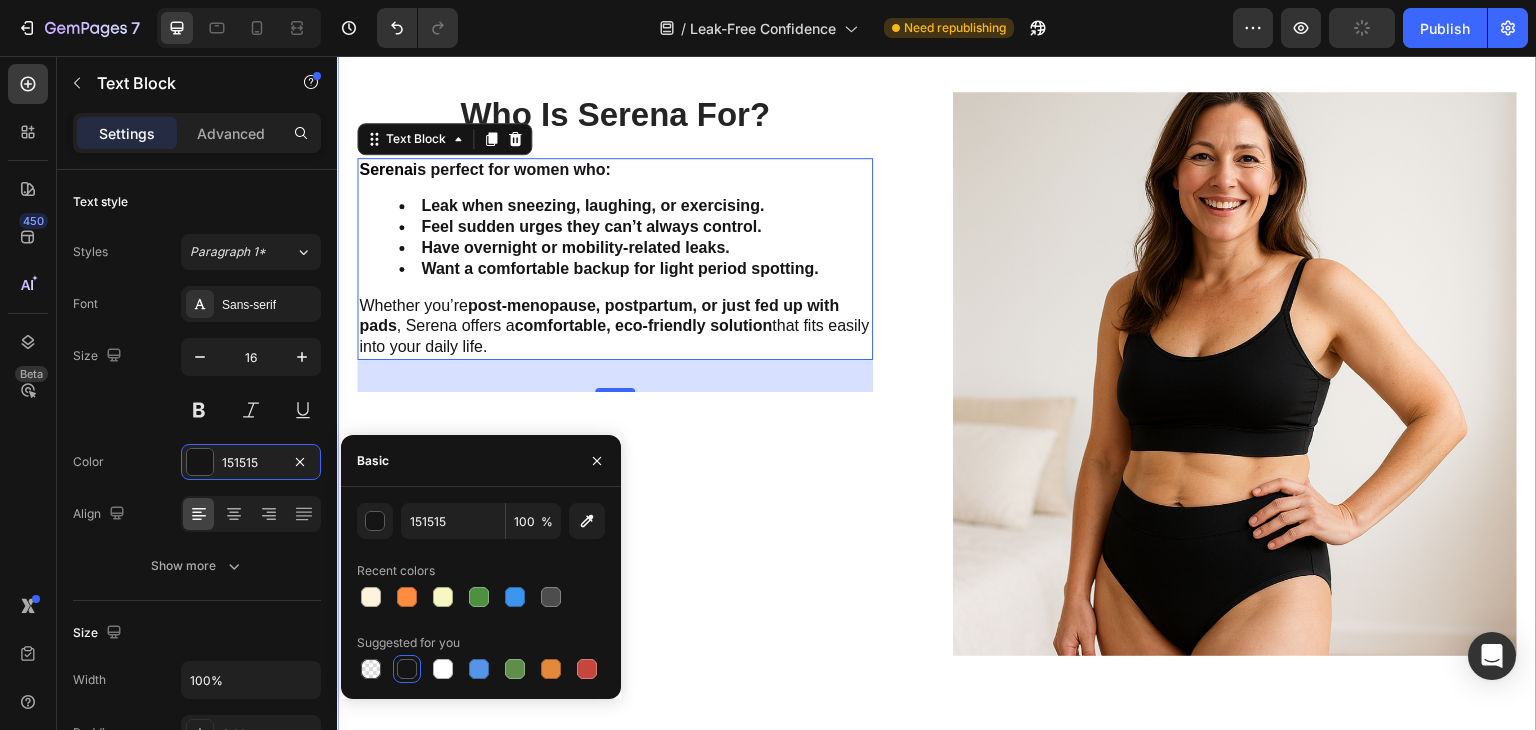 click on "Who Is [BRAND] For? Heading [BRAND] is perfect for women who: Leak when sneezing, laughing, or exercising. Feel sudden urges they can’t always control. Have overnight or mobility-related leaks. Want a comfortable backup for period spotting. Whether you’re post-menopause, postpartum, or just fed up with pads , [BRAND] offers a comfortable, eco-friendly solution that fits easily into your daily life. Text Block Row 0 Row Section 6" at bounding box center [639, 383] 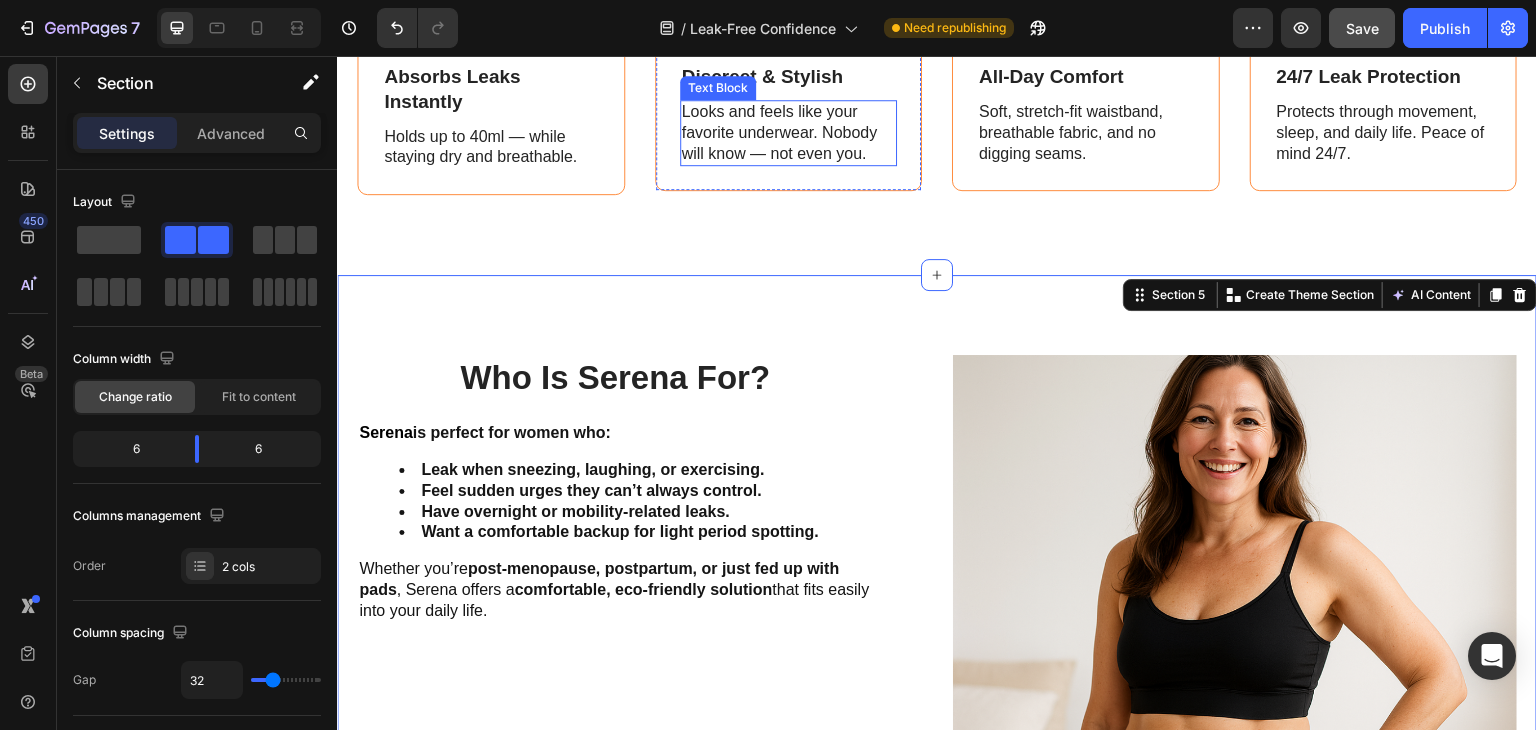 scroll, scrollTop: 1446, scrollLeft: 0, axis: vertical 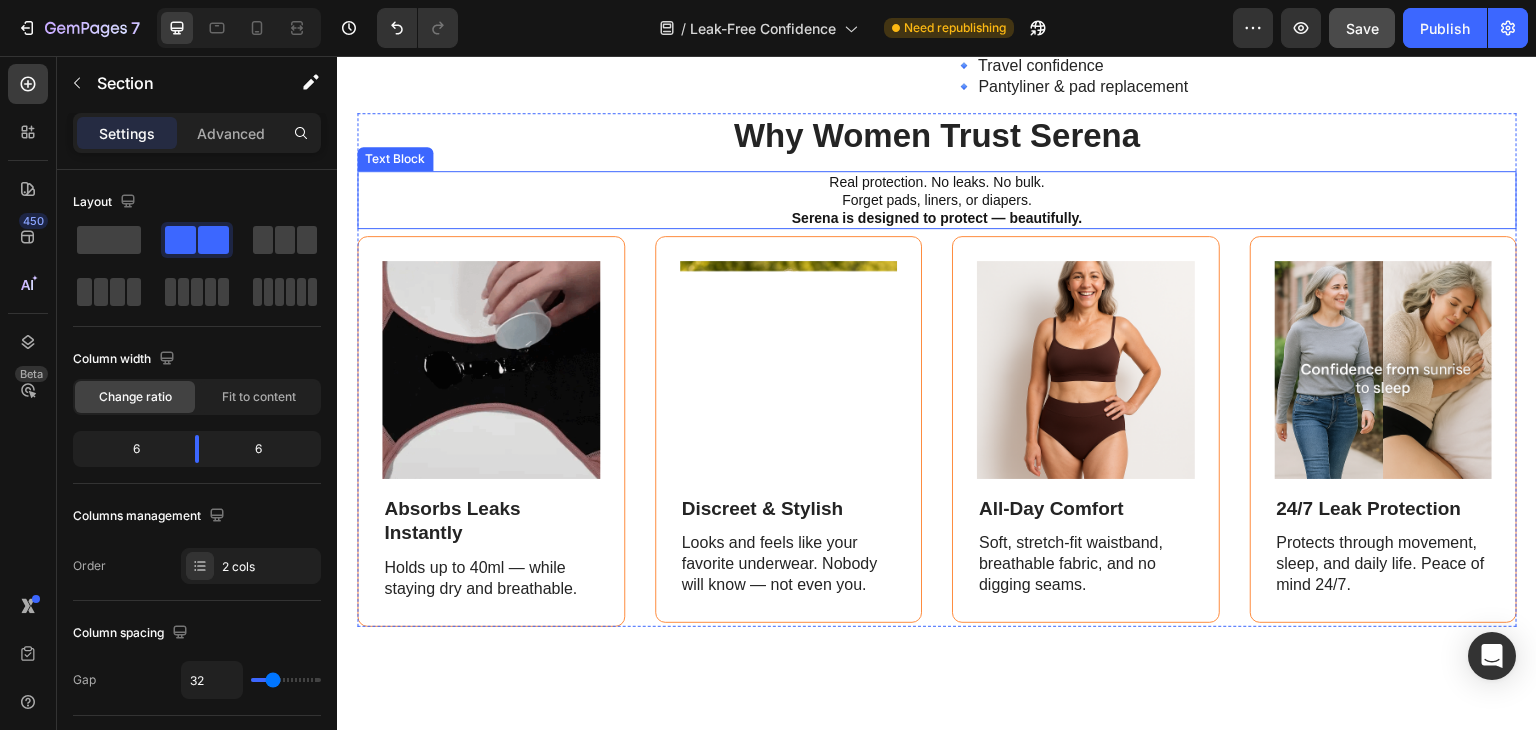 click on "Real protection. No leaks. No bulk. Forget pads, liners, or diapers. Serena is designed to protect — beautifully." at bounding box center [937, 200] 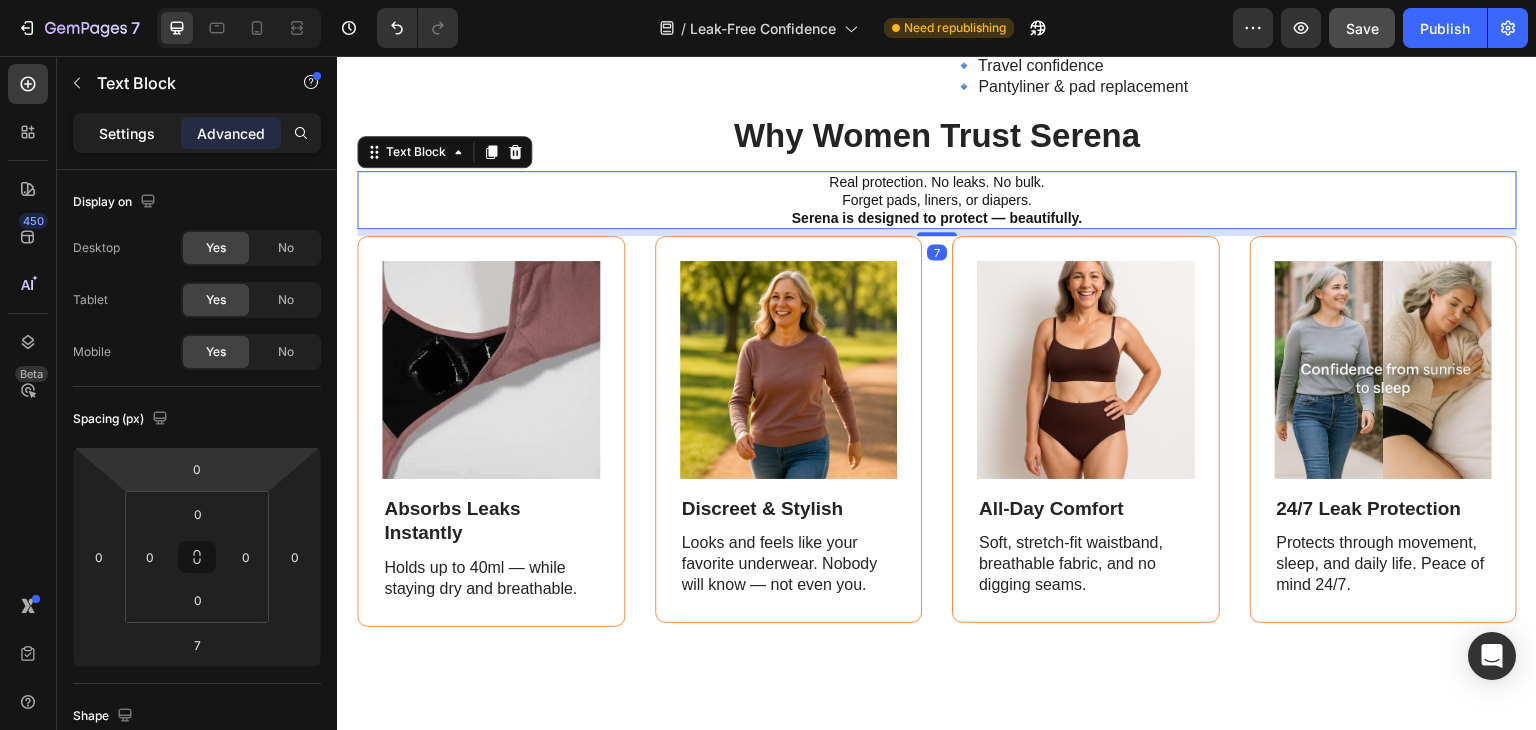 click on "Settings" at bounding box center [127, 133] 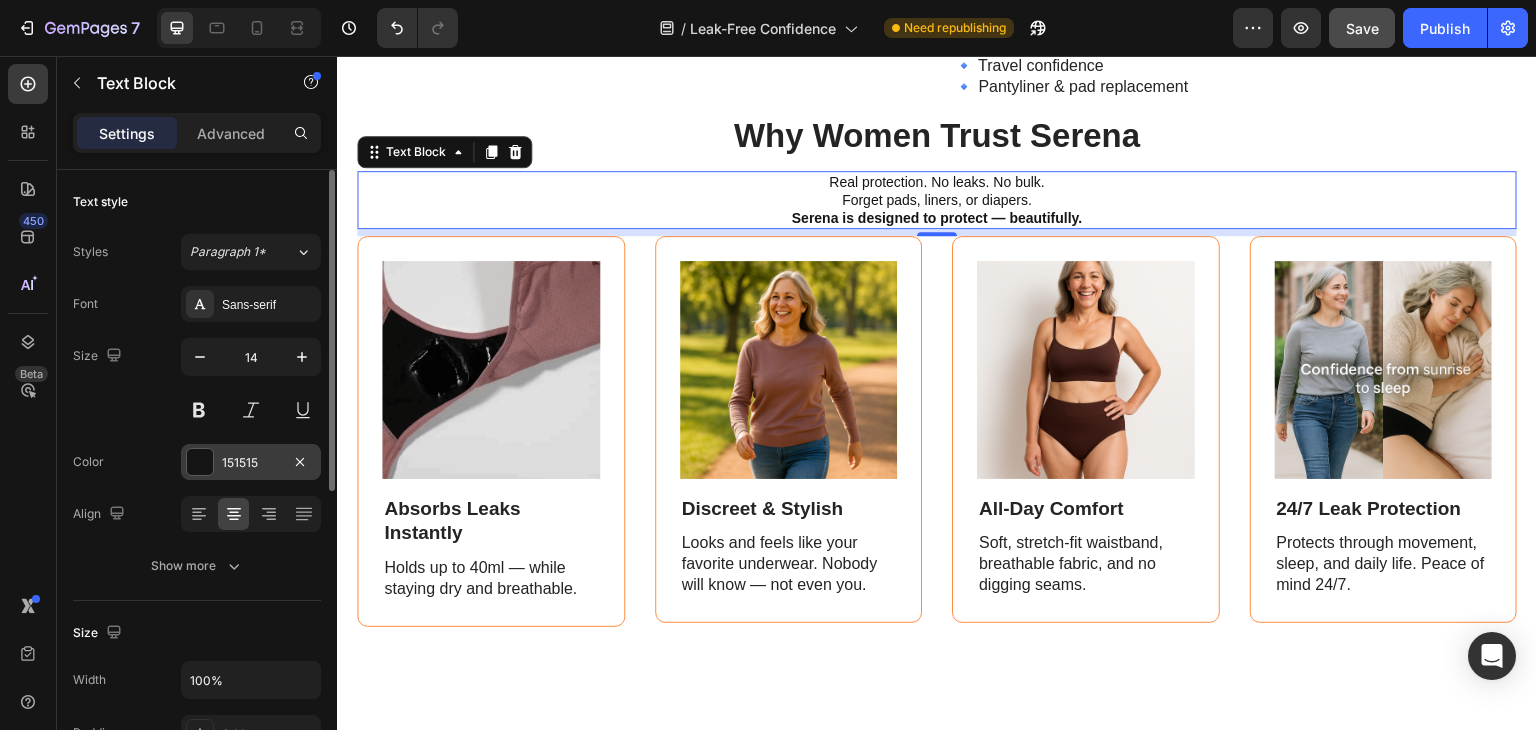 click at bounding box center [200, 462] 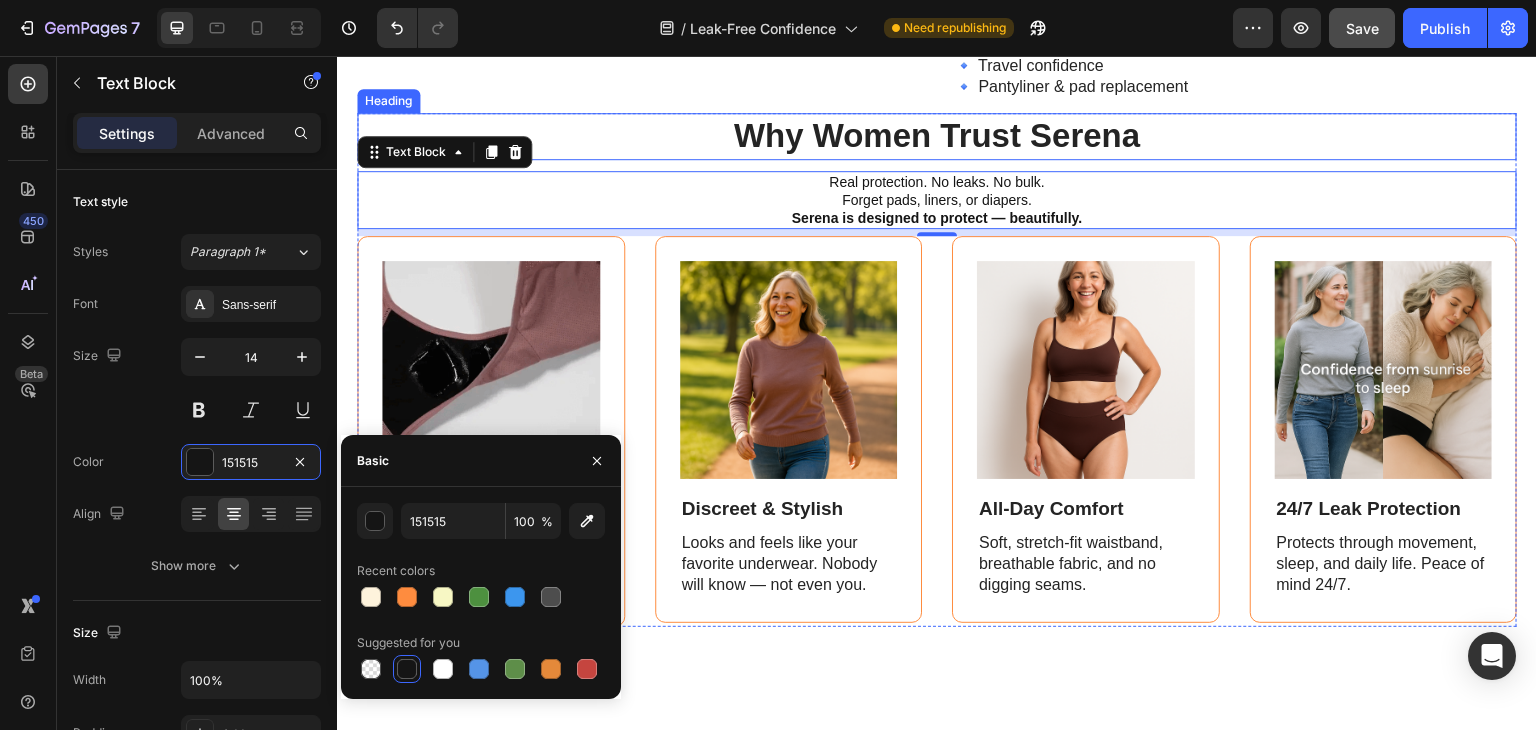 click on "Why Women Trust Serena" at bounding box center (937, 136) 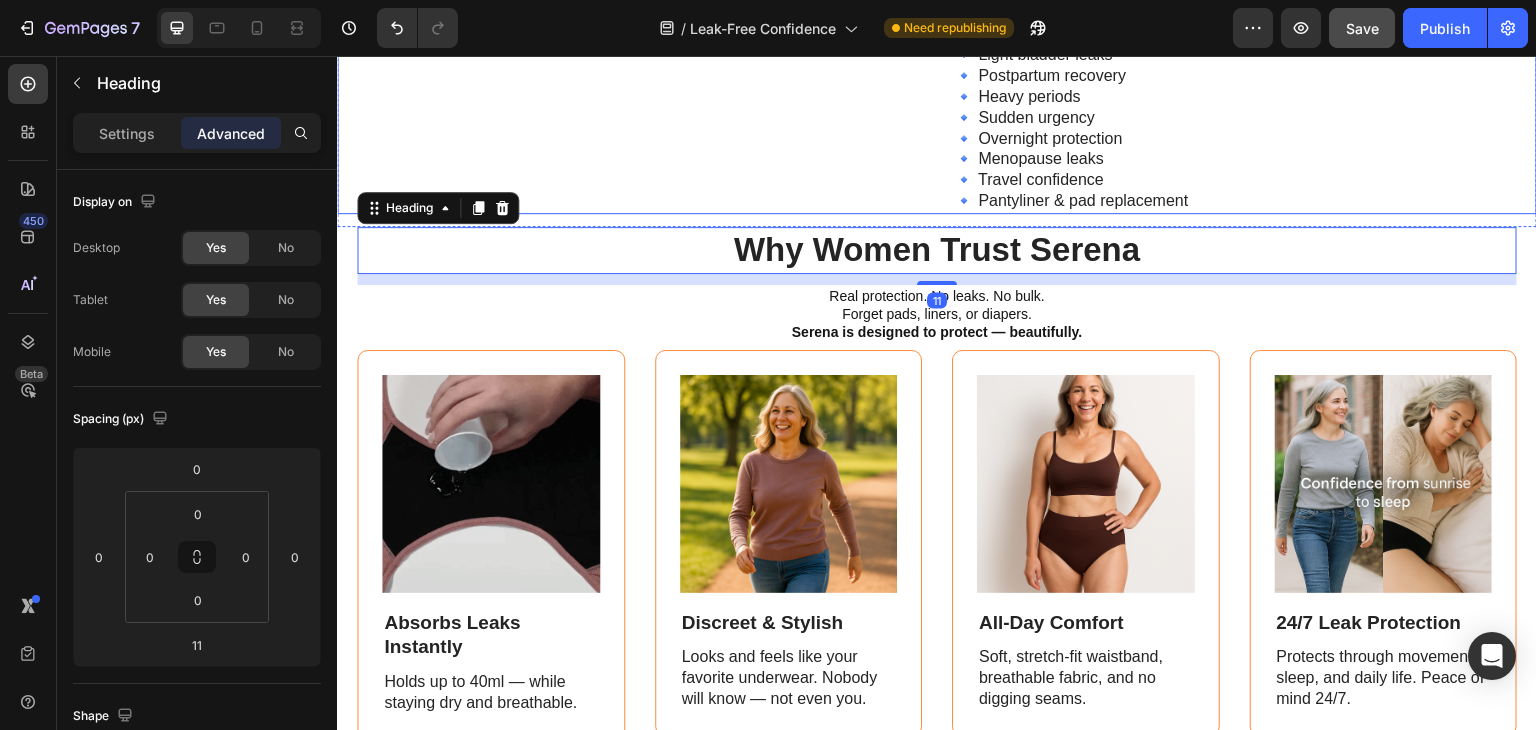 scroll, scrollTop: 1246, scrollLeft: 0, axis: vertical 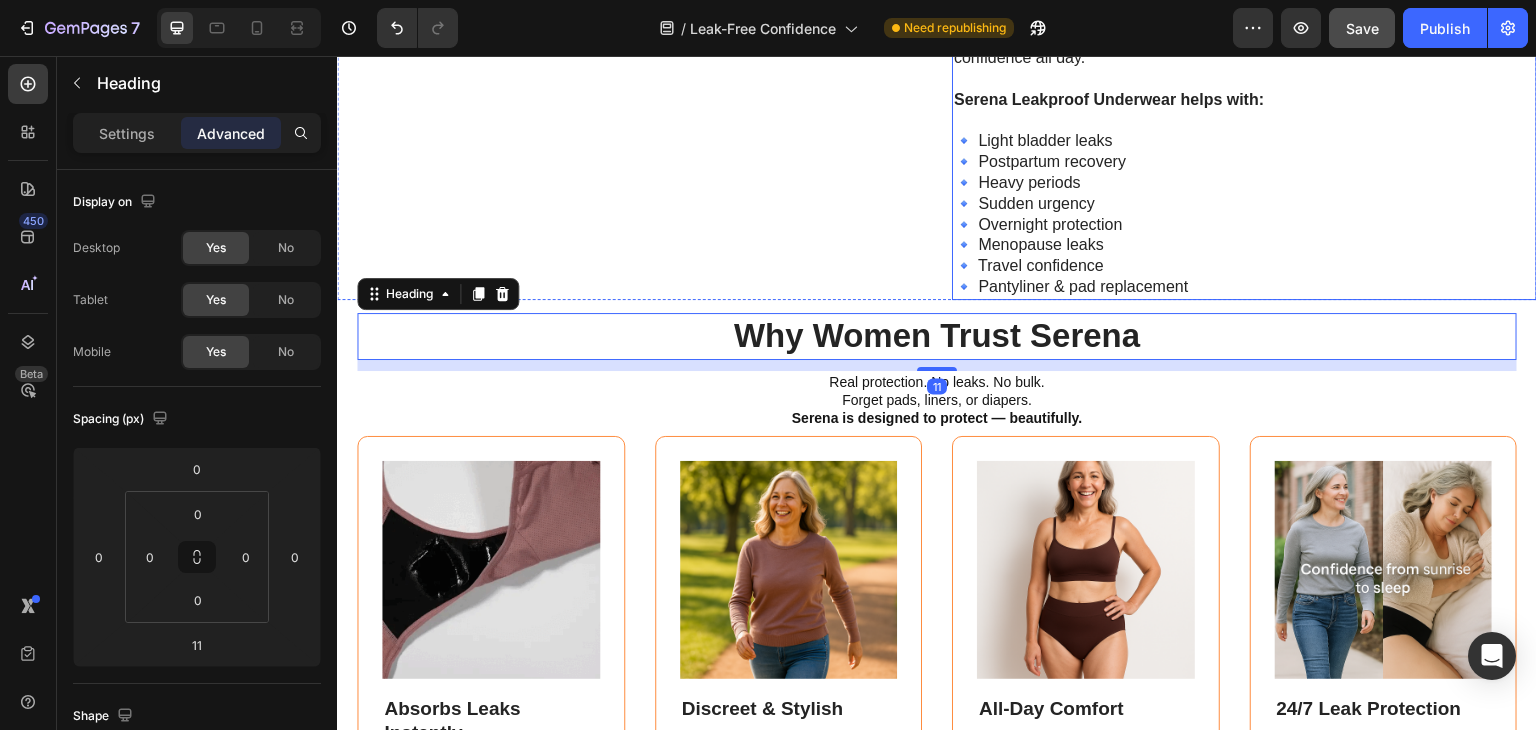 click on "🔹 Light bladder leaks 🔹 Postpartum recovery 🔹 Heavy periods 🔹 Sudden urgency 🔹 Overnight protection 🔹 Menopause leaks 🔹 Travel confidence 🔹 Pantyliner & pad replacement" at bounding box center [1244, 214] 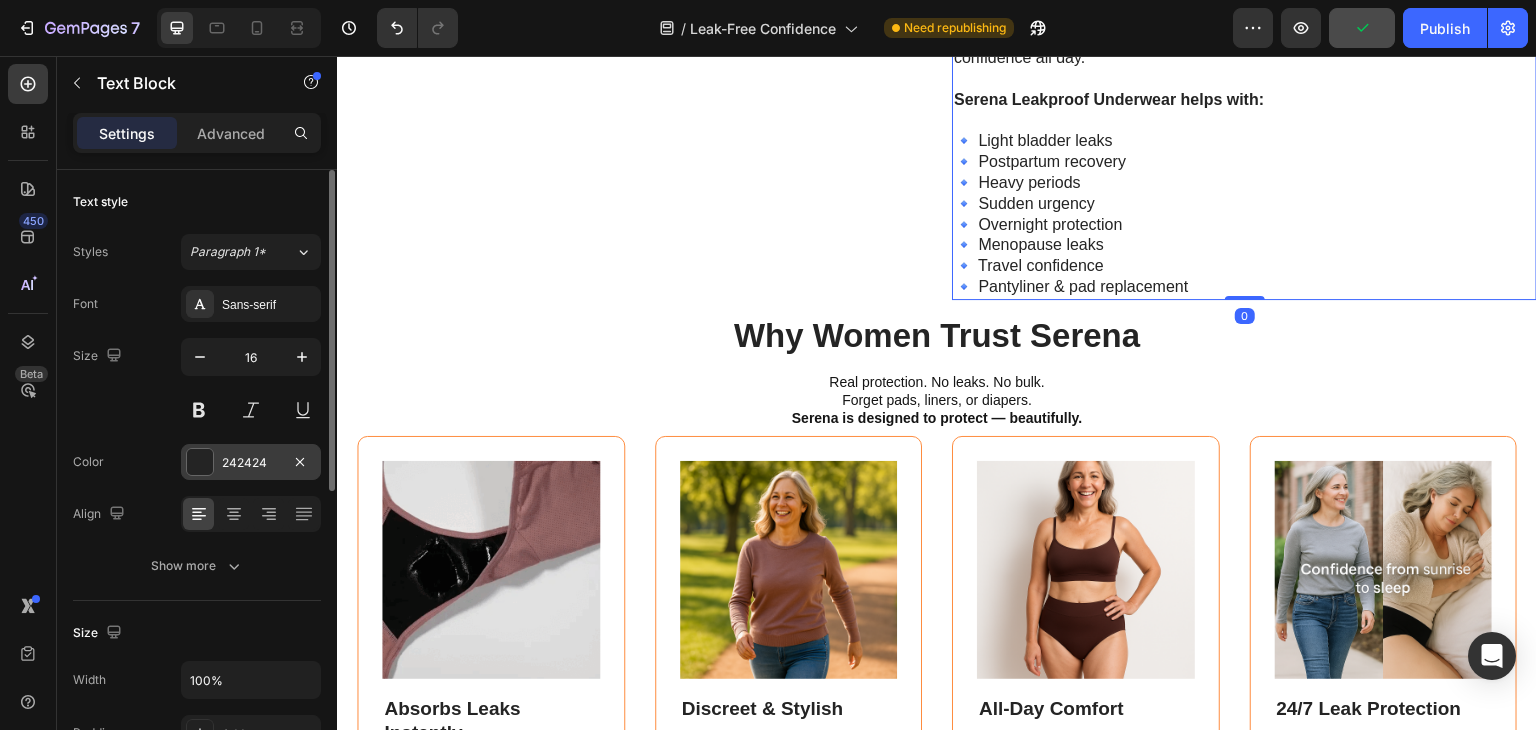 click at bounding box center [200, 462] 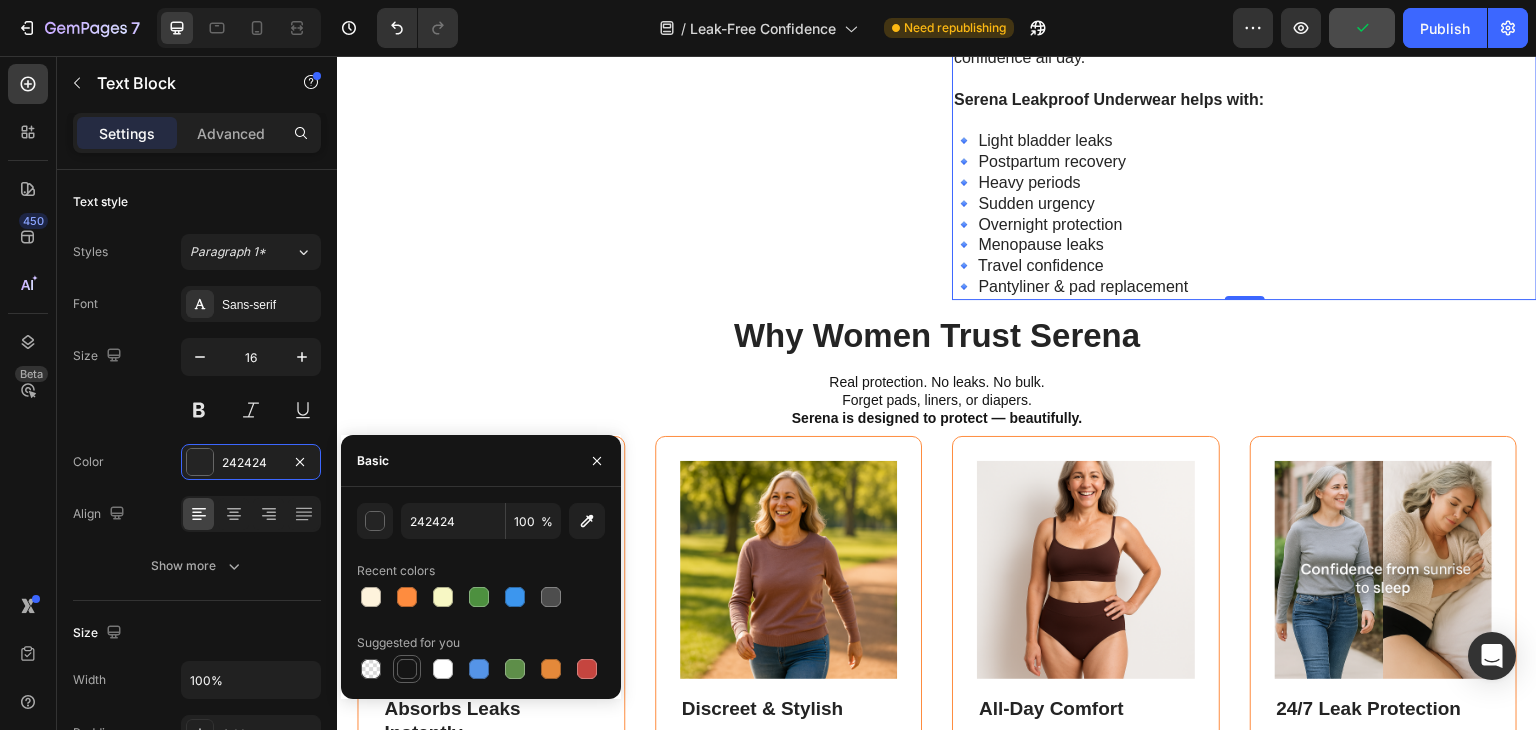 click at bounding box center [407, 669] 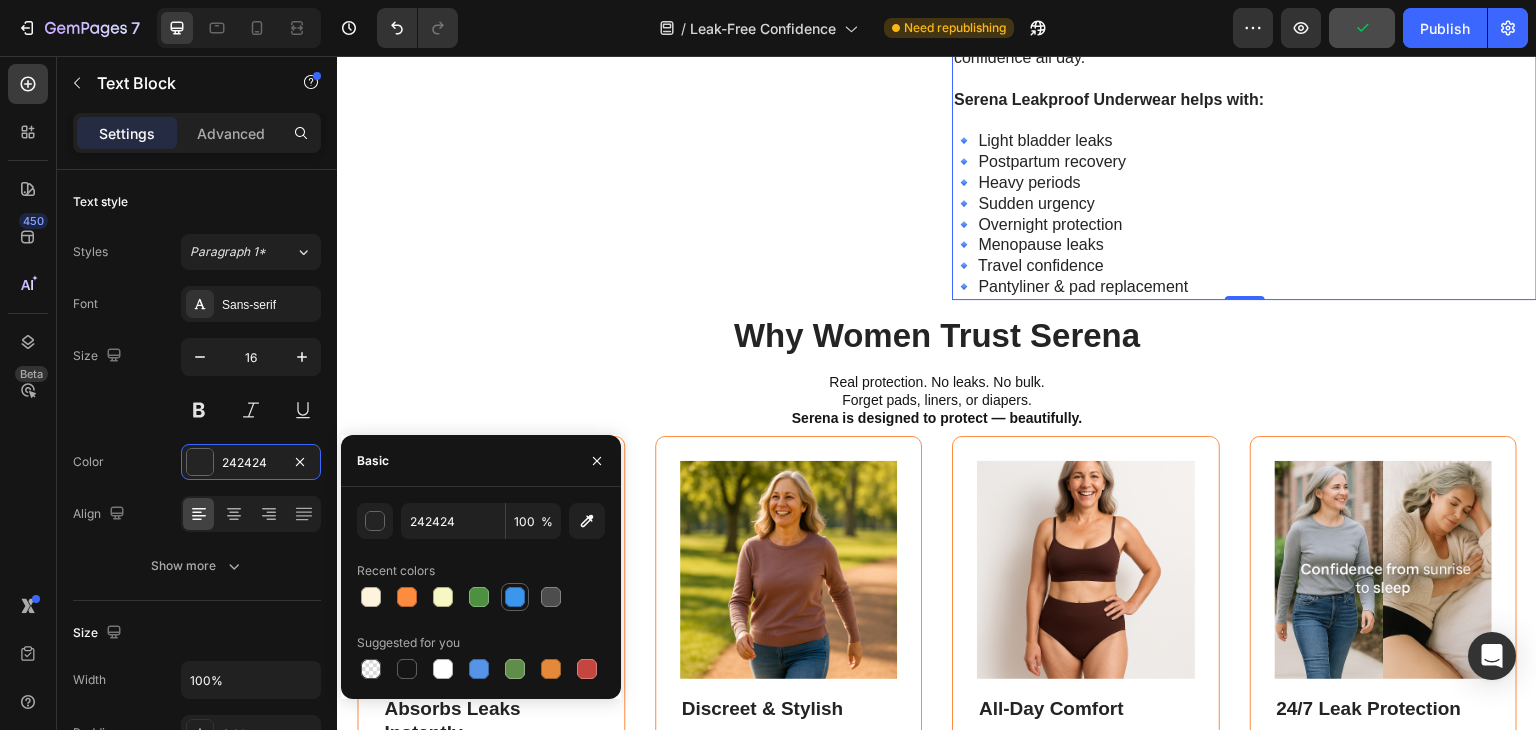 type on "151515" 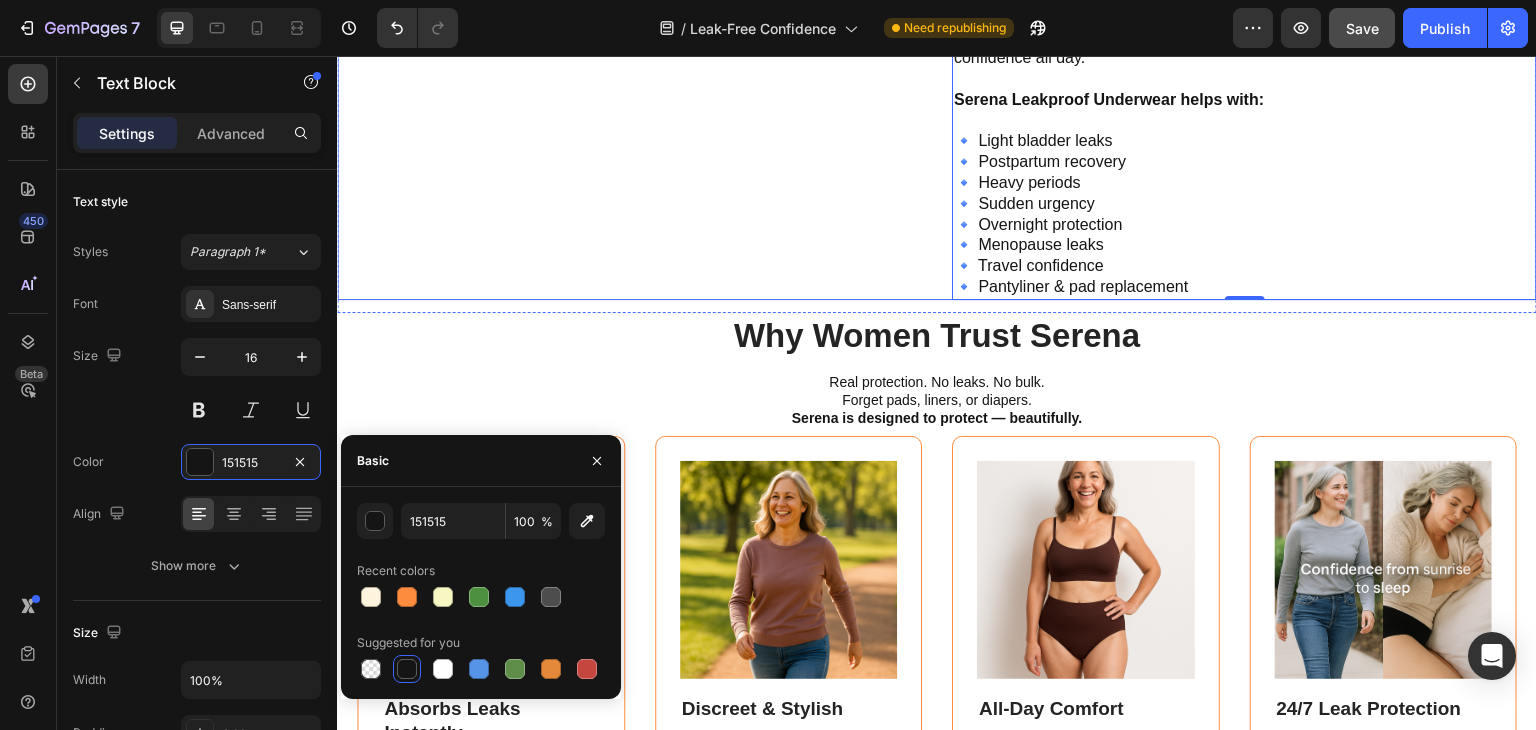 click on "Still Dealing With Leaks and Embarrassment? Heading Image Most leak solutions are uncomfortable, obvious, and unreliable. Serena Leakproof Underwear protects against leaks while looking and feeling like your favorite pair. No more bulky pads. No more embarrassing moments. Just dry, comfortable confidence all day. Serena Leakproof Underwear helps with: 🔹 Light bladder leaks 🔹 Postpartum recovery 🔹 Heavy periods 🔹 Sudden urgency 🔹 Overnight protection 🔹 Menopause leaks 🔹 Travel confidence 🔹 Pantyliner & pad replacement Text Block 0" at bounding box center [1244, 63] 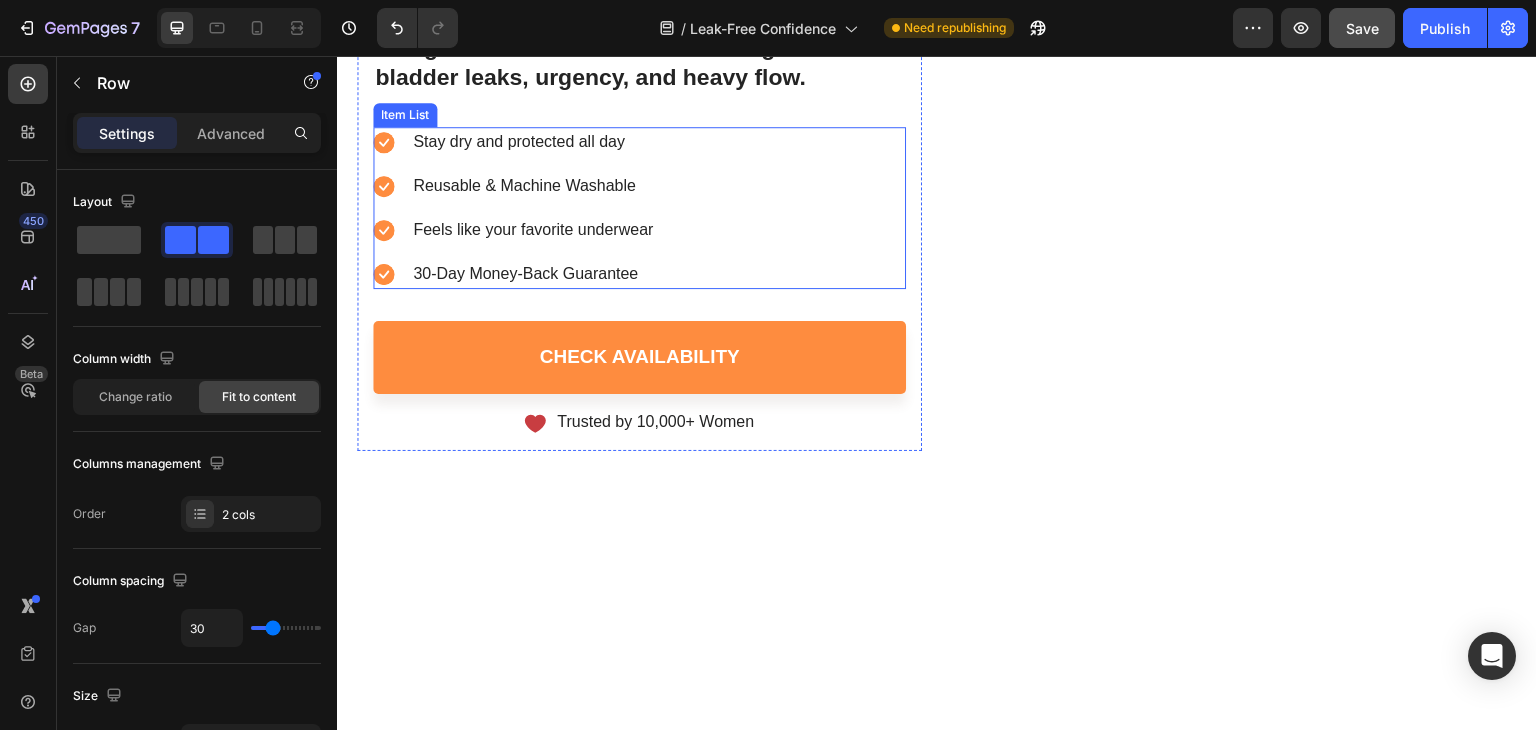 scroll, scrollTop: 246, scrollLeft: 0, axis: vertical 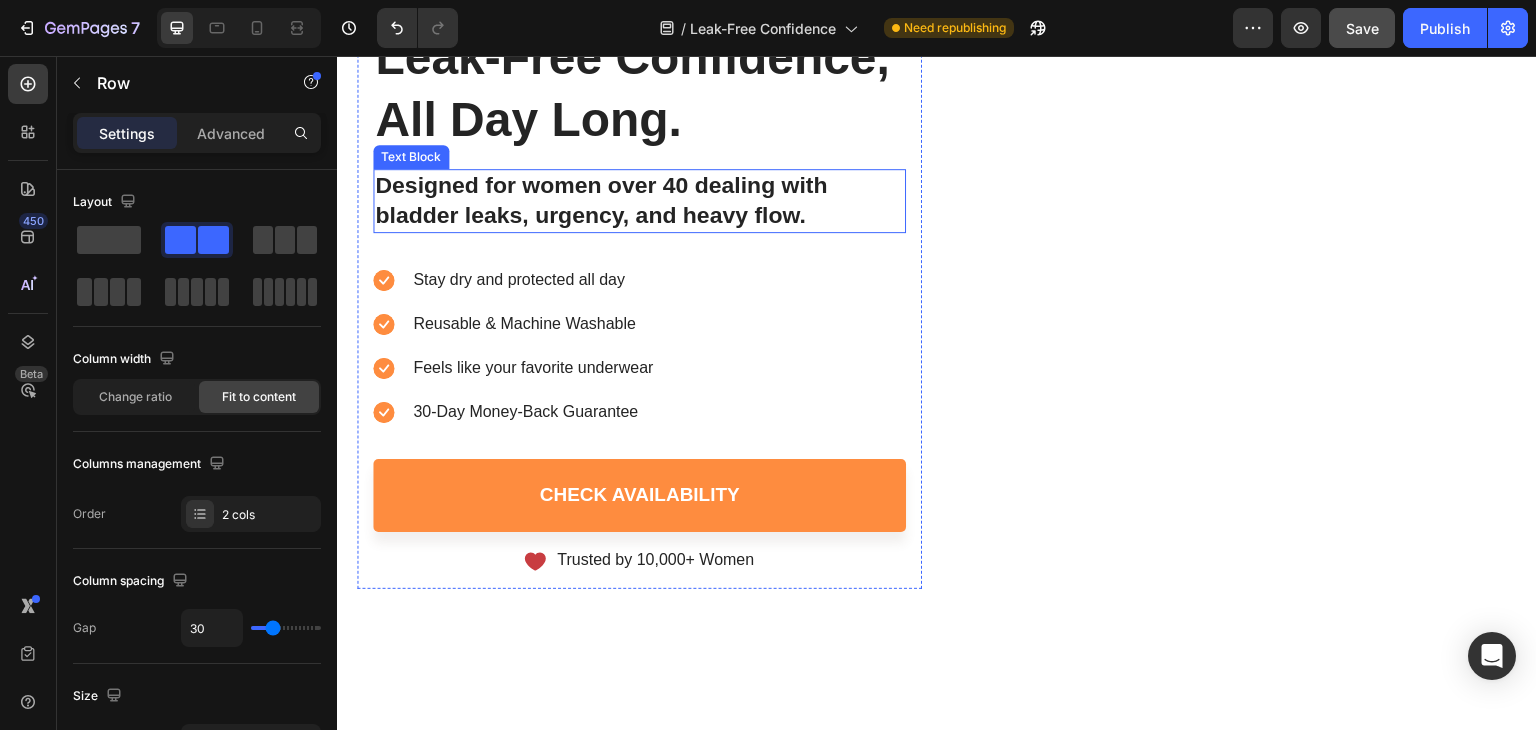click on "Designed for women over 40 dealing with bladder leaks, urgency, and heavy flow." at bounding box center (601, 200) 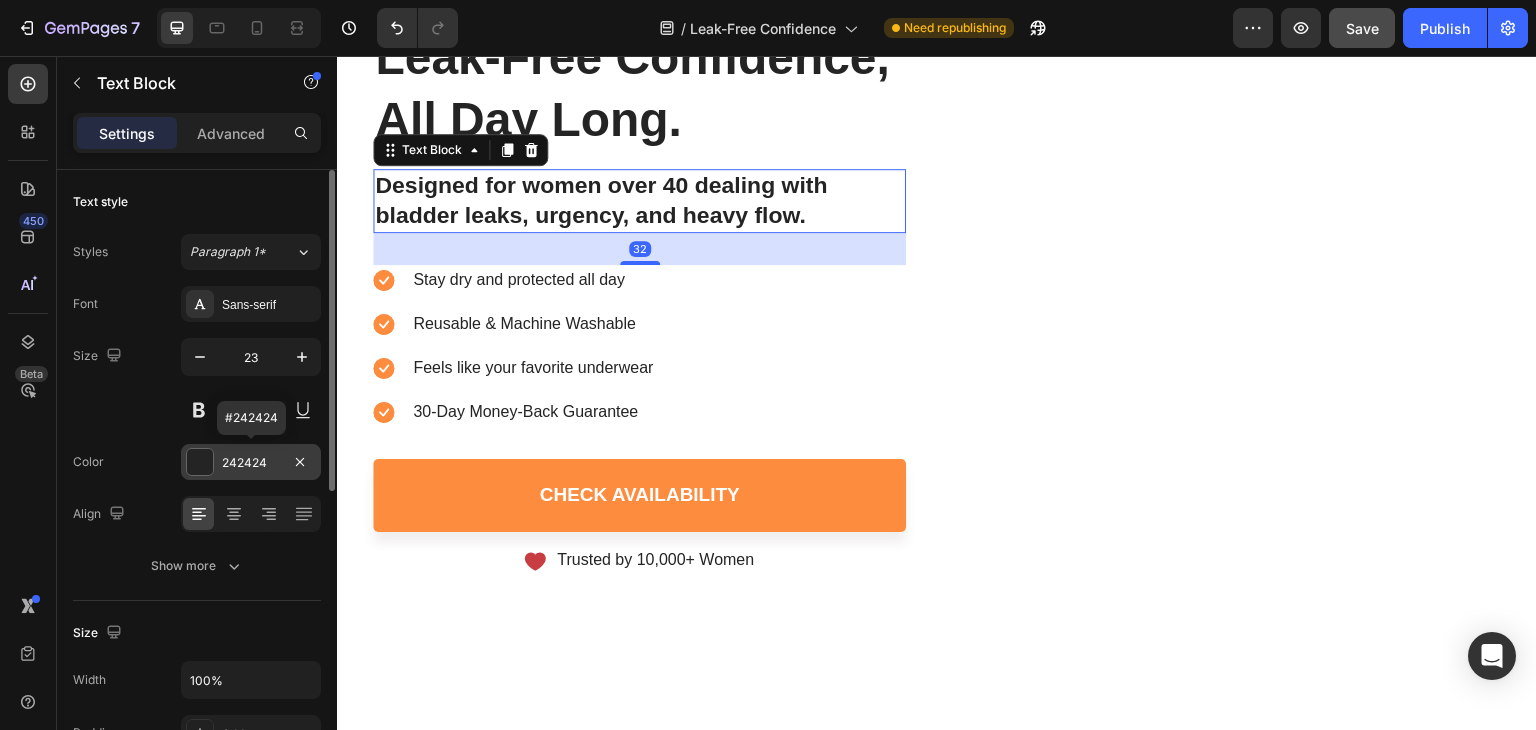 click at bounding box center (200, 462) 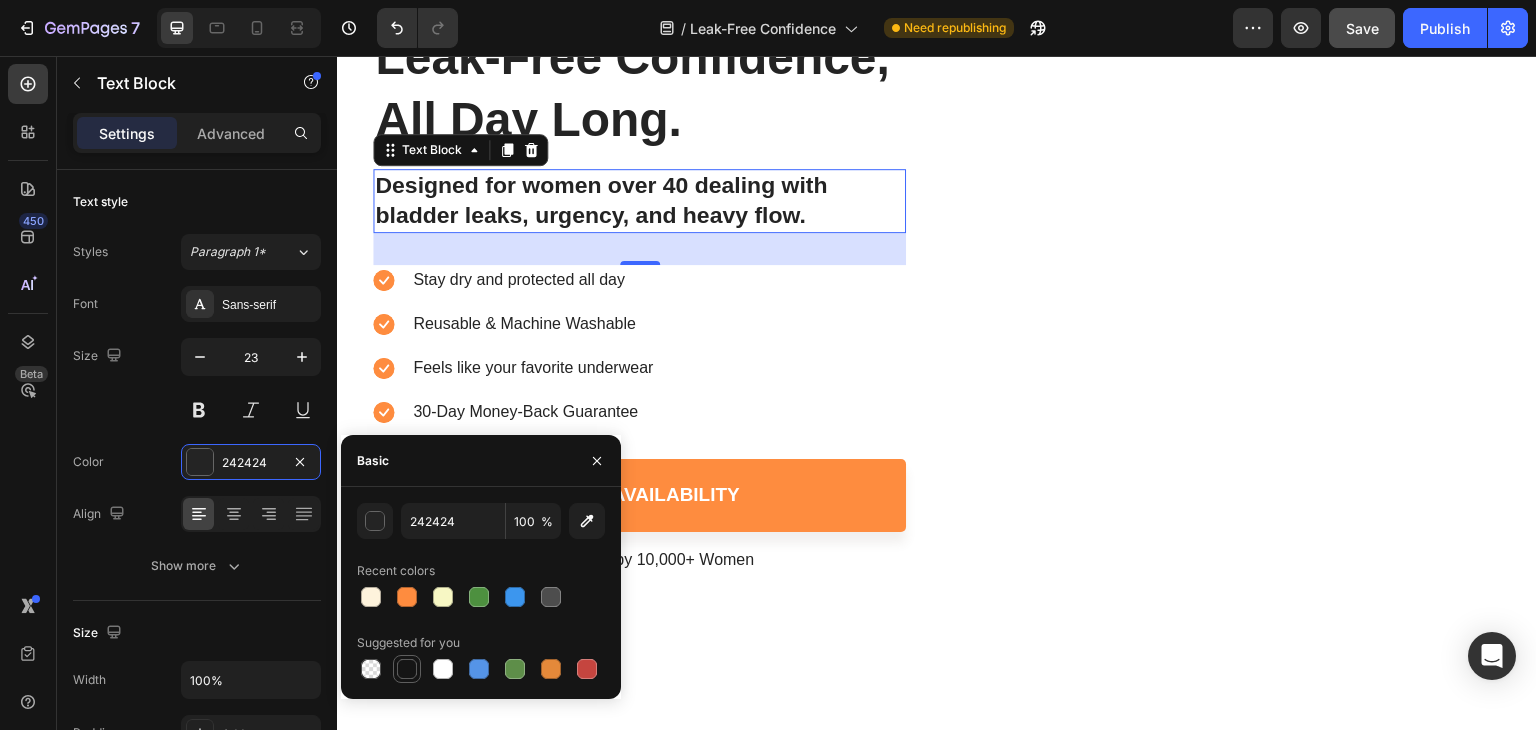 click at bounding box center (407, 669) 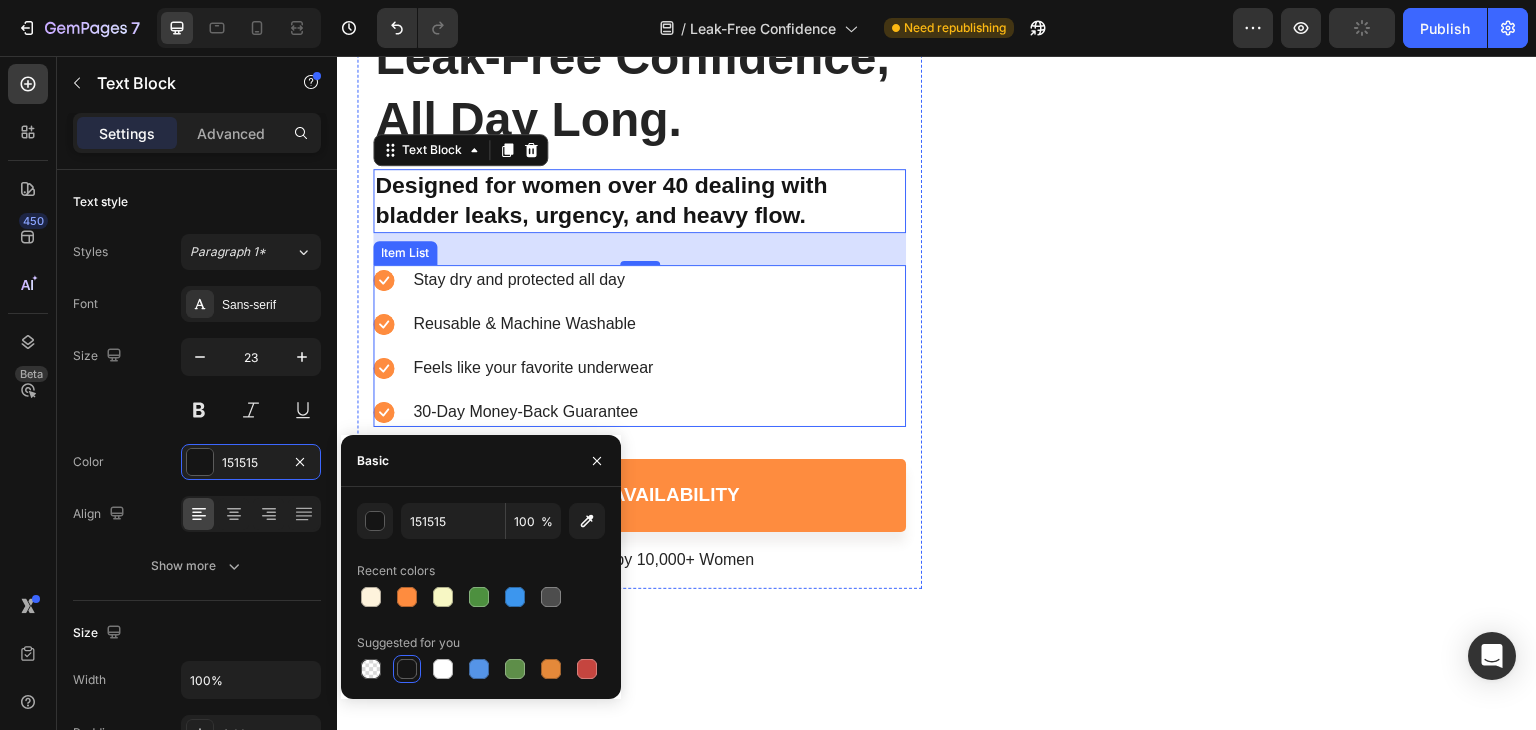 click on "Stay dry and protected all day" at bounding box center (533, 280) 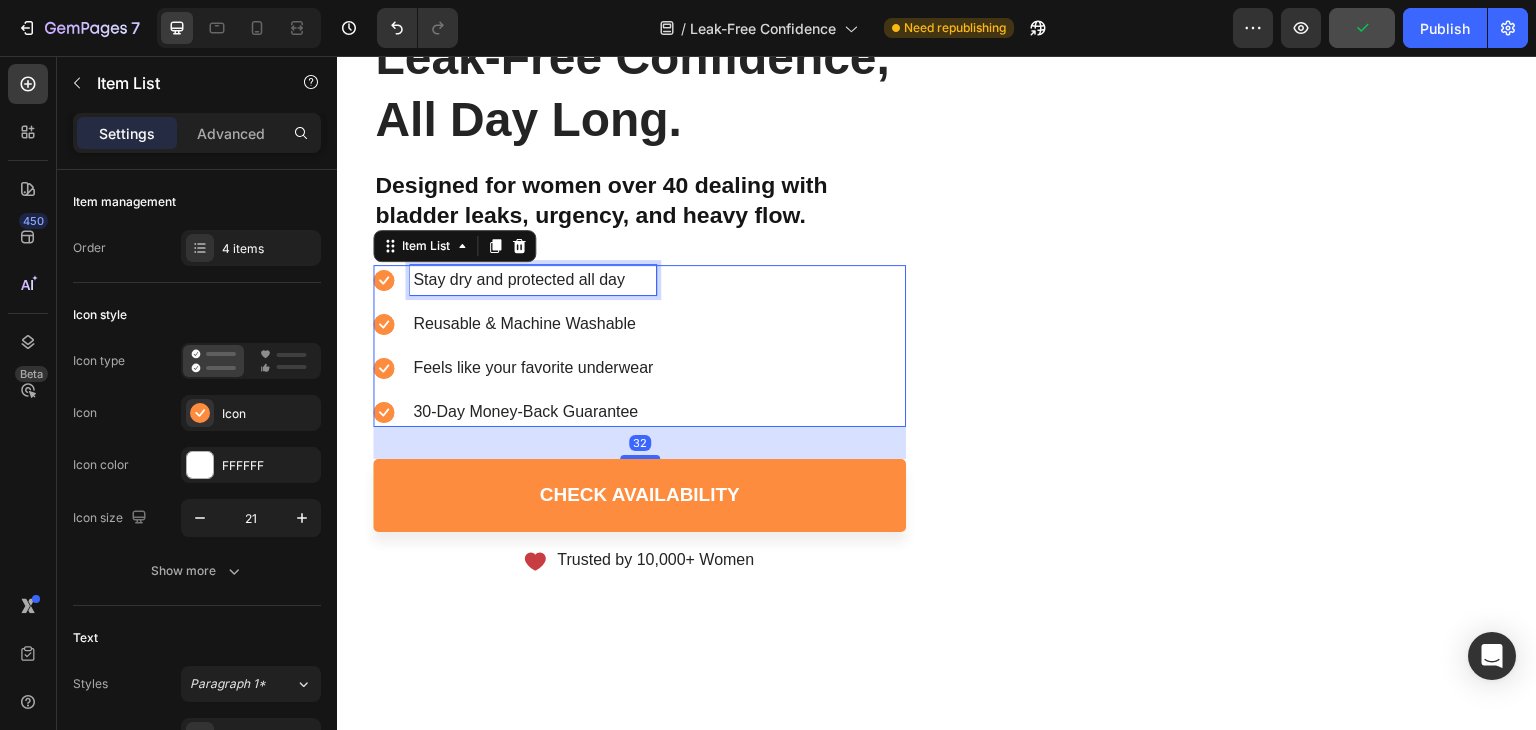 click on "Stay dry and protected all day" at bounding box center [533, 280] 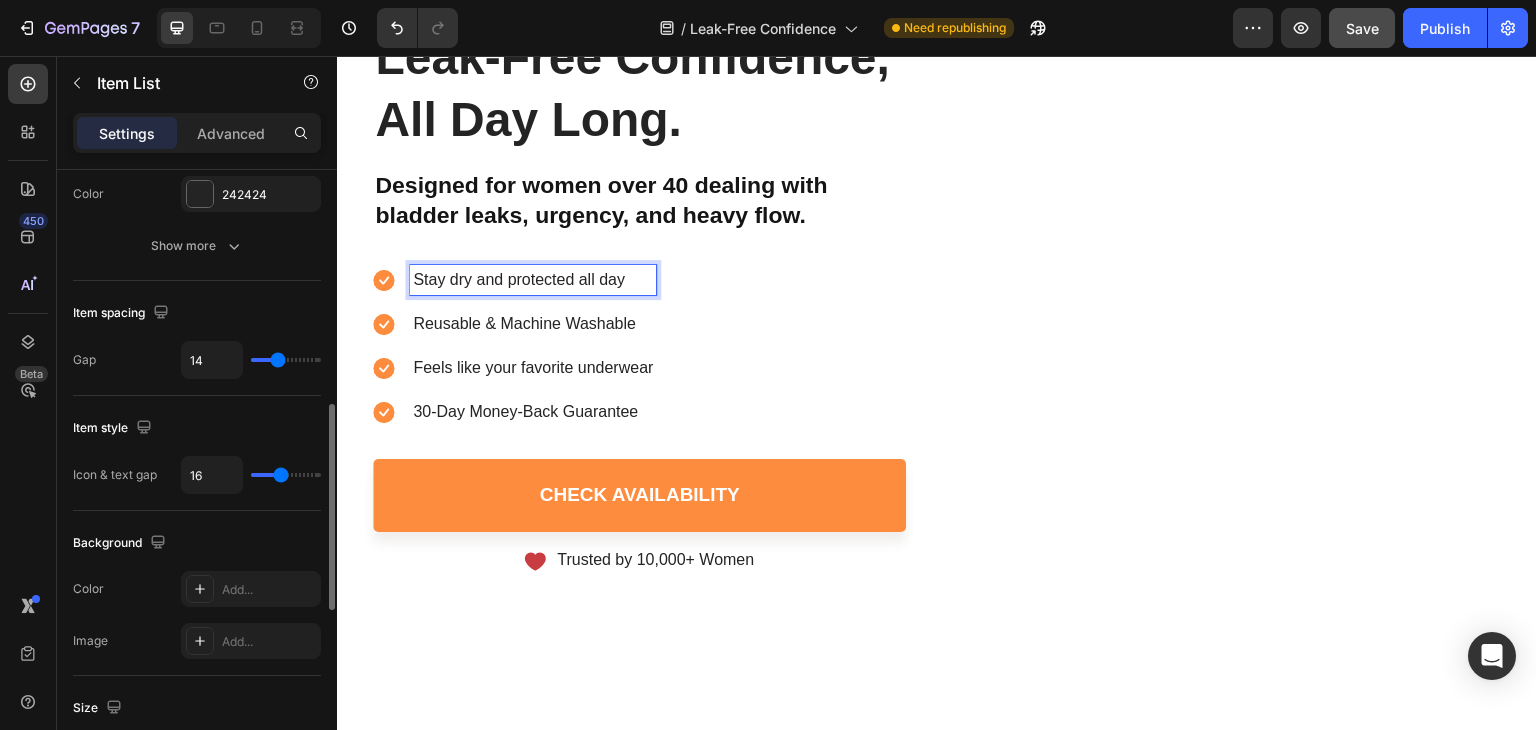 scroll, scrollTop: 600, scrollLeft: 0, axis: vertical 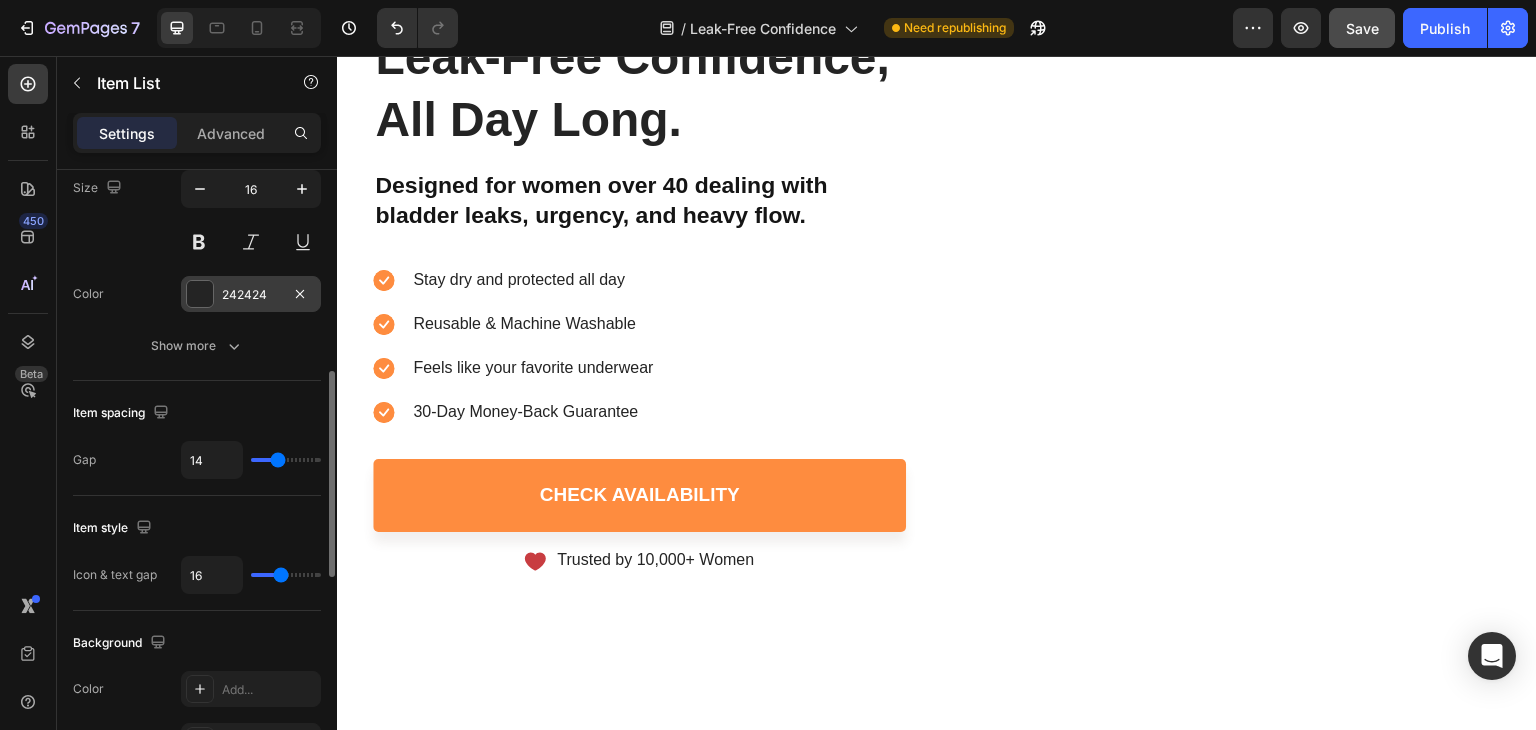 click at bounding box center (200, 294) 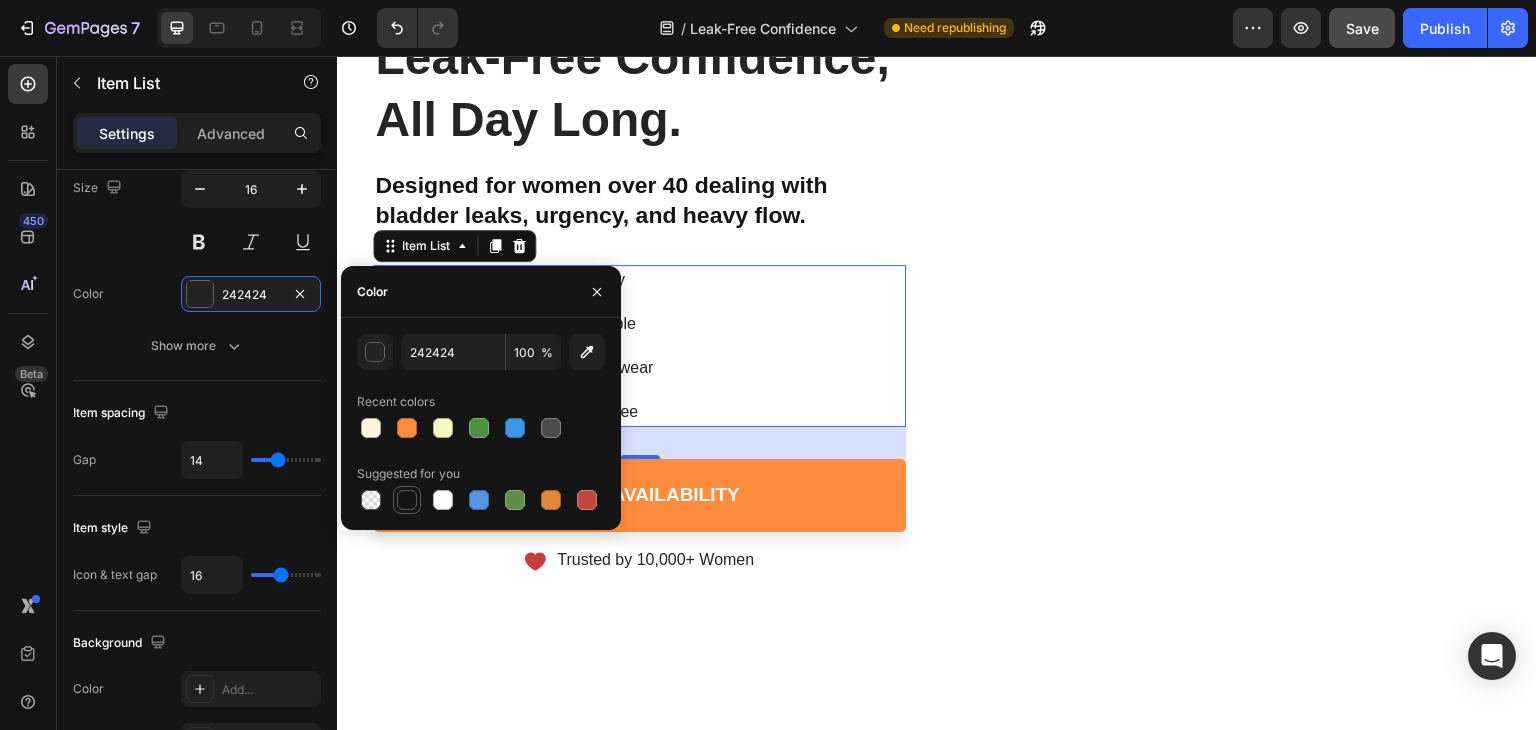 click at bounding box center [407, 500] 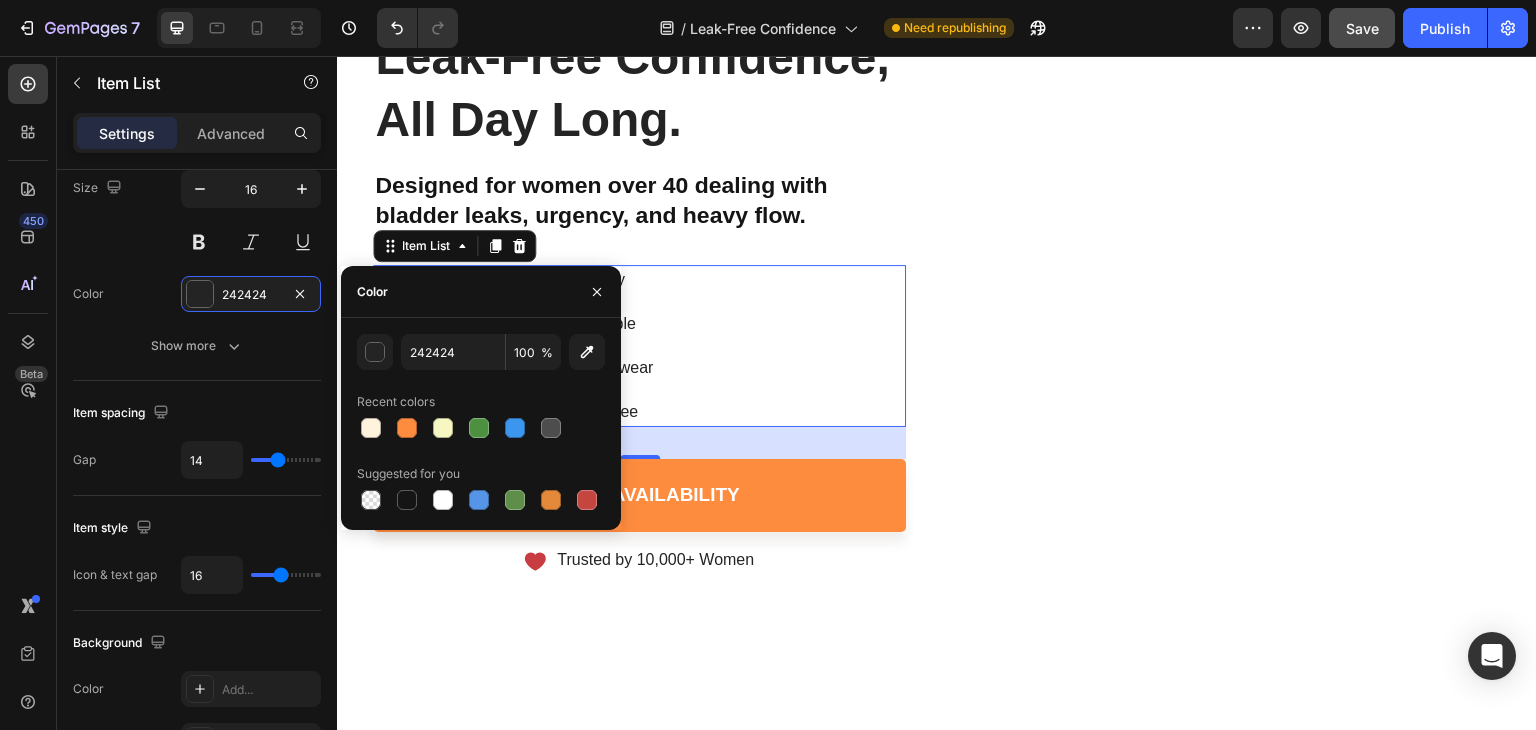 type on "151515" 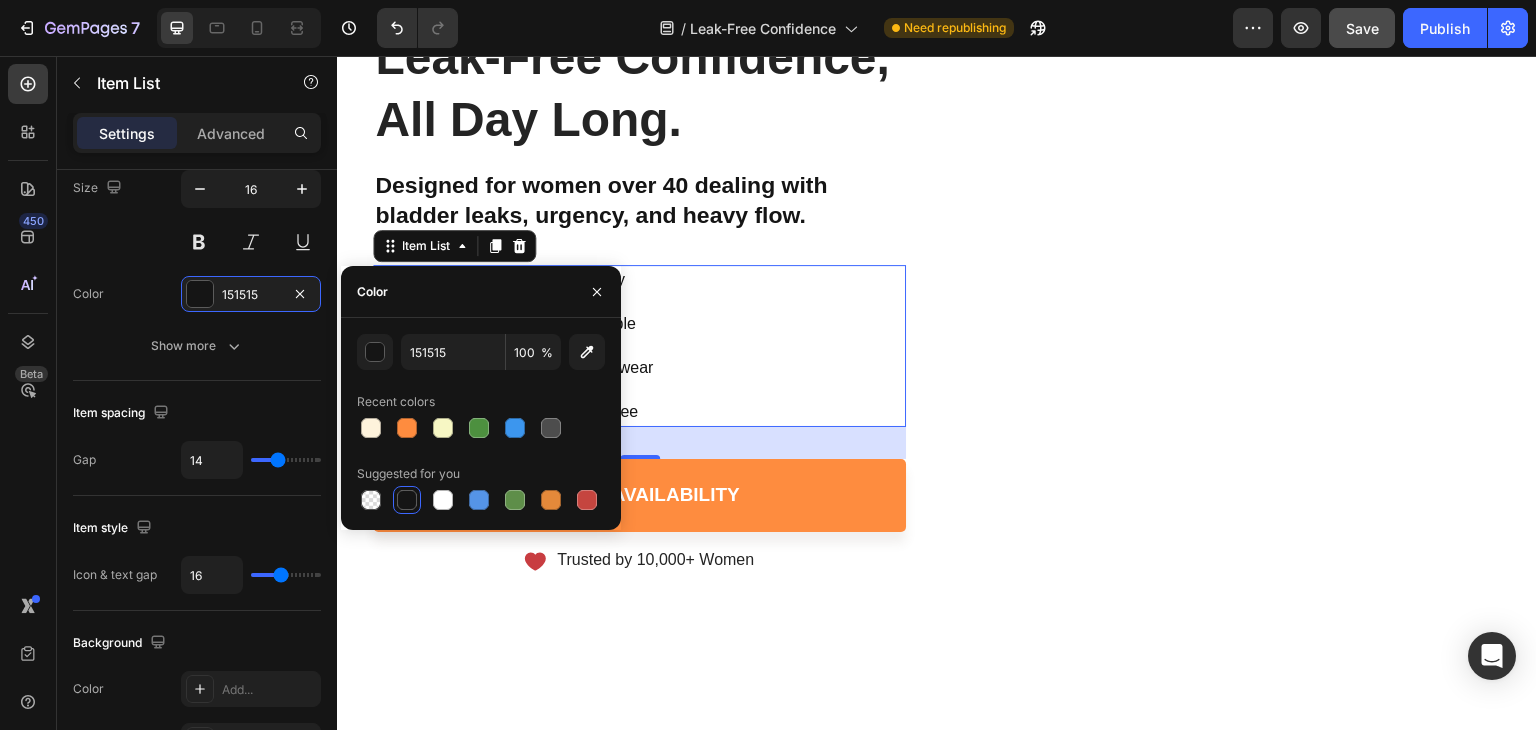 click on "Stay dry and protected all day
Reusable & Machine Washable
Feels like your favorite underwear
30-Day Money-Back Guarantee" at bounding box center [639, 346] 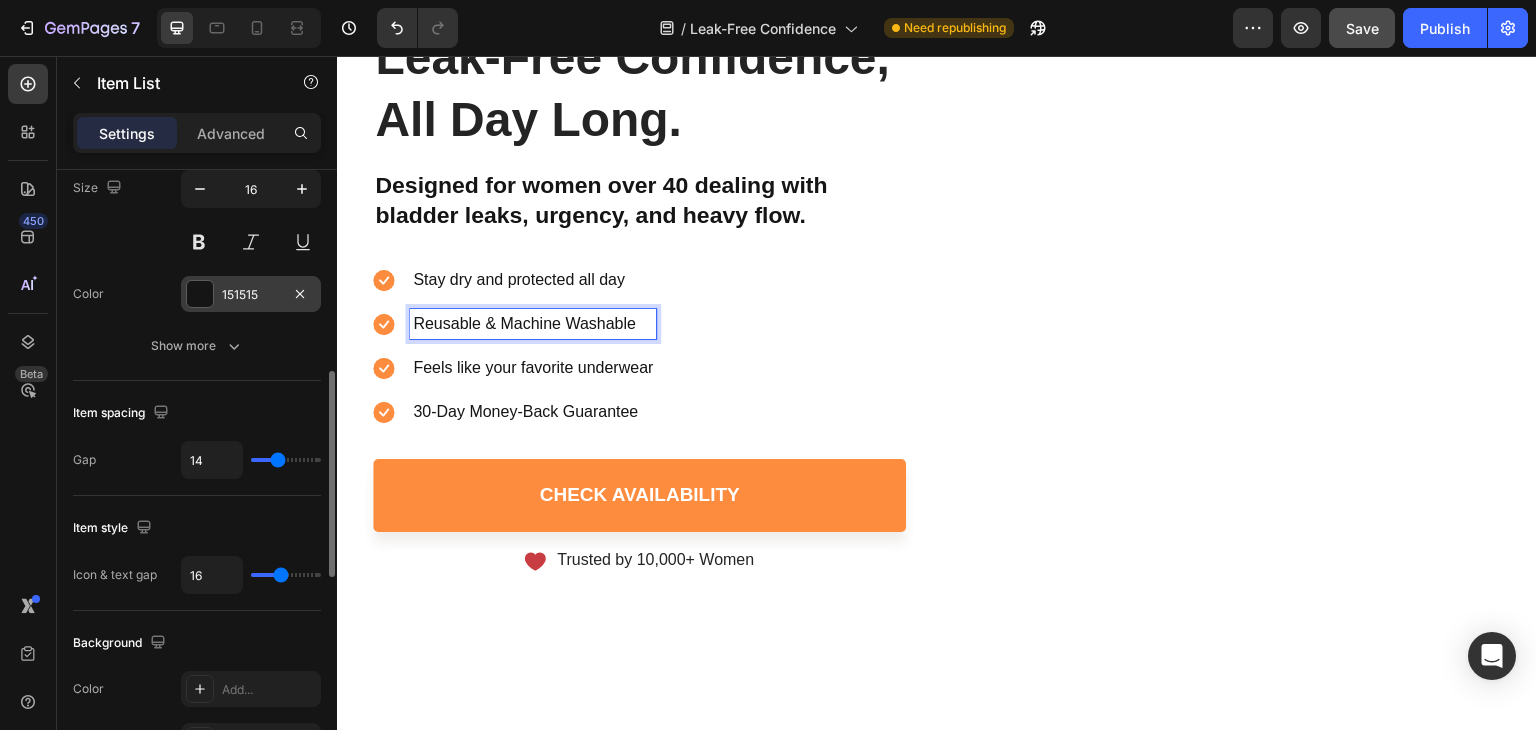 click at bounding box center (200, 294) 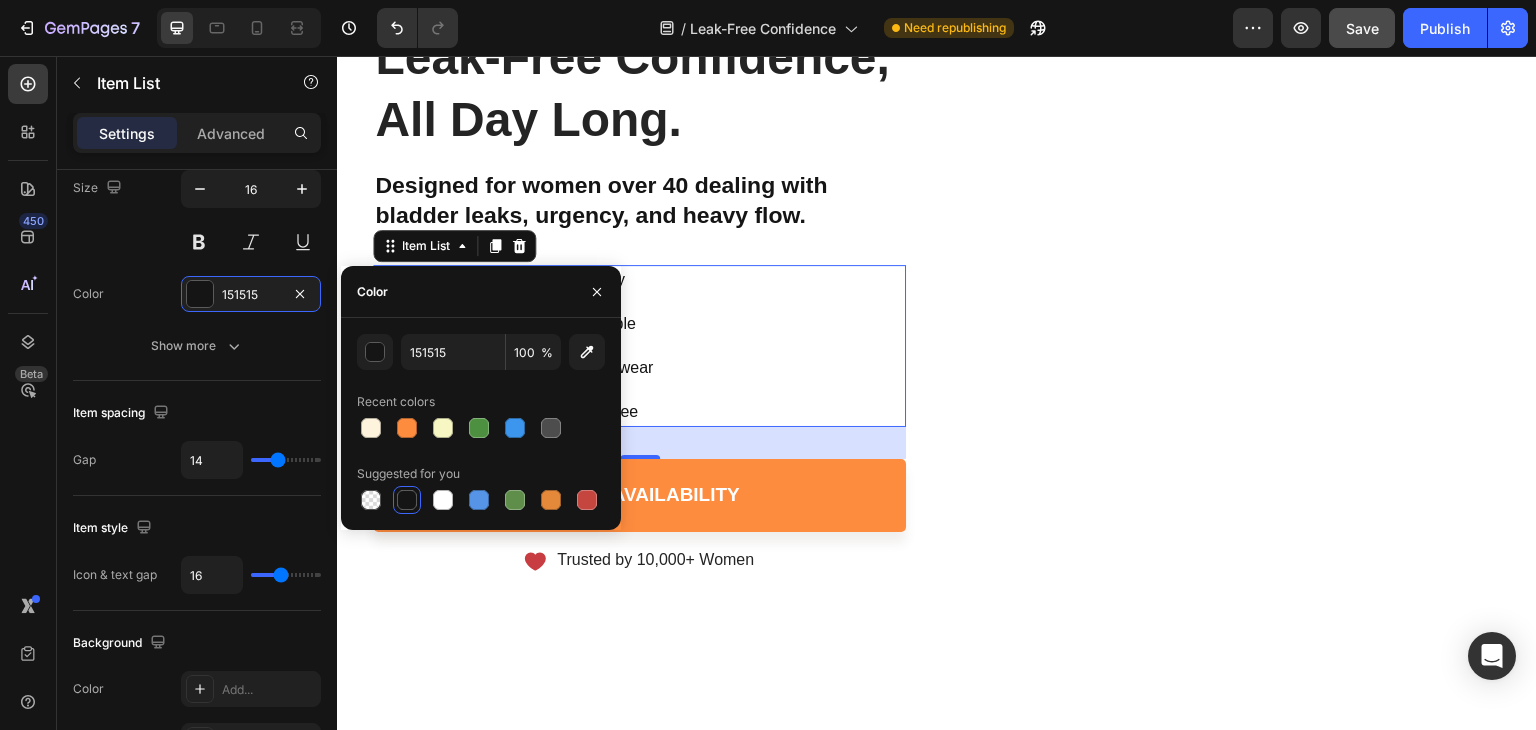 click on "Stay dry and protected all day
Reusable & Machine Washable
Feels like your favorite underwear
30-Day Money-Back Guarantee" at bounding box center (639, 346) 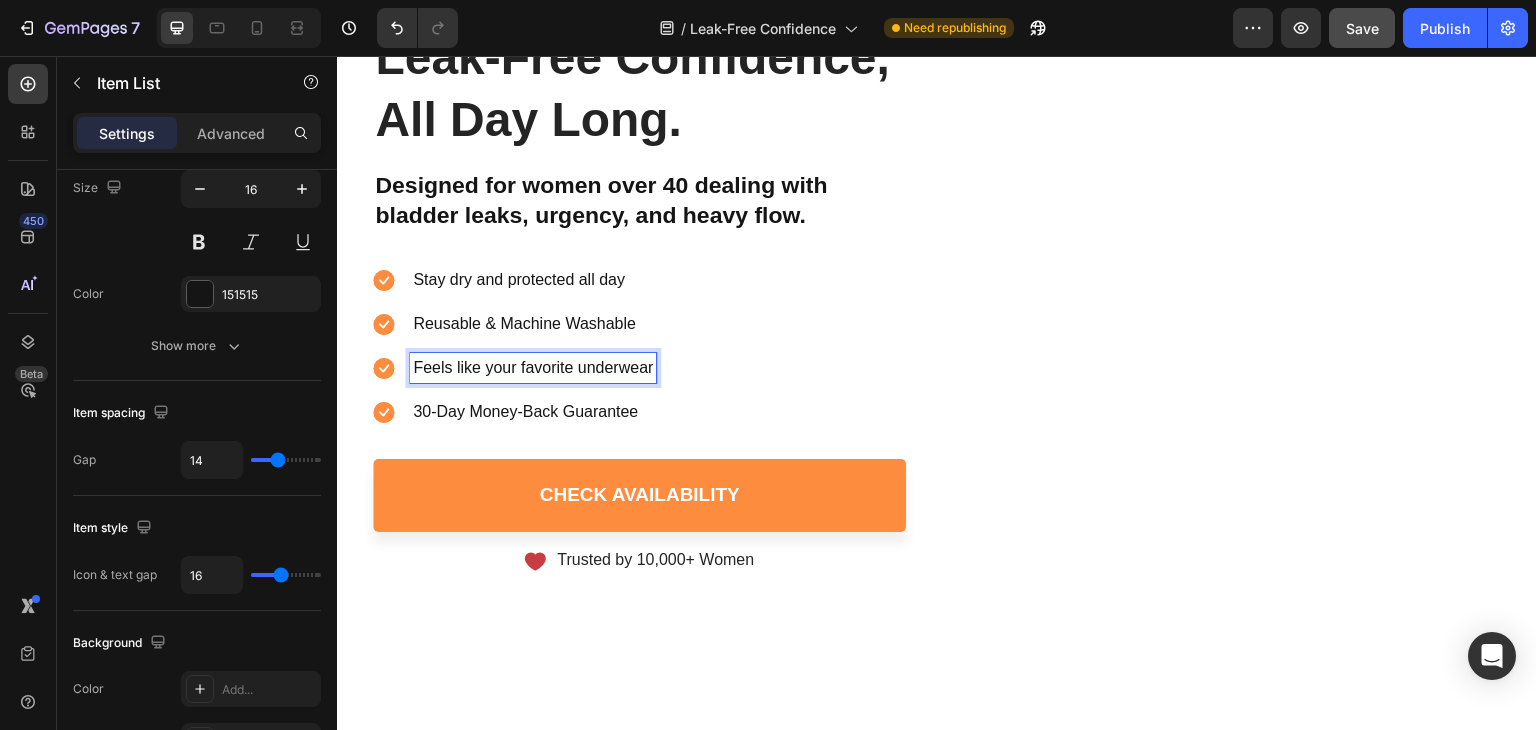 click on "30-Day Money-Back Guarantee" at bounding box center [533, 412] 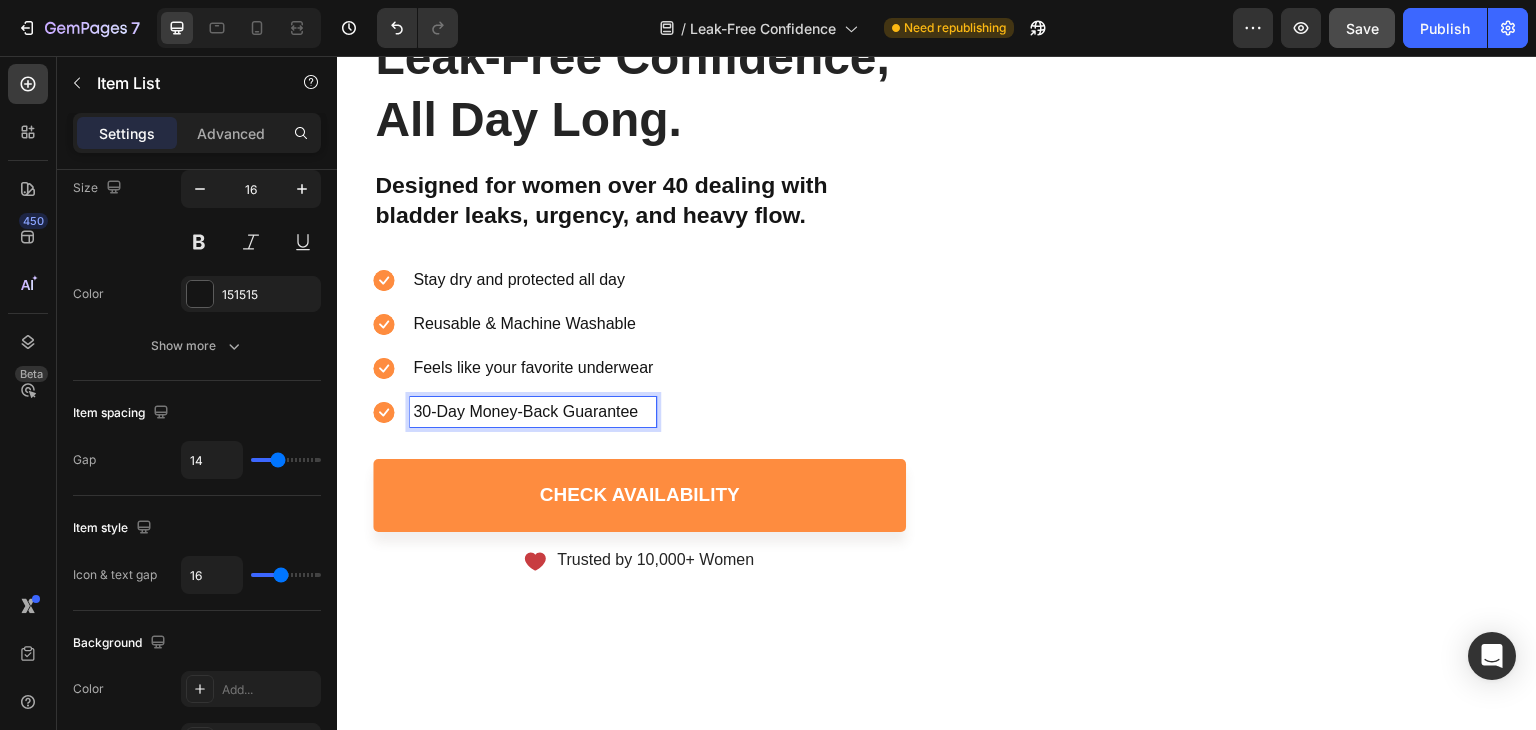 click on "Stay dry and protected all day" at bounding box center (533, 280) 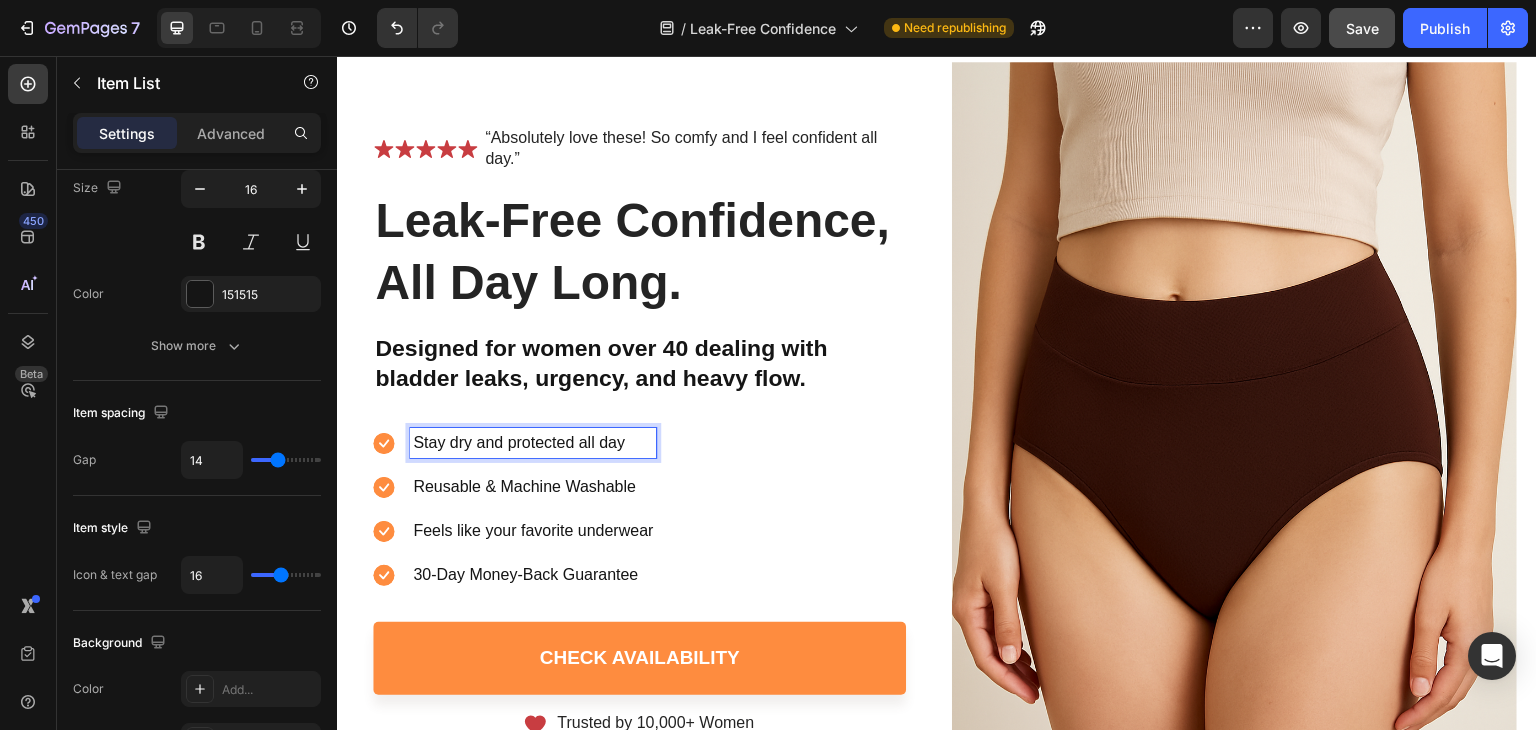 scroll, scrollTop: 0, scrollLeft: 0, axis: both 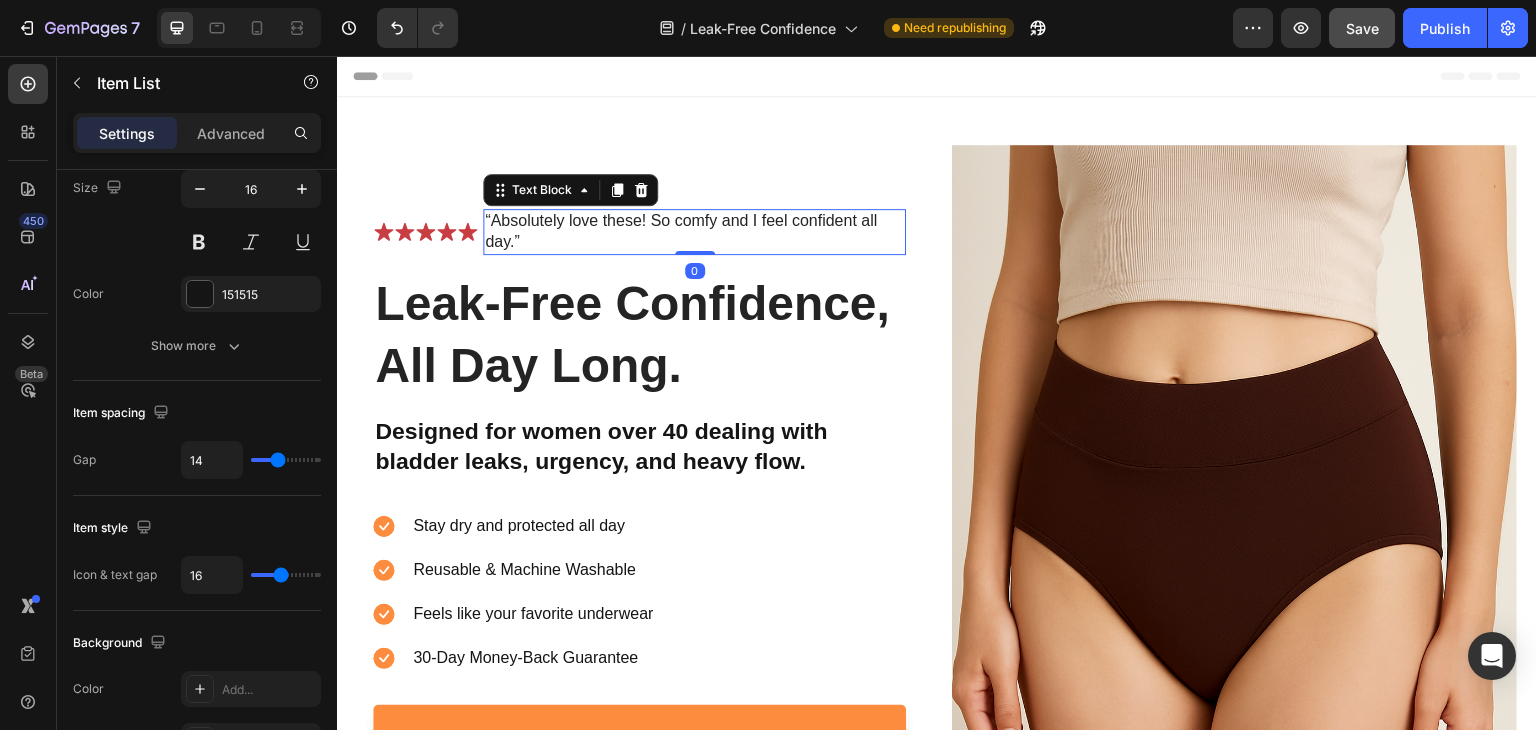 click on "“Absolutely love these! So comfy and I feel confident all day.”" at bounding box center [694, 232] 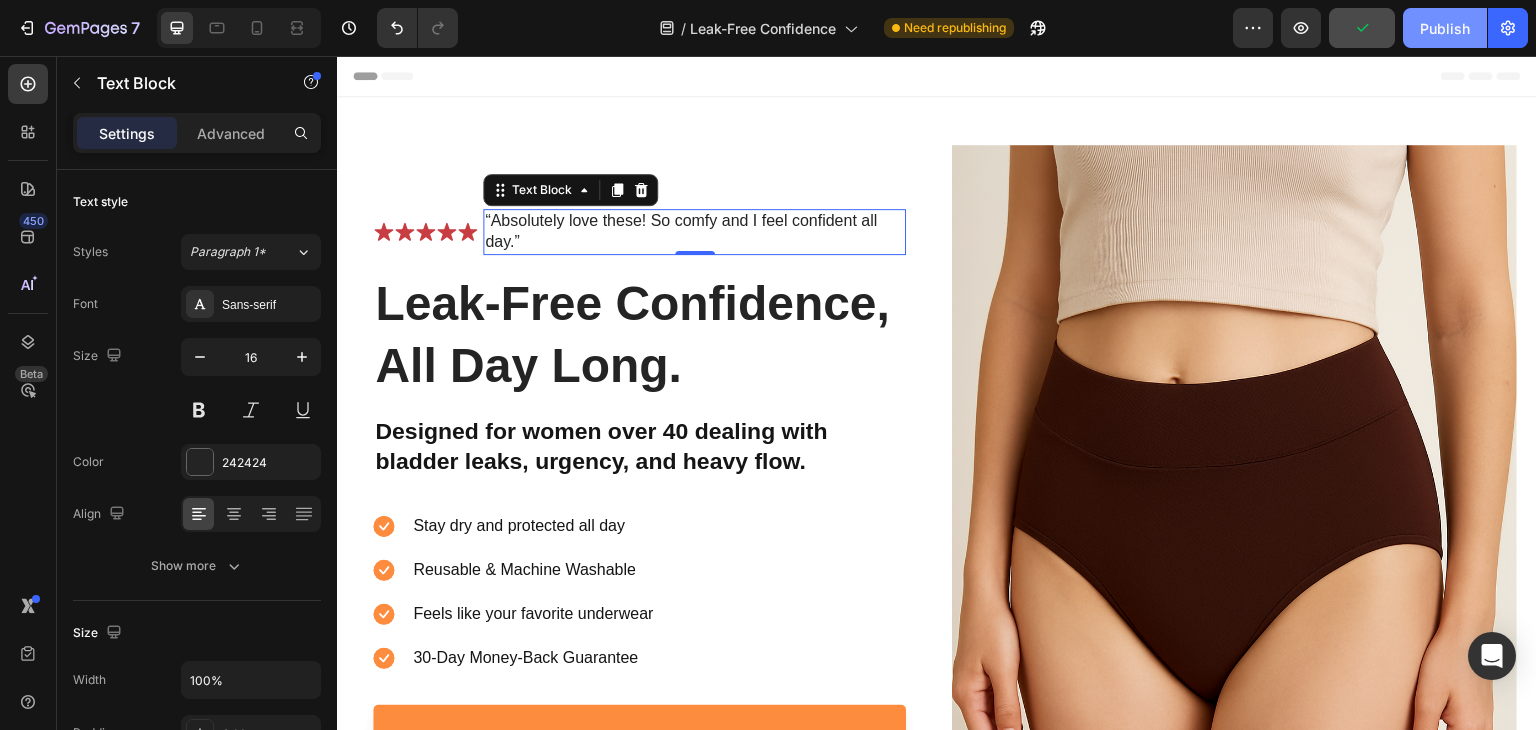 click on "Publish" at bounding box center [1445, 28] 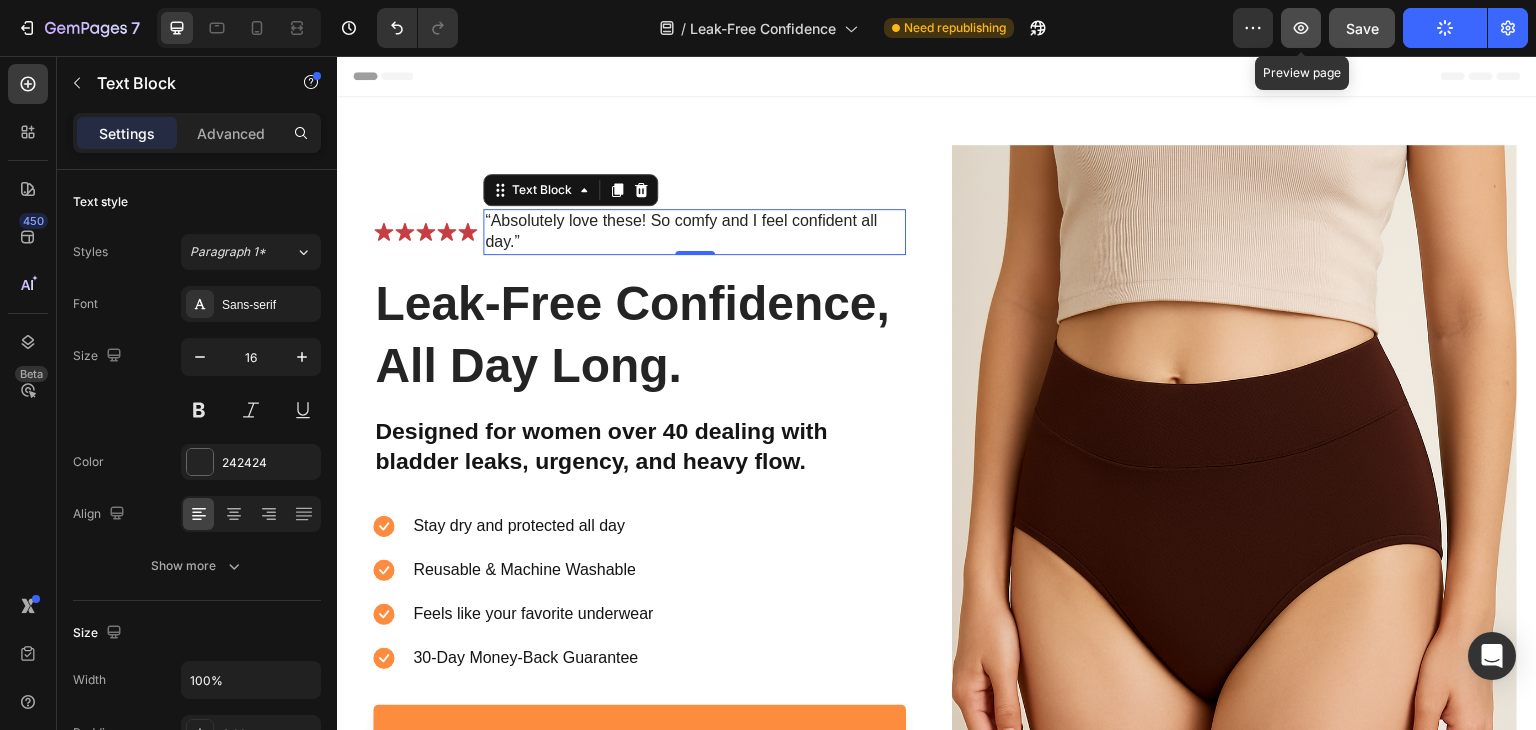 click 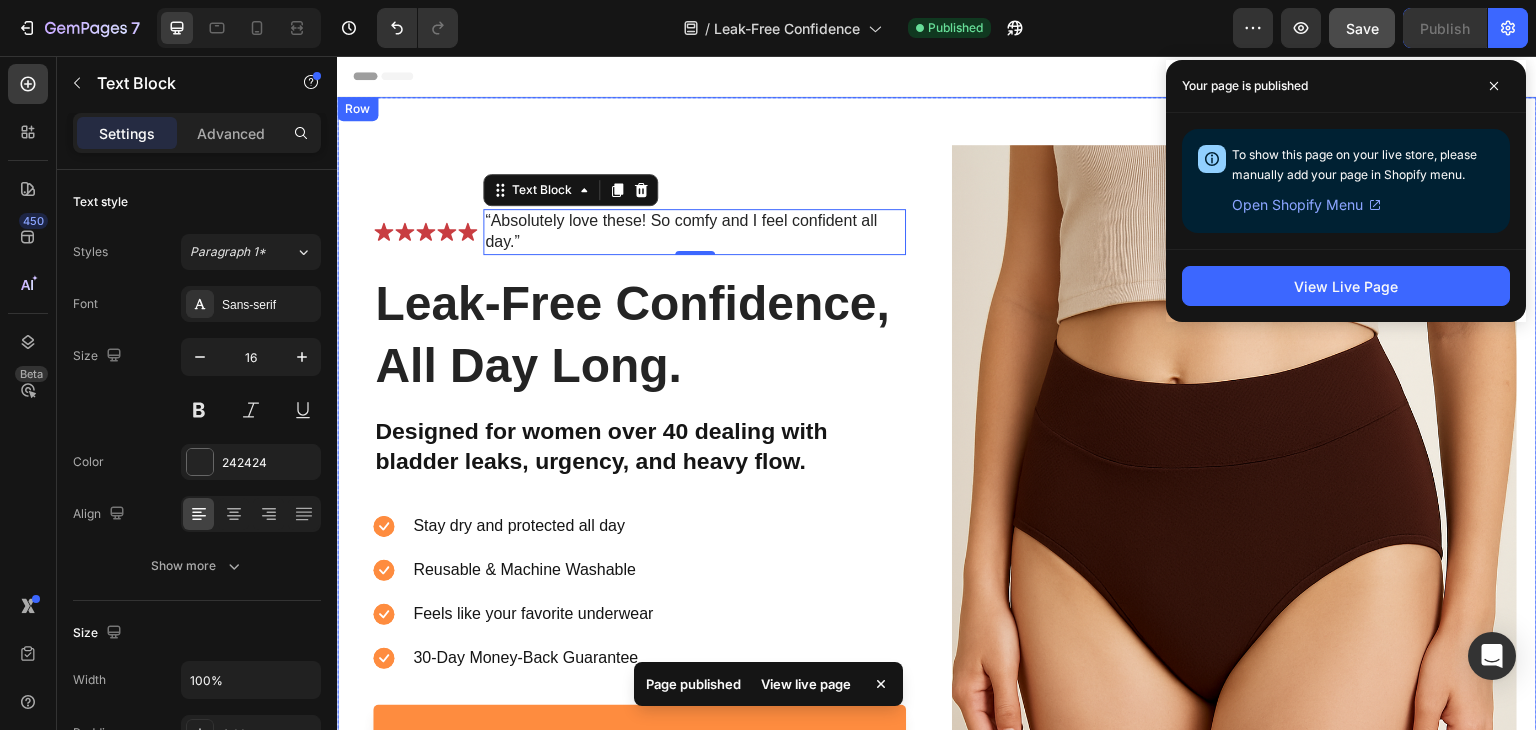 click at bounding box center (1234, 569) 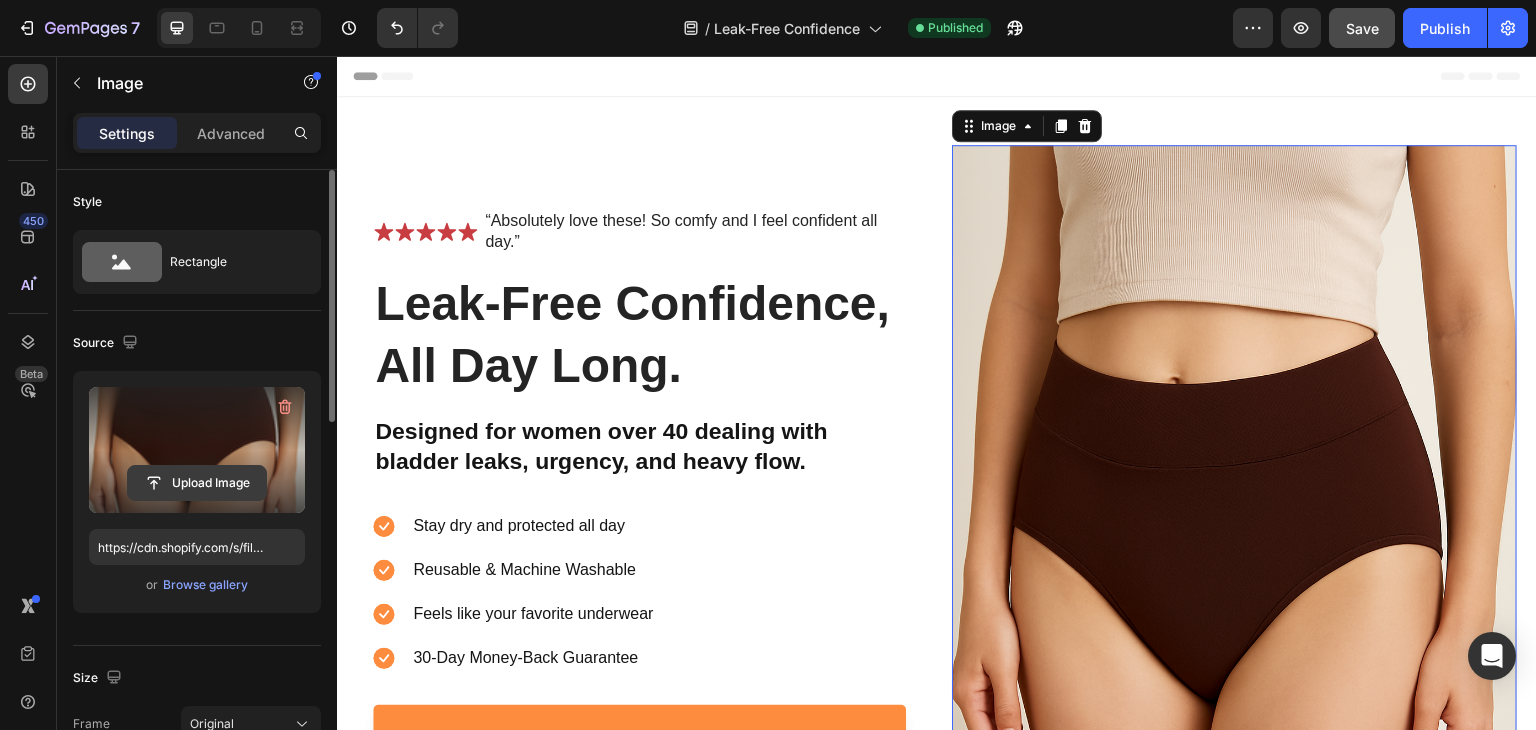 click 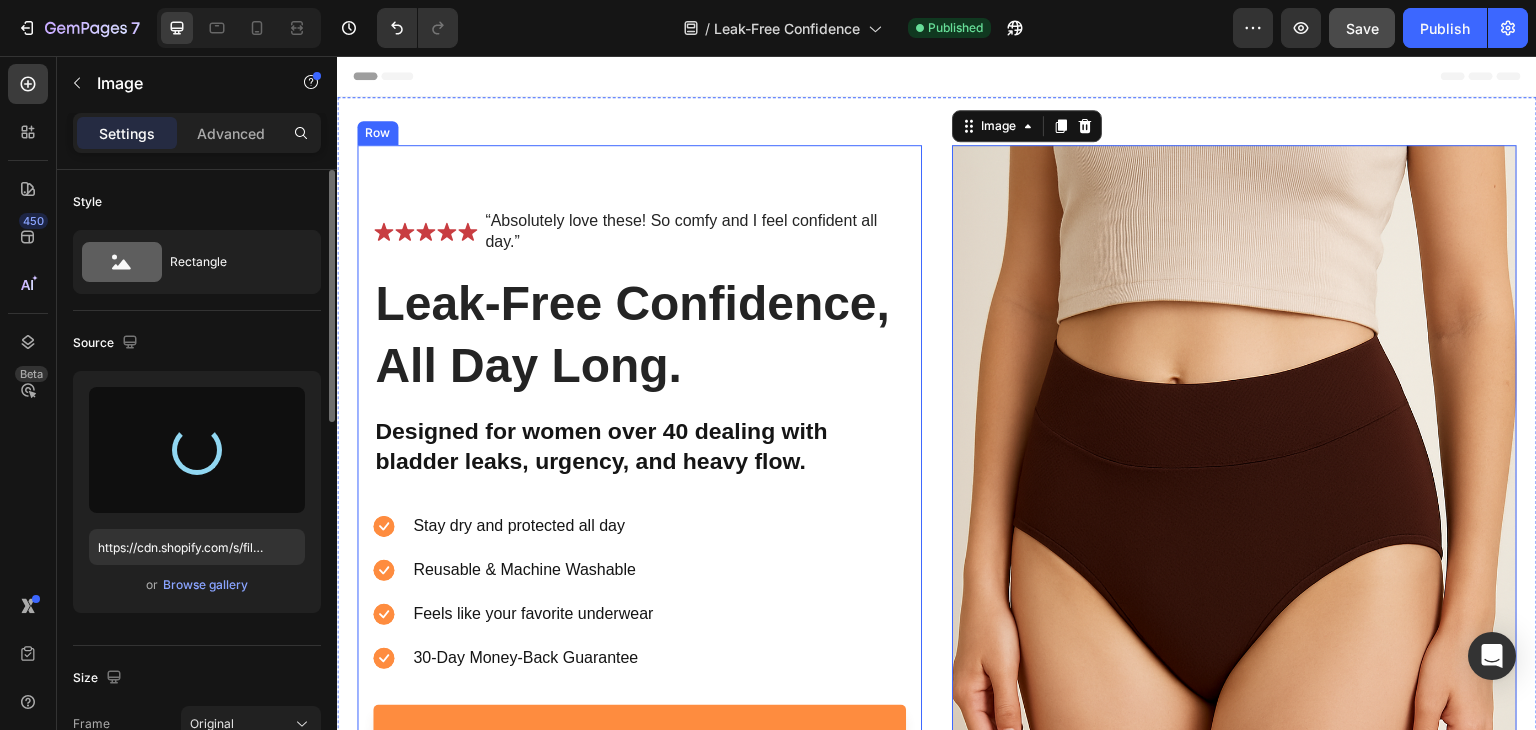 type on "https://cdn.shopify.com/s/files/1/0858/0599/0219/files/gempages_572823166410294496-ee173870-03a7-4aec-9c95-c927f2775708.png" 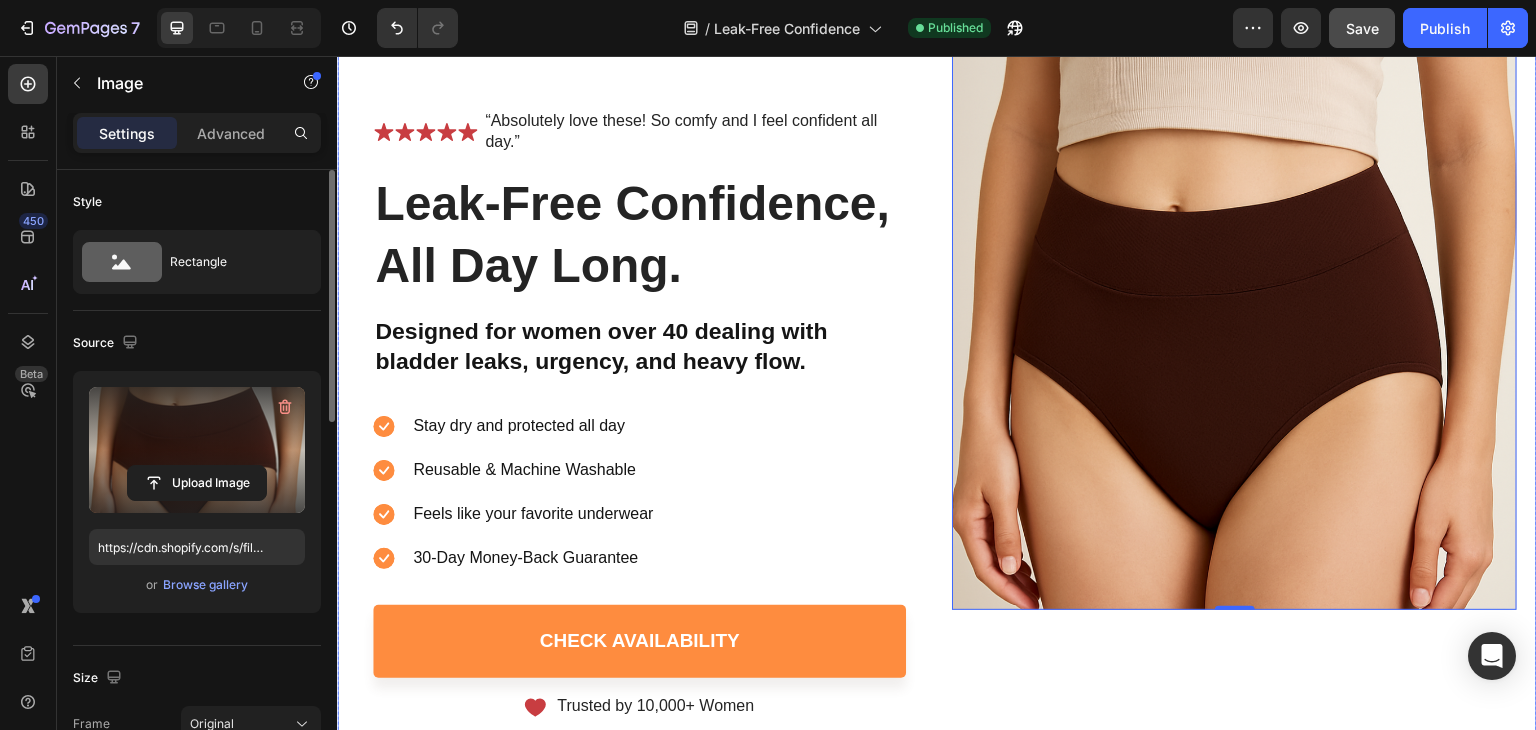 scroll, scrollTop: 0, scrollLeft: 0, axis: both 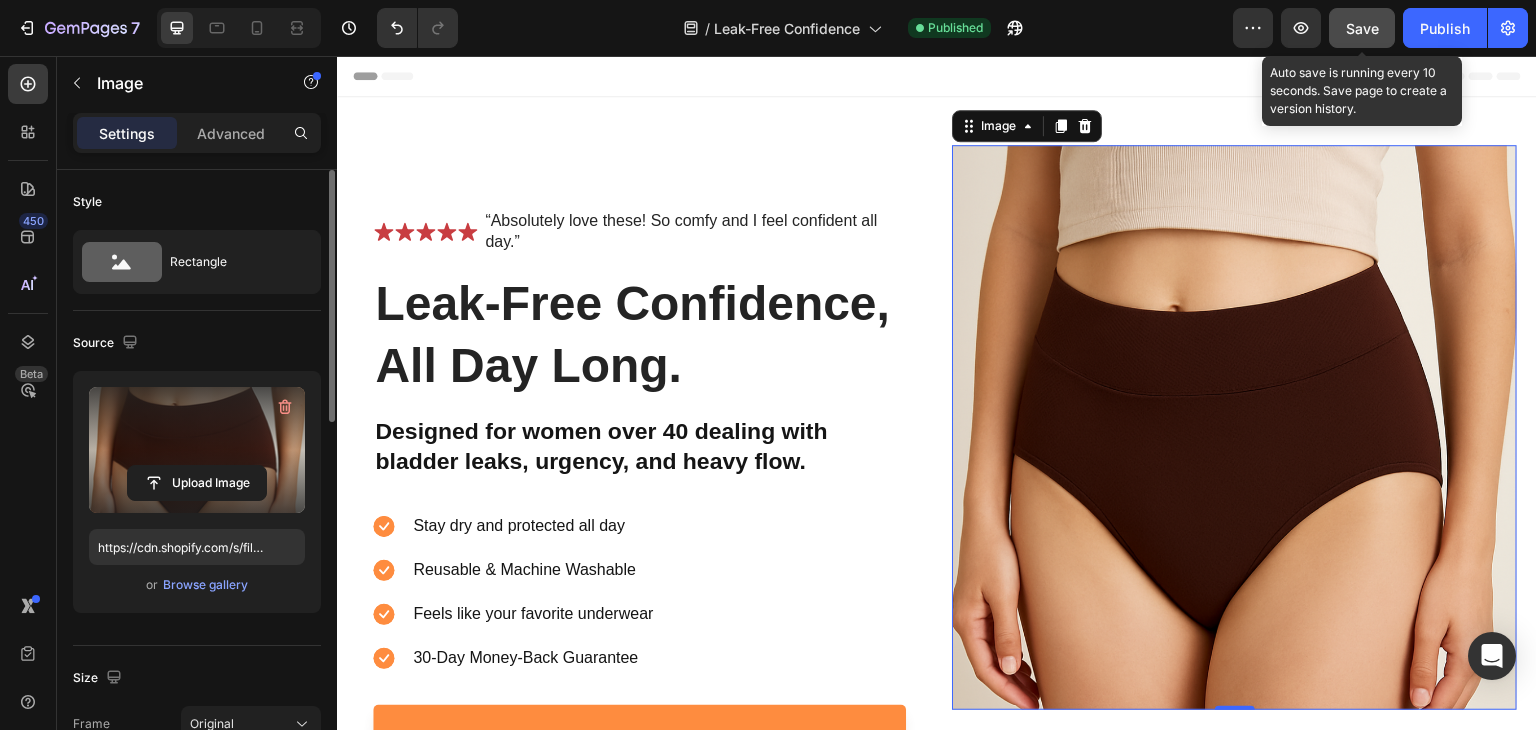 click on "Save" at bounding box center [1362, 28] 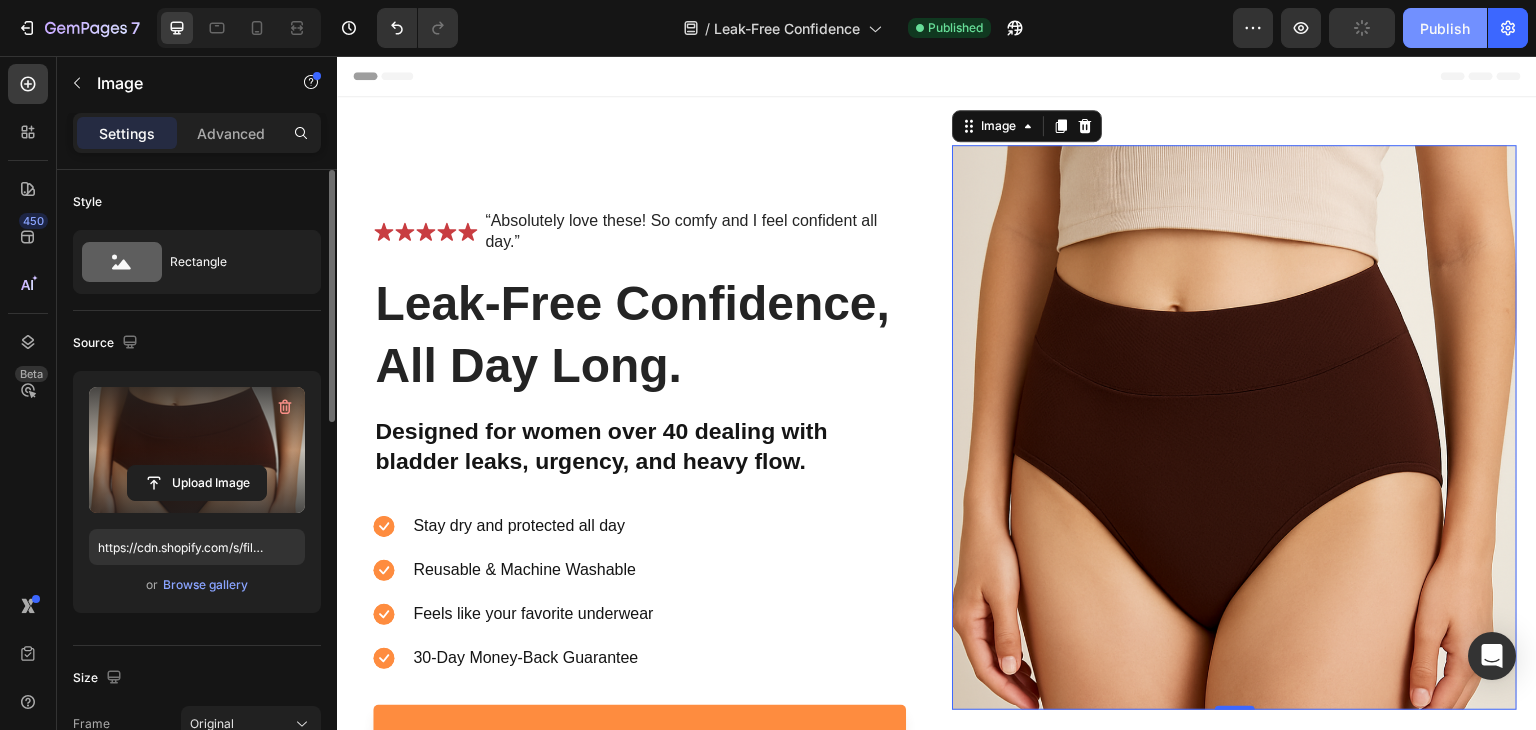 click on "Publish" at bounding box center [1445, 28] 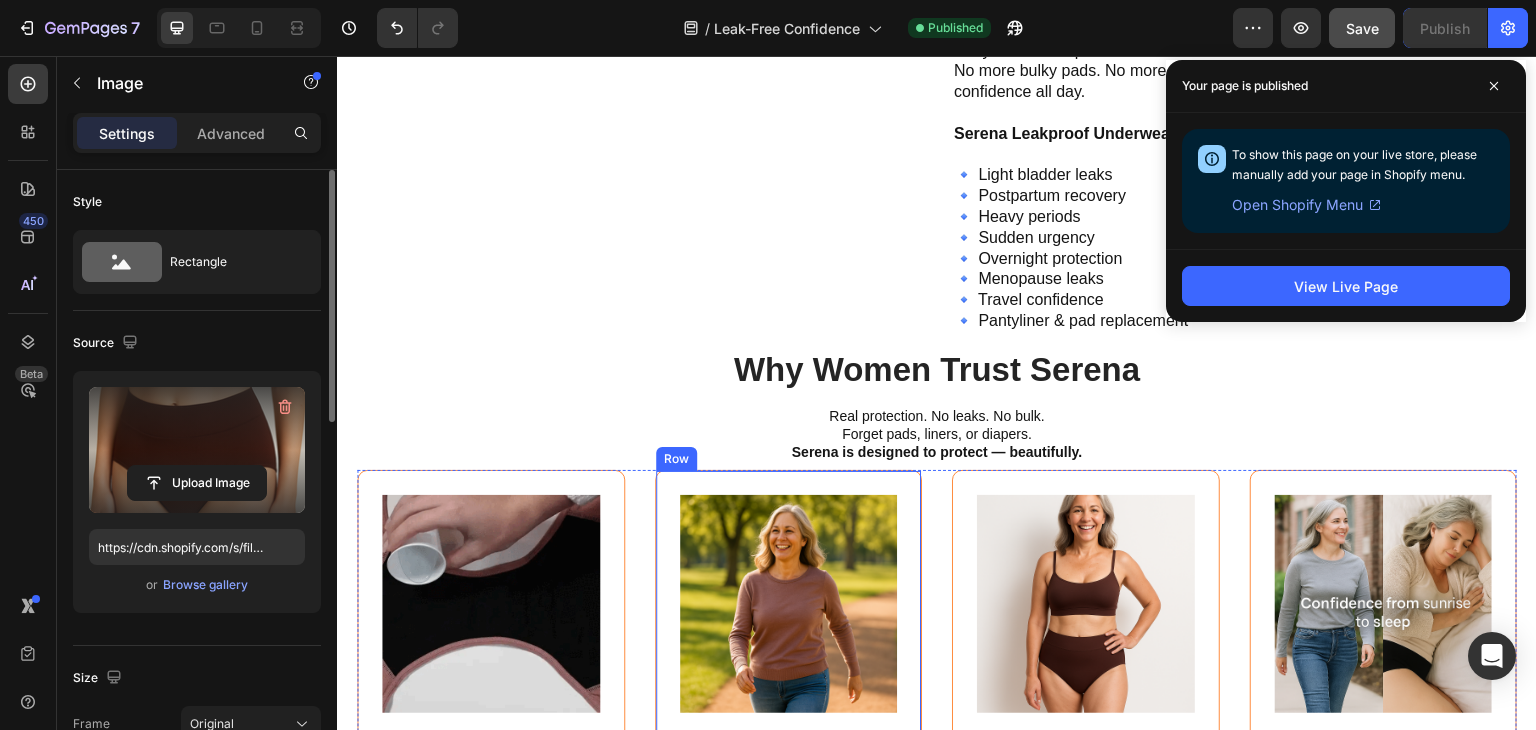 scroll, scrollTop: 1200, scrollLeft: 0, axis: vertical 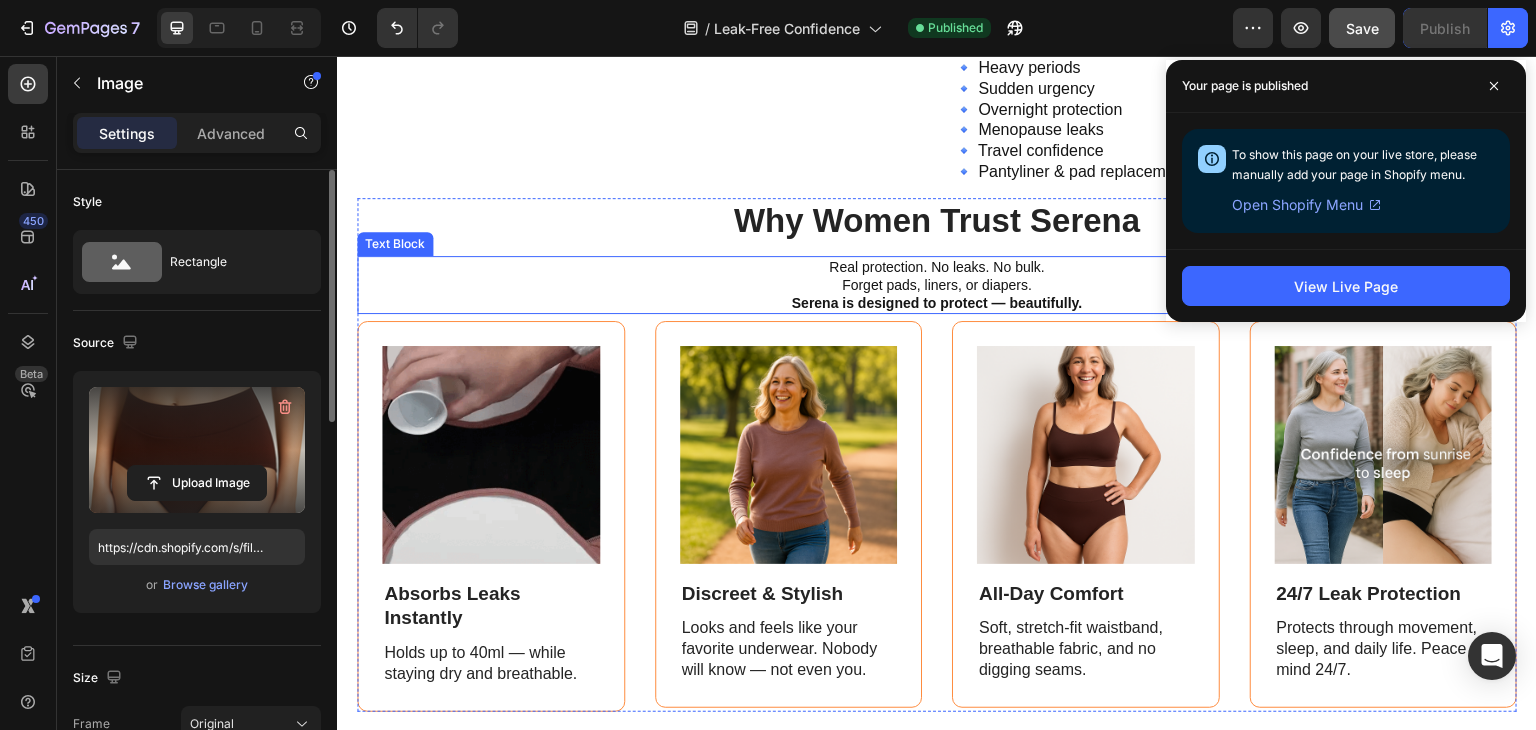 click on "Real protection. No leaks. No bulk. Forget pads, liners, or diapers. Serena is designed to protect — beautifully." at bounding box center (937, 285) 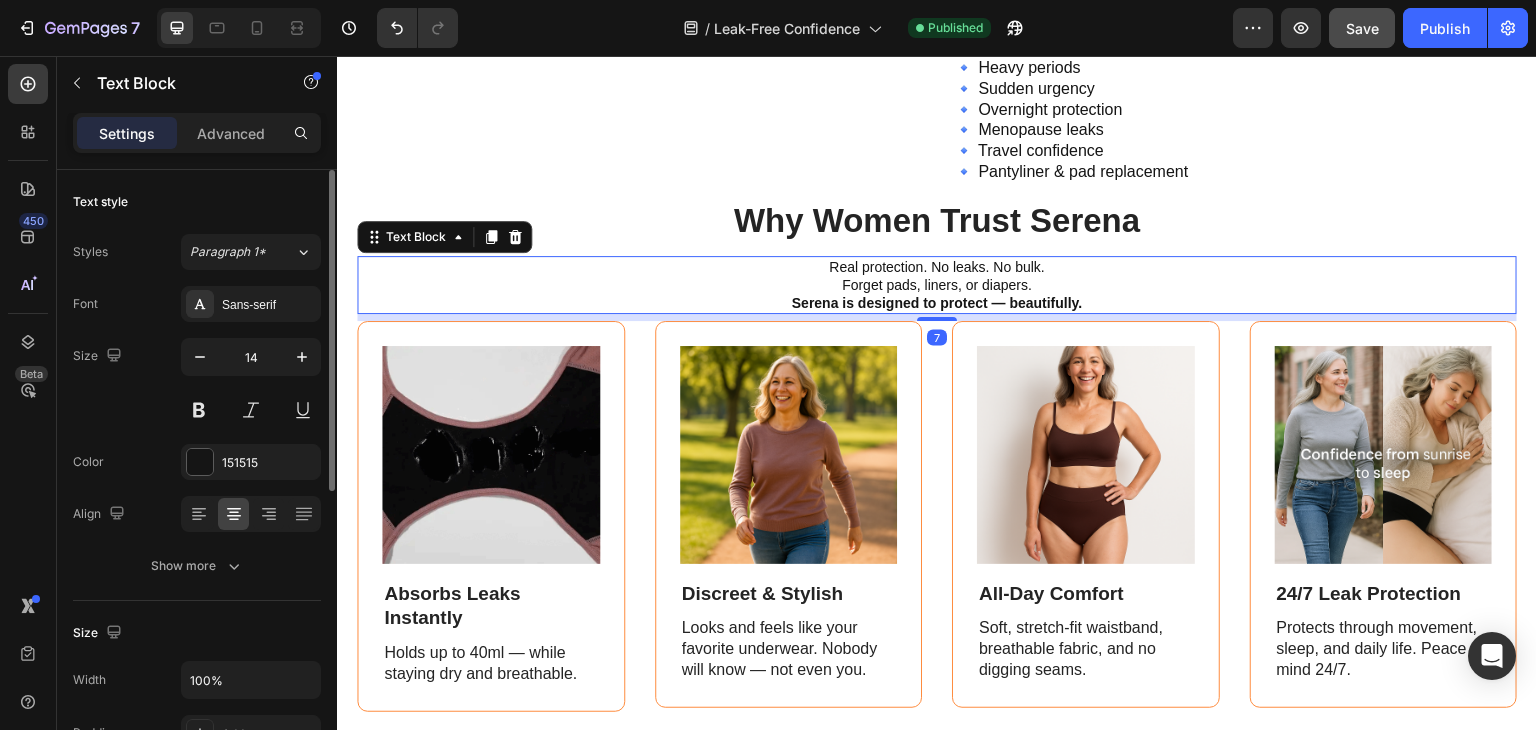 click on "Real protection. No leaks. No bulk. Forget pads, liners, or diapers. Serena is designed to protect — beautifully." at bounding box center [937, 285] 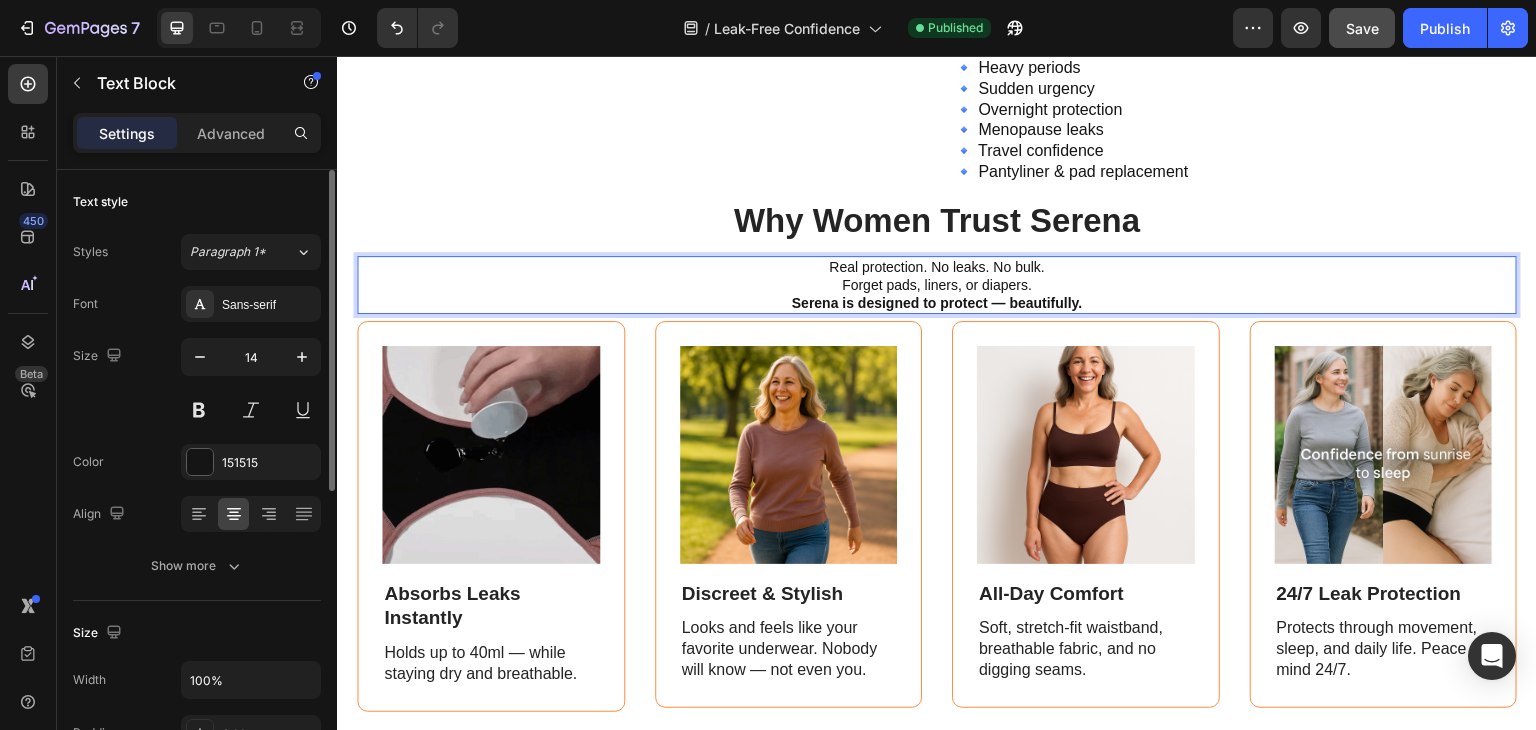 click on "Real protection. No leaks. No bulk. Forget pads, liners, or diapers. Serena is designed to protect — beautifully." at bounding box center (937, 285) 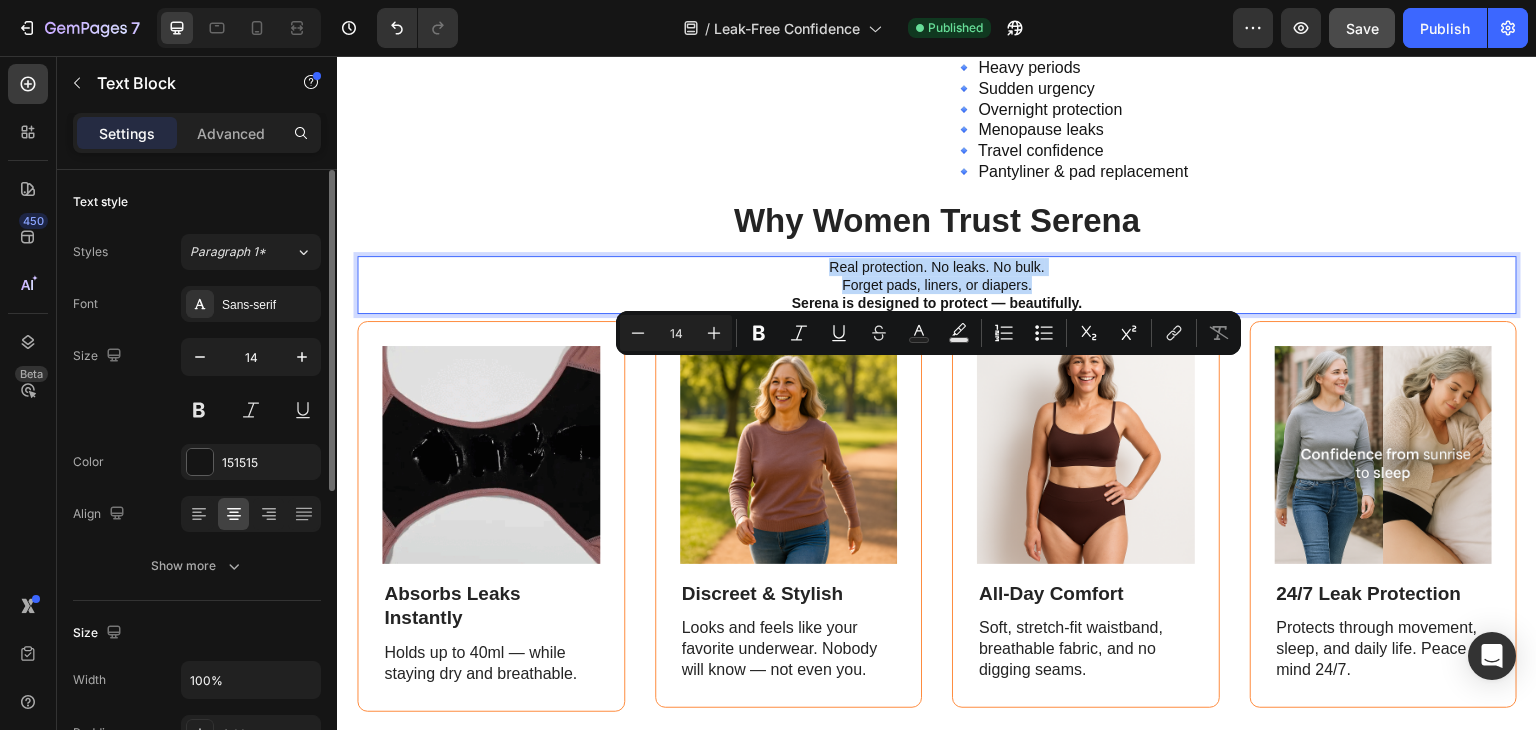 drag, startPoint x: 1034, startPoint y: 385, endPoint x: 823, endPoint y: 374, distance: 211.28653 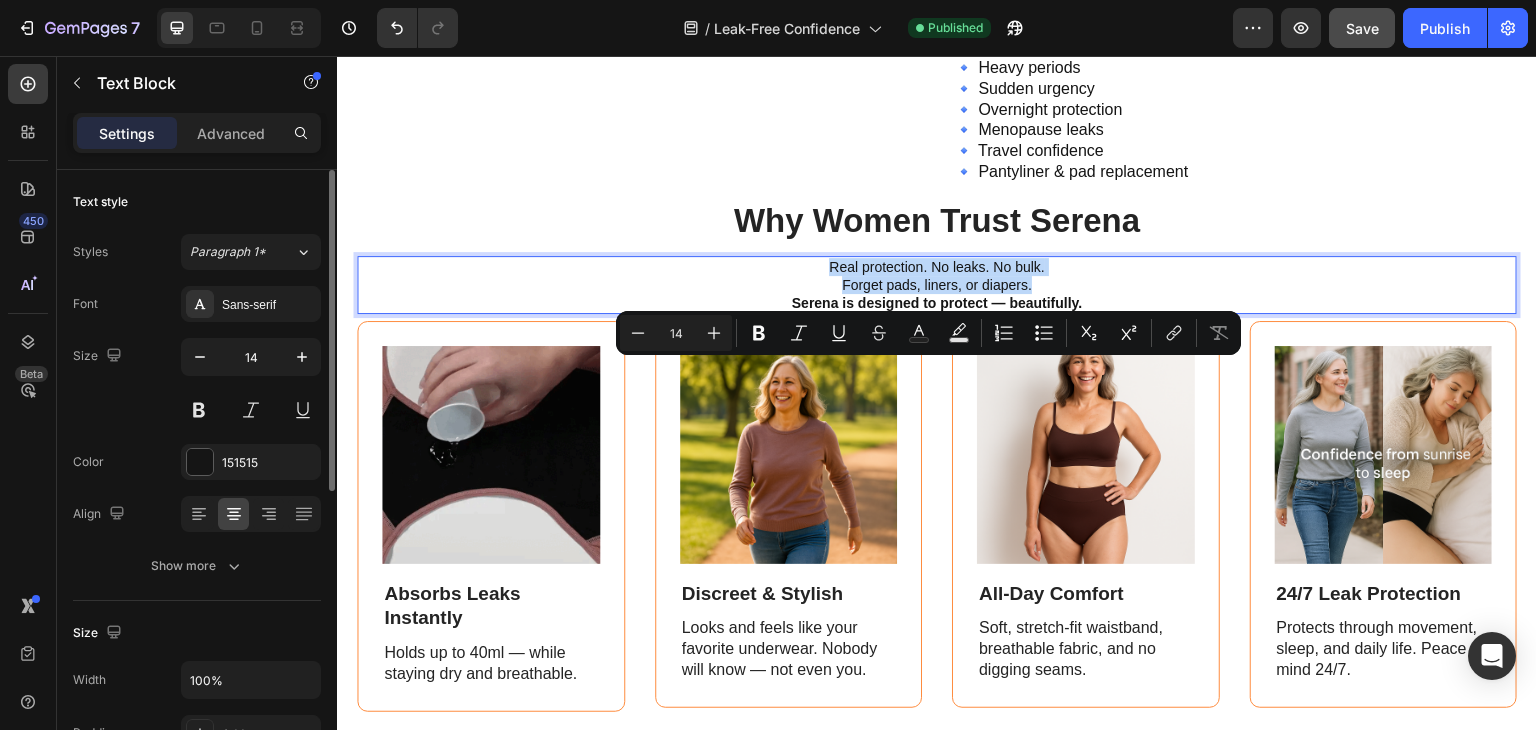 click on "Real protection. No leaks. No bulk. Forget pads, liners, or diapers. Serena is designed to protect — beautifully." at bounding box center (937, 285) 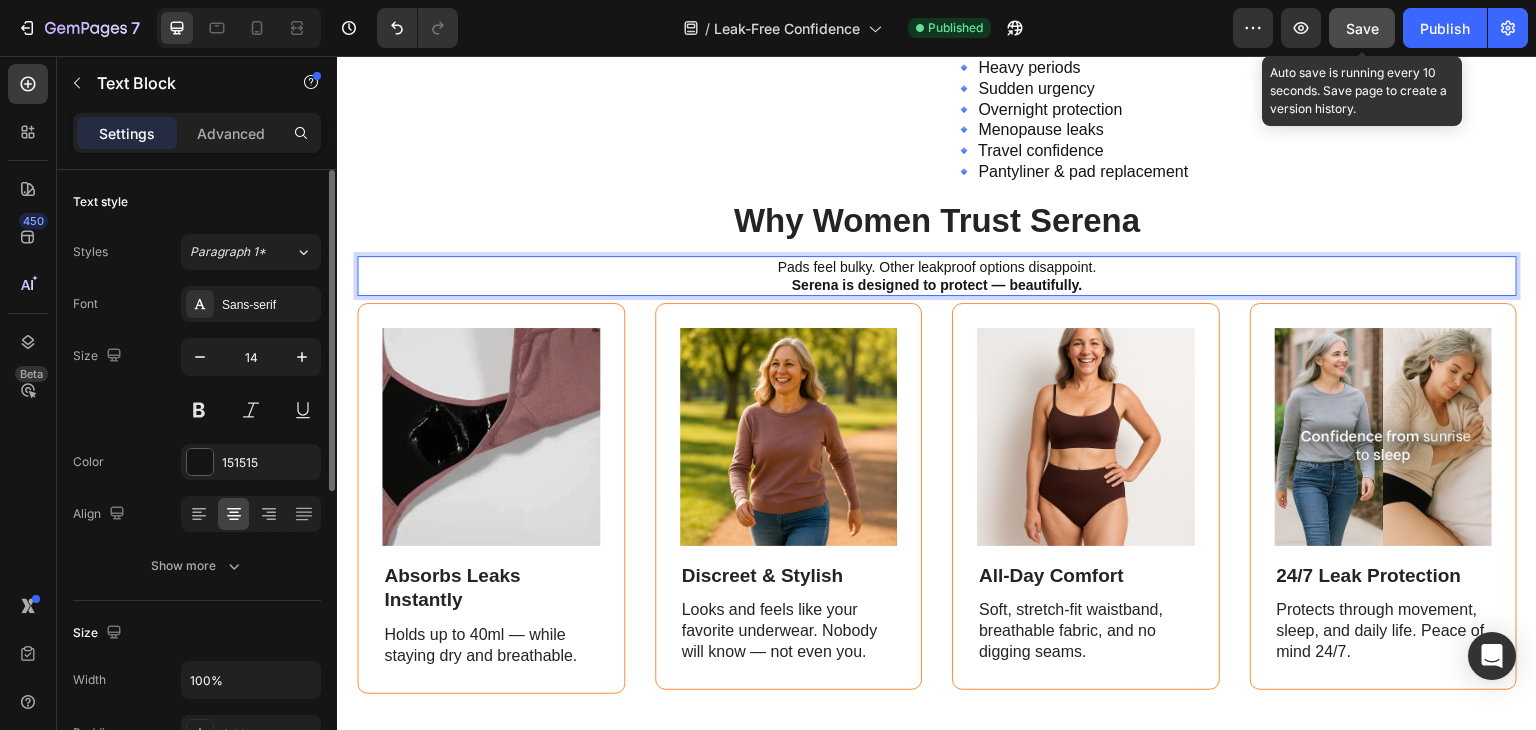 click on "Save" at bounding box center [1362, 28] 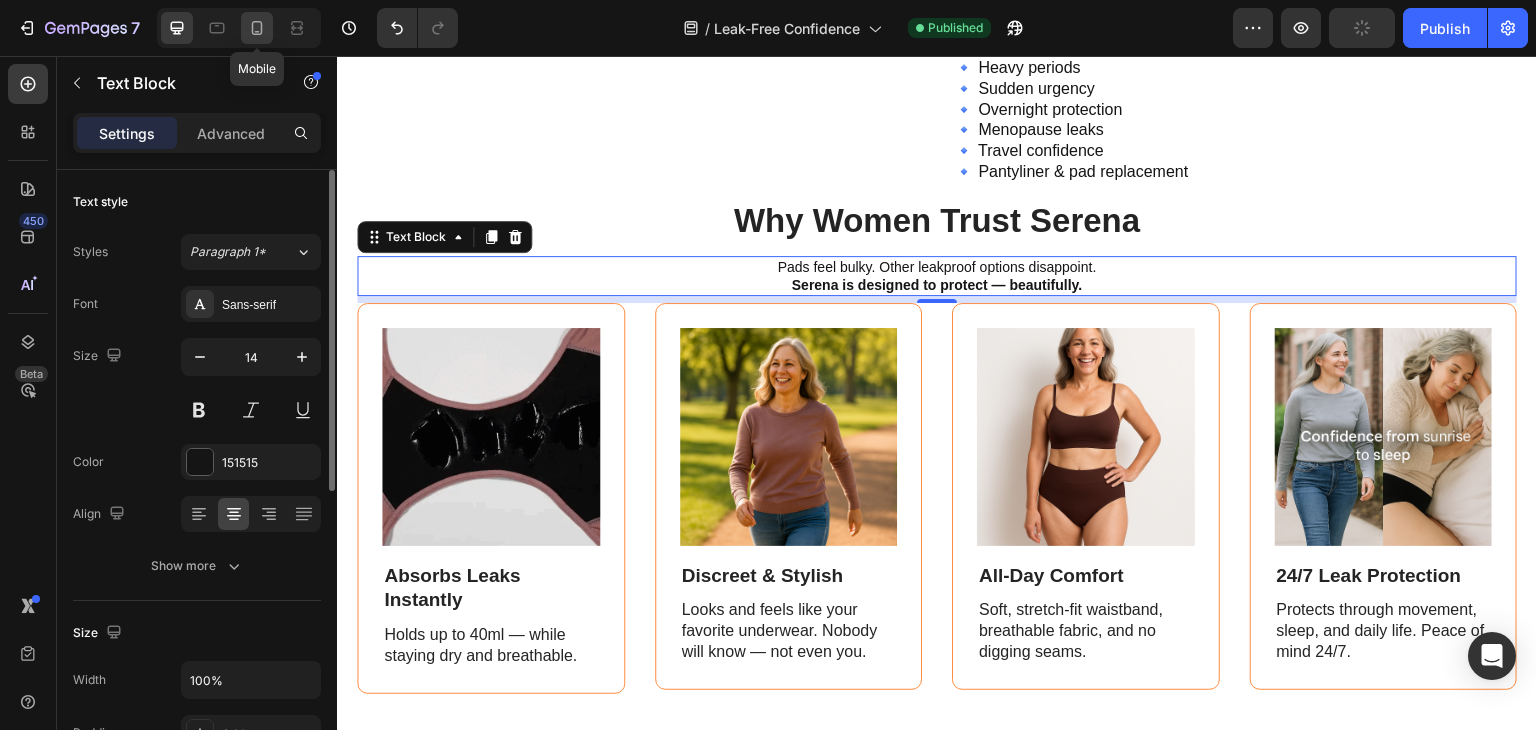 click 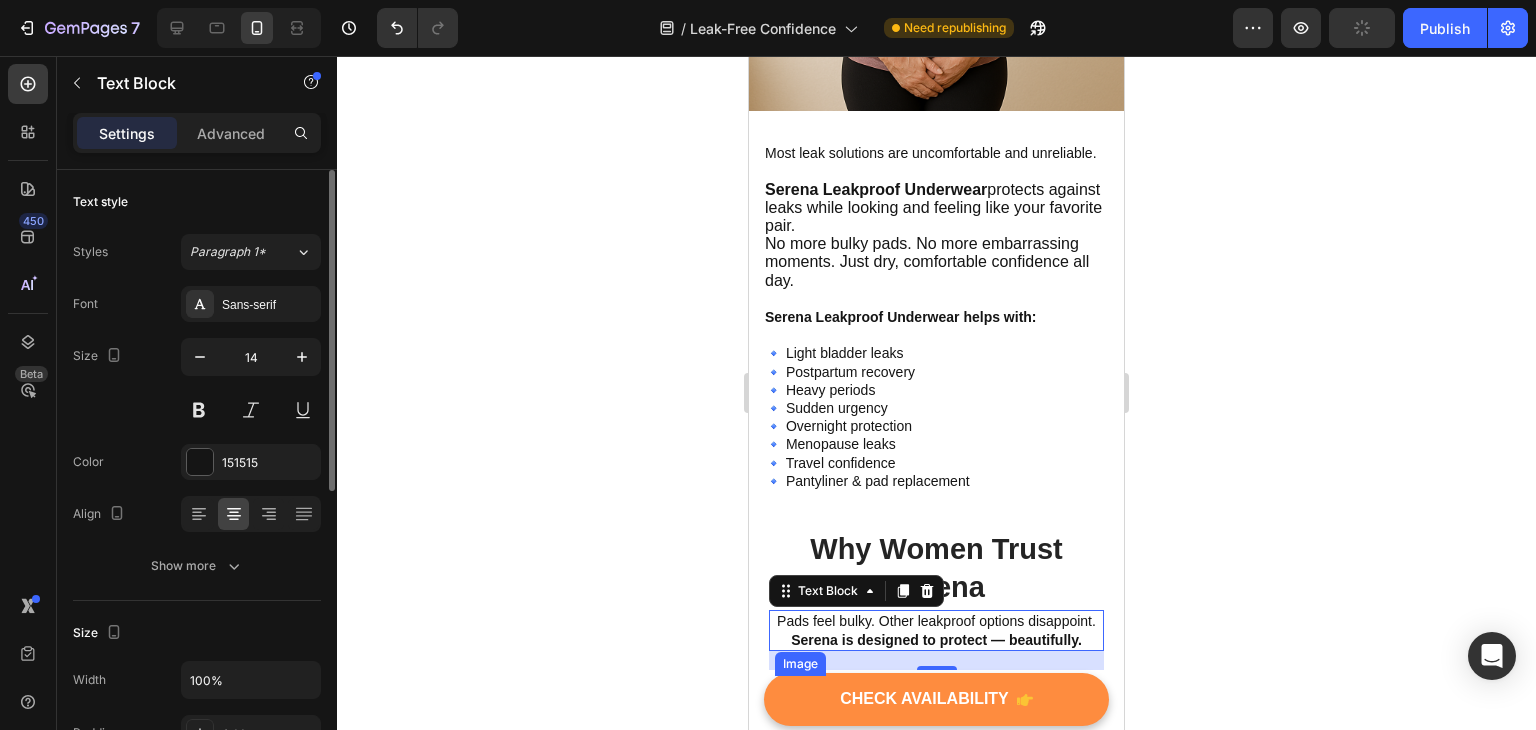 scroll, scrollTop: 1692, scrollLeft: 0, axis: vertical 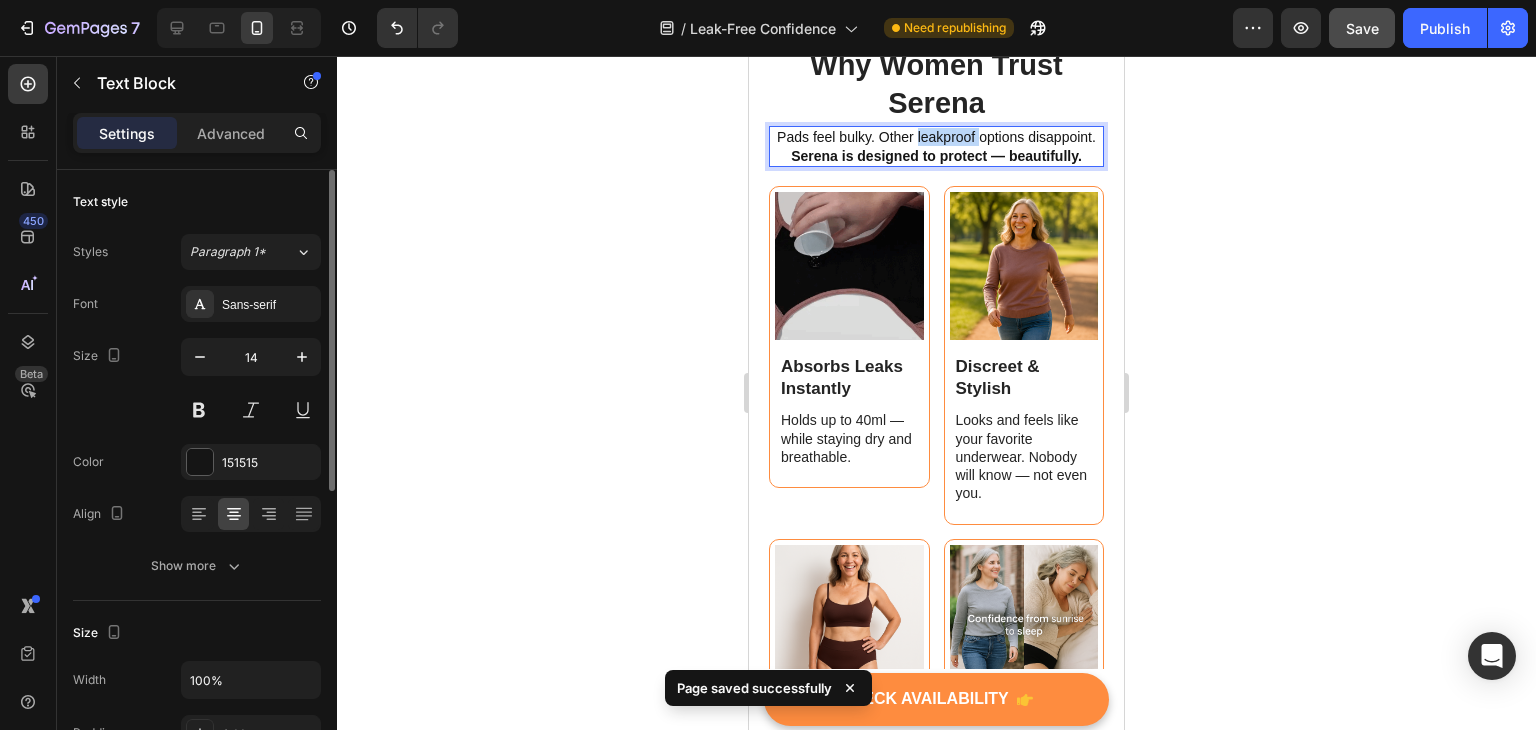click on "Pads feel bulky. Other leakproof options disappoint. Serena is designed to protect — beautifully." at bounding box center (936, 146) 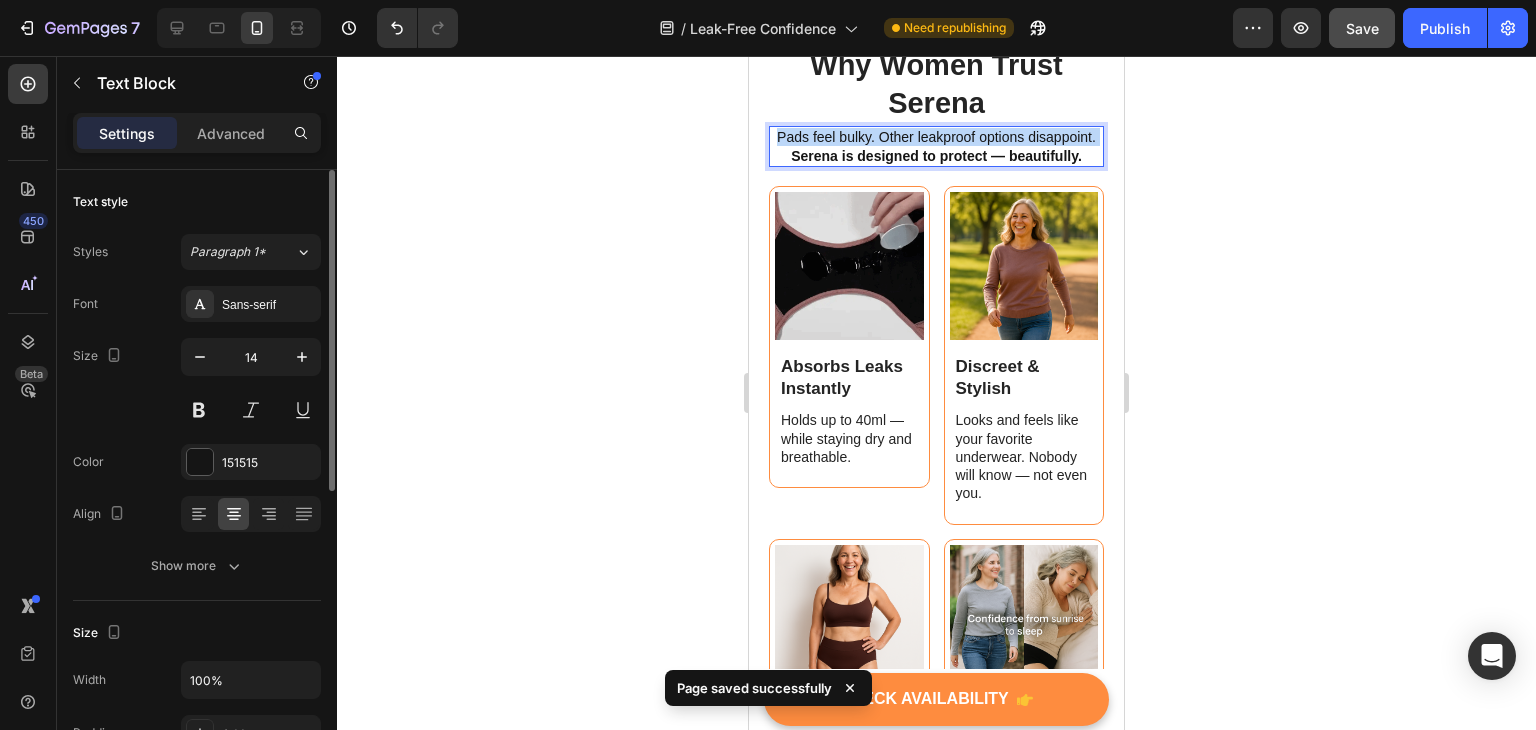 click on "Pads feel bulky. Other leakproof options disappoint. Serena is designed to protect — beautifully." at bounding box center (936, 146) 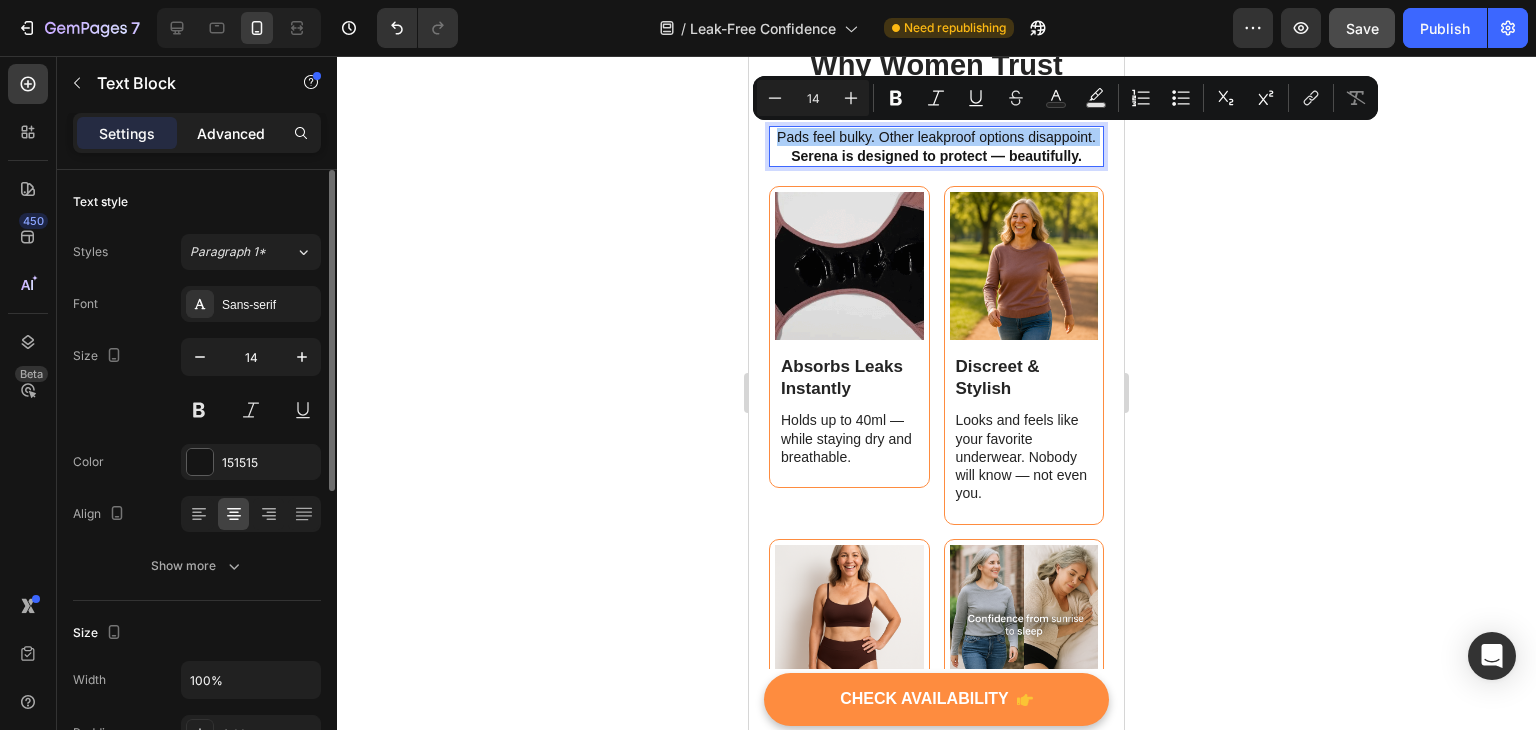 click on "Advanced" 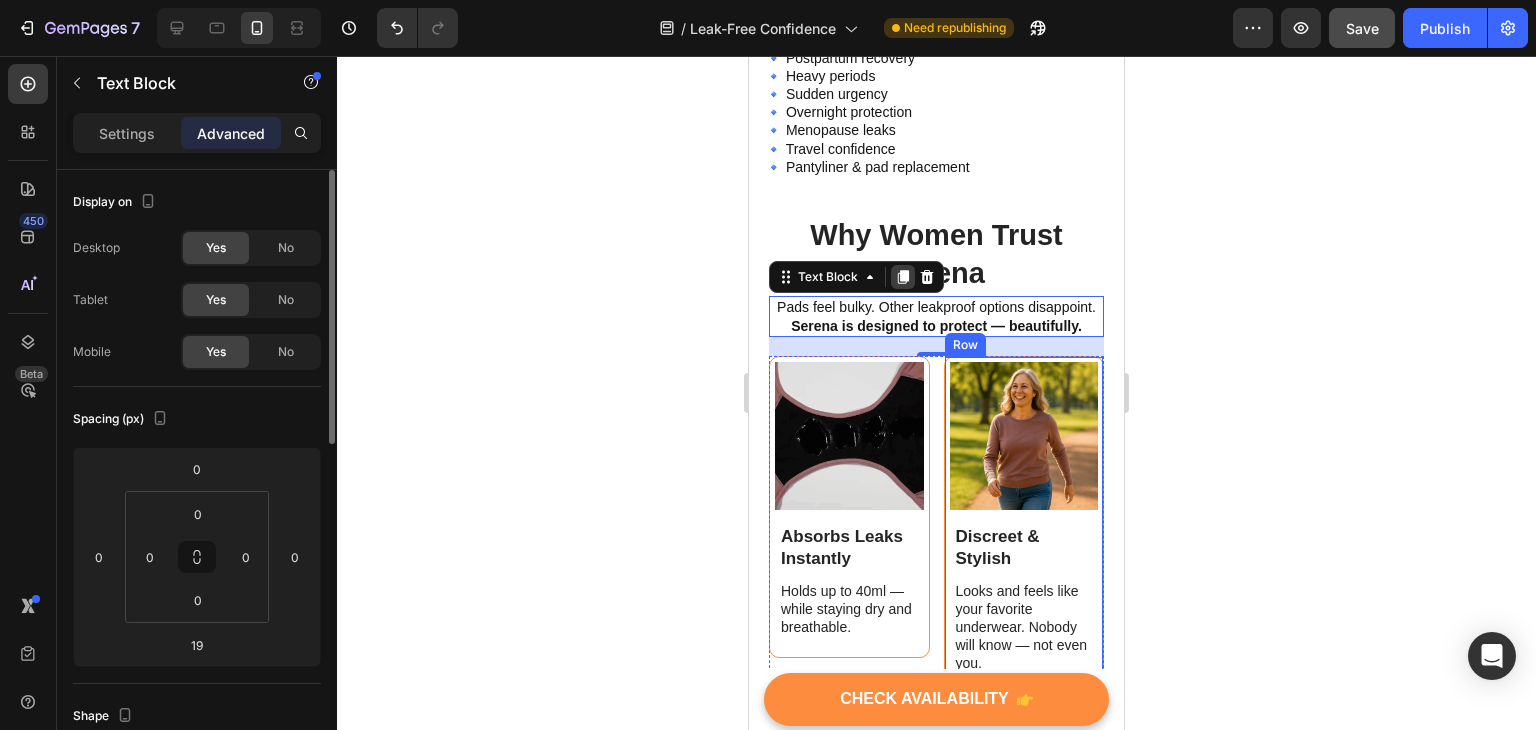 scroll, scrollTop: 1492, scrollLeft: 0, axis: vertical 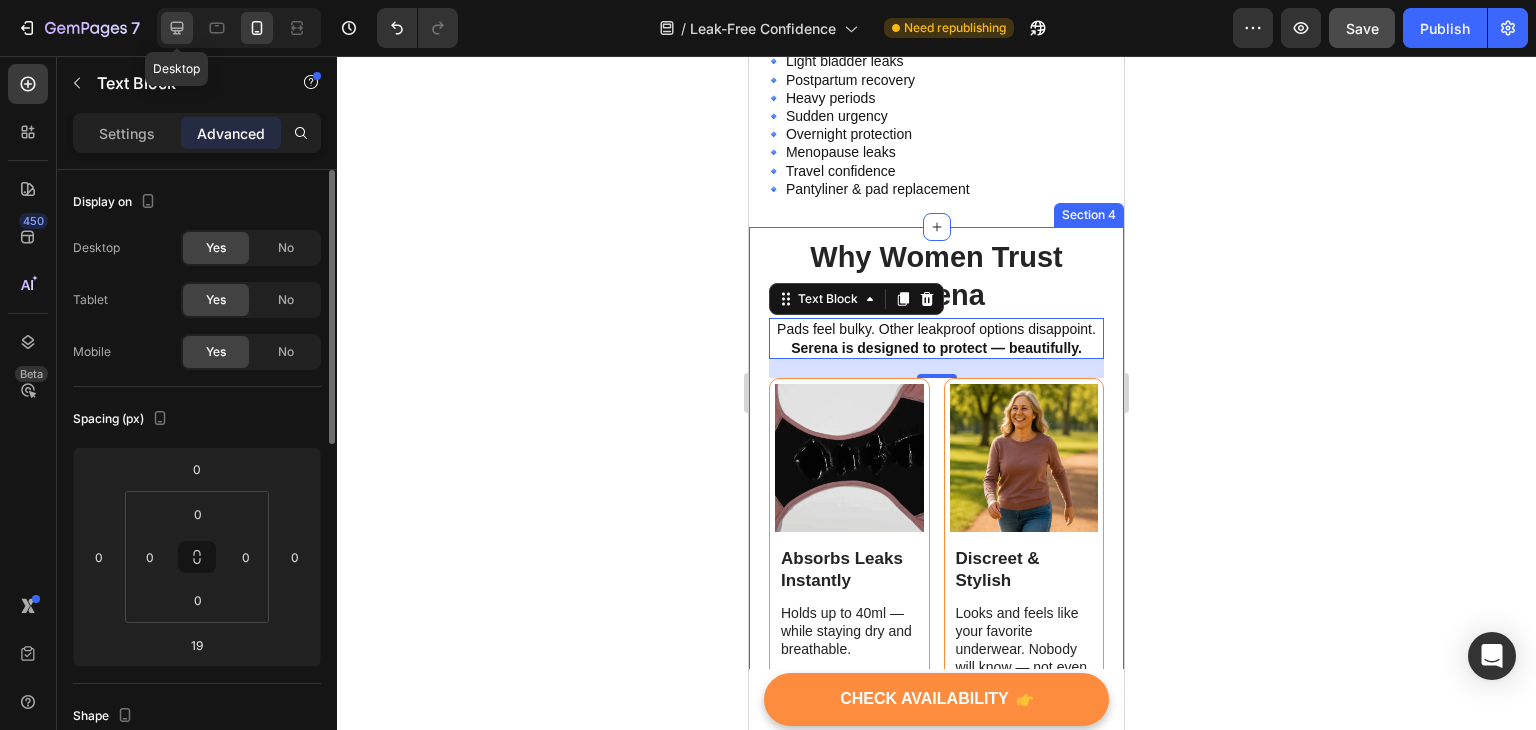 click 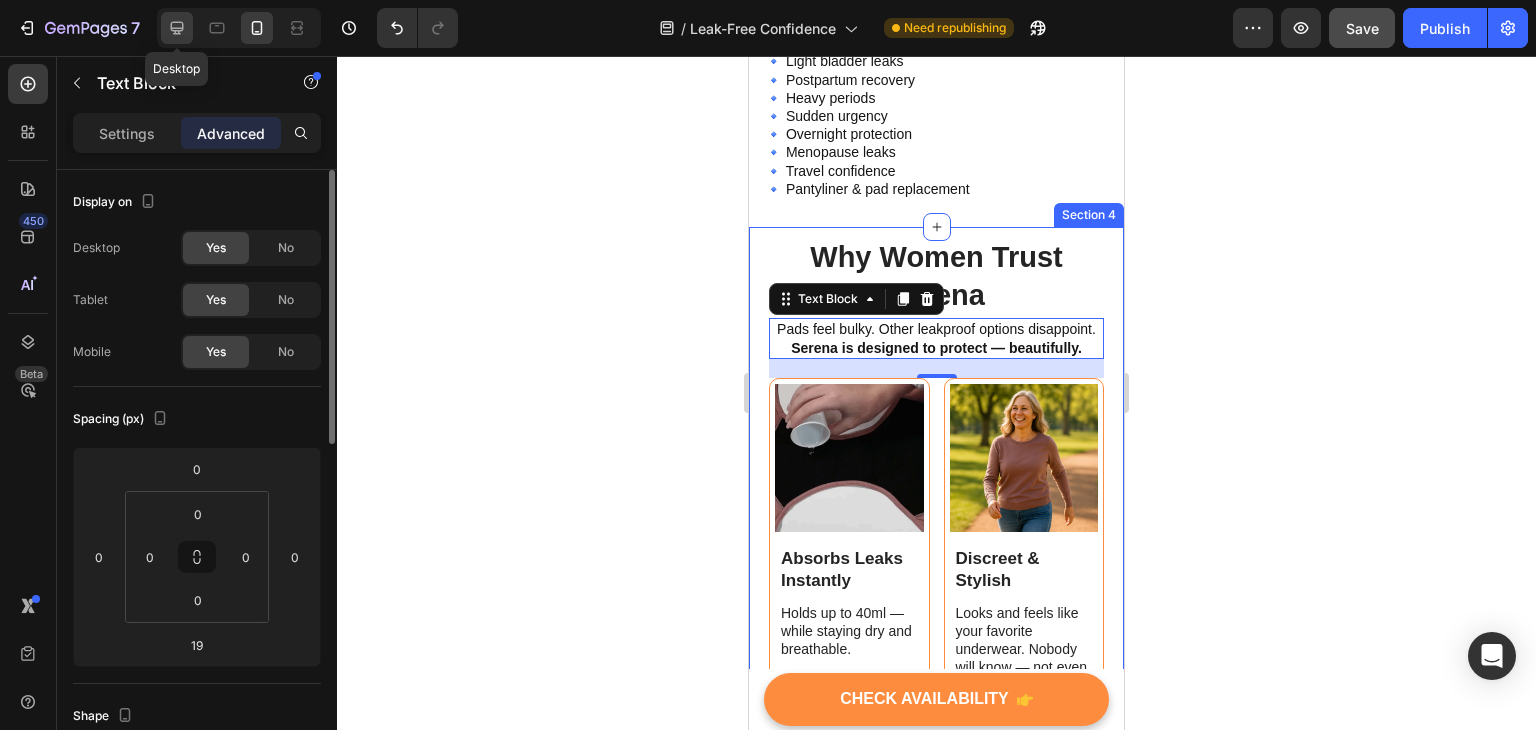 type on "7" 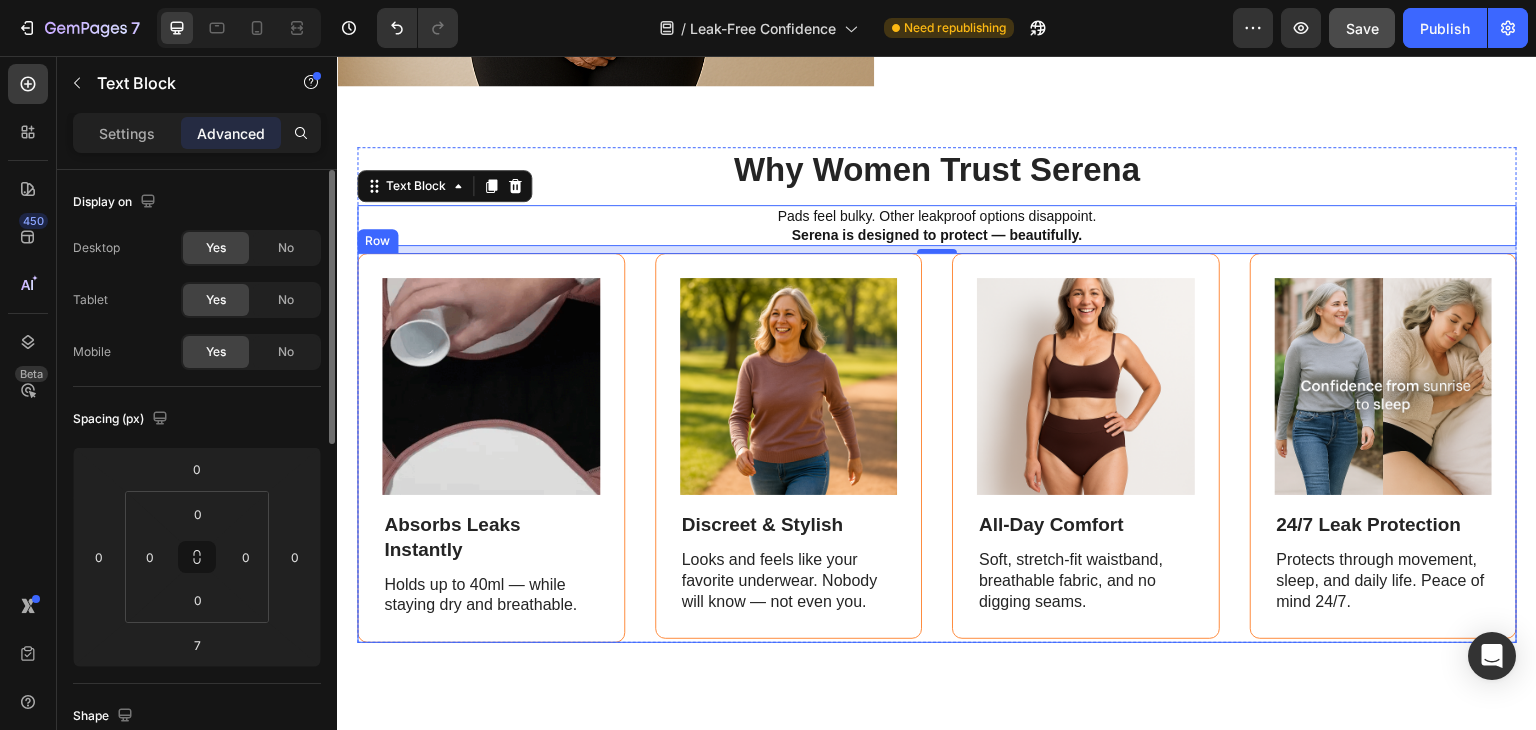 scroll, scrollTop: 1331, scrollLeft: 0, axis: vertical 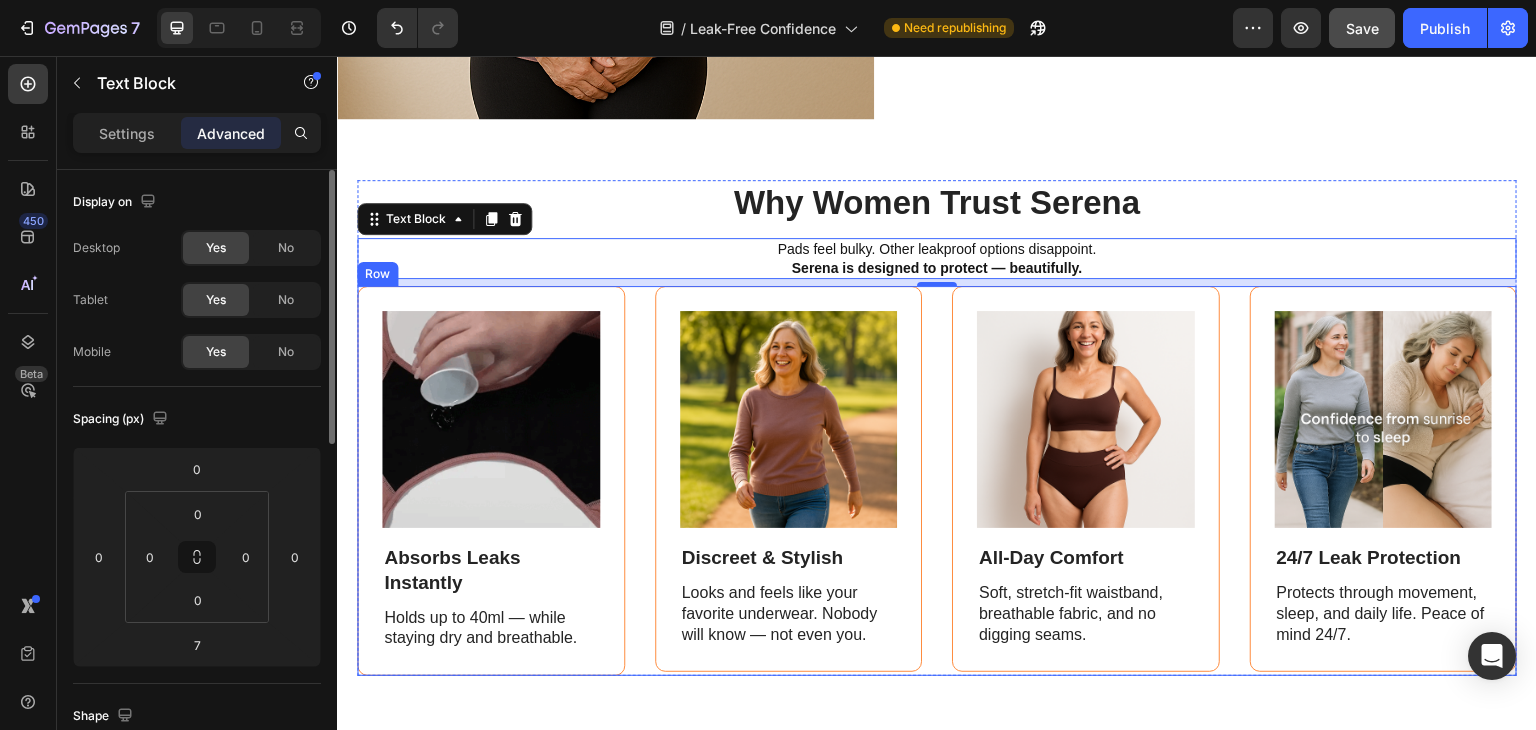 click on "Image Absorbs Leaks Instantly Text Block Holds up to 40ml — while staying dry and breathable. Text Block Row Image Discreet & Stylish Text Block Looks and feels like your favorite underwear. Nobody will know — not even you. Text Block Row Image All-Day Comfort Text Block Soft, stretch-fit waistband, breathable fabric, and no digging seams. Text Block Row Image 24/7 Leak Protection Text Block Protects through movement, sleep, and daily life. Peace of mind 24/7. Text Block Row Row" at bounding box center (937, 481) 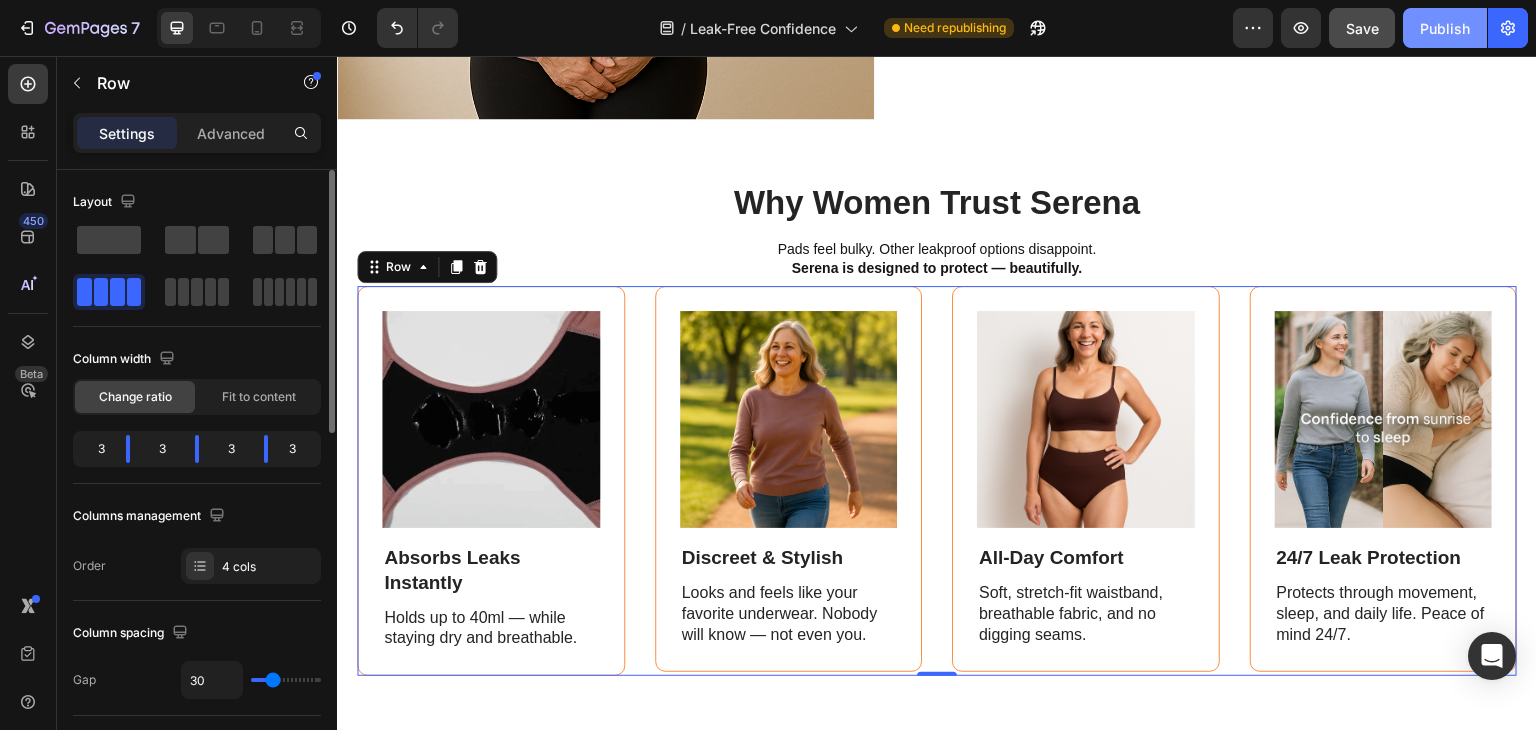 click on "Publish" at bounding box center (1445, 28) 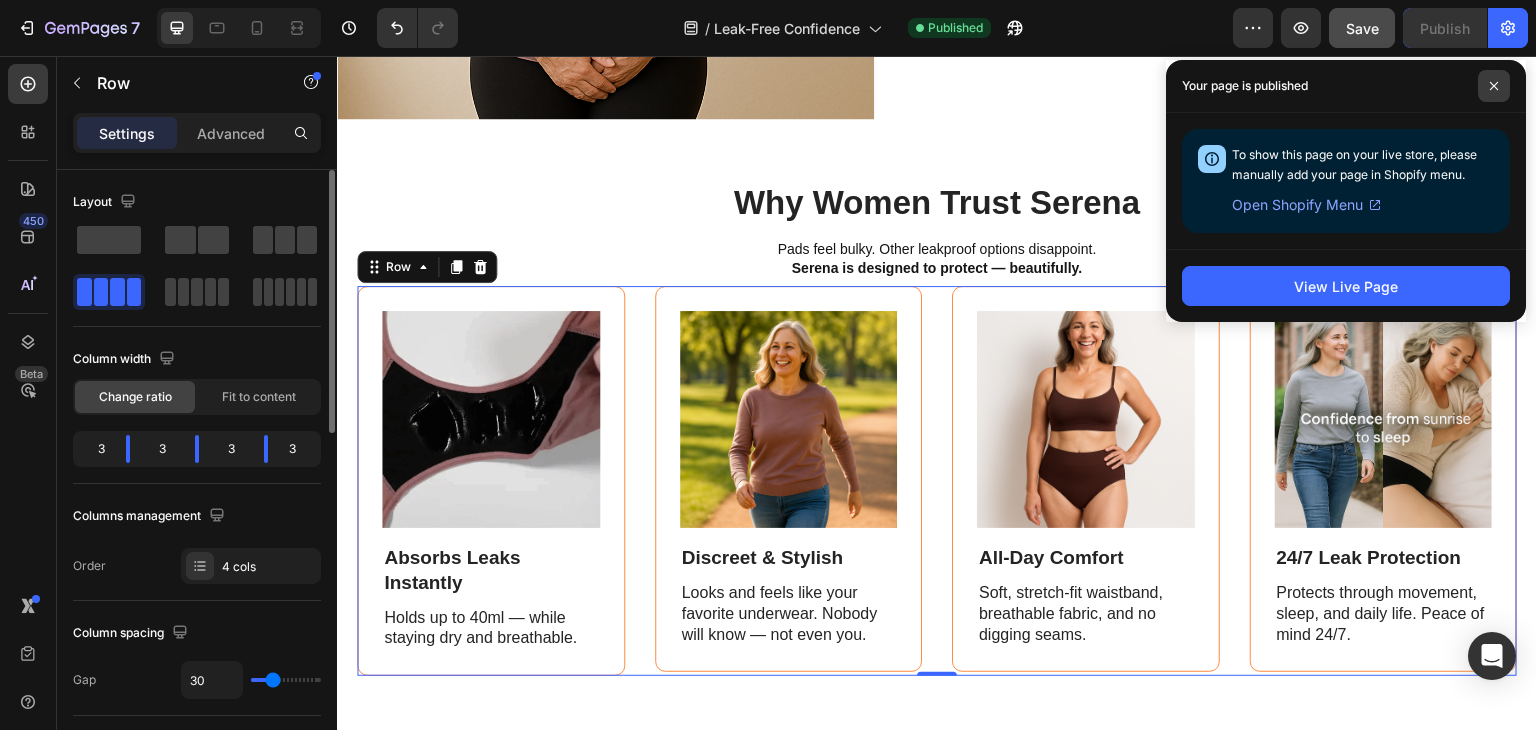 click at bounding box center [1494, 86] 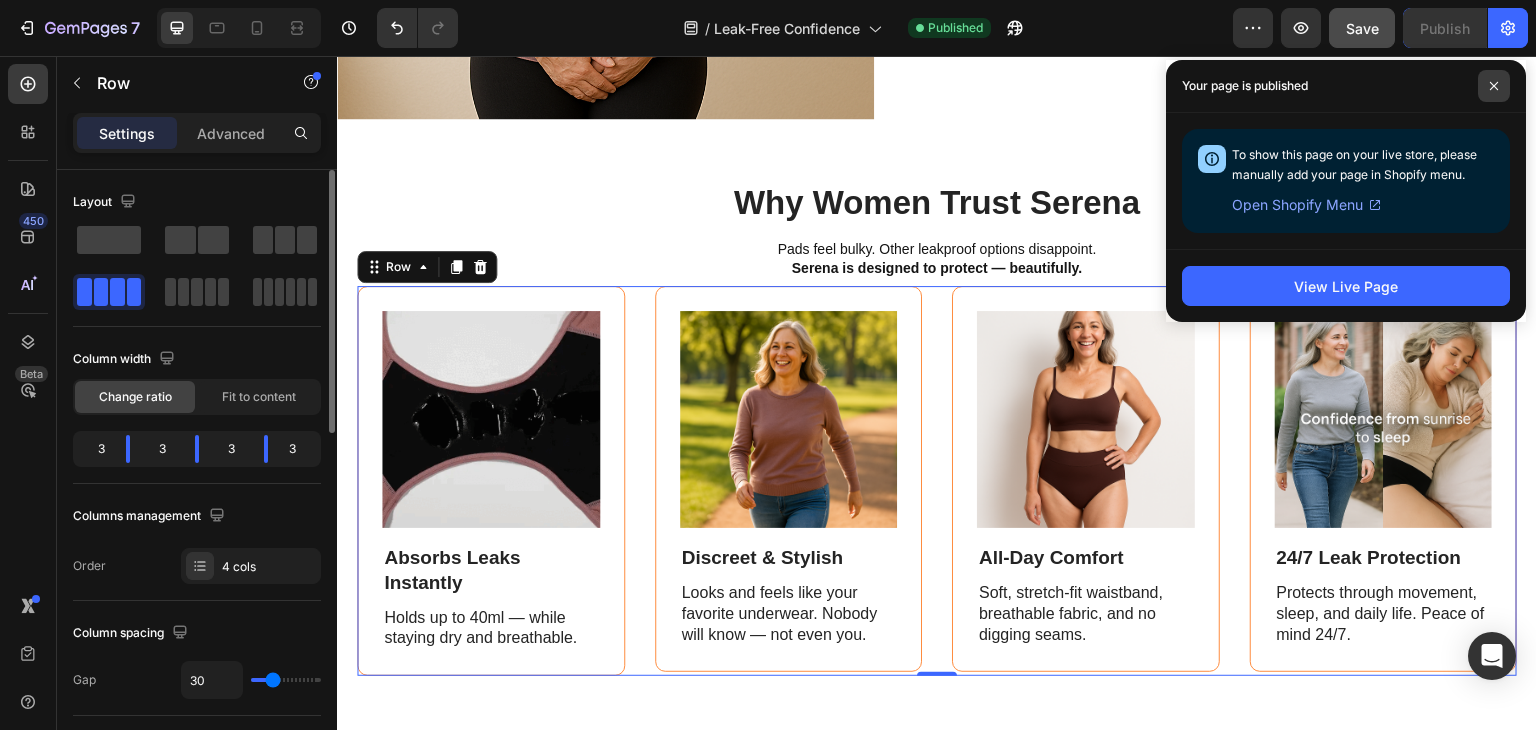 click at bounding box center [1494, 86] 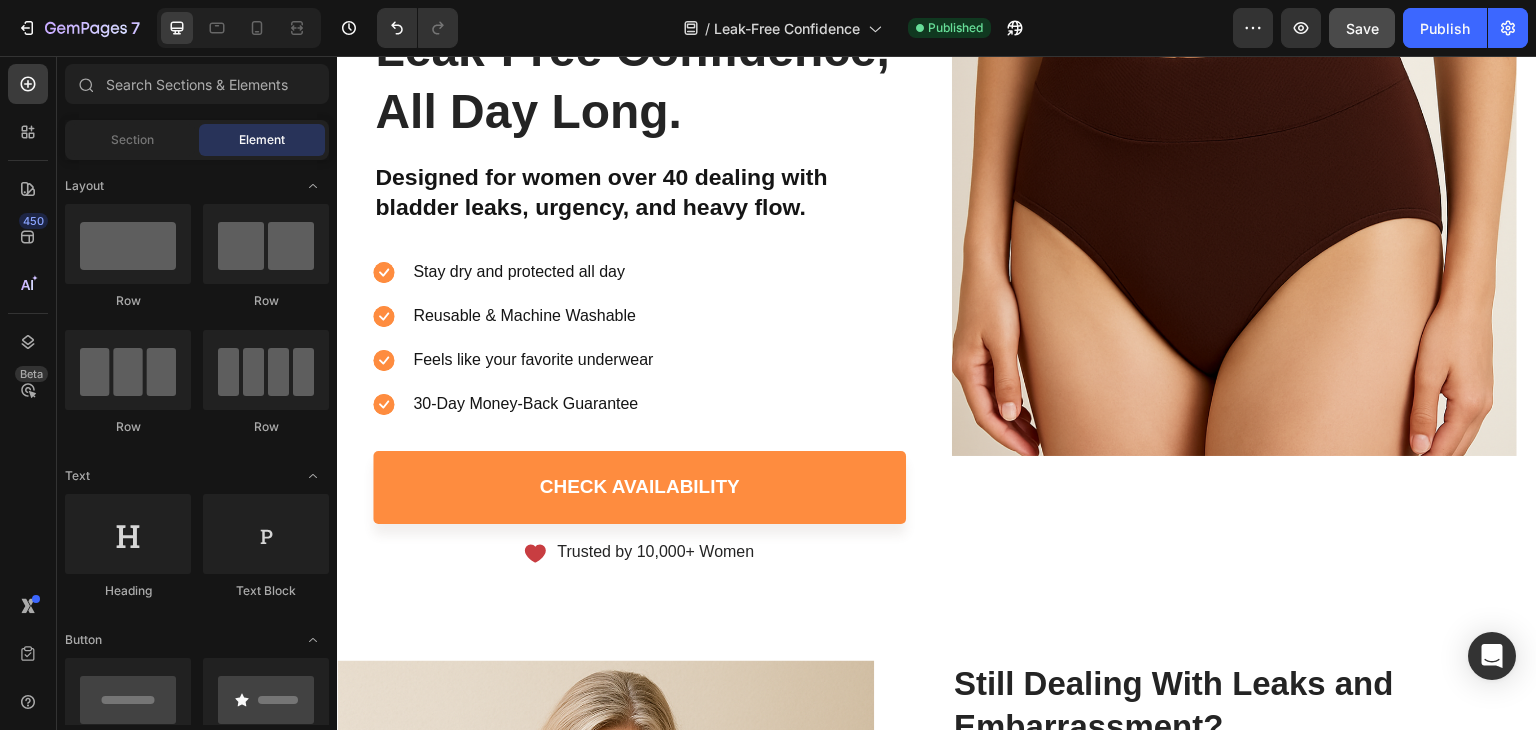 scroll, scrollTop: 0, scrollLeft: 0, axis: both 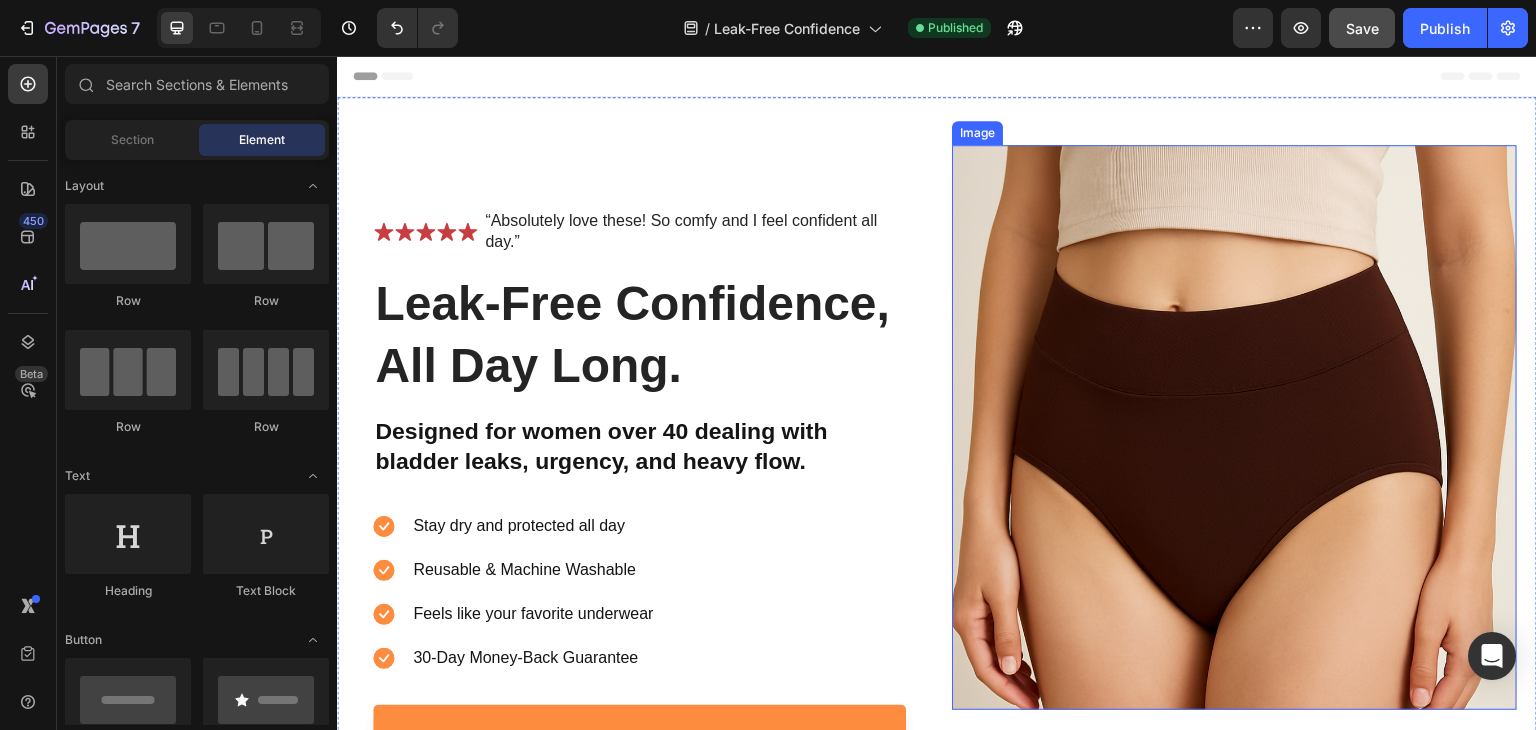 click at bounding box center (1234, 427) 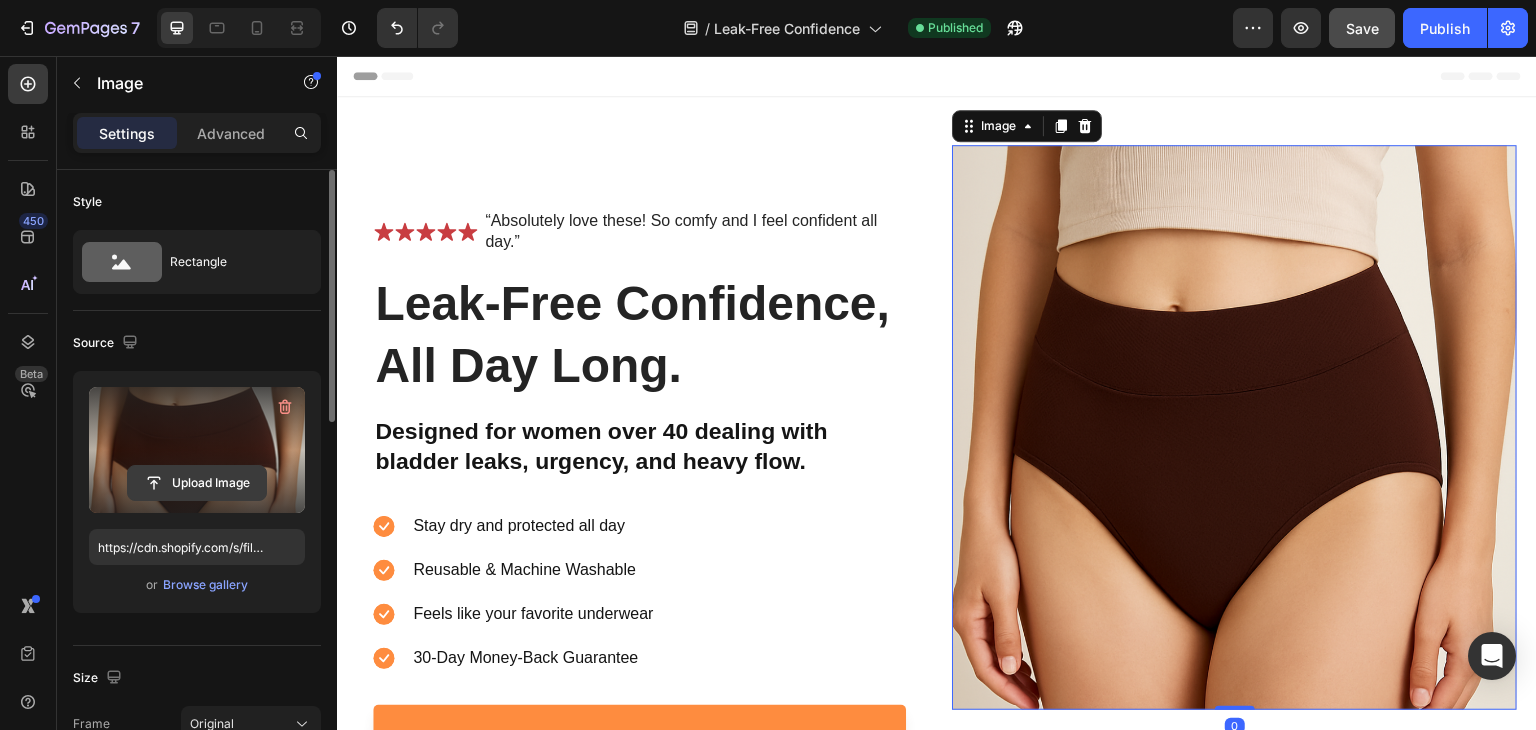 click 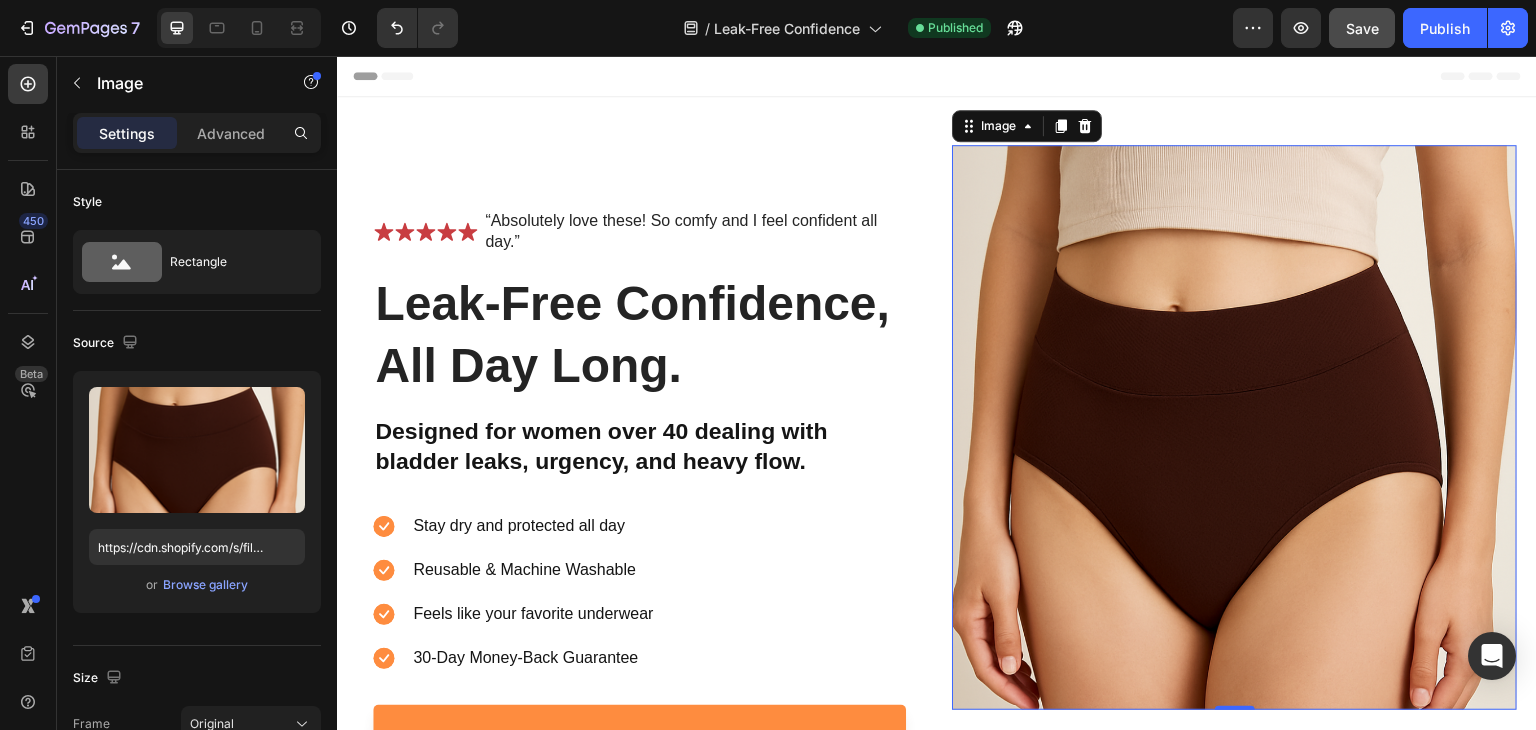 click at bounding box center (1234, 427) 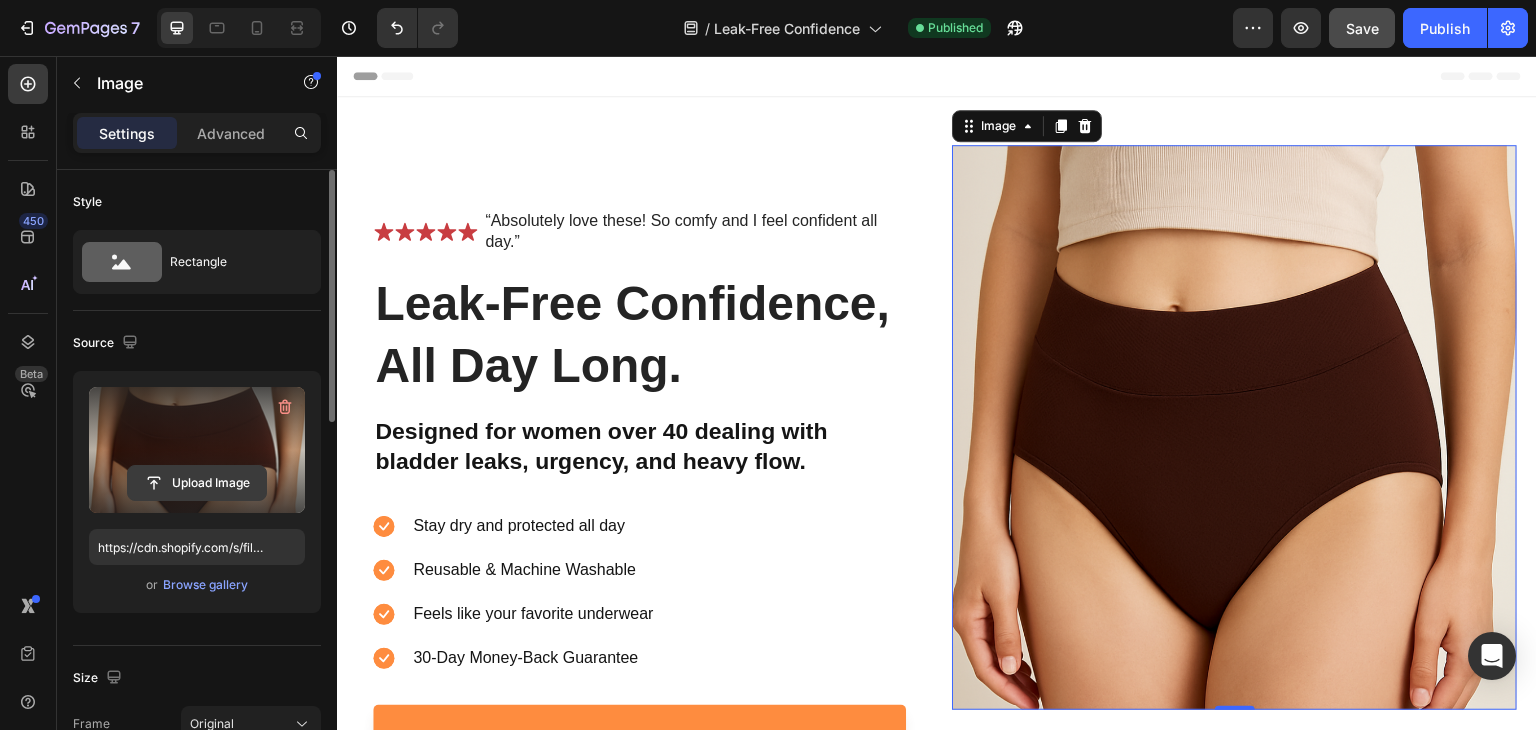 click 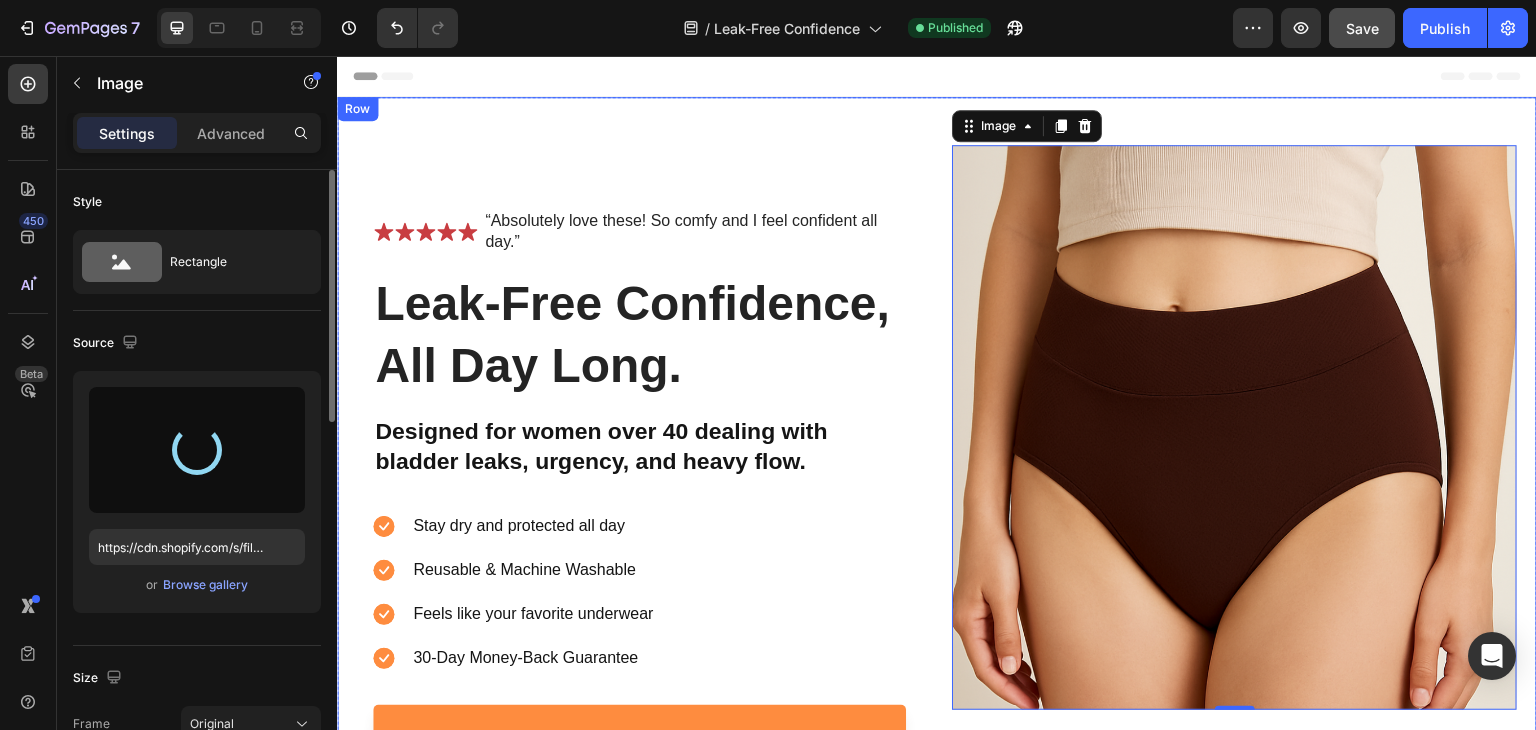 type on "https://cdn.shopify.com/s/files/1/0858/0599/0219/files/gempages_572823166410294496-238c8d71-fad4-4607-a369-16a898d8efd8.png" 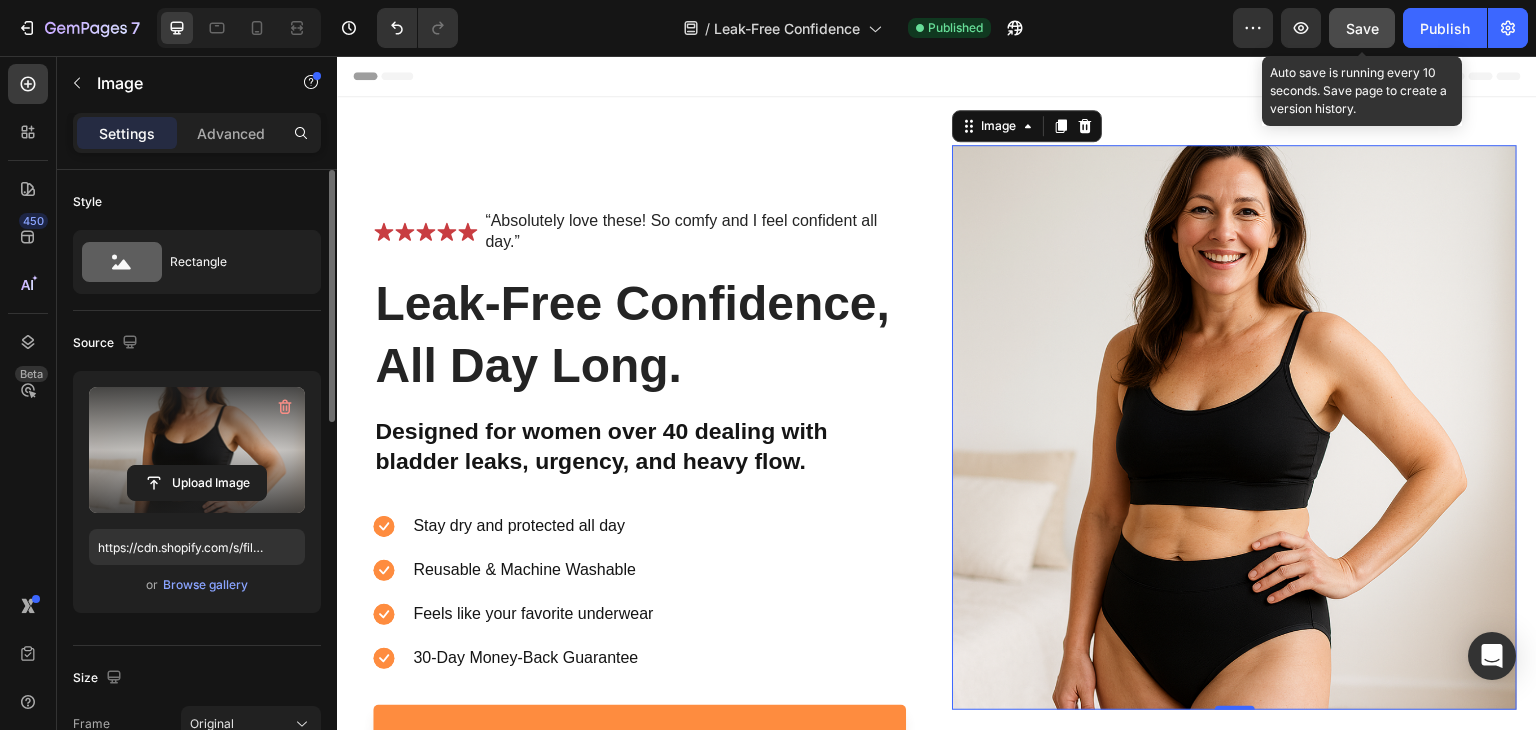 click on "Save" at bounding box center (1362, 28) 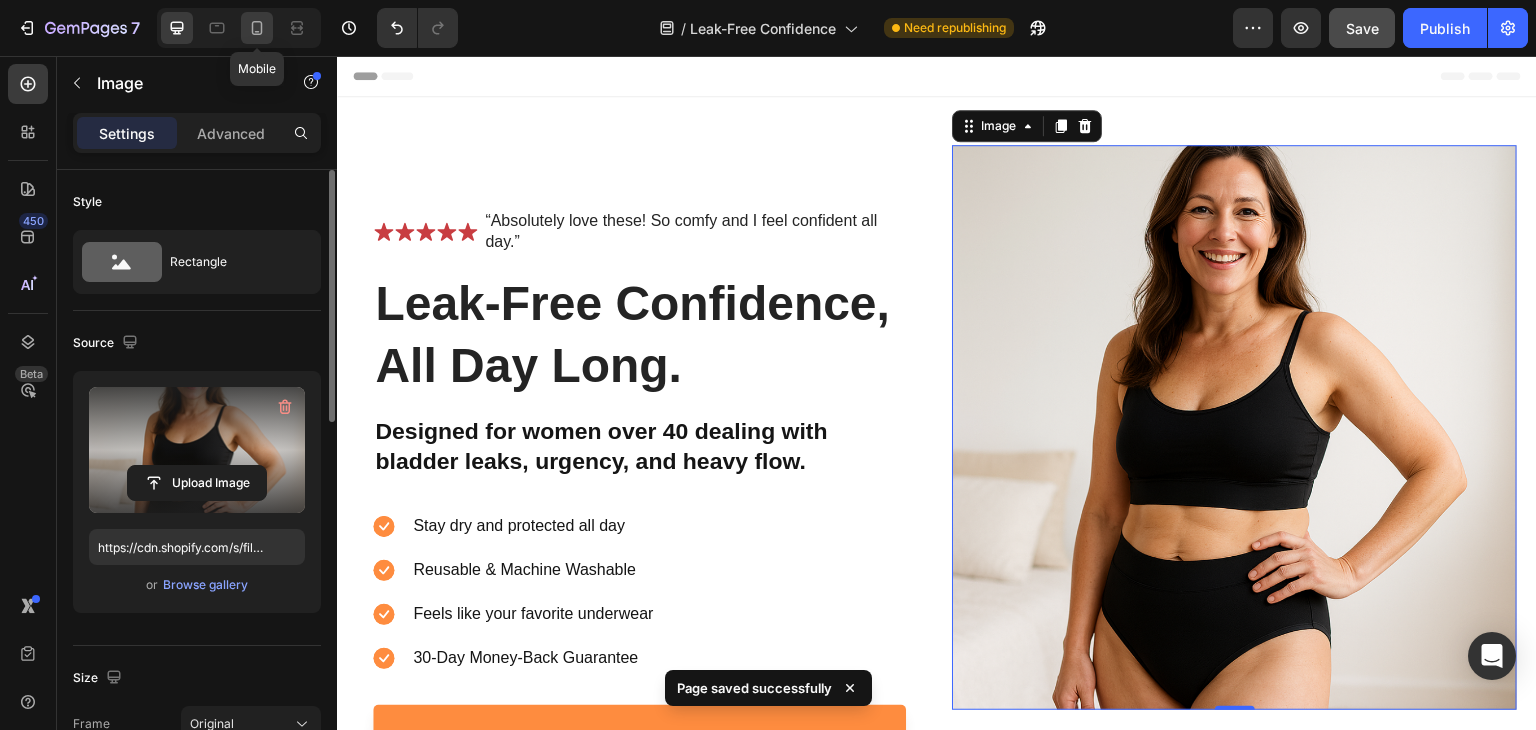click 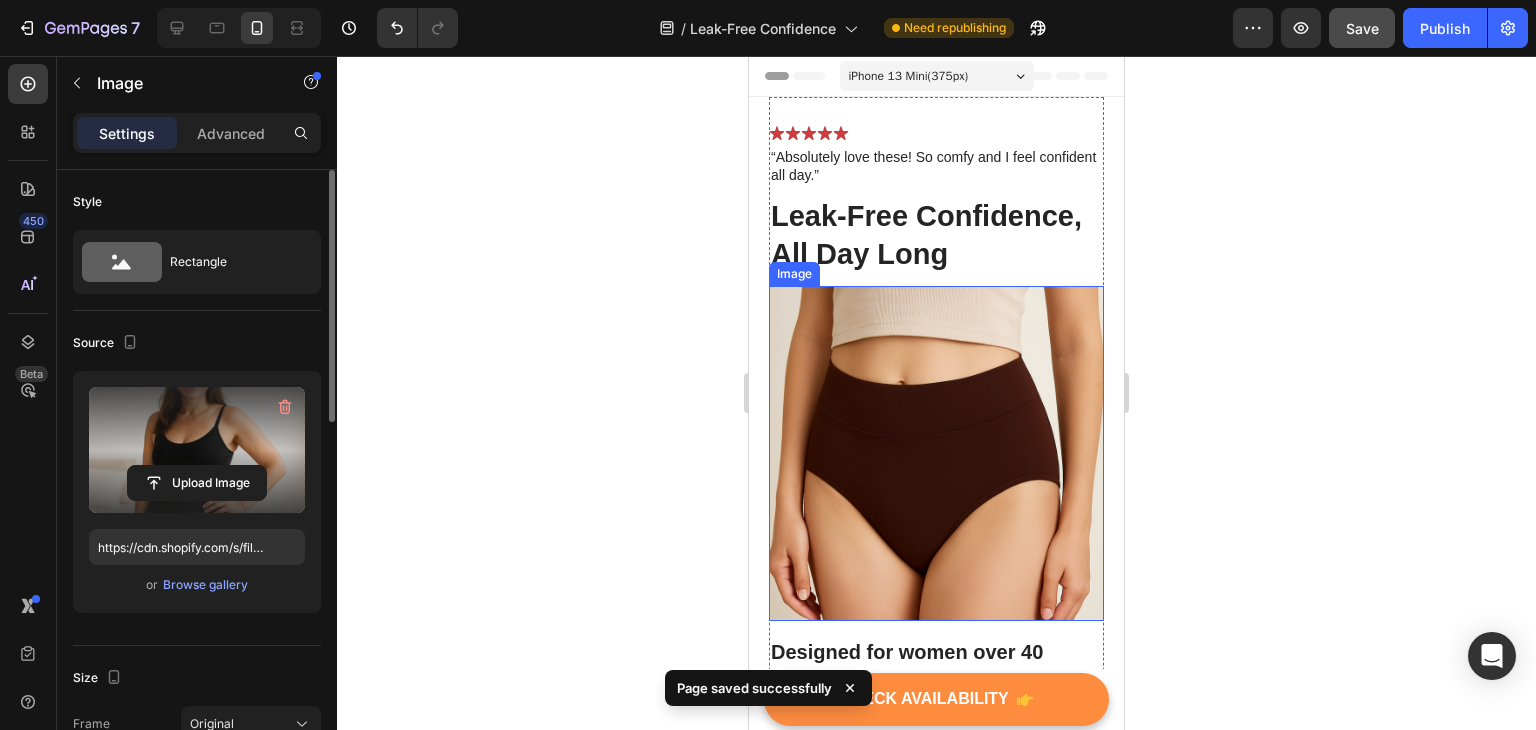 click at bounding box center (936, 453) 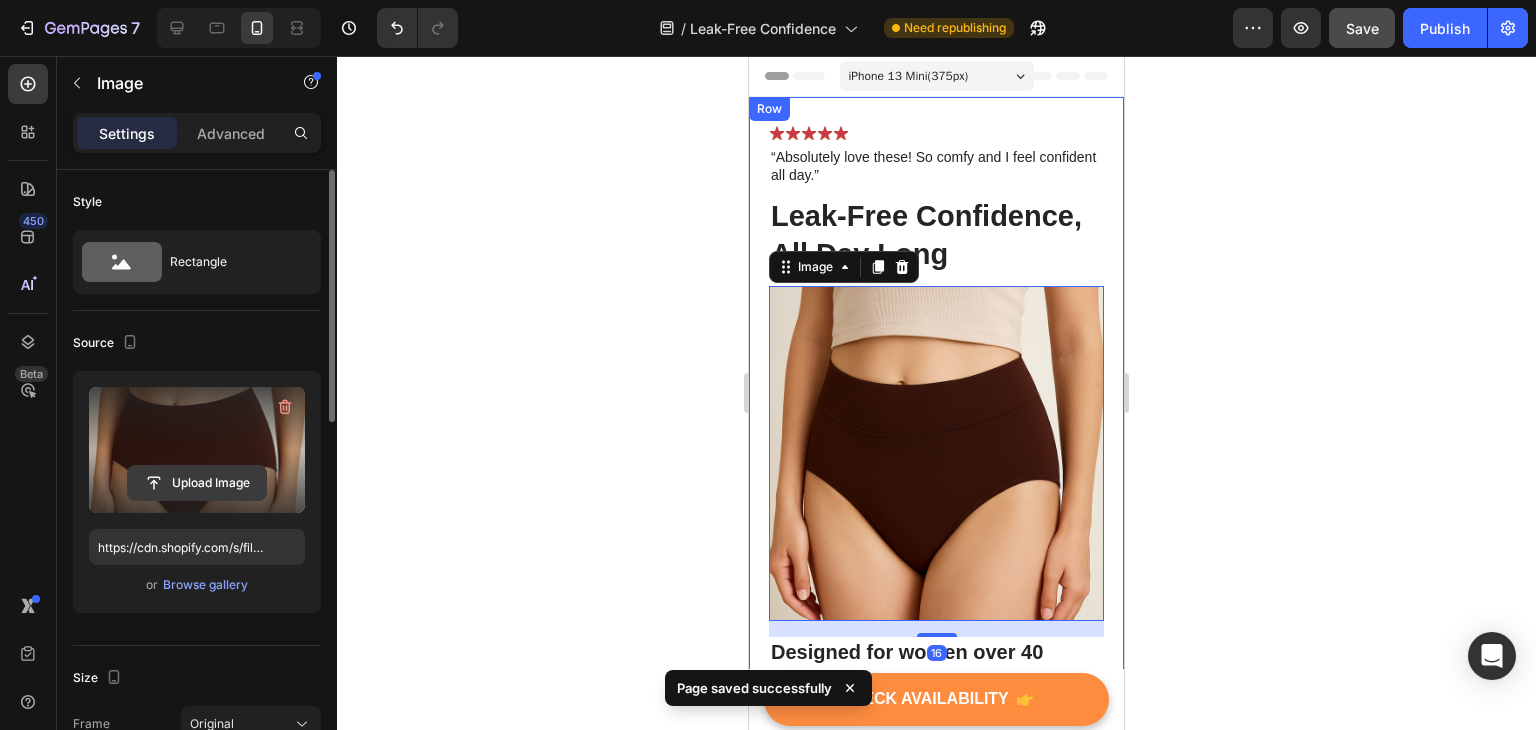 click 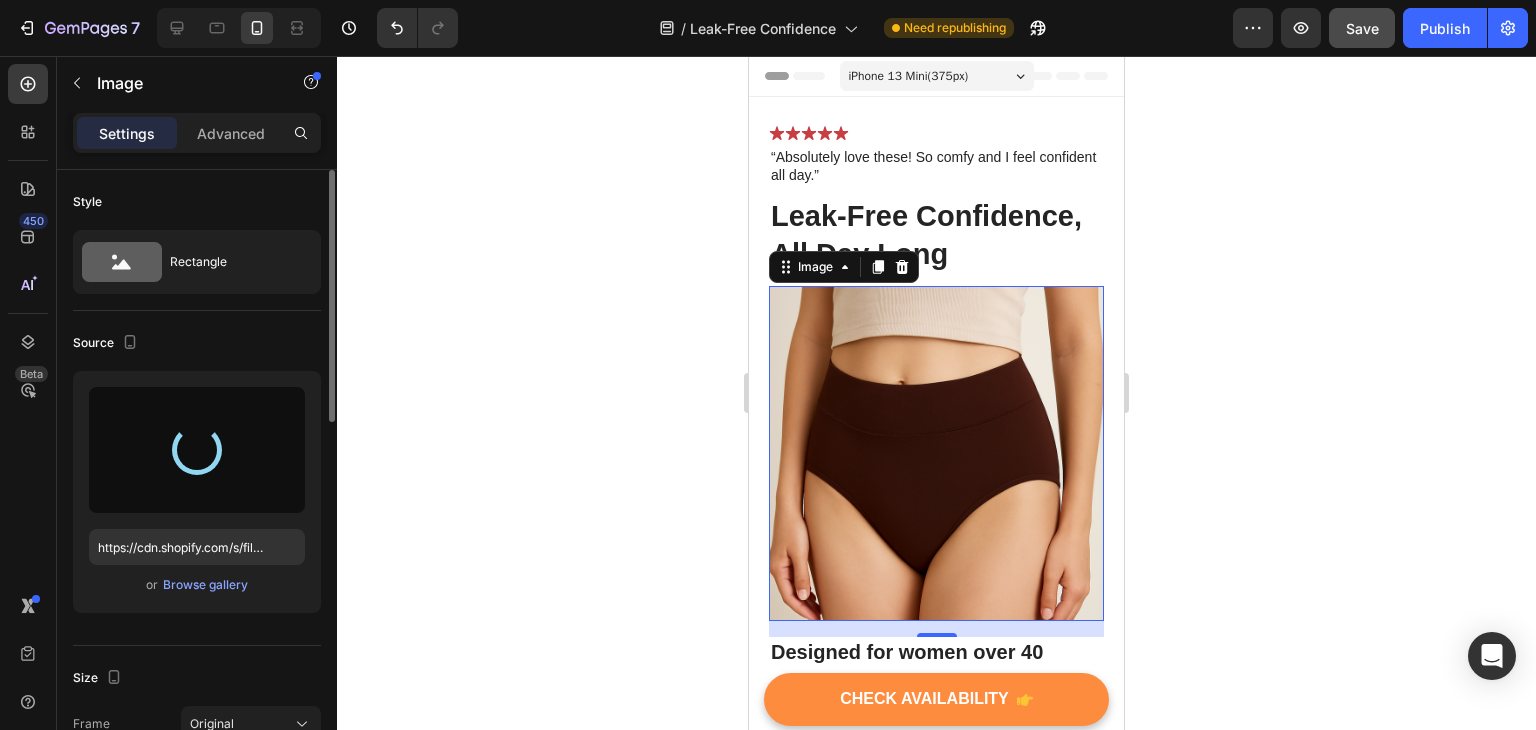 type on "https://cdn.shopify.com/s/files/1/0858/0599/0219/files/gempages_572823166410294496-238c8d71-fad4-4607-a369-16a898d8efd8.png" 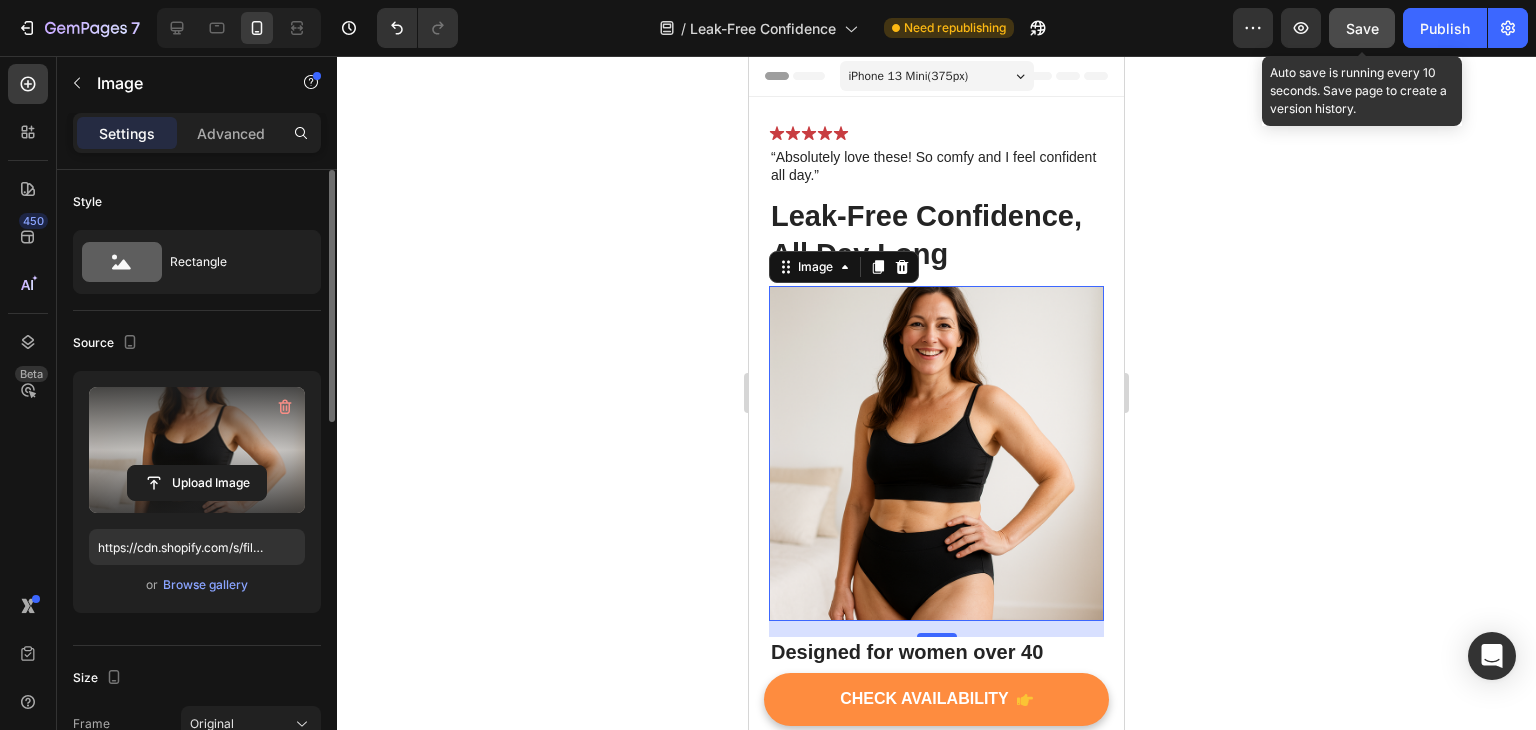 click on "Save" at bounding box center [1362, 28] 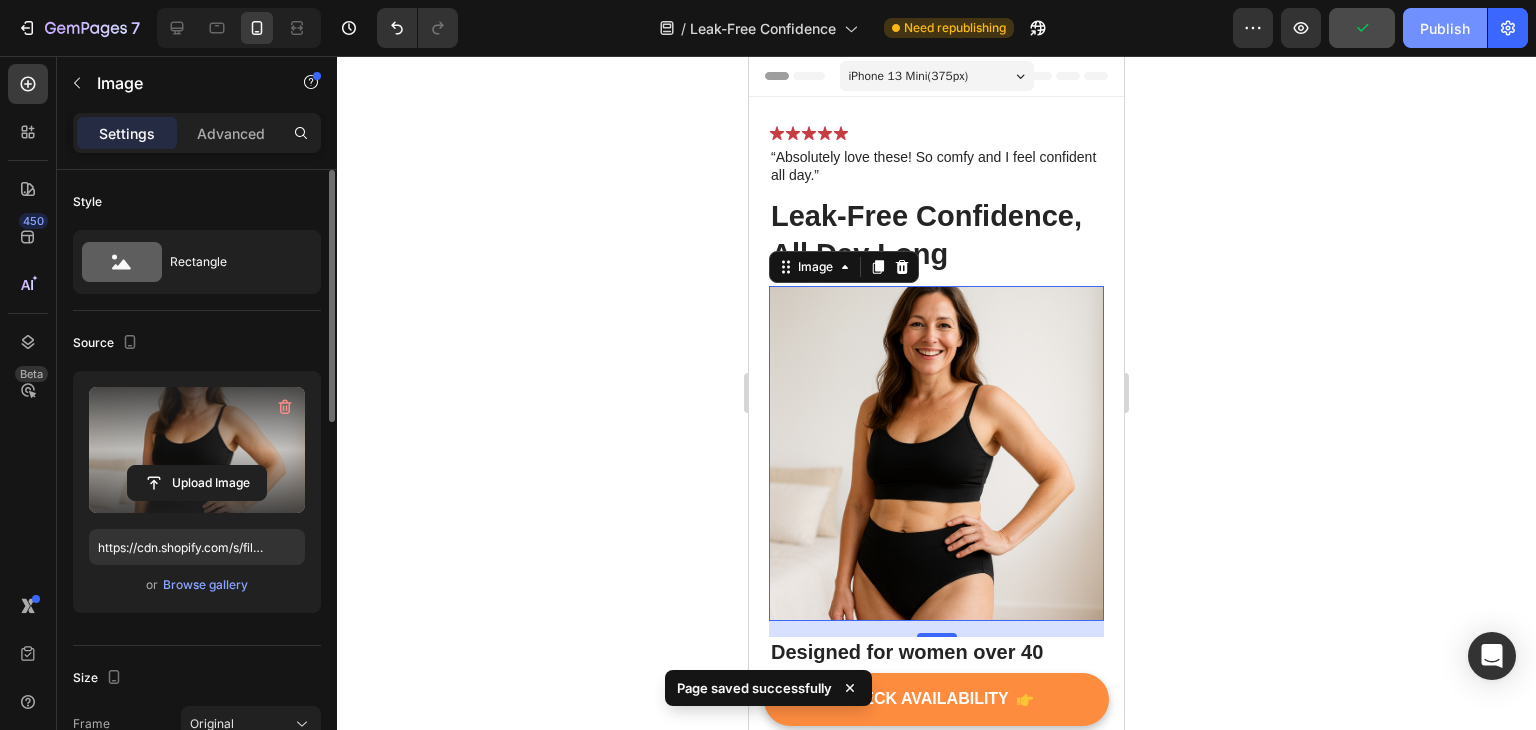 click on "Publish" at bounding box center [1445, 28] 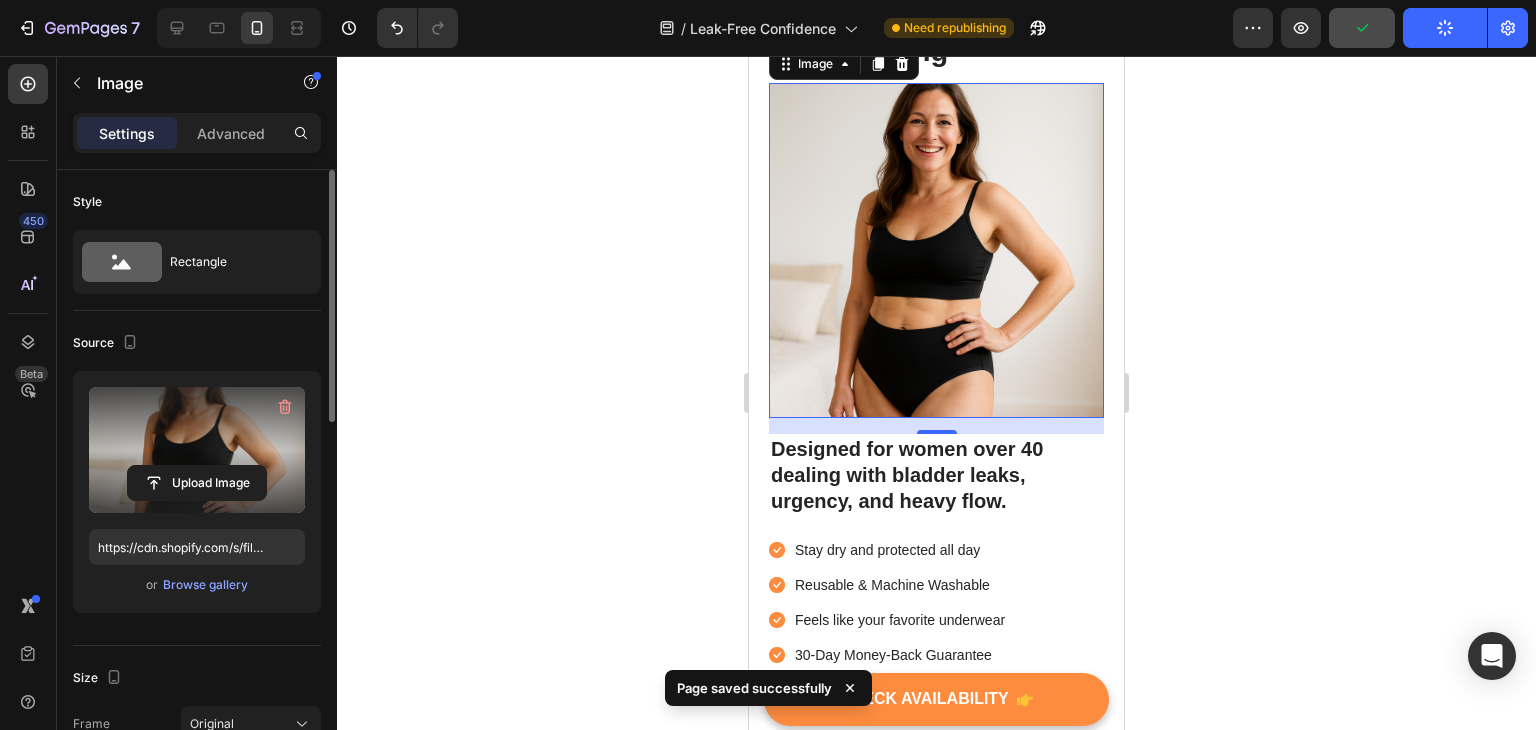 scroll, scrollTop: 300, scrollLeft: 0, axis: vertical 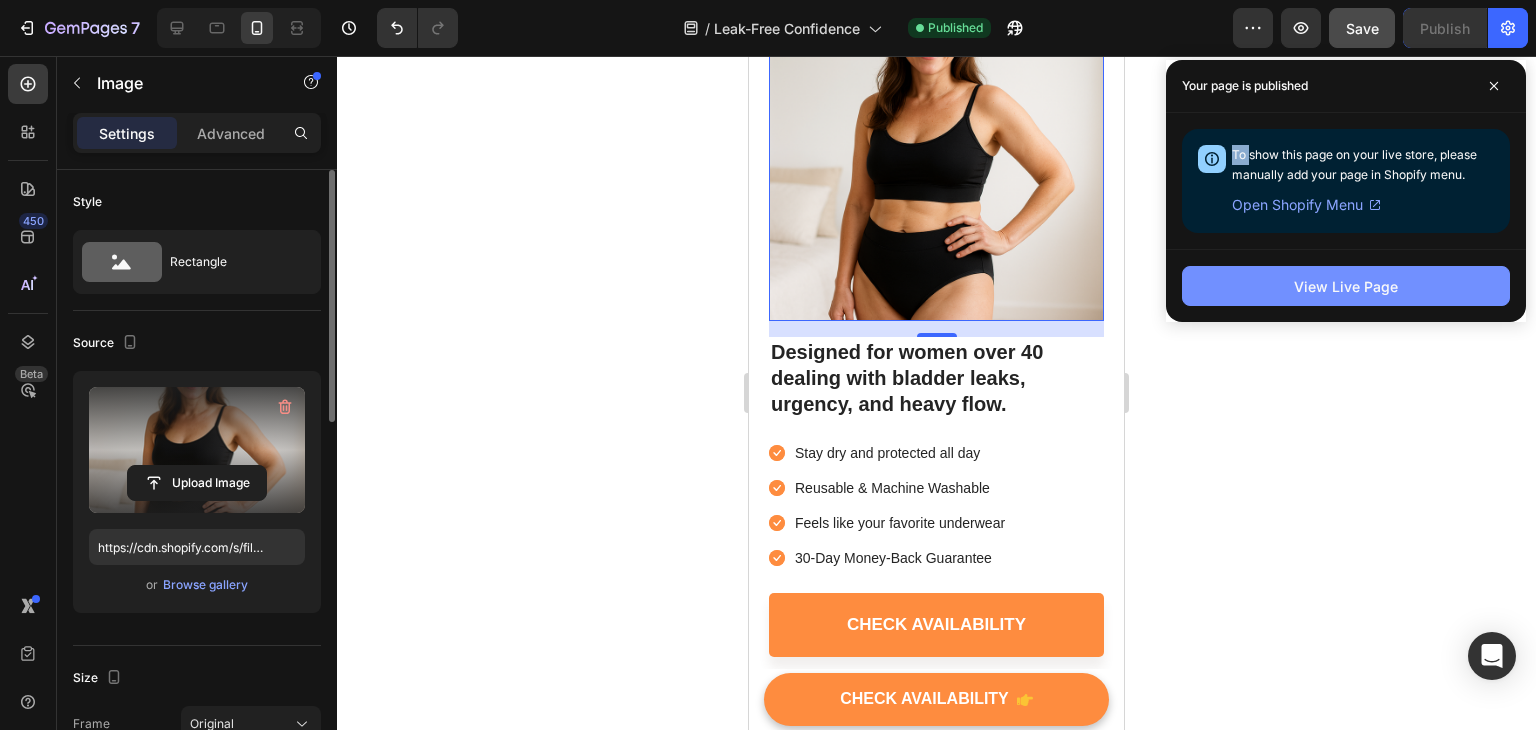 click on "View Live Page" at bounding box center [1346, 286] 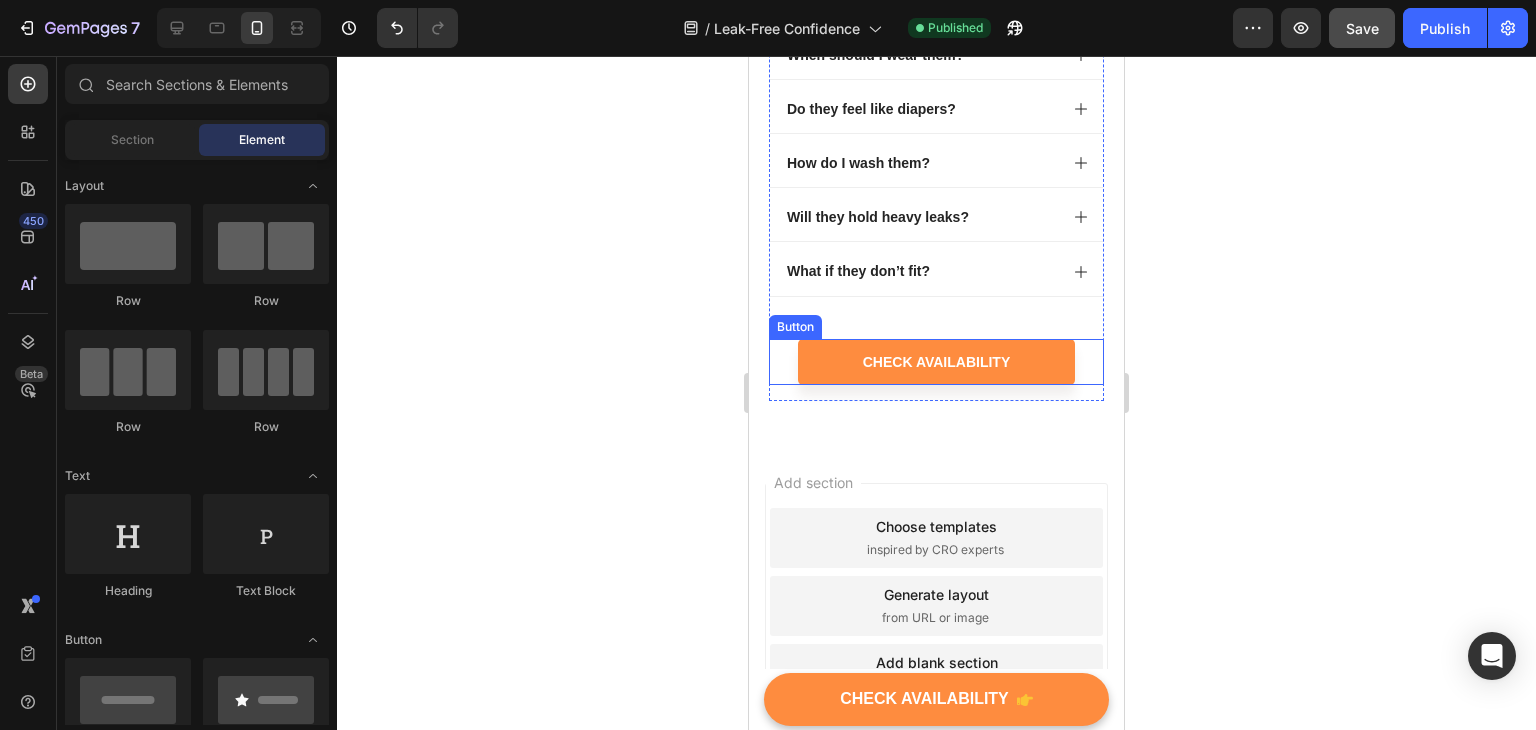 scroll, scrollTop: 5210, scrollLeft: 0, axis: vertical 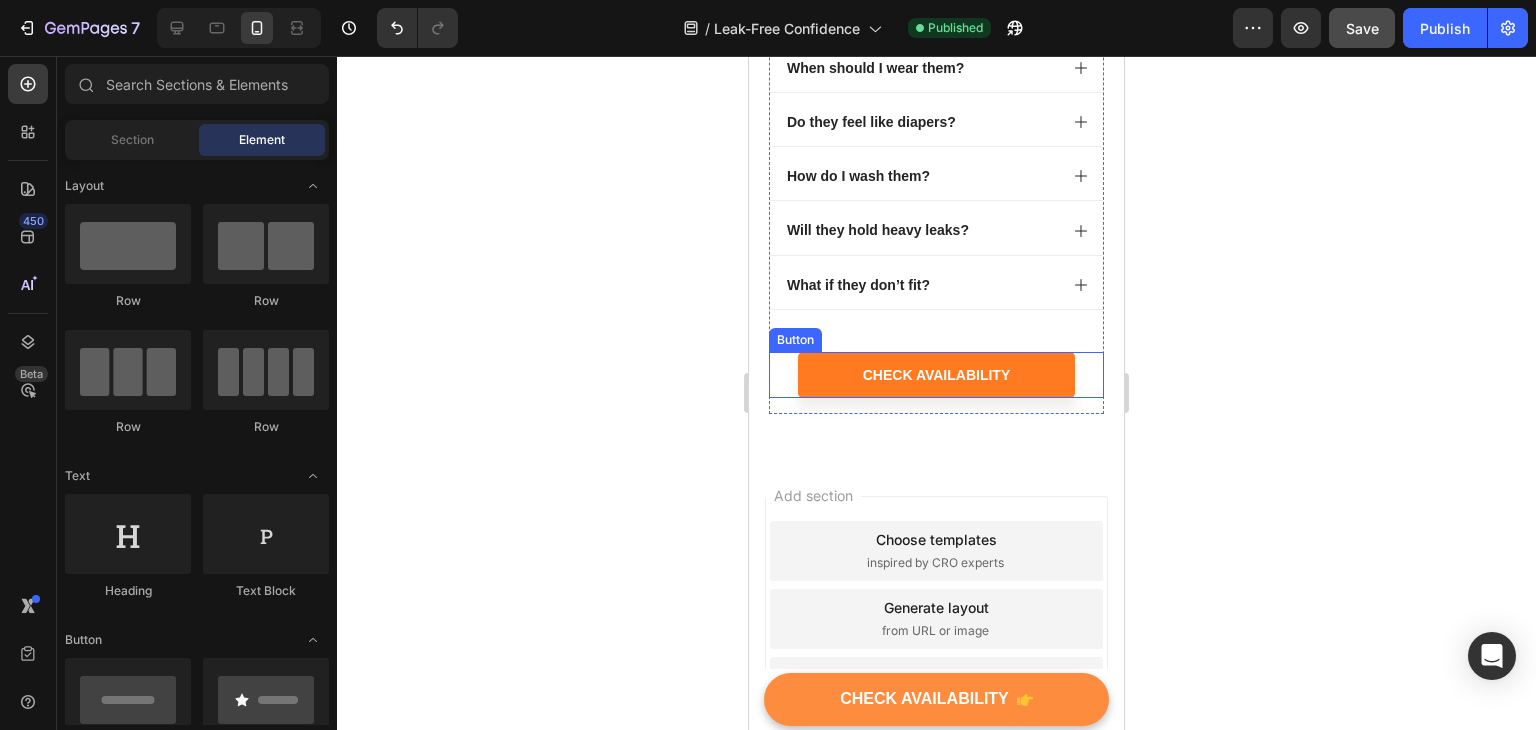 click on "Check Availability" at bounding box center [936, 375] 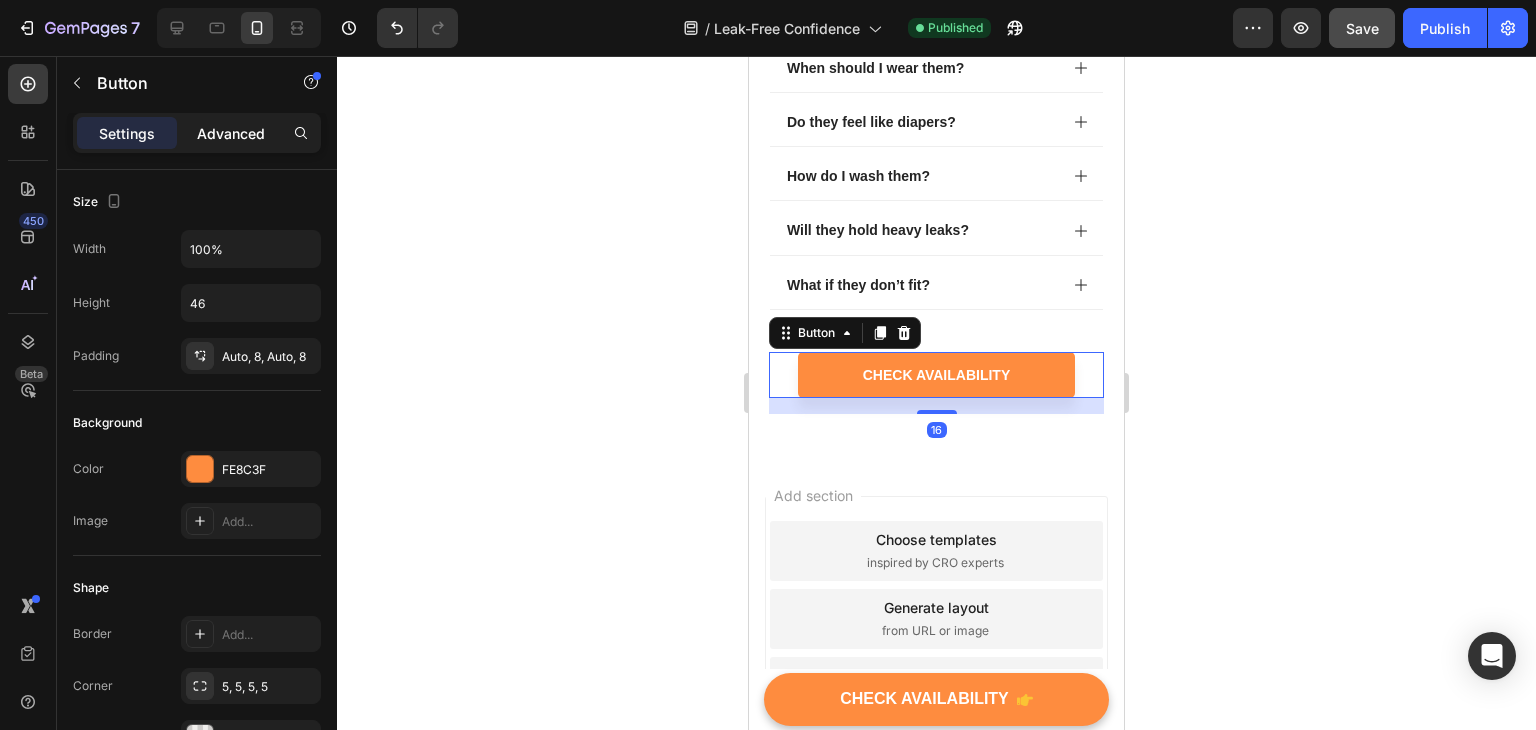 click on "Advanced" at bounding box center (231, 133) 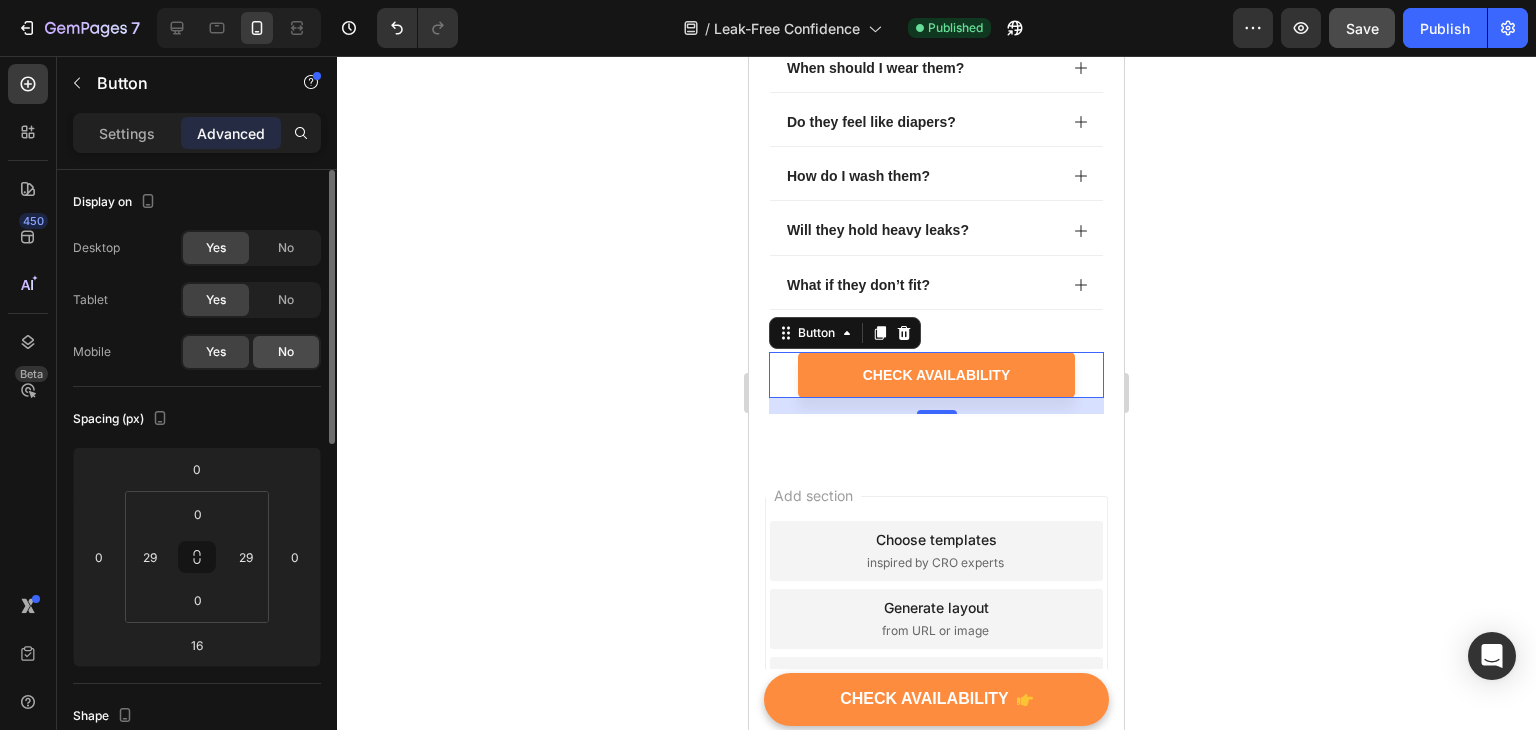 click on "No" 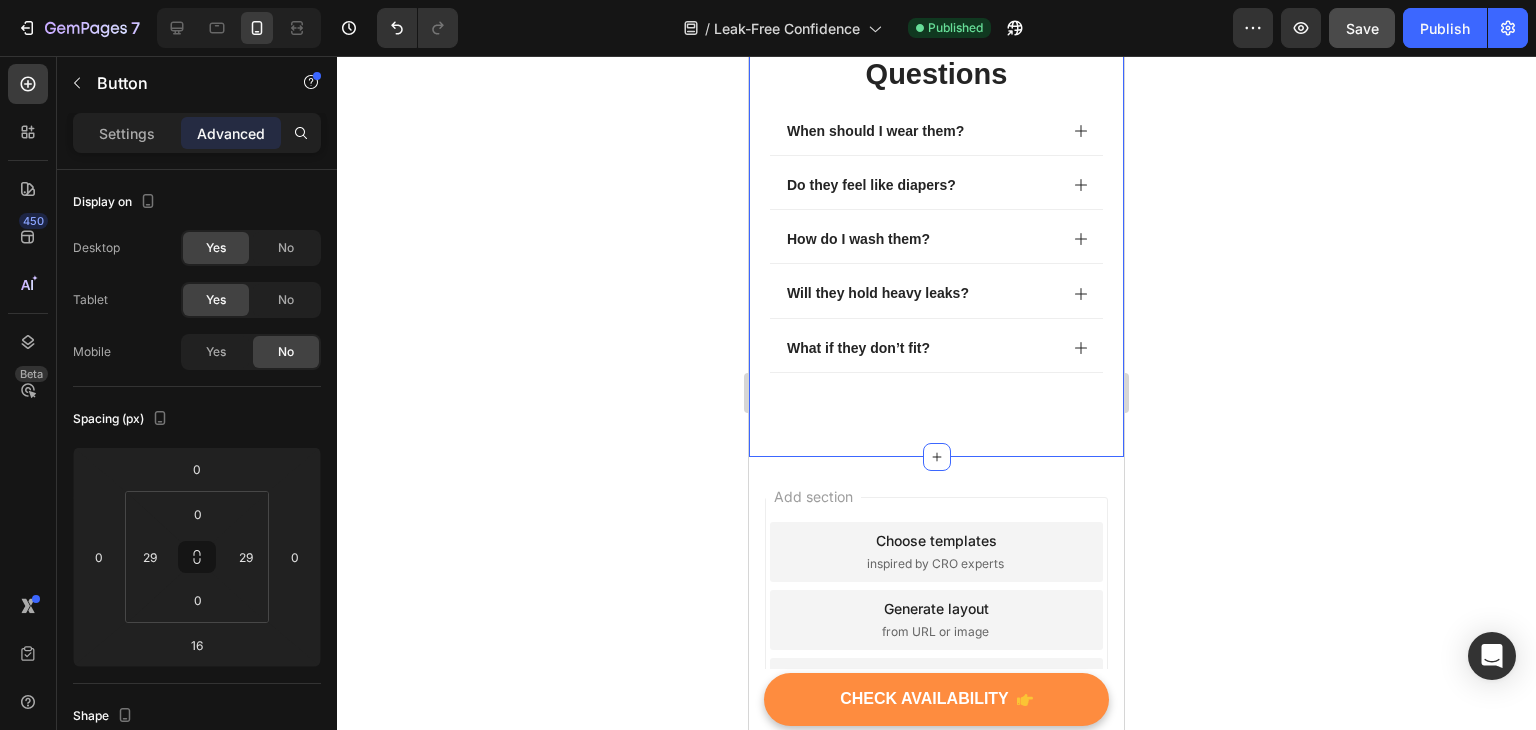 scroll, scrollTop: 5148, scrollLeft: 0, axis: vertical 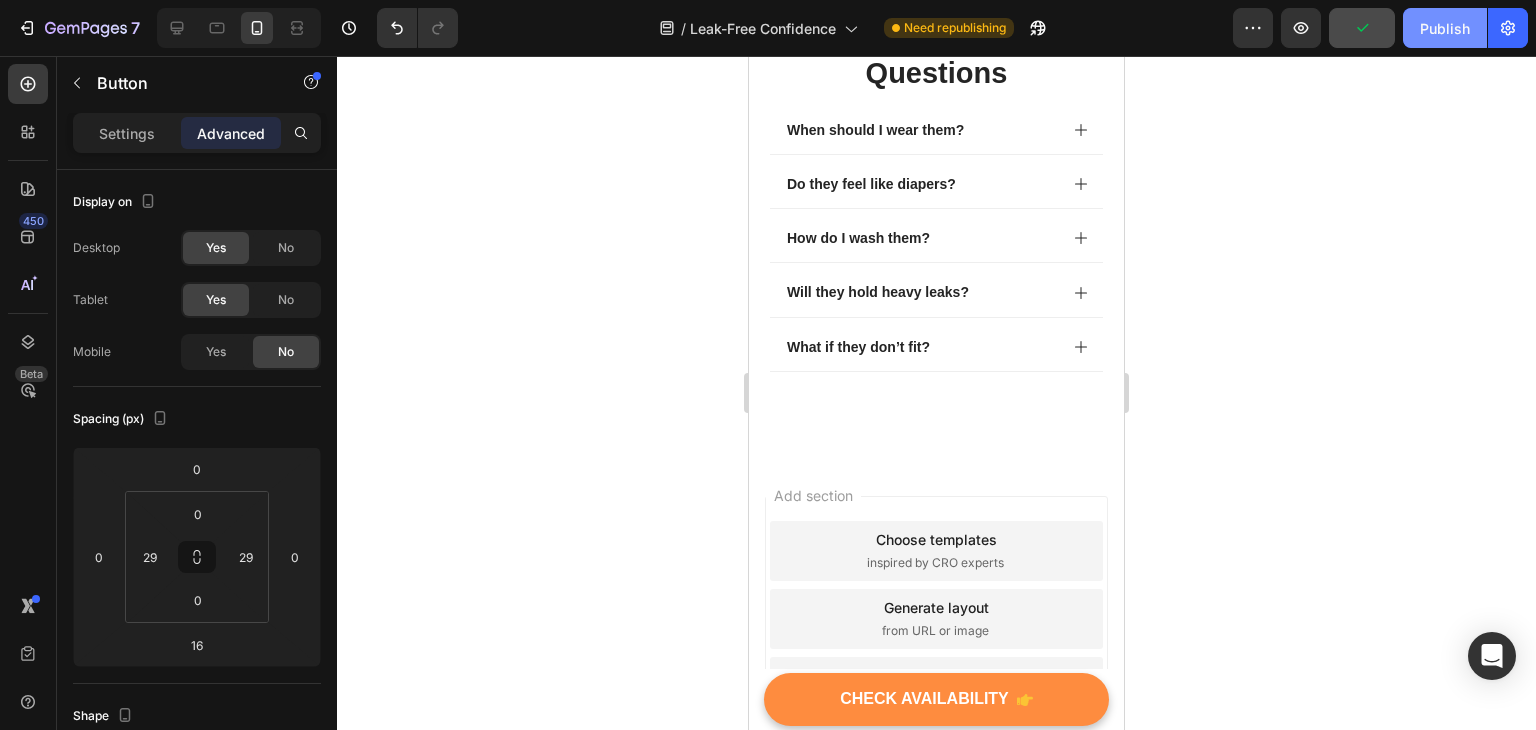 click on "Publish" at bounding box center [1445, 28] 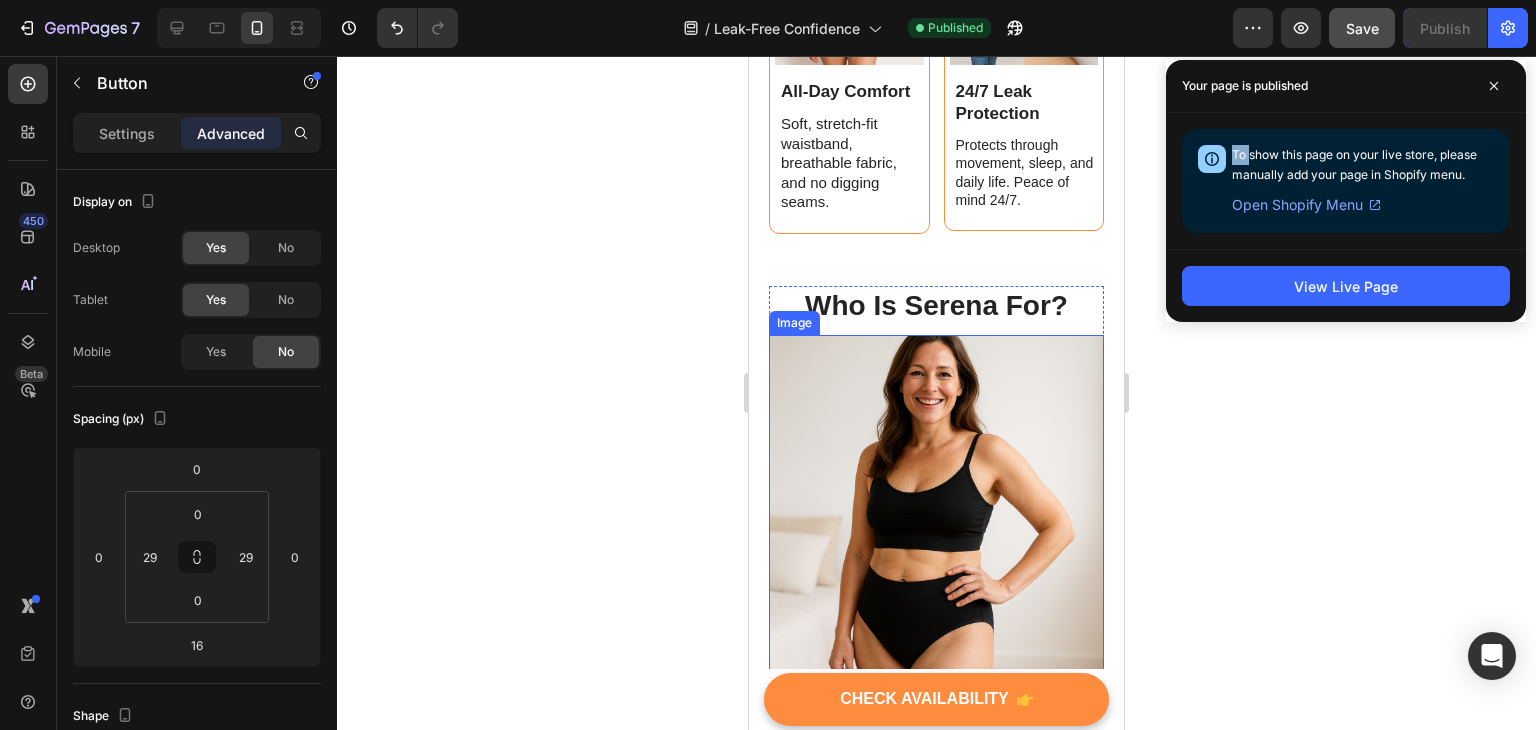 scroll, scrollTop: 2548, scrollLeft: 0, axis: vertical 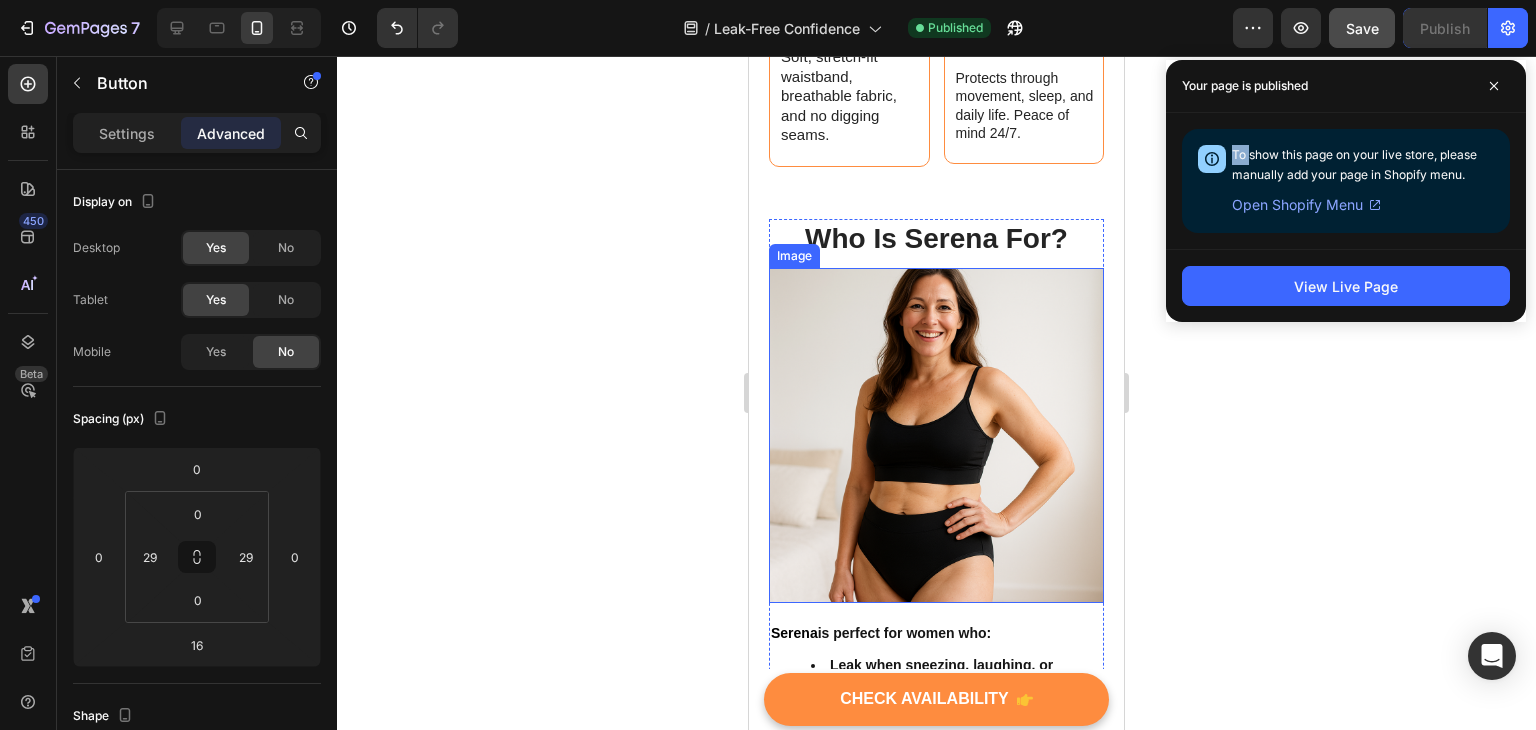 click at bounding box center [936, 435] 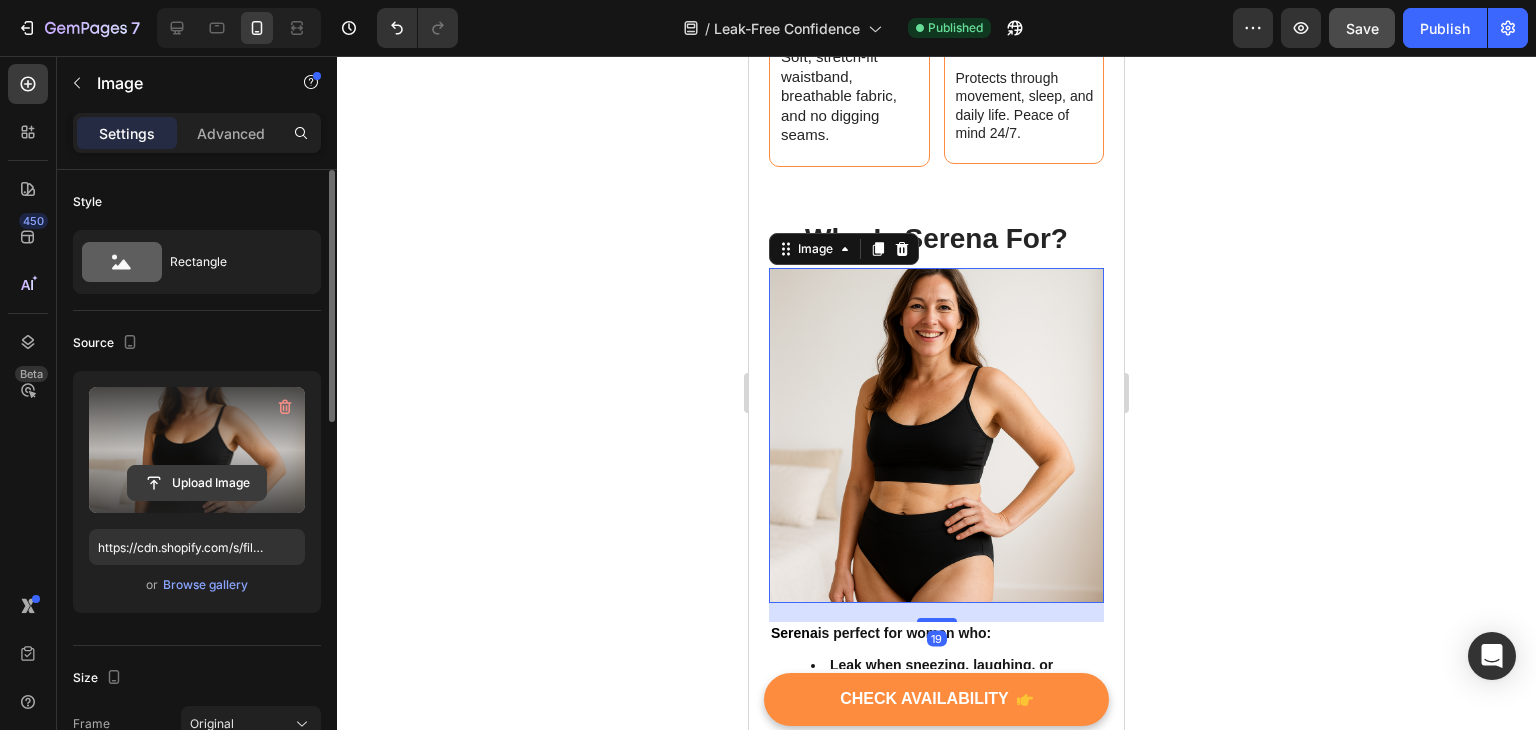click 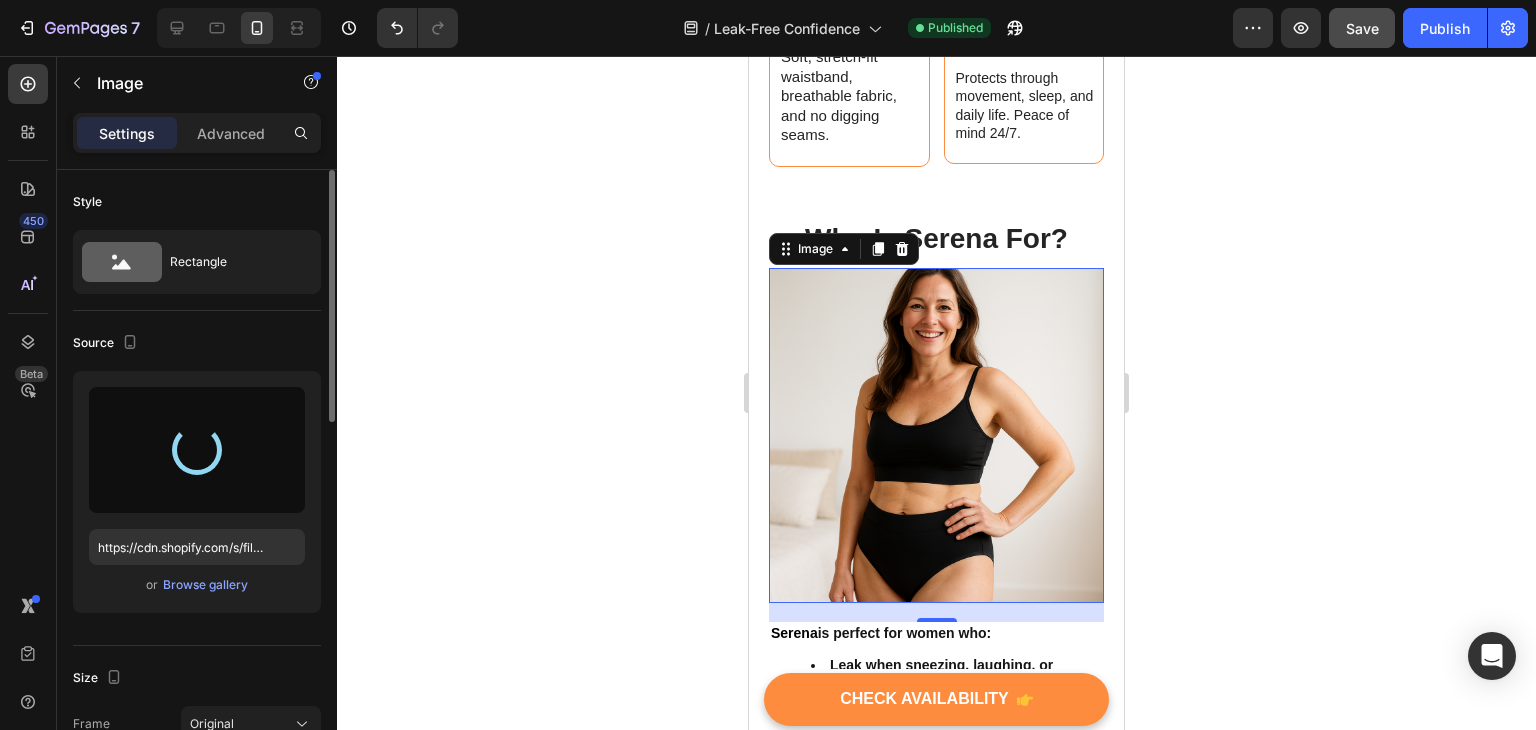 type on "https://cdn.shopify.com/s/files/1/0858/0599/0219/files/gempages_572823166410294496-cde9506f-d124-40a5-a691-5d6c3829f03a.png" 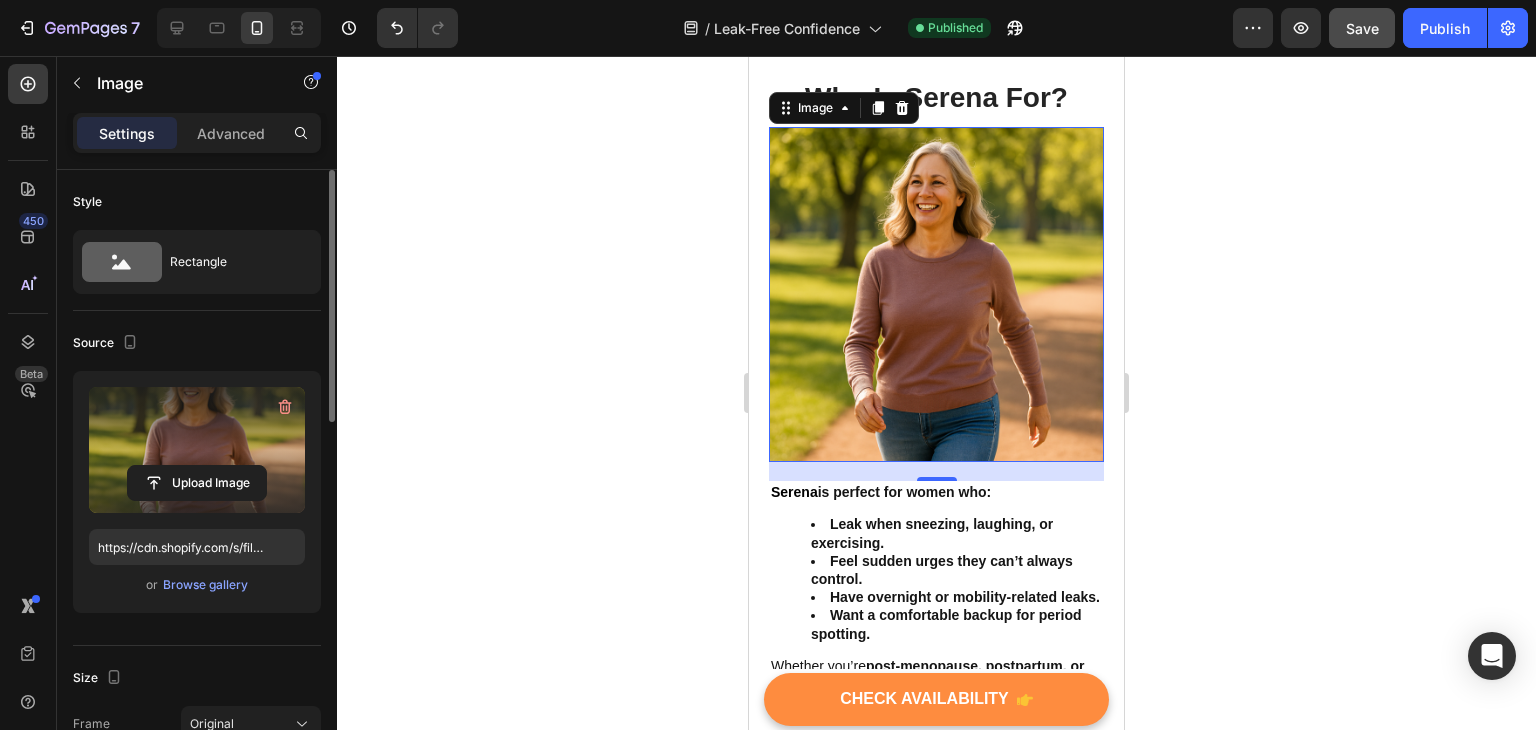 scroll, scrollTop: 2748, scrollLeft: 0, axis: vertical 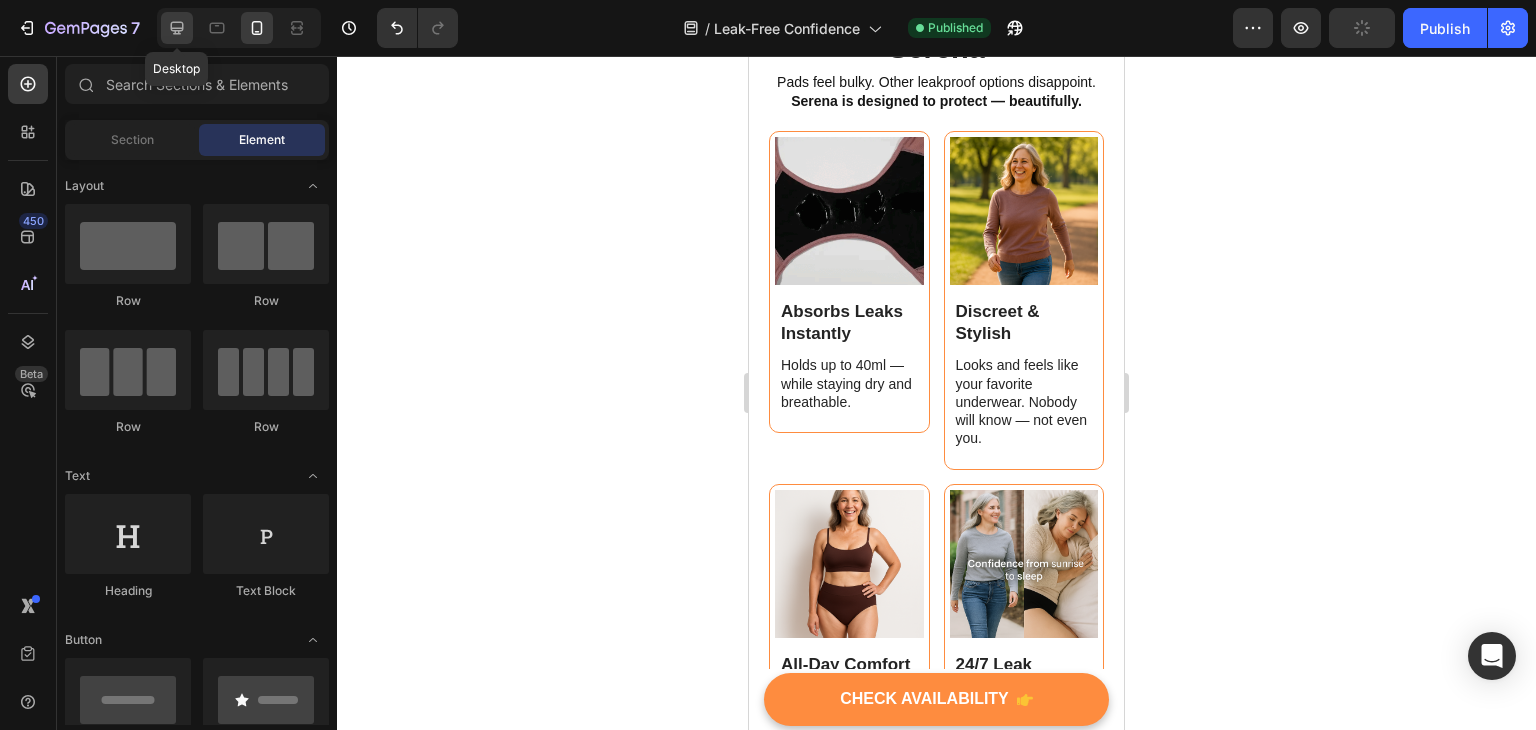 click 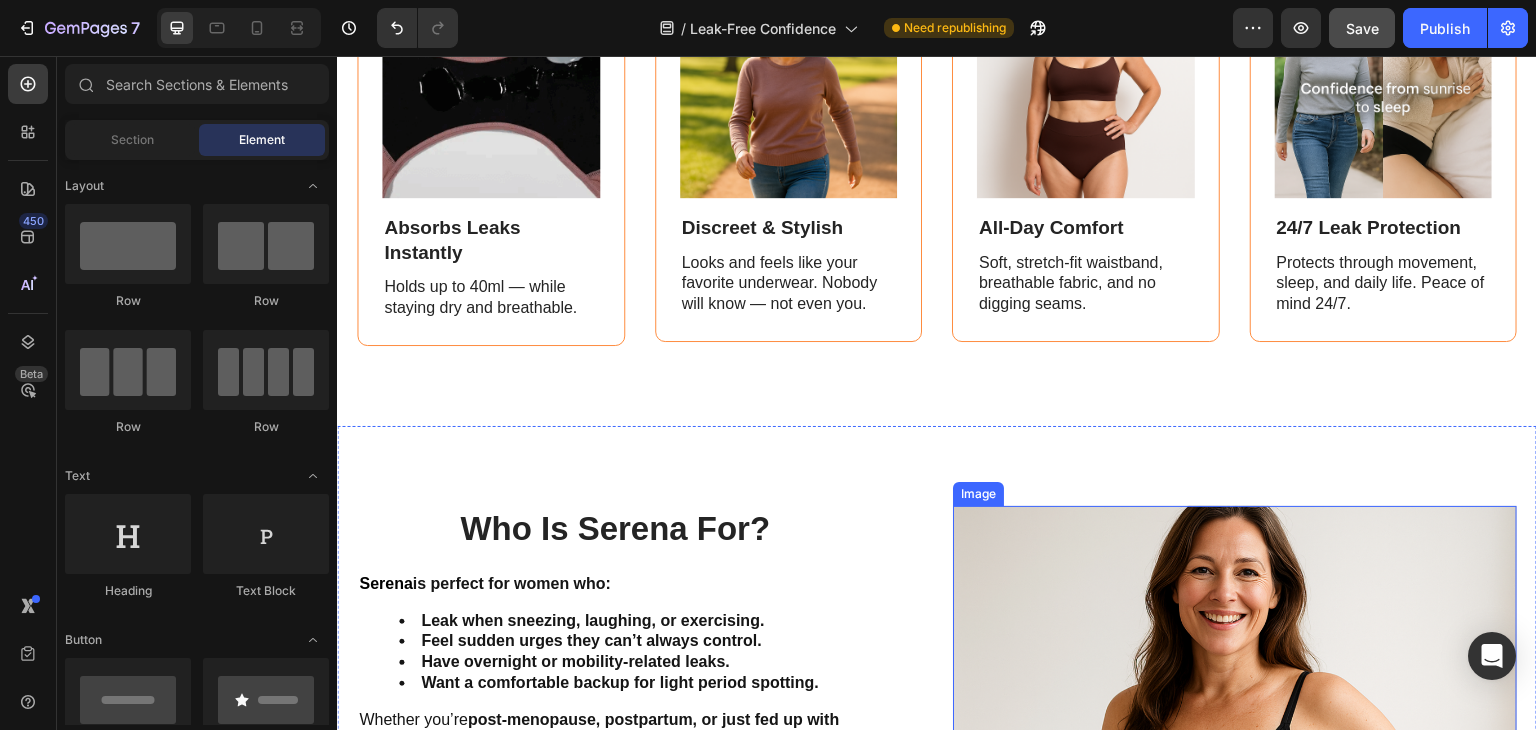scroll, scrollTop: 2008, scrollLeft: 0, axis: vertical 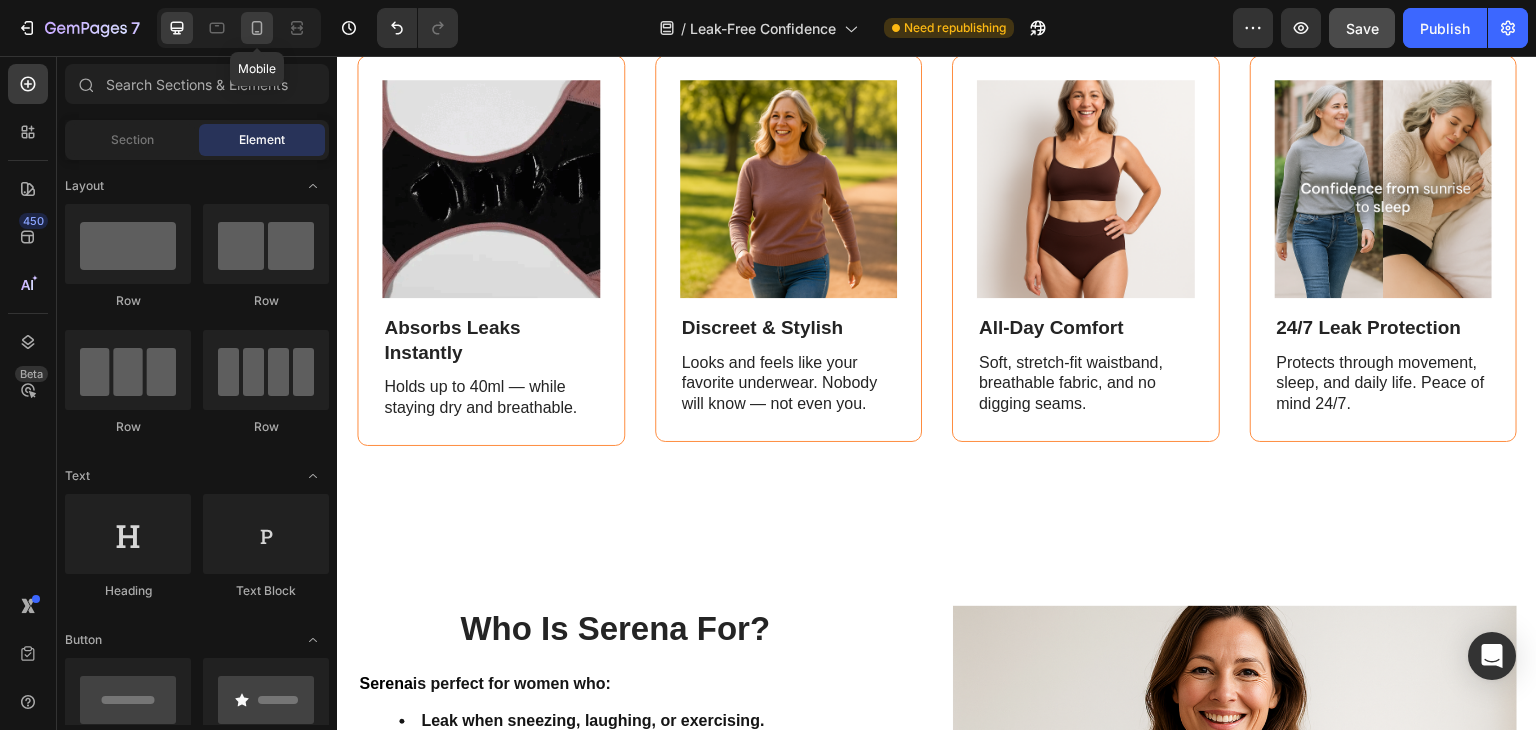 click 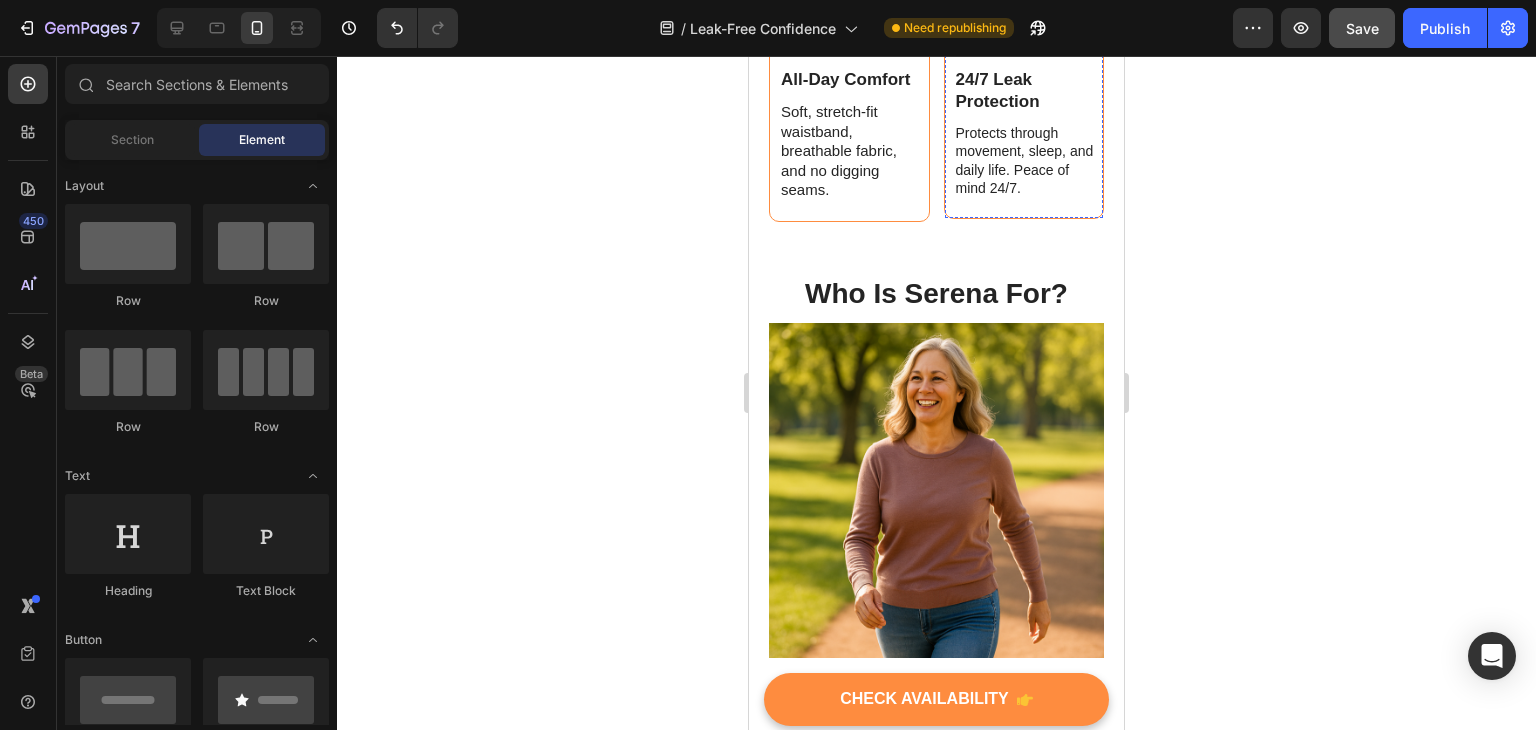 scroll, scrollTop: 2625, scrollLeft: 0, axis: vertical 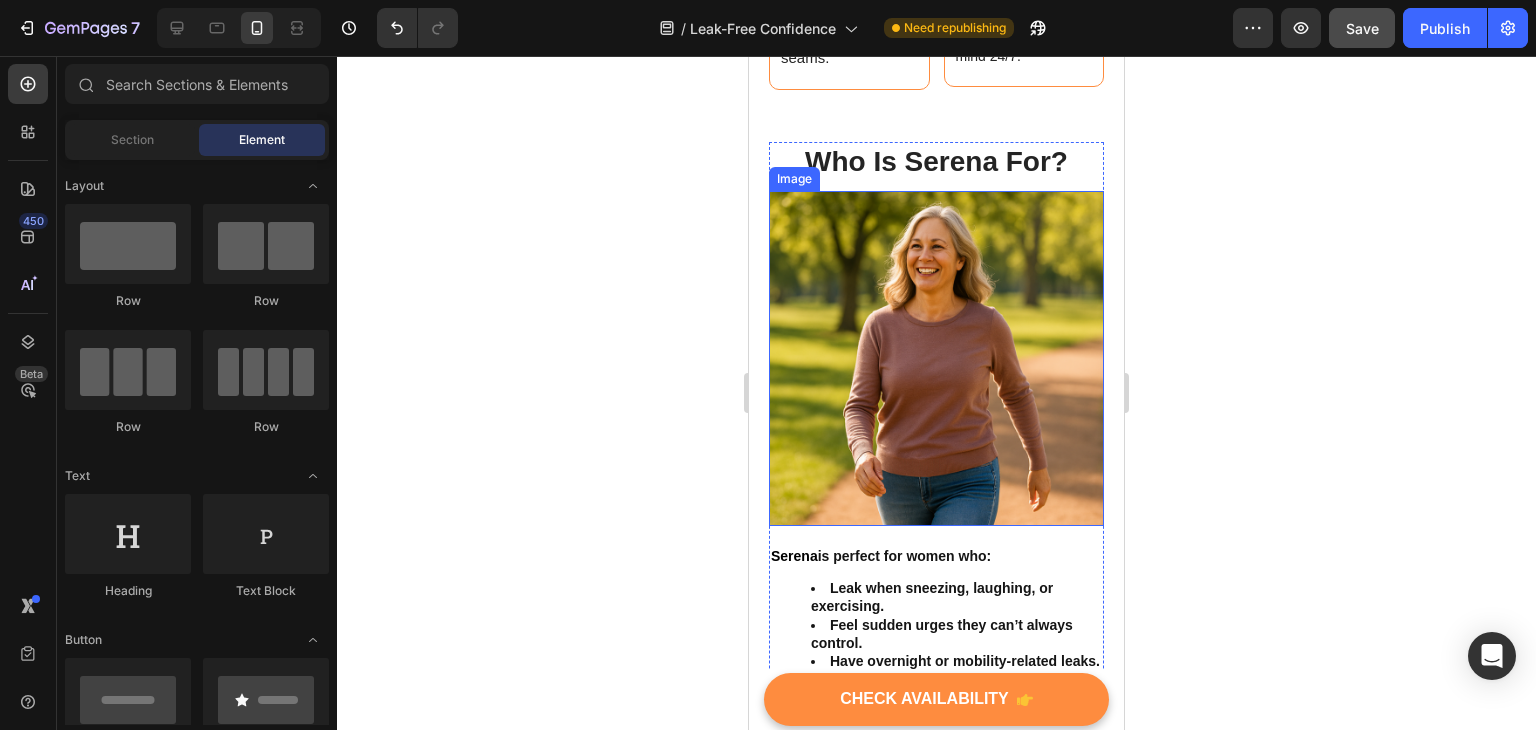 click at bounding box center (936, 358) 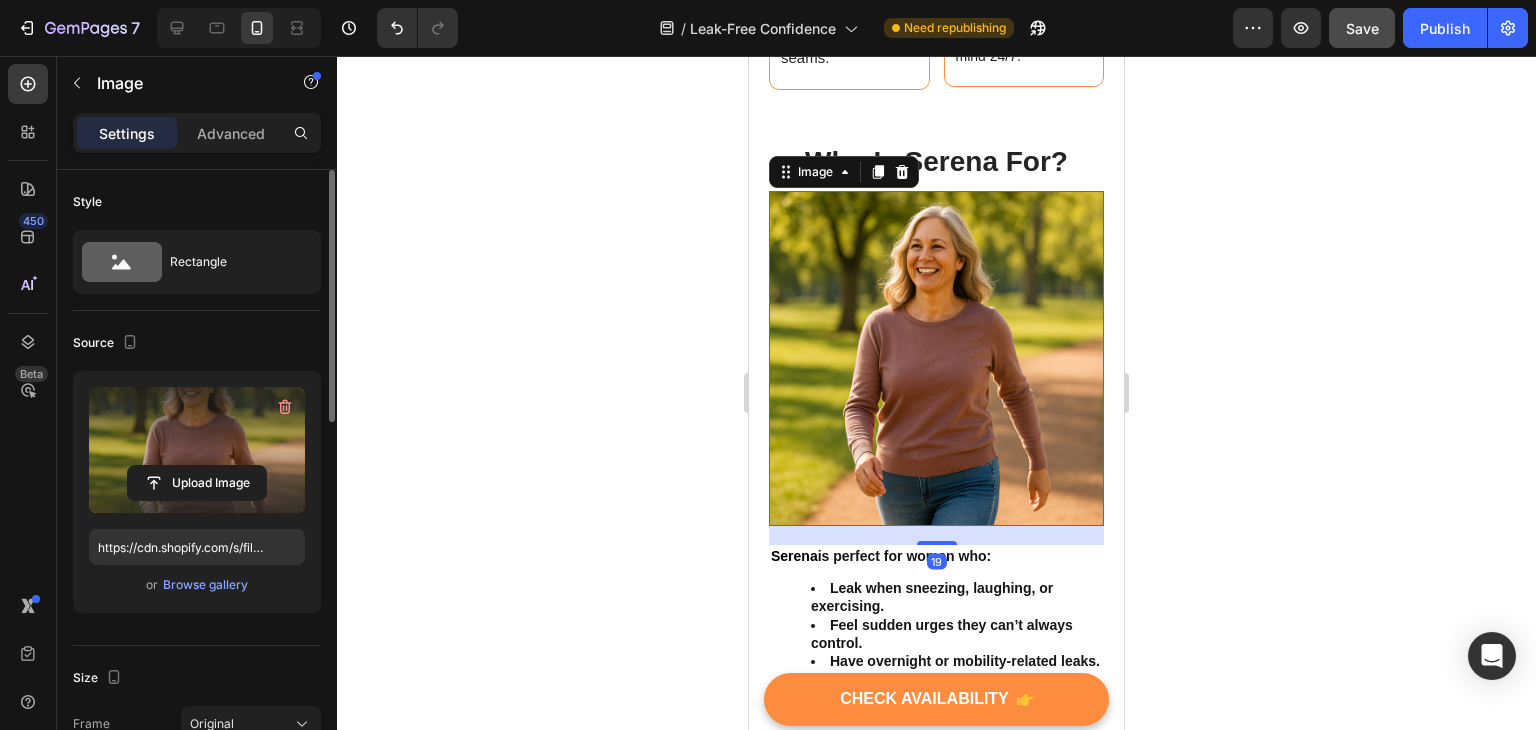 click at bounding box center [197, 450] 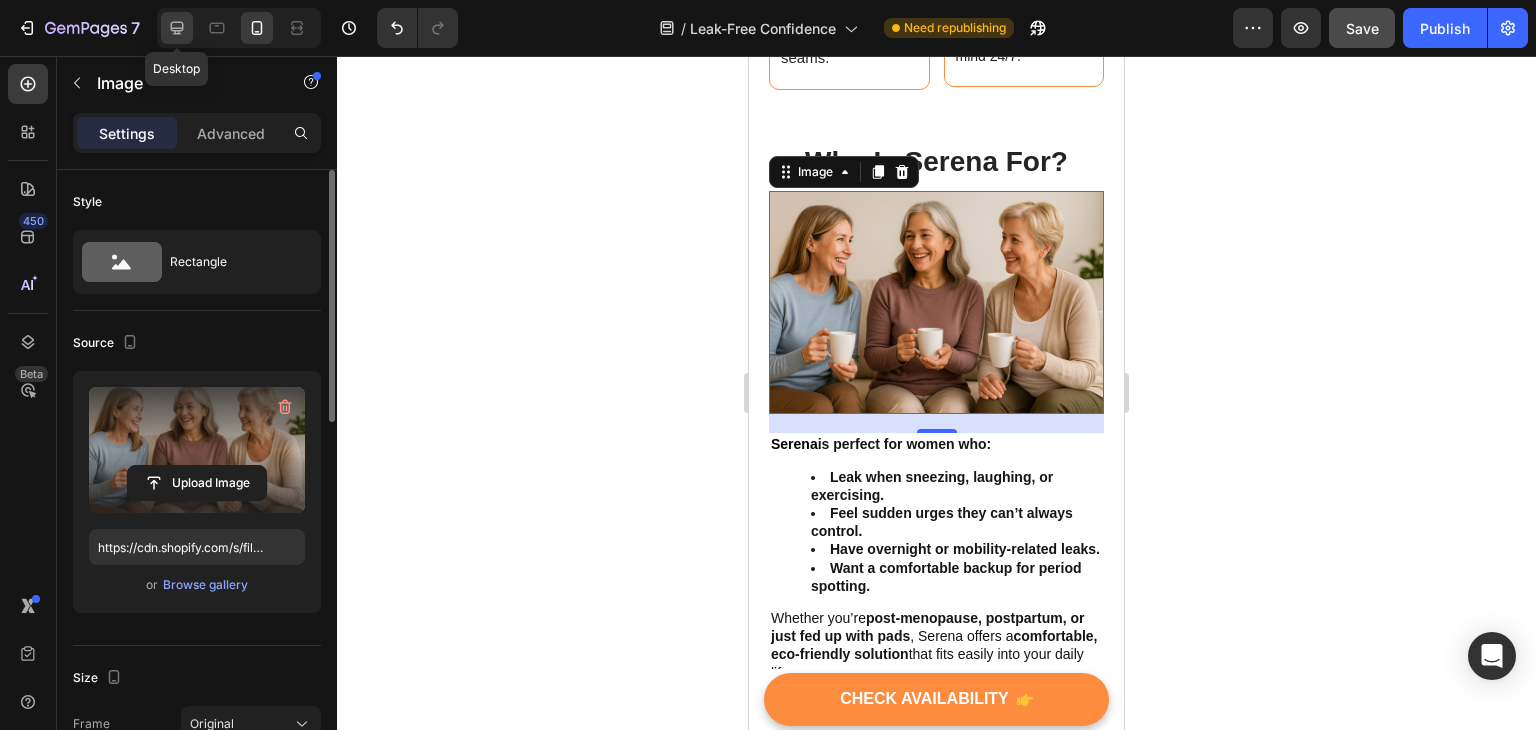 click 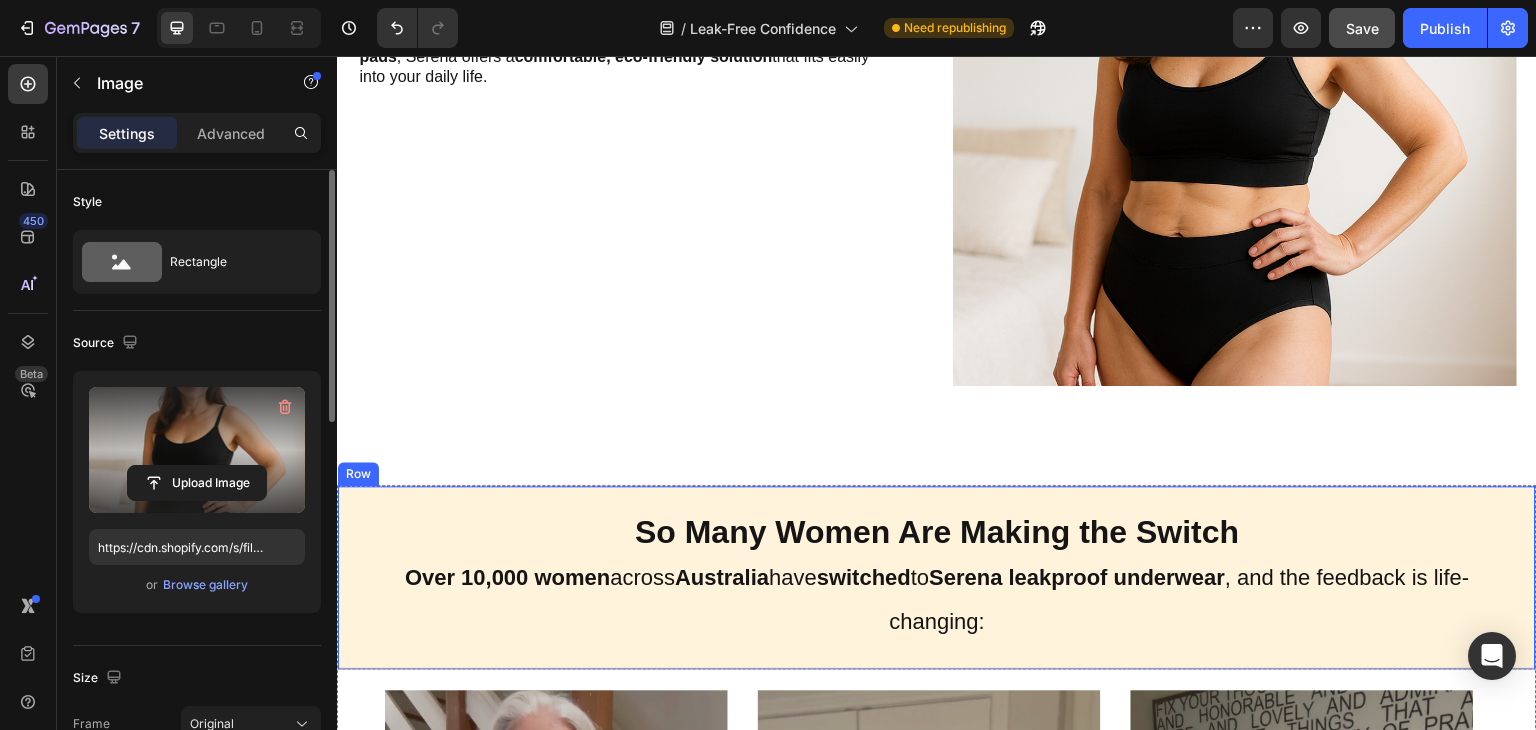 scroll, scrollTop: 2534, scrollLeft: 0, axis: vertical 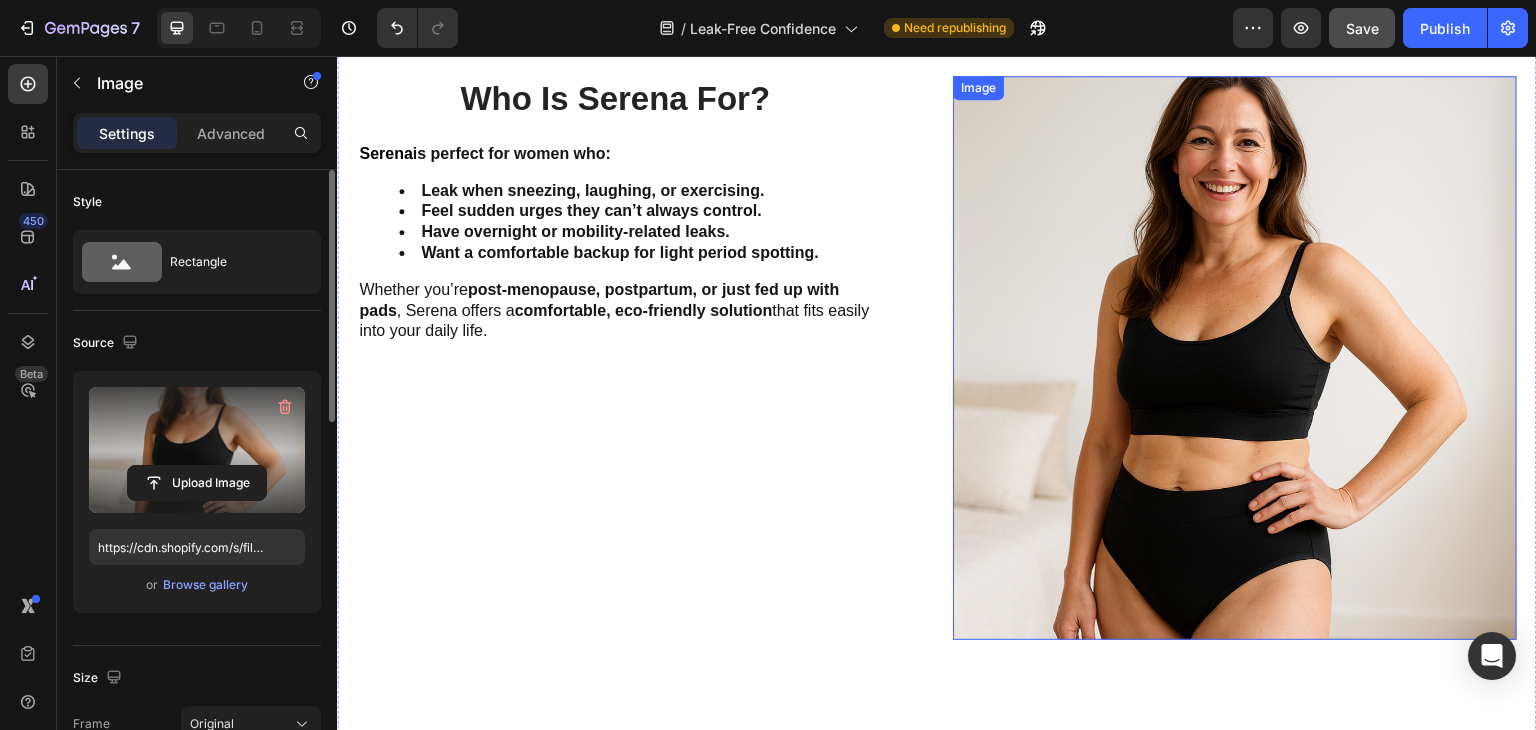 click at bounding box center [1235, 358] 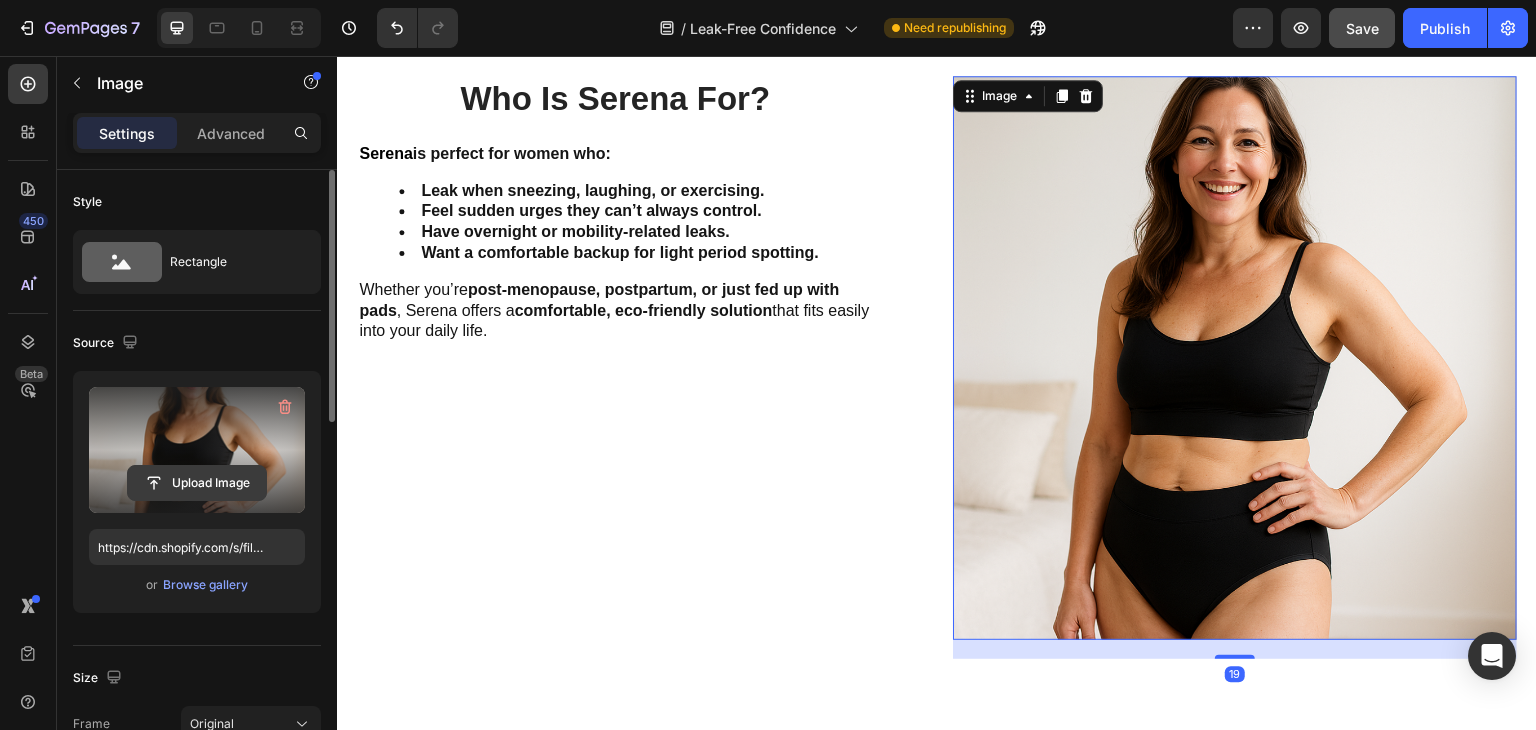 click 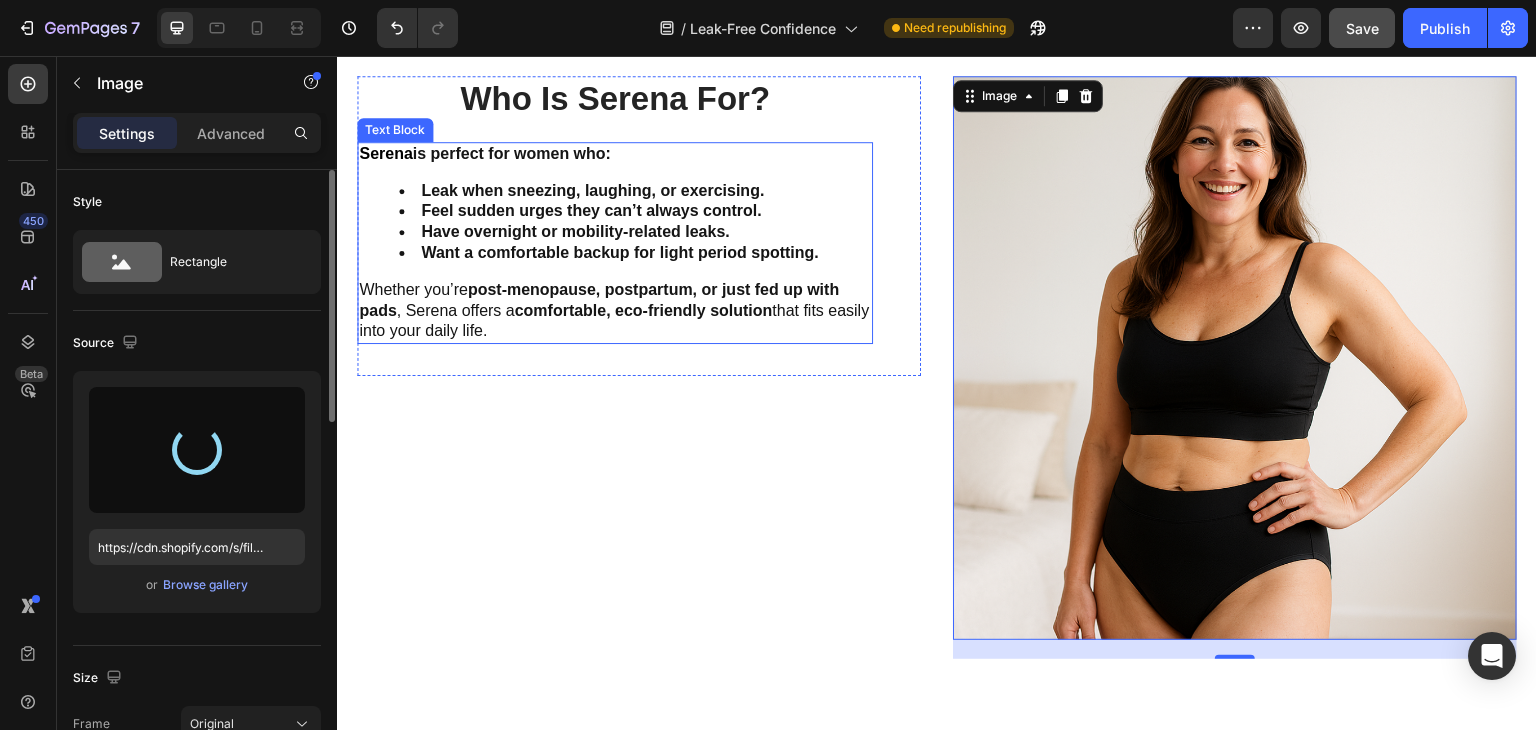 type on "https://cdn.shopify.com/s/files/1/0858/0599/0219/files/gempages_572823166410294496-9699d738-4a3e-4393-9f93-d13b8b28c36b.png" 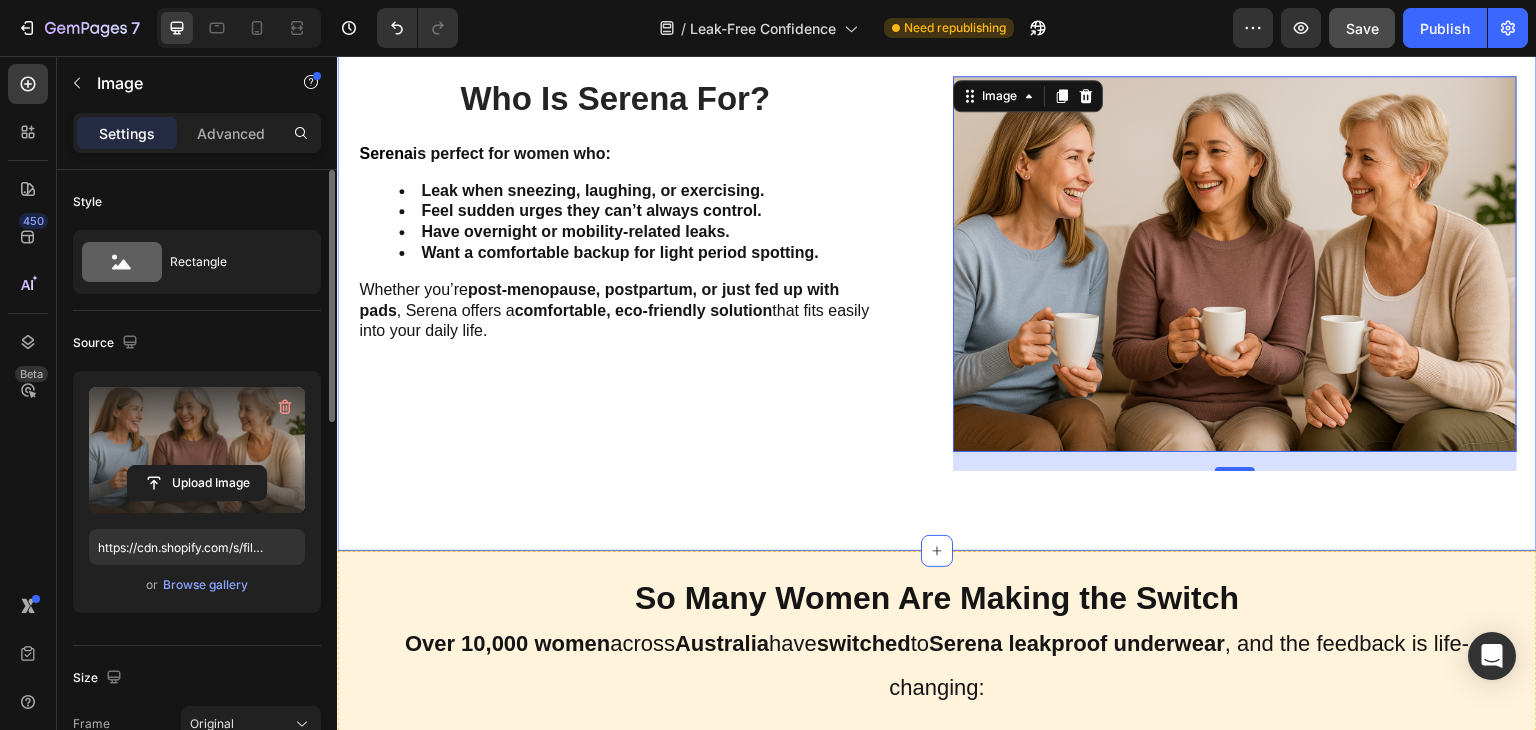 scroll, scrollTop: 2334, scrollLeft: 0, axis: vertical 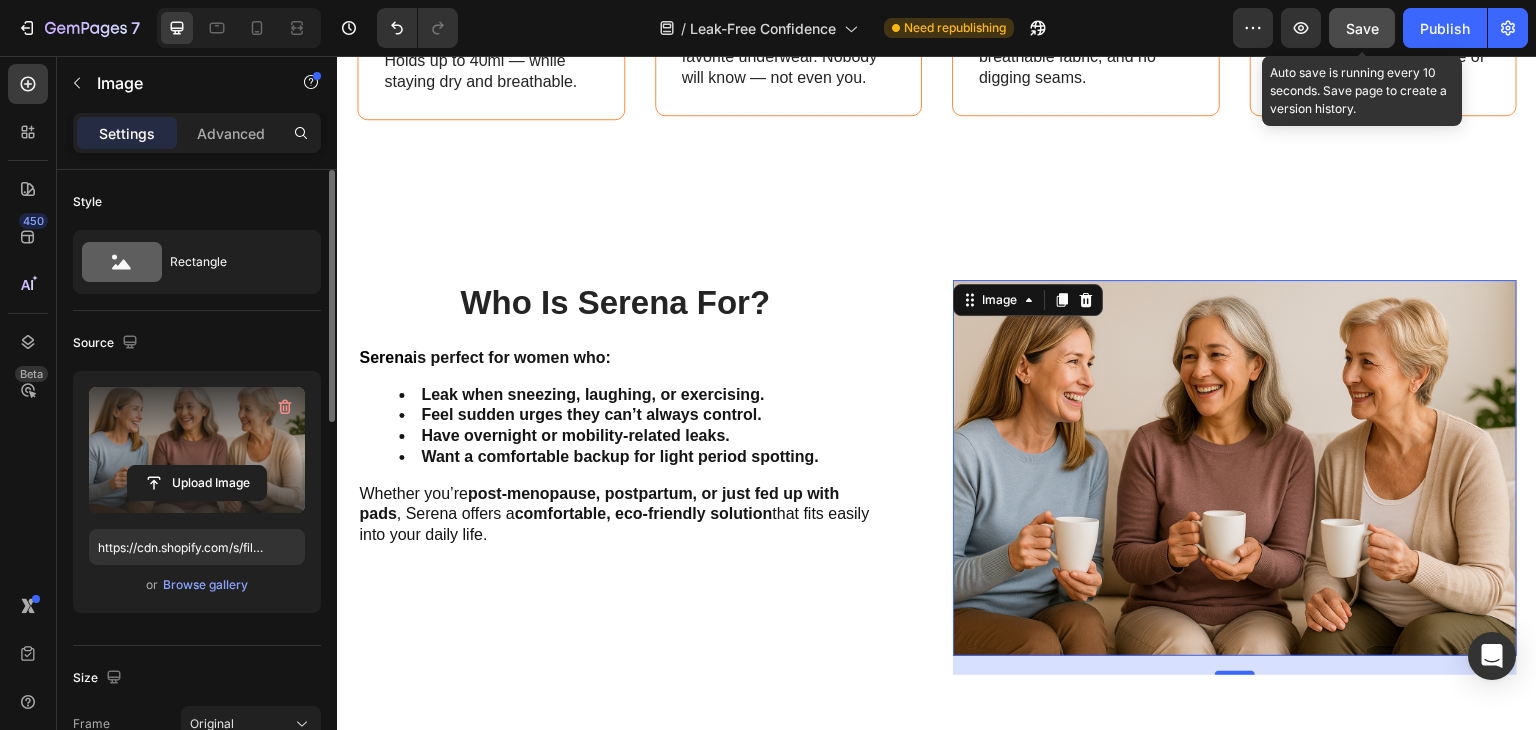 click on "Save" at bounding box center (1362, 28) 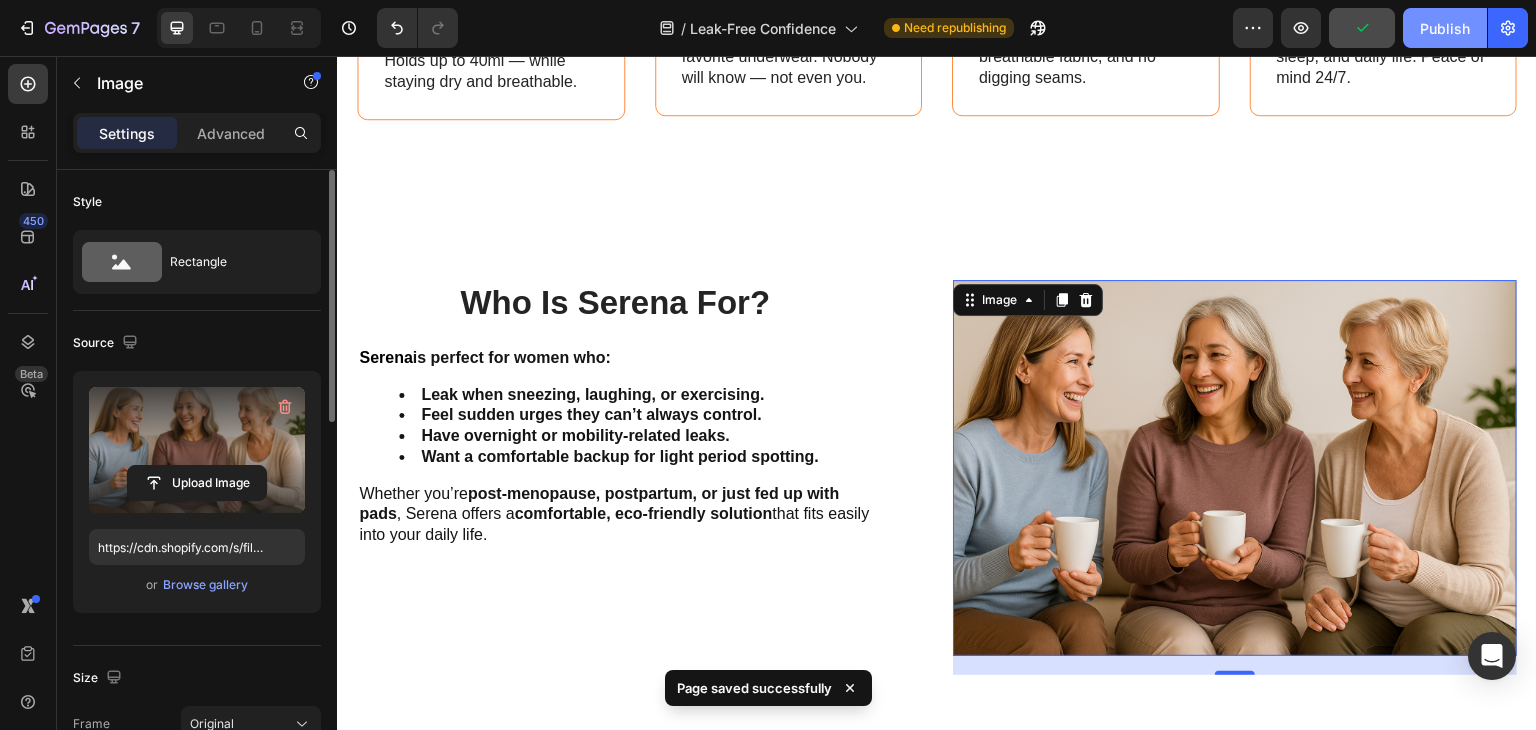 click on "Publish" at bounding box center (1445, 28) 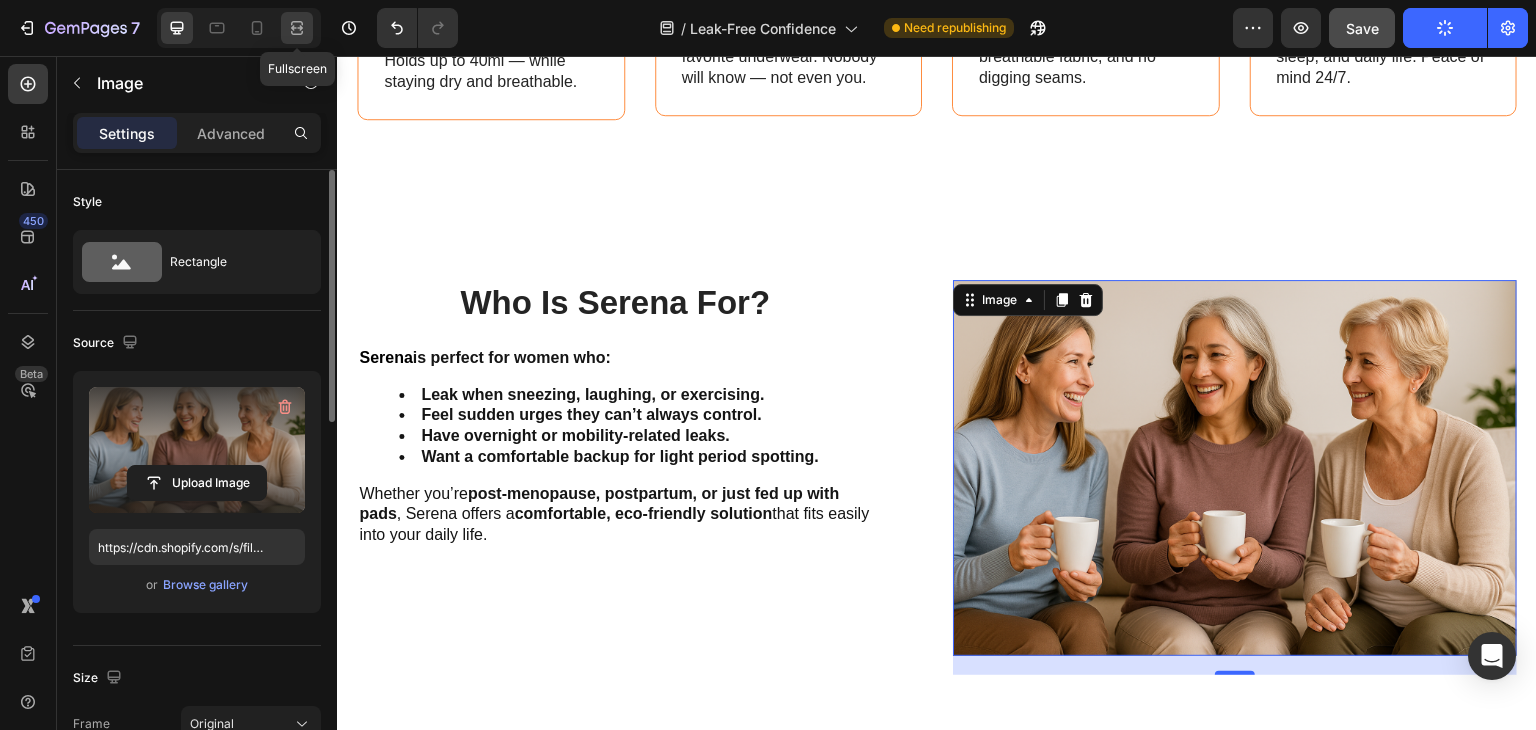 click 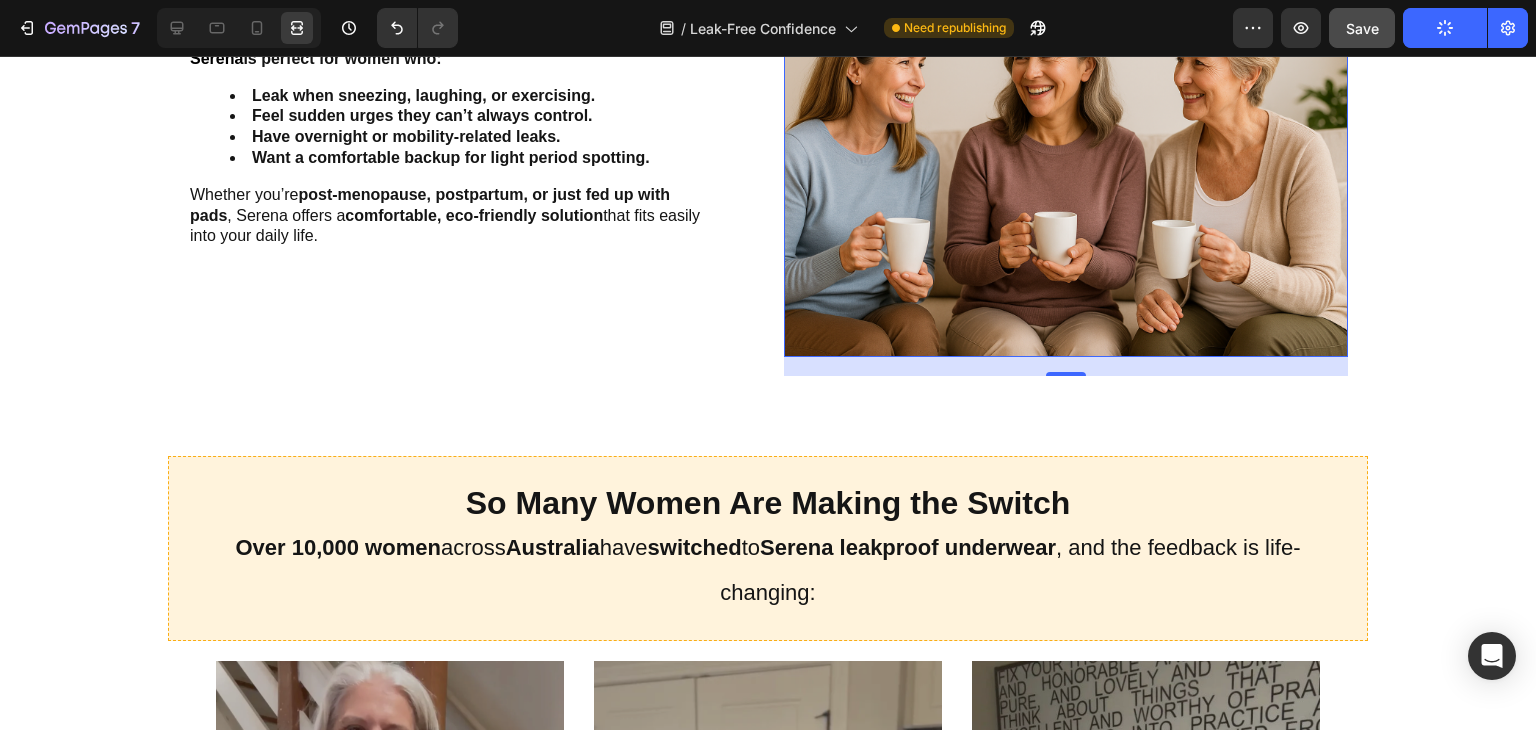 scroll, scrollTop: 2634, scrollLeft: 0, axis: vertical 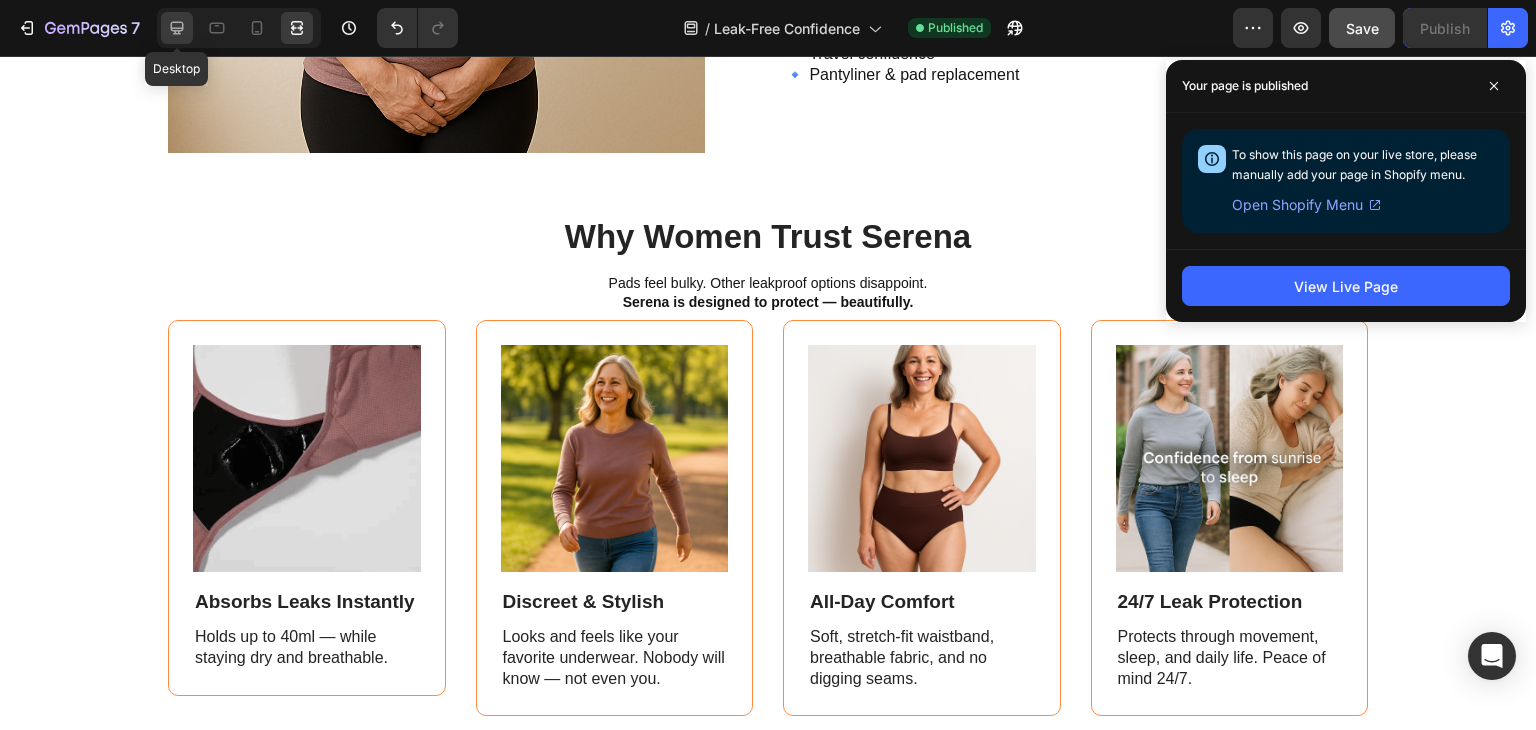 click 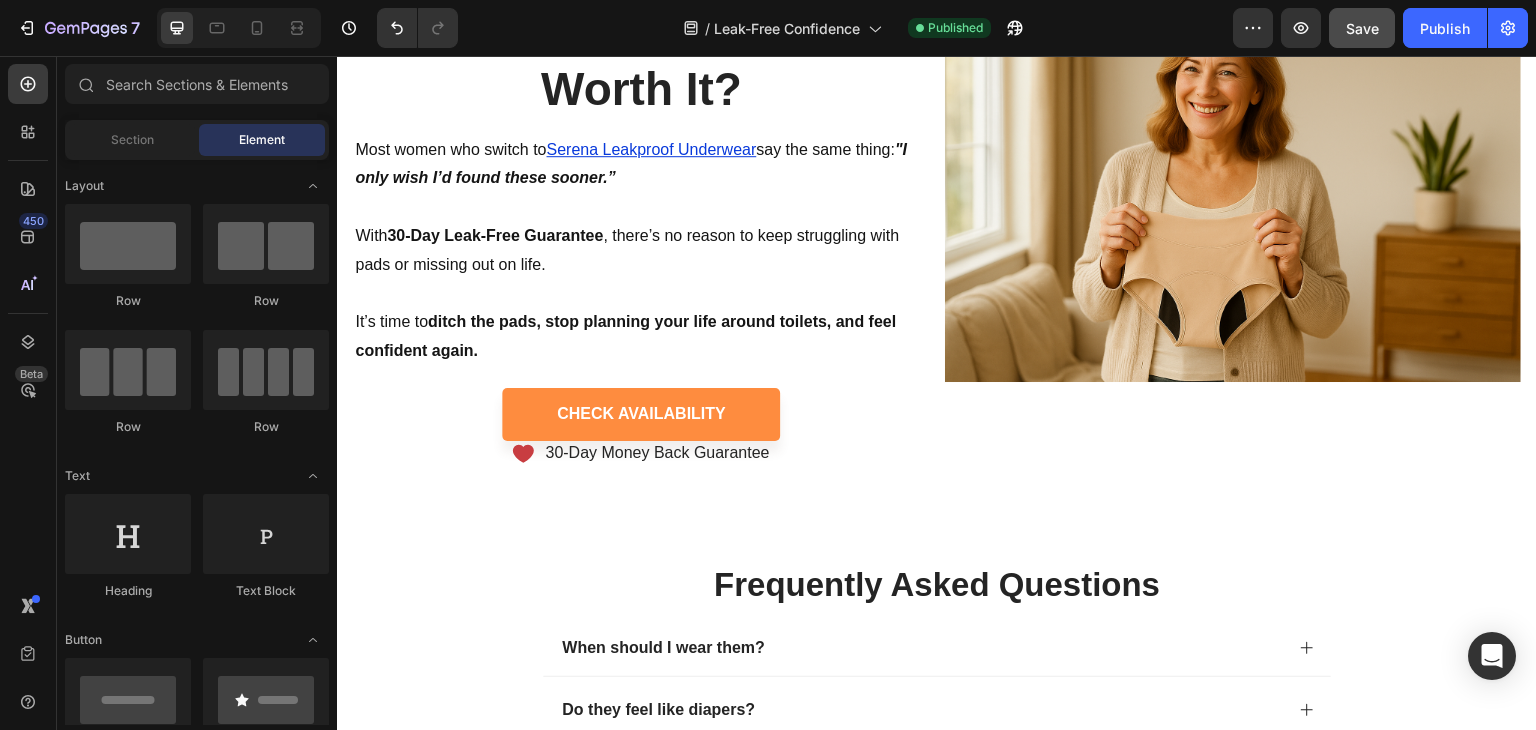 scroll, scrollTop: 3760, scrollLeft: 0, axis: vertical 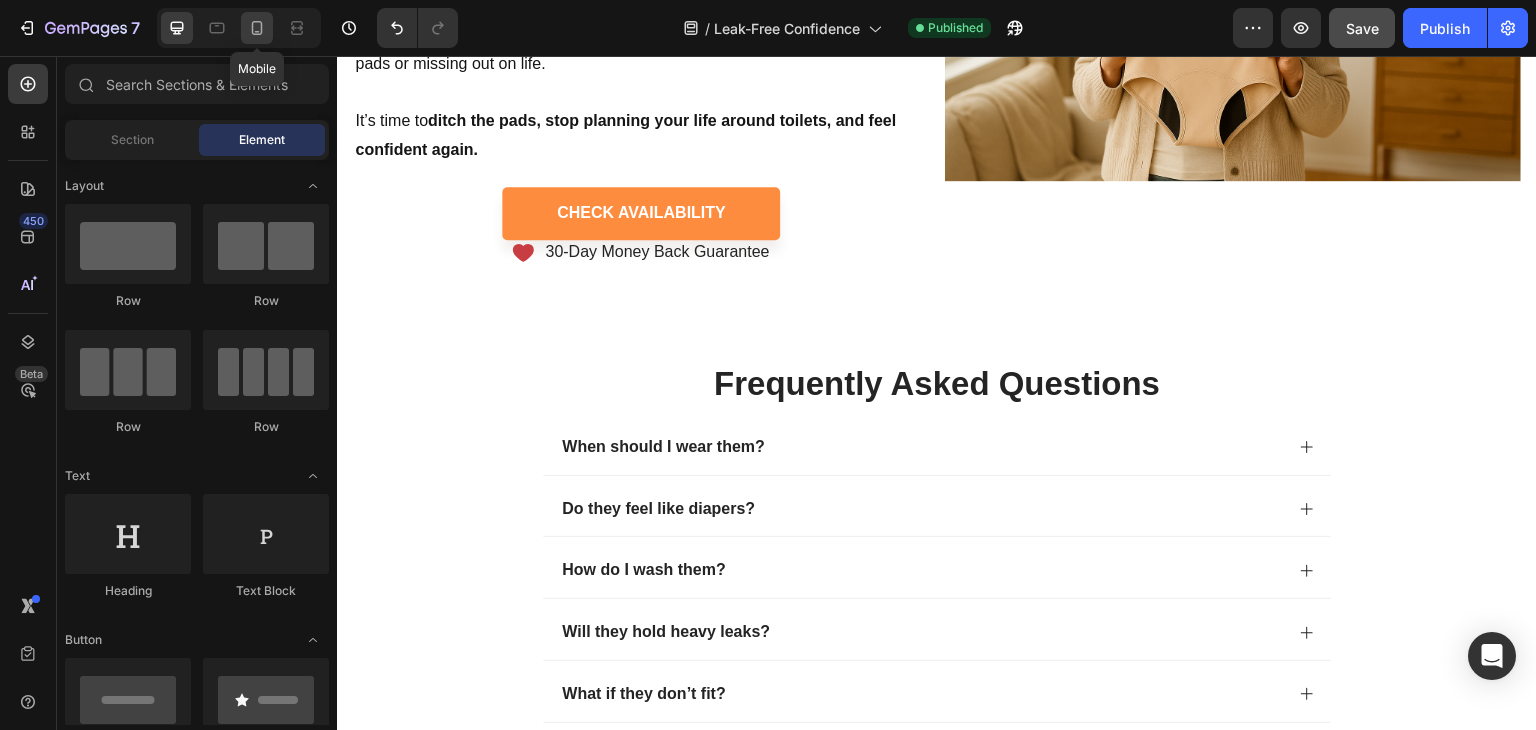 click 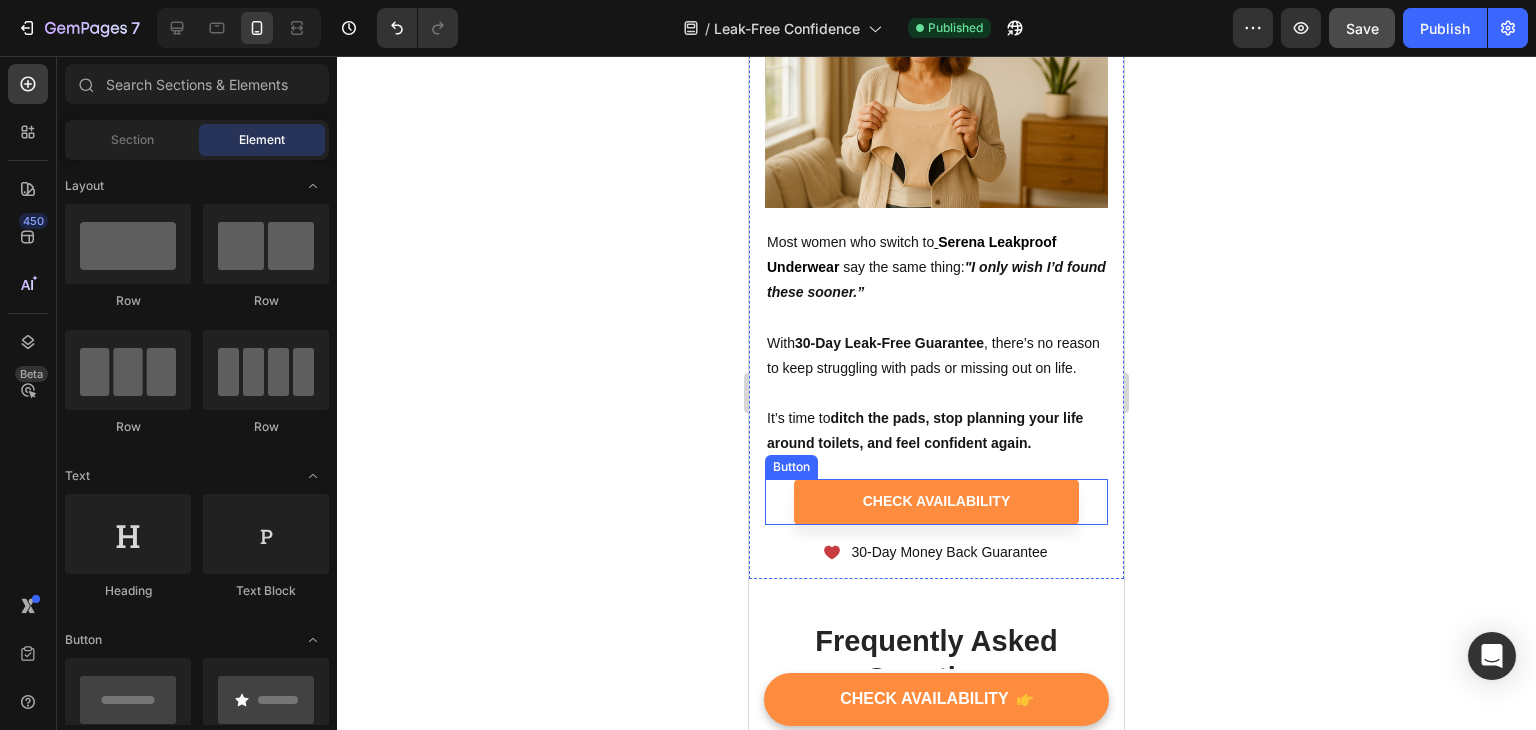 scroll, scrollTop: 3760, scrollLeft: 0, axis: vertical 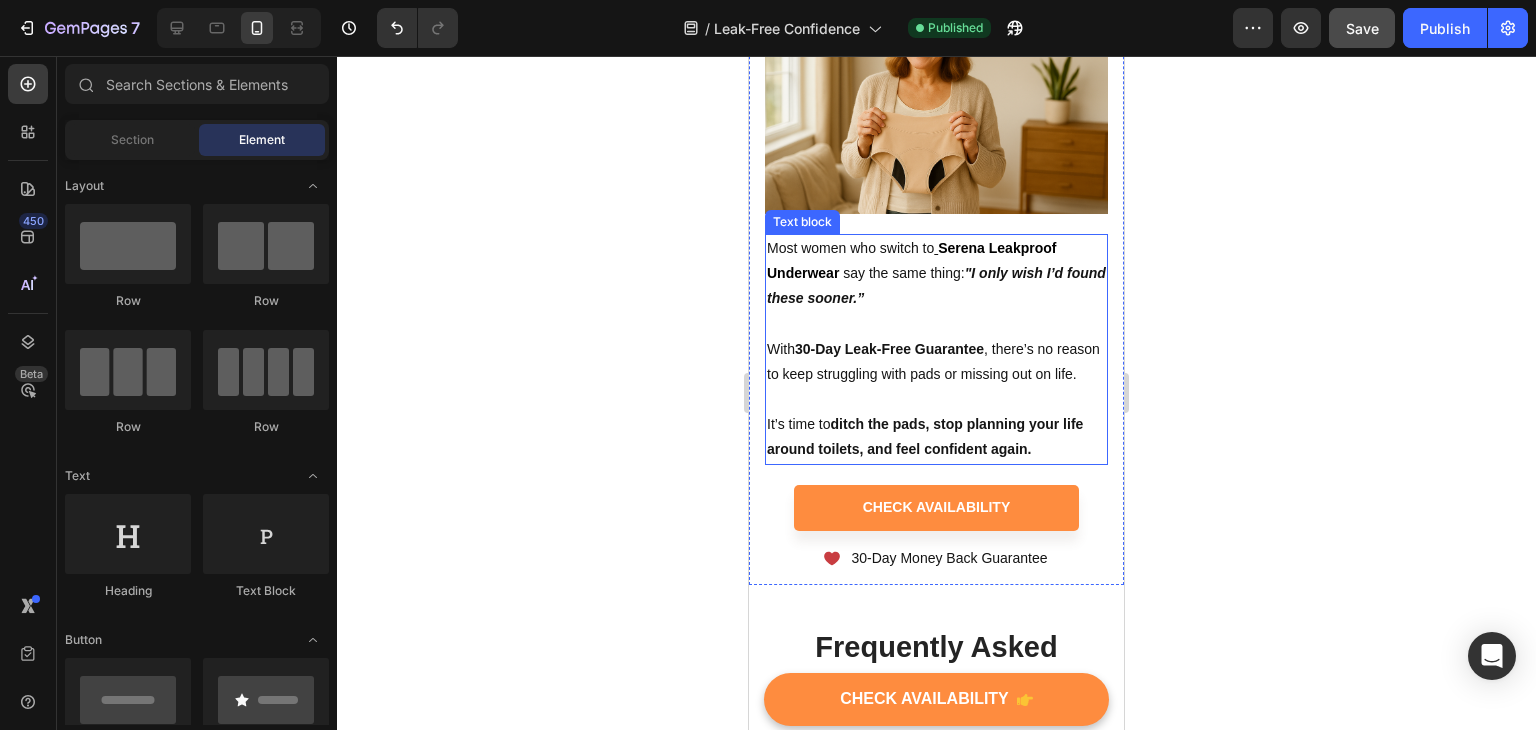 click on ""I only wish I’d found these sooner.”" at bounding box center (936, 285) 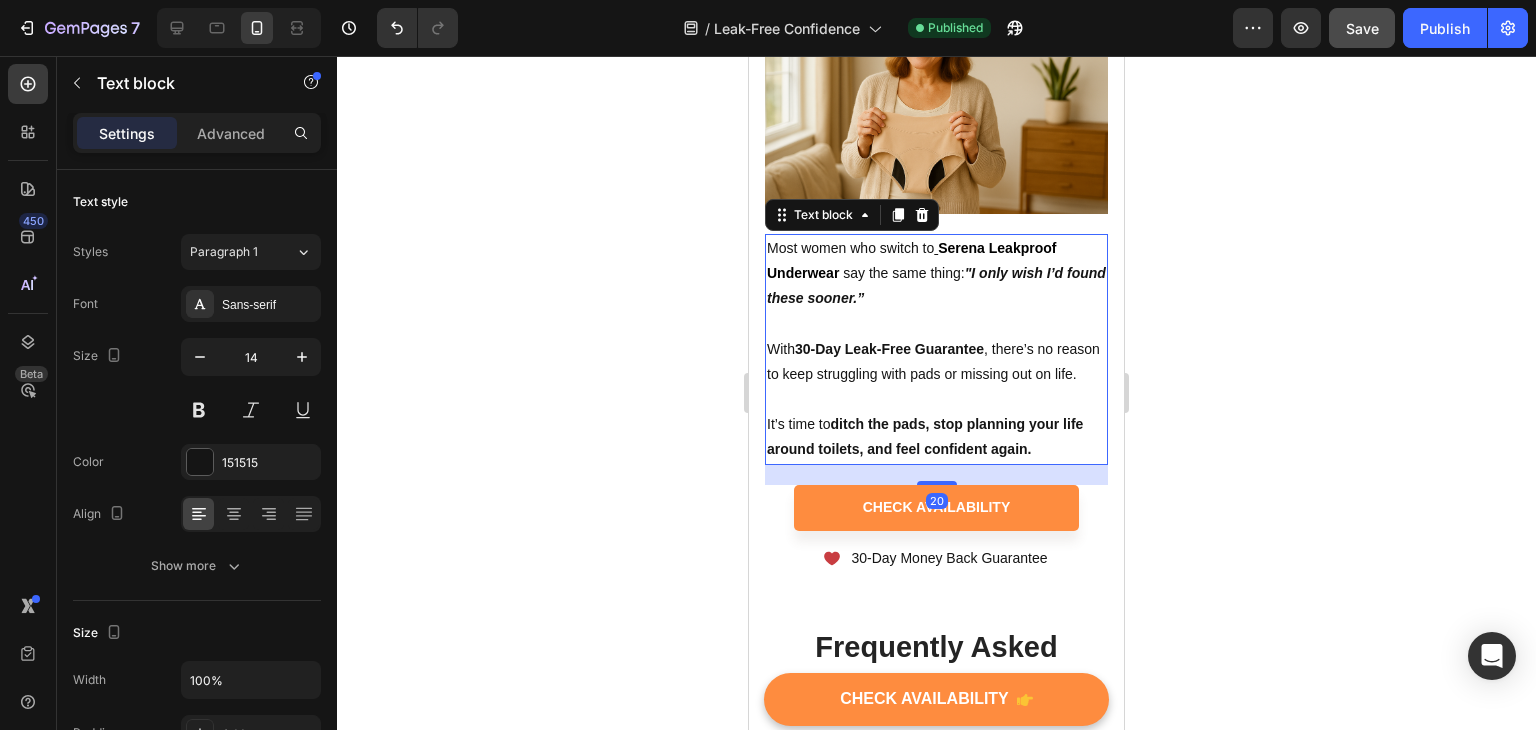 click on ""I only wish I’d found these sooner.”" at bounding box center [936, 285] 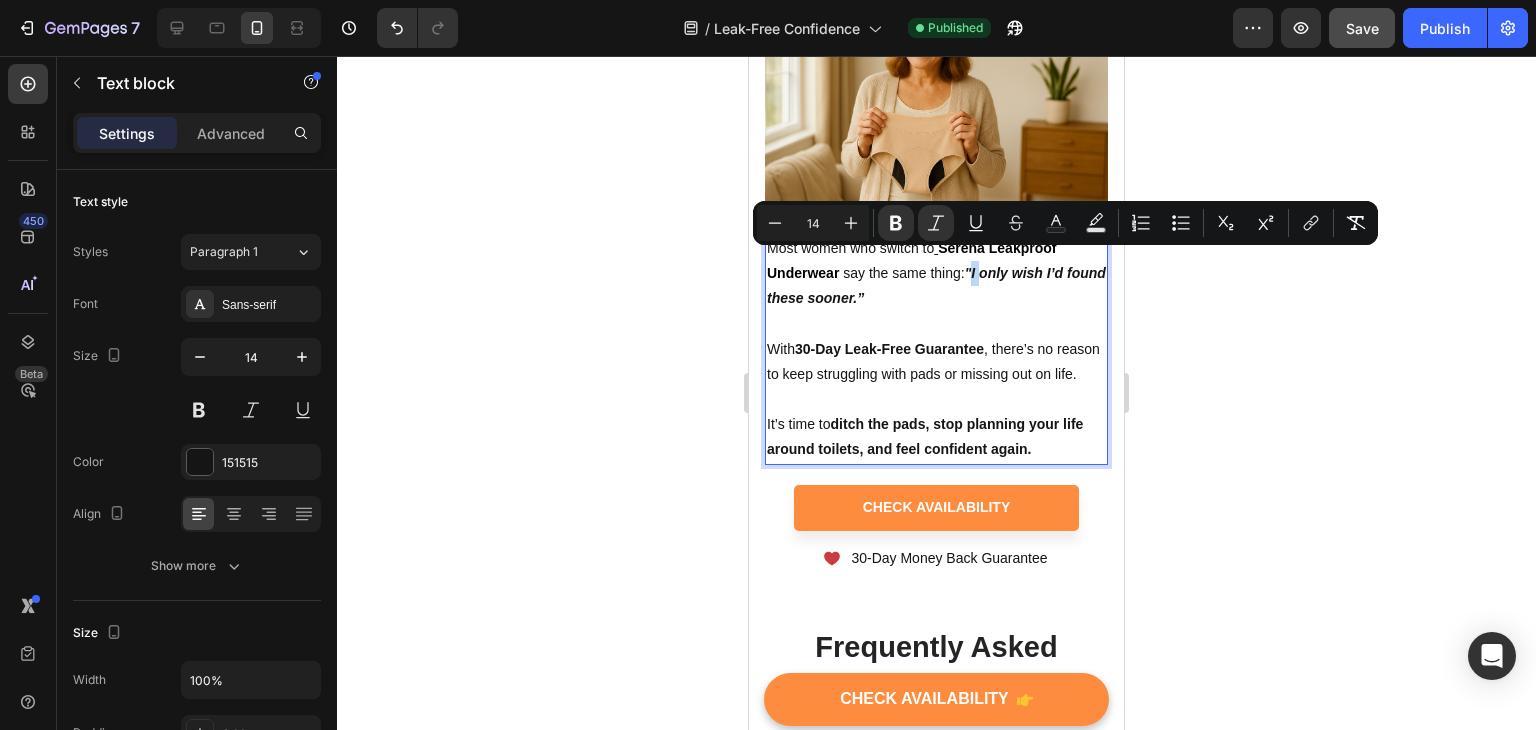 click on ""I only wish I’d found these sooner.”" at bounding box center [936, 285] 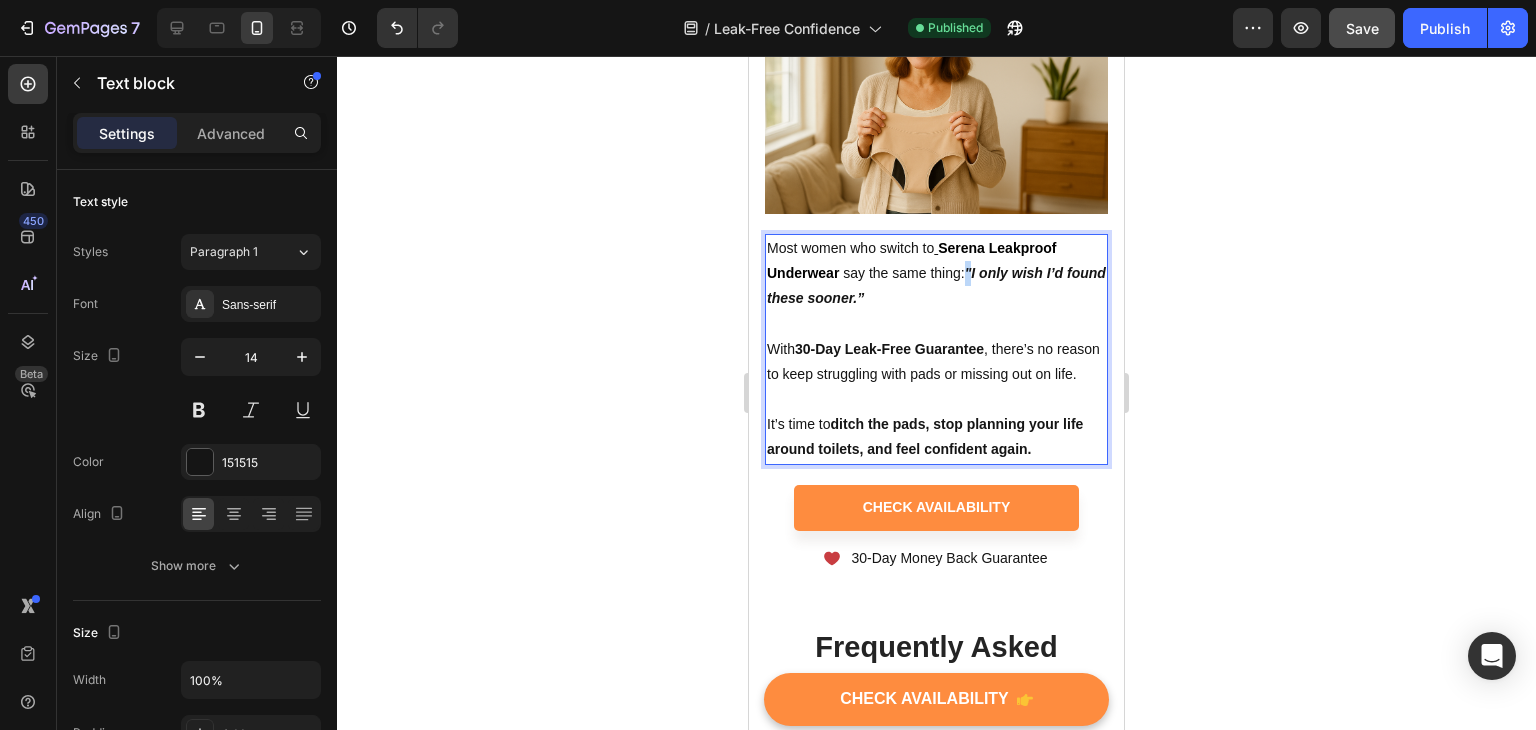 click on ""I only wish I’d found these sooner.”" at bounding box center (936, 285) 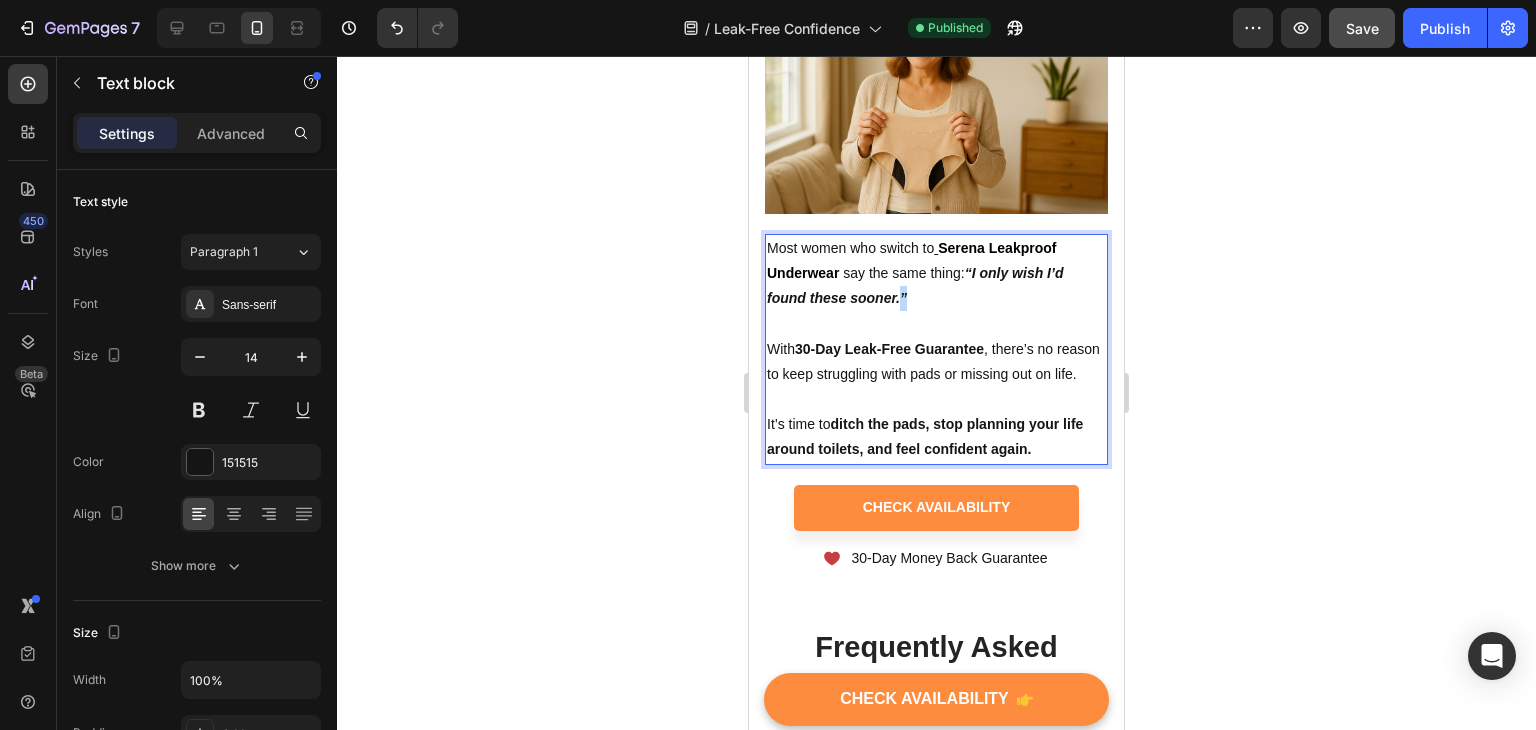 drag, startPoint x: 914, startPoint y: 284, endPoint x: 901, endPoint y: 280, distance: 13.601471 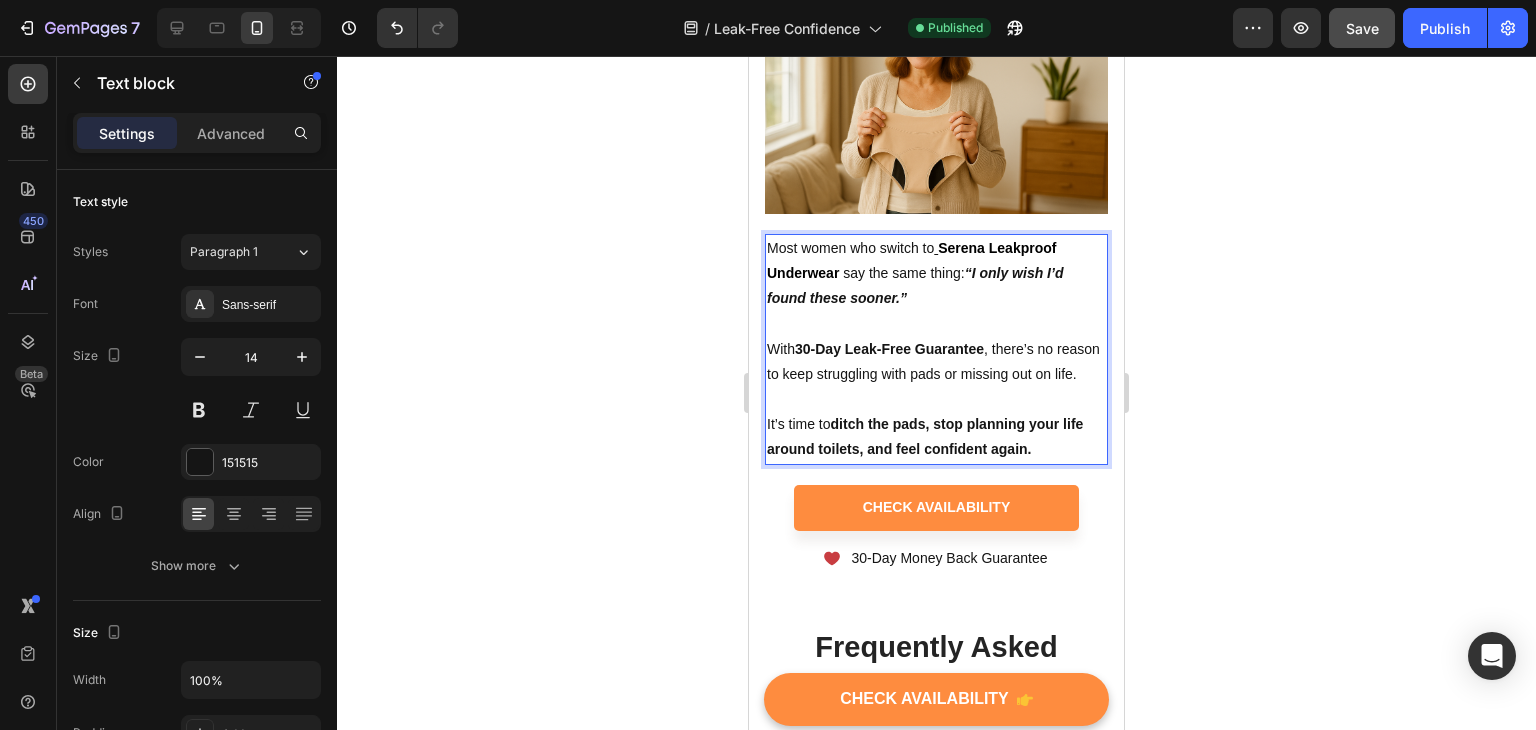 click on "Most women who switch to [BRAND] Leakproof Underwear say the same thing: “I only wish I’d found these sooner.”" at bounding box center [936, 274] 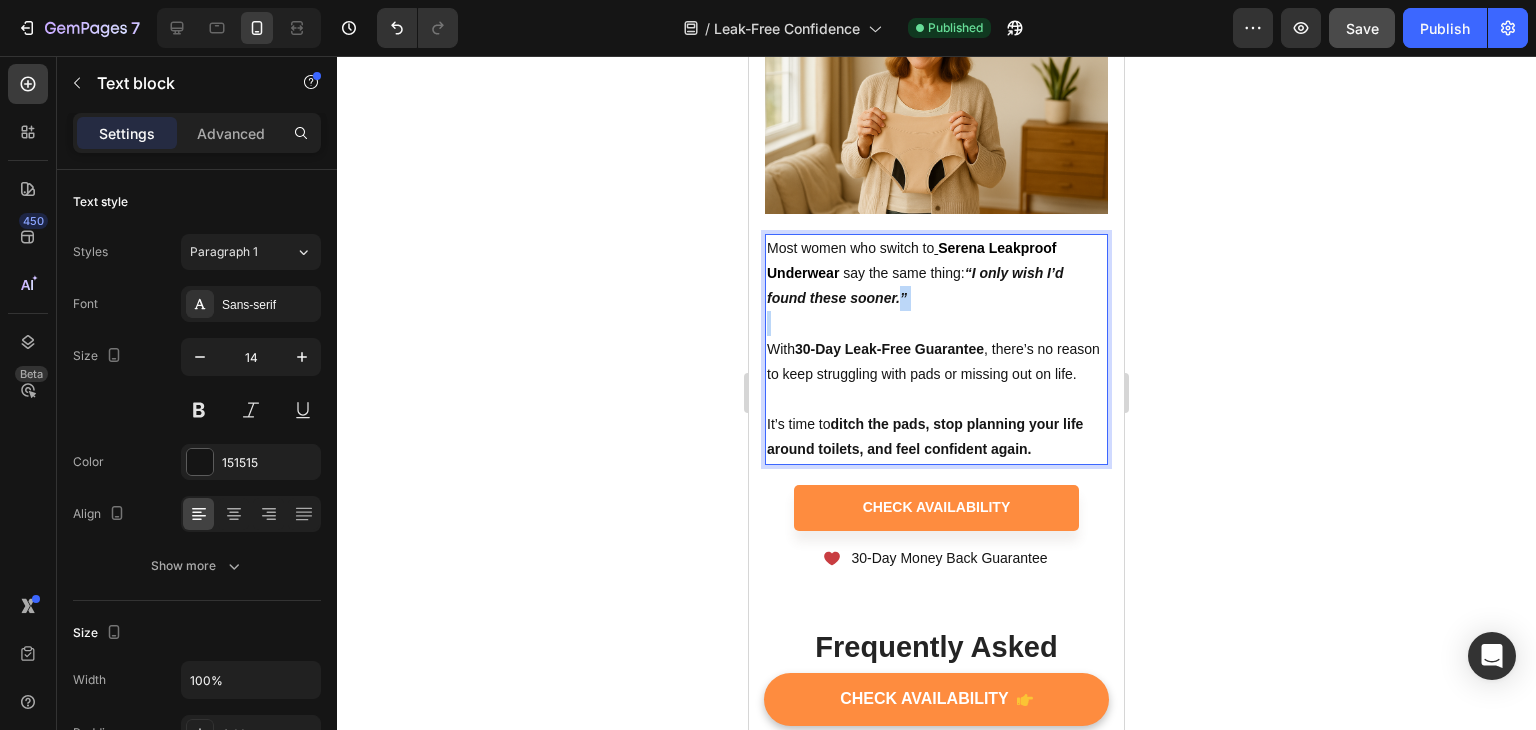 drag, startPoint x: 913, startPoint y: 289, endPoint x: 902, endPoint y: 285, distance: 11.7046995 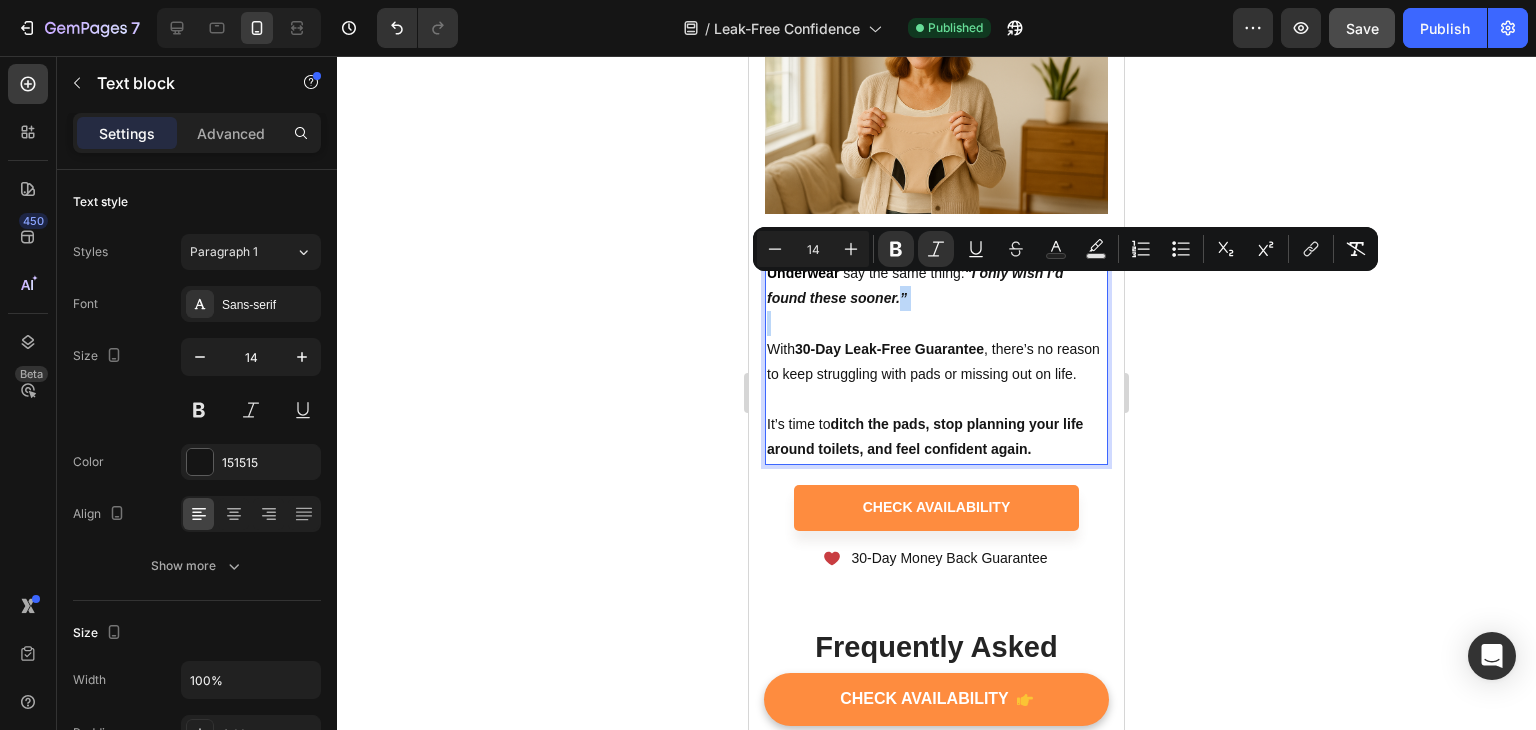 click on "Most women who switch to [BRAND] Leakproof Underwear say the same thing: “I only wish I’d found these sooner.”" at bounding box center [936, 274] 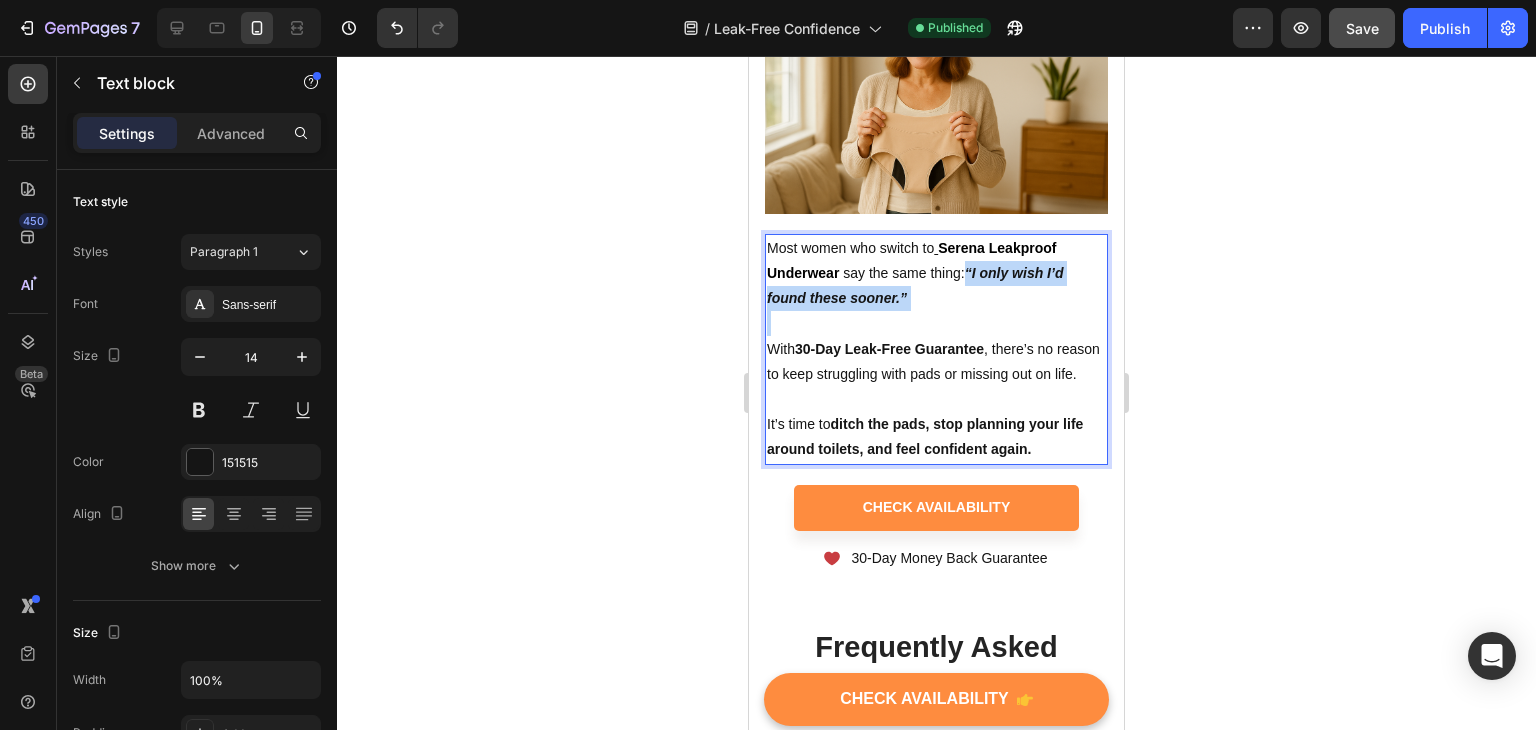 drag, startPoint x: 921, startPoint y: 285, endPoint x: 971, endPoint y: 264, distance: 54.230988 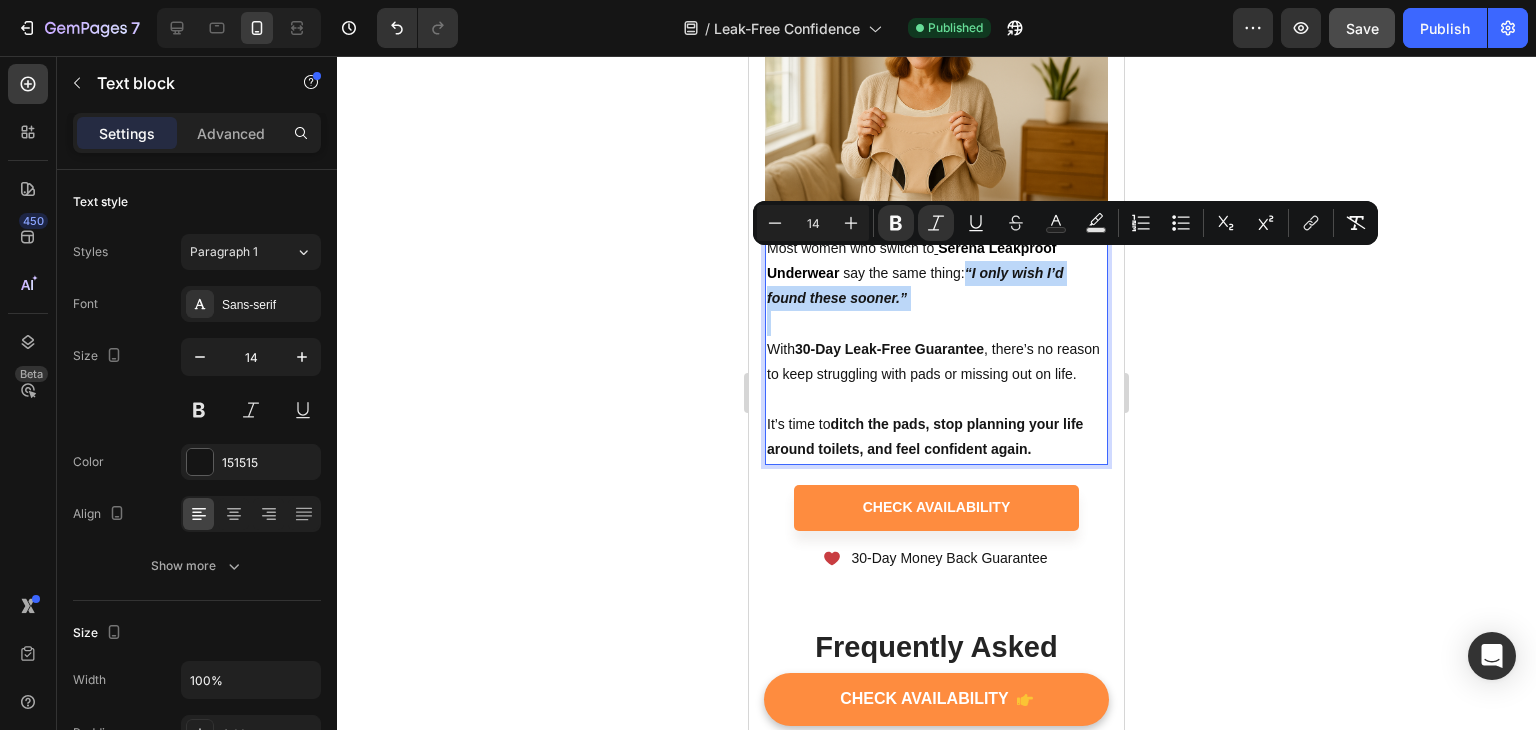 click at bounding box center (936, 323) 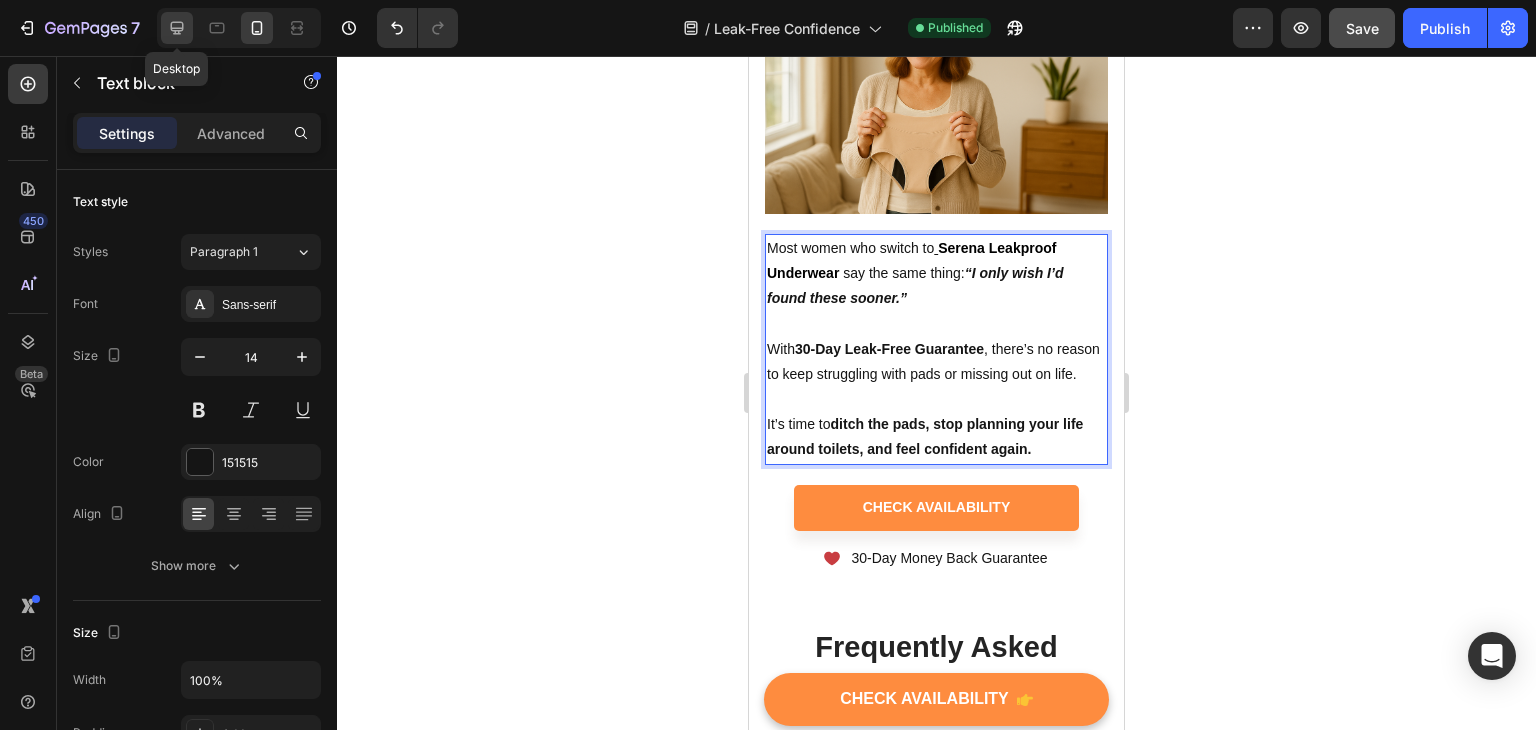 click 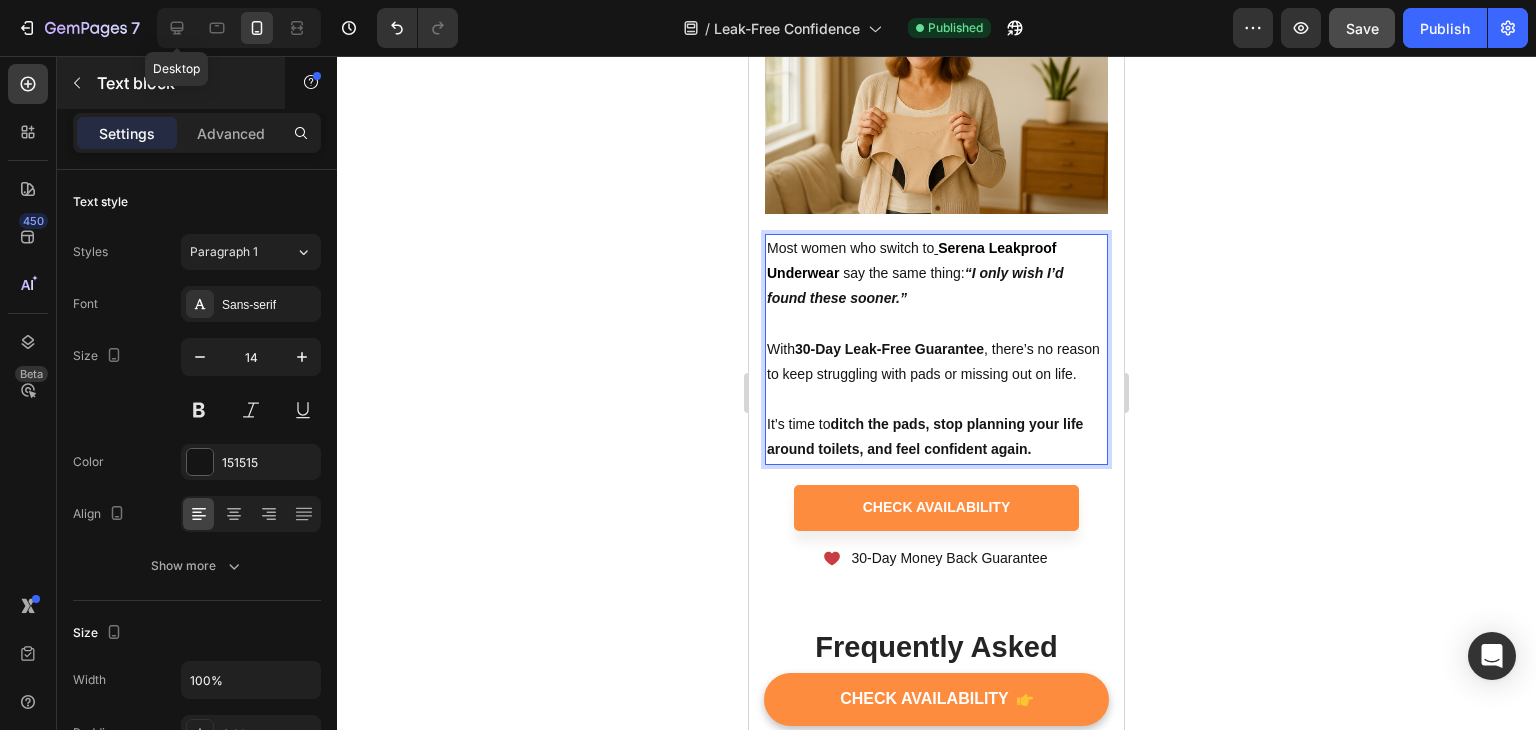 type on "16" 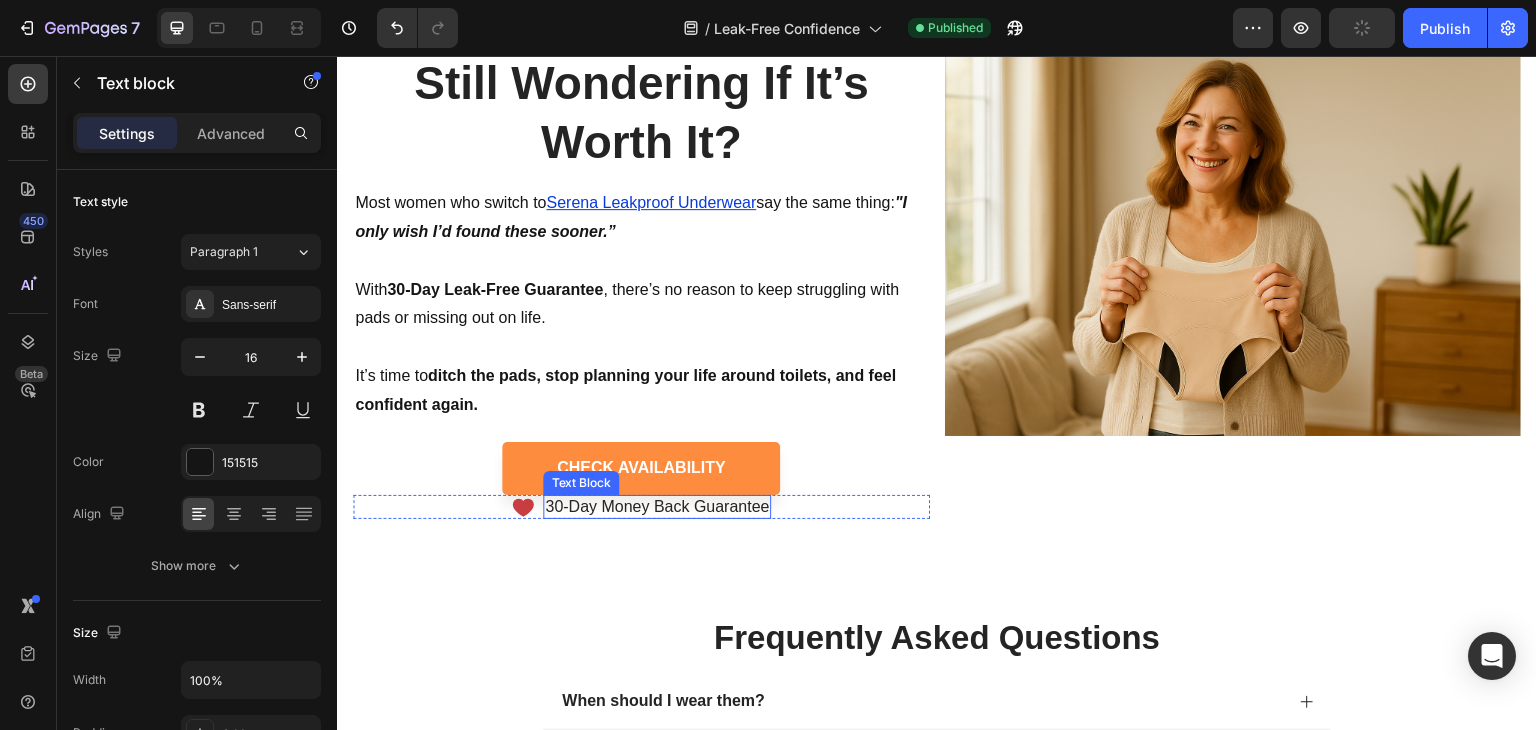scroll, scrollTop: 3391, scrollLeft: 0, axis: vertical 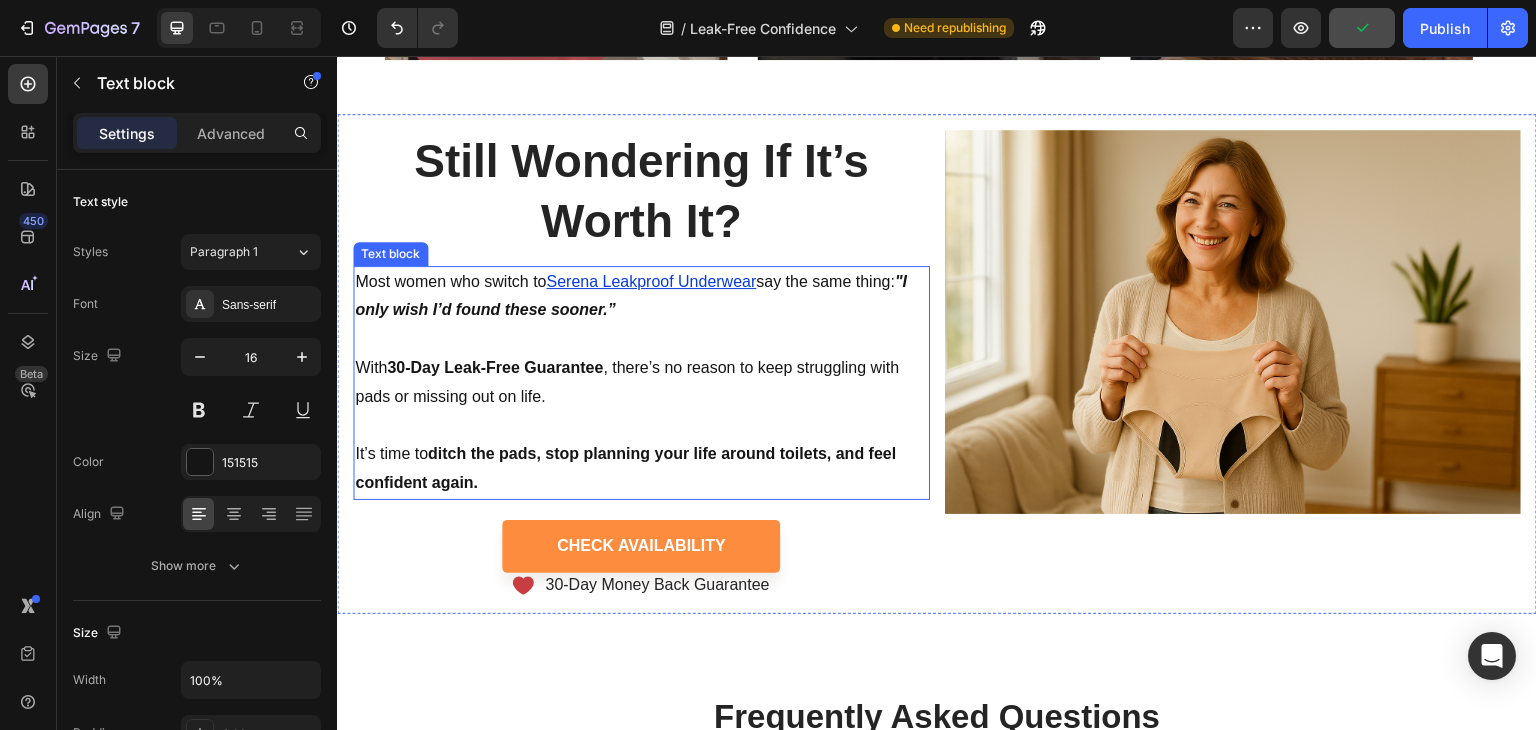 click on "Most women who switch to Serena Leakproof Underwear say the same thing: "I only wish I’d found these sooner.”" at bounding box center [641, 297] 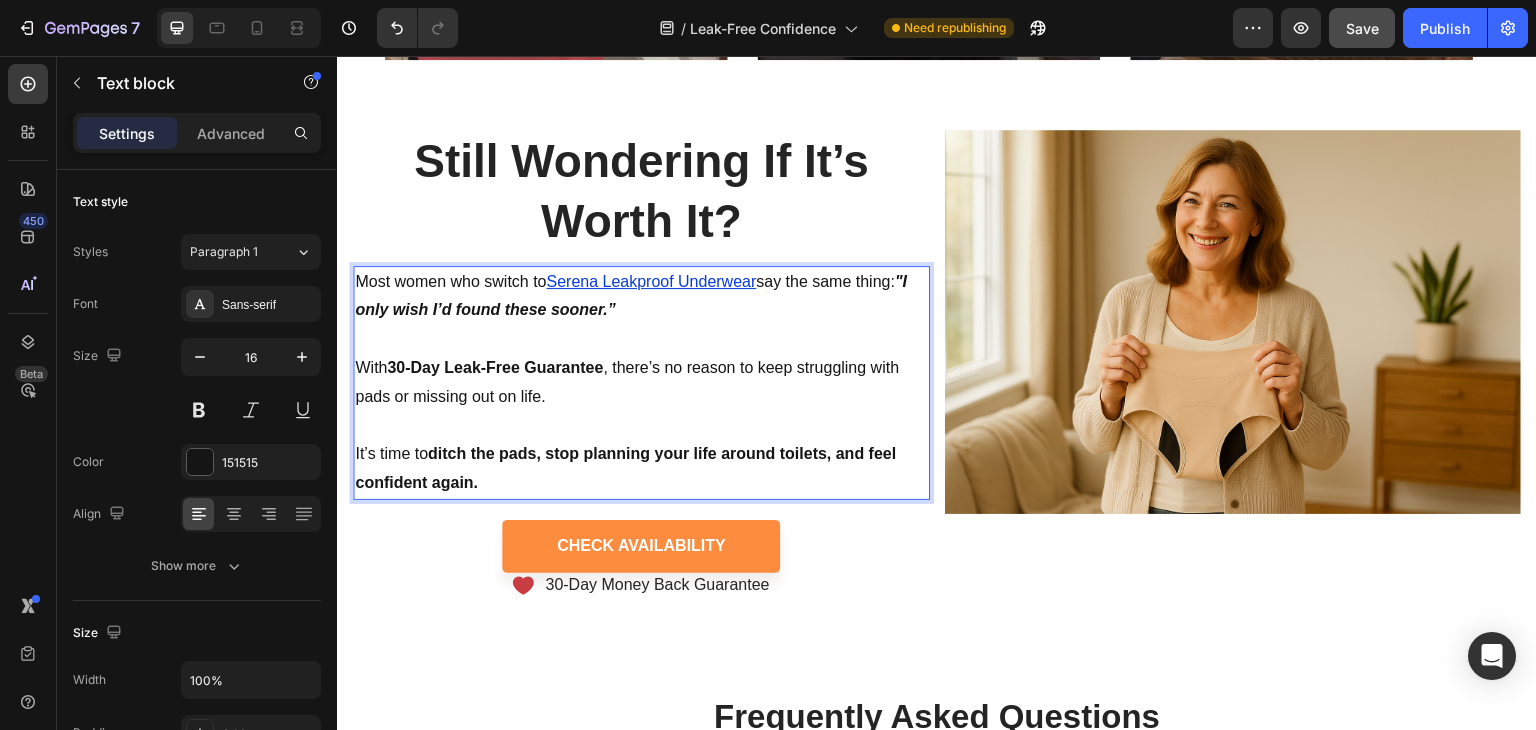 click on ""I only wish I’d found these sooner.”" at bounding box center (631, 296) 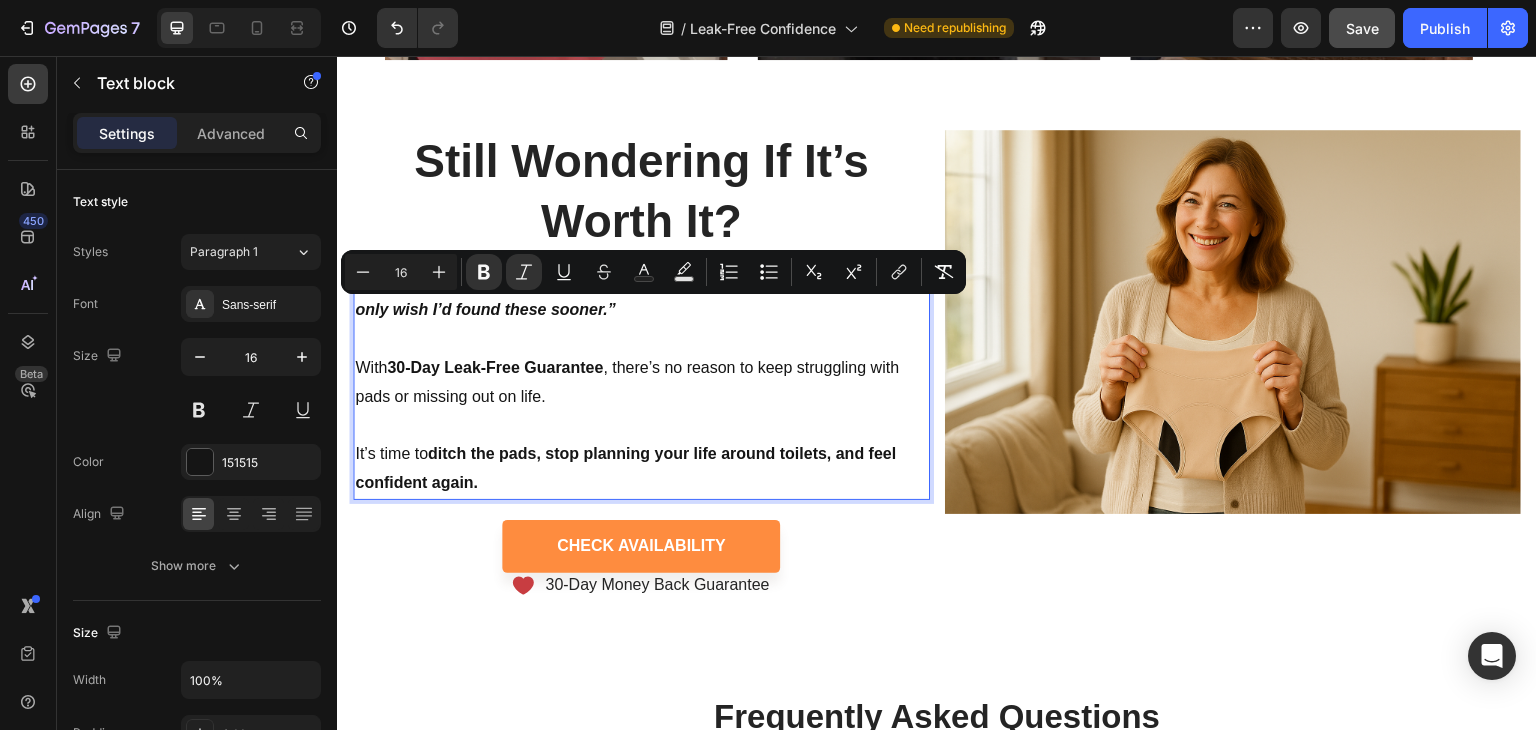 click on ""I only wish I’d found these sooner.”" at bounding box center [631, 296] 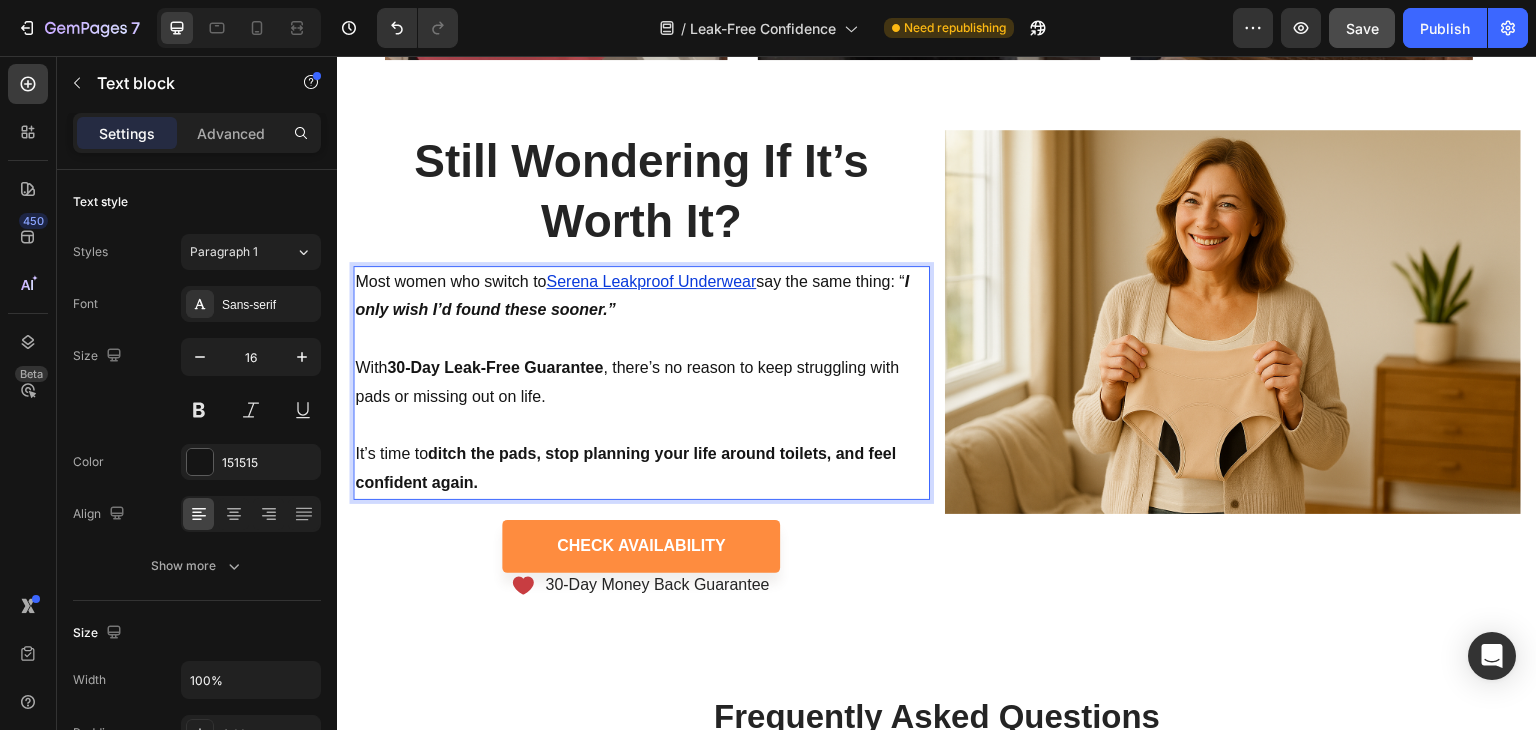 click on "With 30-Day Leak-Free Guarantee, there’s no reason to keep struggling with pads or missing out on life." at bounding box center [641, 383] 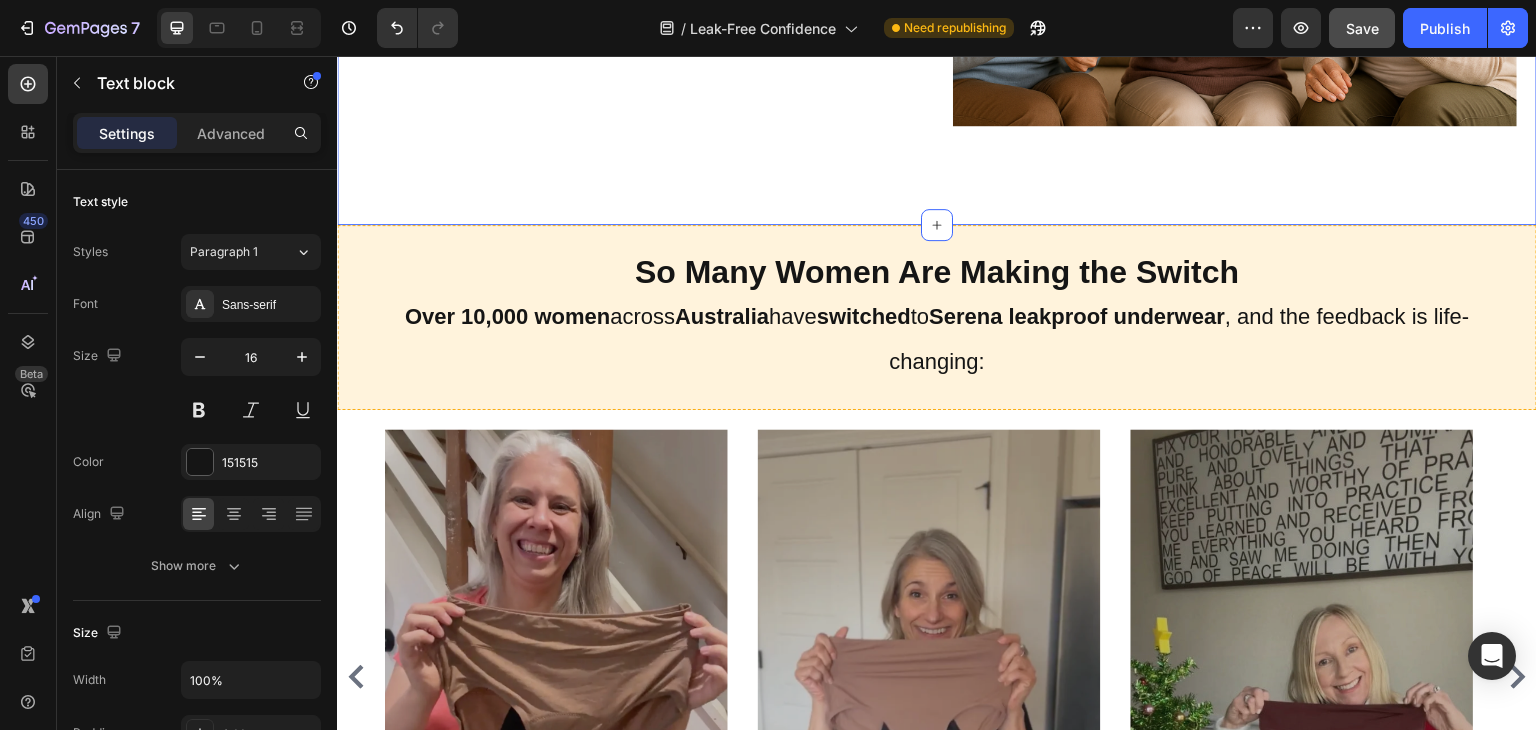 scroll, scrollTop: 2591, scrollLeft: 0, axis: vertical 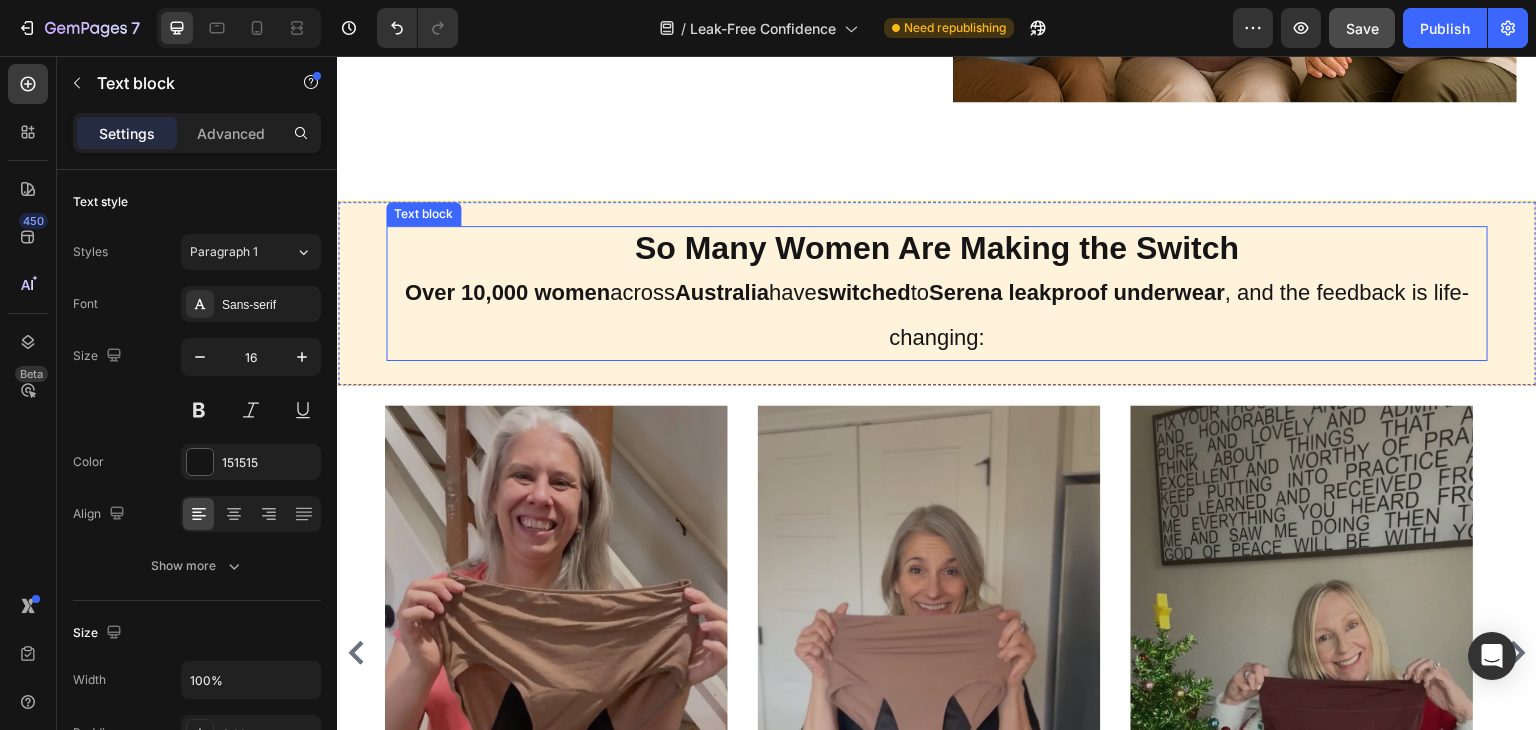 click on "So Many Women Are Making the Switch" at bounding box center (937, 248) 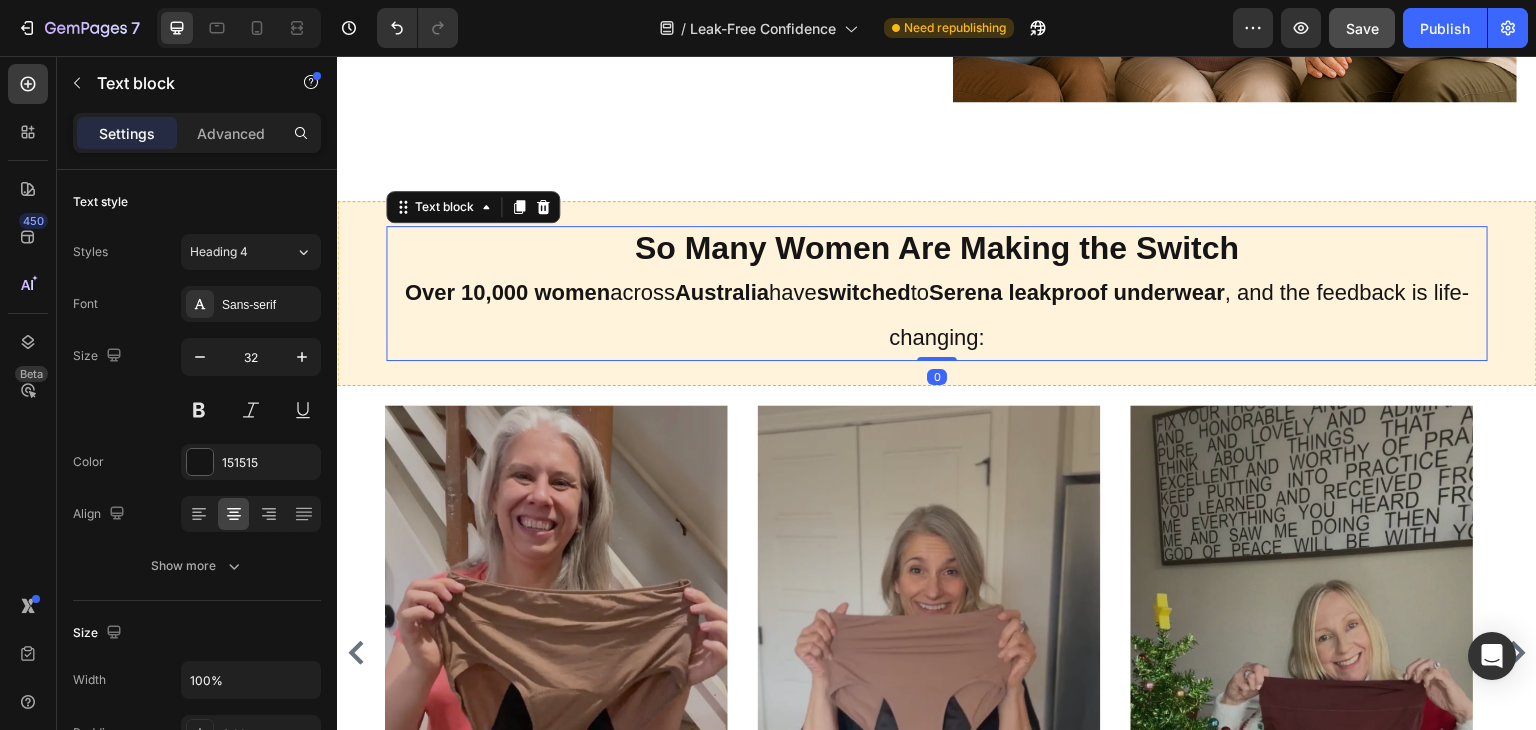 click on "So Many Women Are Making the Switch" at bounding box center (937, 248) 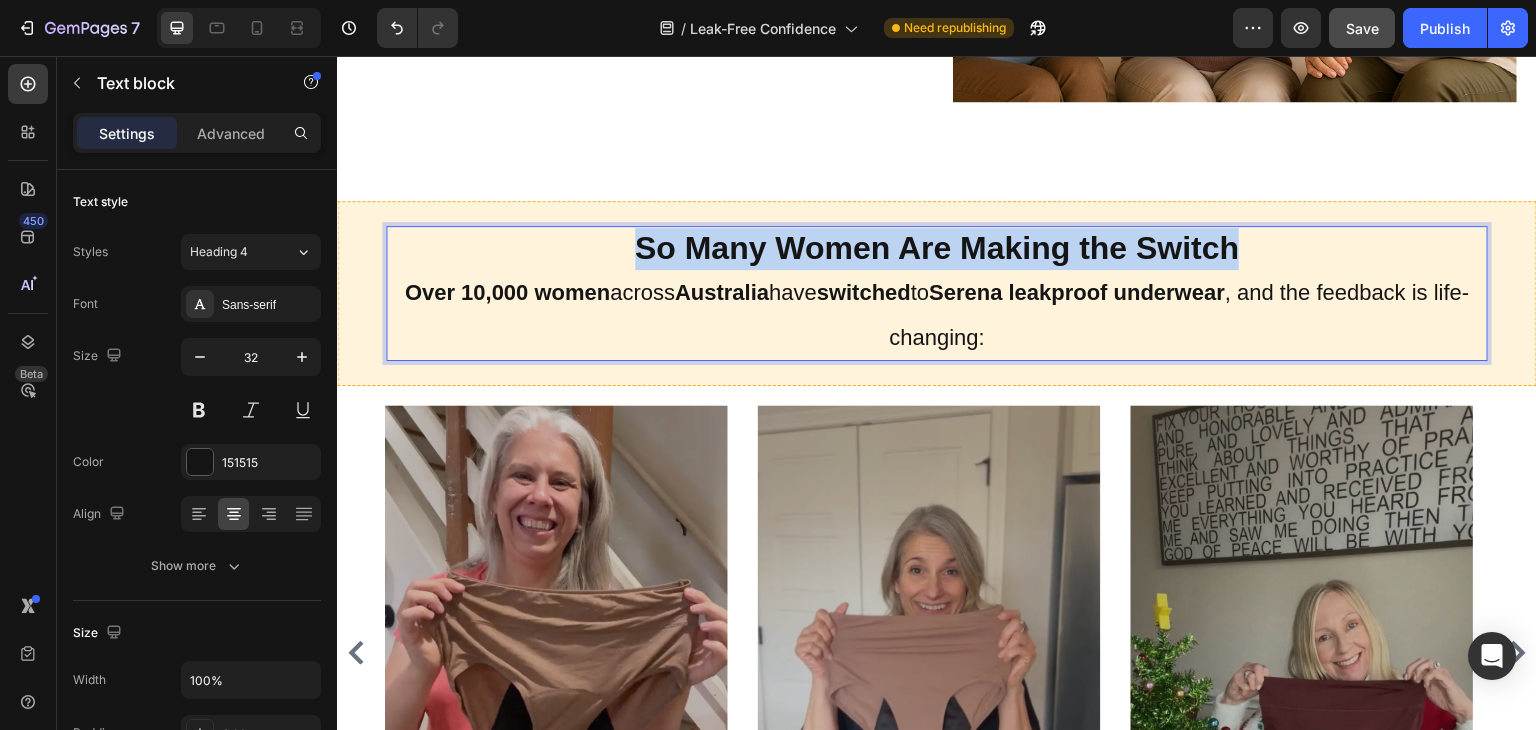 click on "So Many Women Are Making the Switch" at bounding box center [937, 248] 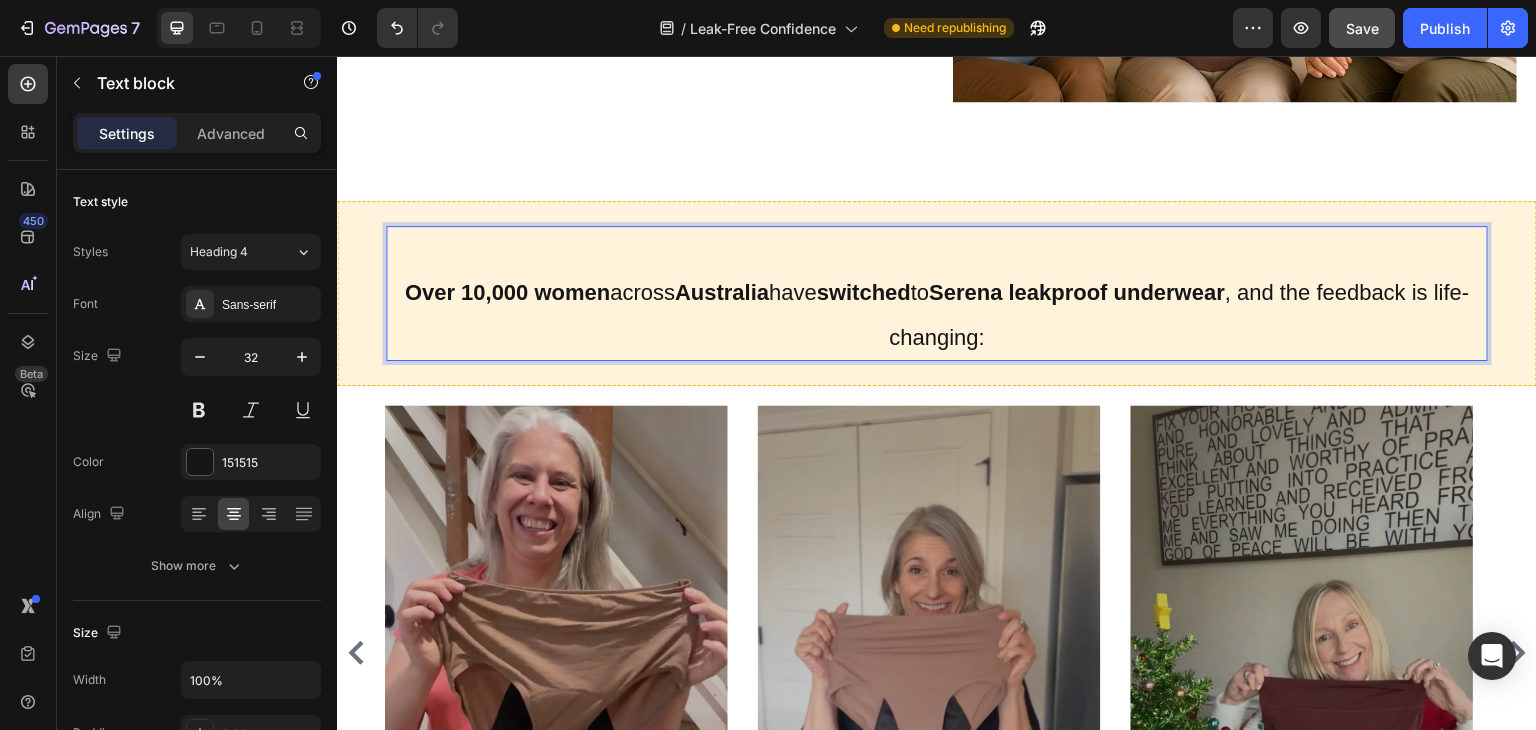 click on "Over 10,000 women across [STATE] have switched to [BRAND] leakproof underwear , and the feedback is life-changing:" at bounding box center (937, 313) 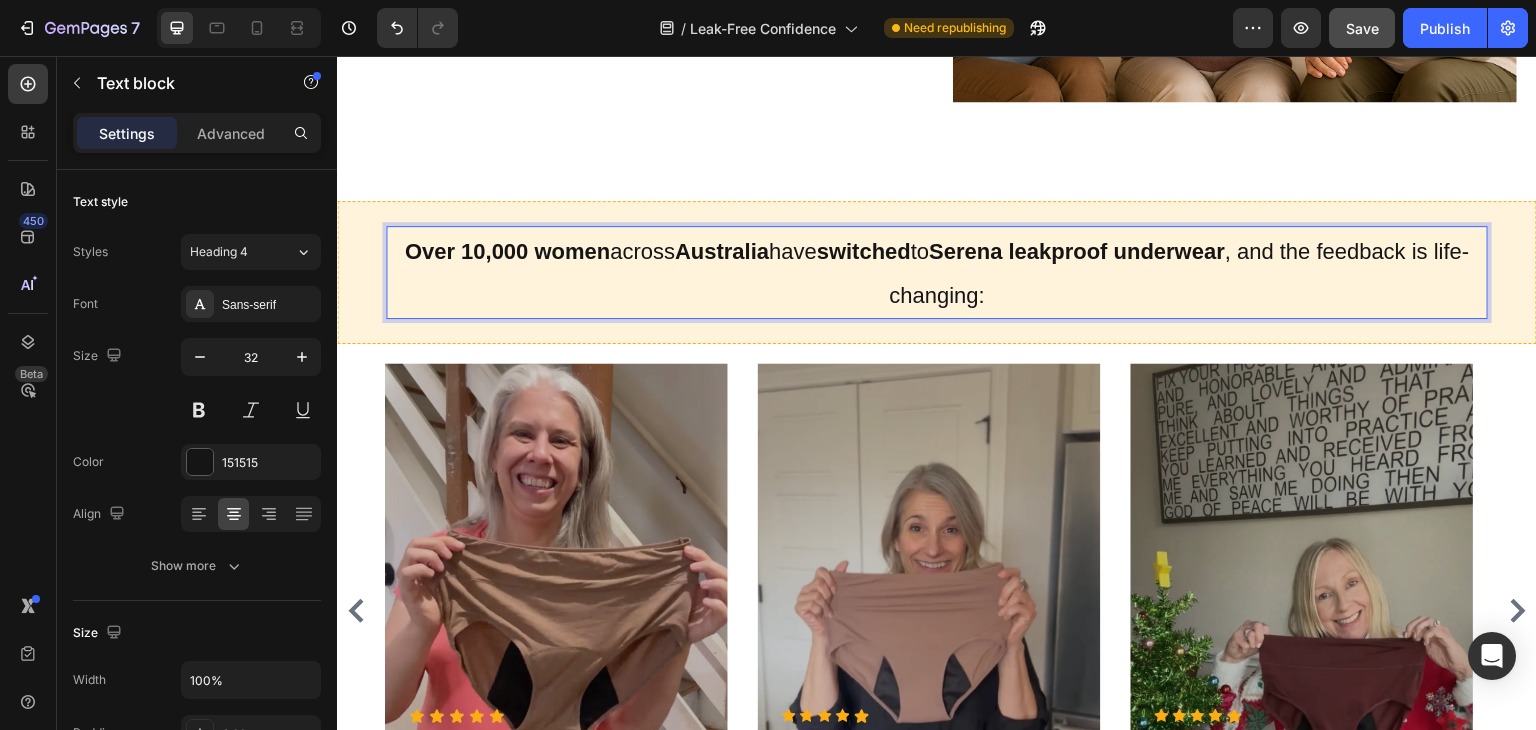 click on "Over 10,000 women across [STATE] have switched to [BRAND] leakproof underwear , and the feedback is life-changing:" at bounding box center (936, 274) 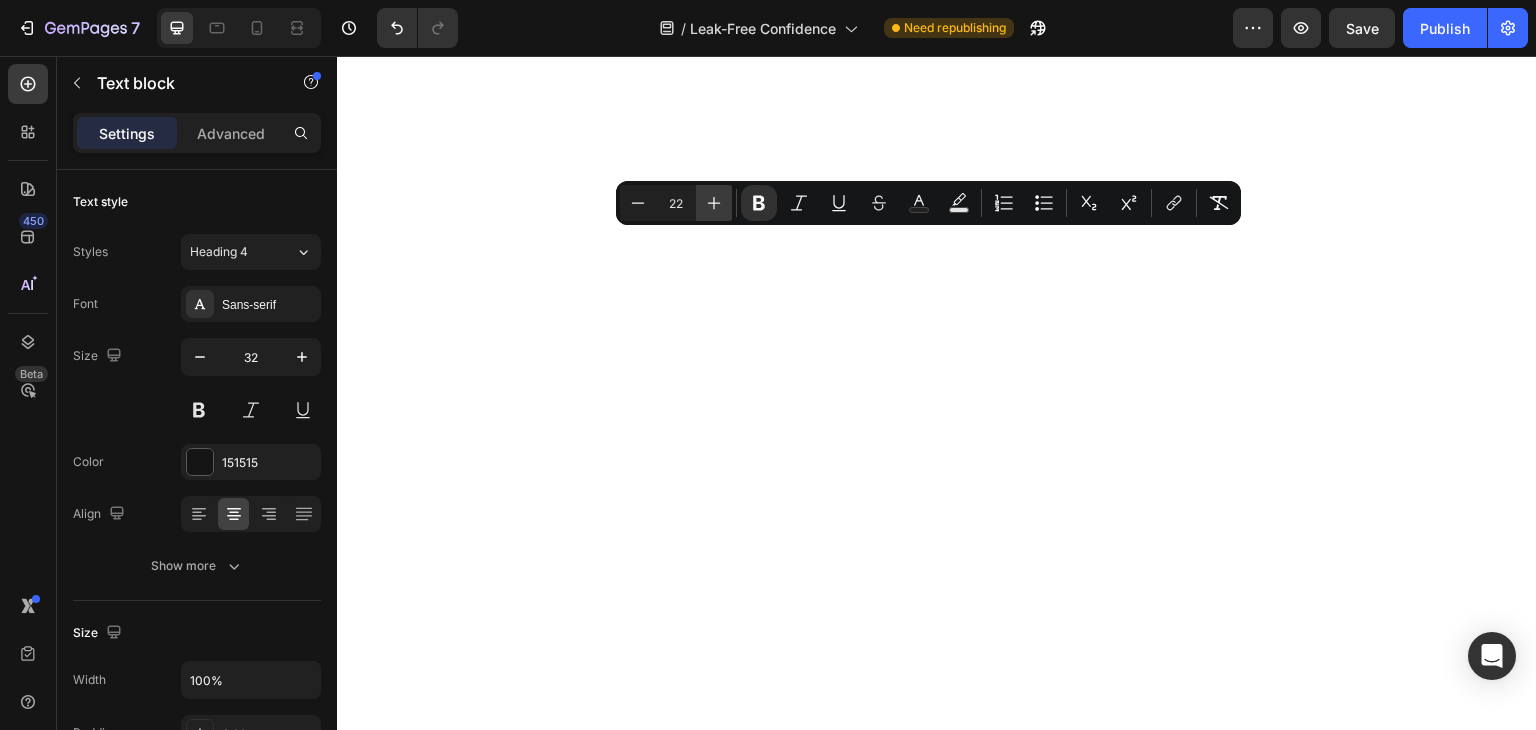 scroll, scrollTop: 0, scrollLeft: 0, axis: both 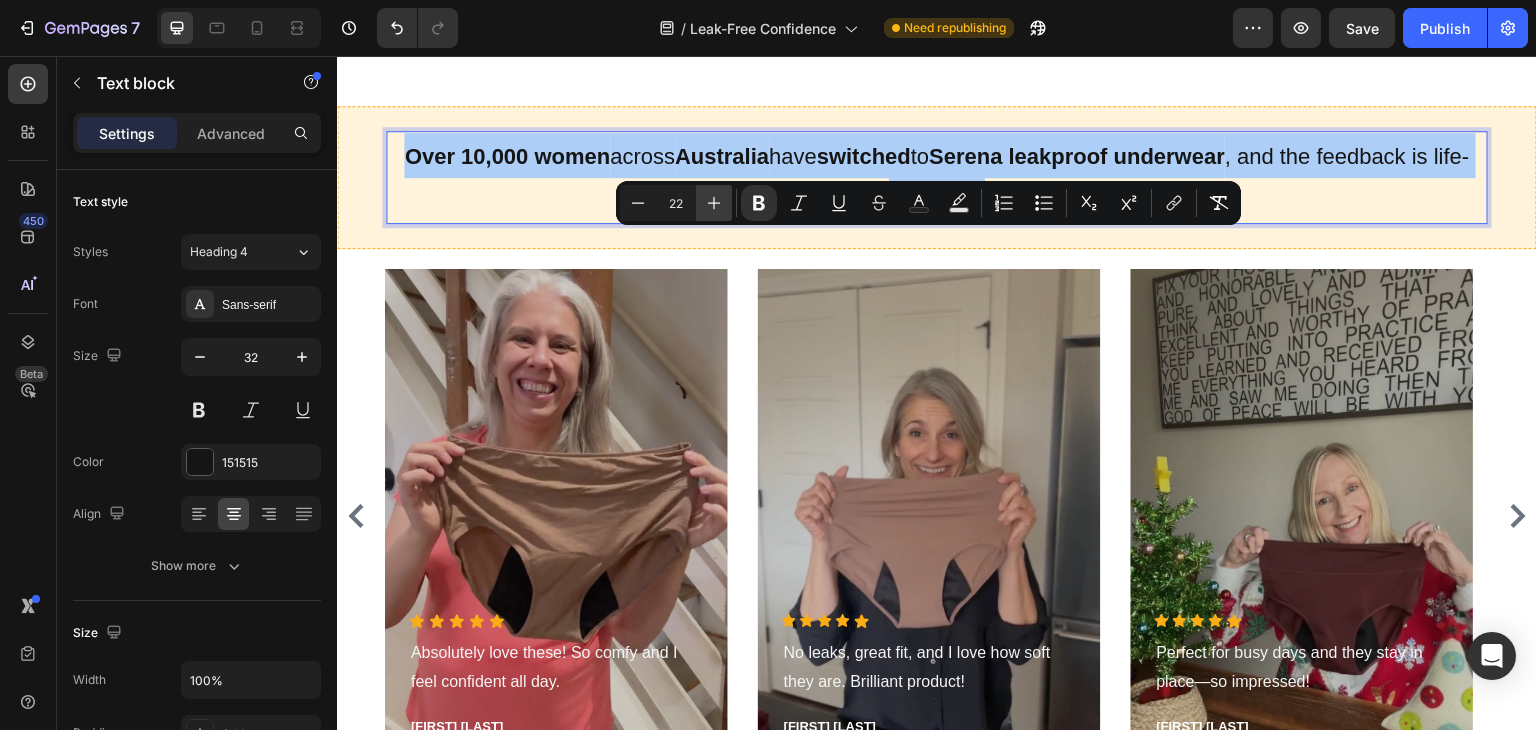 click 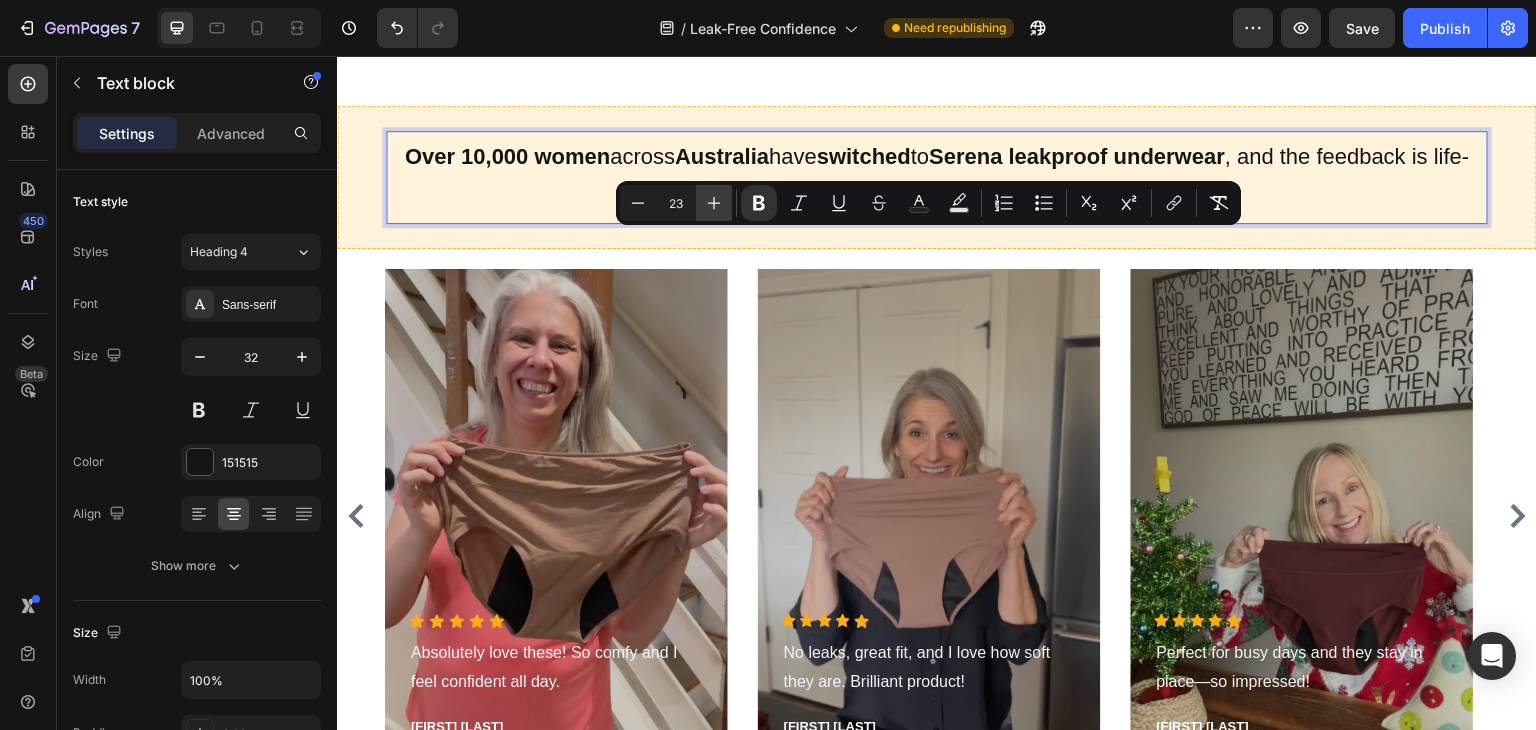 click 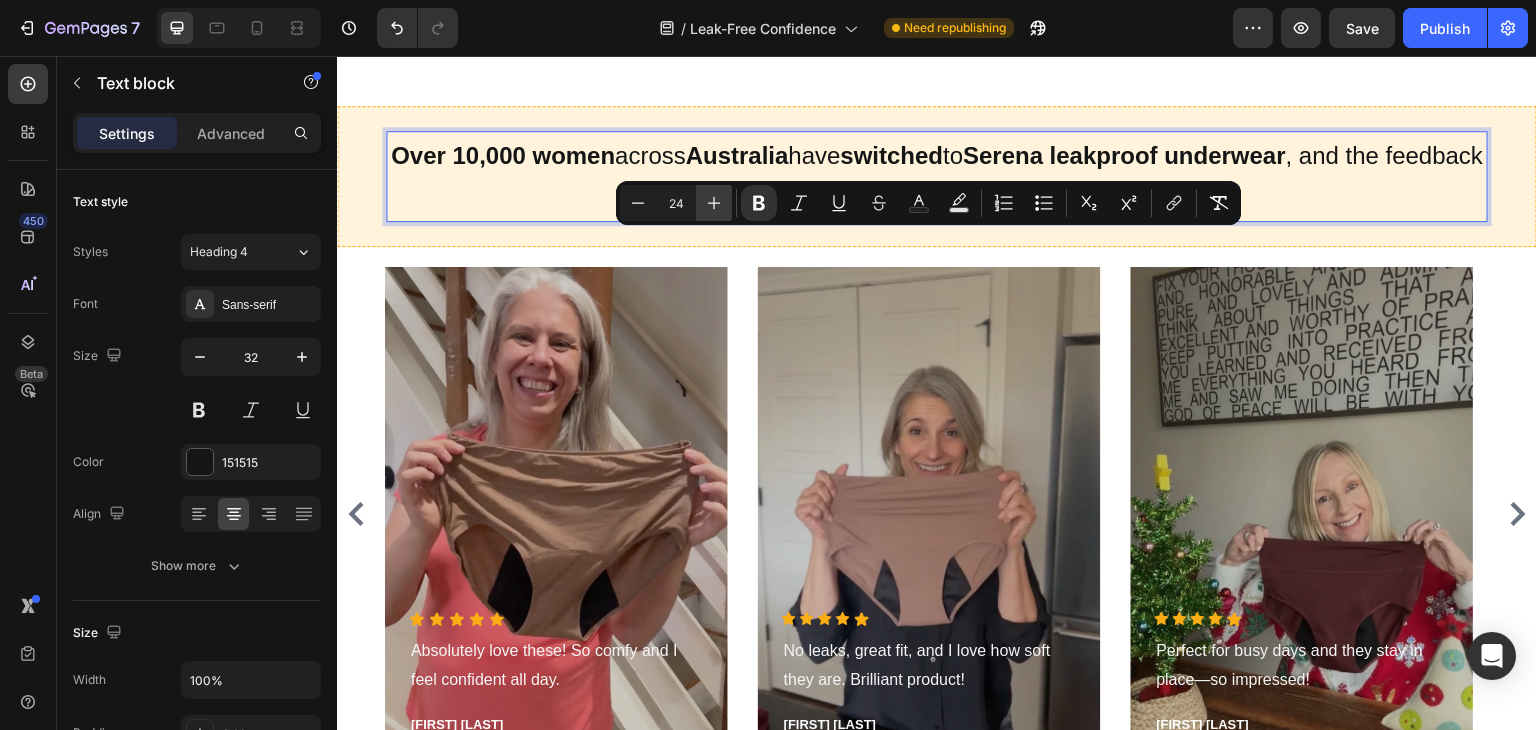 click 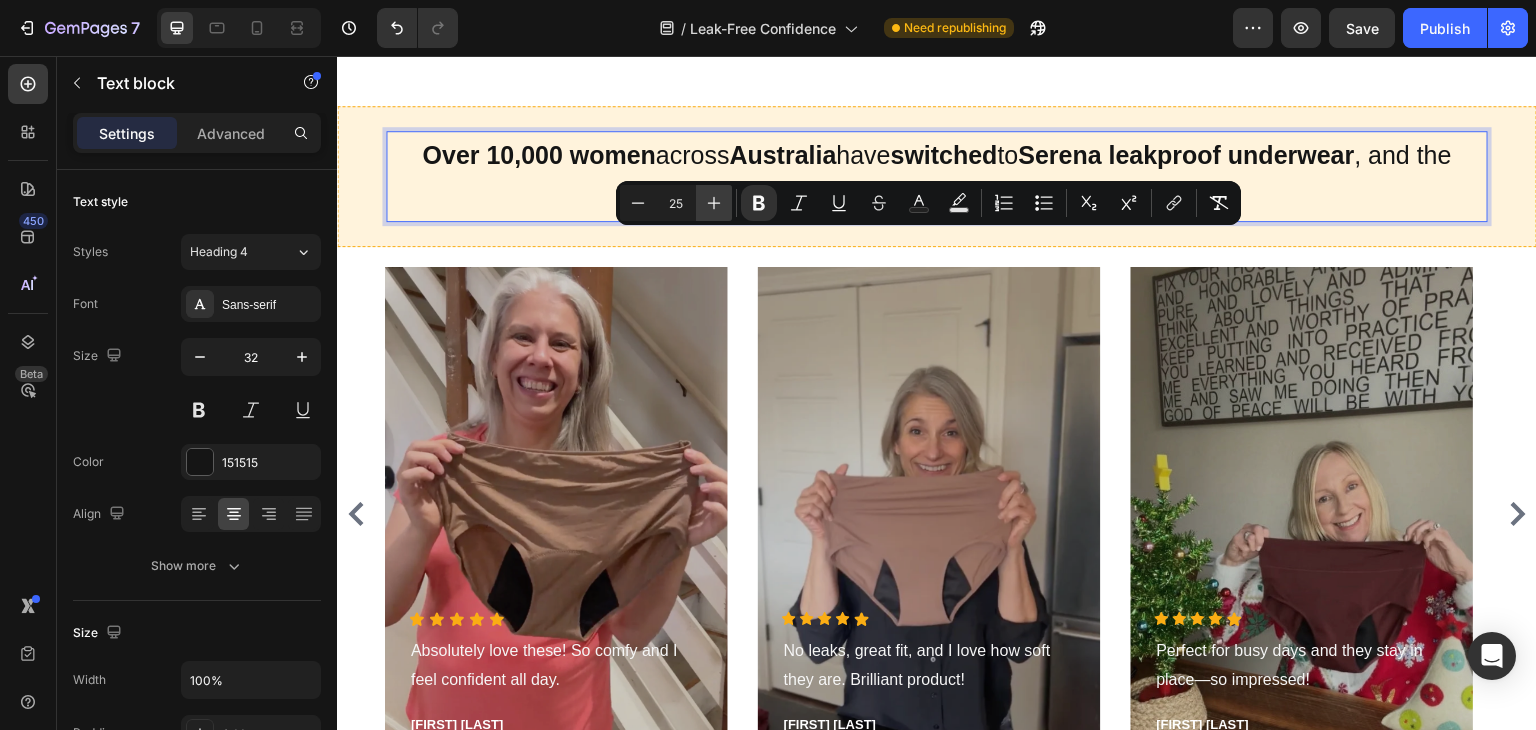 click 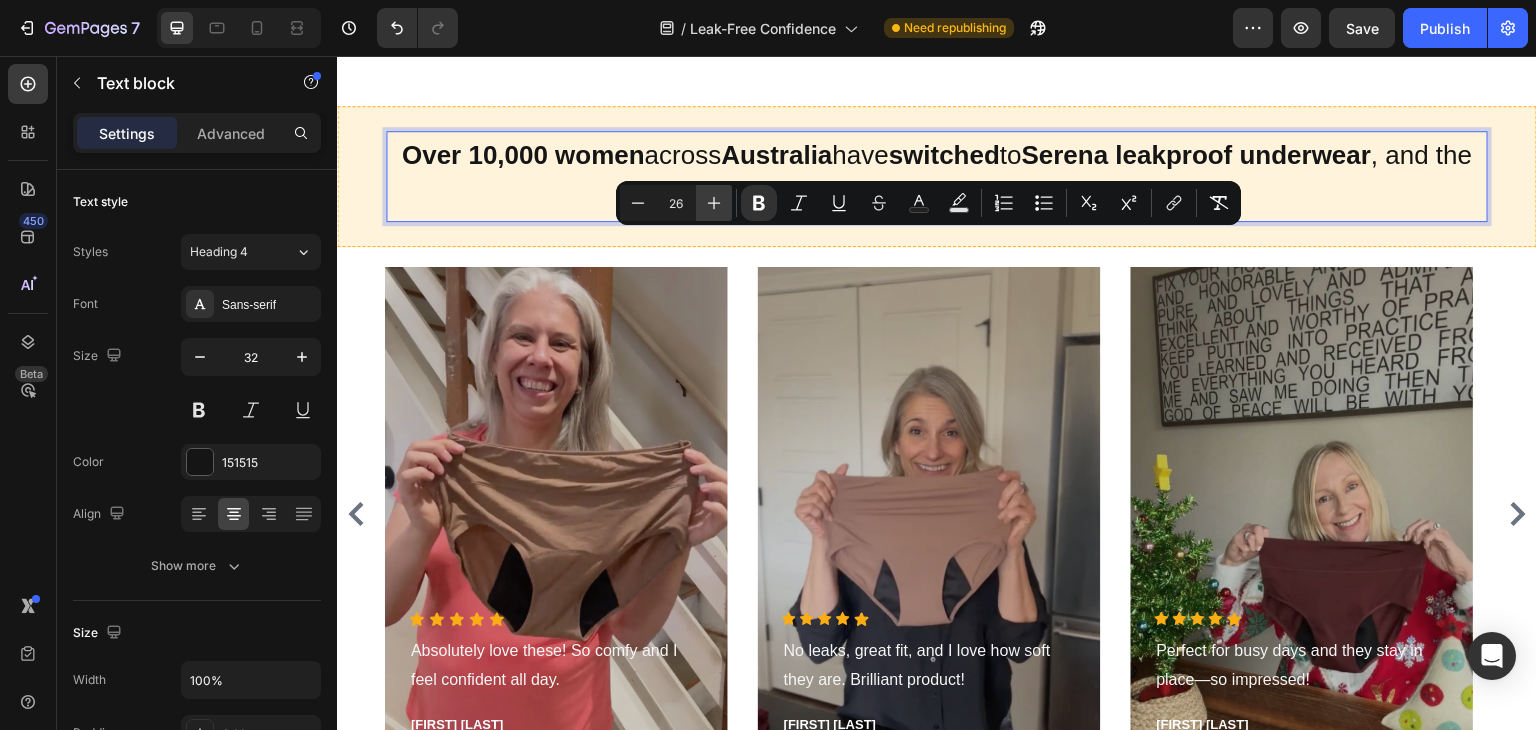 click 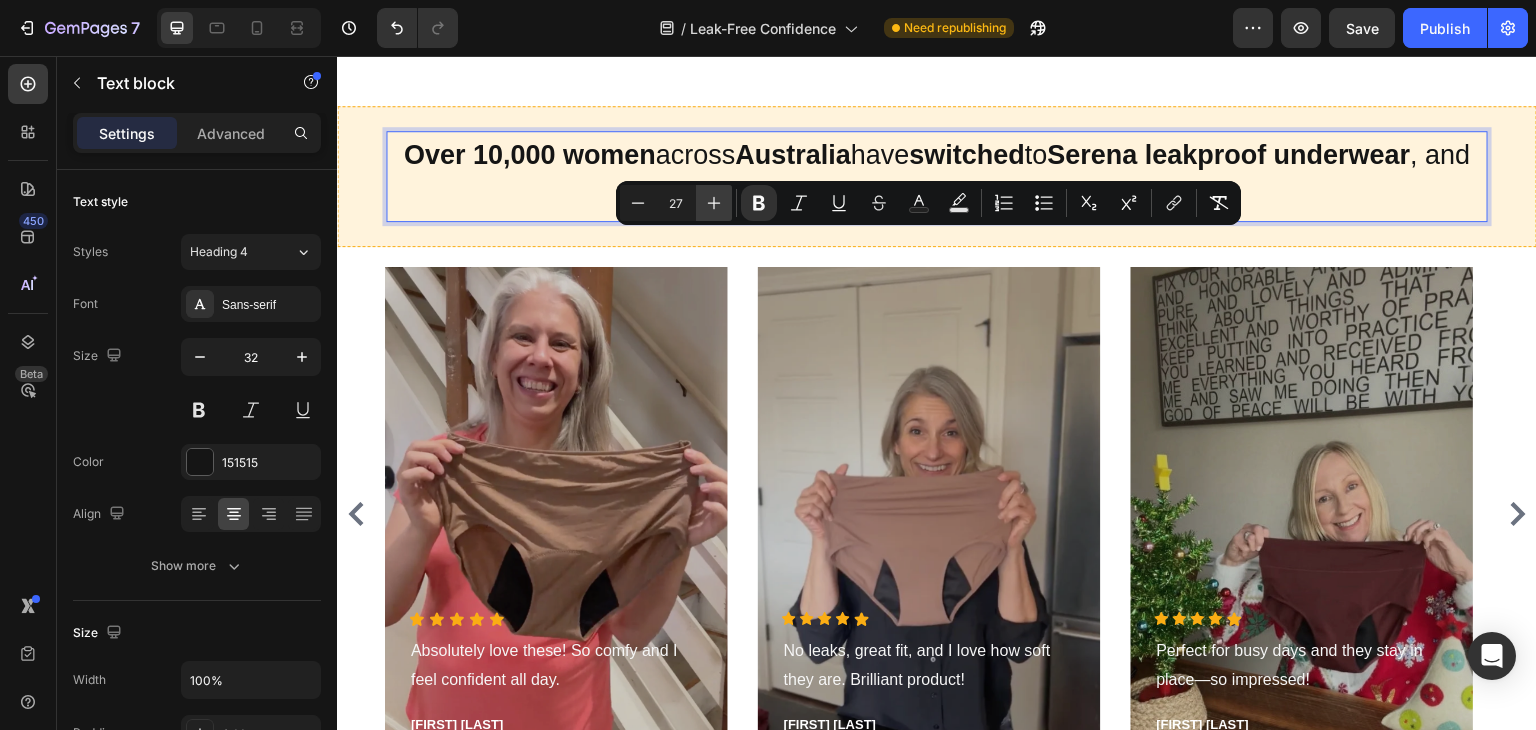 click 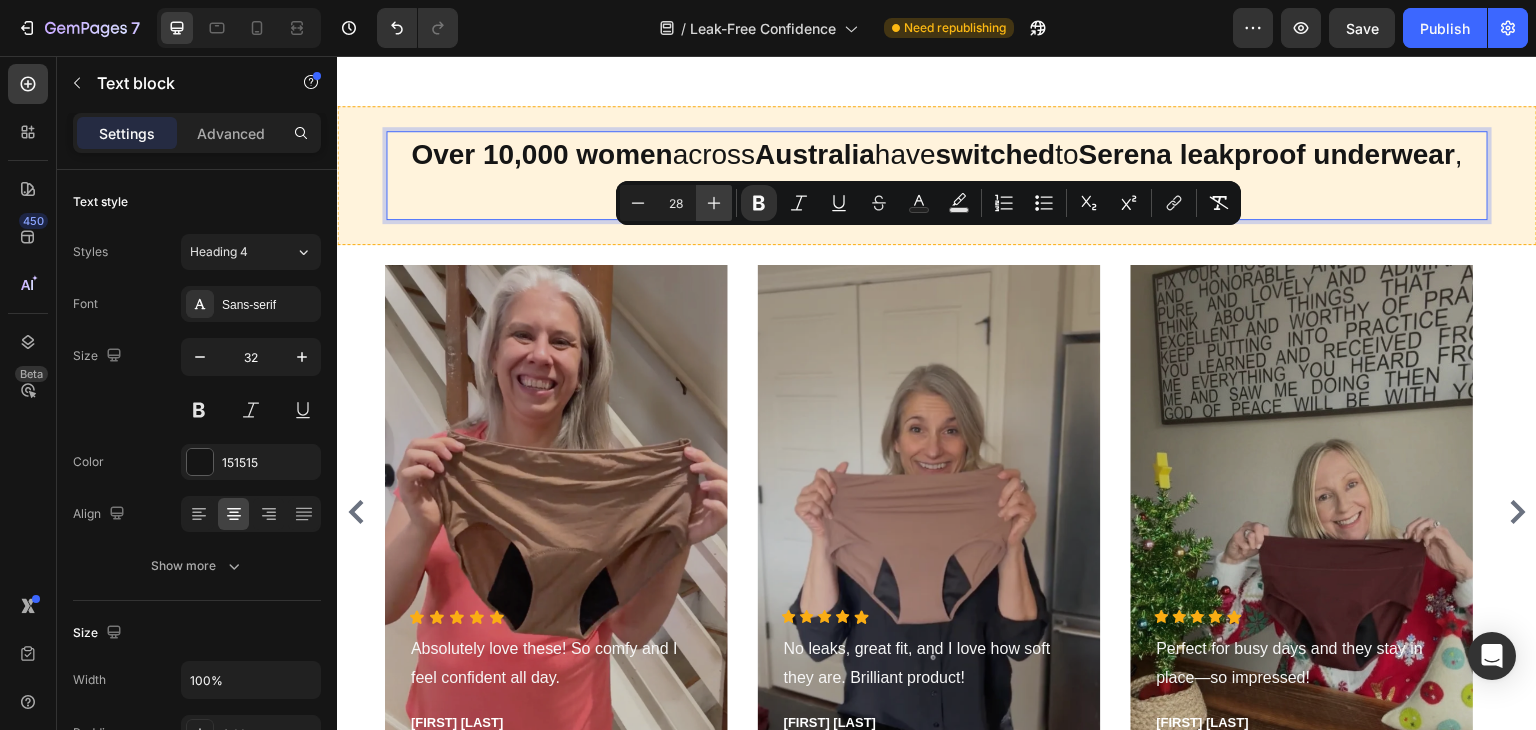 click 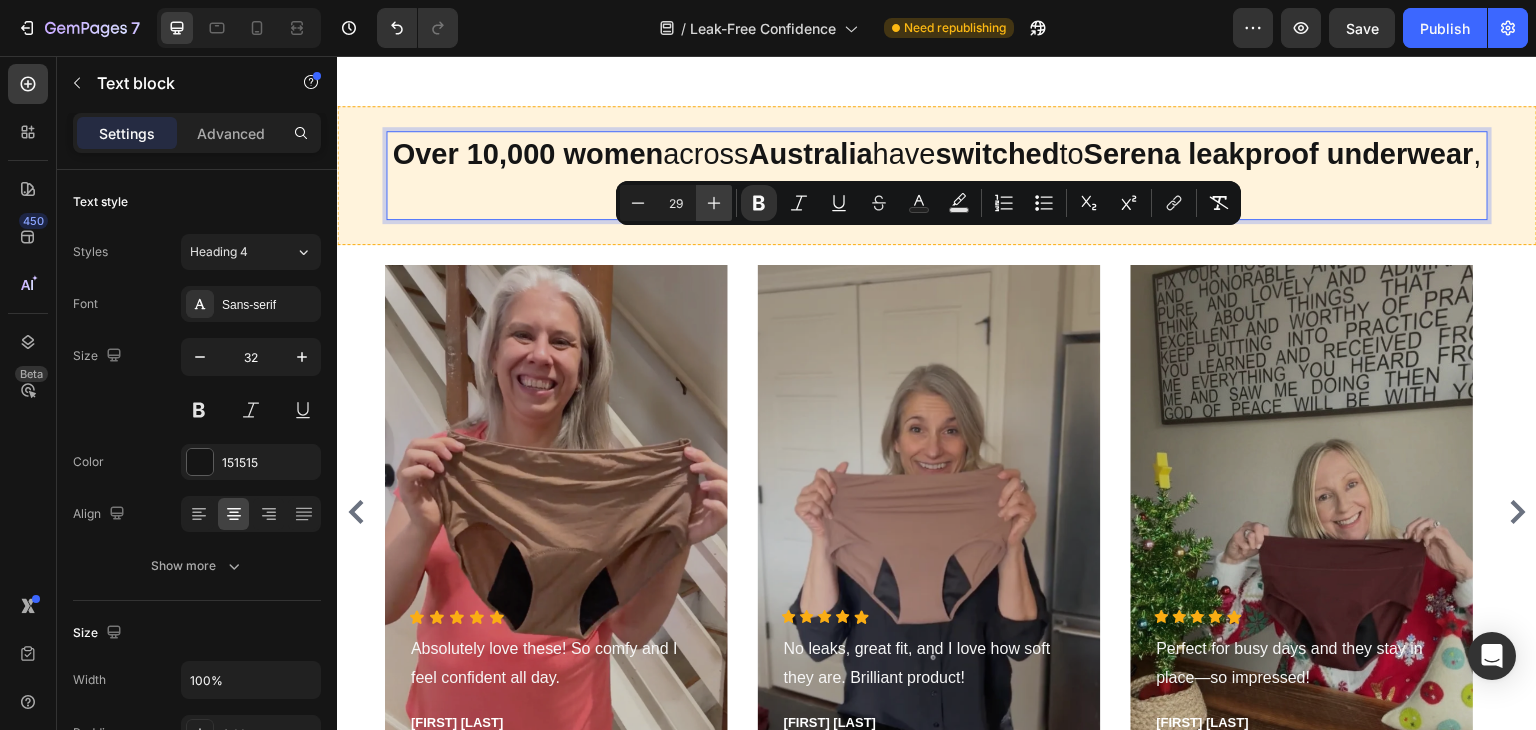 click 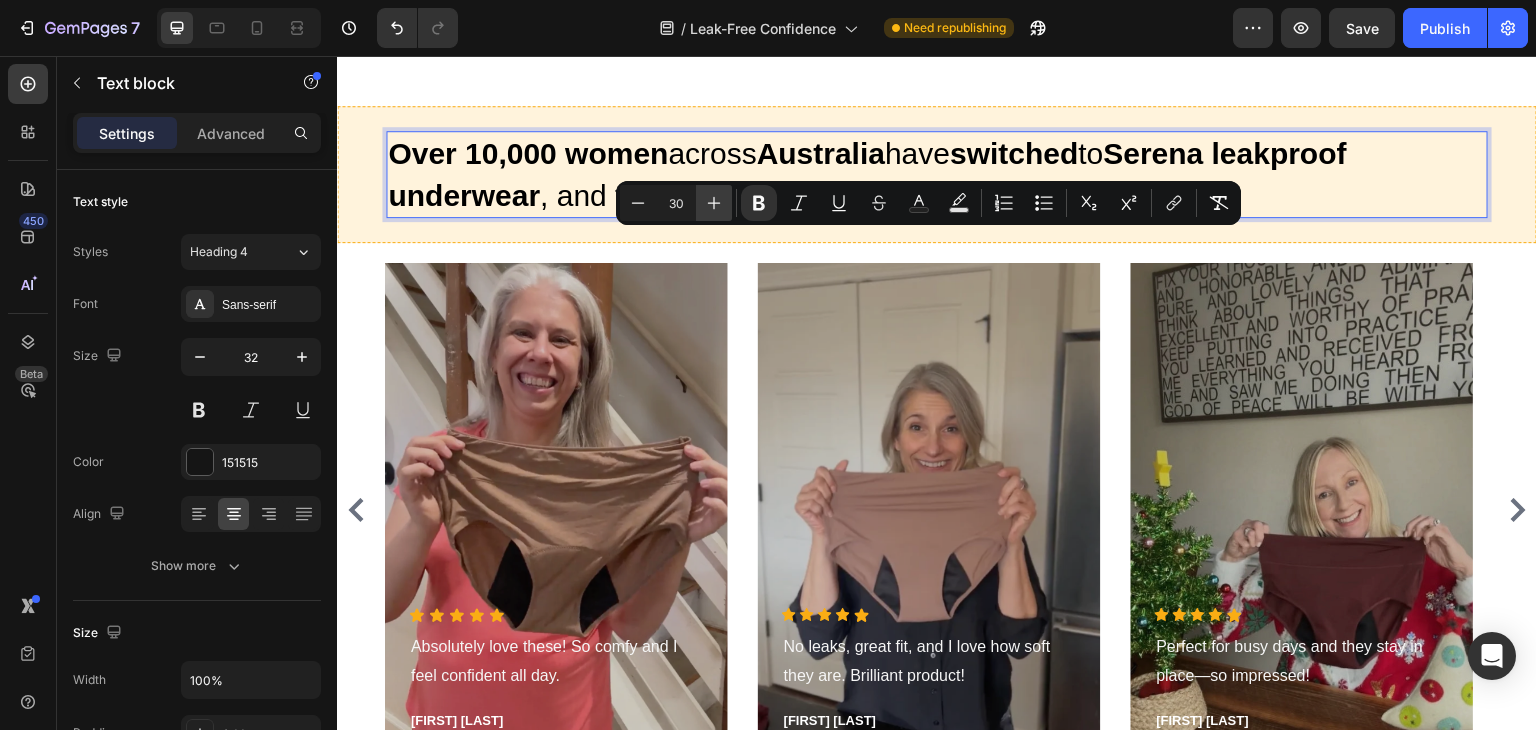 click 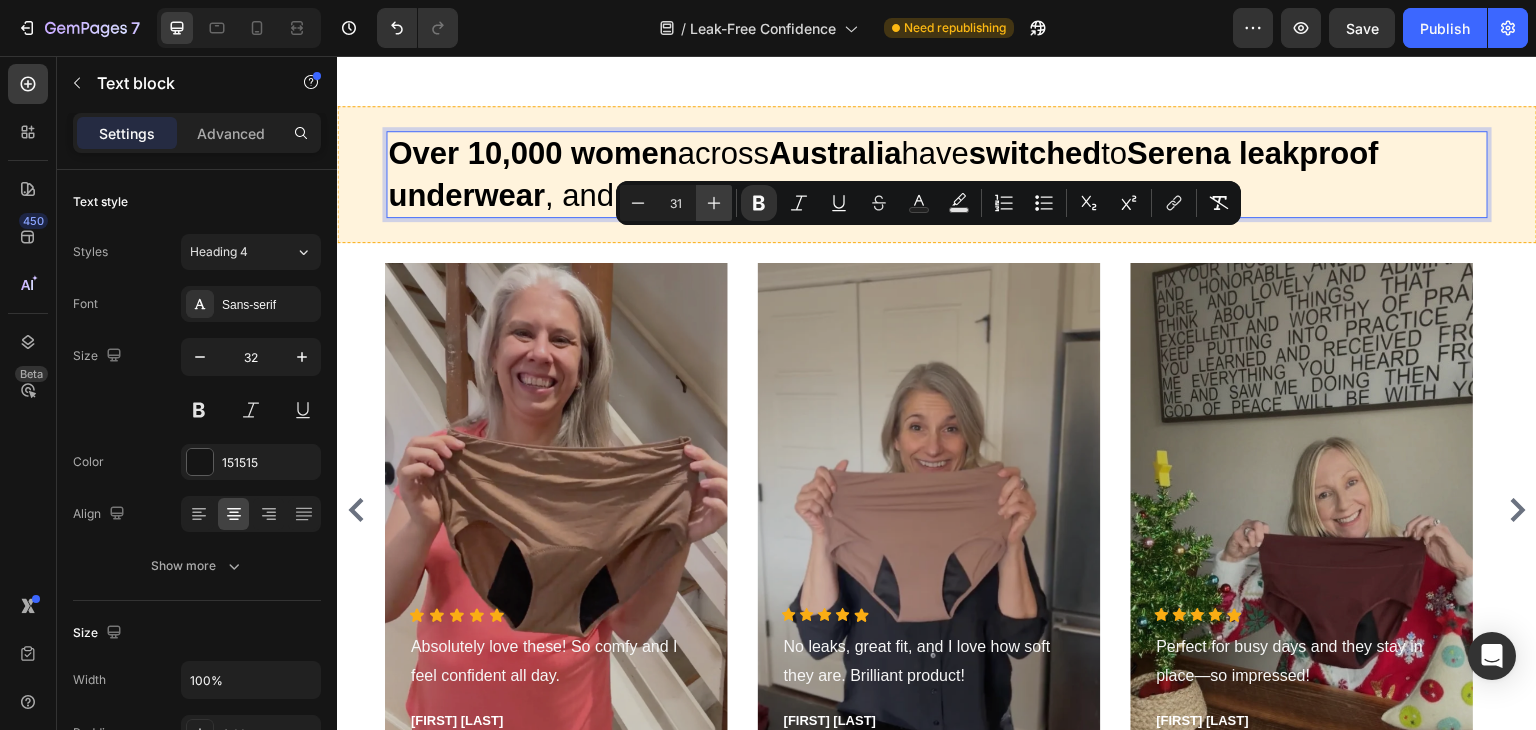 click 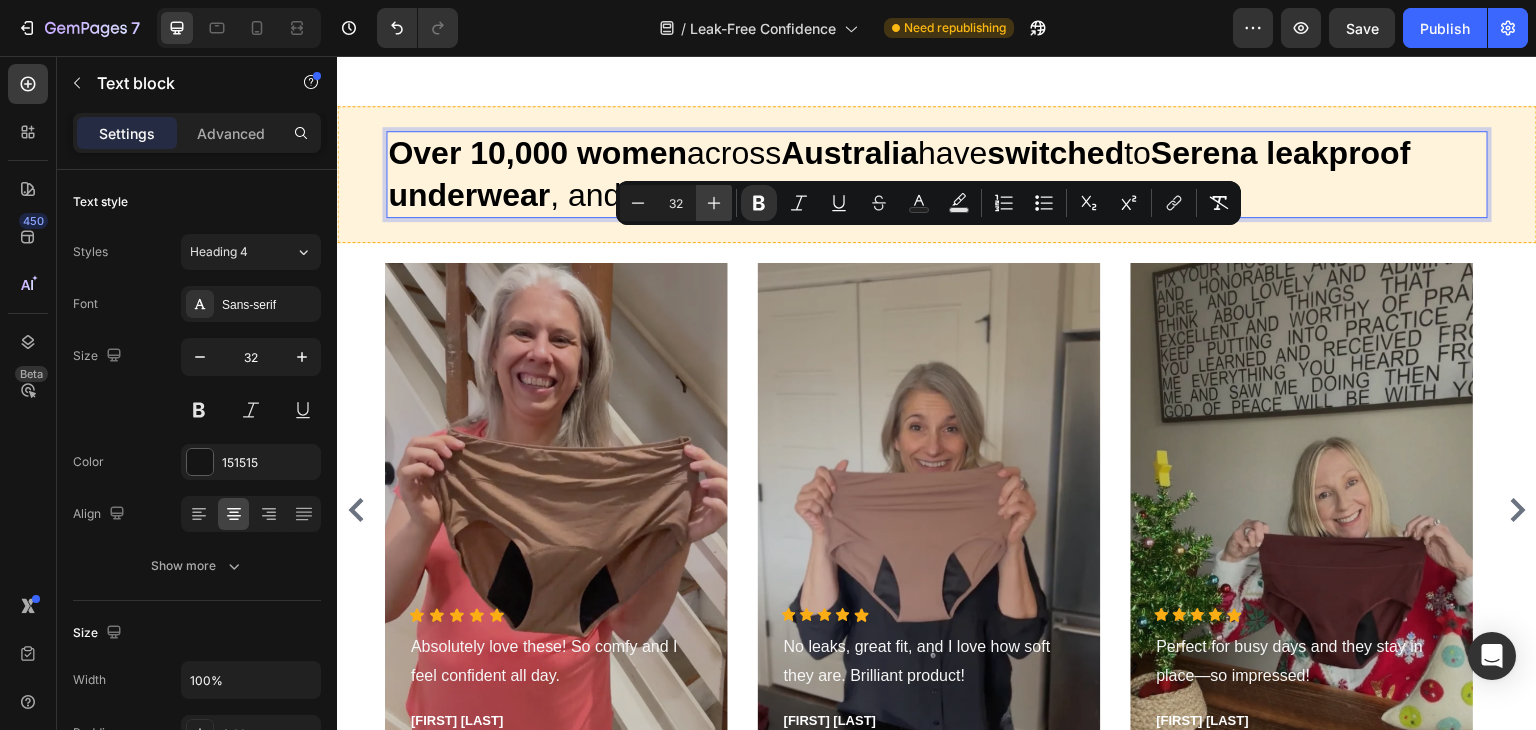 click 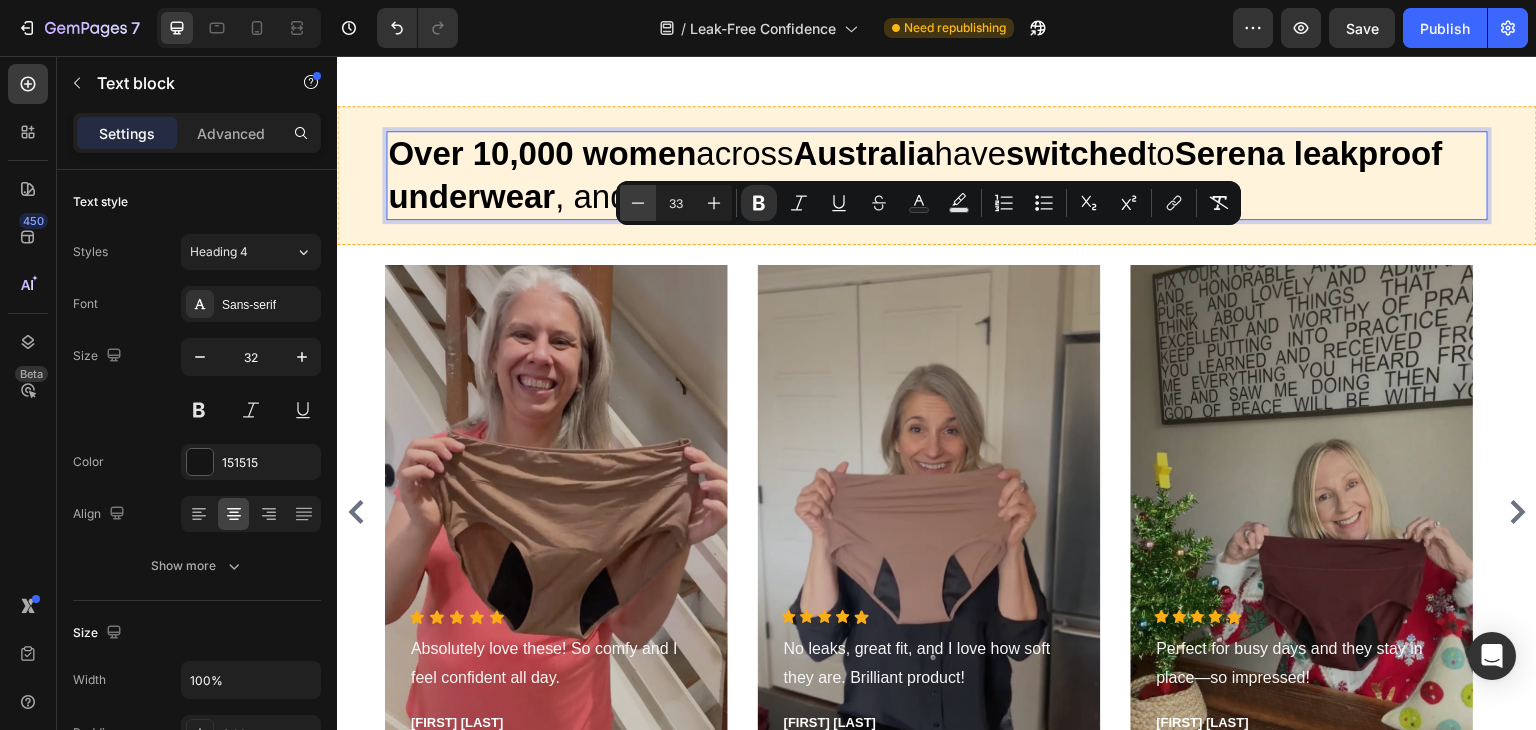 click 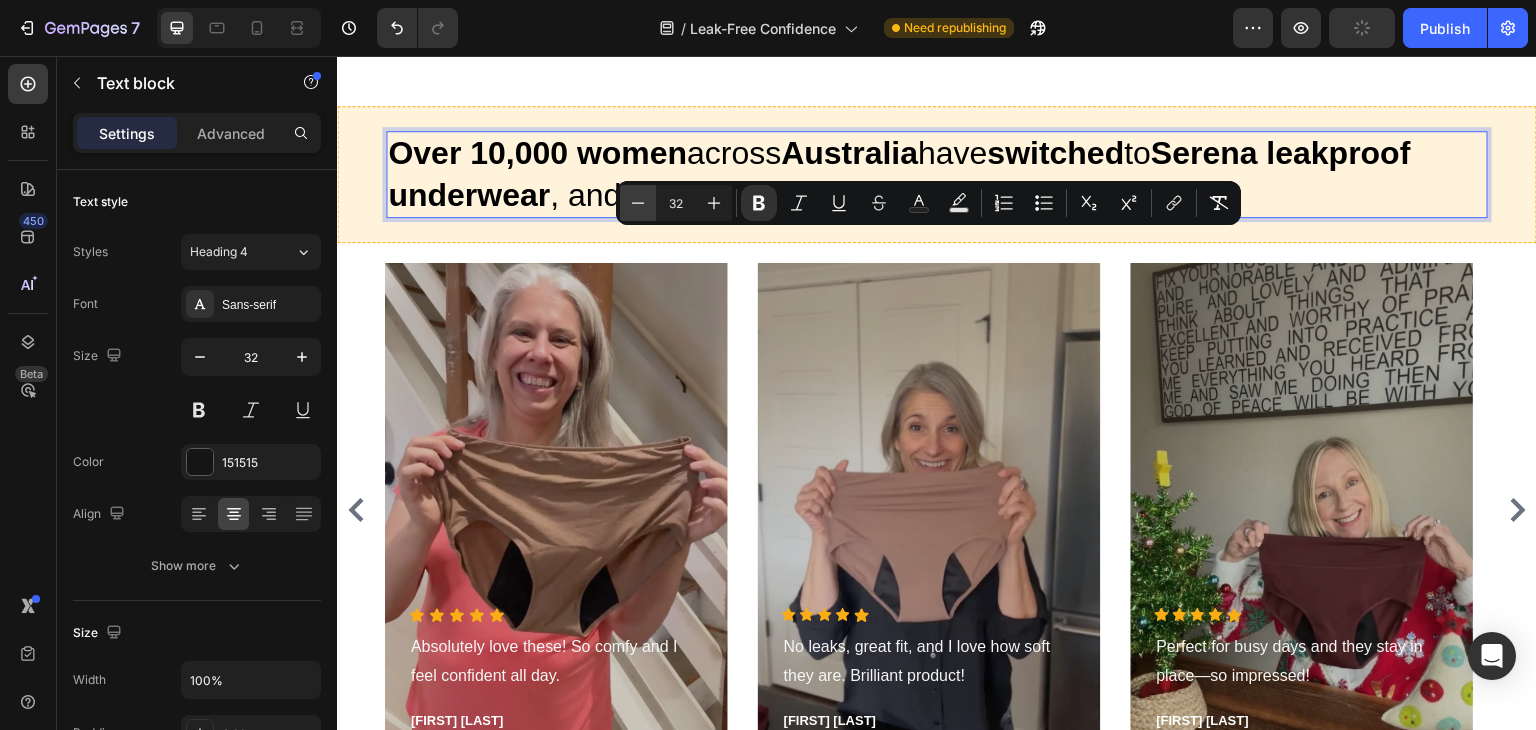 click 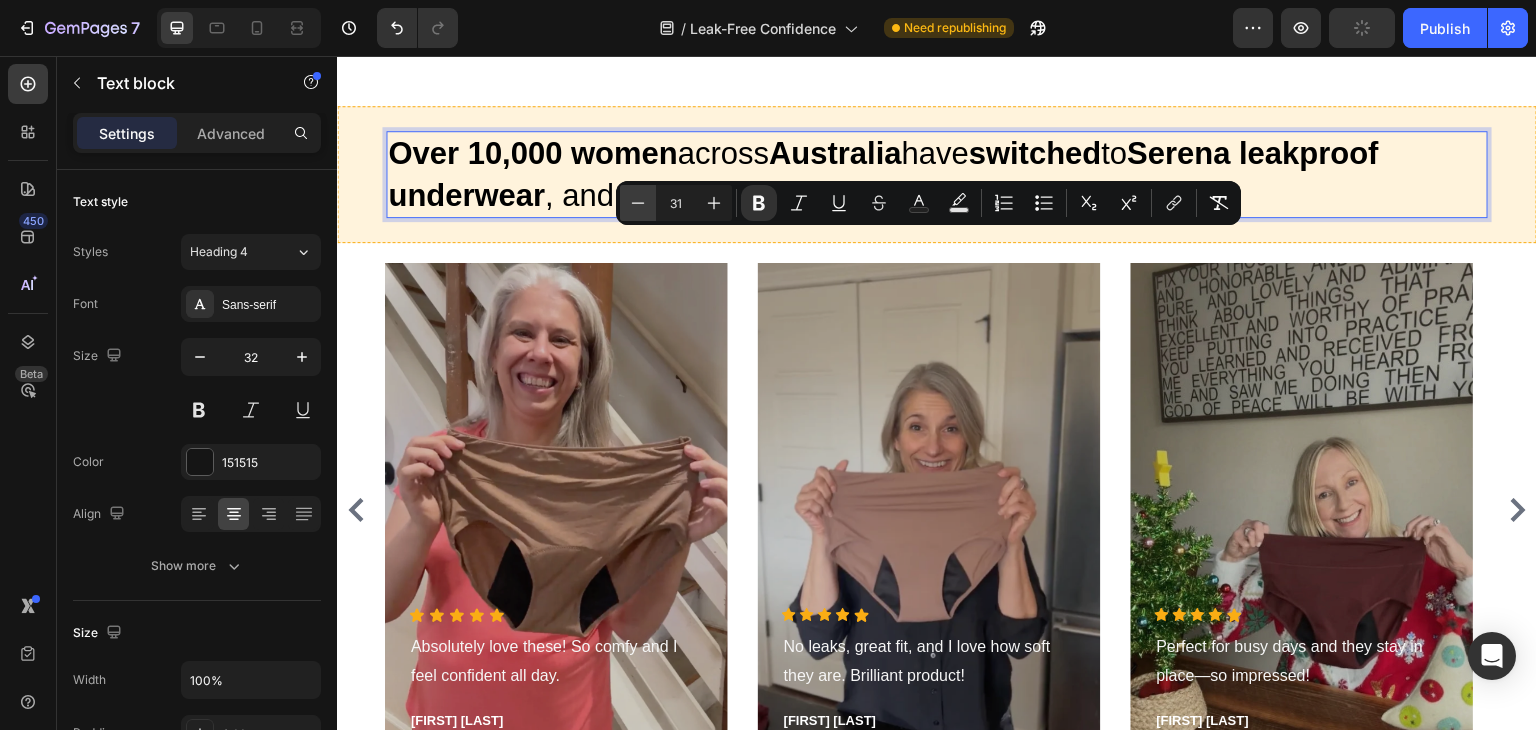 click 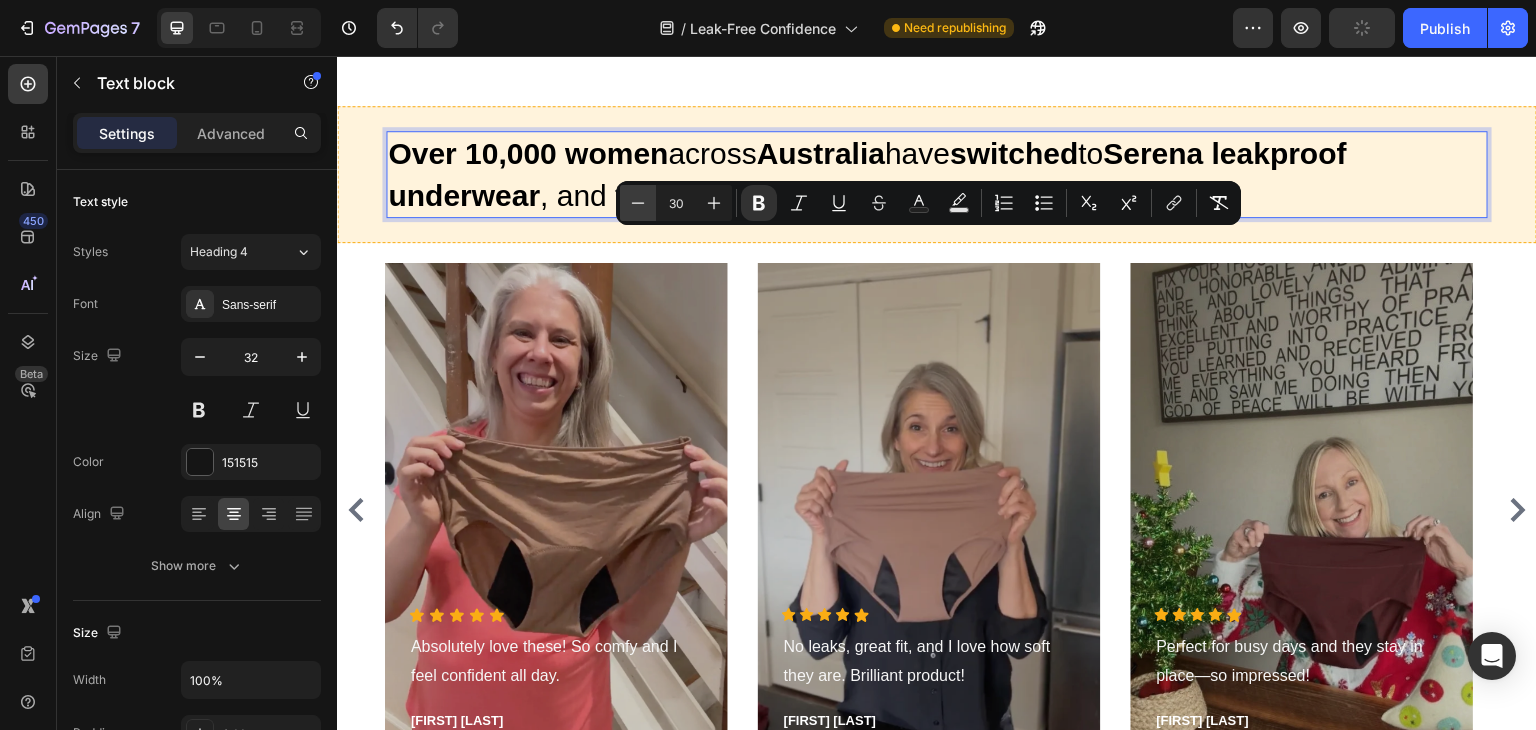 click 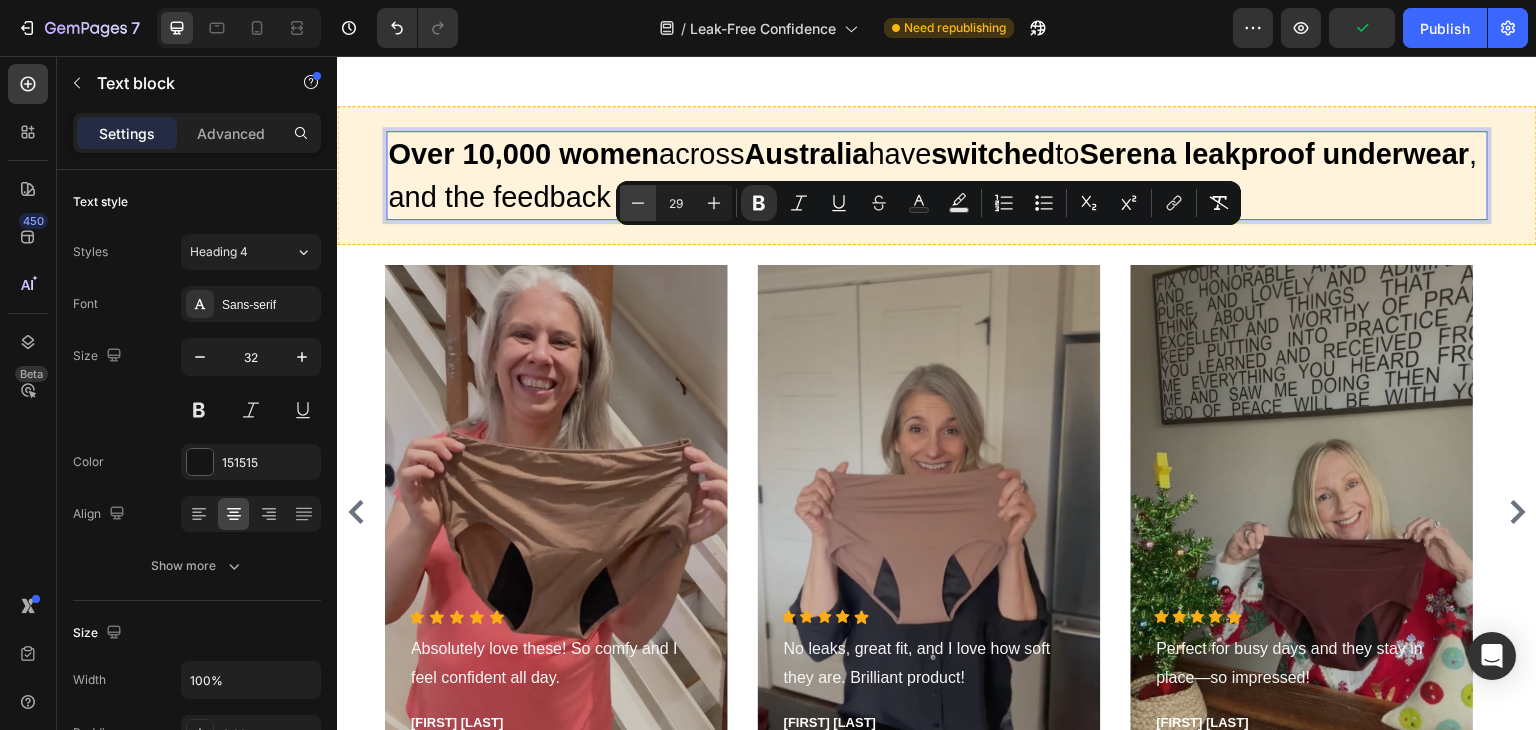 click 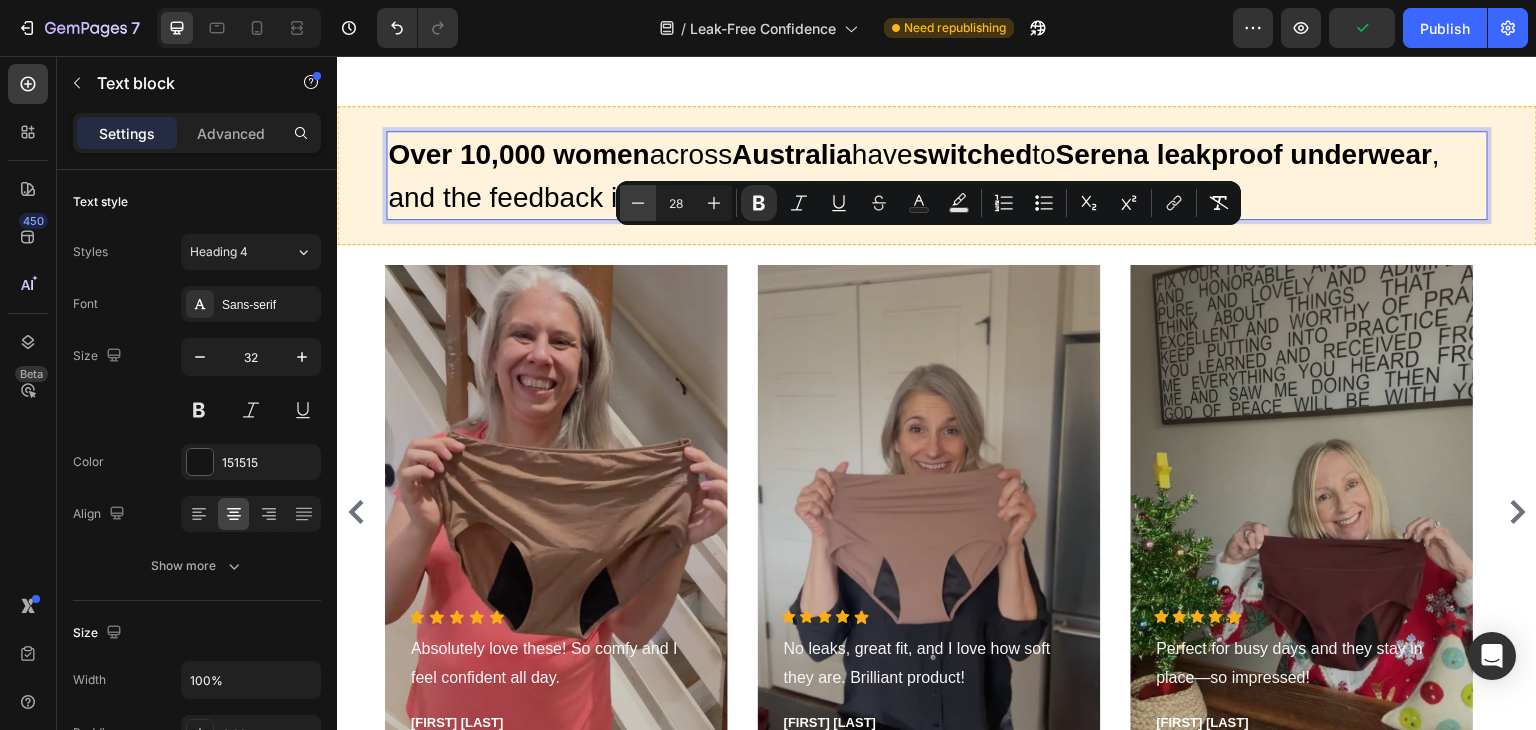 click 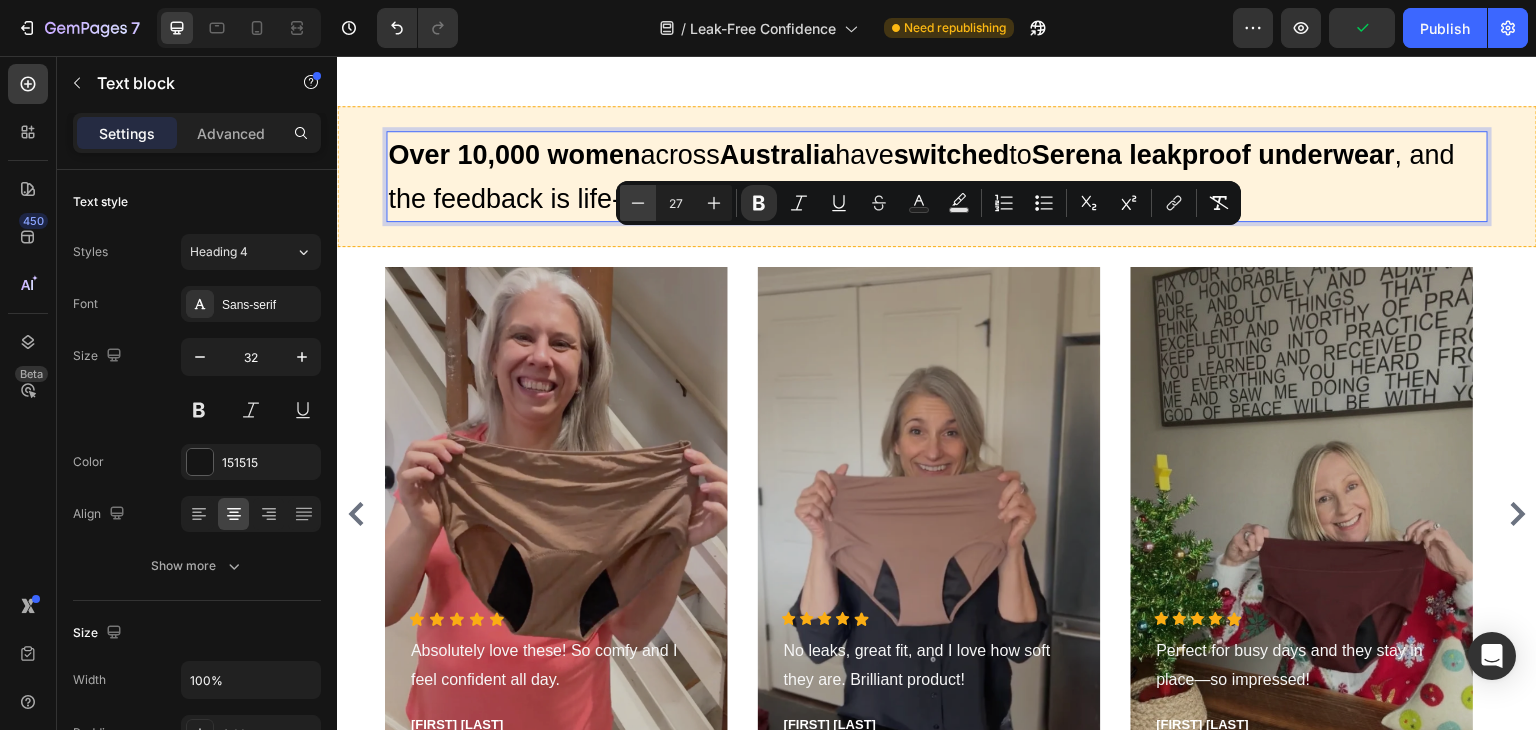 click 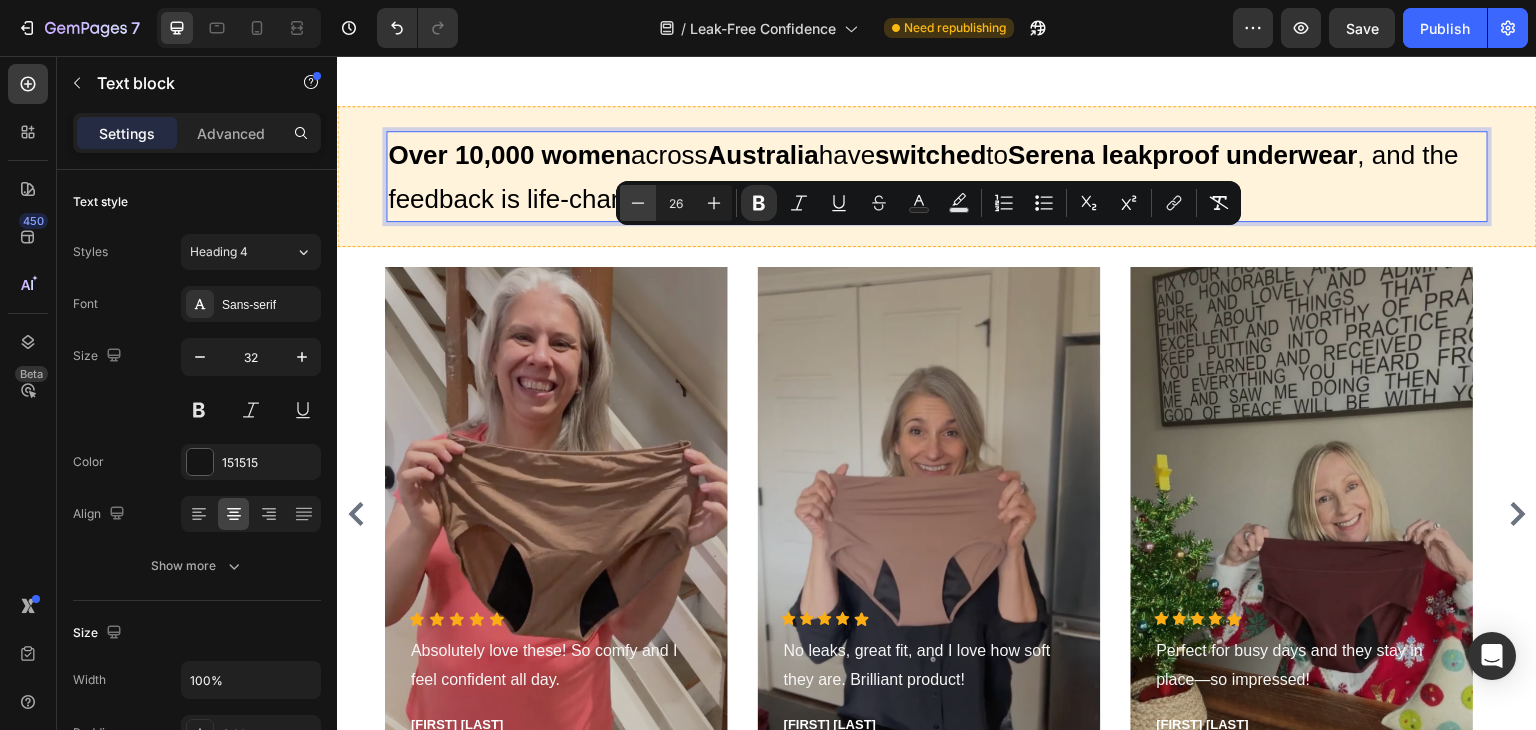 click 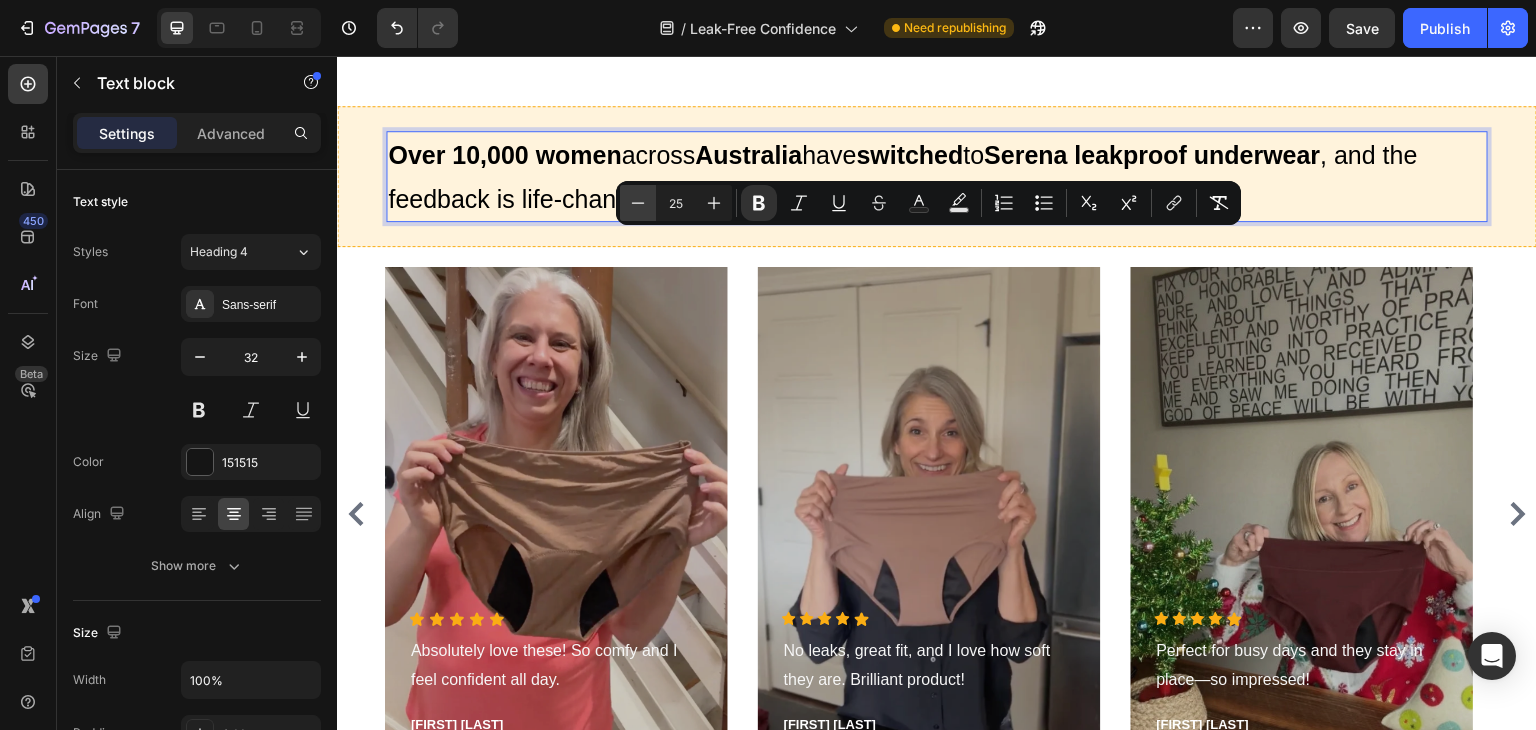 click 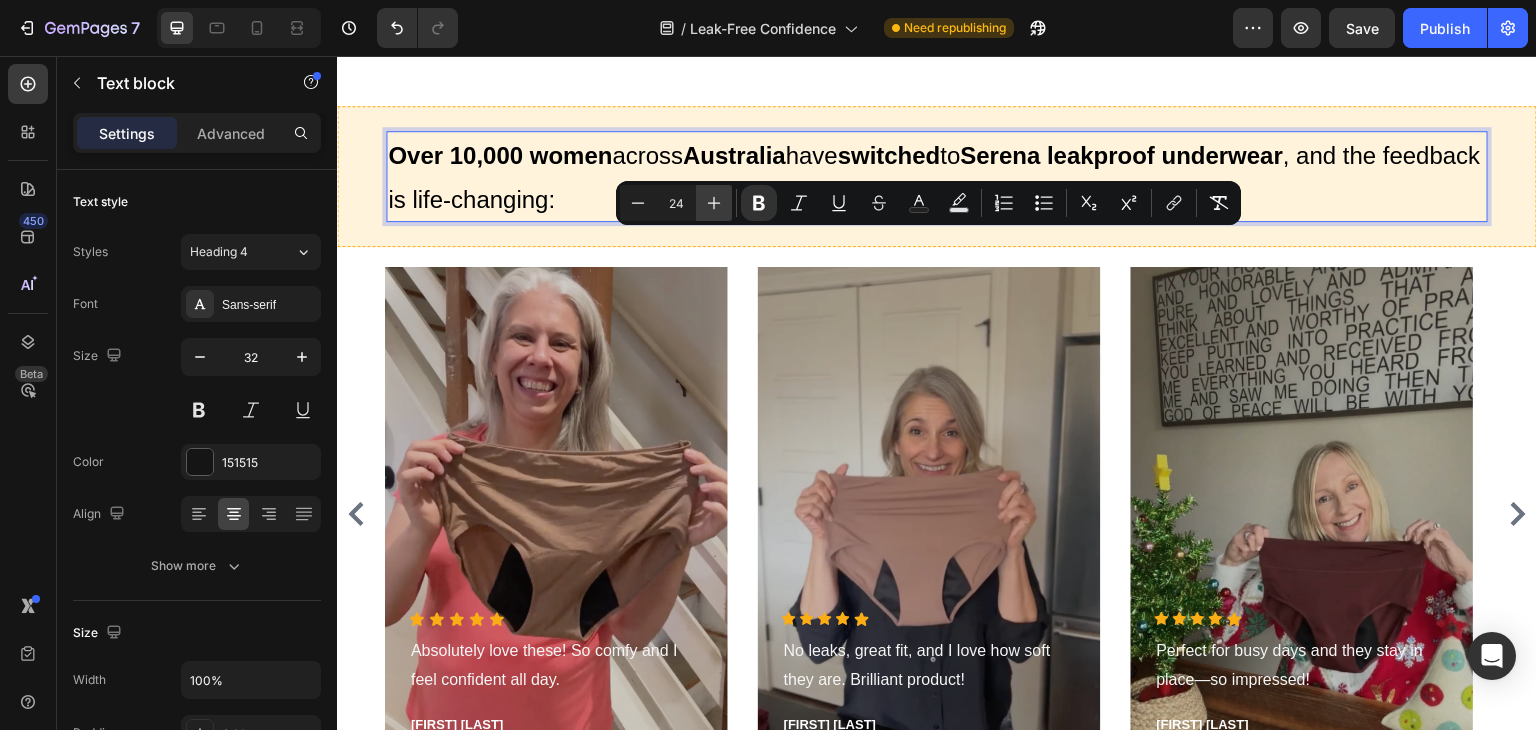 click 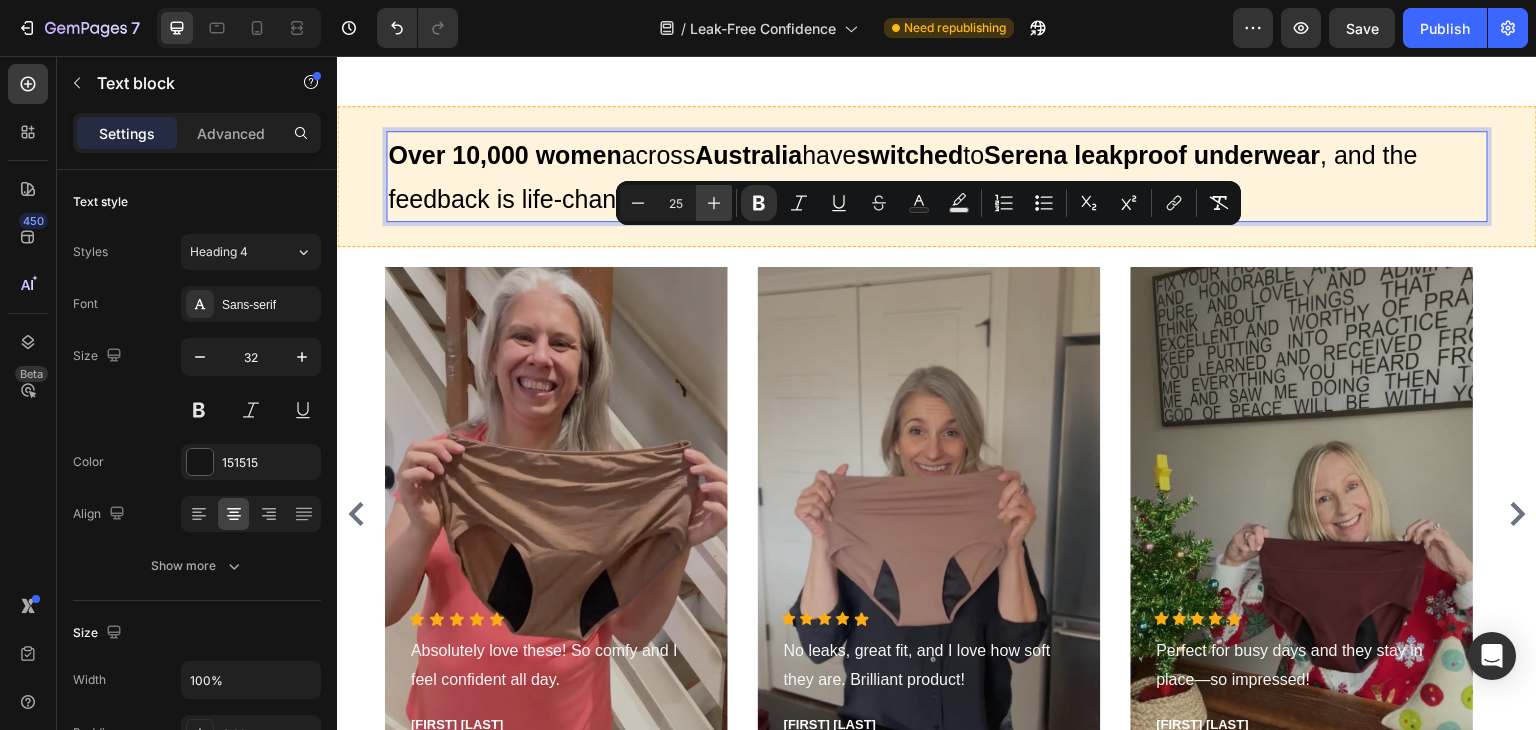click 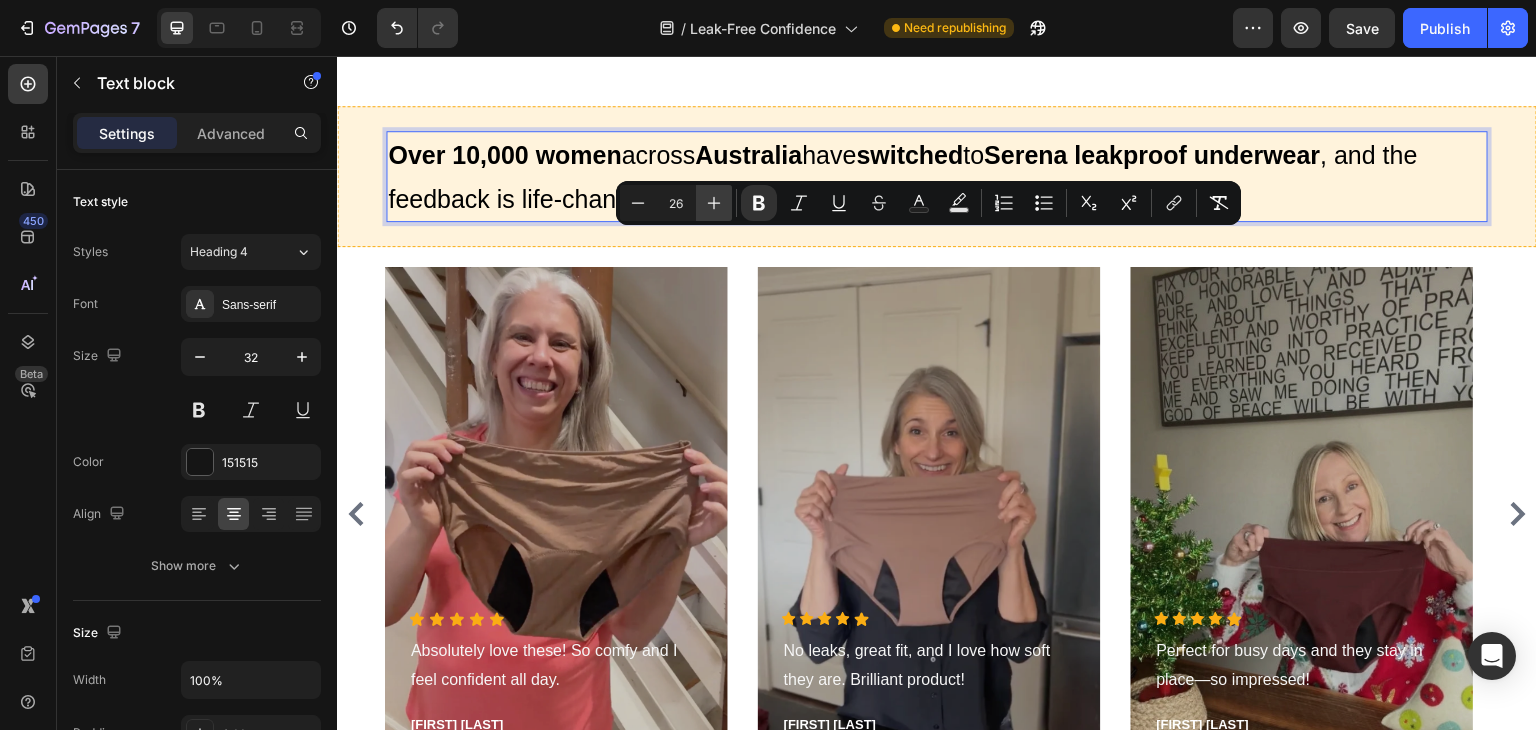 click 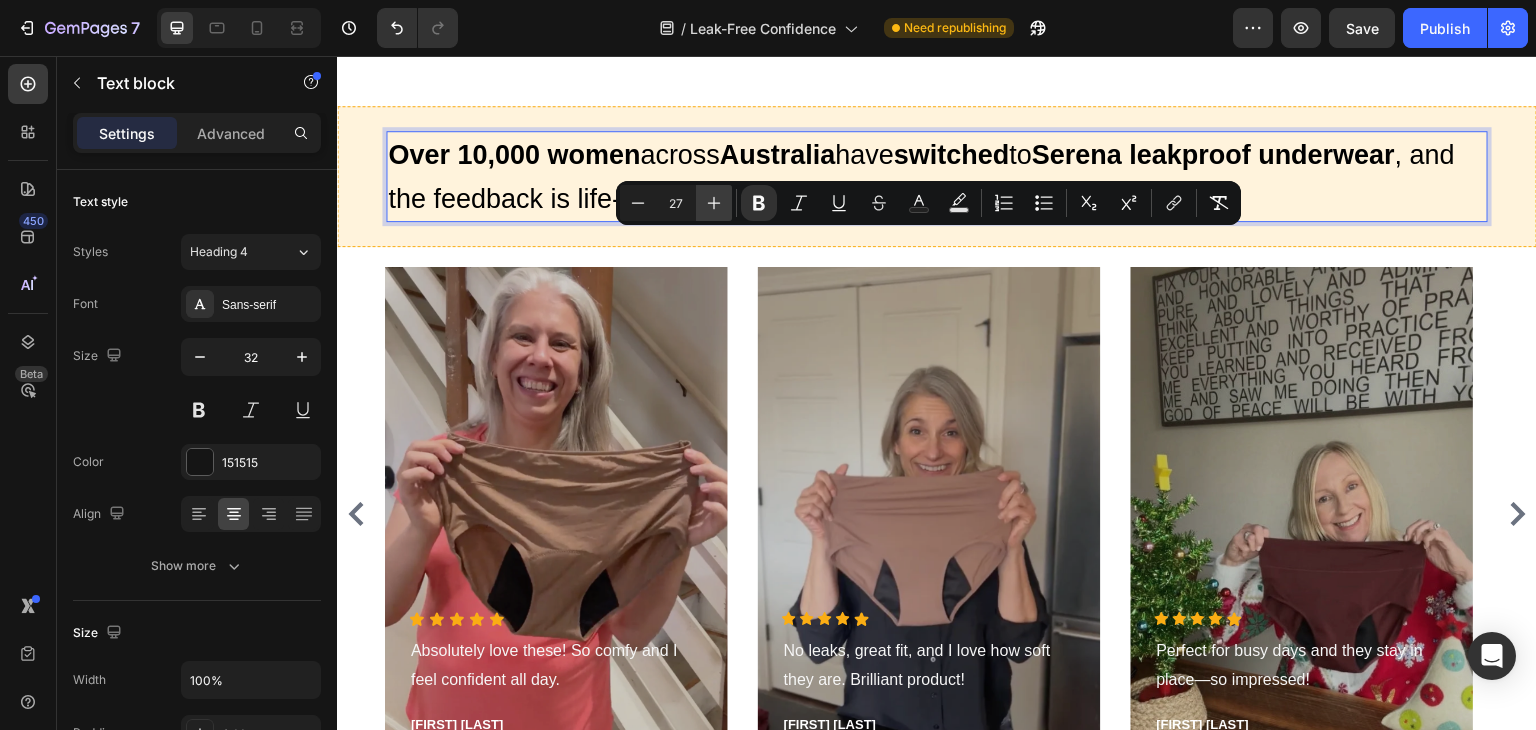 click 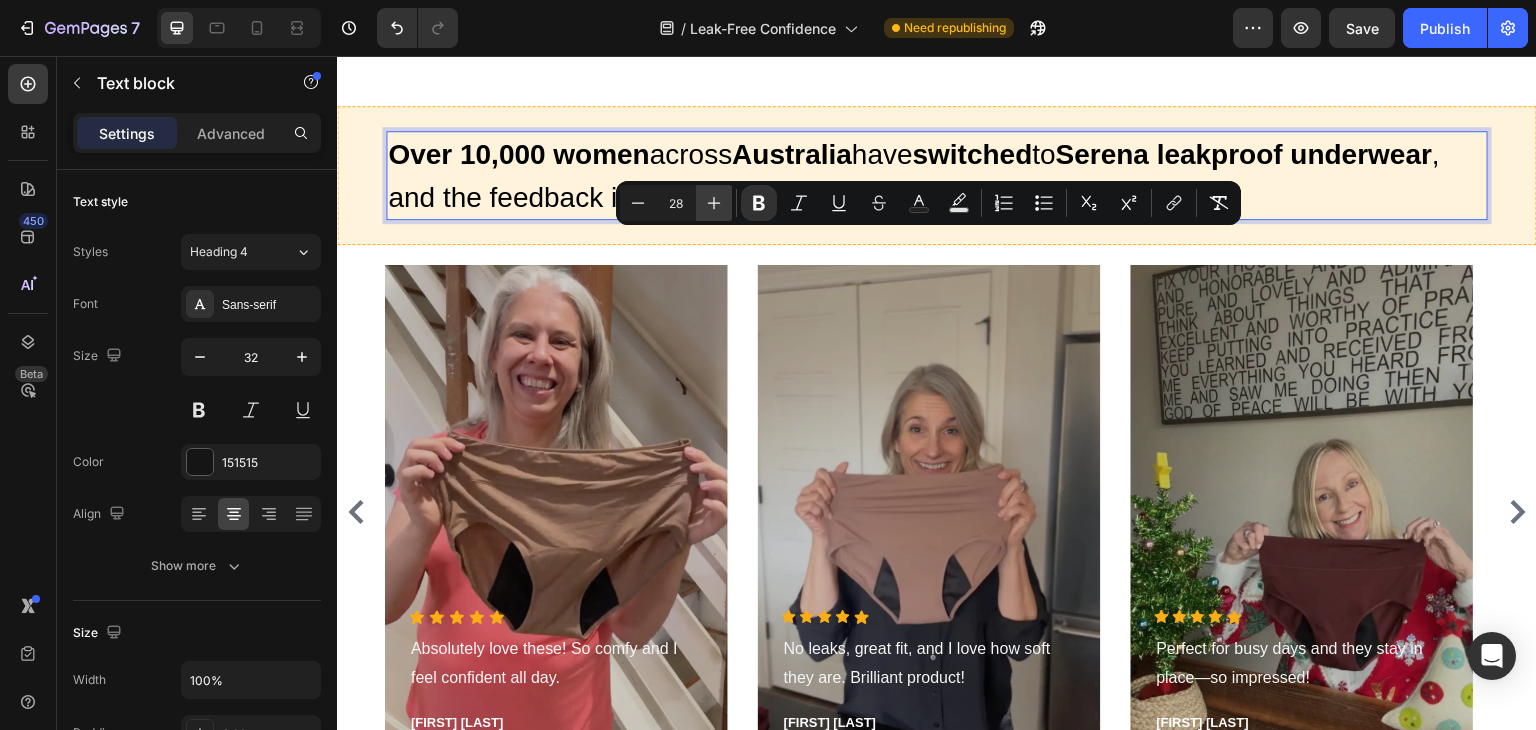 click 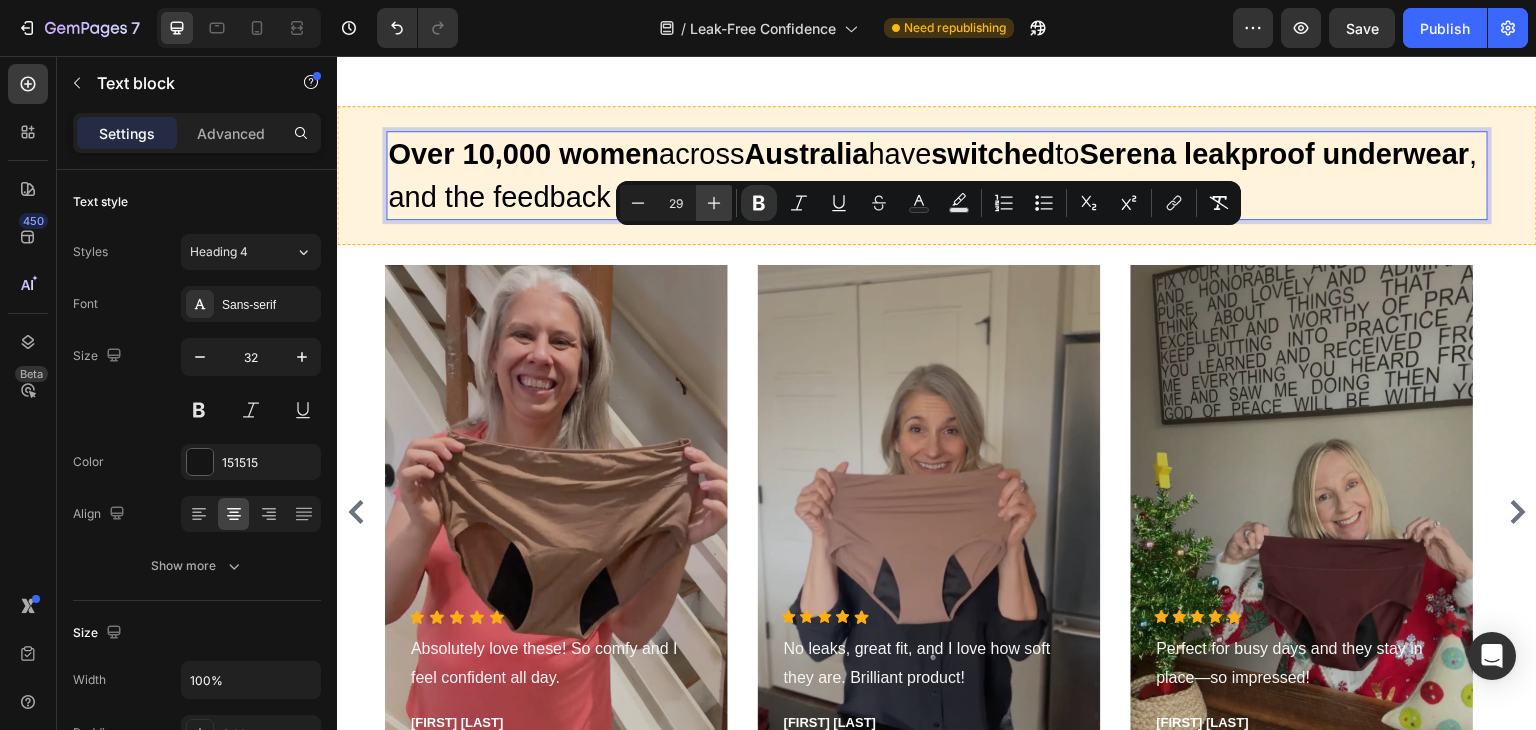 click 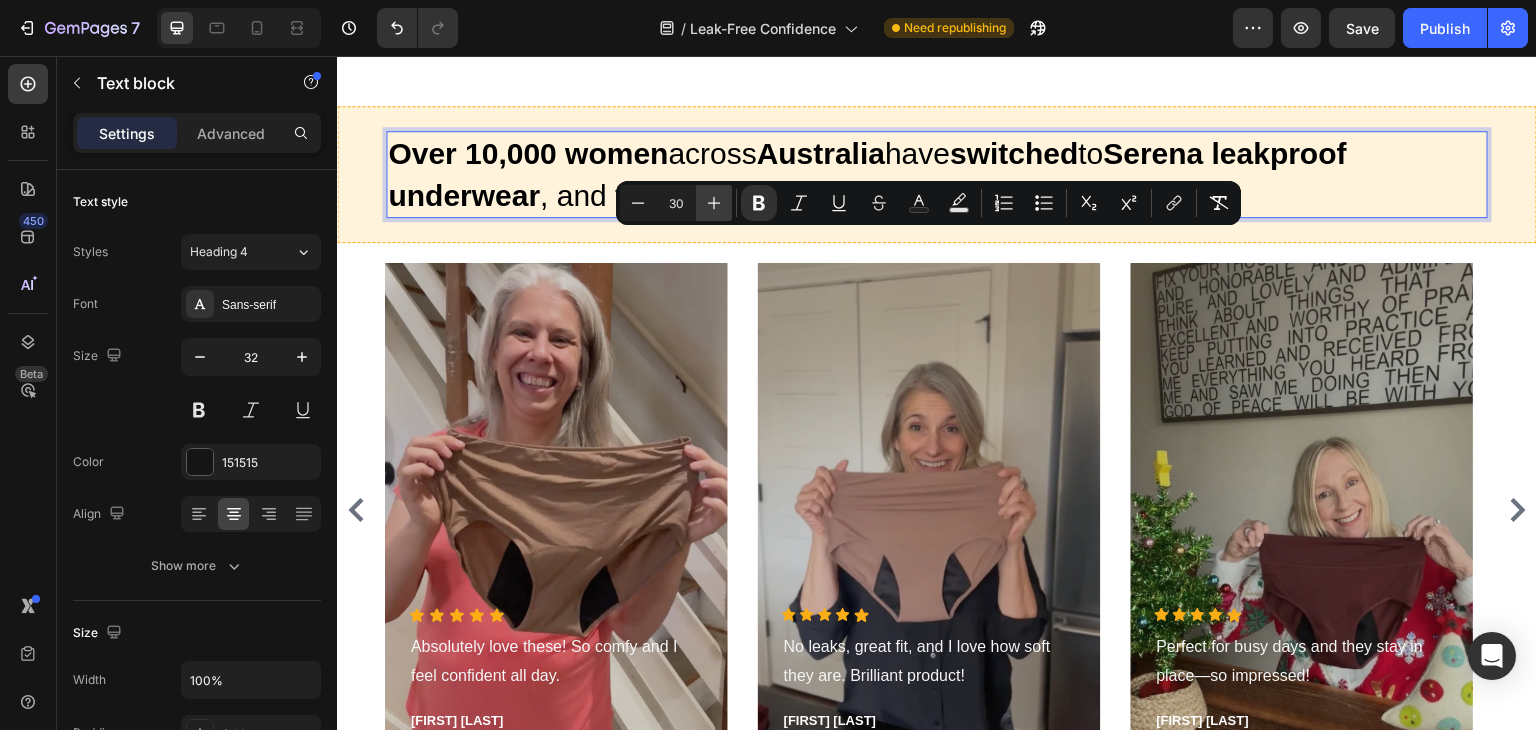 click 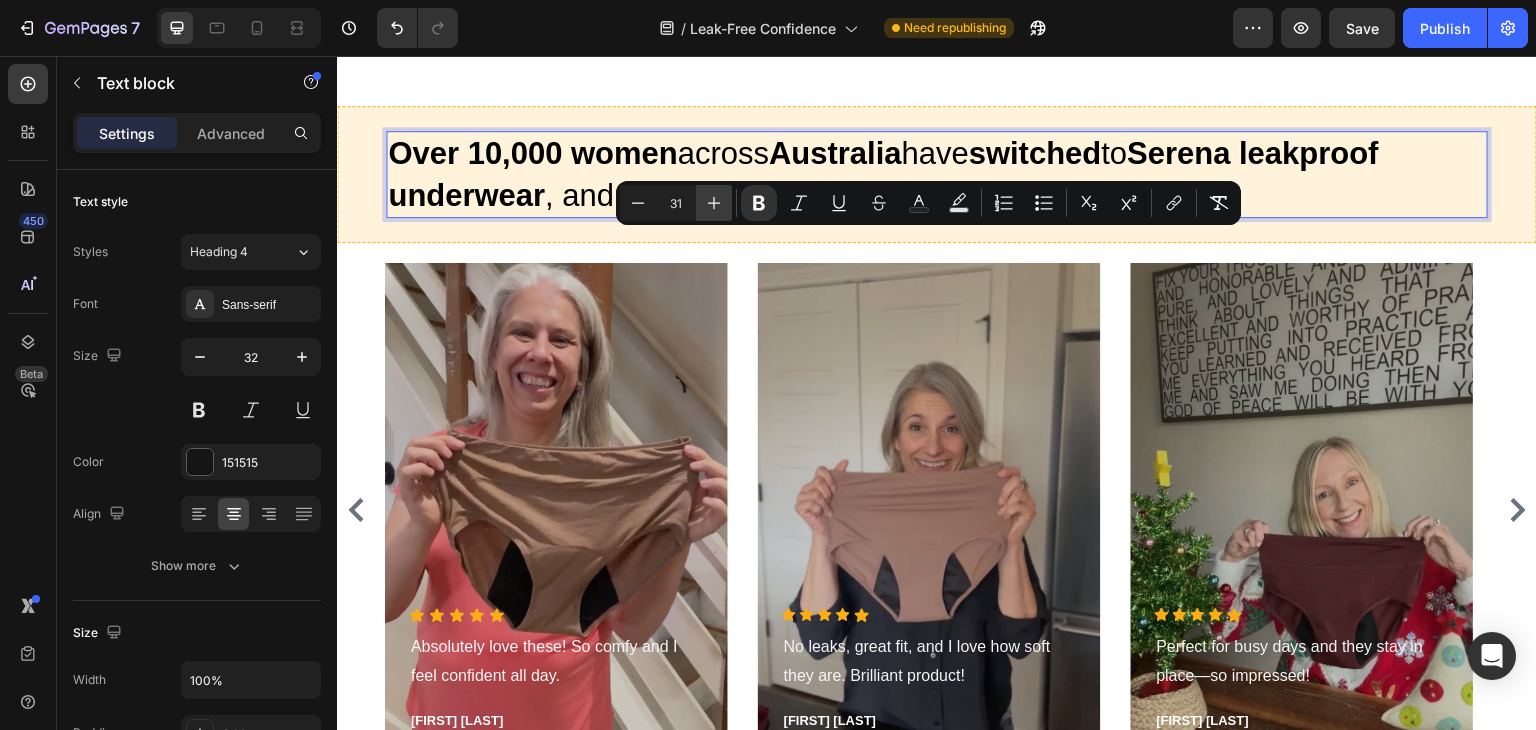 click 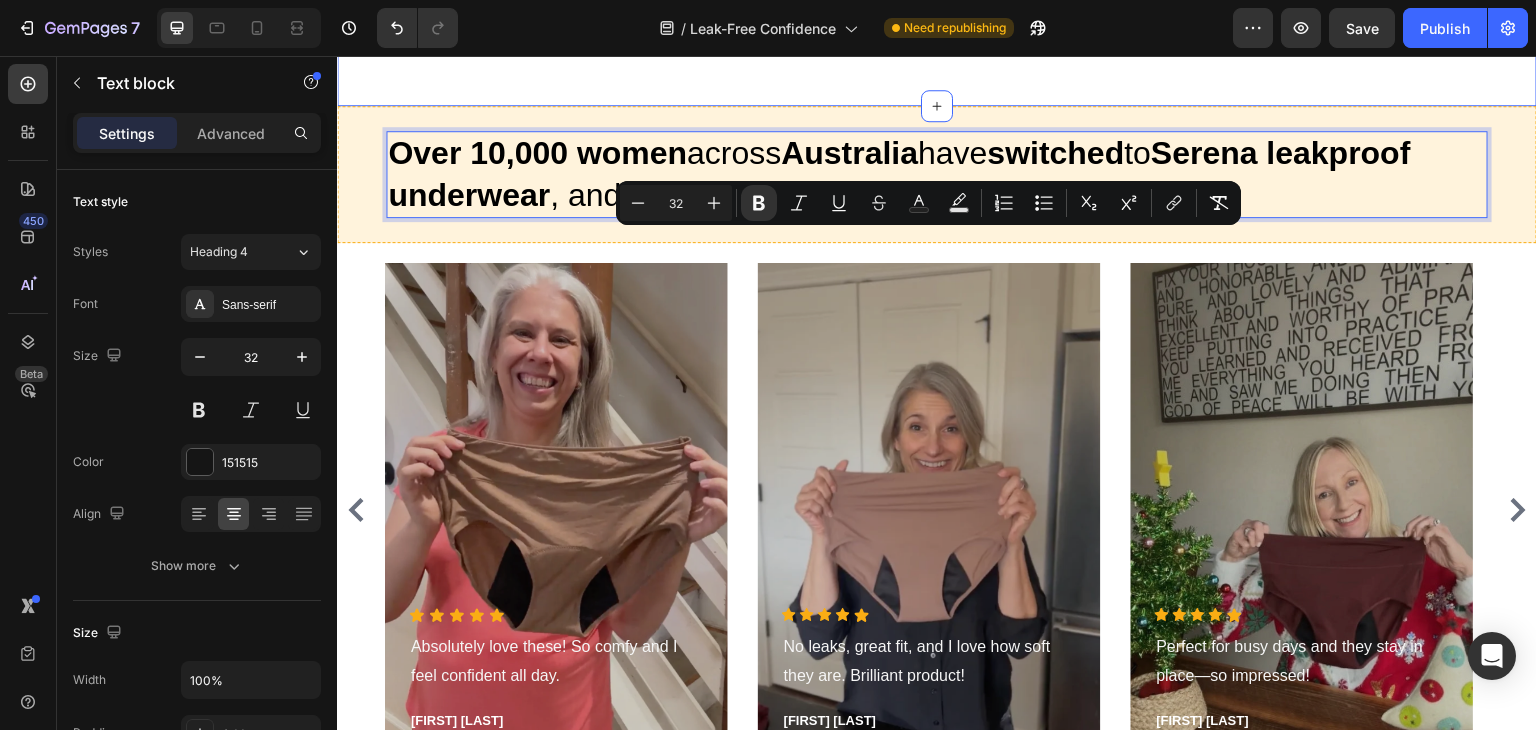 click on "Who Is Serena For? Heading Serena  is perfect for women who: Leak when sneezing, laughing, or exercising. Feel sudden urges they can’t always control. Have overnight or mobility-related leaks. Want a comfortable backup for light period spotting. Whether you’re  post-menopause, postpartum, or just fed up with pads , Serena offers a  comfortable, eco-friendly solution  that fits easily into your daily life. Text Block Row Row Image Section 5" at bounding box center (937, -124) 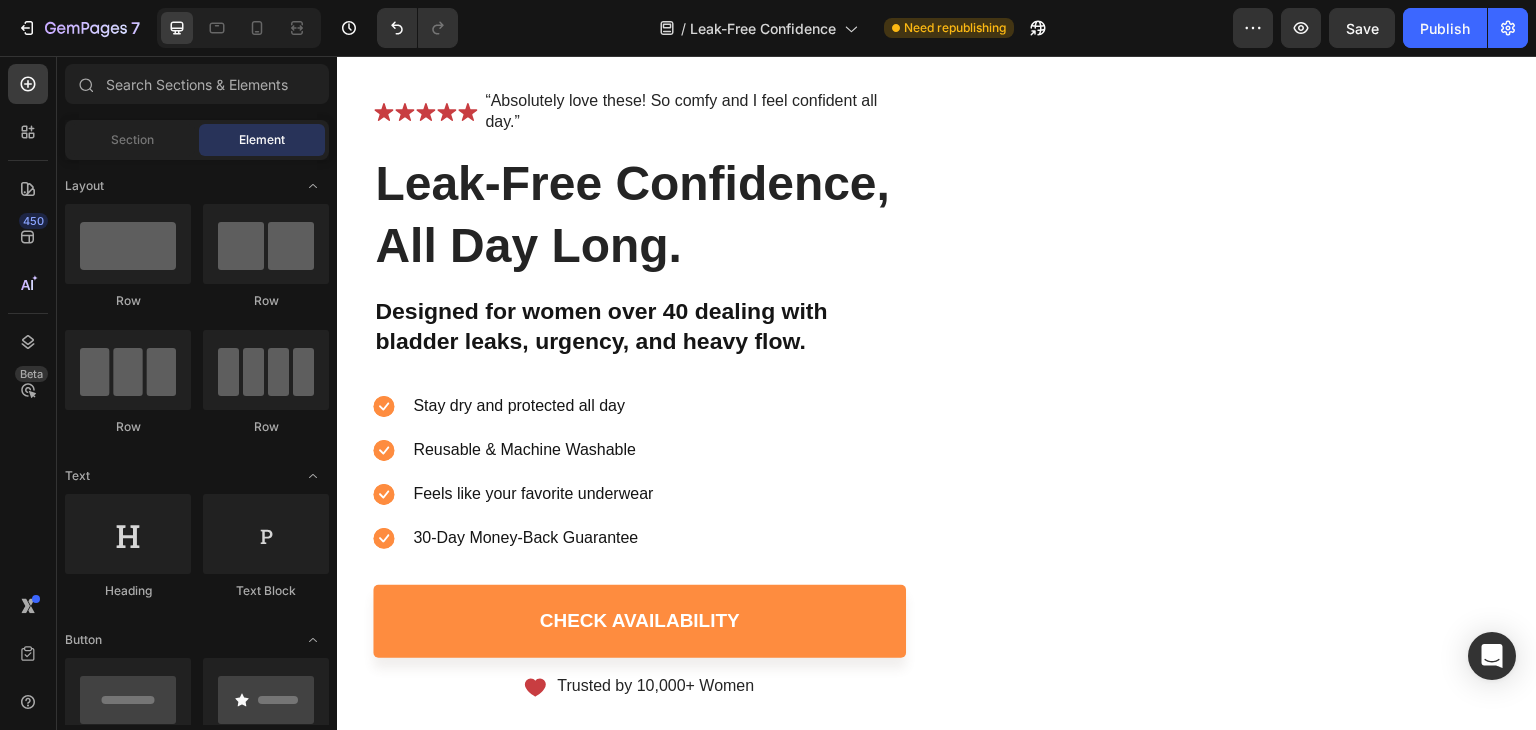 scroll, scrollTop: 150, scrollLeft: 0, axis: vertical 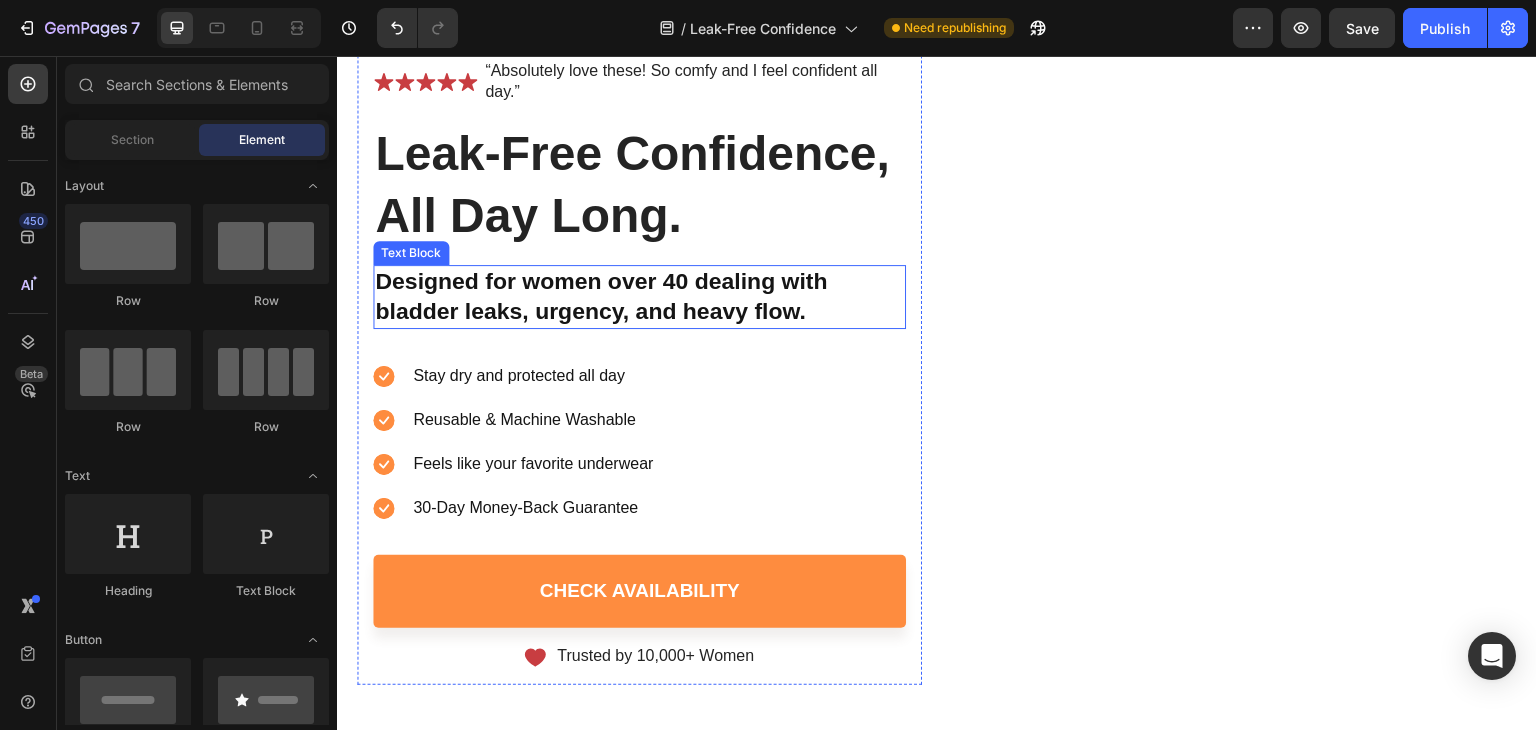 click on "Designed for women over 40 dealing with bladder leaks, urgency, and heavy flow." at bounding box center [639, 297] 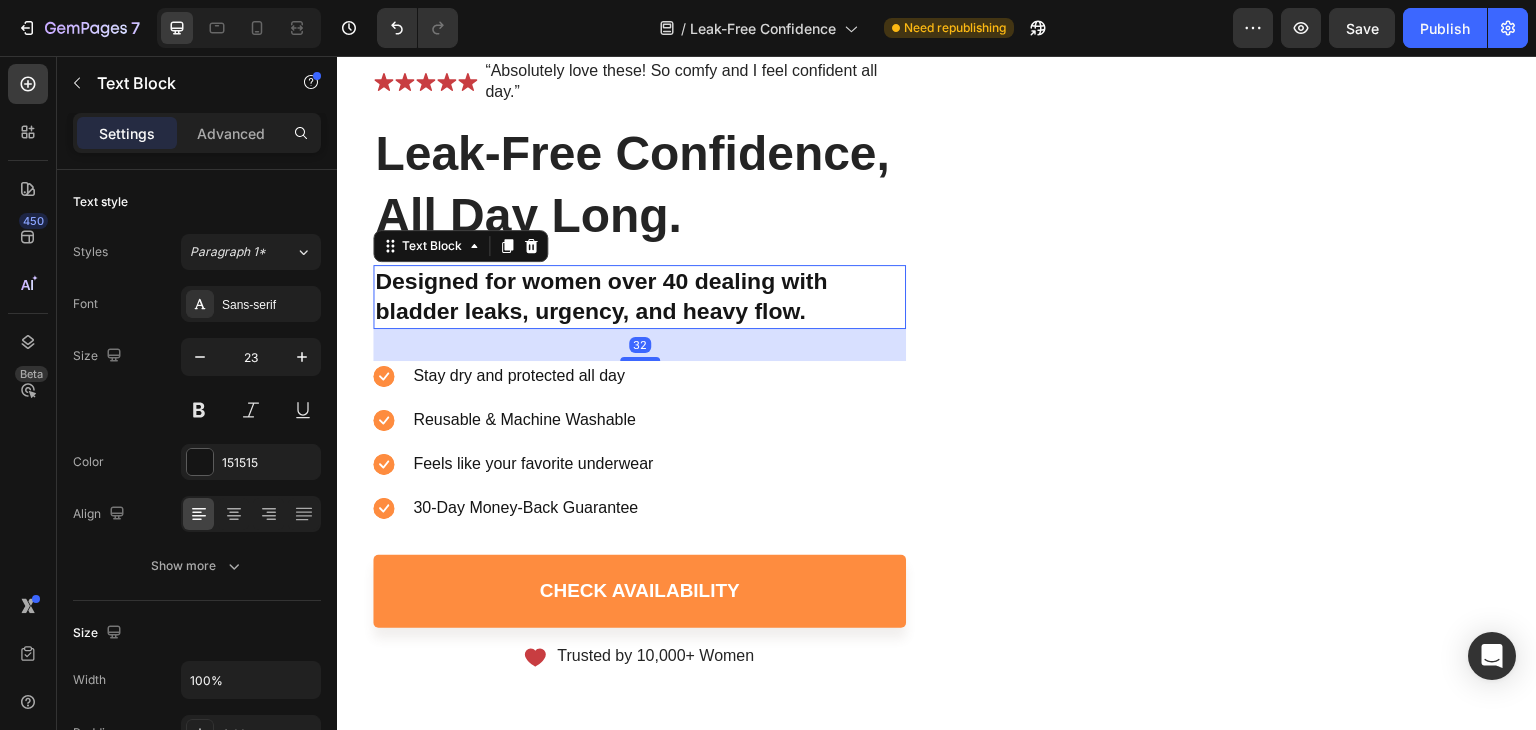 click on "Designed for women over 40 dealing with bladder leaks, urgency, and heavy flow." at bounding box center (639, 297) 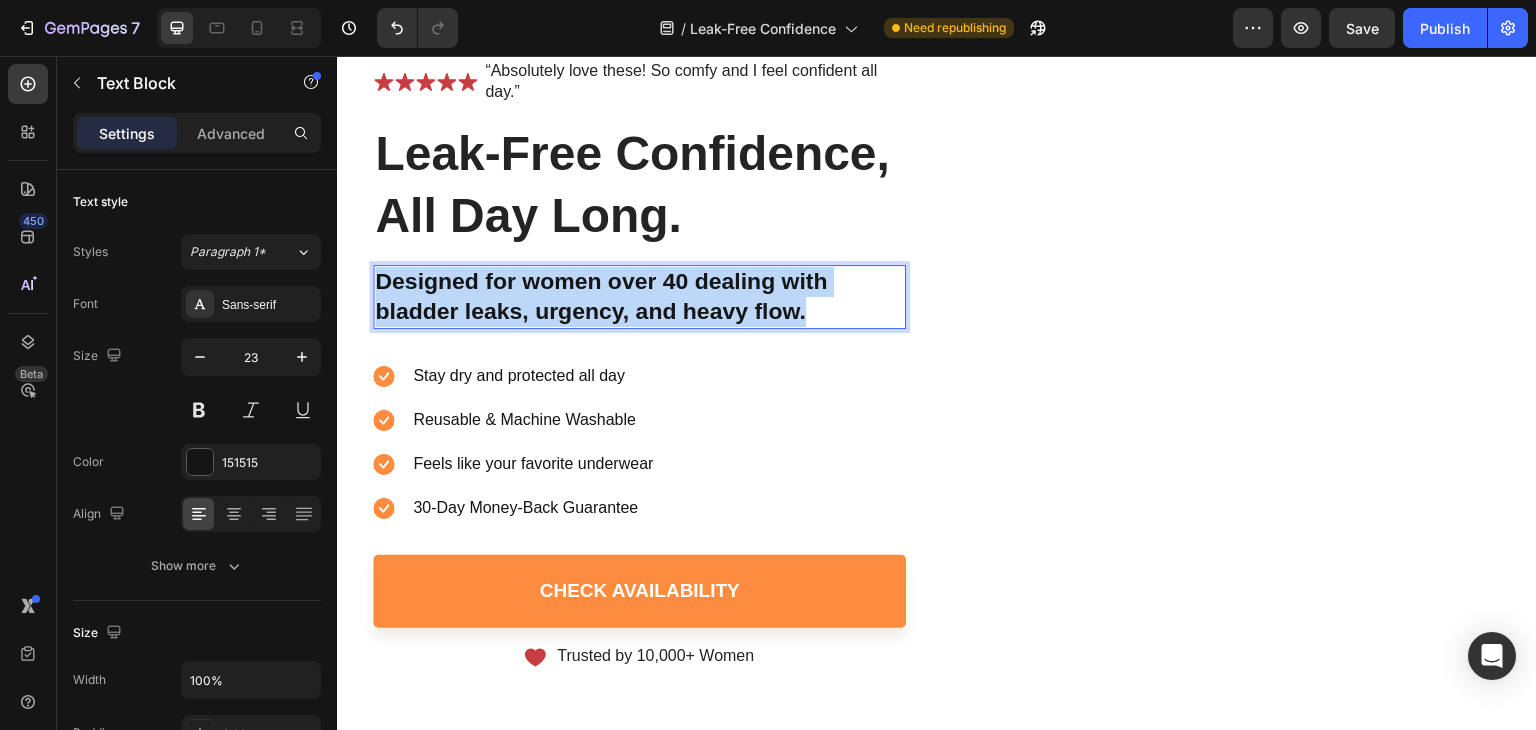click on "Designed for women over 40 dealing with bladder leaks, urgency, and heavy flow." at bounding box center (639, 297) 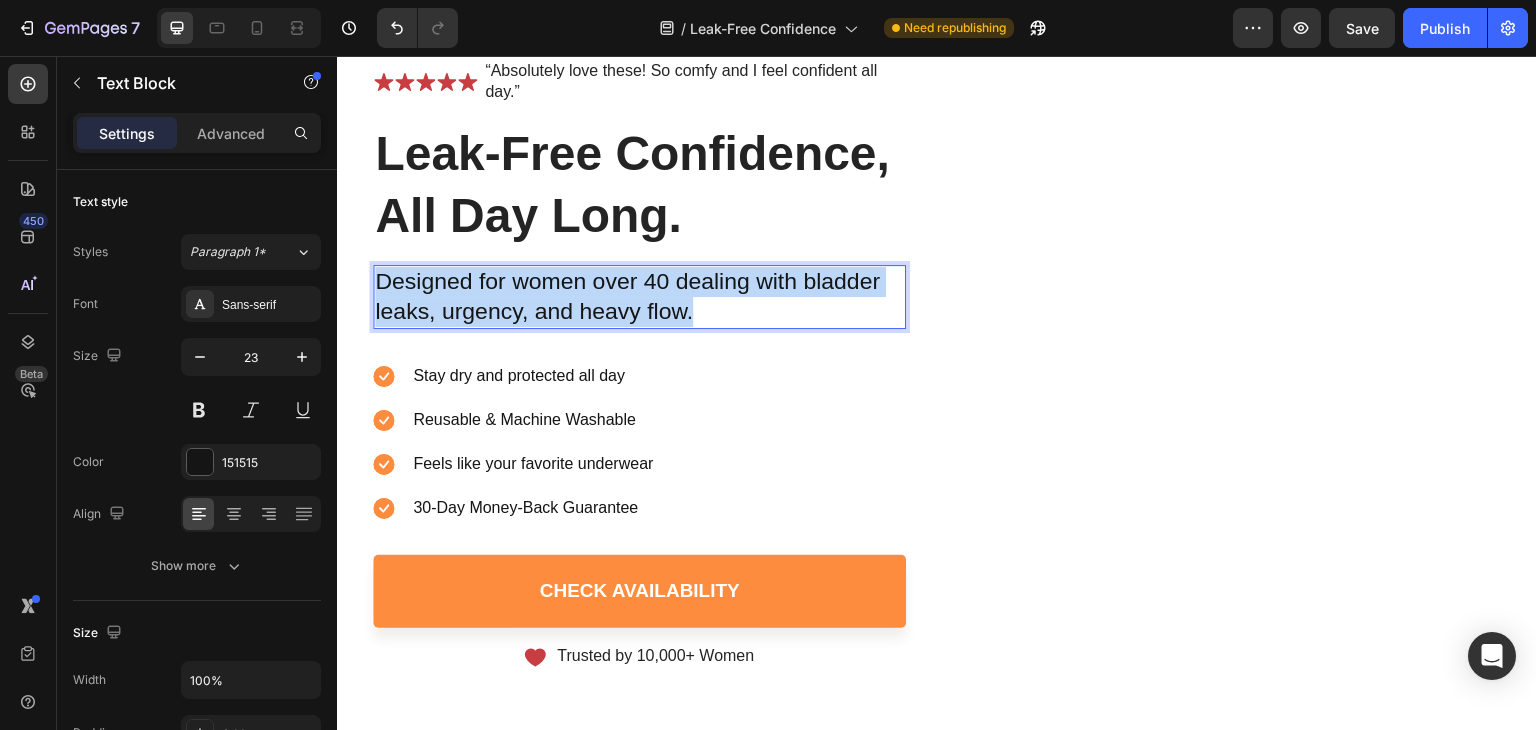 drag, startPoint x: 735, startPoint y: 313, endPoint x: 378, endPoint y: 281, distance: 358.4313 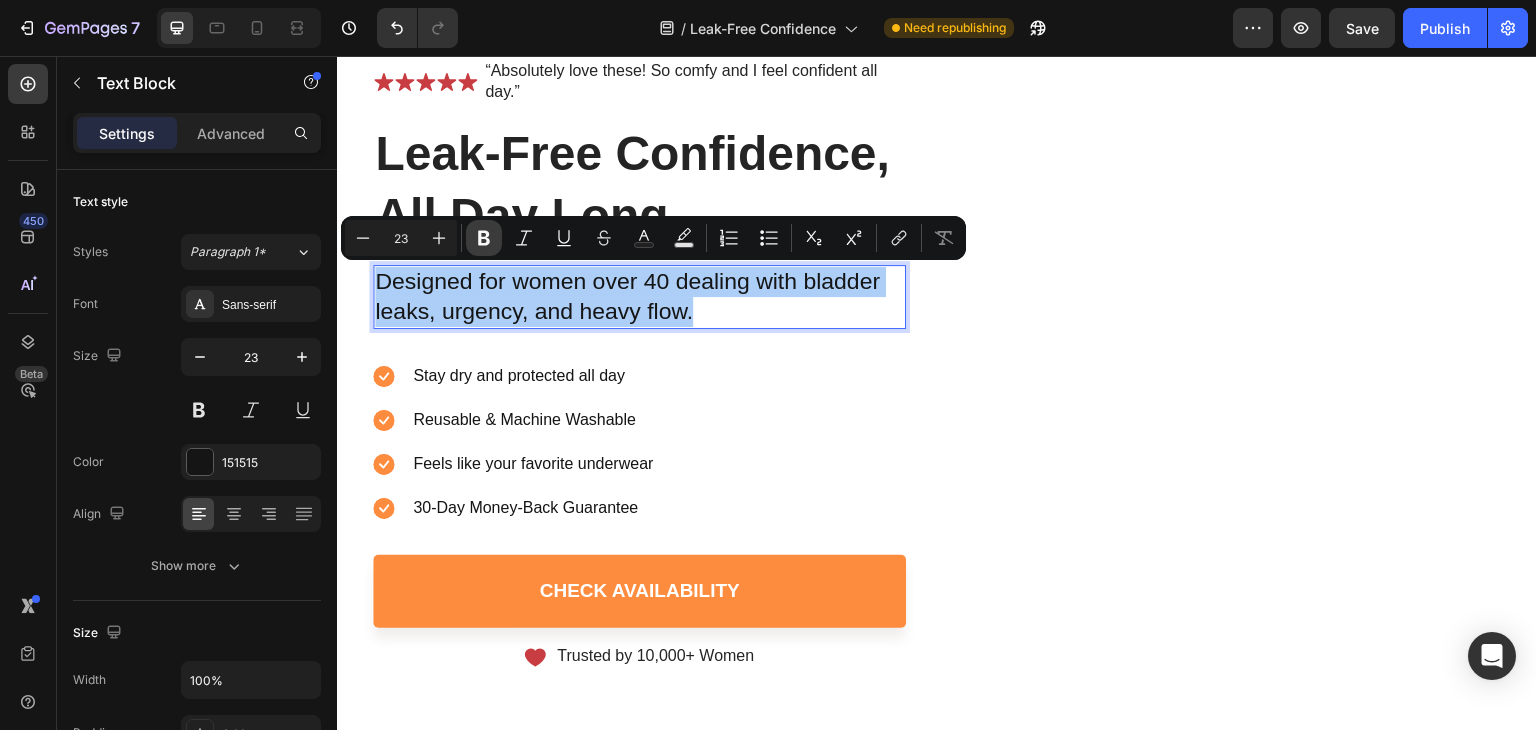 click on "Bold" at bounding box center [484, 238] 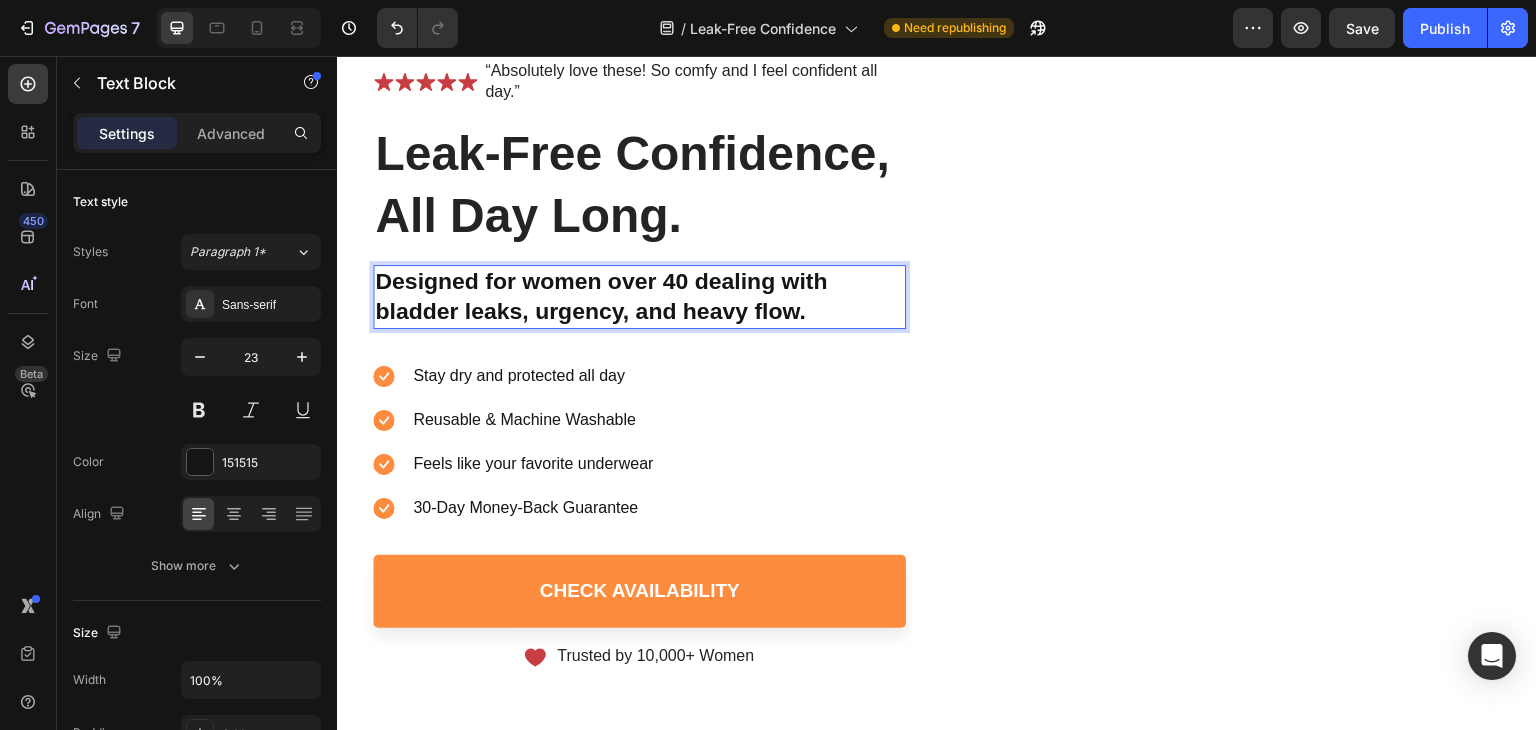 click on "Designed for women over 40 dealing with bladder leaks, urgency, and heavy flow." at bounding box center (601, 296) 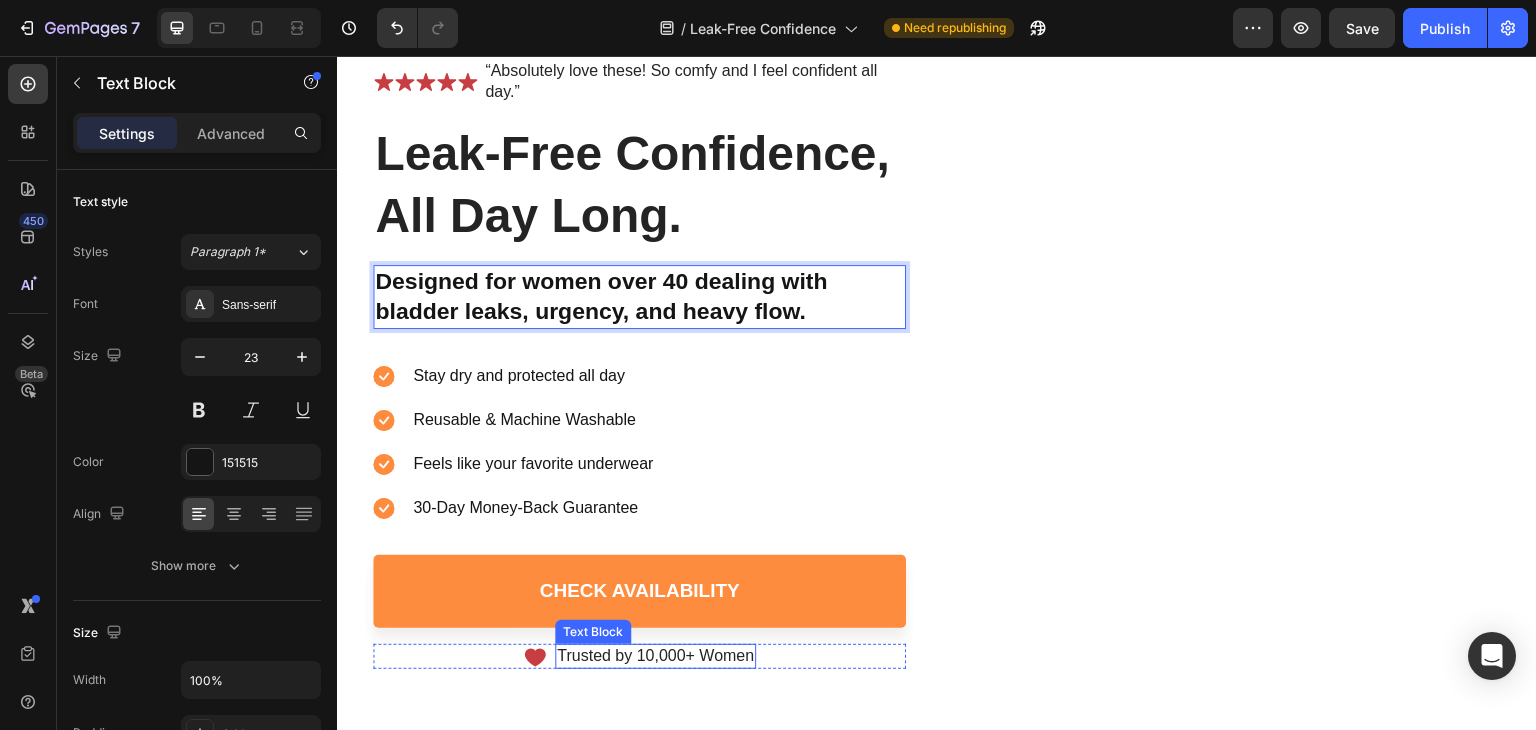 click on "Trusted by 10,000+ Women" at bounding box center [655, 656] 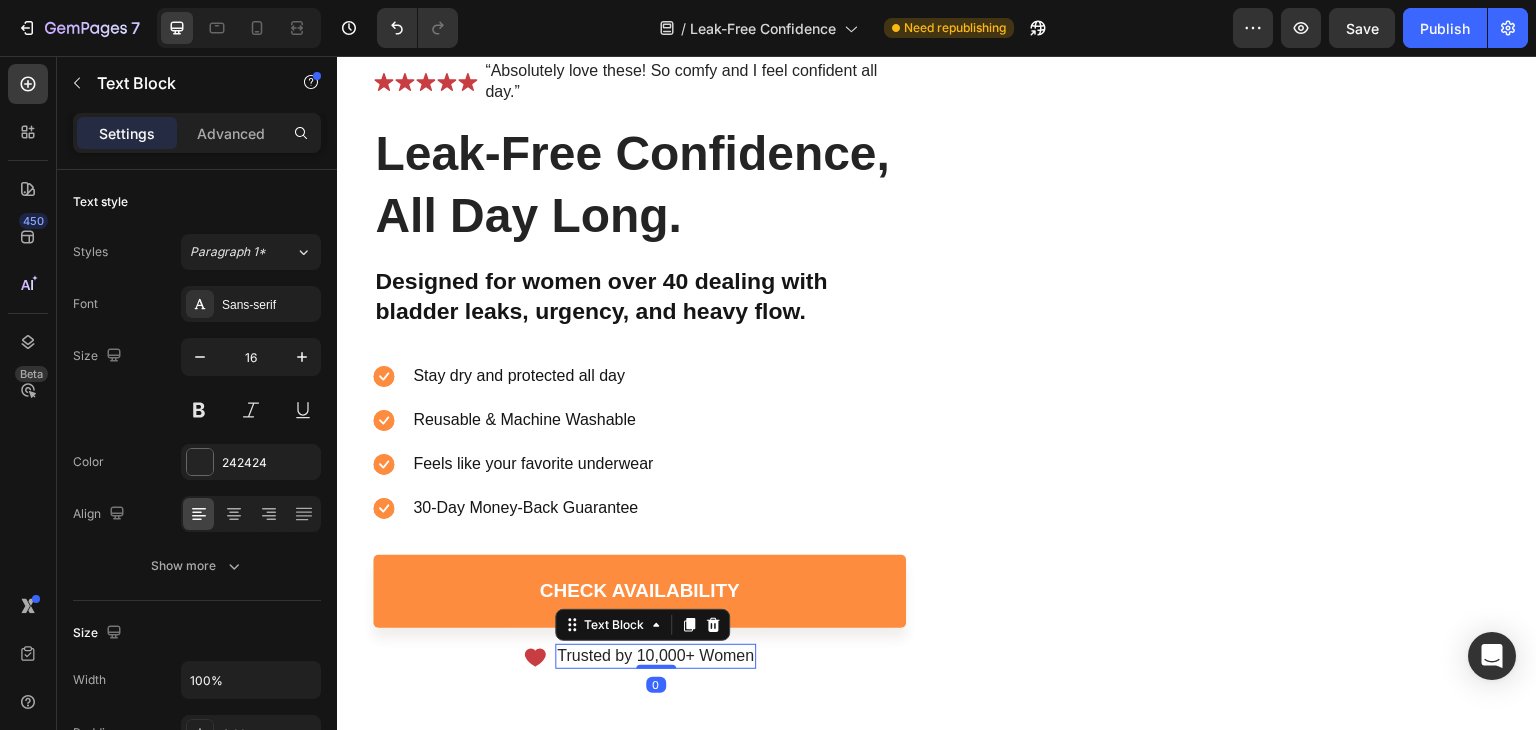 click on "Trusted by 10,000+ Women" at bounding box center (655, 656) 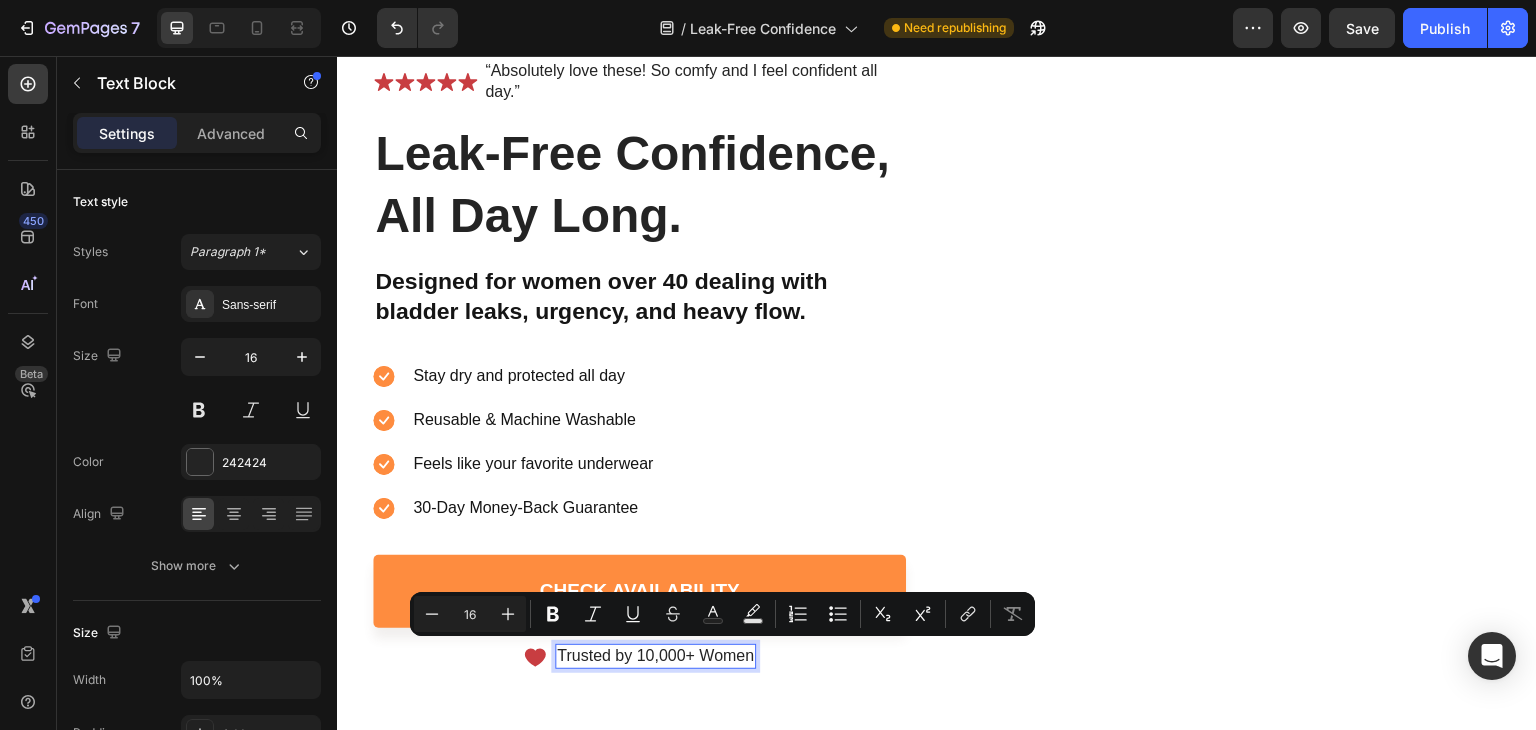 click on "Trusted by 10,000+ Women" at bounding box center [655, 656] 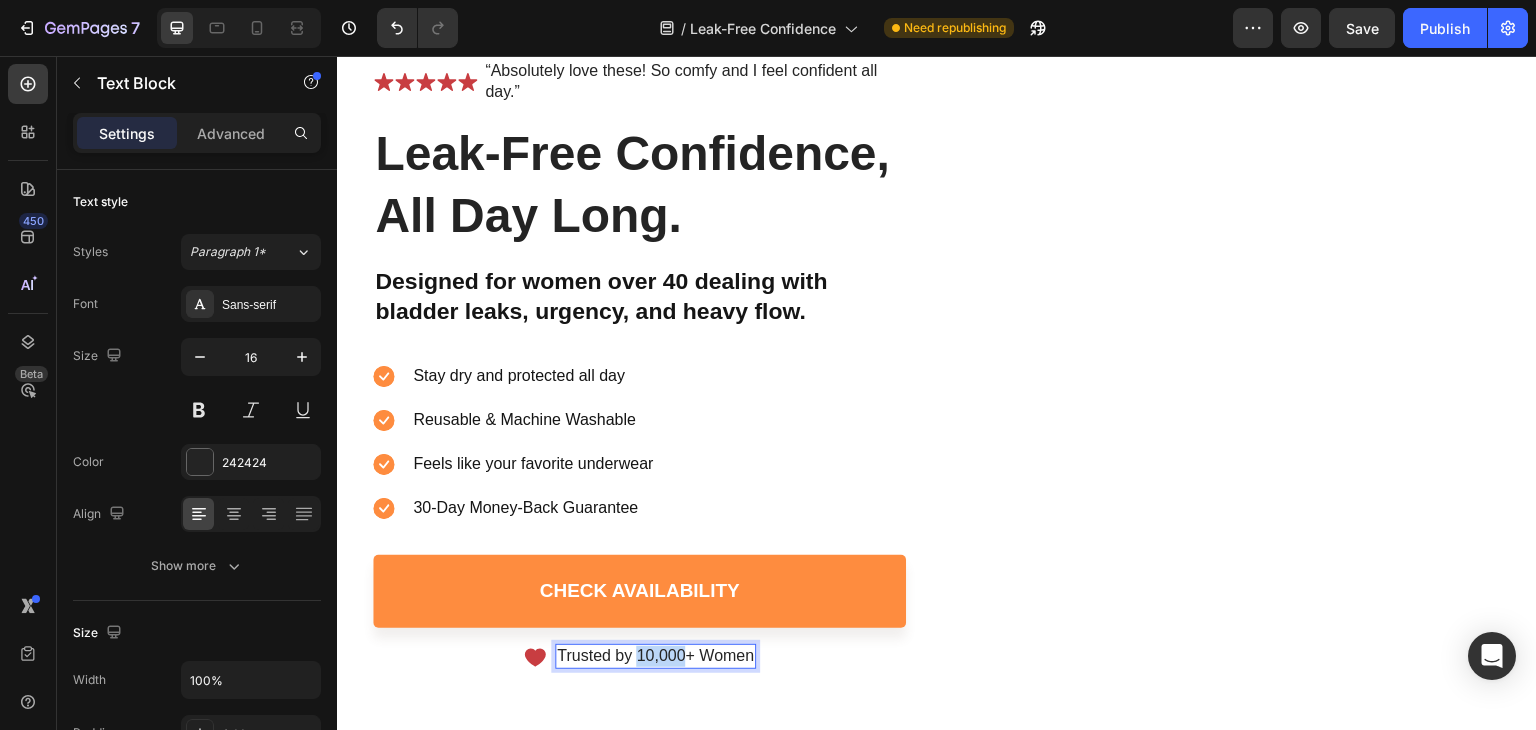 click on "Trusted by 10,000+ Women" at bounding box center [655, 656] 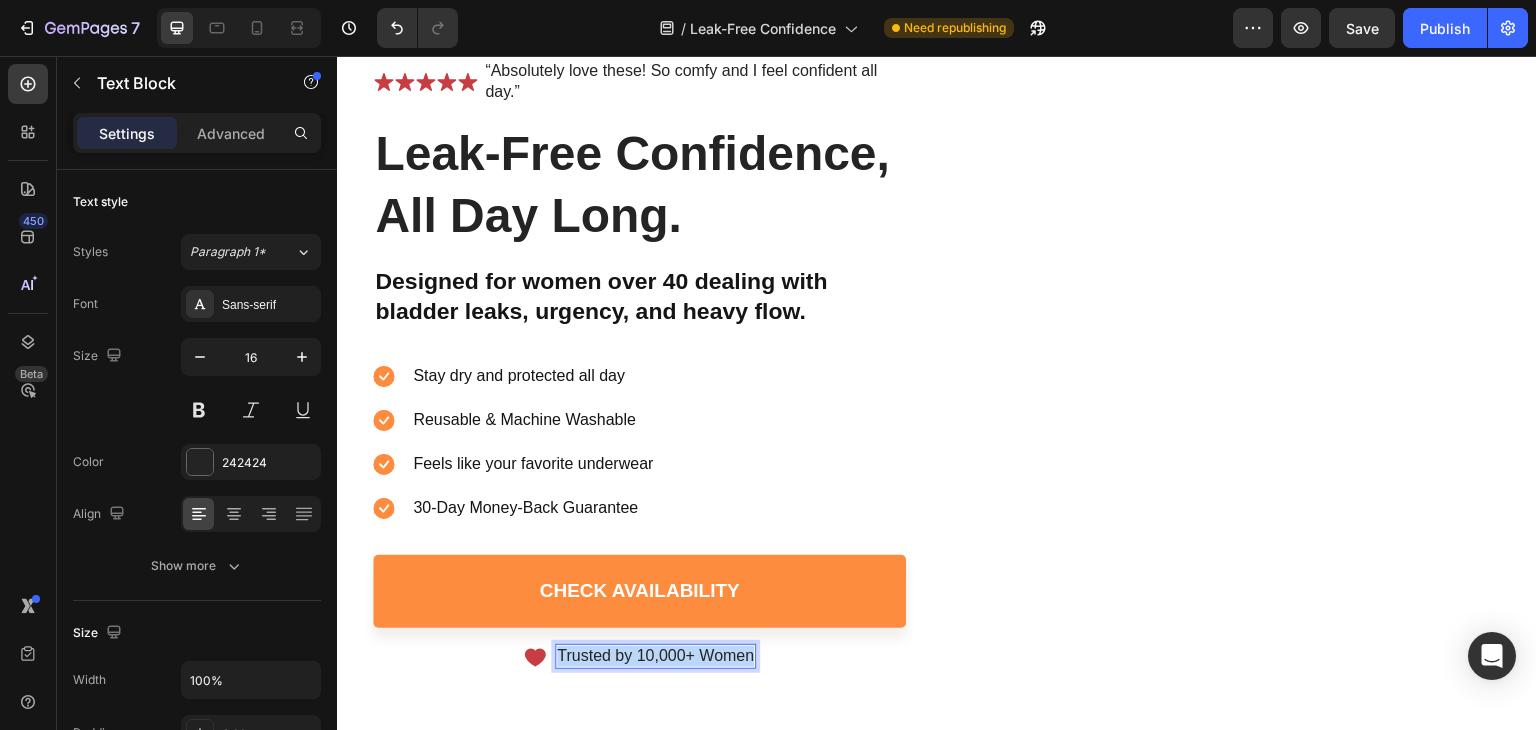 click on "Trusted by 10,000+ Women" at bounding box center (655, 656) 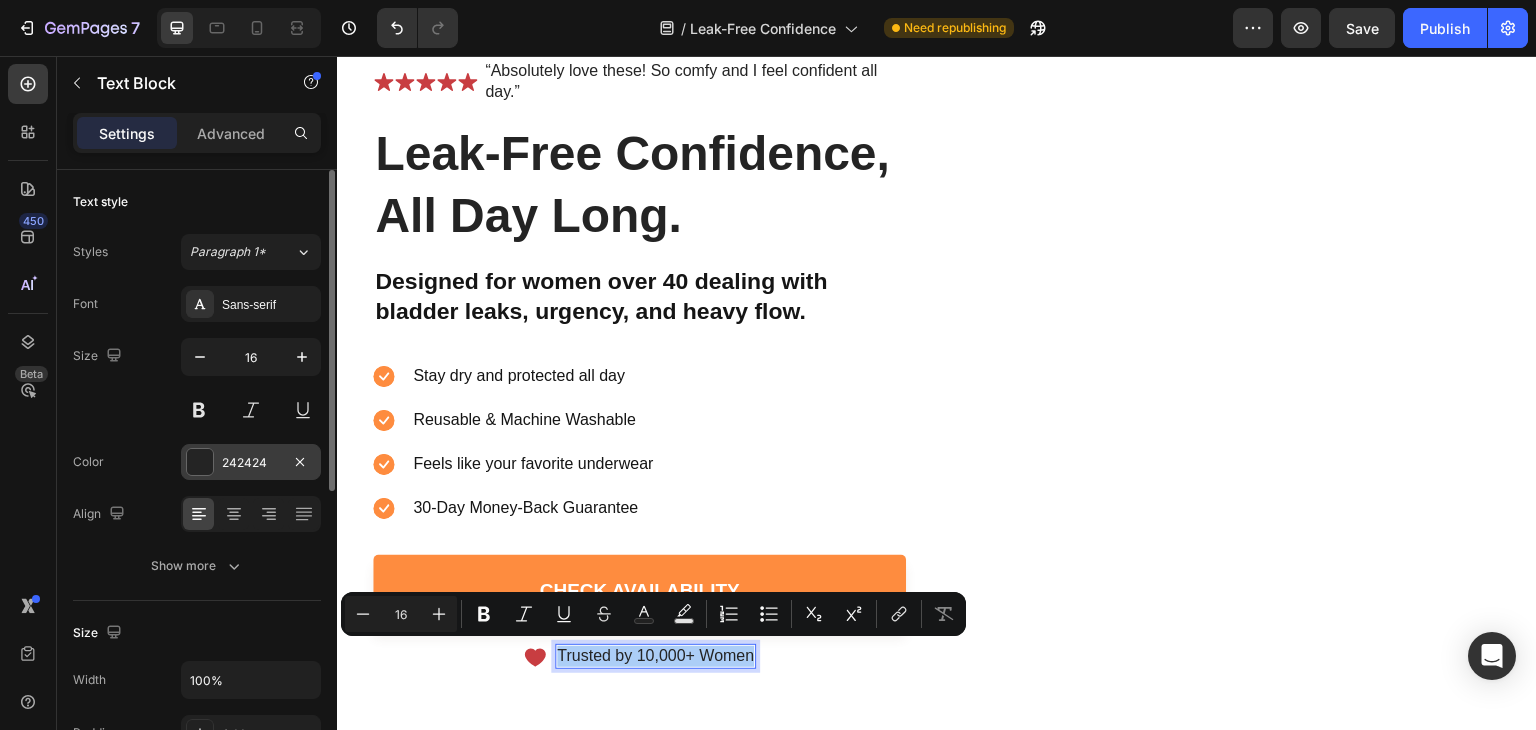 click at bounding box center [200, 462] 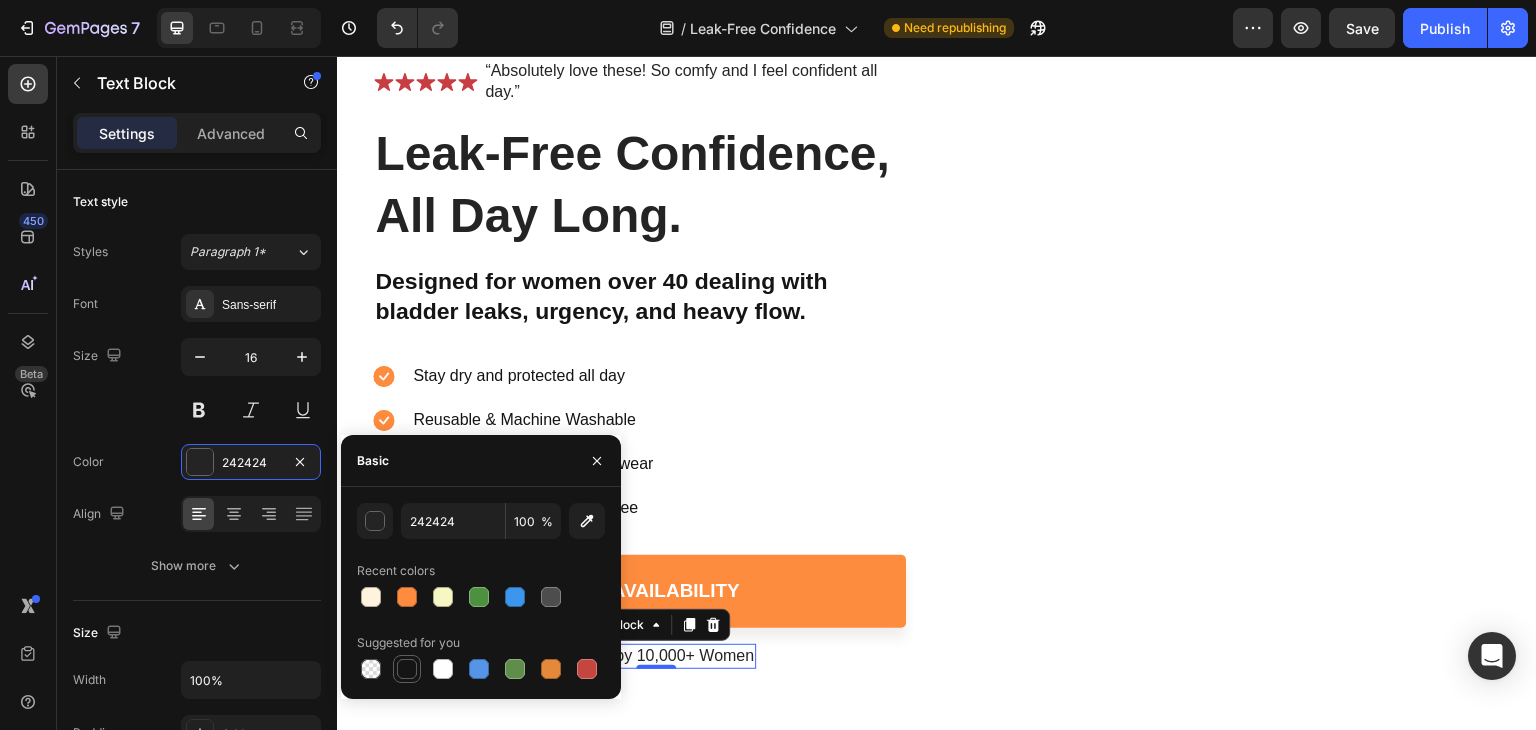 click at bounding box center (407, 669) 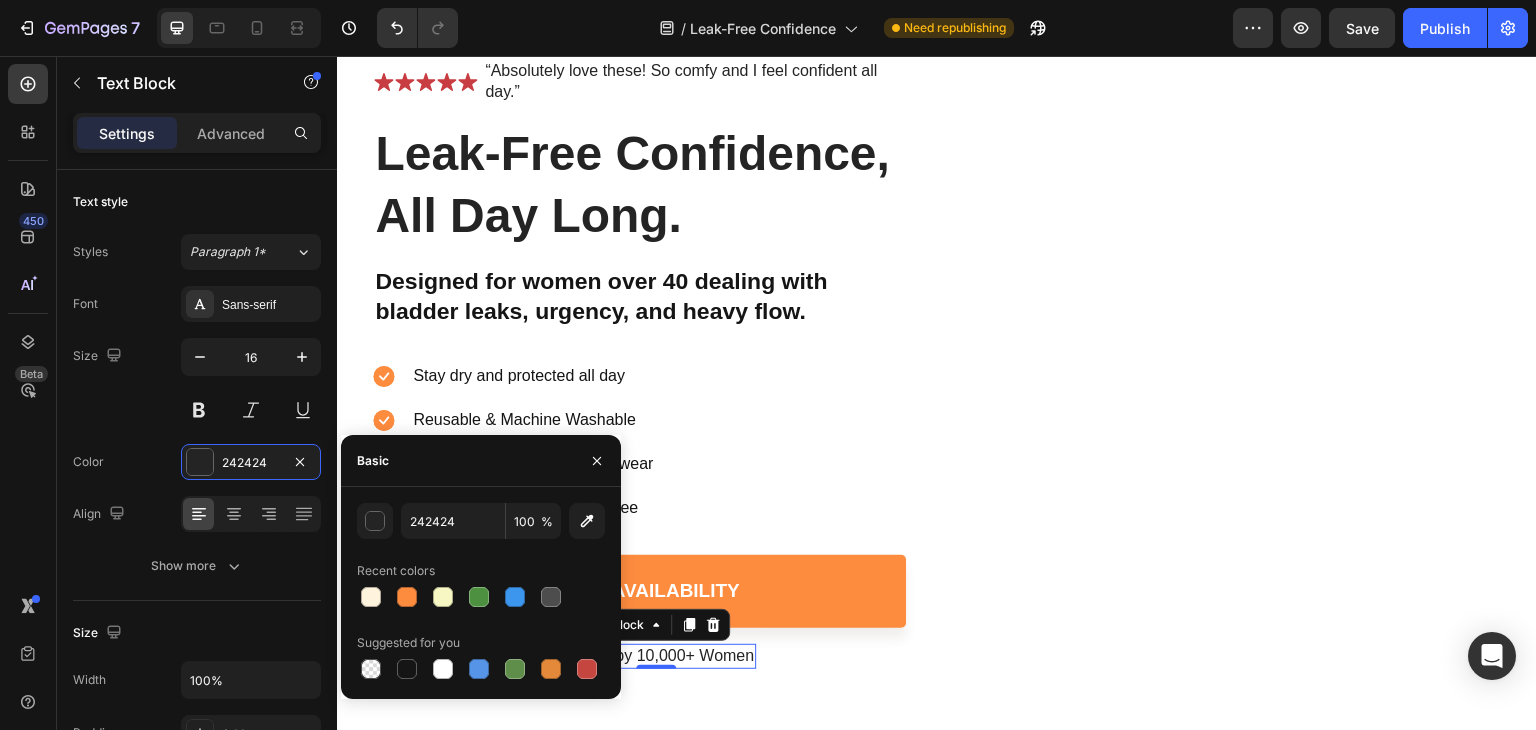 type on "151515" 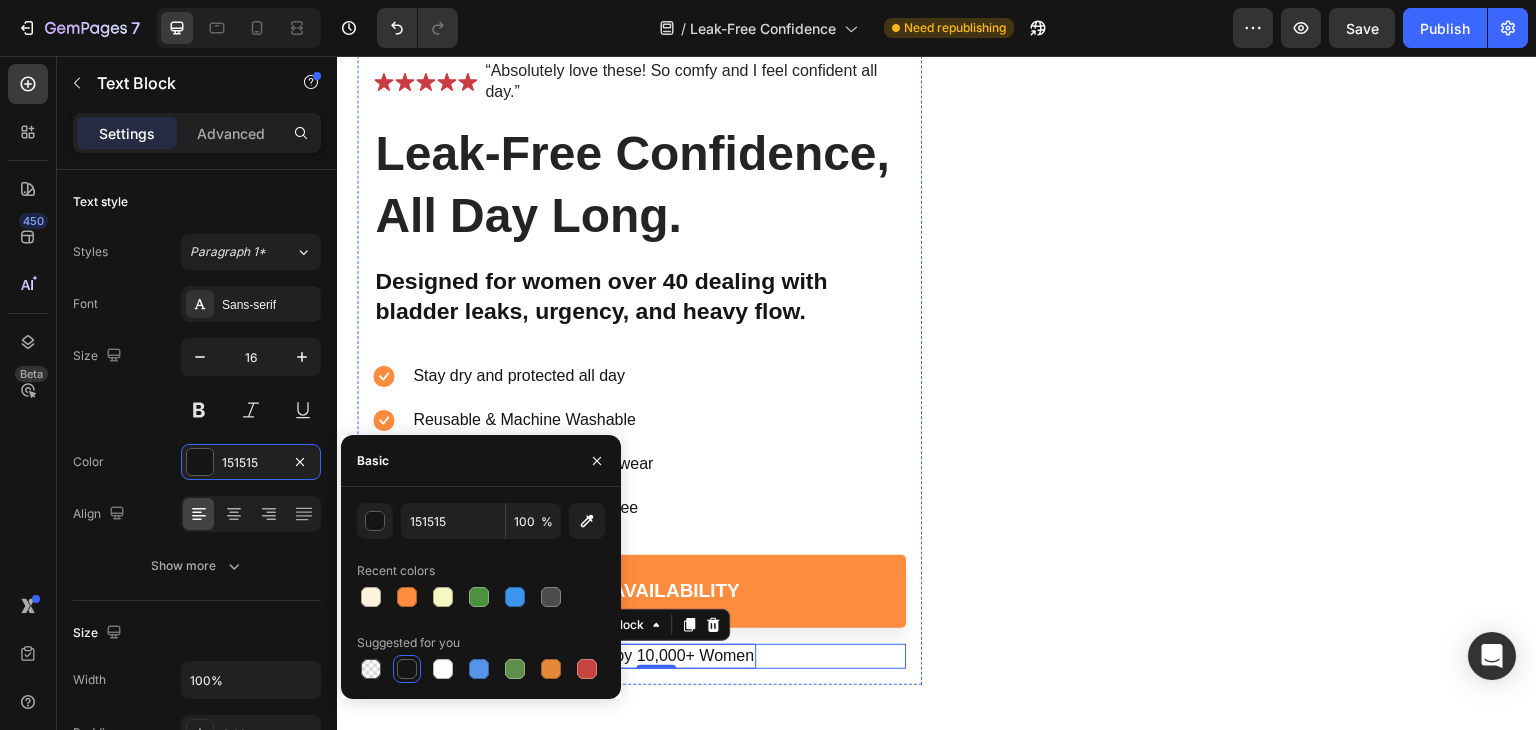 click on "Icon Trusted by 10,000+ Women Text Block   0 Row" at bounding box center [639, 656] 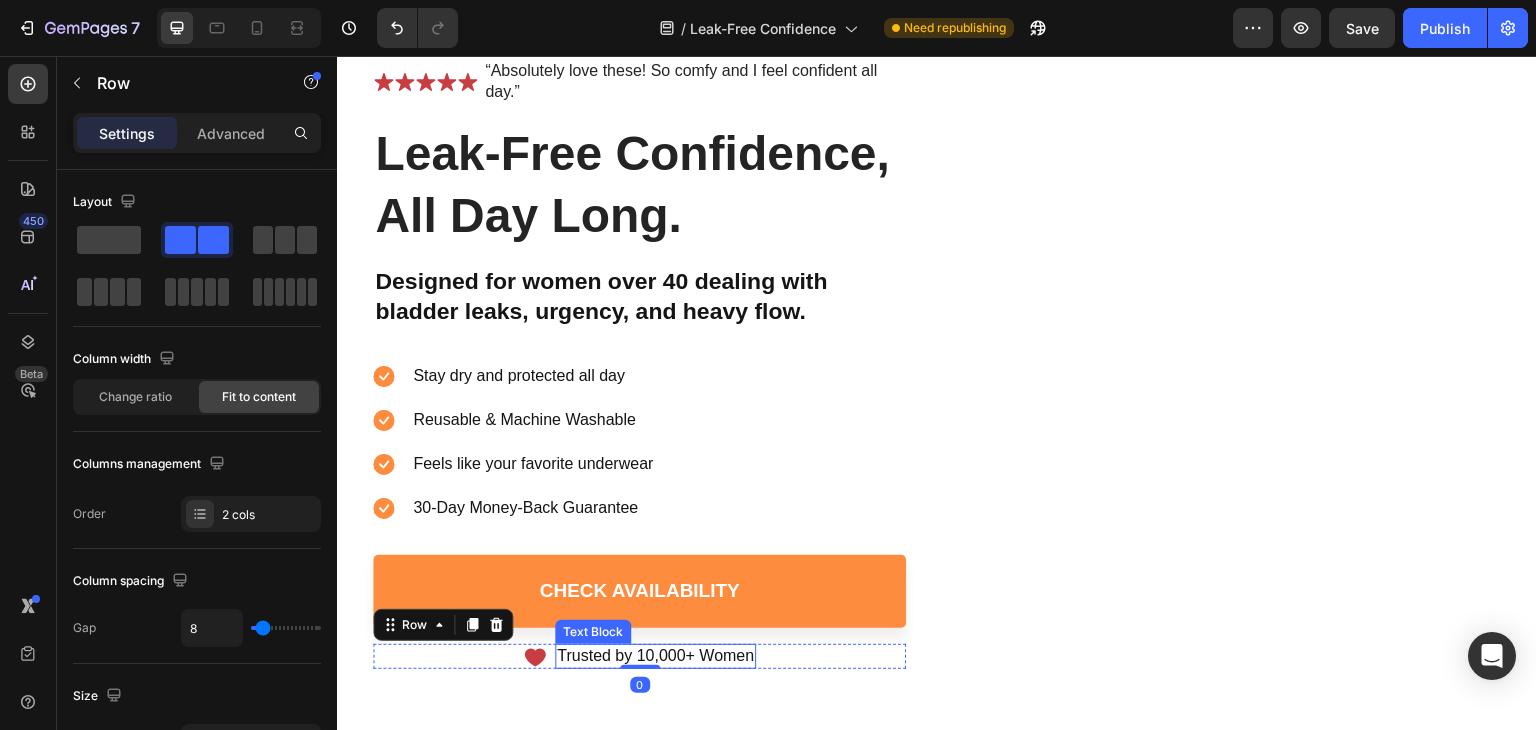 click on "Trusted by 10,000+ Women" at bounding box center [655, 656] 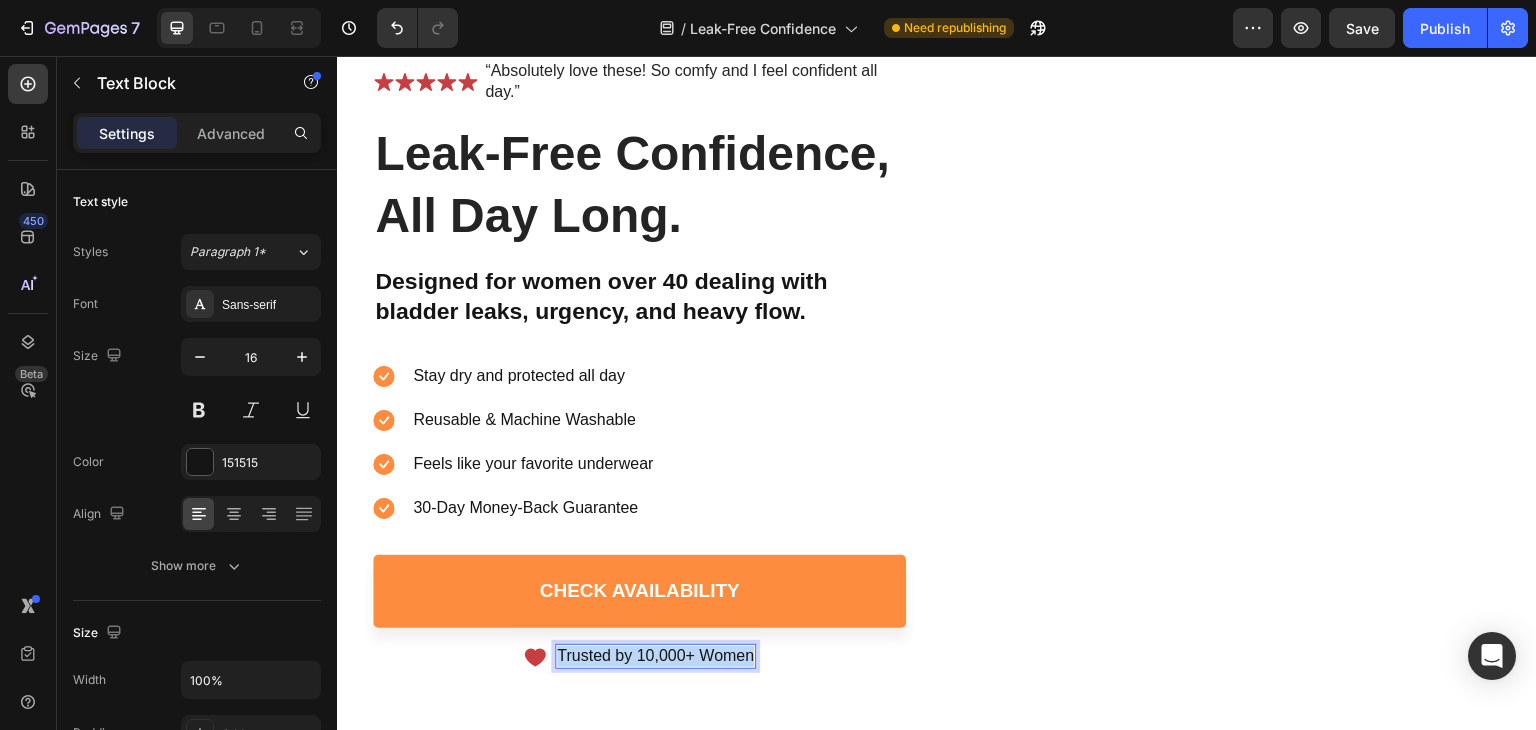 click on "Trusted by 10,000+ Women" at bounding box center [655, 656] 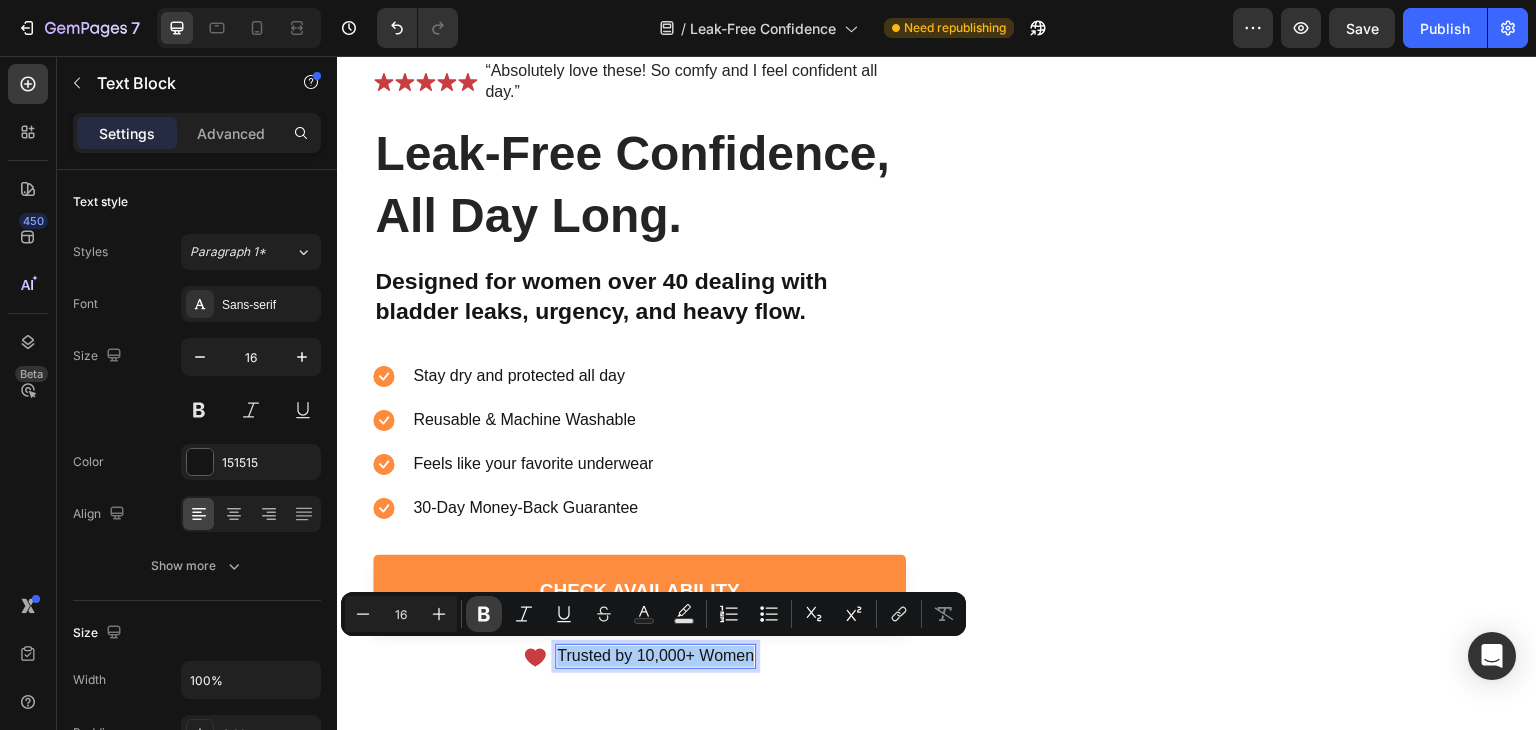 click 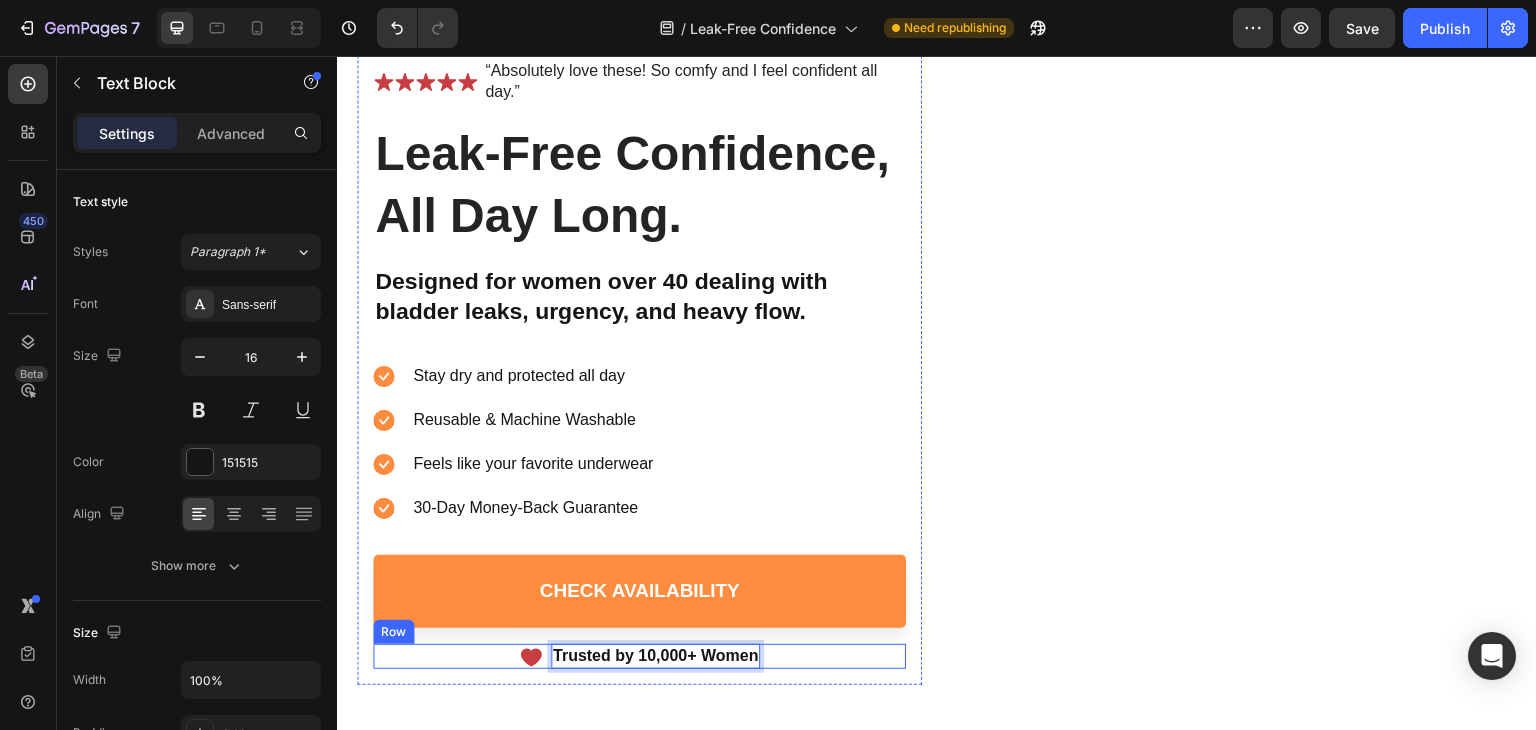 click on "Icon Trusted by 10,000+ Women Text Block   0 Row" at bounding box center (639, 656) 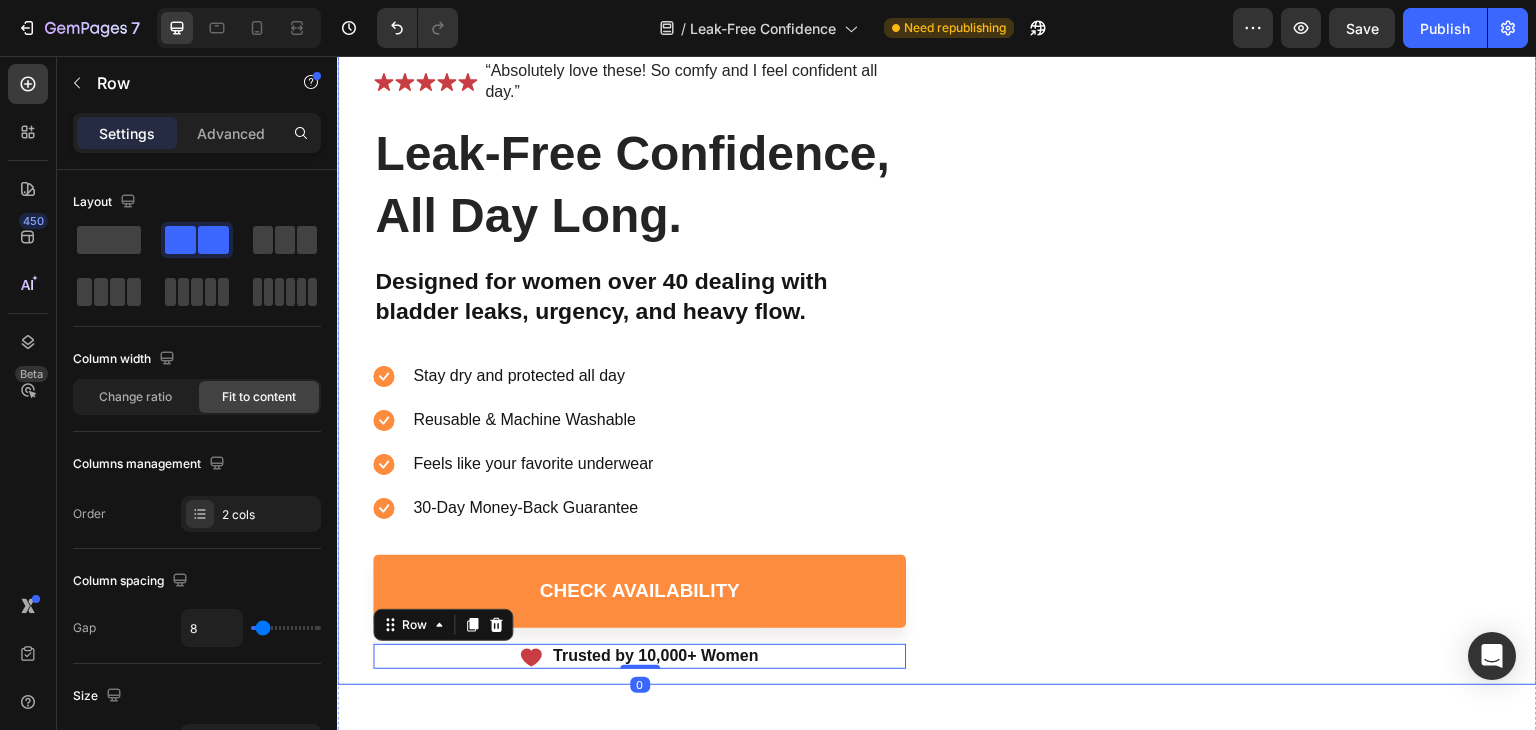 click on "Image" at bounding box center (1234, 340) 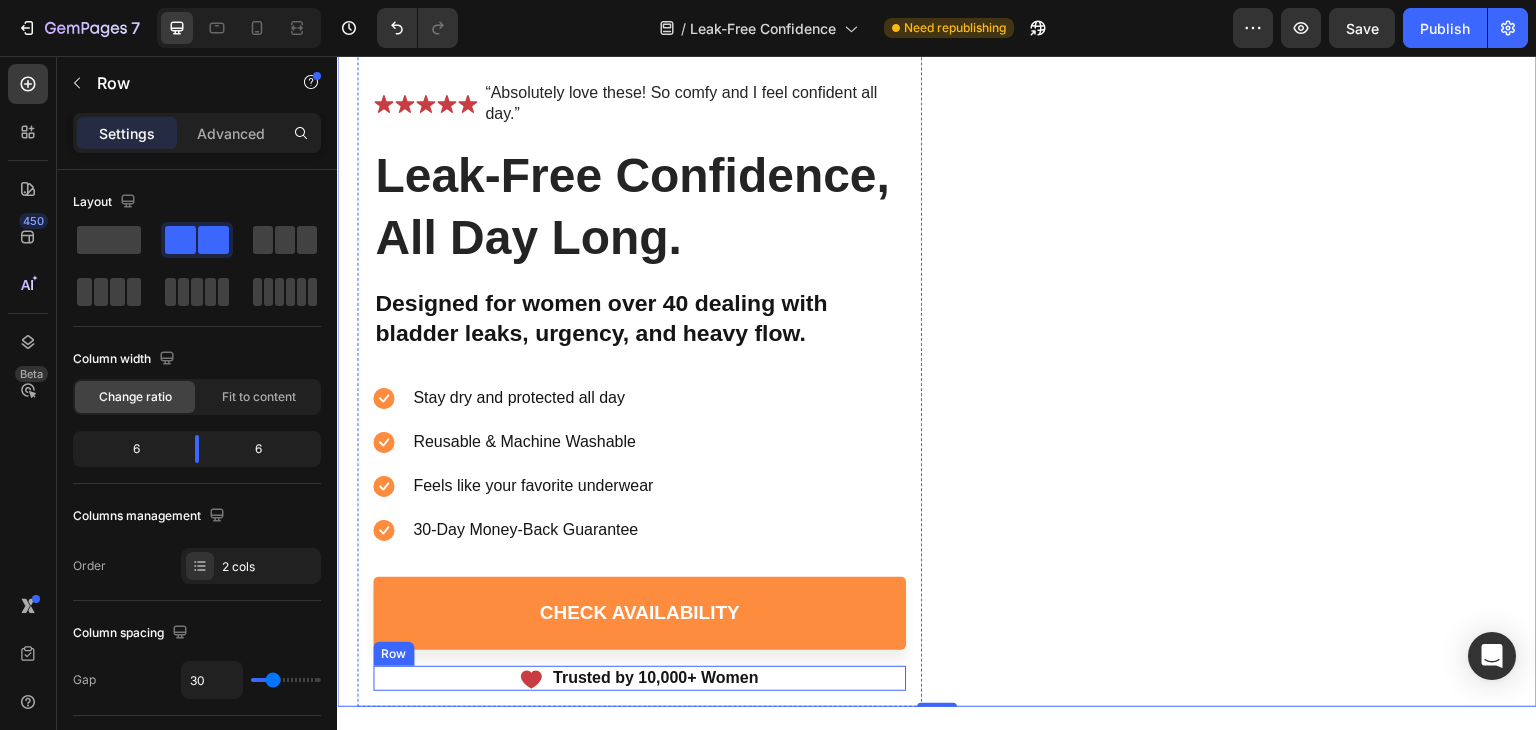scroll, scrollTop: 350, scrollLeft: 0, axis: vertical 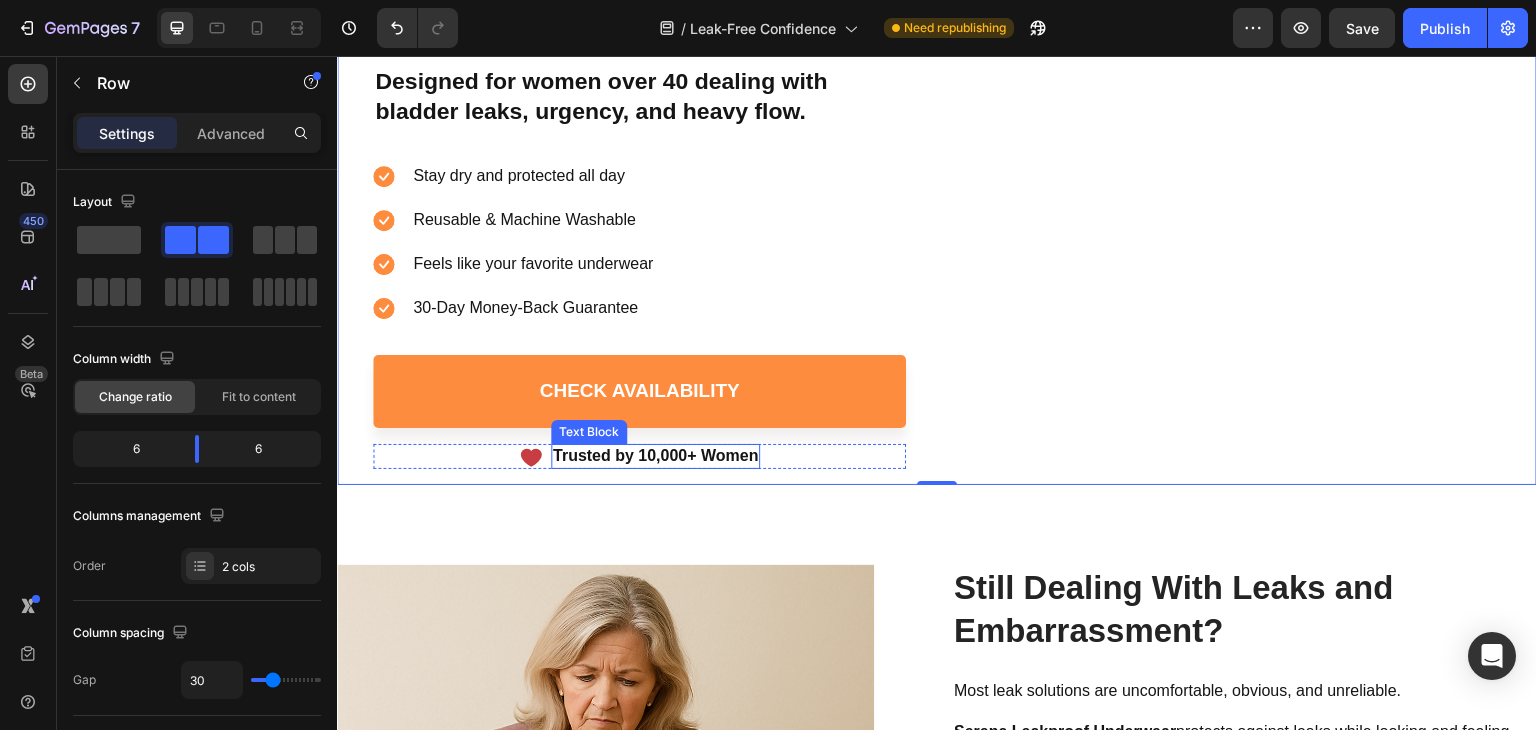 click on "Trusted by 10,000+ Women" at bounding box center [656, 455] 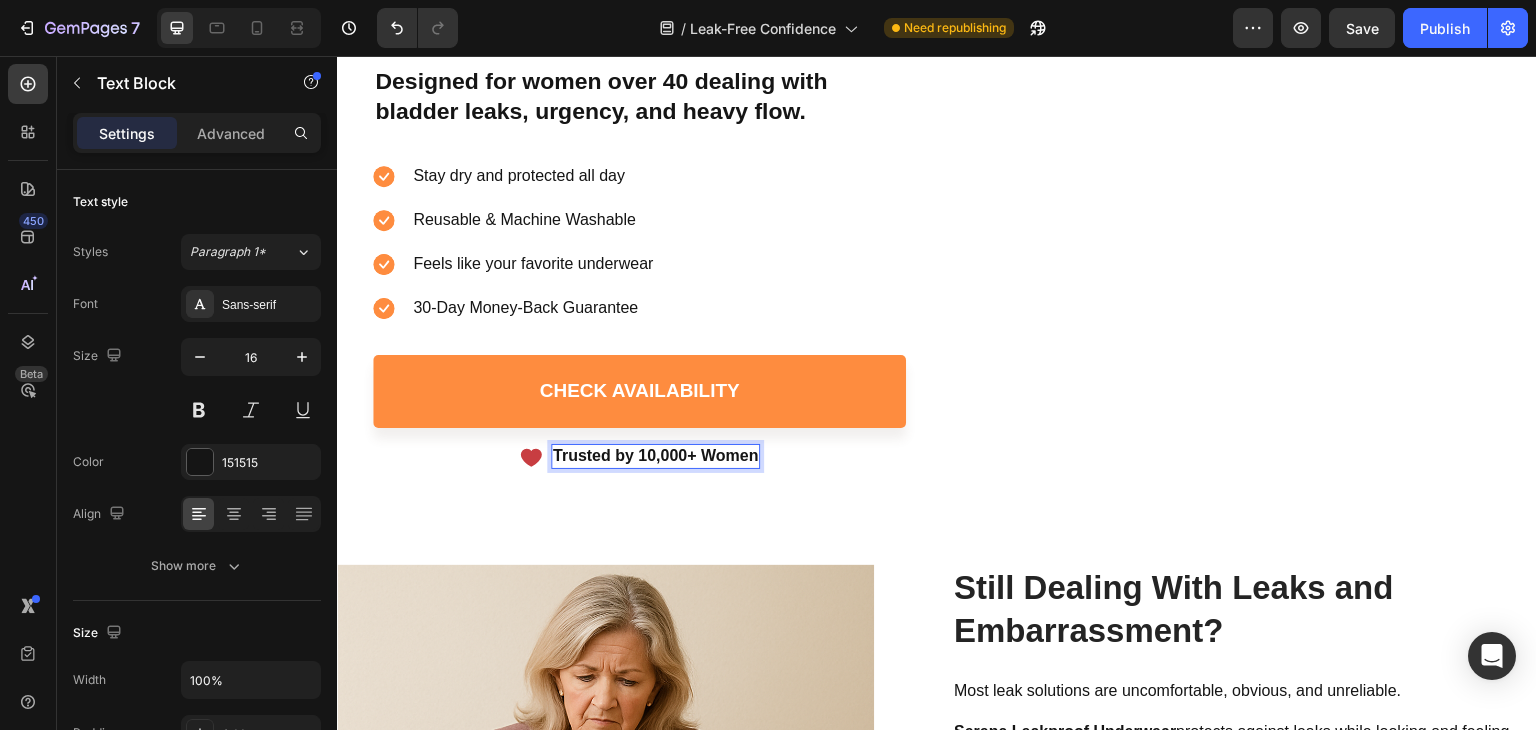 click on "Trusted by 10,000+ Women" at bounding box center (656, 455) 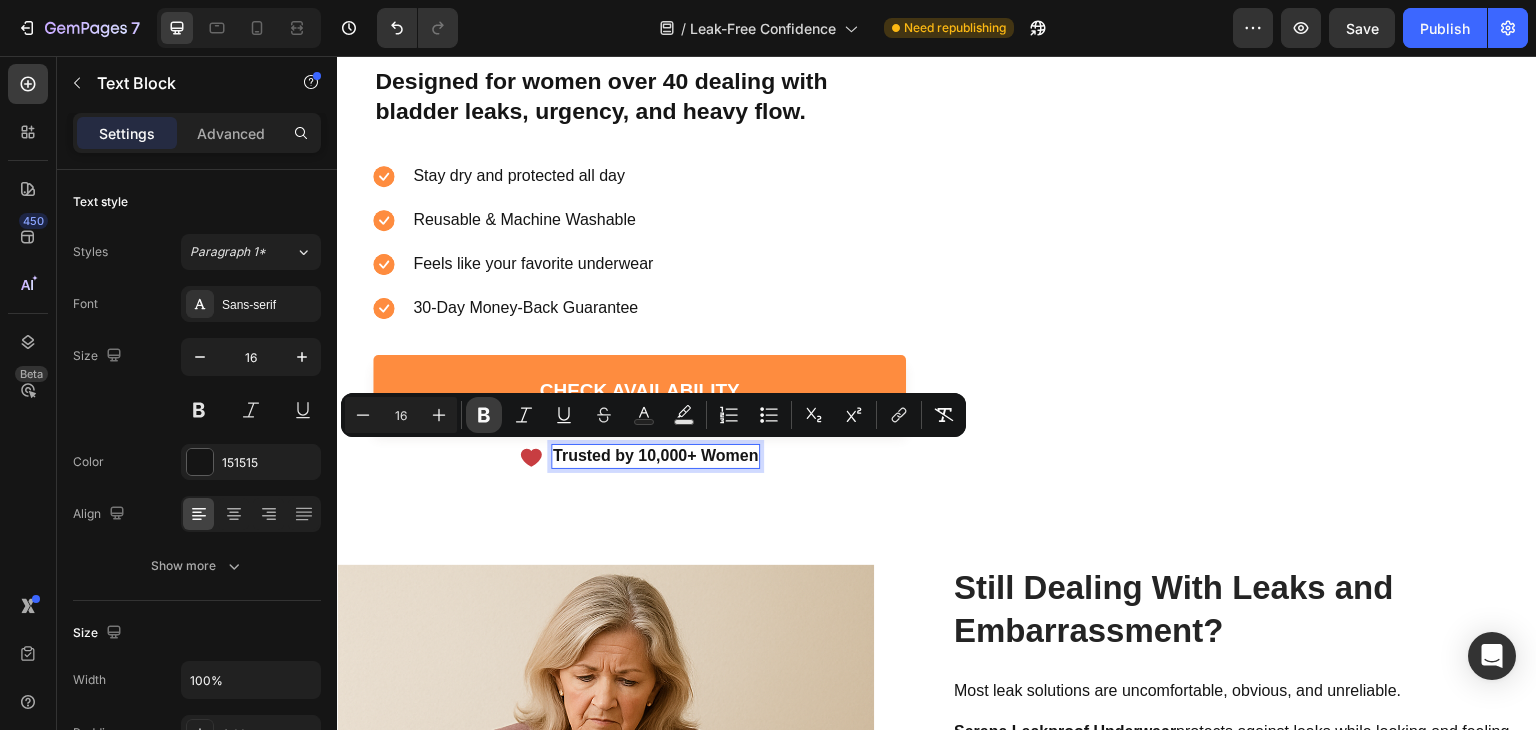 click 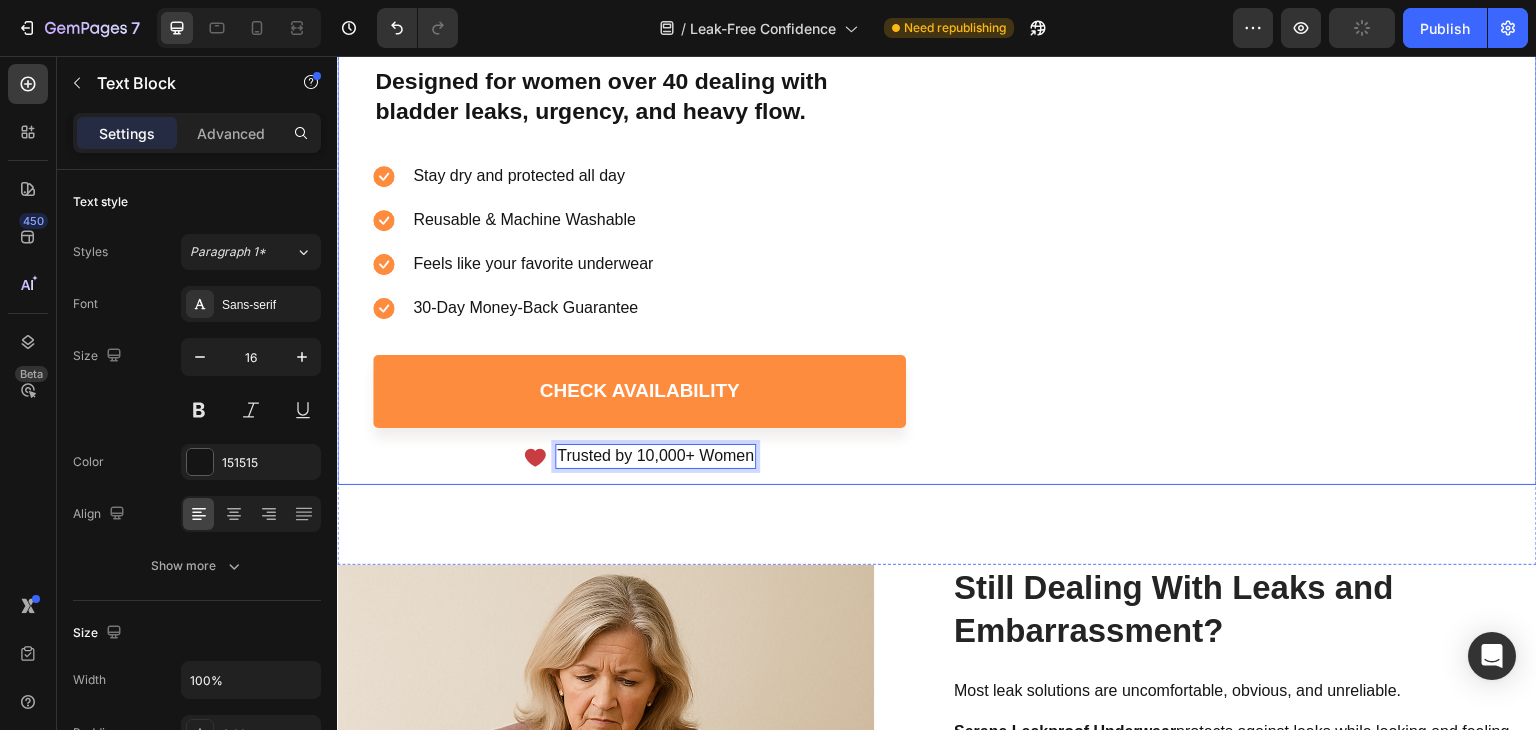 click on "Image" at bounding box center (1234, 140) 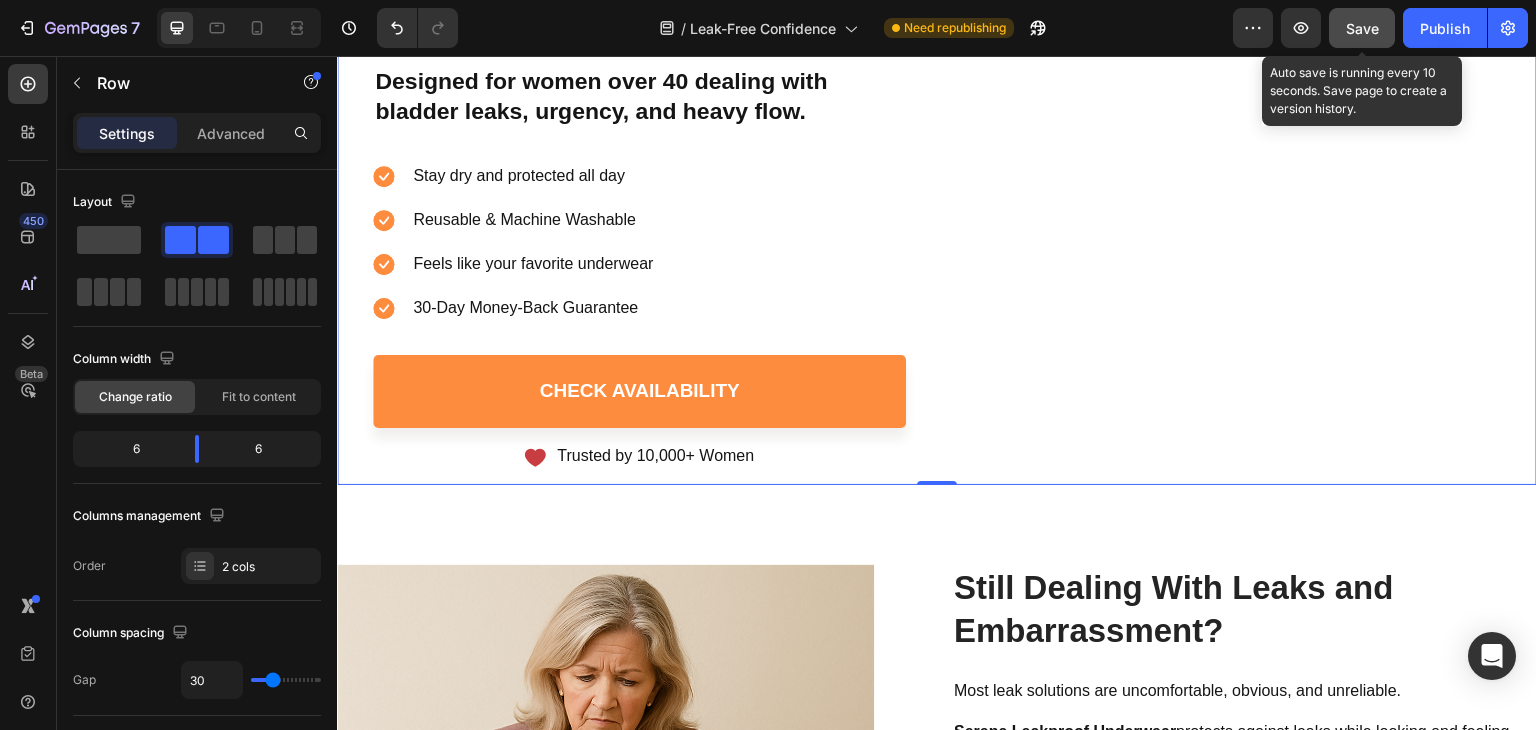 click on "Save" at bounding box center [1362, 28] 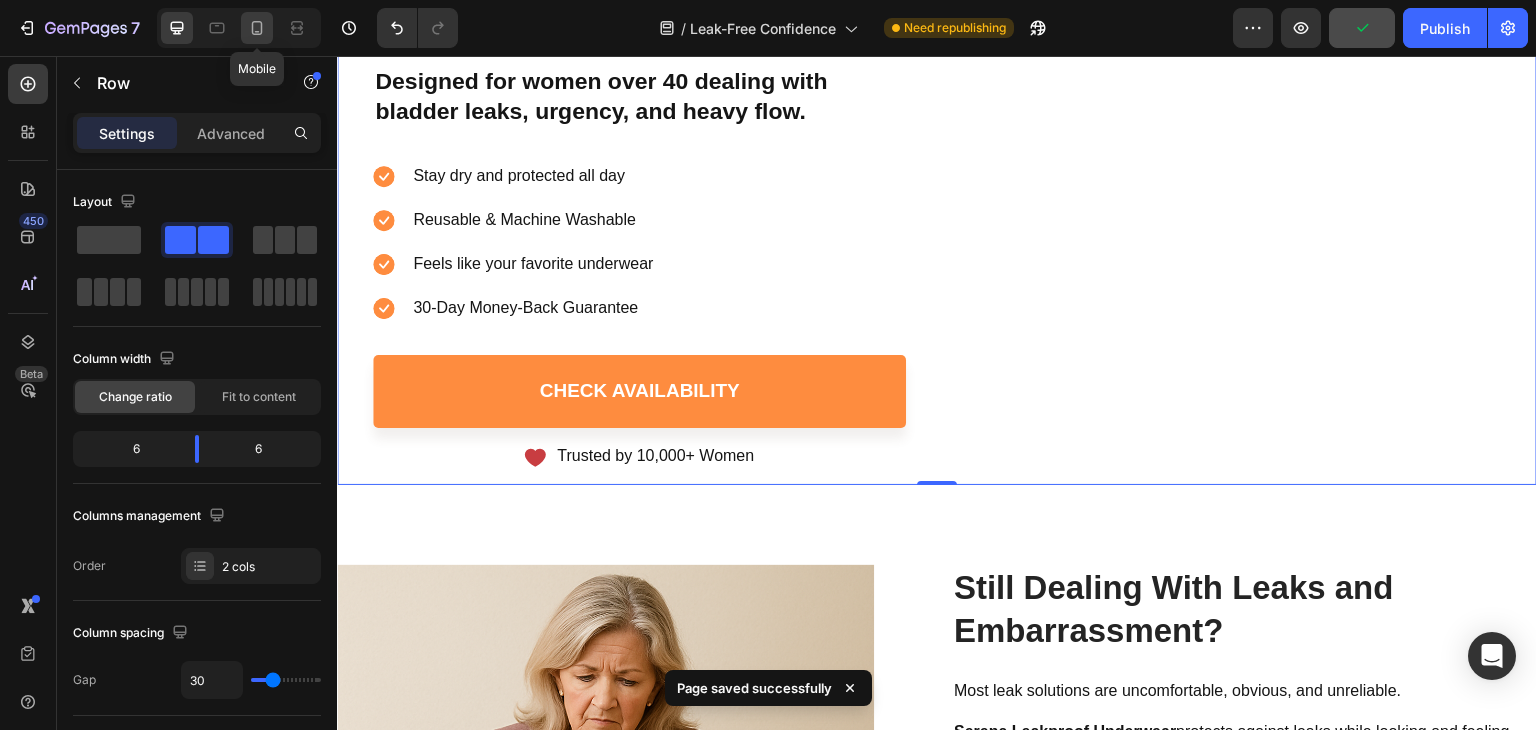 click 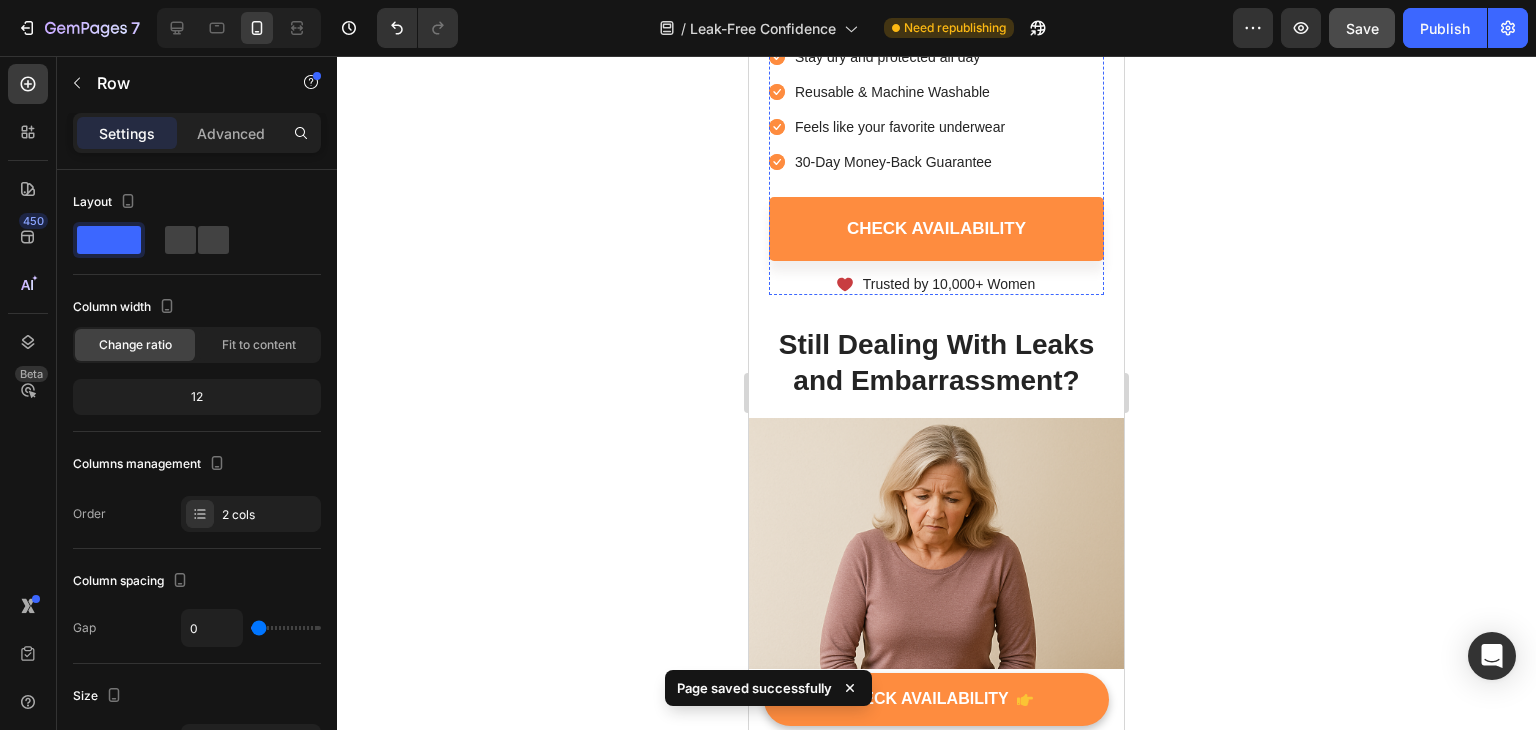 scroll, scrollTop: 343, scrollLeft: 0, axis: vertical 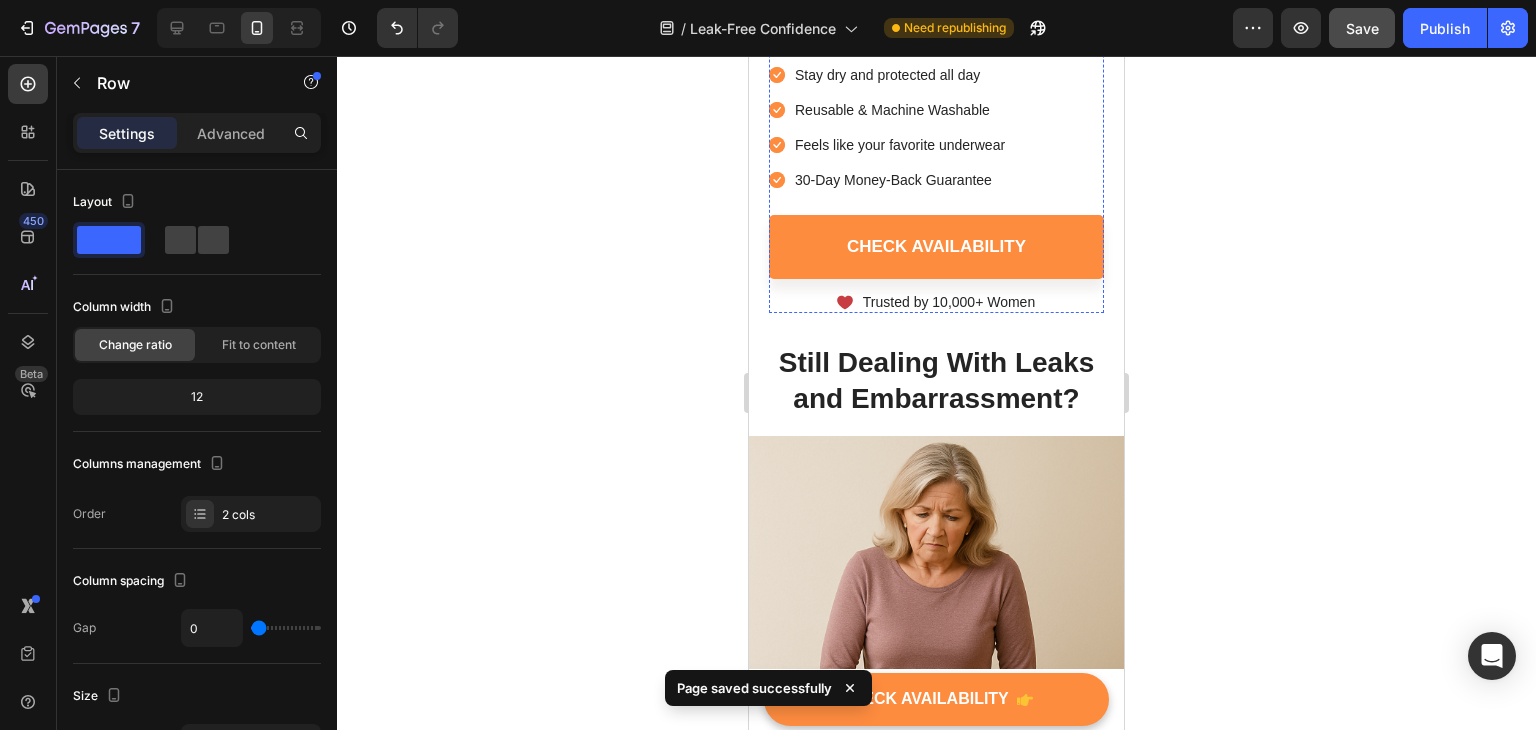 click on "Designed for women over 40 dealing with bladder leaks, urgency, and heavy flow." at bounding box center (907, 0) 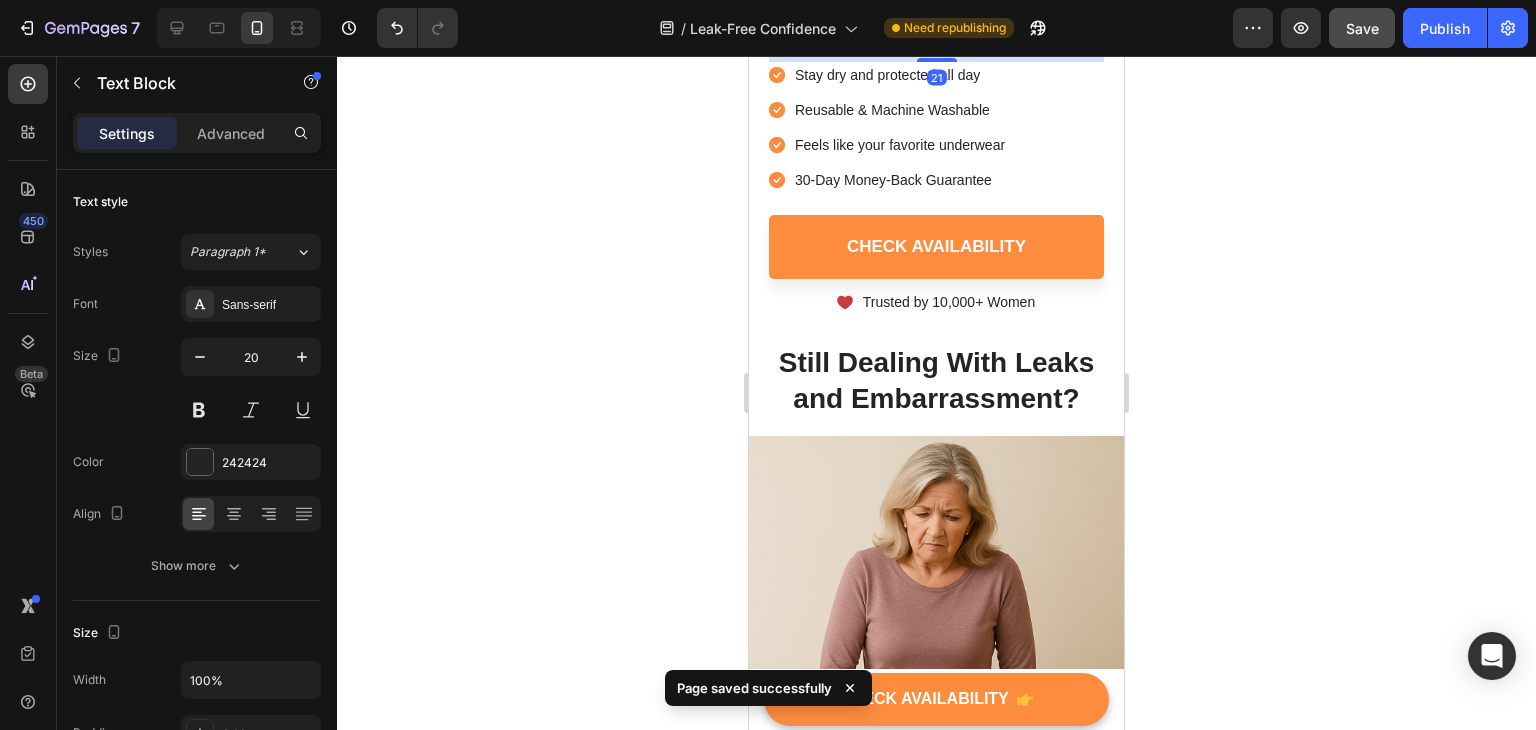click on "Designed for women over 40 dealing with bladder leaks, urgency, and heavy flow." at bounding box center [907, 0] 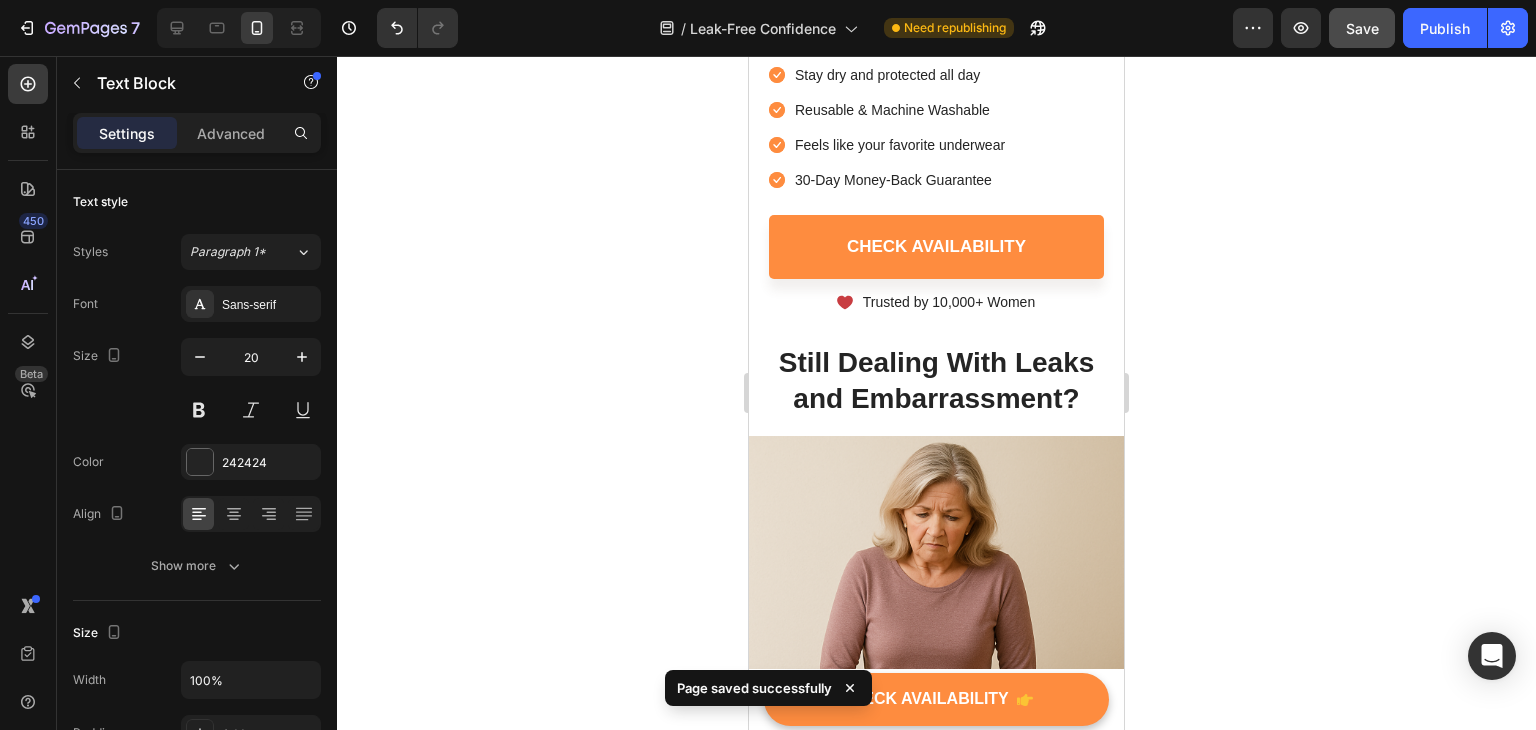 click on "Designed for women over 40 dealing with bladder leaks, urgency, and heavy flow." at bounding box center (907, 0) 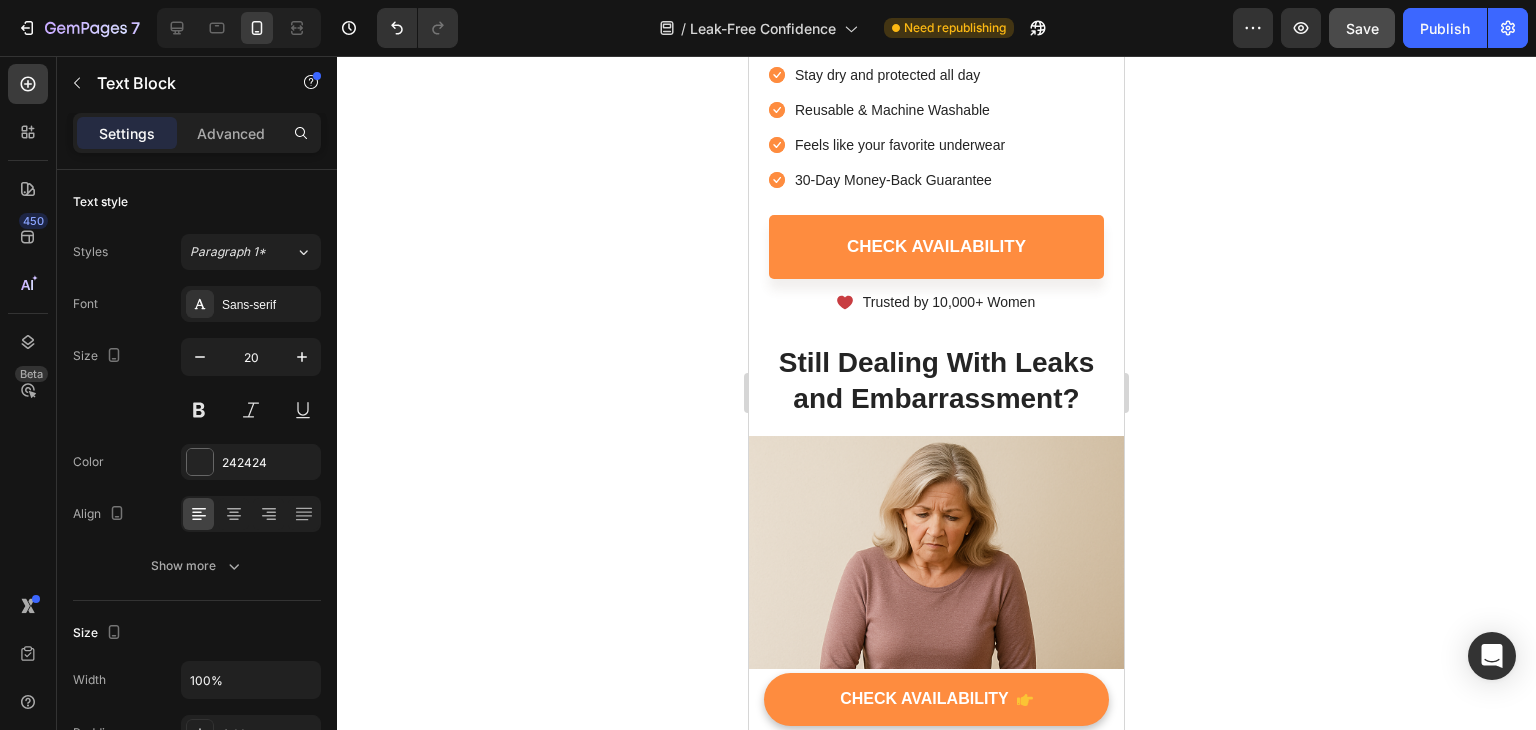 click on "Designed for women over 40 dealing with bladder leaks, urgency, and heavy flow." at bounding box center (936, 0) 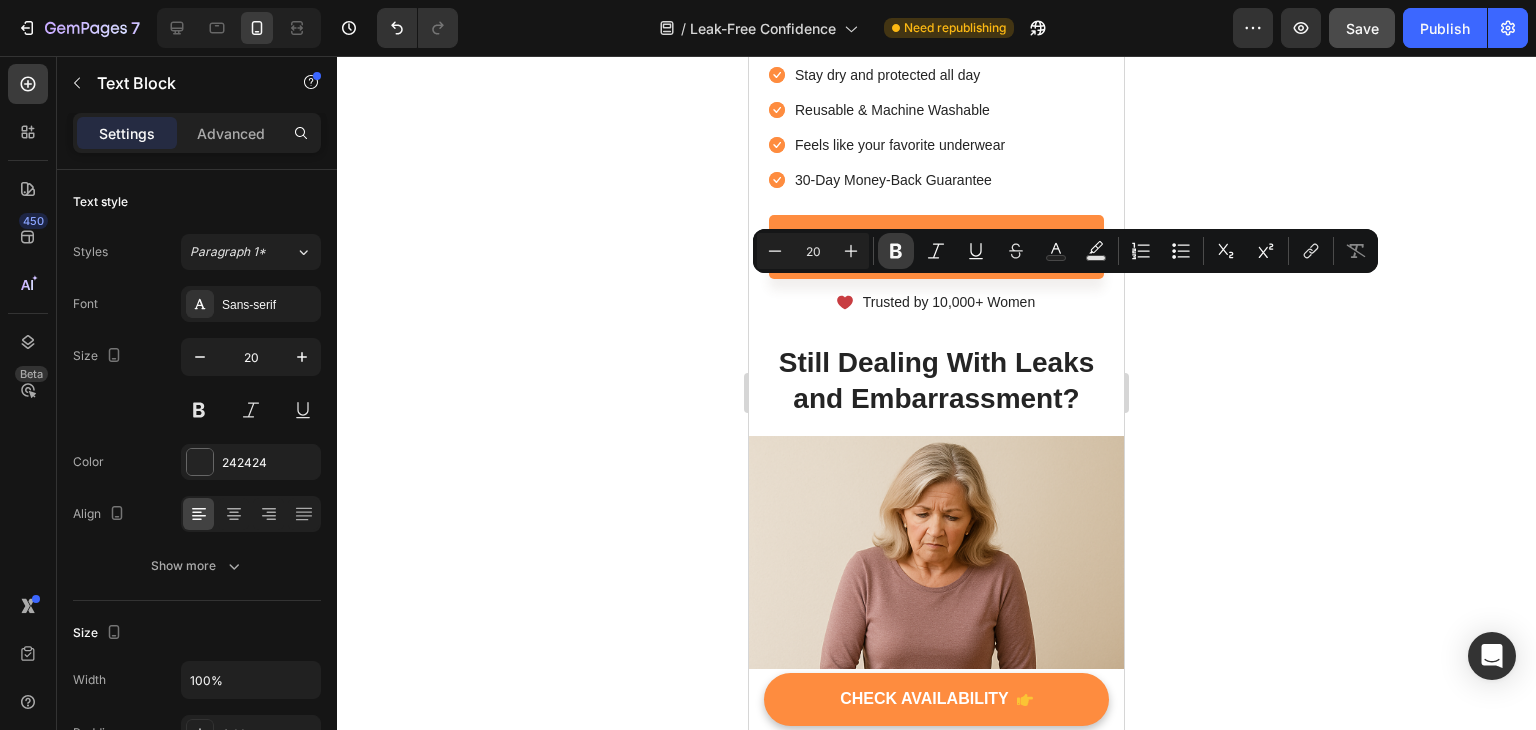 click 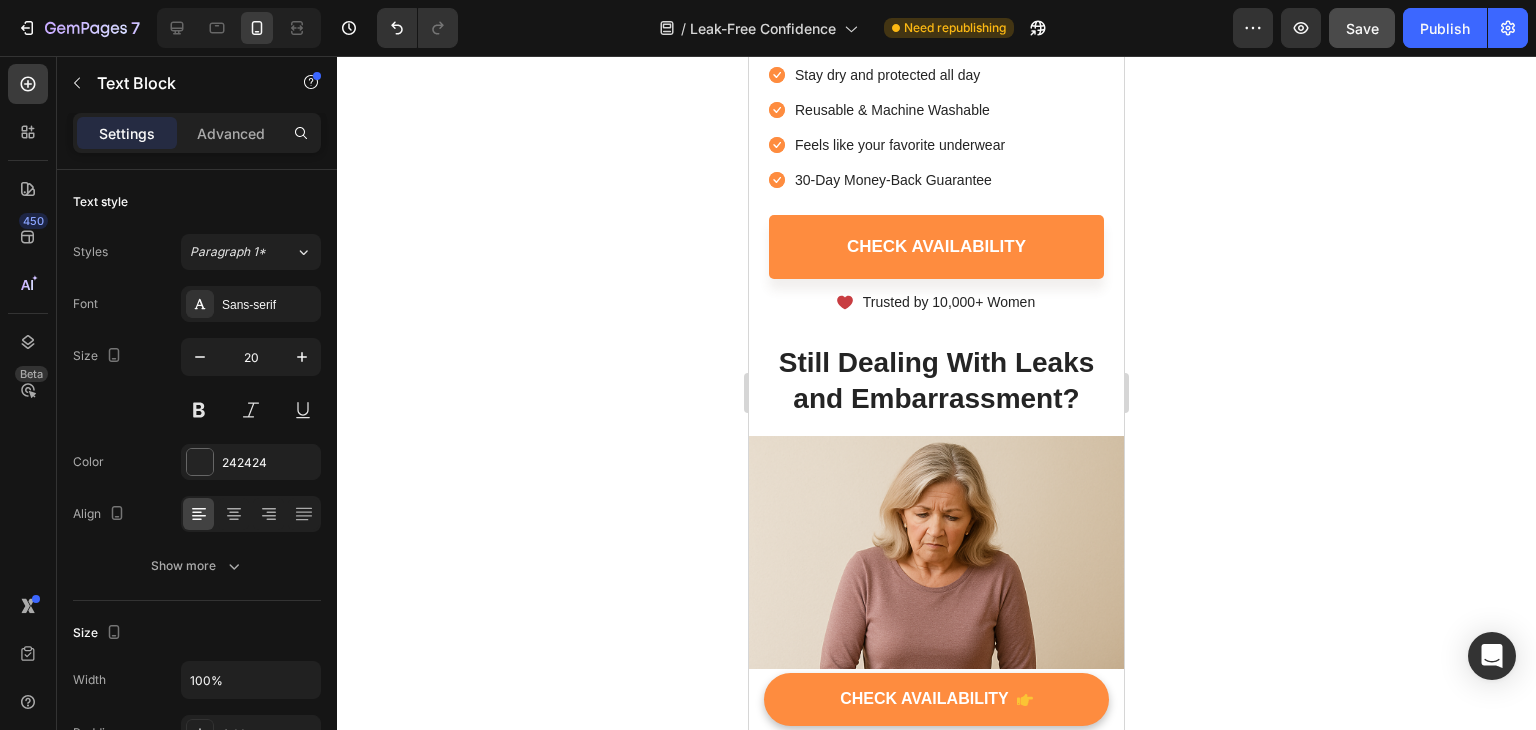 click 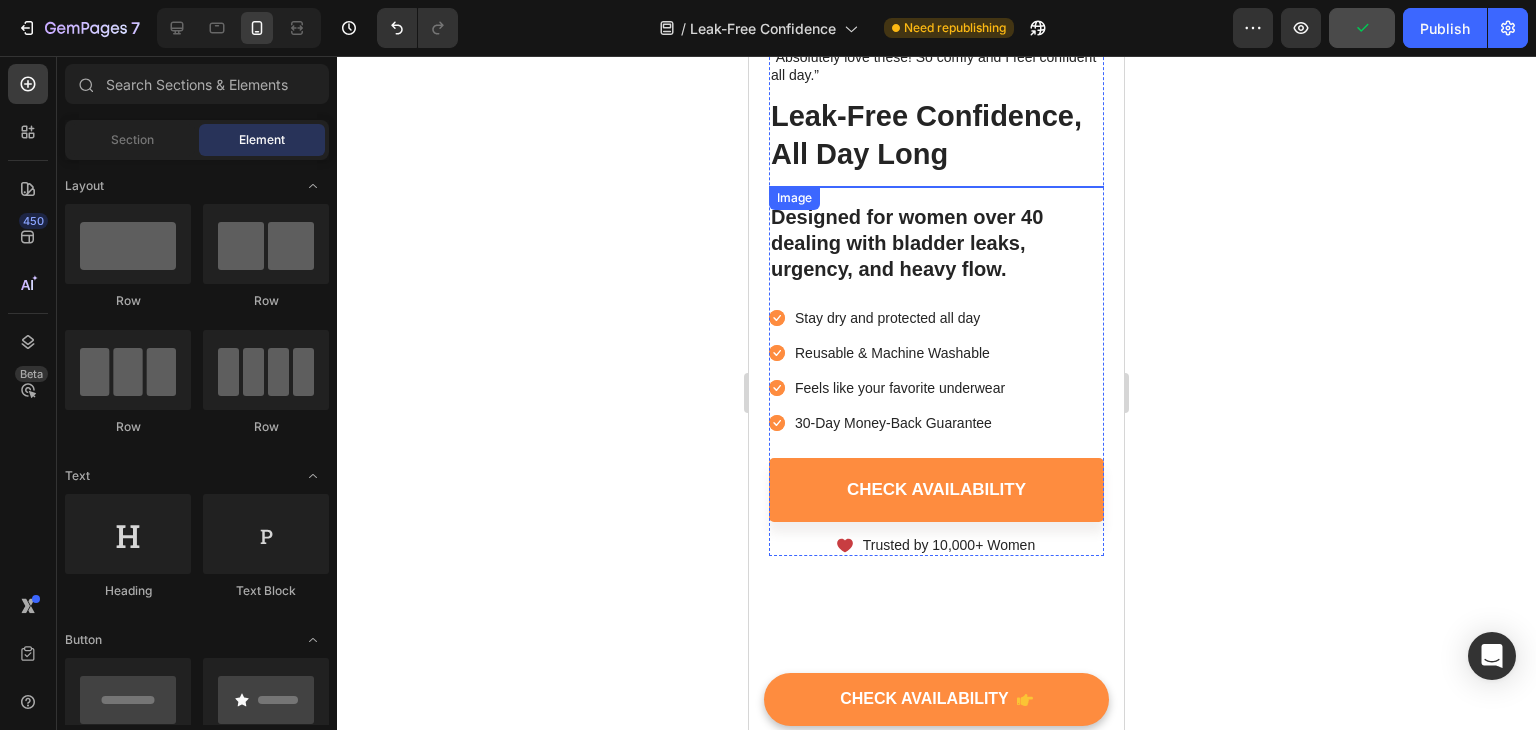 scroll, scrollTop: 200, scrollLeft: 0, axis: vertical 